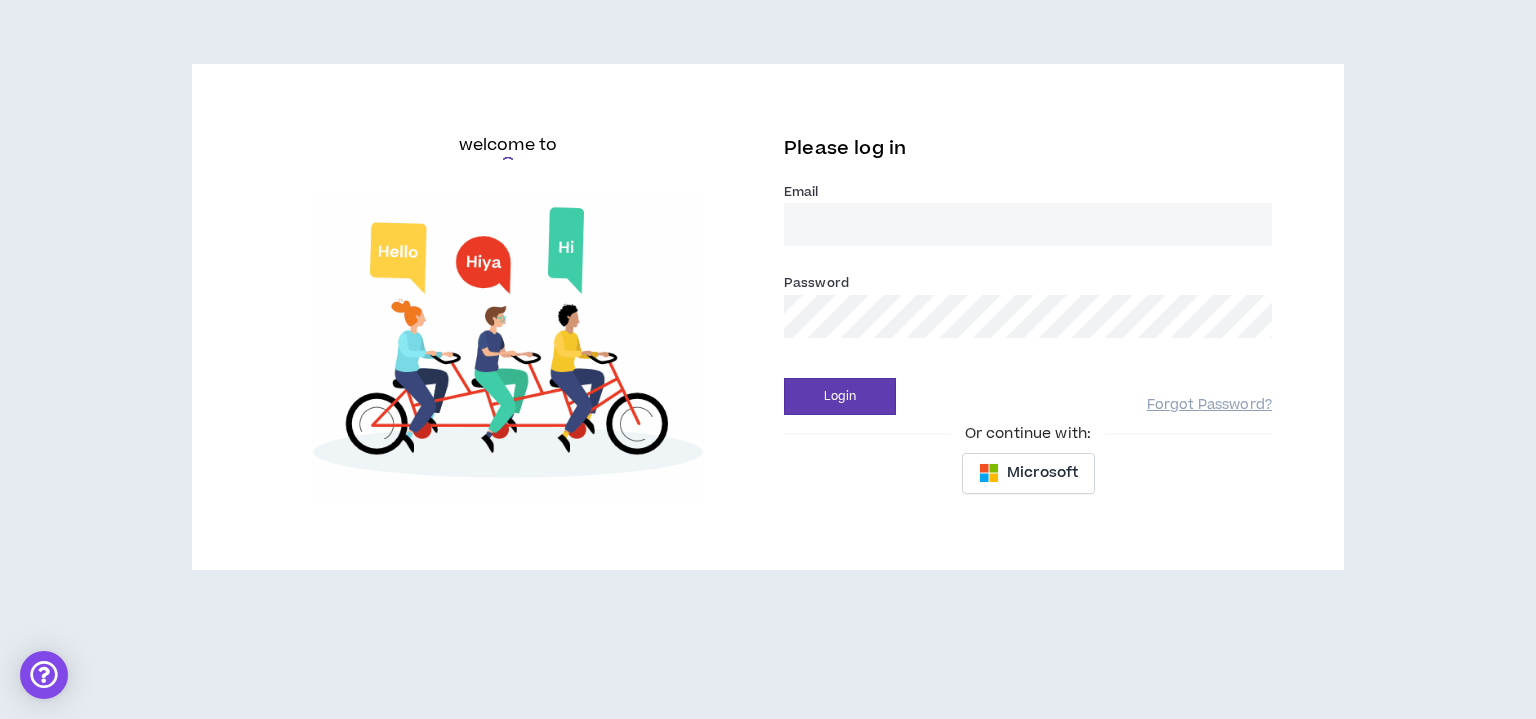 scroll, scrollTop: 0, scrollLeft: 0, axis: both 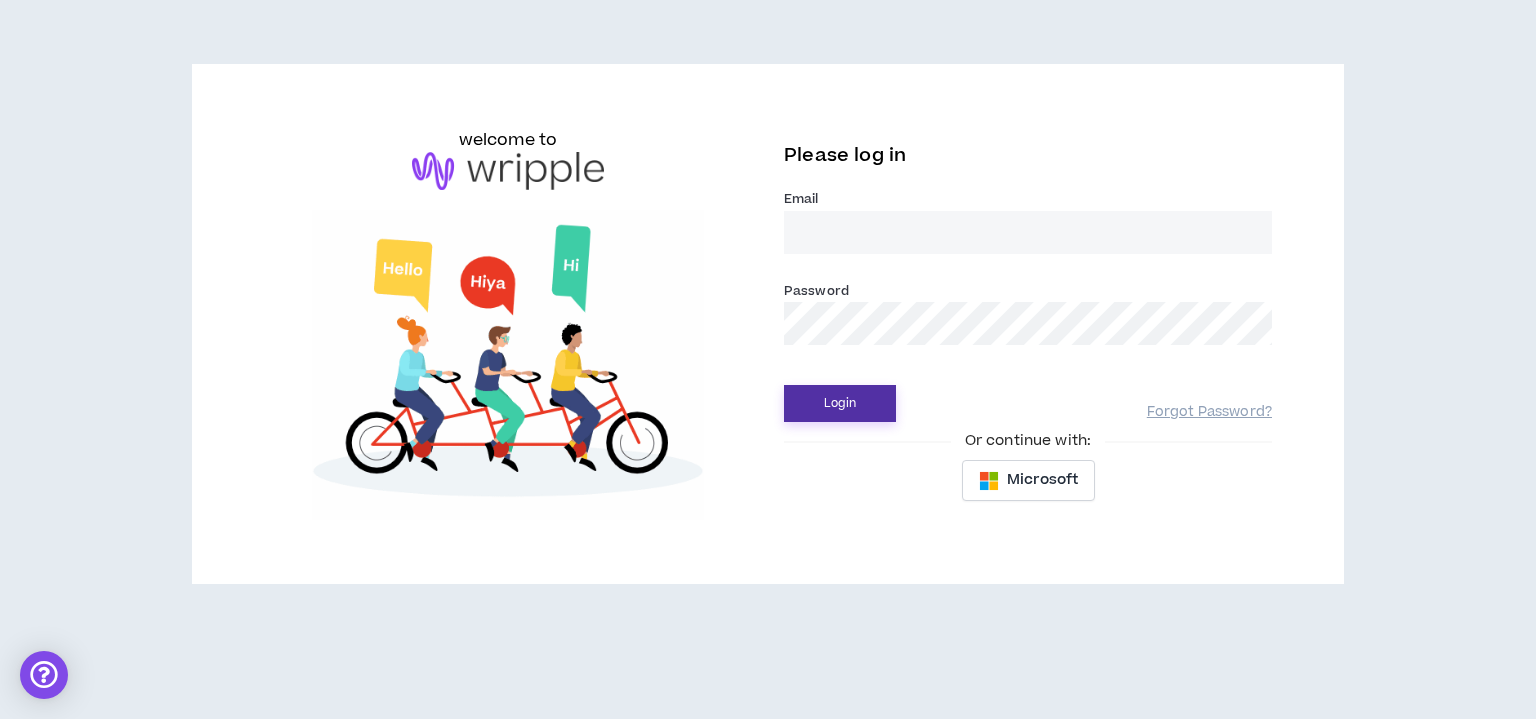 type on "[EMAIL_ADDRESS][DOMAIN_NAME]" 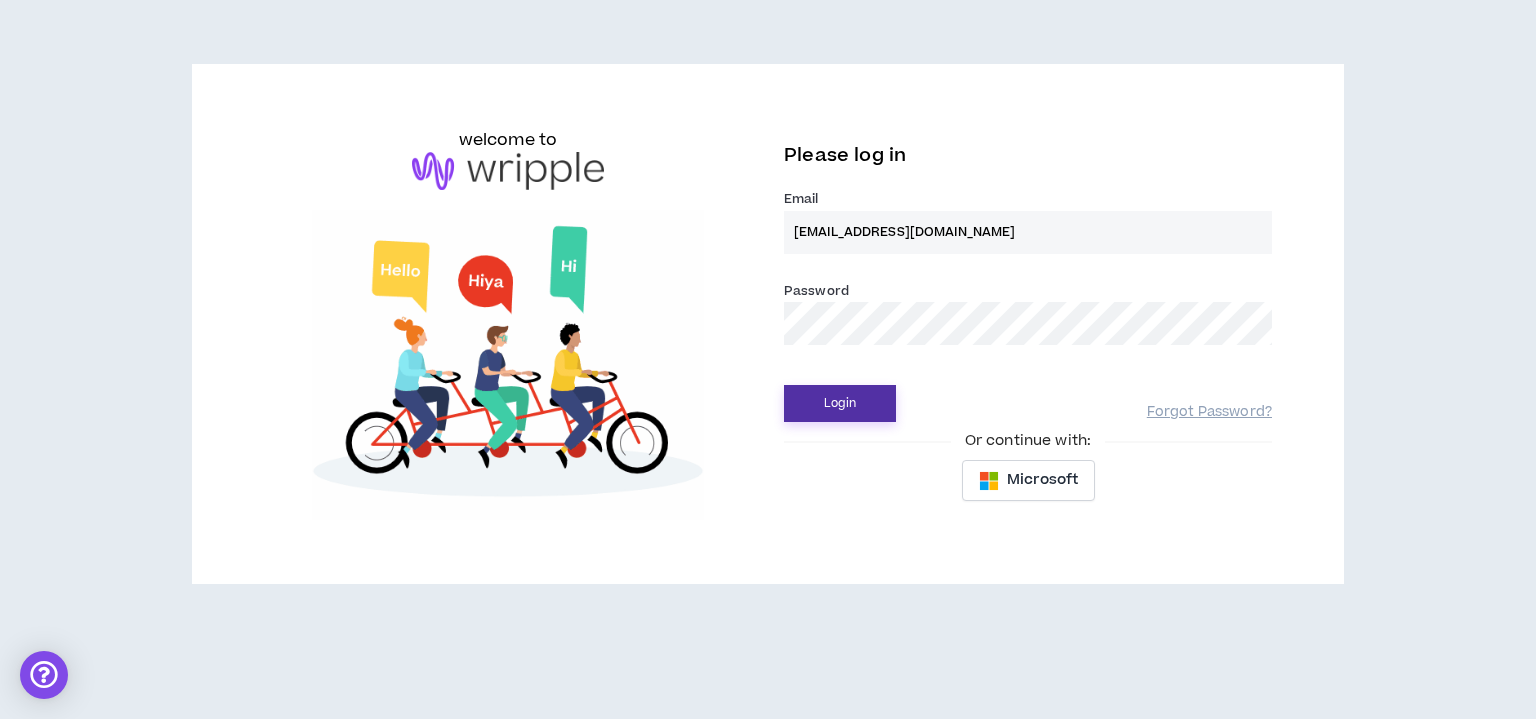 drag, startPoint x: 877, startPoint y: 404, endPoint x: 886, endPoint y: 415, distance: 14.21267 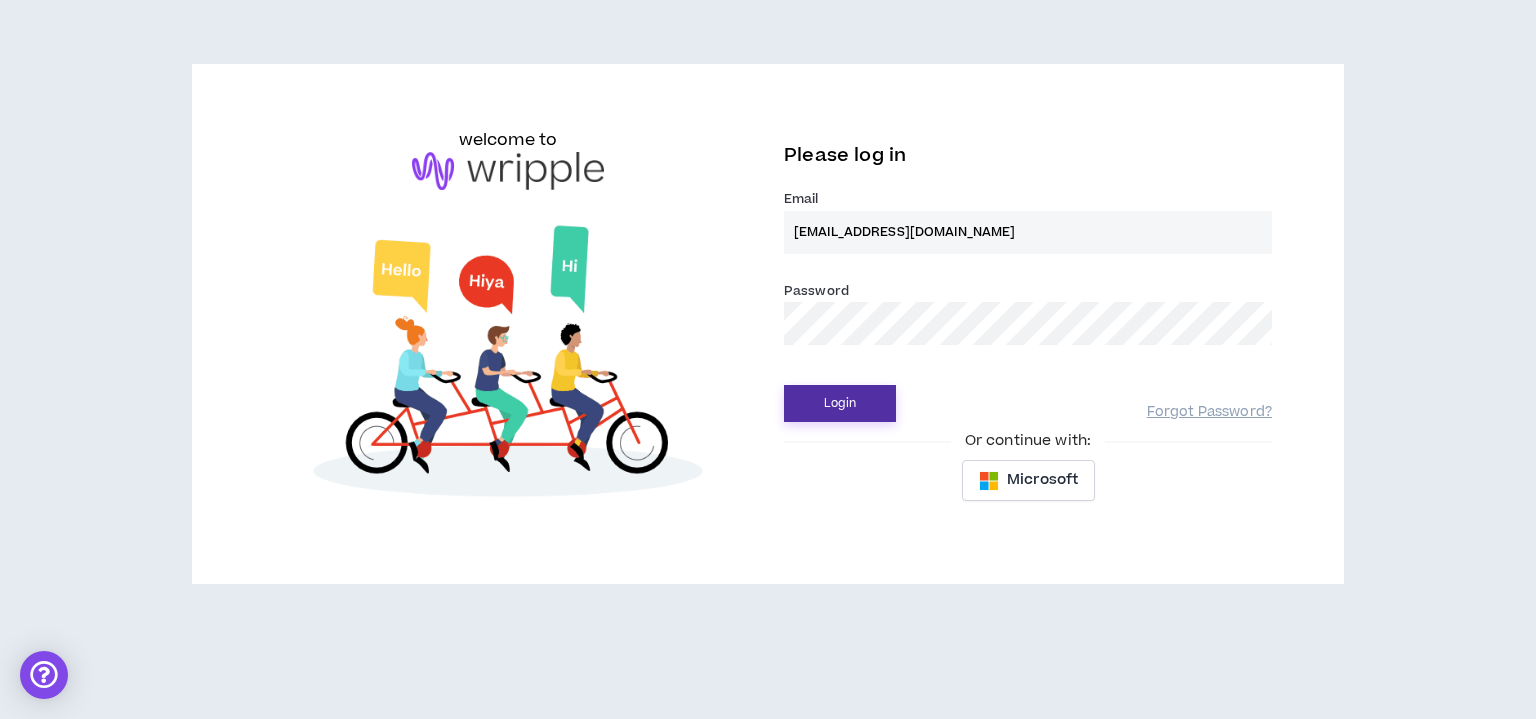click on "Login" at bounding box center [840, 403] 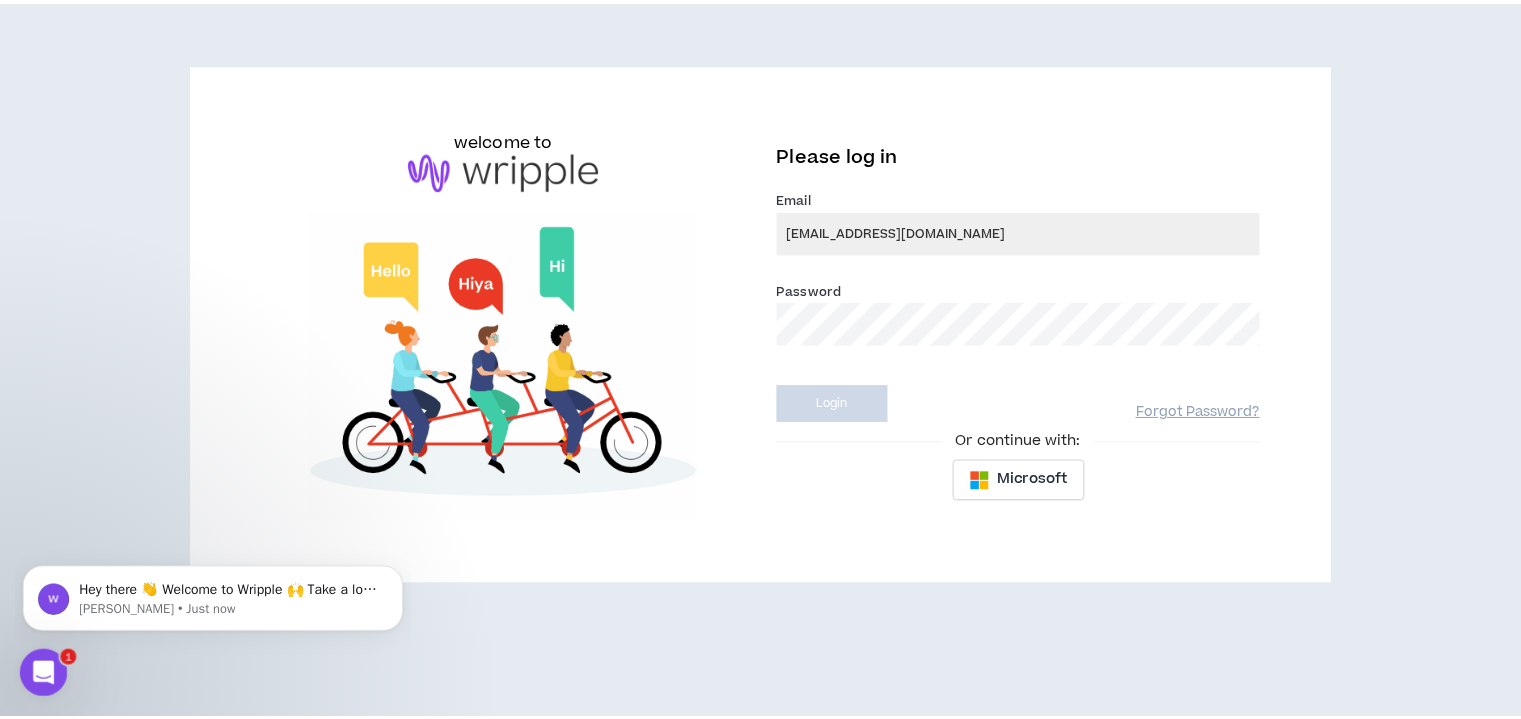 scroll, scrollTop: 0, scrollLeft: 0, axis: both 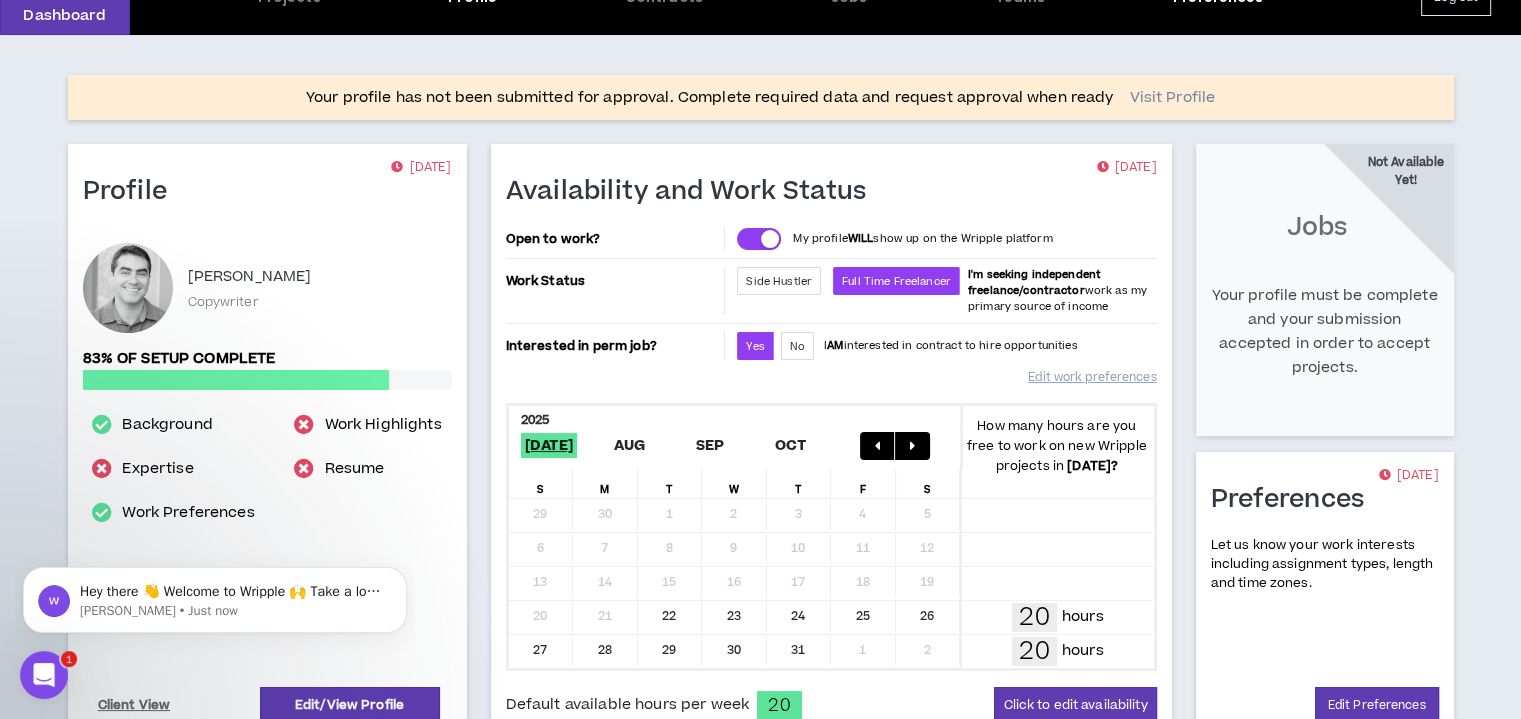 click on "Visit Profile" at bounding box center (1172, 98) 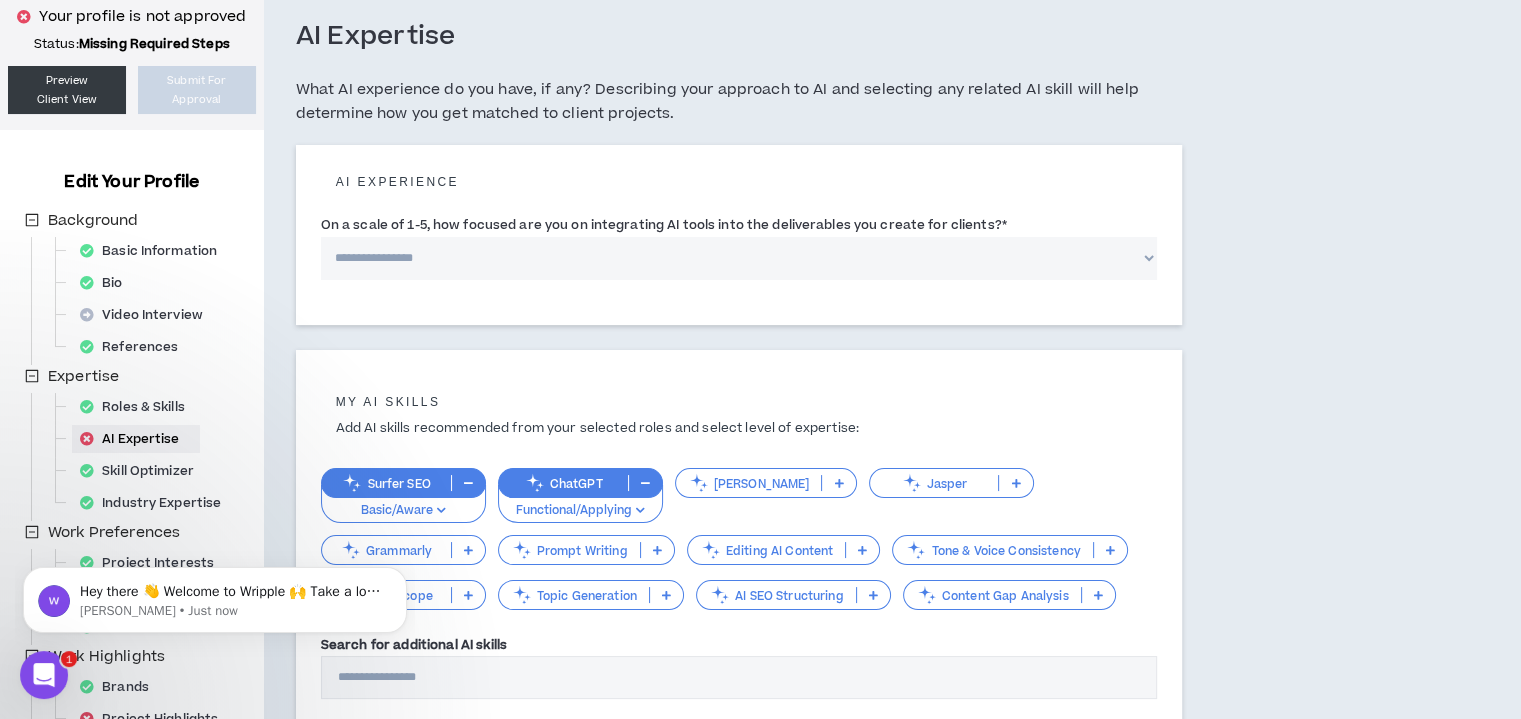 scroll, scrollTop: 0, scrollLeft: 0, axis: both 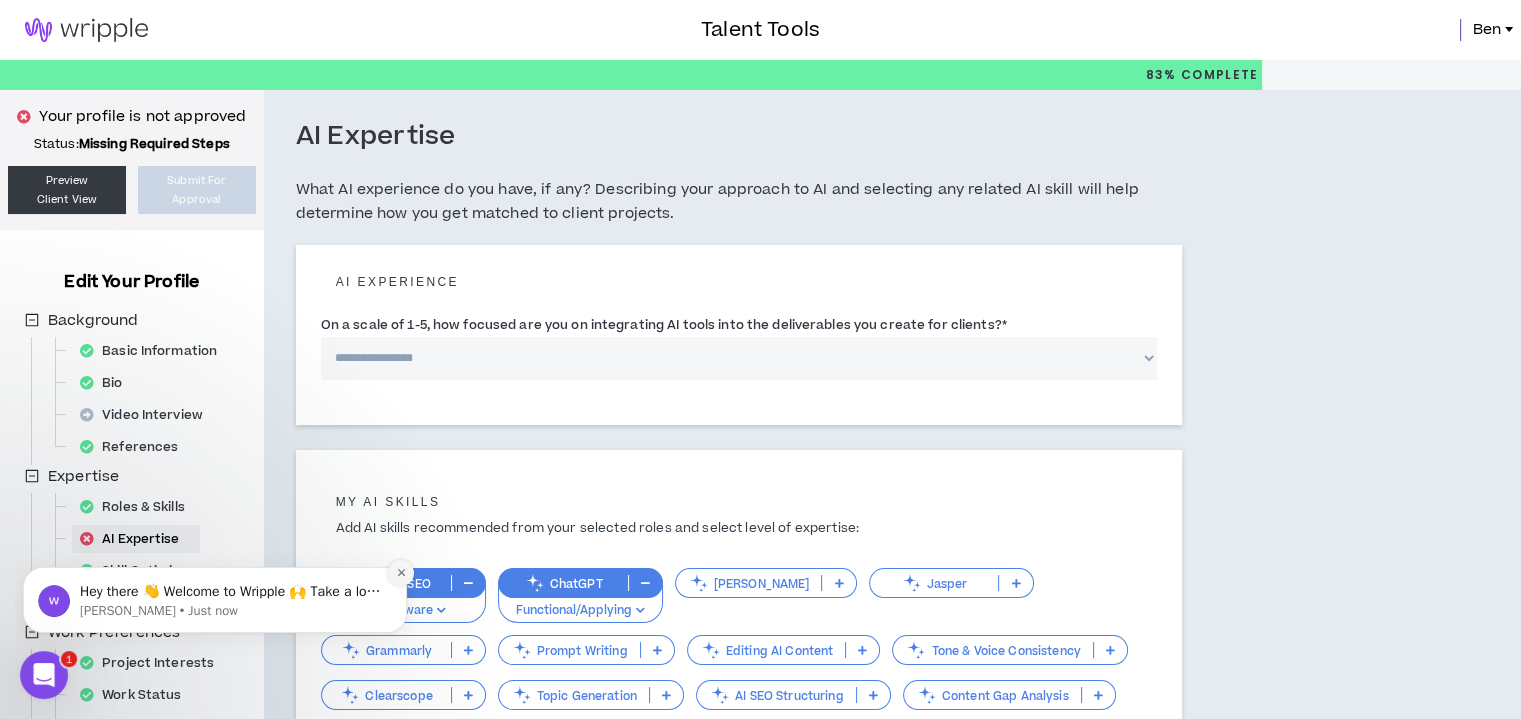 click at bounding box center (401, 573) 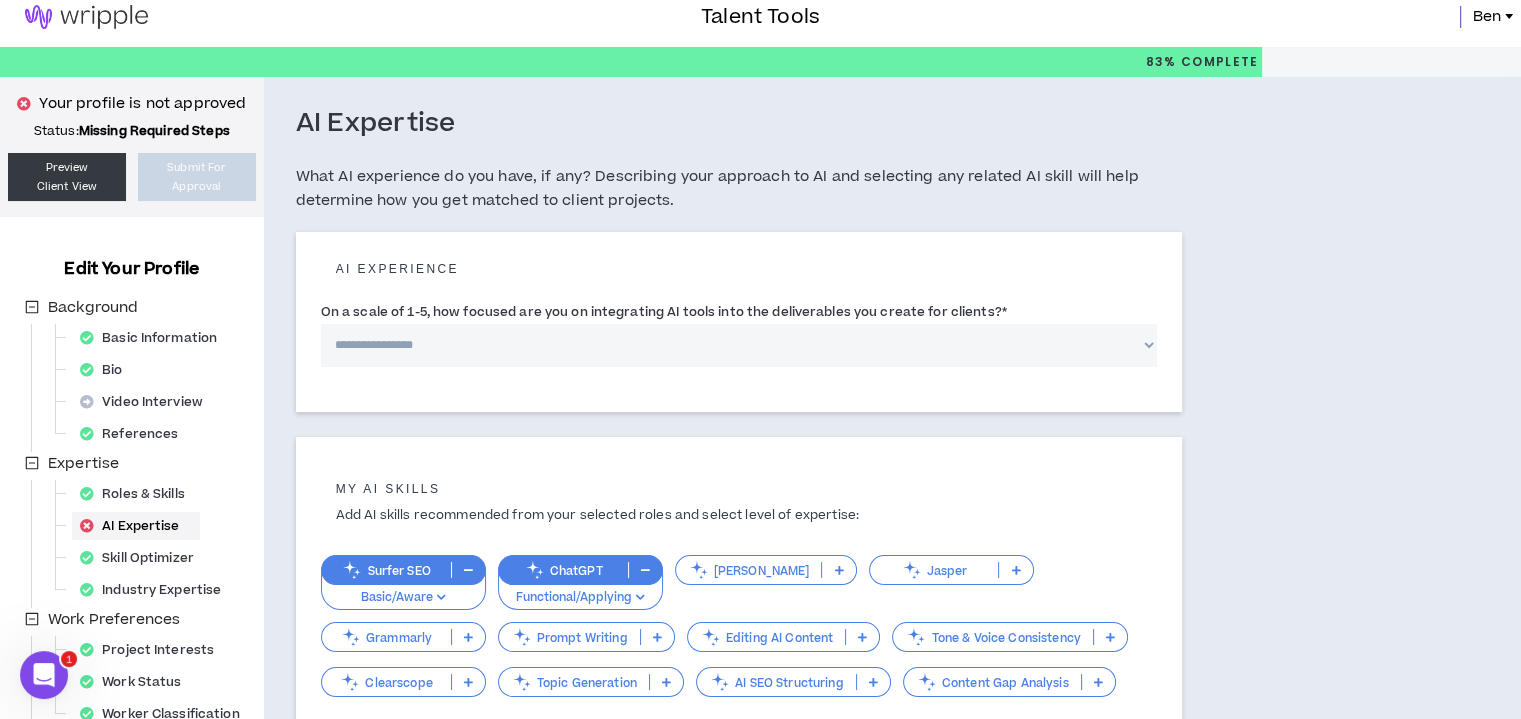 scroll, scrollTop: 0, scrollLeft: 0, axis: both 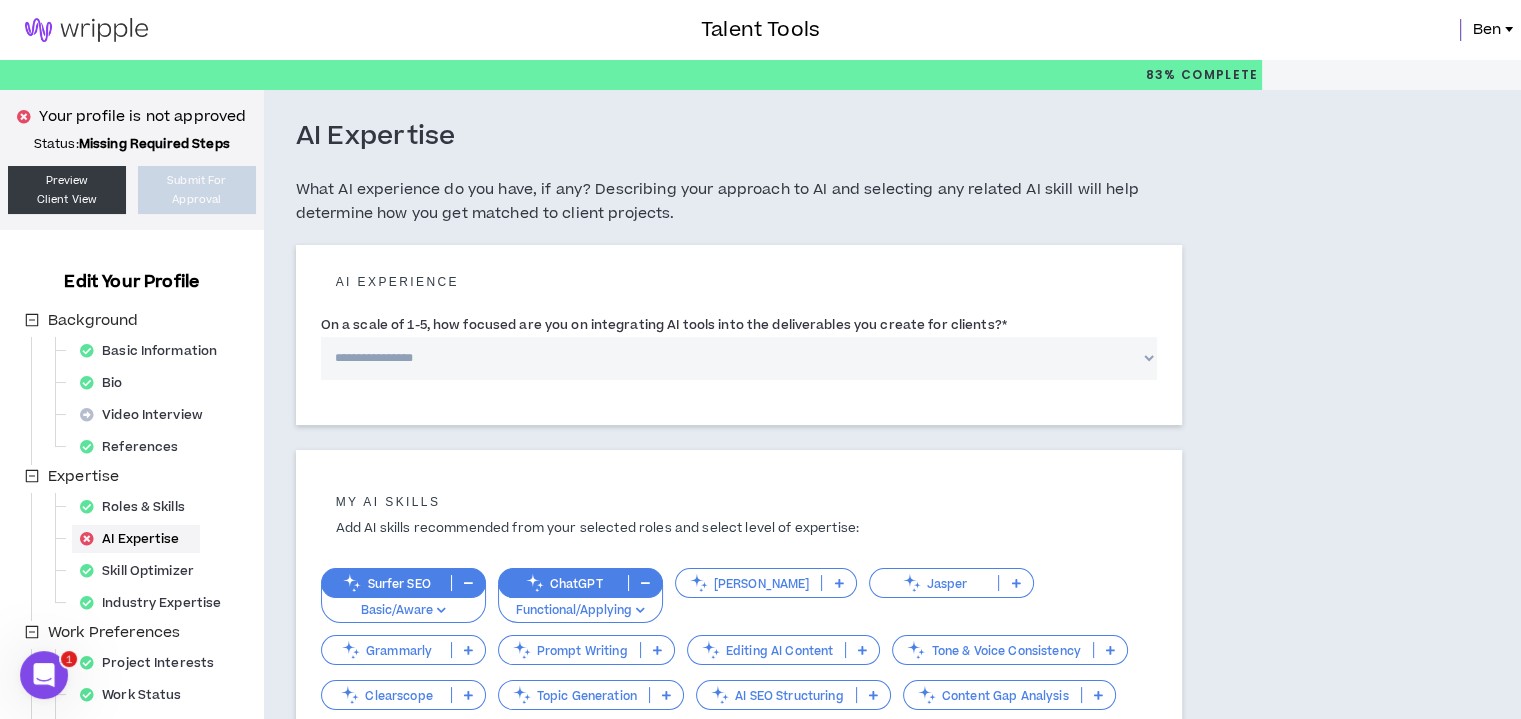 click on "**********" at bounding box center (739, 358) 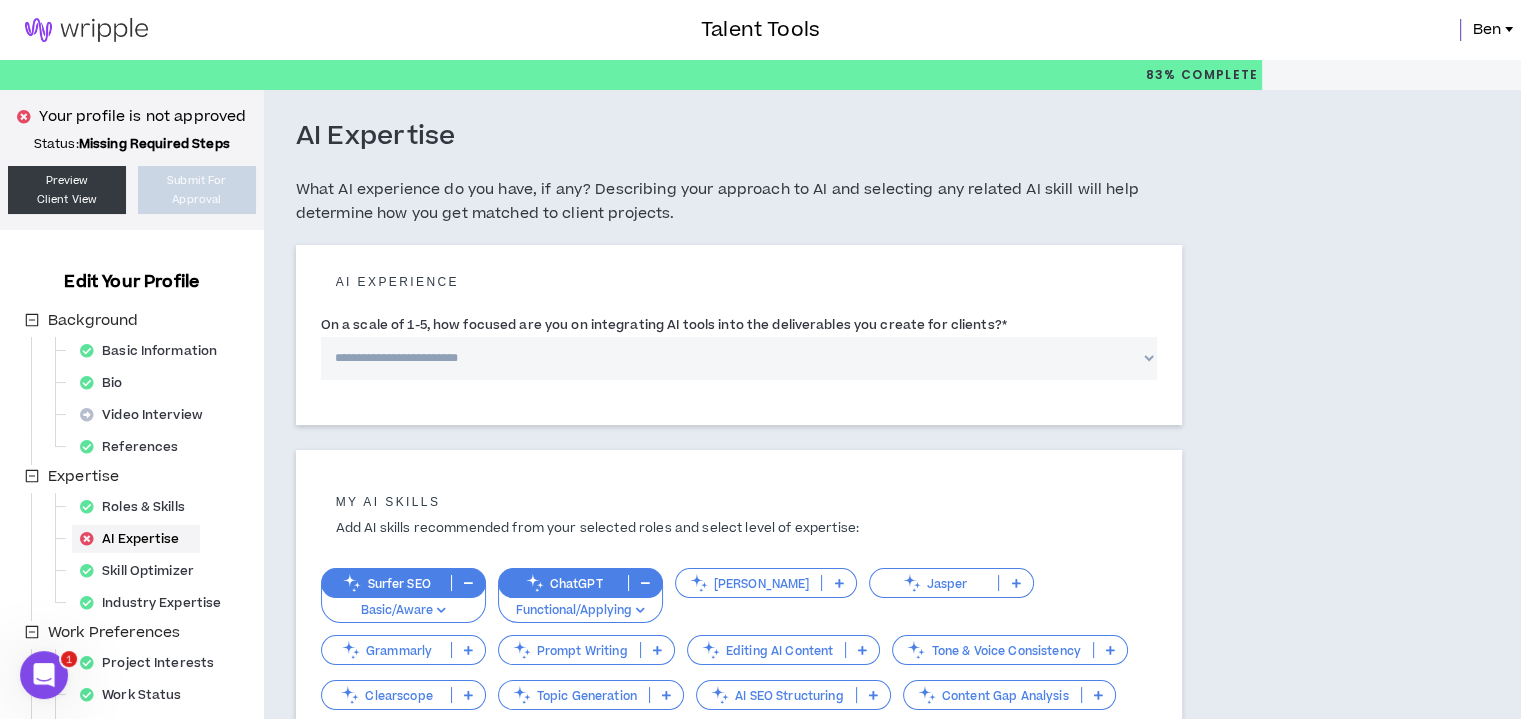 click on "**********" at bounding box center [739, 358] 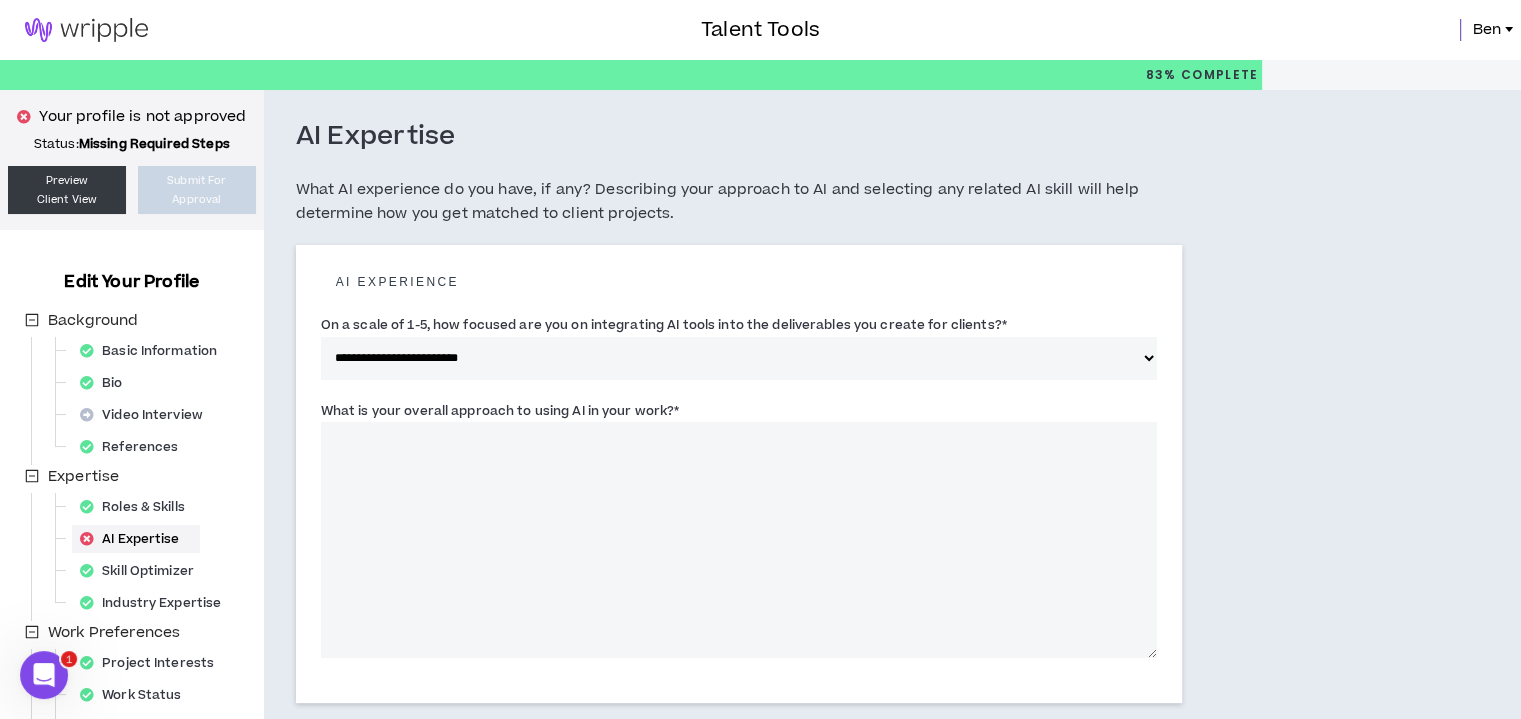 click on "What is your overall approach to using AI in your work?  *" at bounding box center (739, 540) 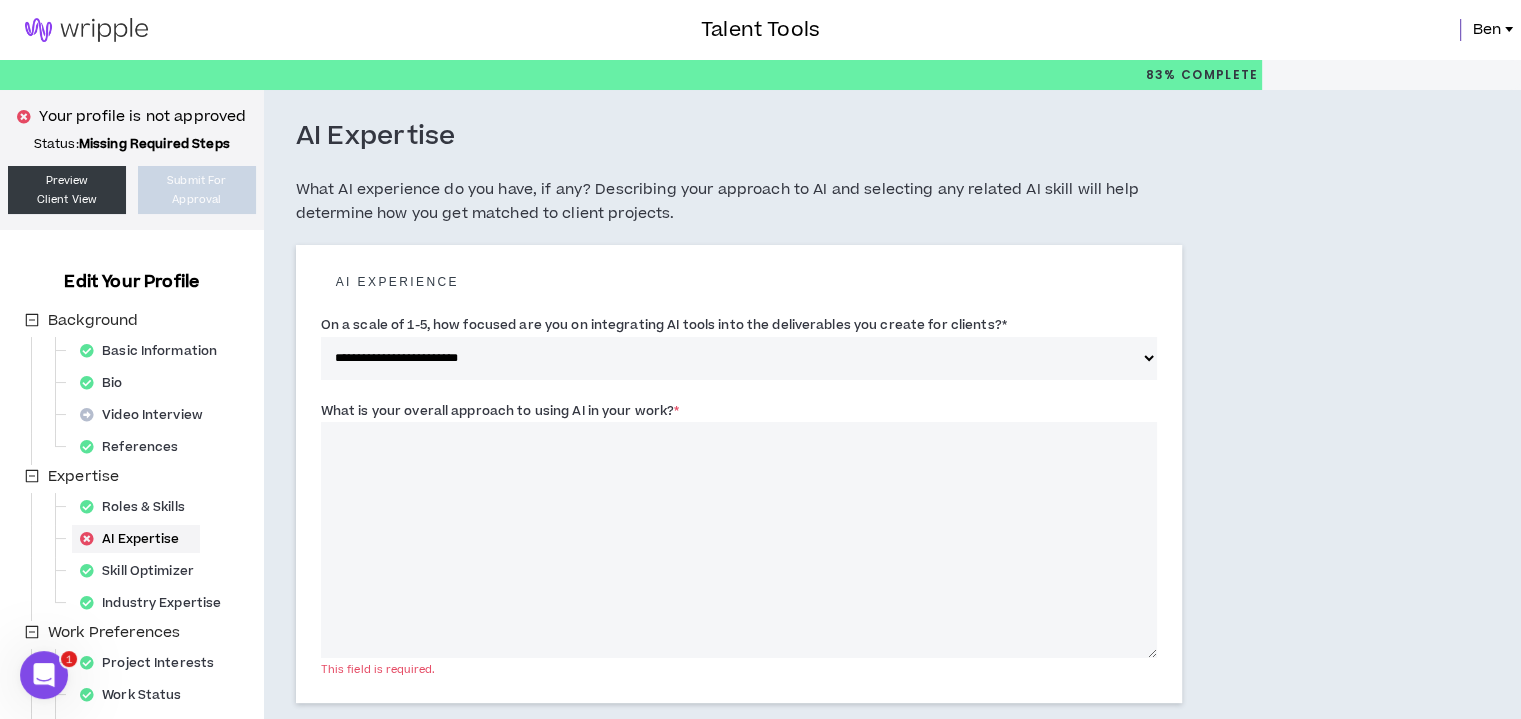 click on "What is your overall approach to using AI in your work?  *" at bounding box center (739, 540) 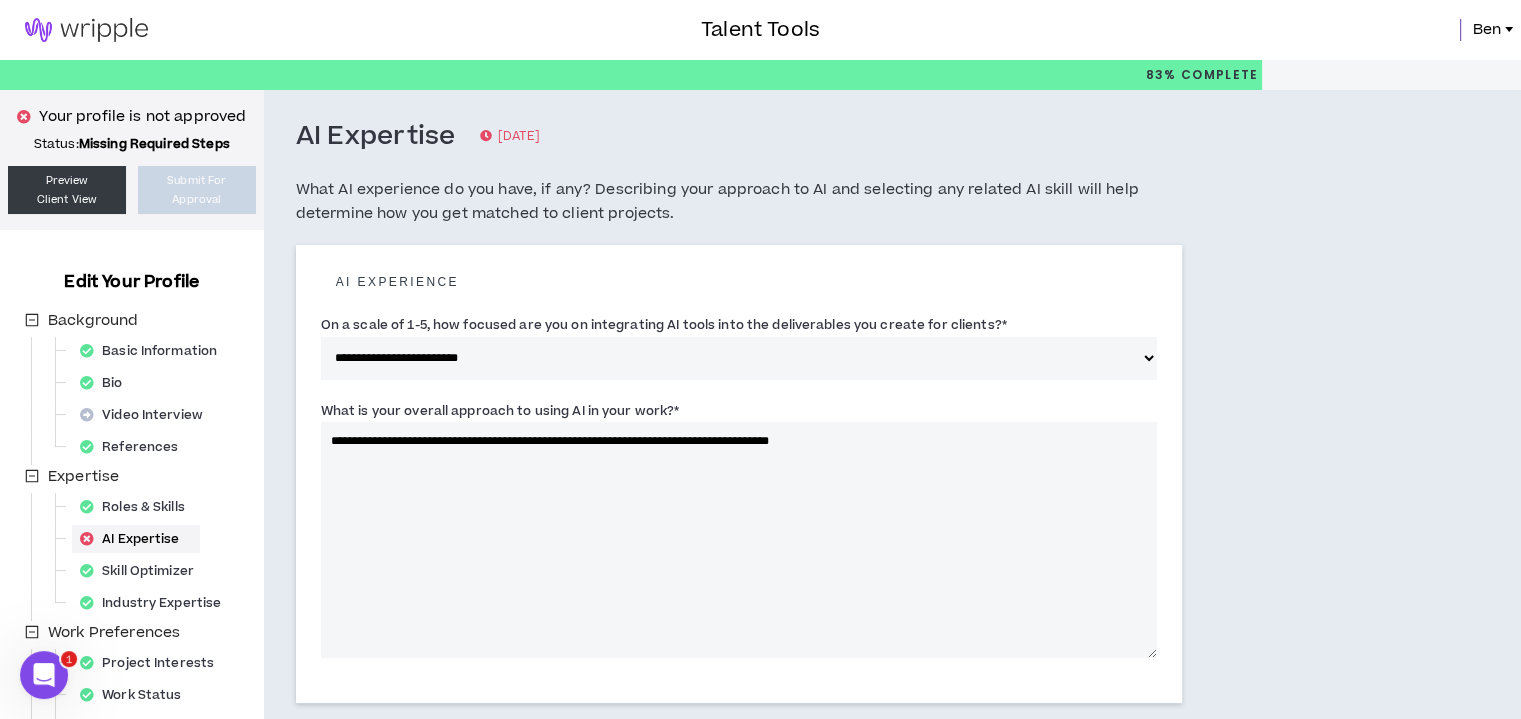click on "**********" at bounding box center [739, 540] 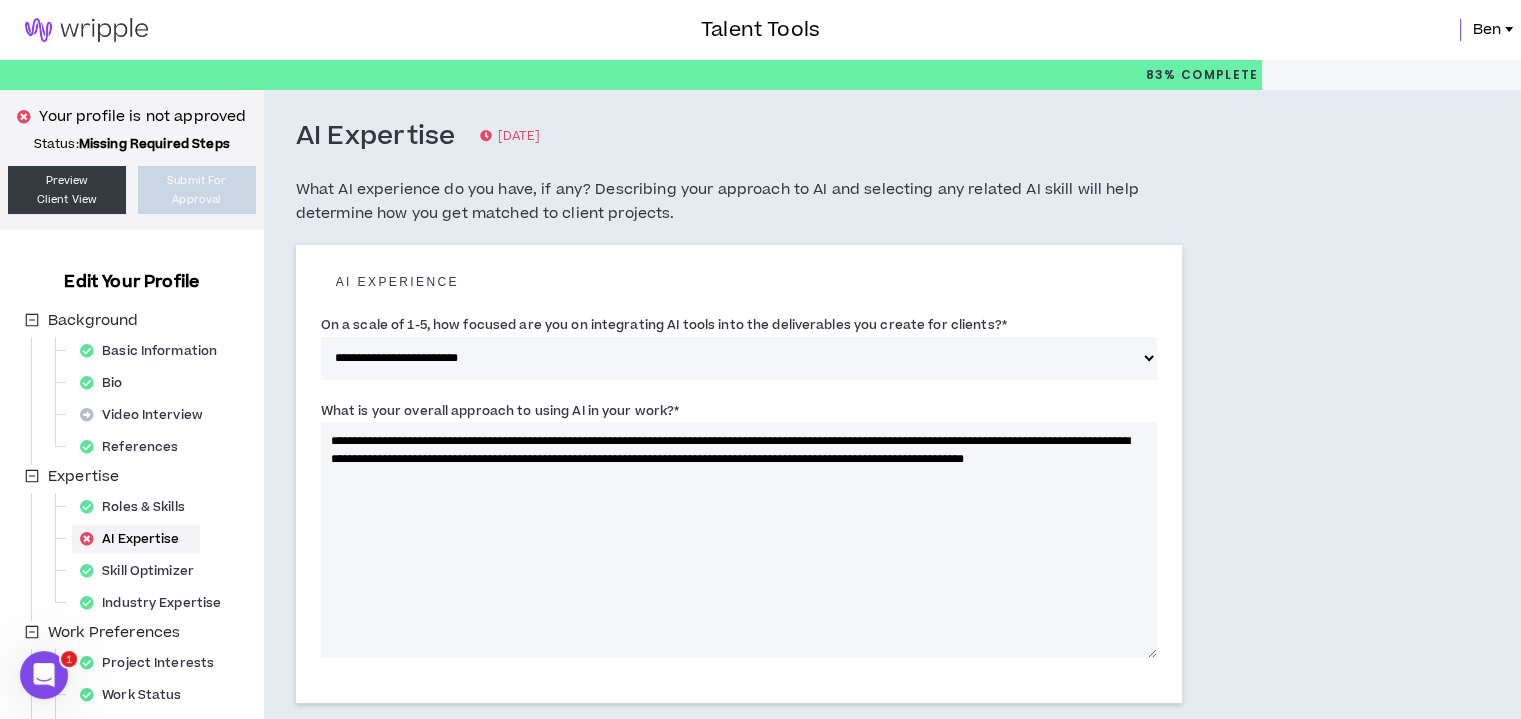 click on "**********" at bounding box center (739, 540) 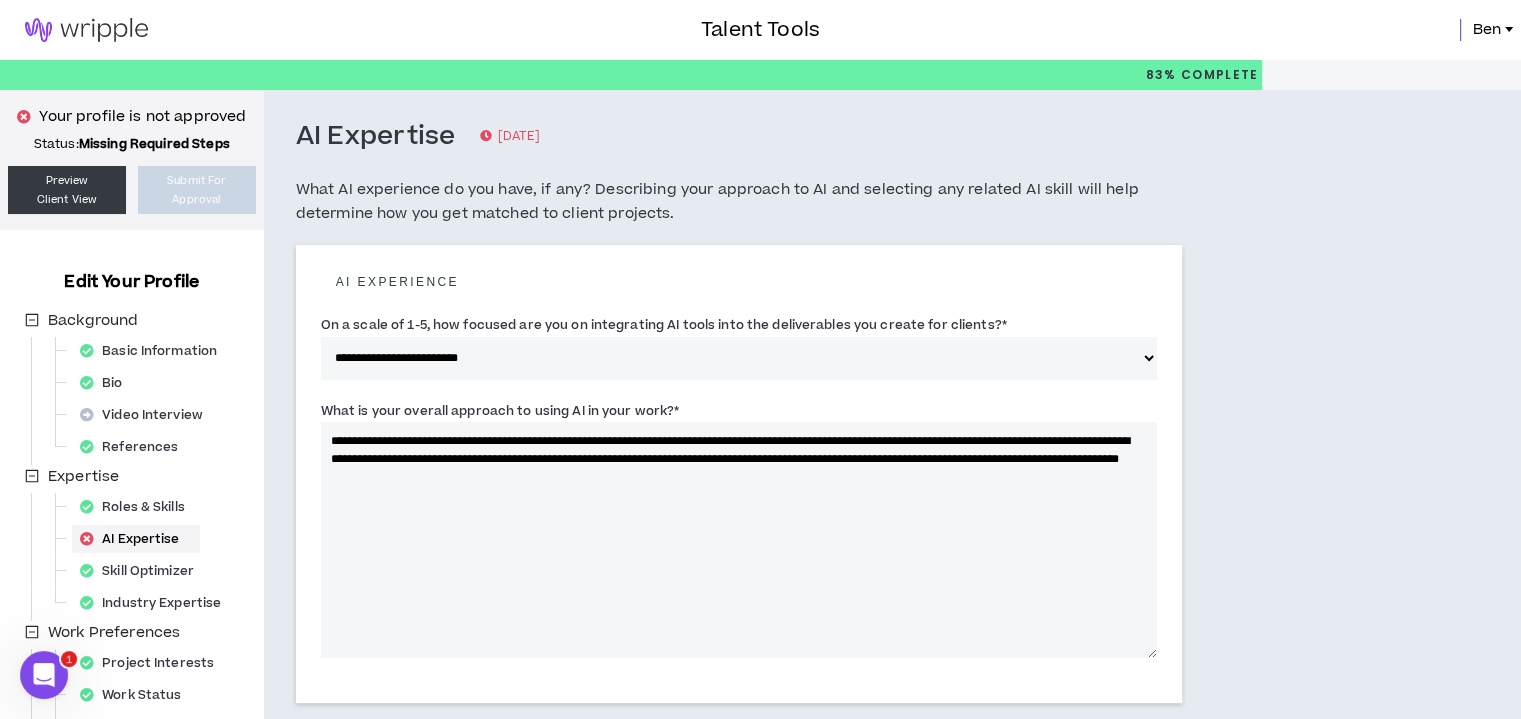 click on "**********" at bounding box center [739, 540] 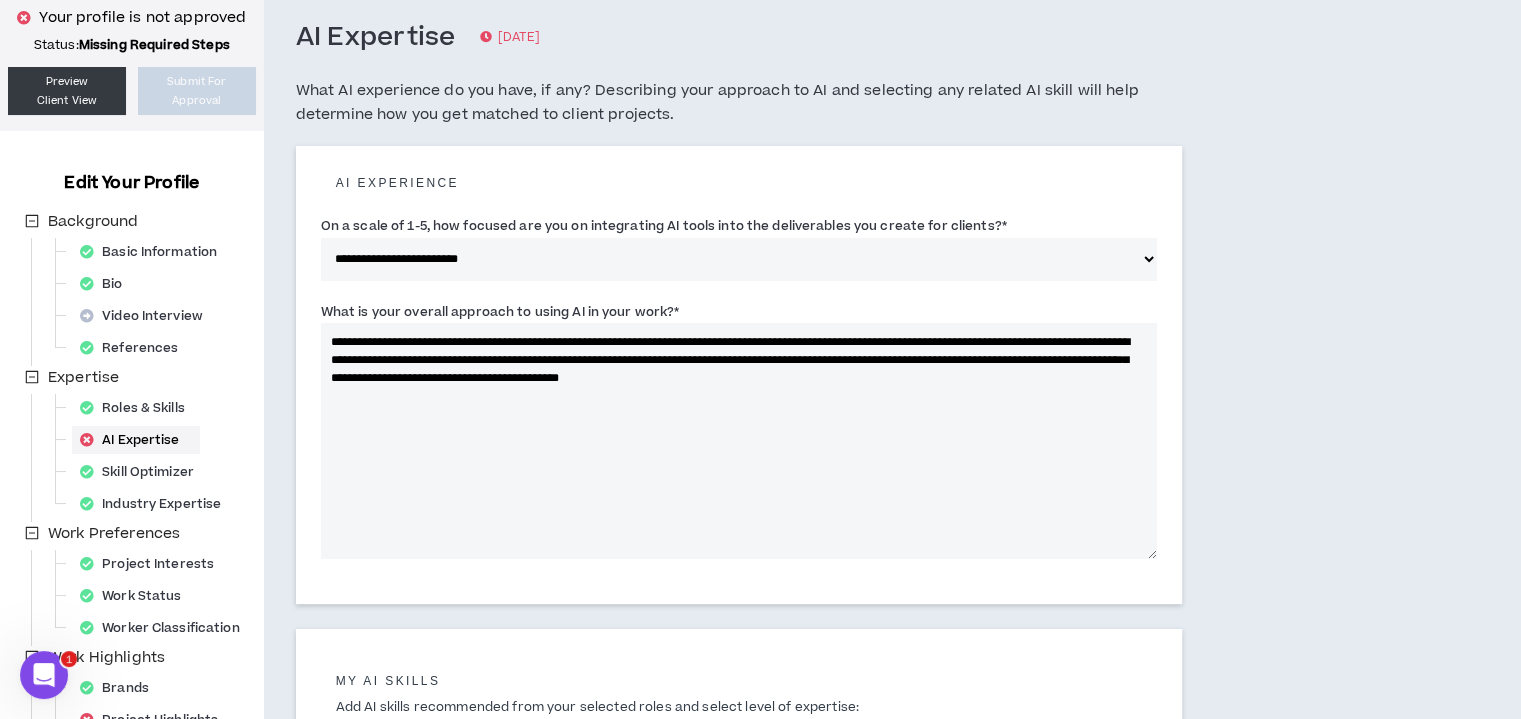 scroll, scrollTop: 500, scrollLeft: 0, axis: vertical 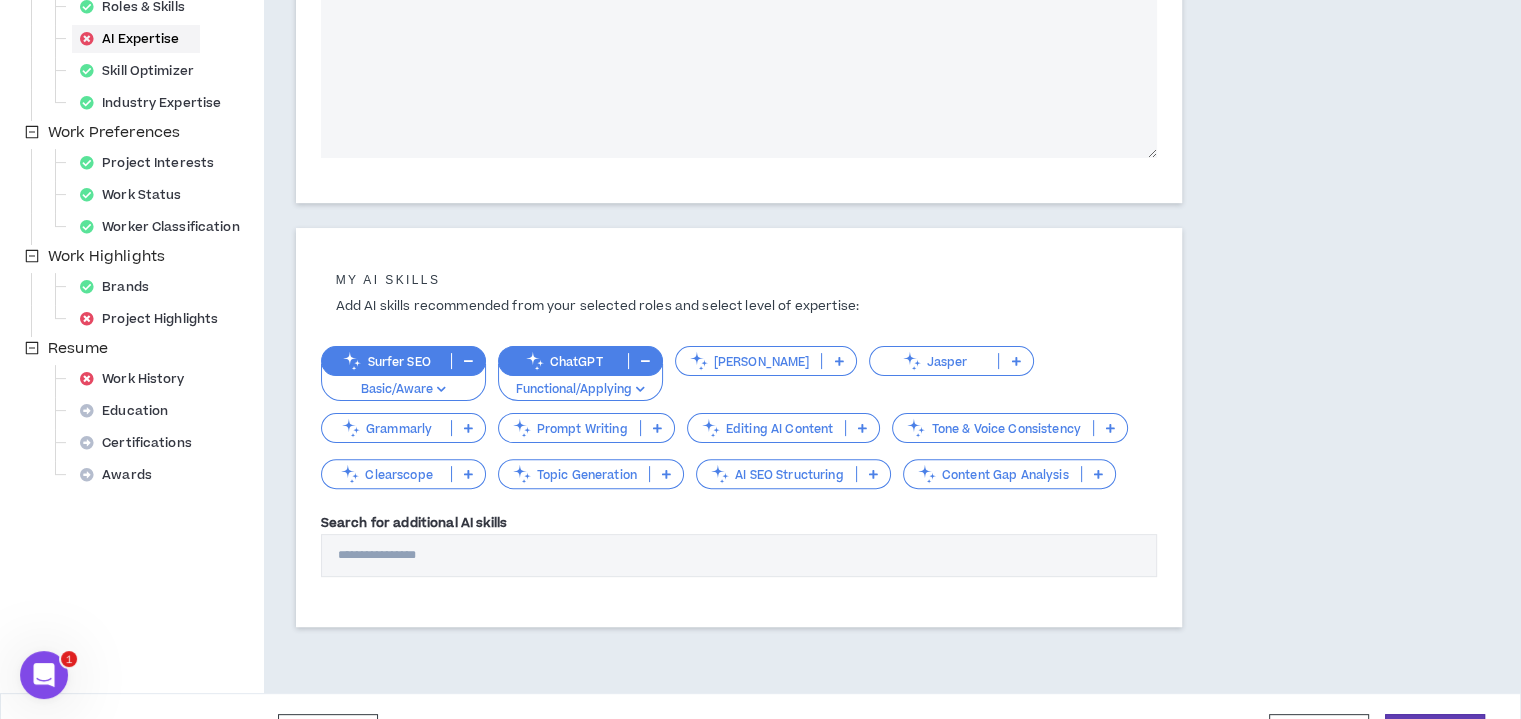 type on "**********" 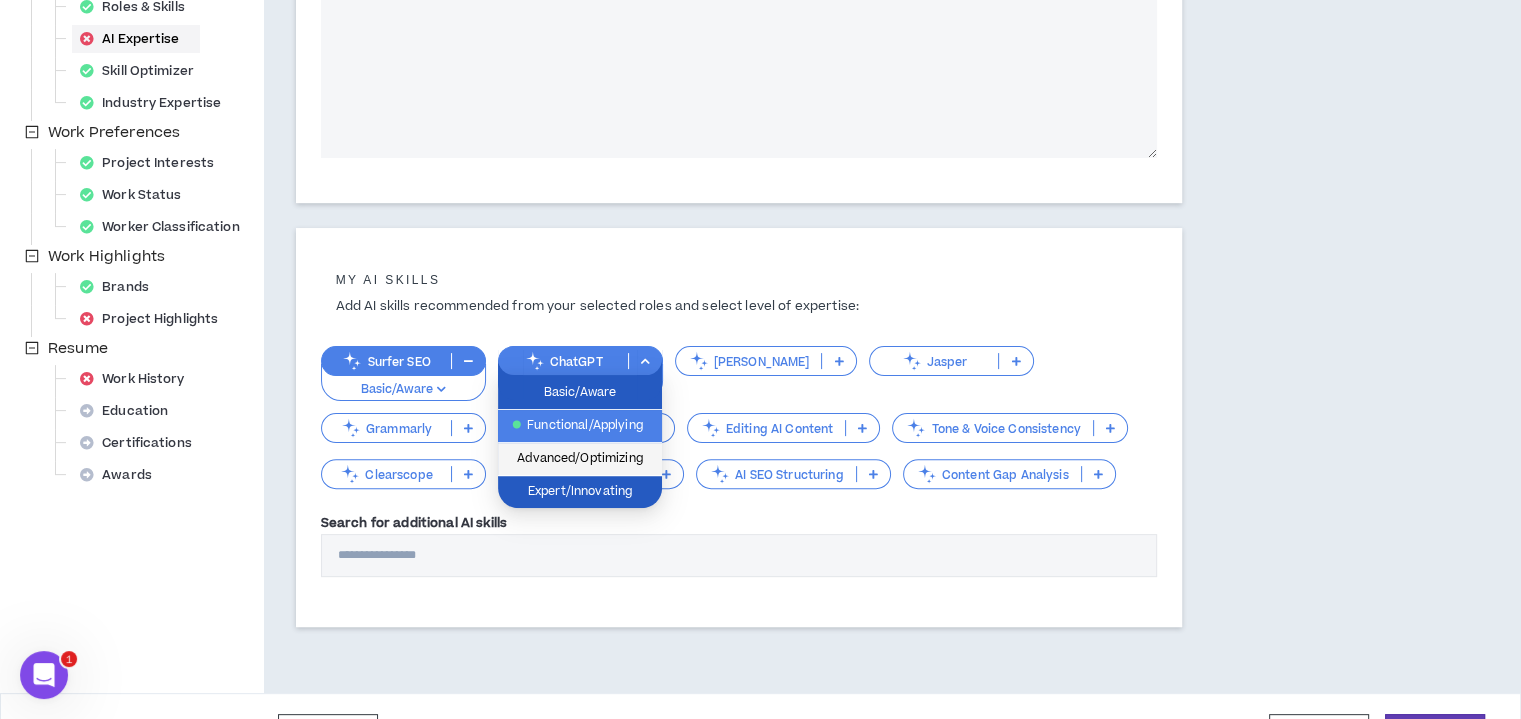 click on "Advanced/Optimizing" at bounding box center [580, 459] 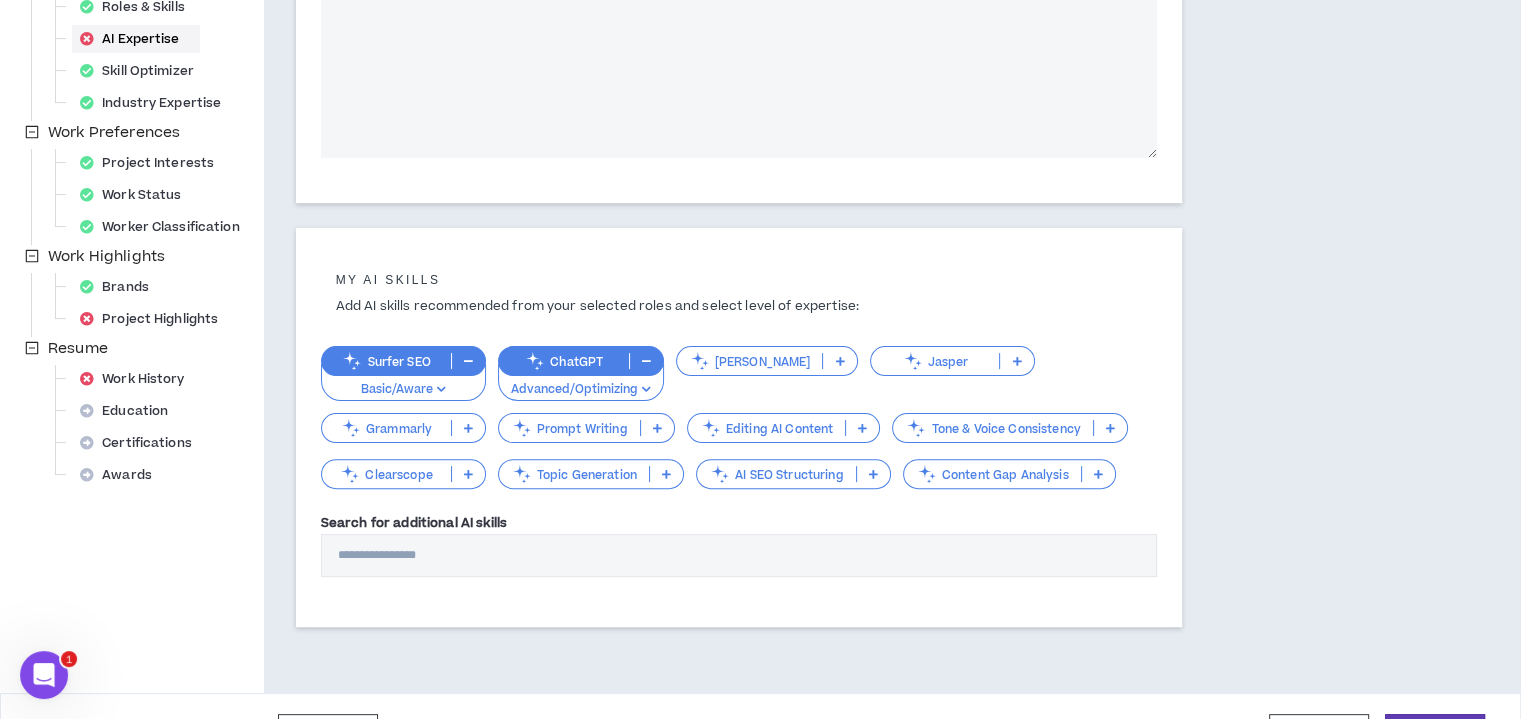 click on "Basic/Aware" at bounding box center (403, 390) 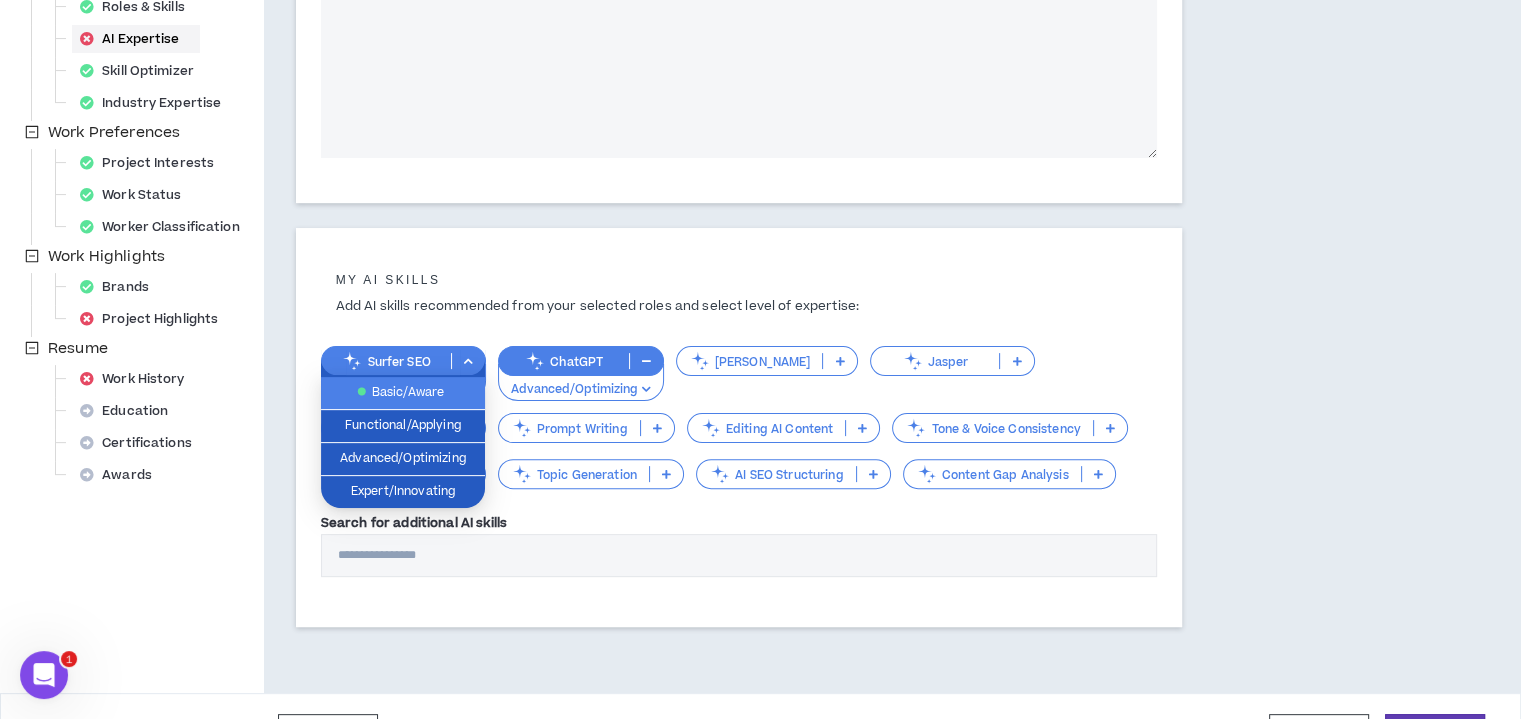 click on "Basic/Aware" at bounding box center (403, 393) 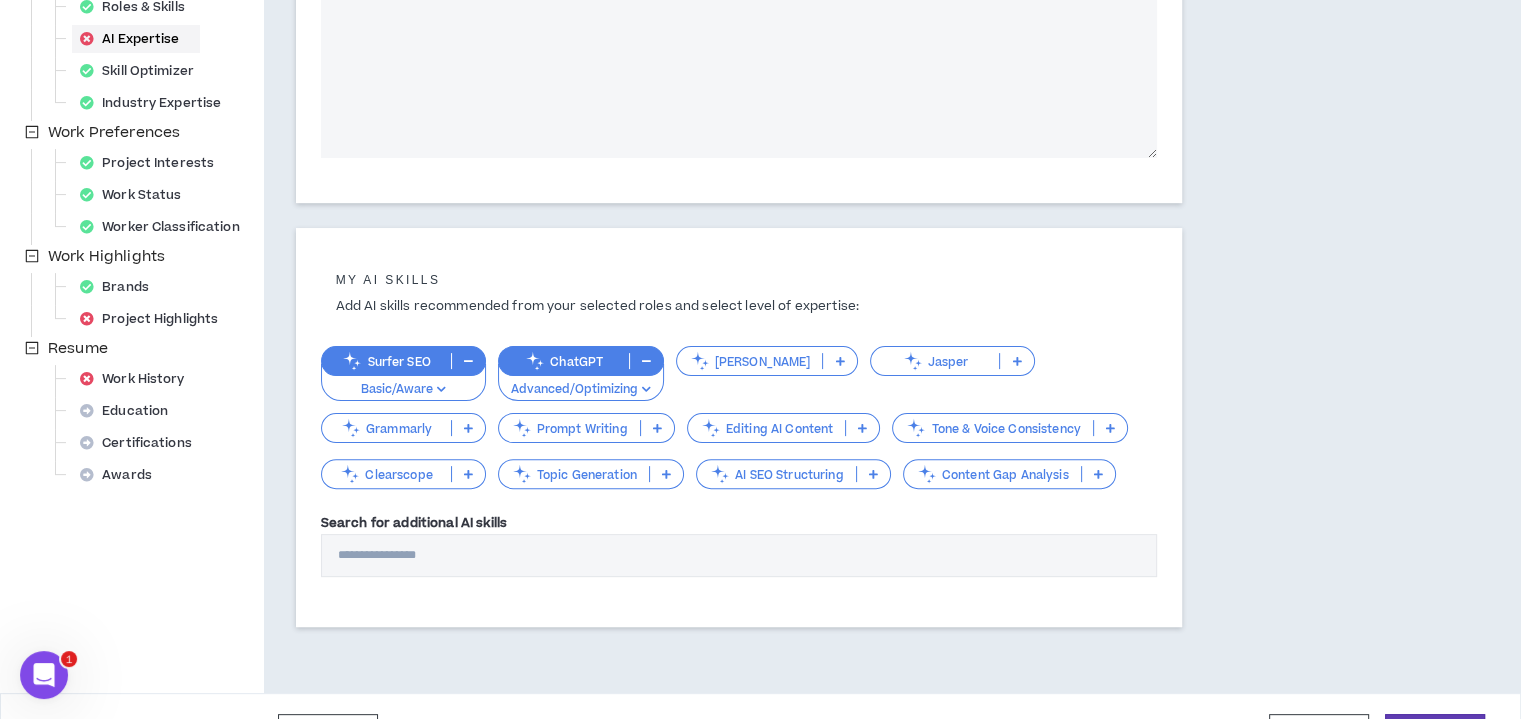 click at bounding box center (657, 428) 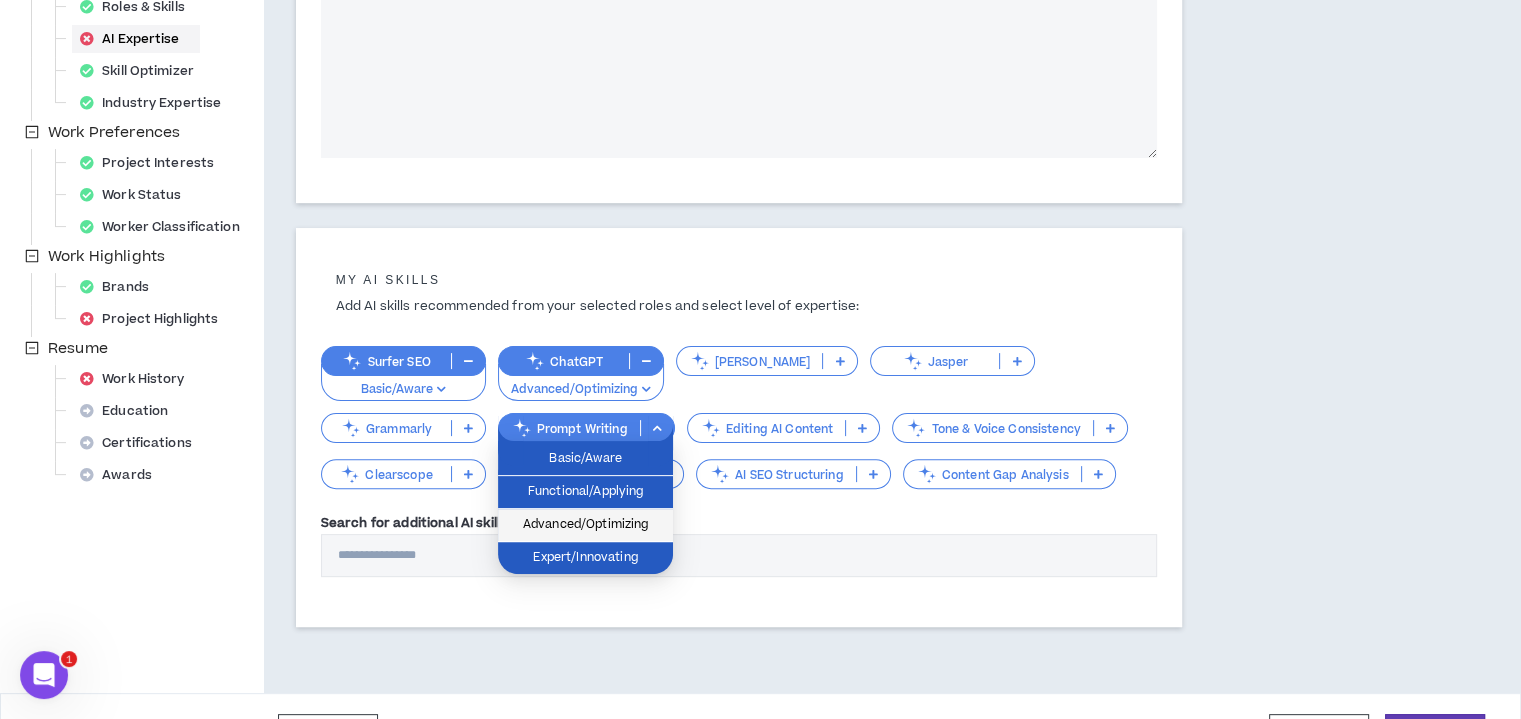 click on "Advanced/Optimizing" at bounding box center [585, 525] 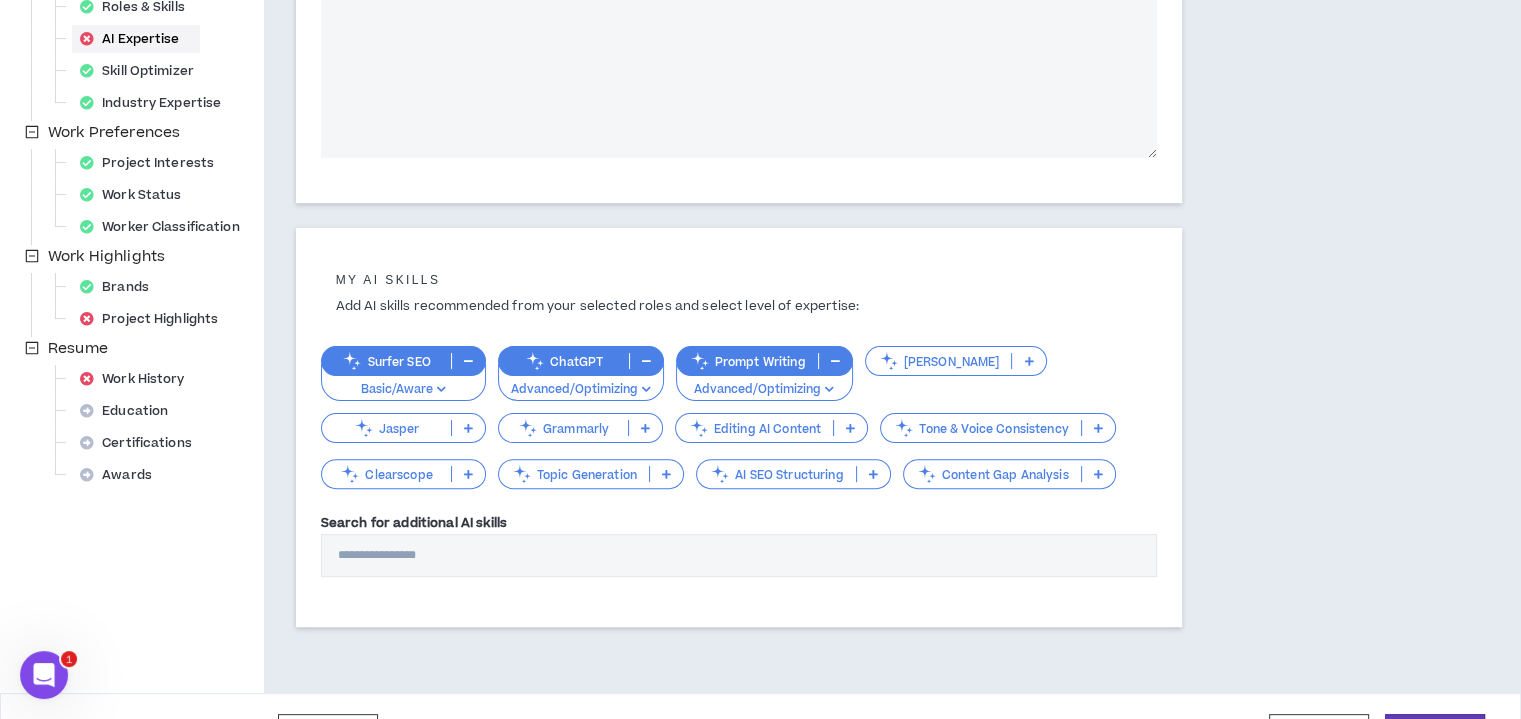 click at bounding box center (645, 428) 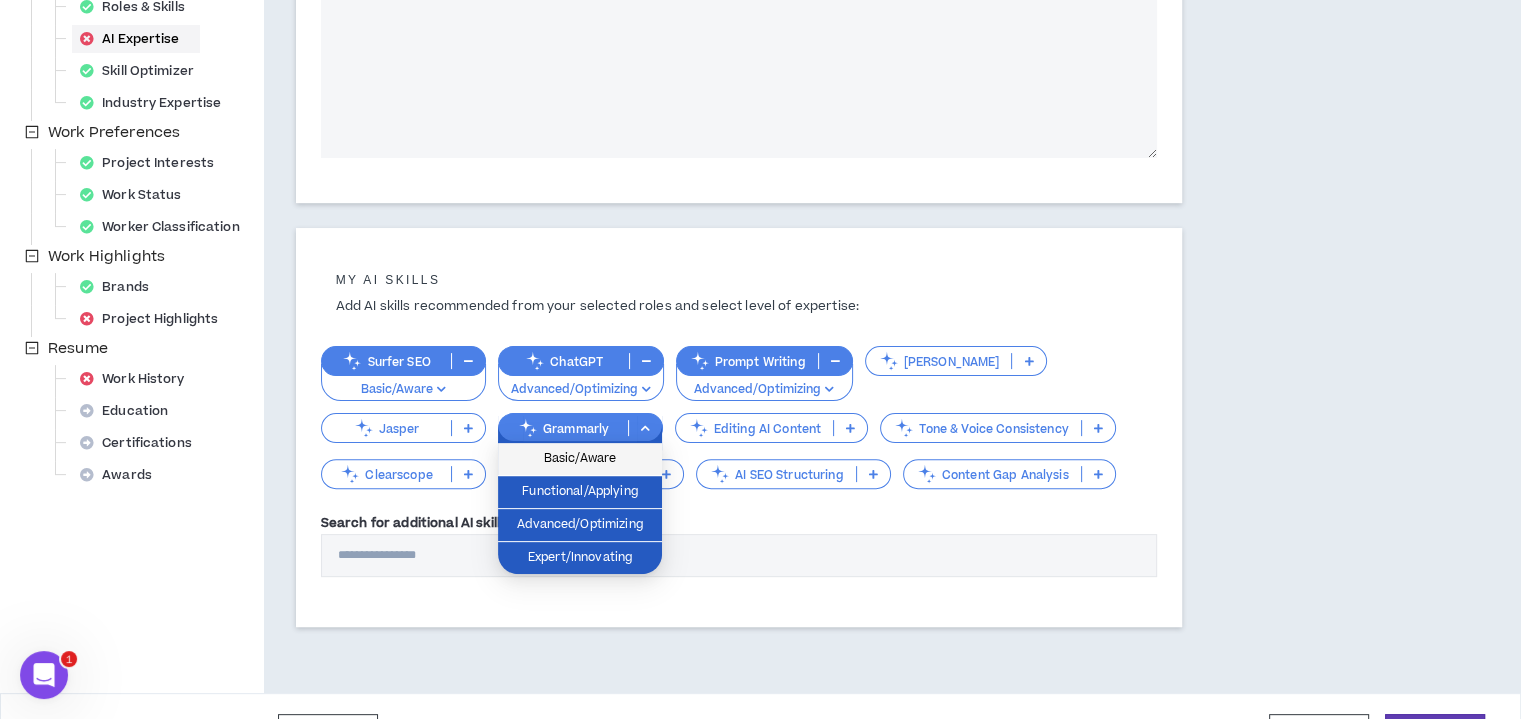 click on "Basic/Aware" at bounding box center [580, 459] 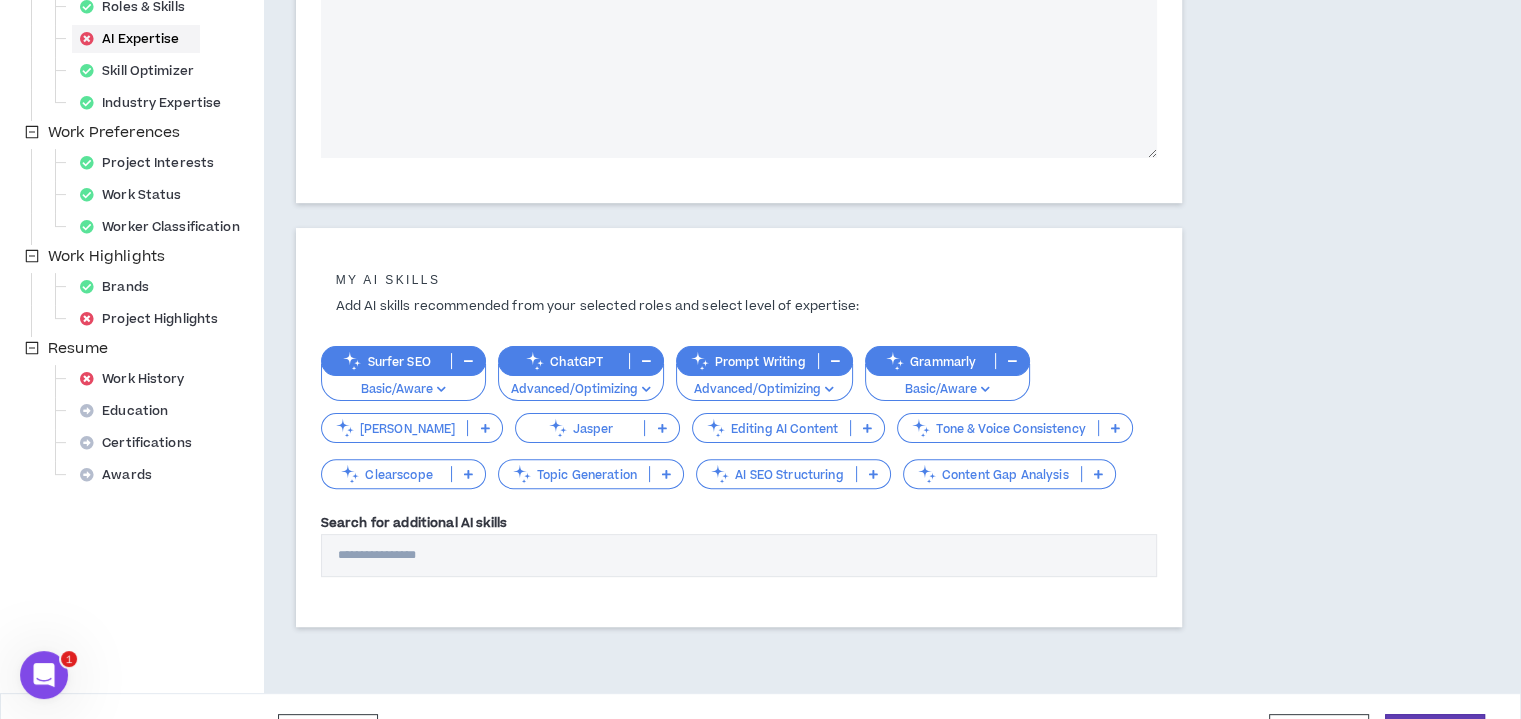 click on "Search for additional AI skills" at bounding box center (739, 555) 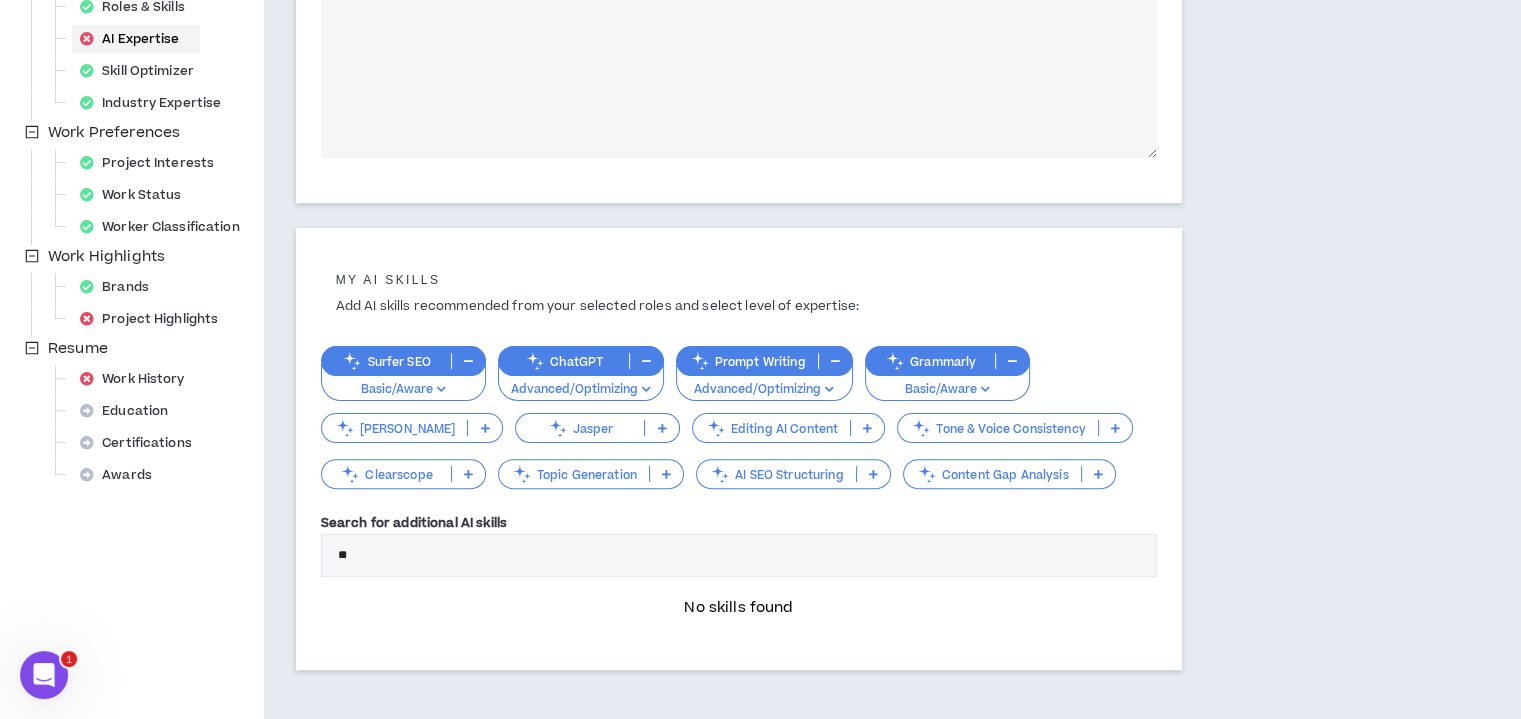 type on "*" 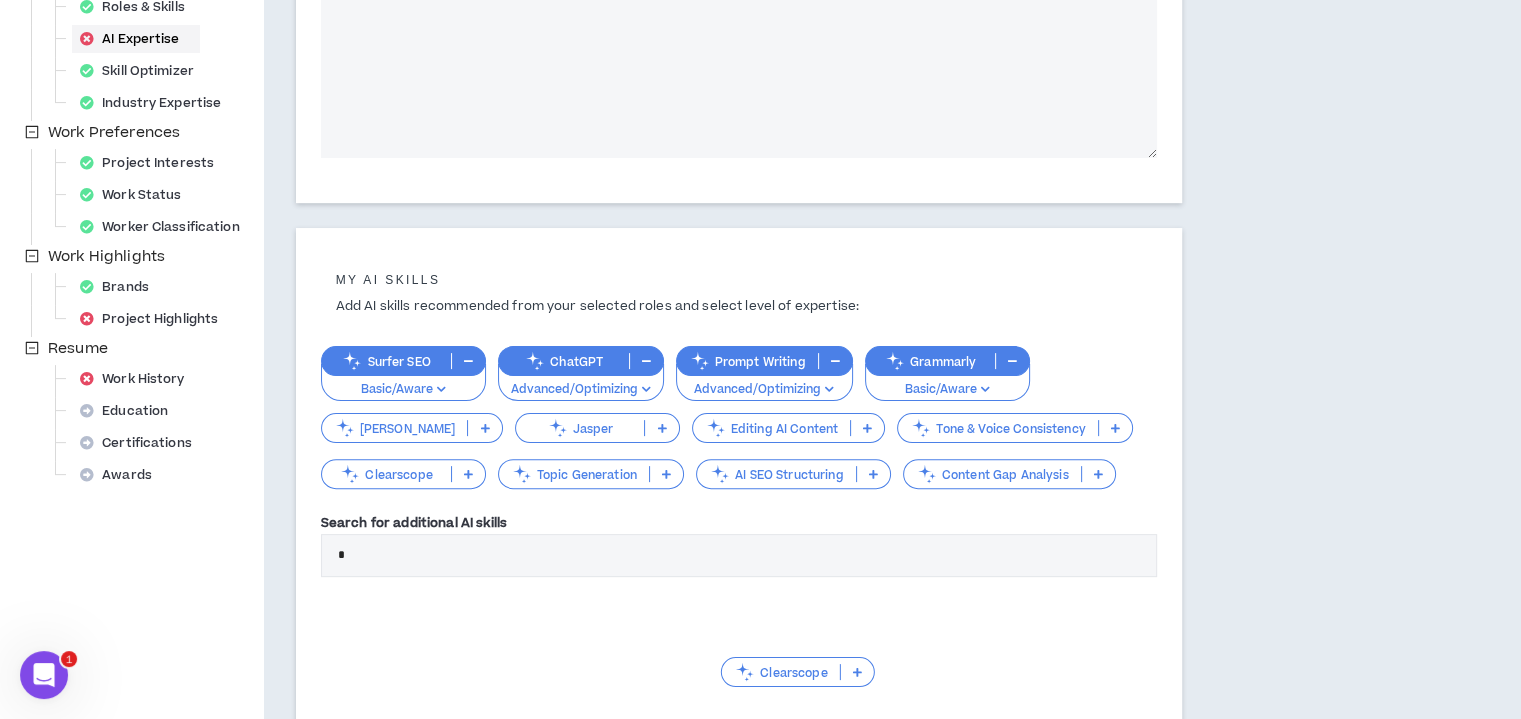 type 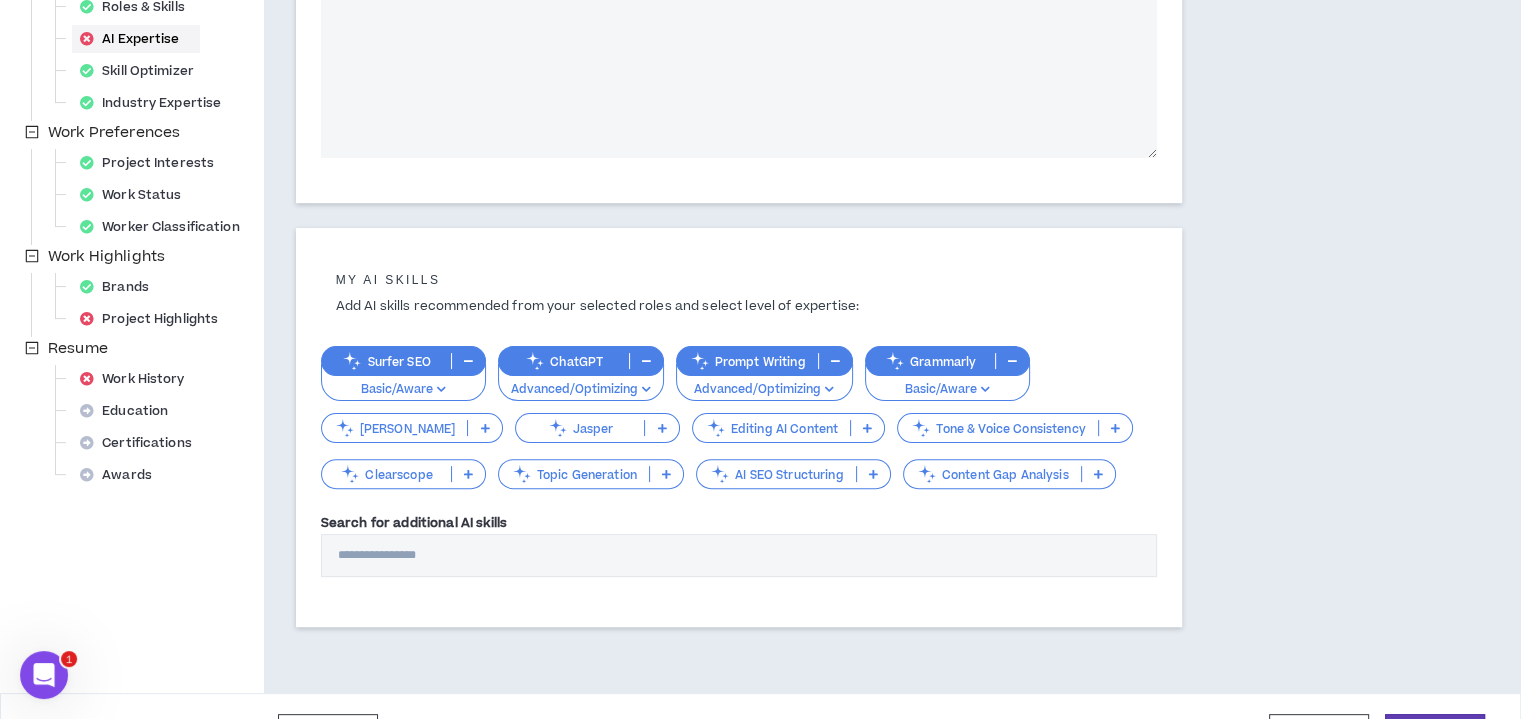 click at bounding box center [867, 428] 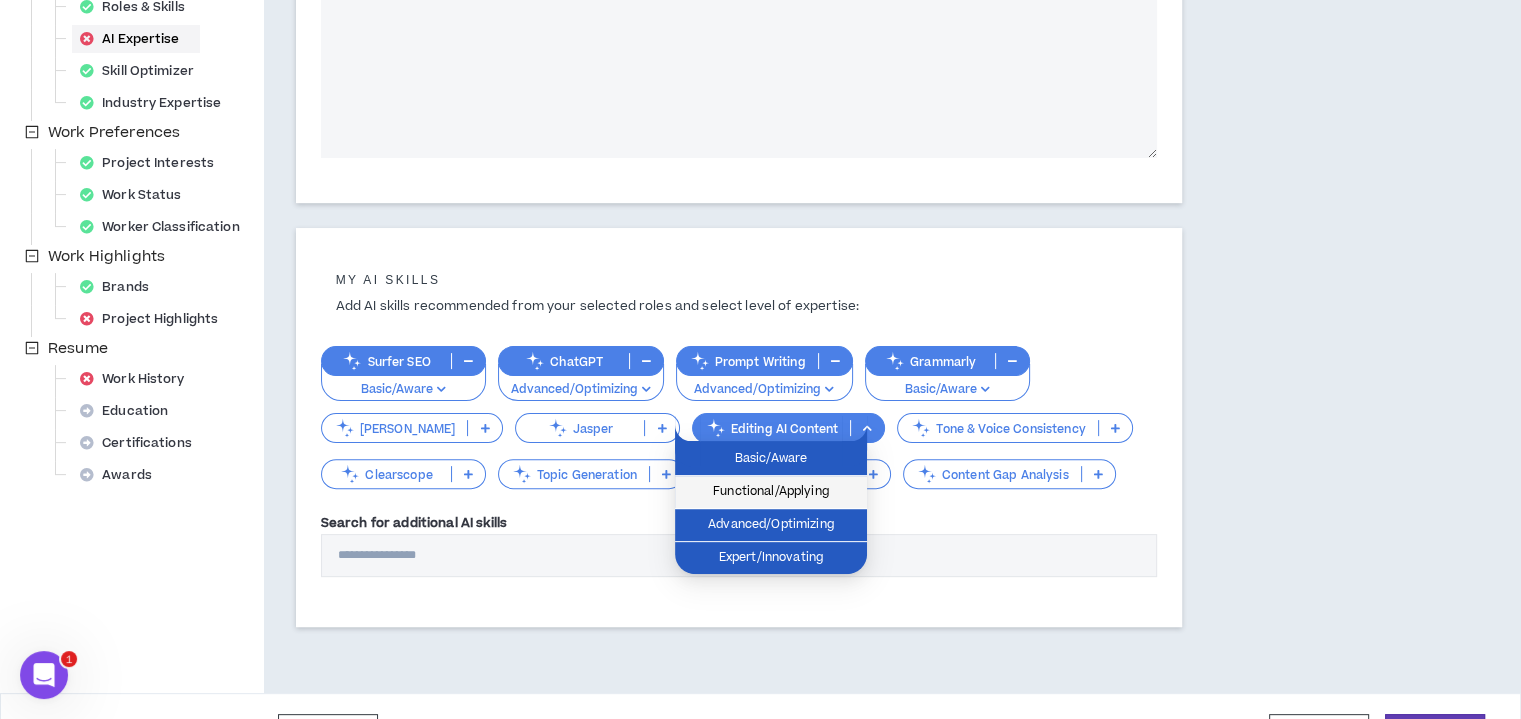 click on "Functional/Applying" at bounding box center (771, 492) 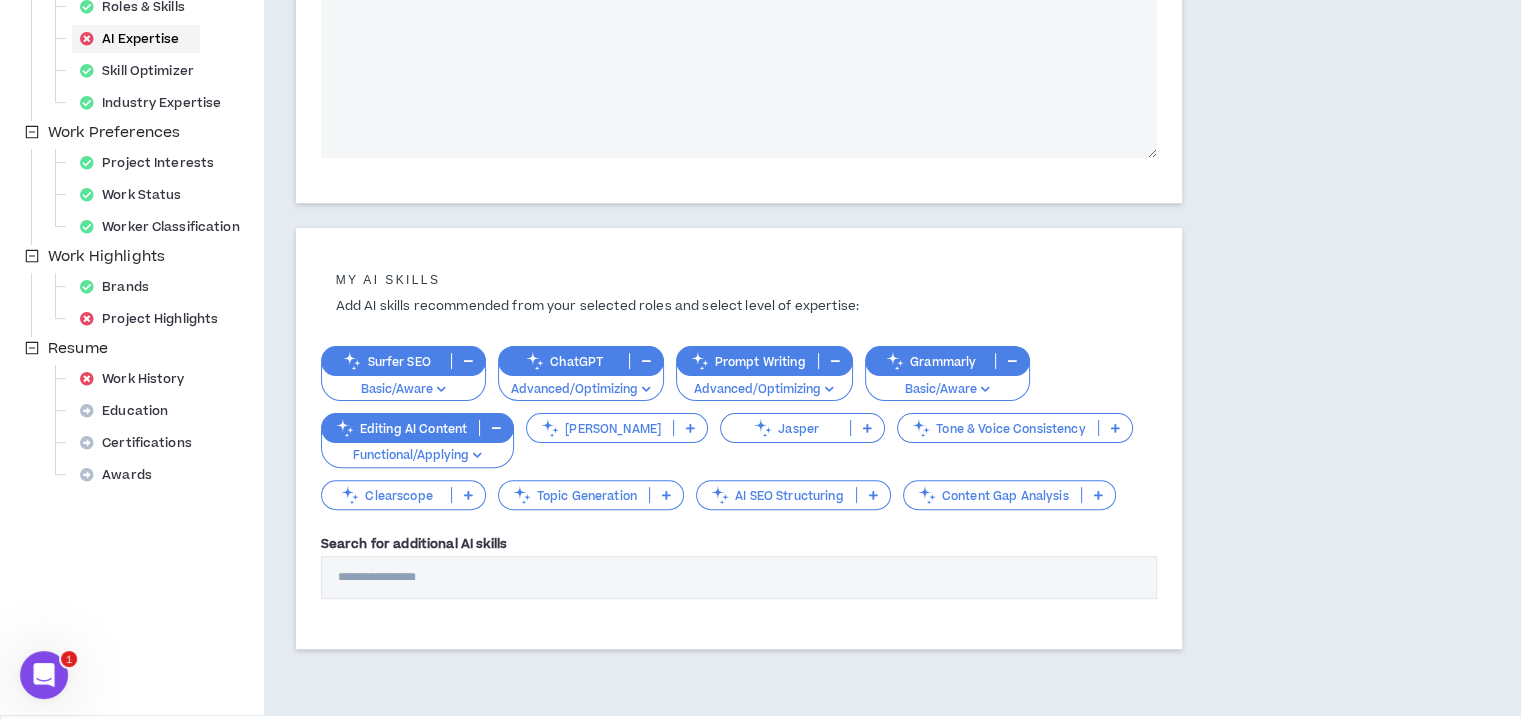 click at bounding box center [666, 495] 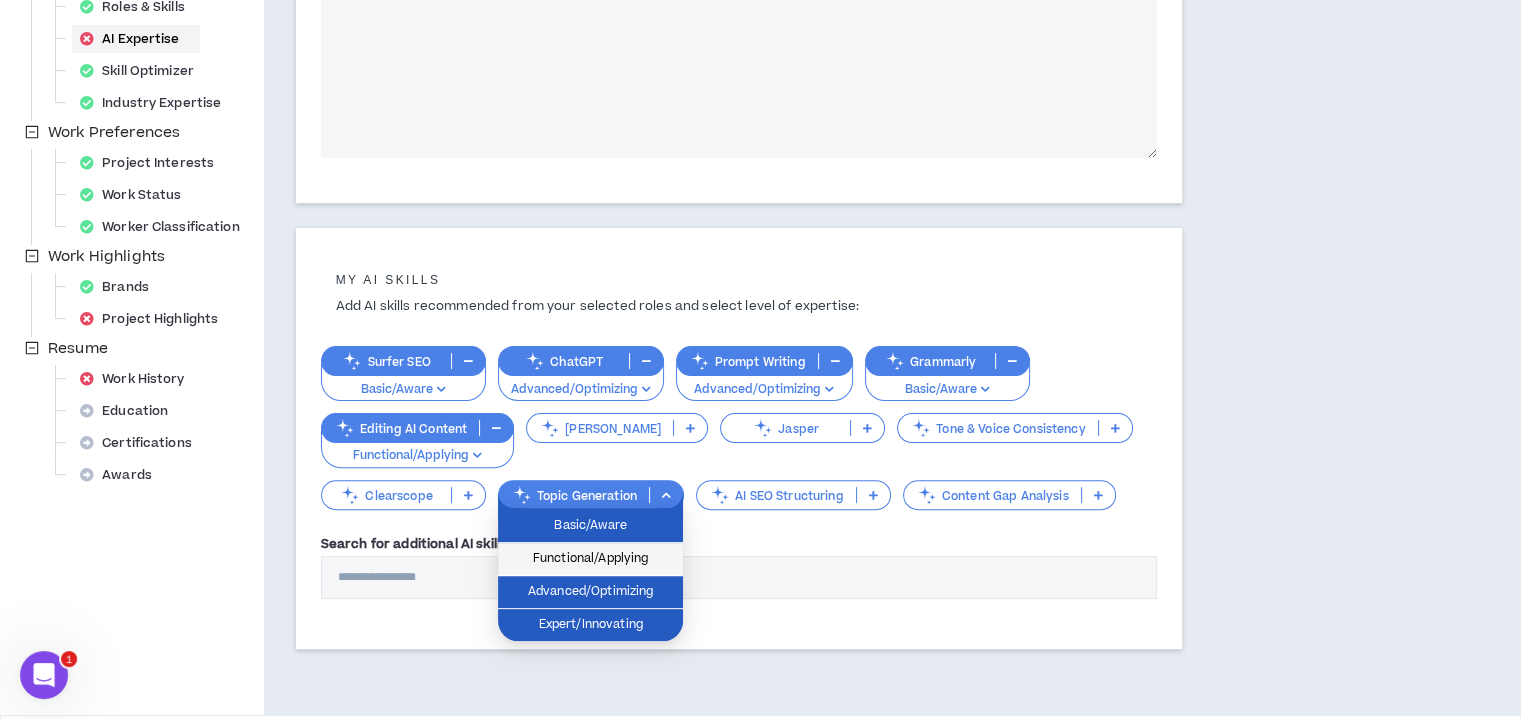 click on "Functional/Applying" at bounding box center (590, 559) 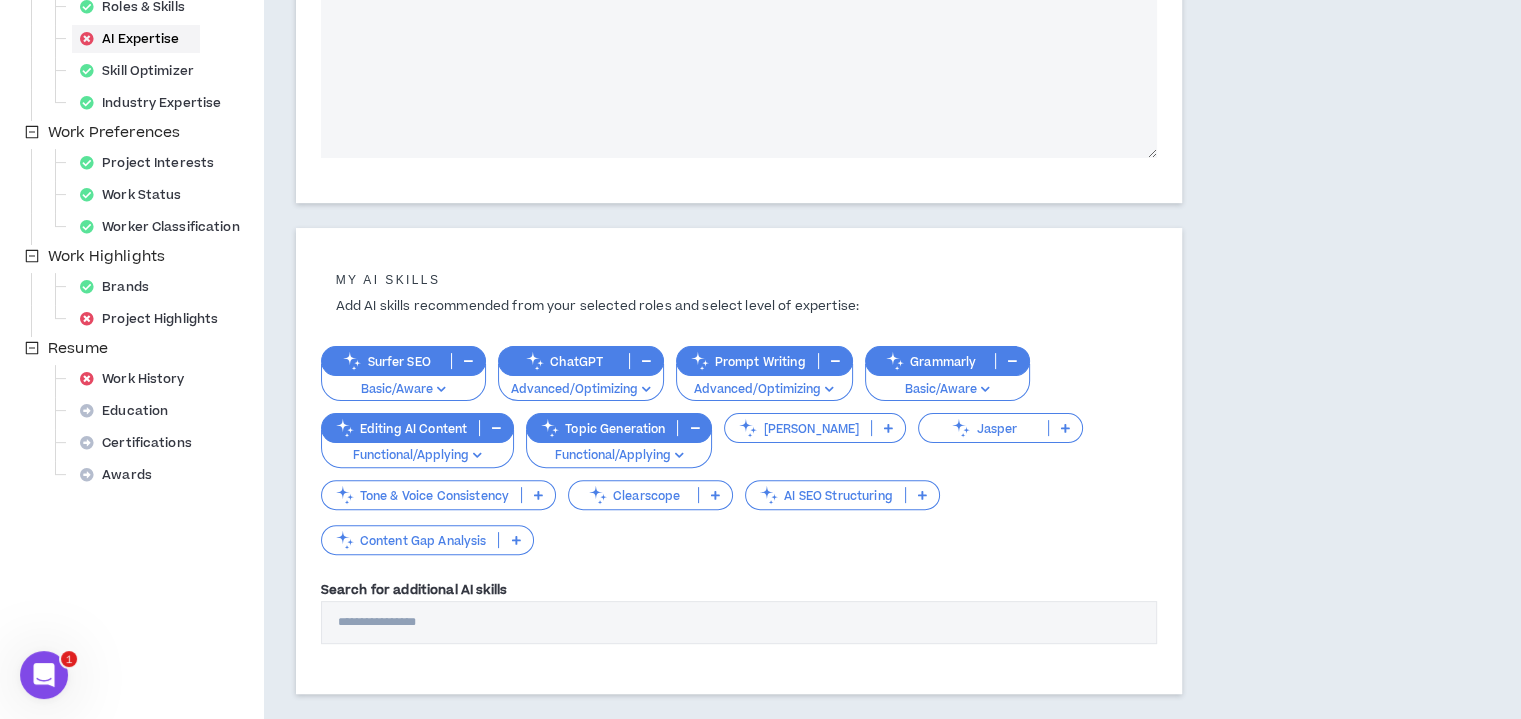 click on "Surfer SEO Basic/Aware ChatGPT Advanced/Optimizing Prompt Writing Advanced/Optimizing Grammarly Basic/Aware Editing AI Content Functional/Applying Topic Generation Functional/Applying [PERSON_NAME] Tone & Voice Consistency Clearscope AI SEO Structuring Content Gap Analysis" at bounding box center (739, 442) 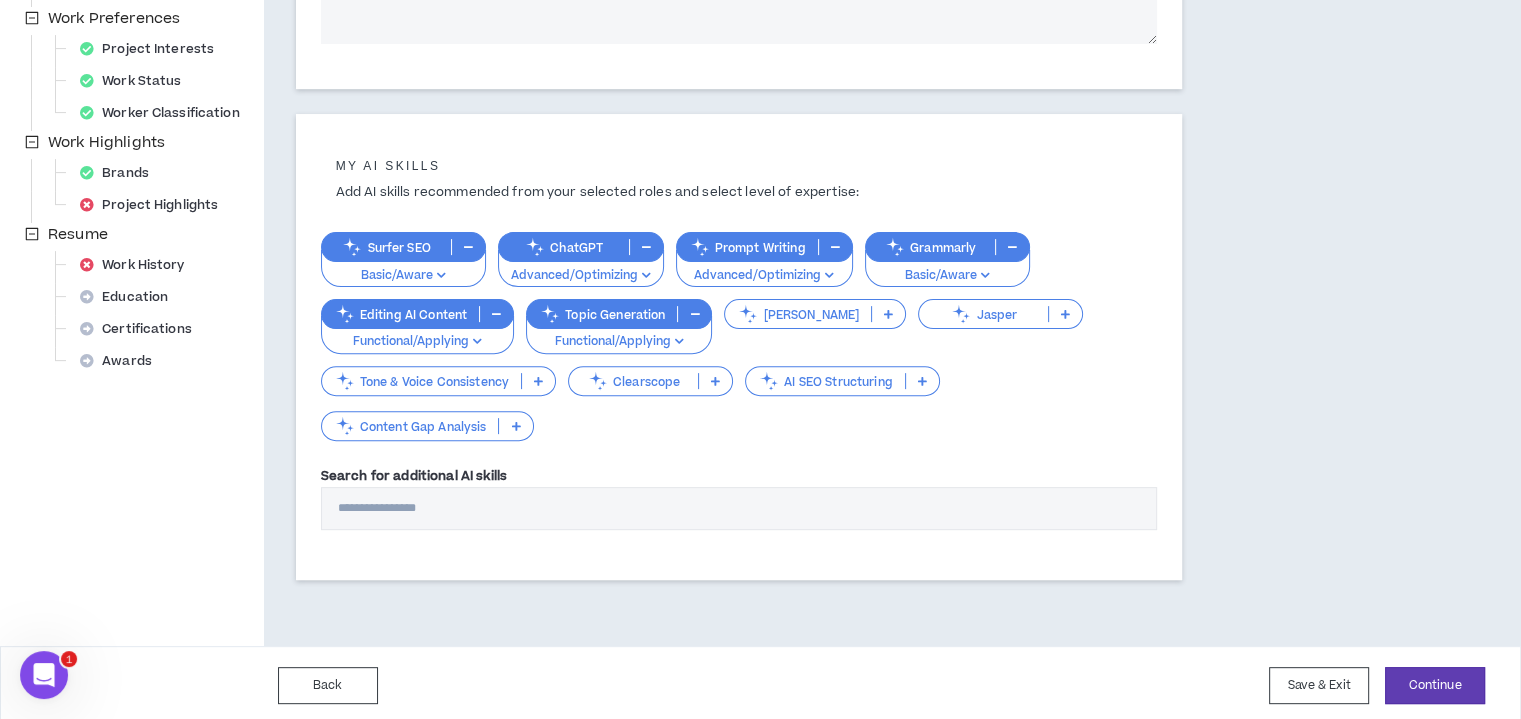 scroll, scrollTop: 616, scrollLeft: 0, axis: vertical 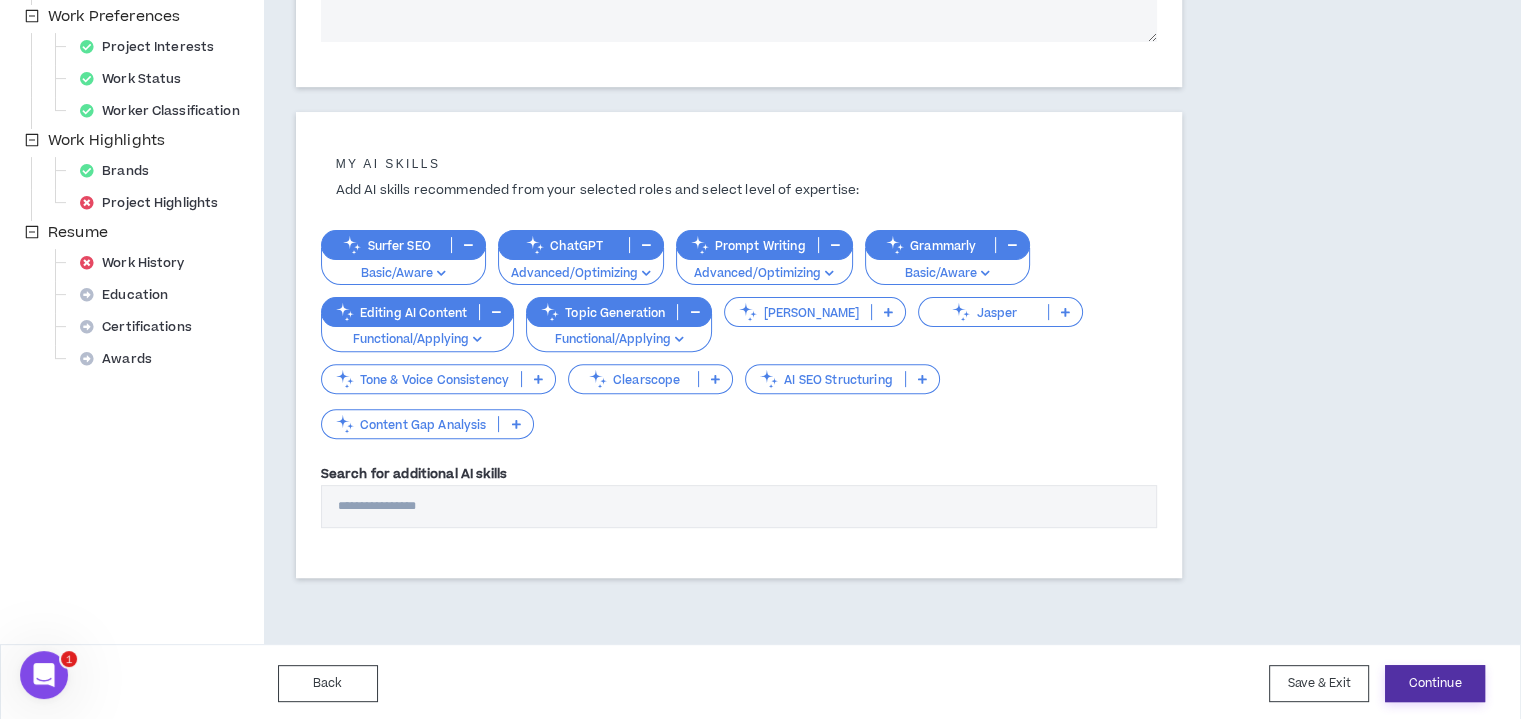 click on "Continue" at bounding box center [1435, 683] 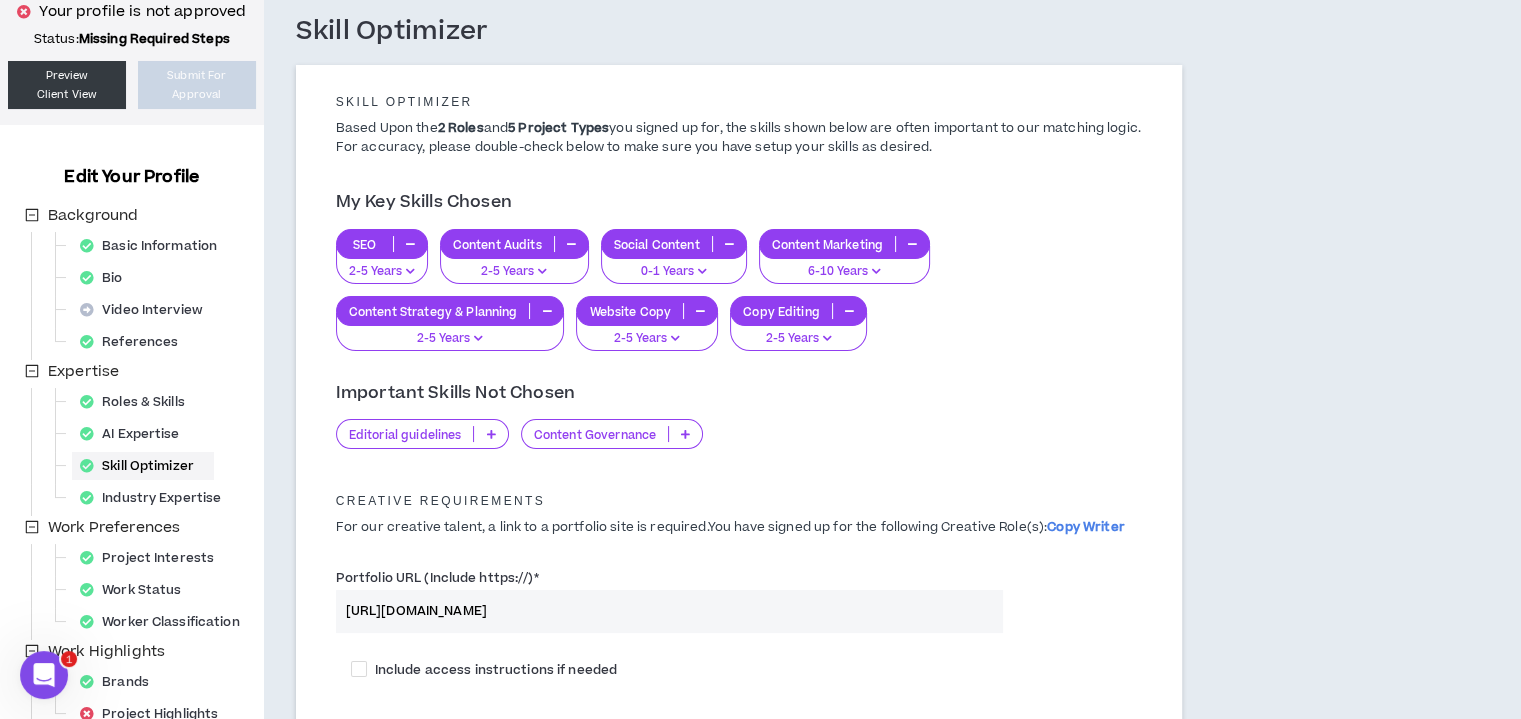 scroll, scrollTop: 0, scrollLeft: 0, axis: both 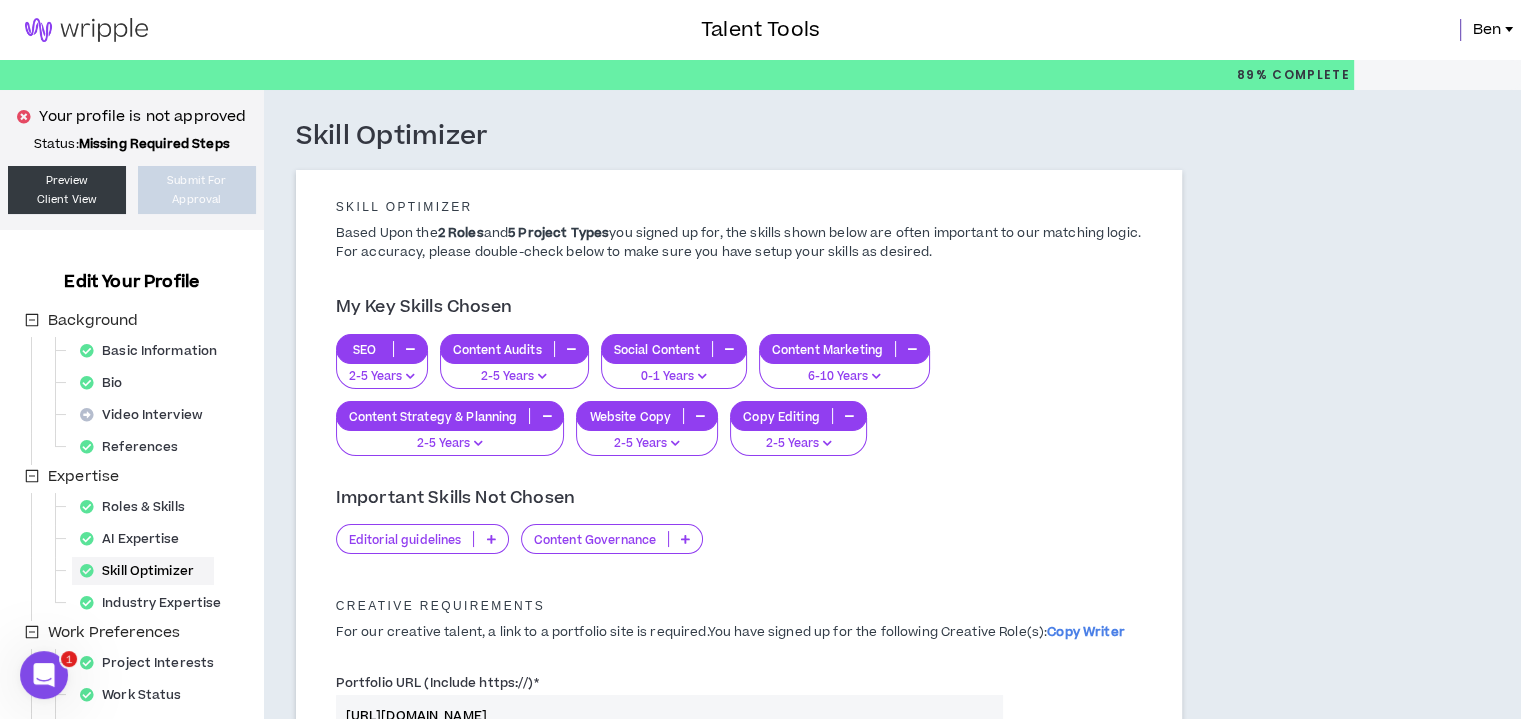 click on "2-5 Years" at bounding box center [382, 377] 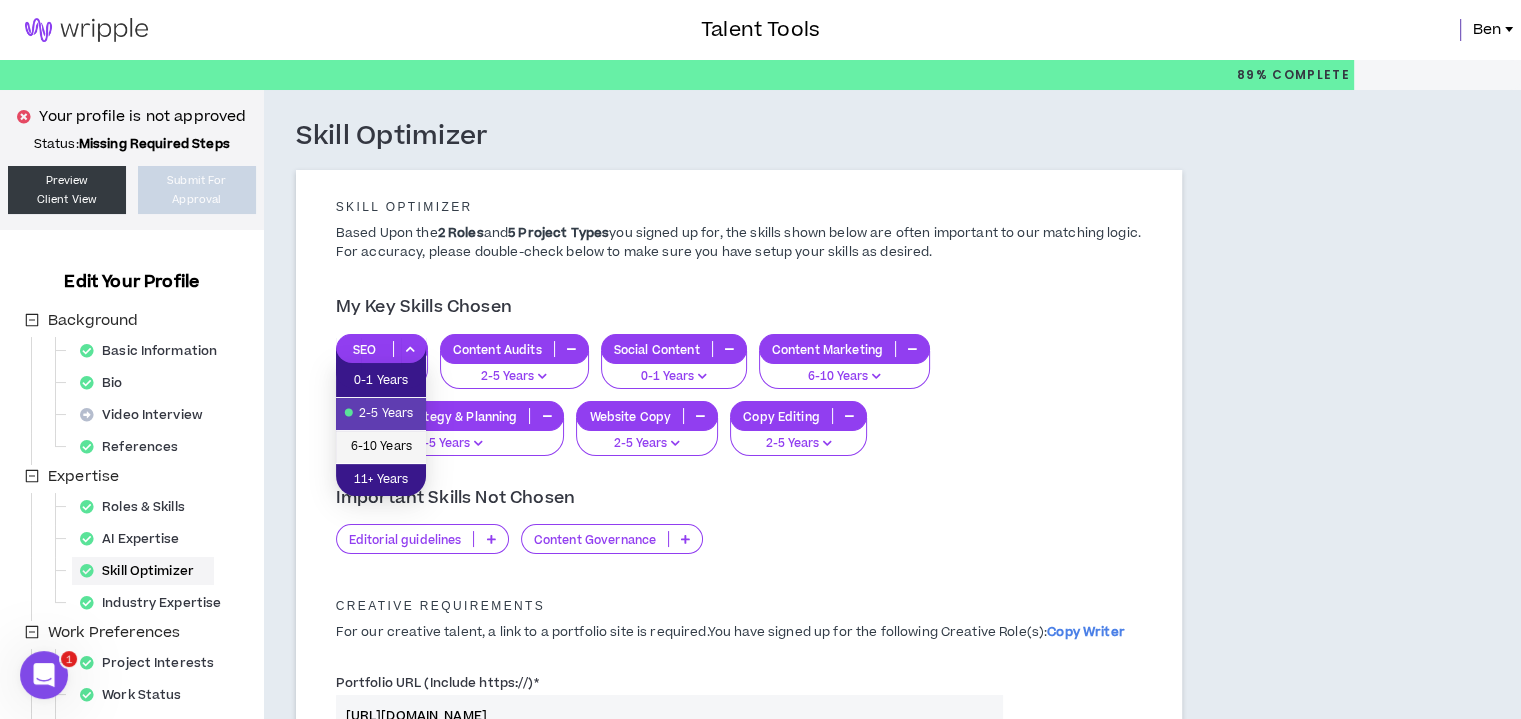 click on "6-10 Years" at bounding box center [381, 447] 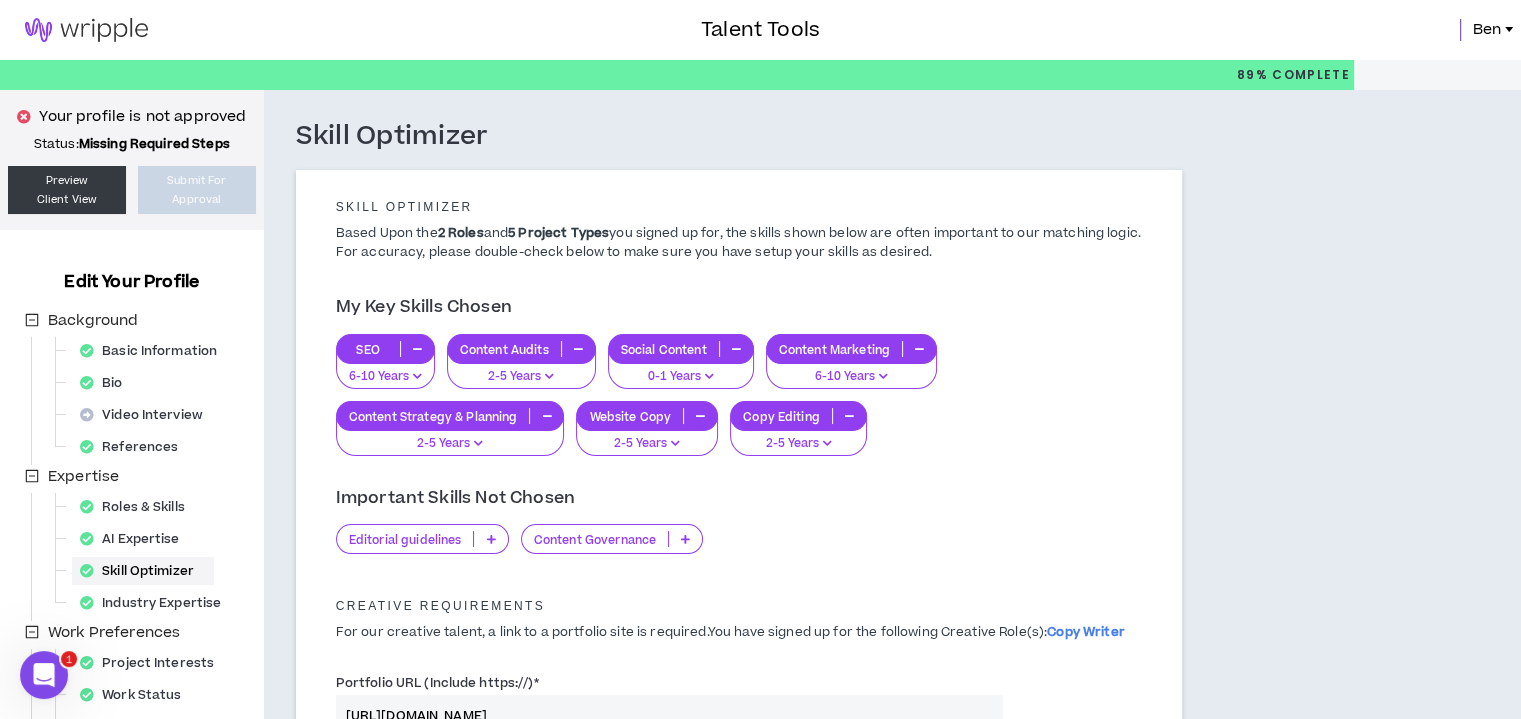 click on "2-5 Years" at bounding box center (647, 444) 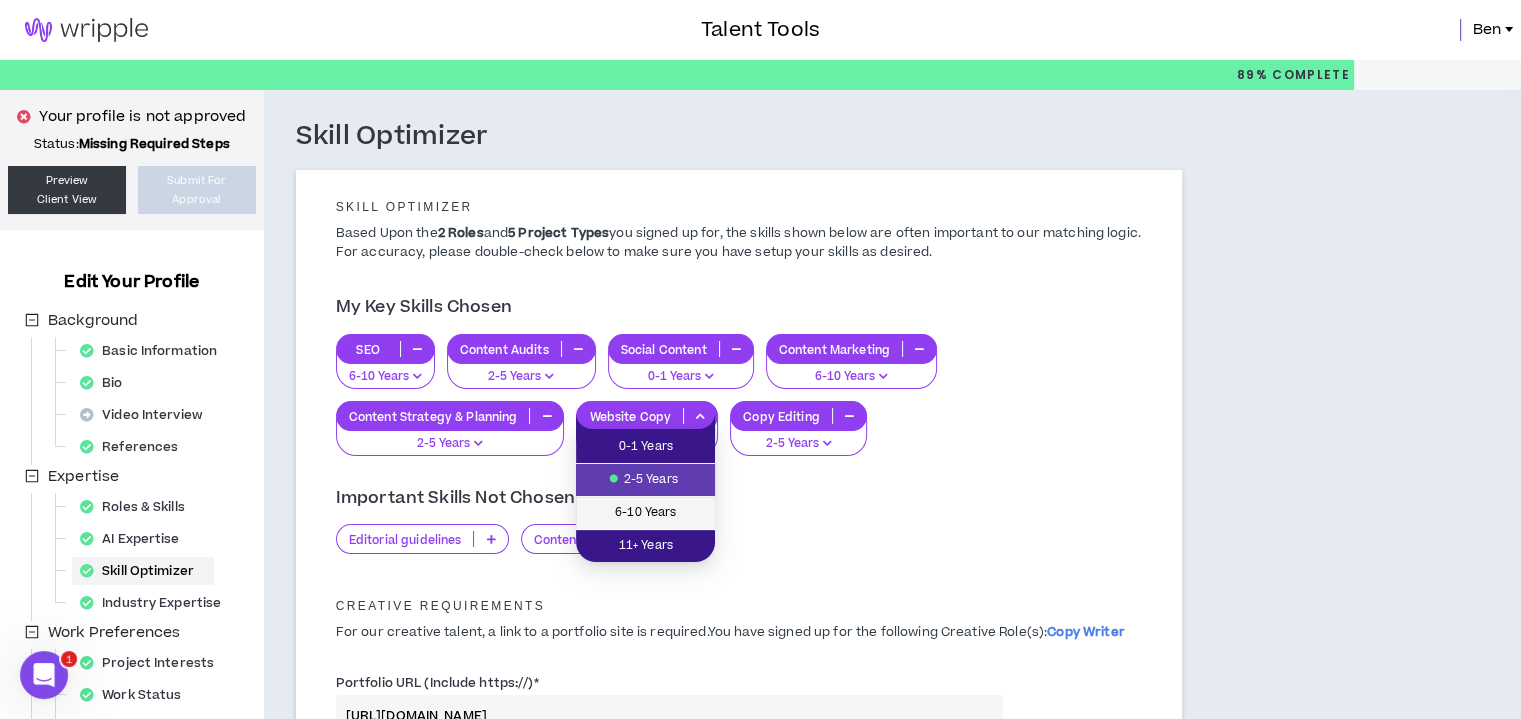 click on "6-10 Years" at bounding box center (645, 513) 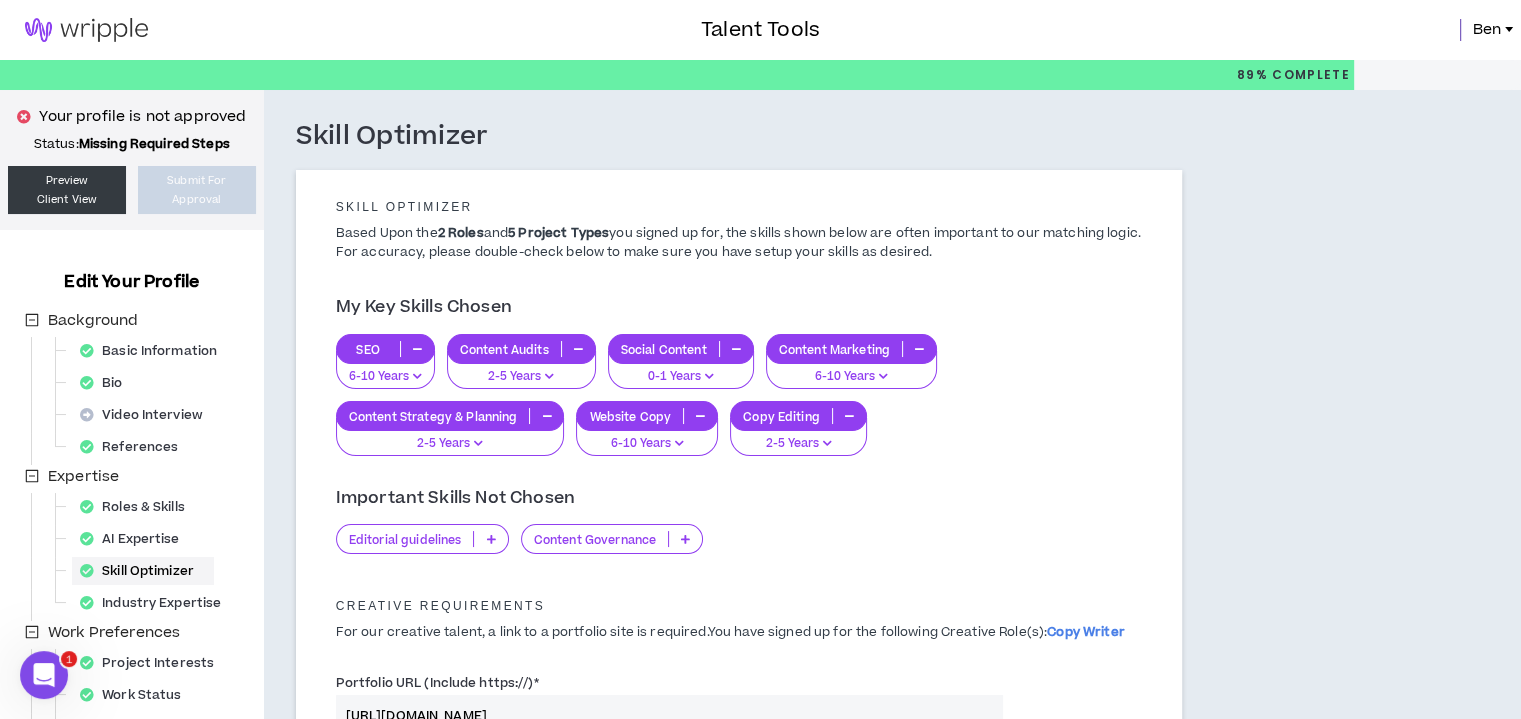 click at bounding box center [826, 443] 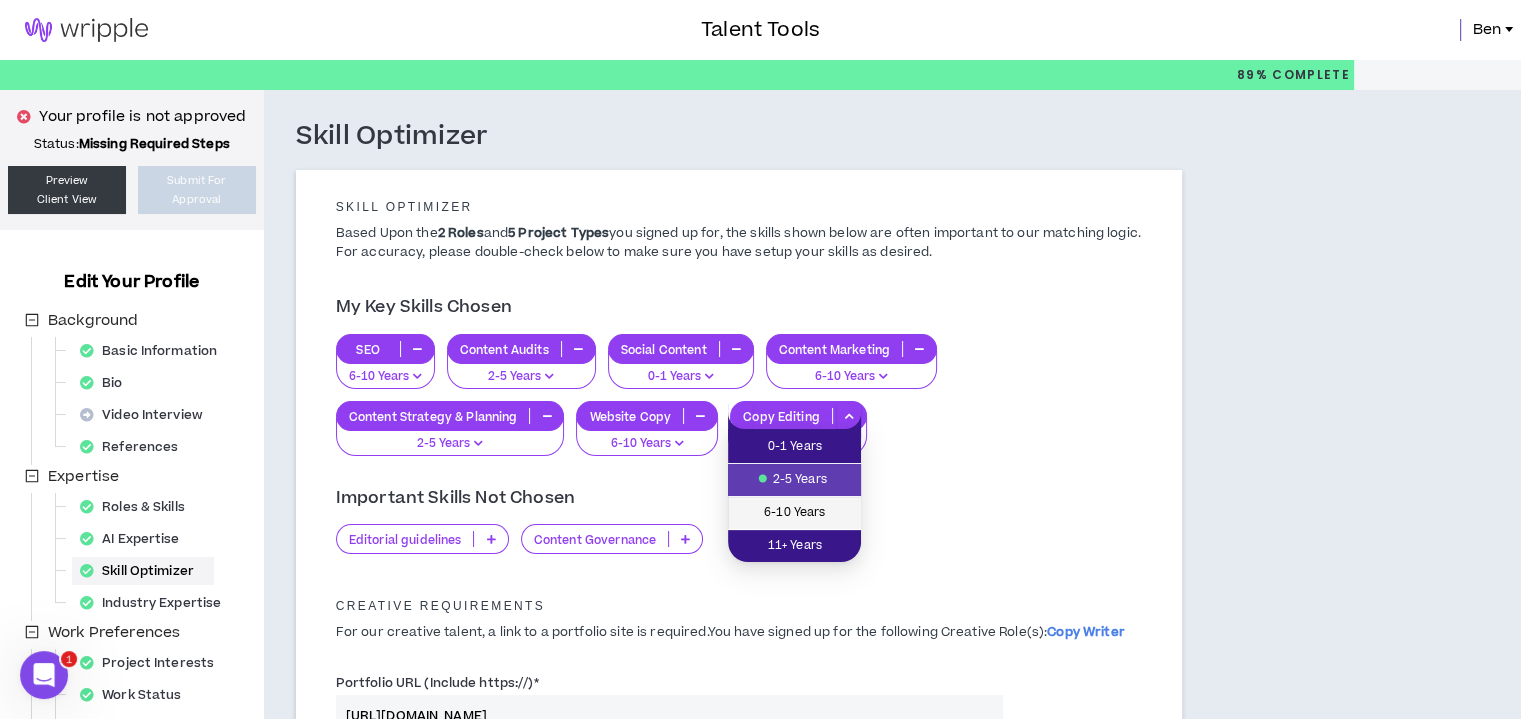 click on "6-10 Years" at bounding box center [794, 513] 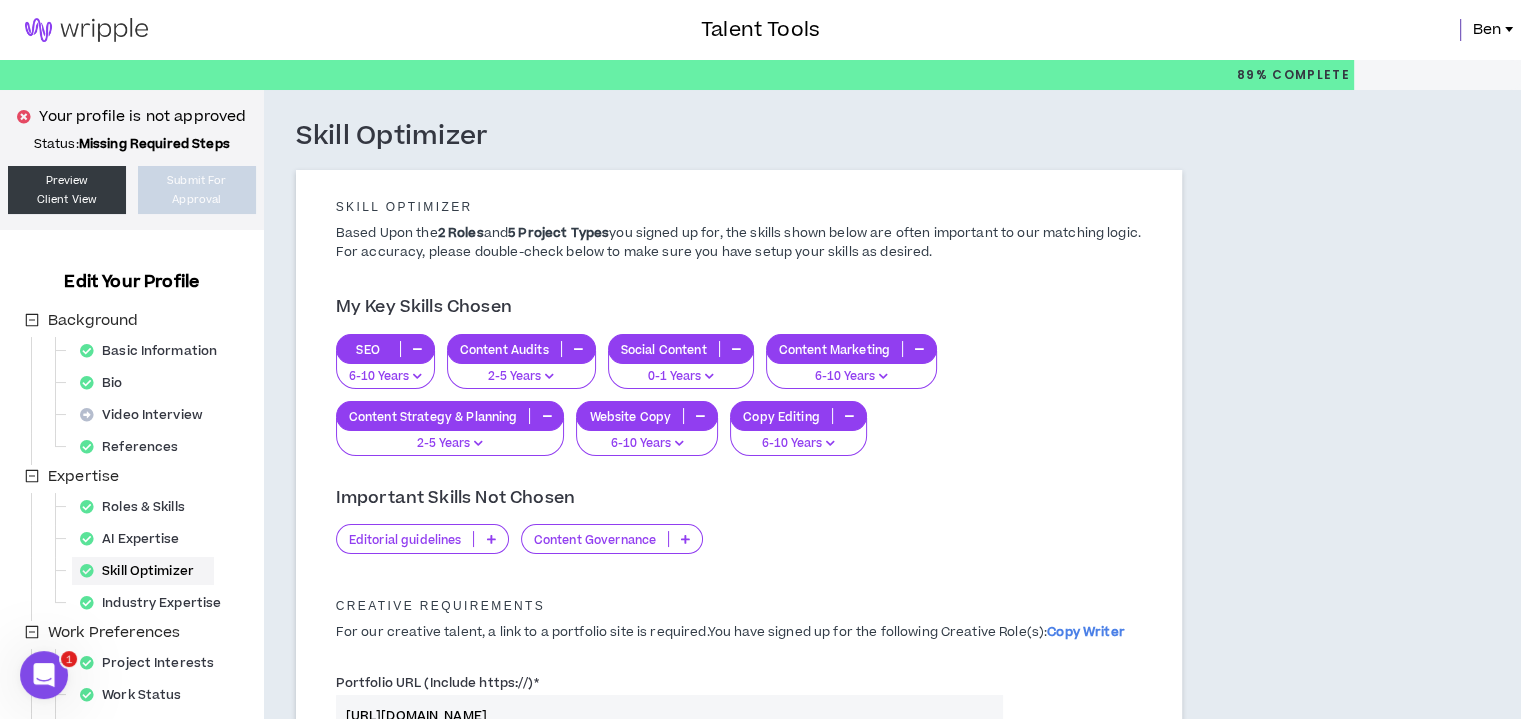 click on "Important Skills Not Chosen Editorial guidelines Content Governance" at bounding box center [739, 520] 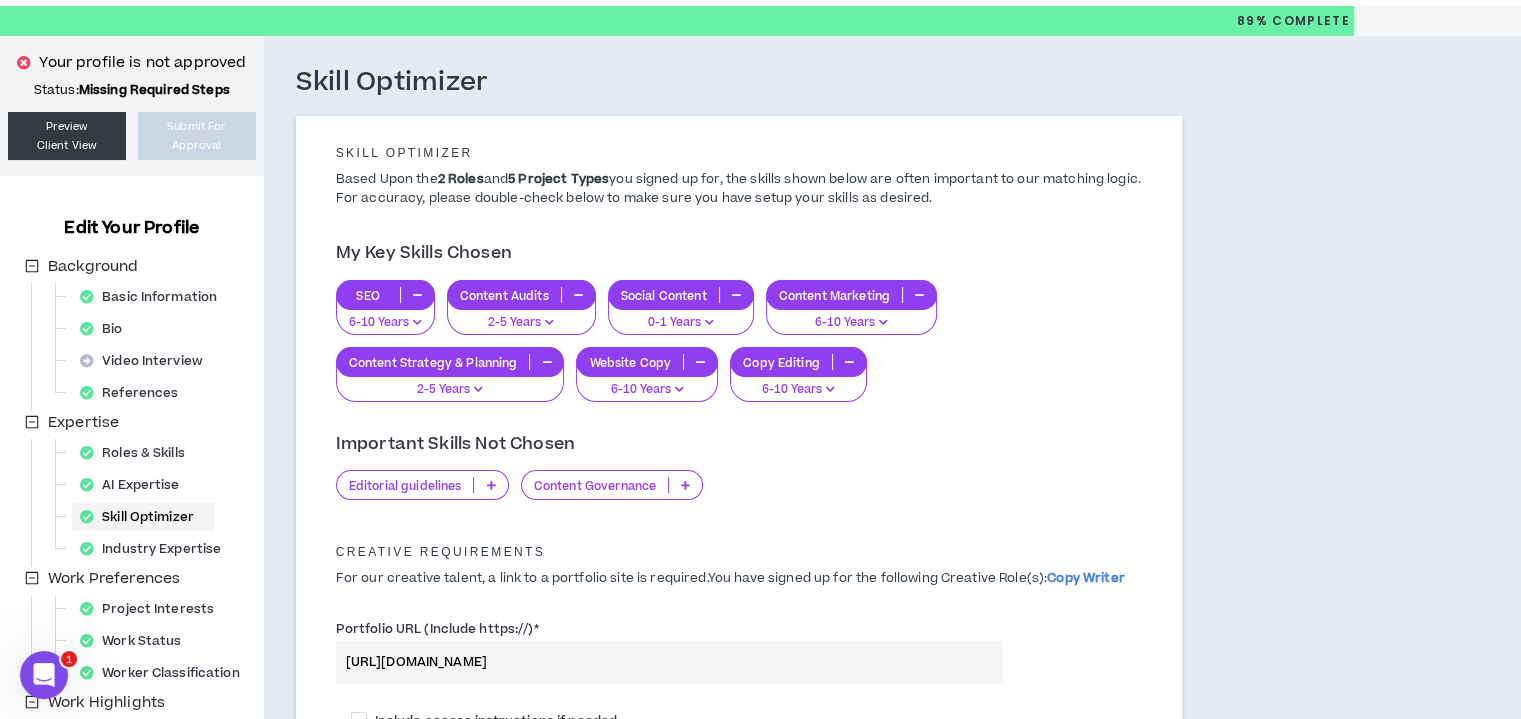 scroll, scrollTop: 100, scrollLeft: 0, axis: vertical 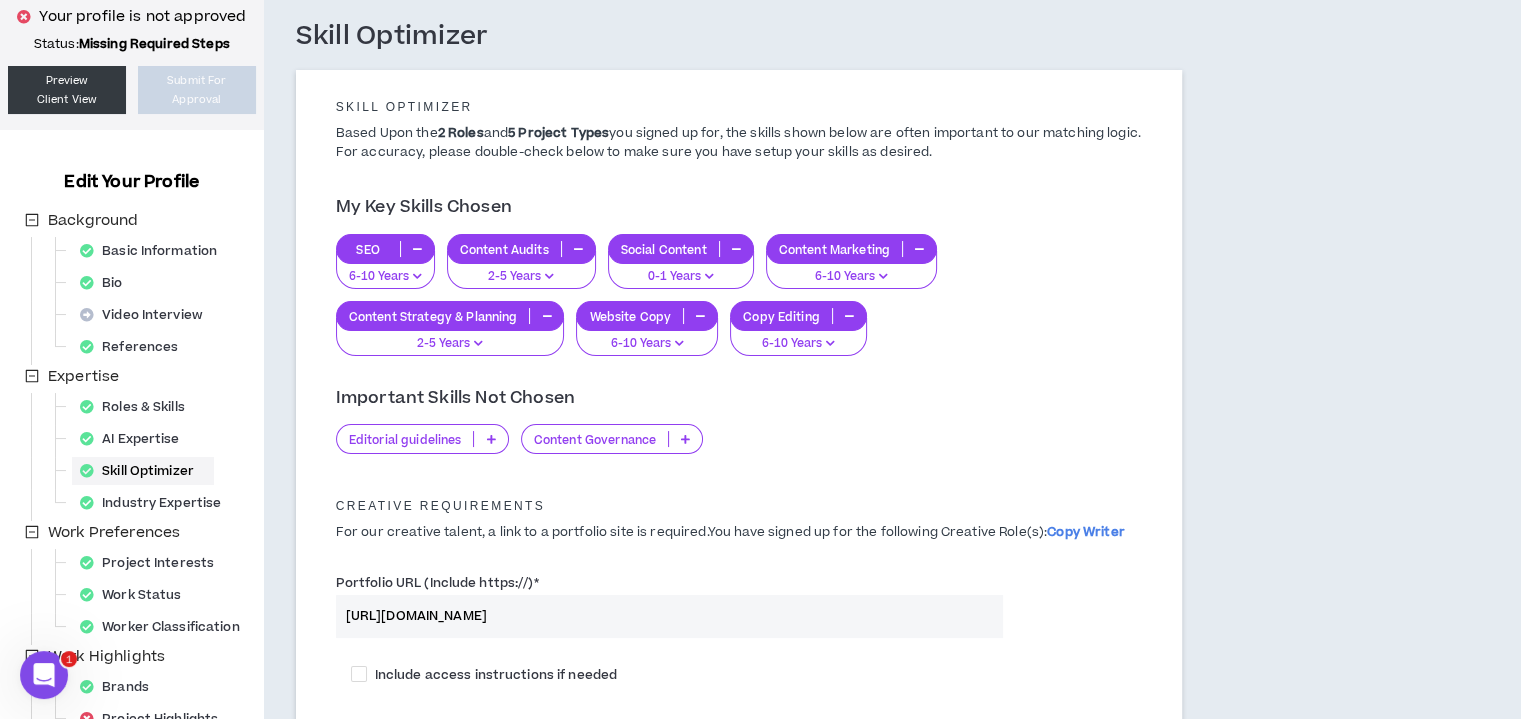 click on "Content Governance" at bounding box center (595, 439) 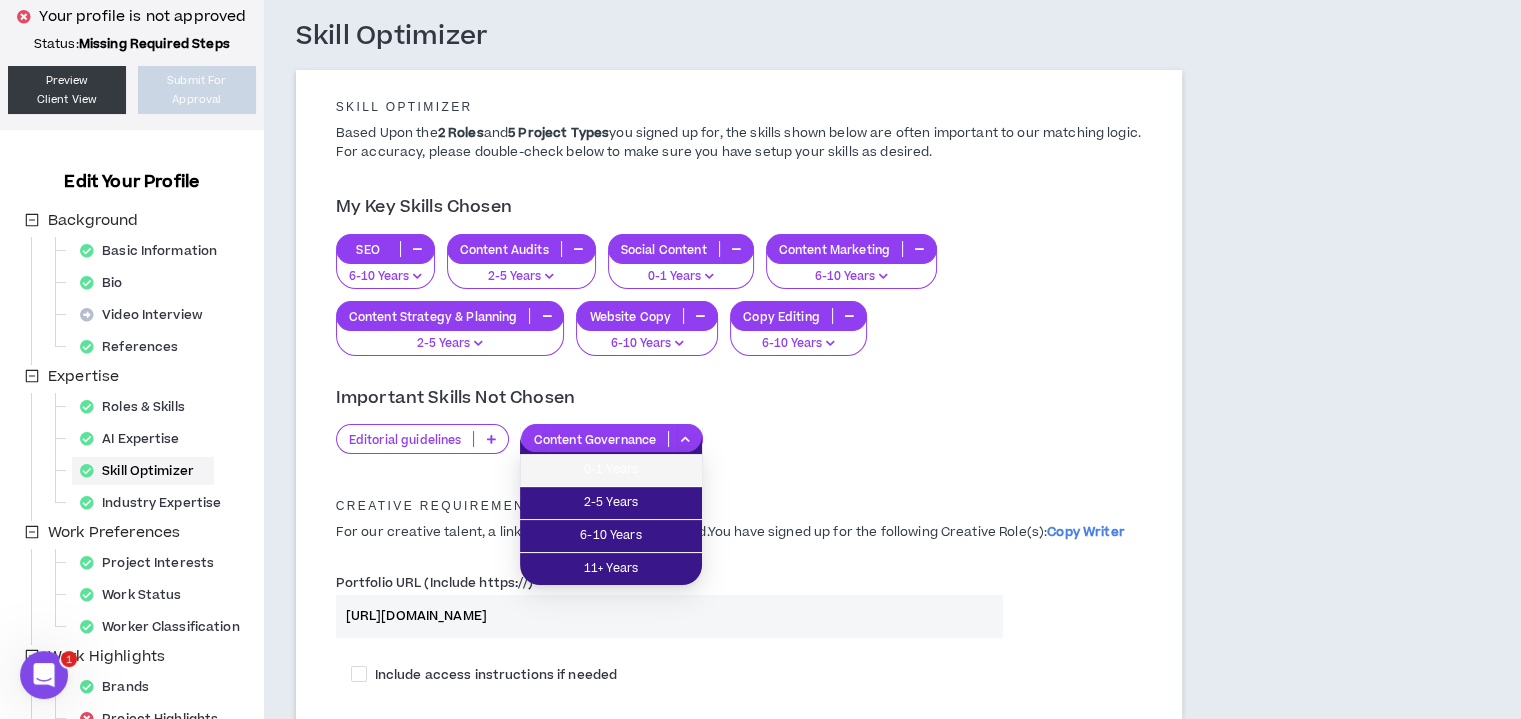 click on "0-1 Years" at bounding box center (611, 470) 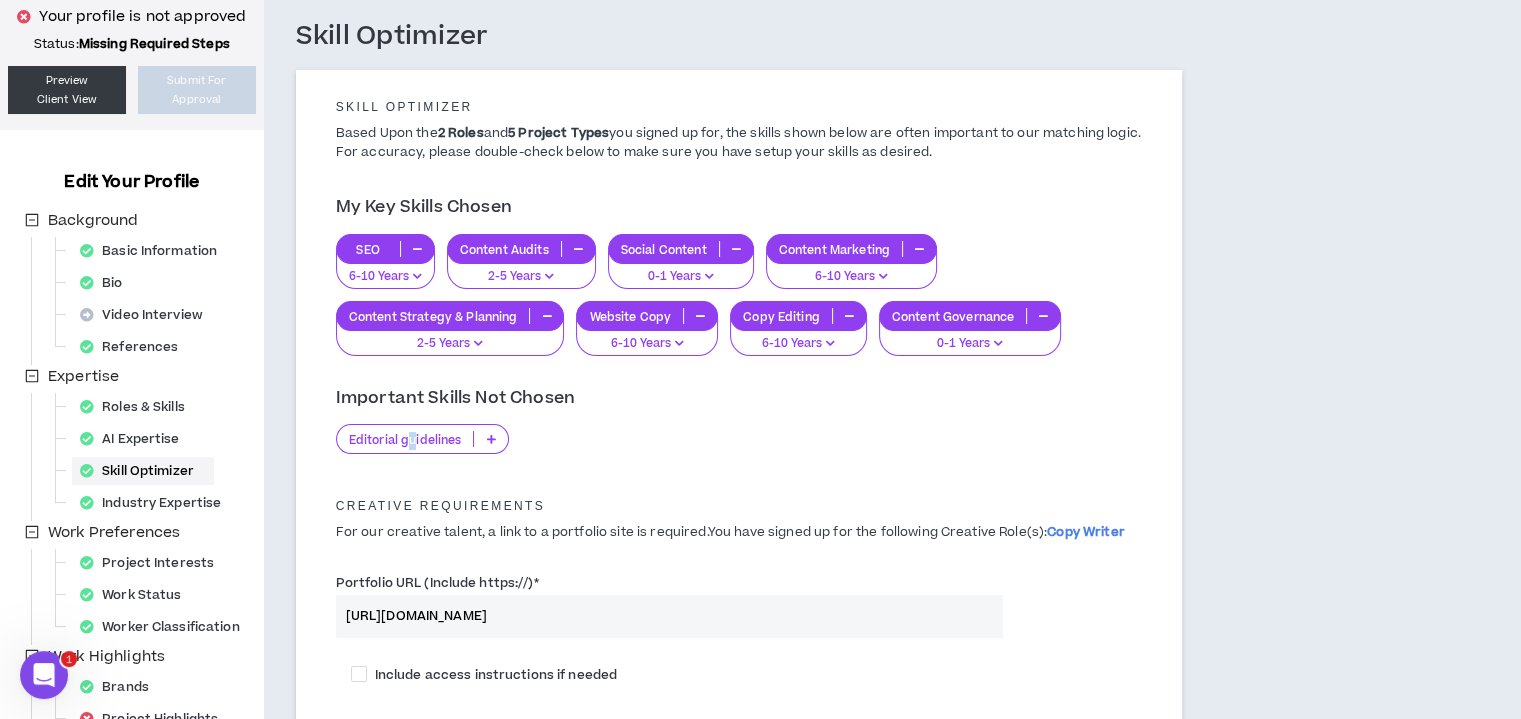 click on "Editorial guidelines" at bounding box center (405, 439) 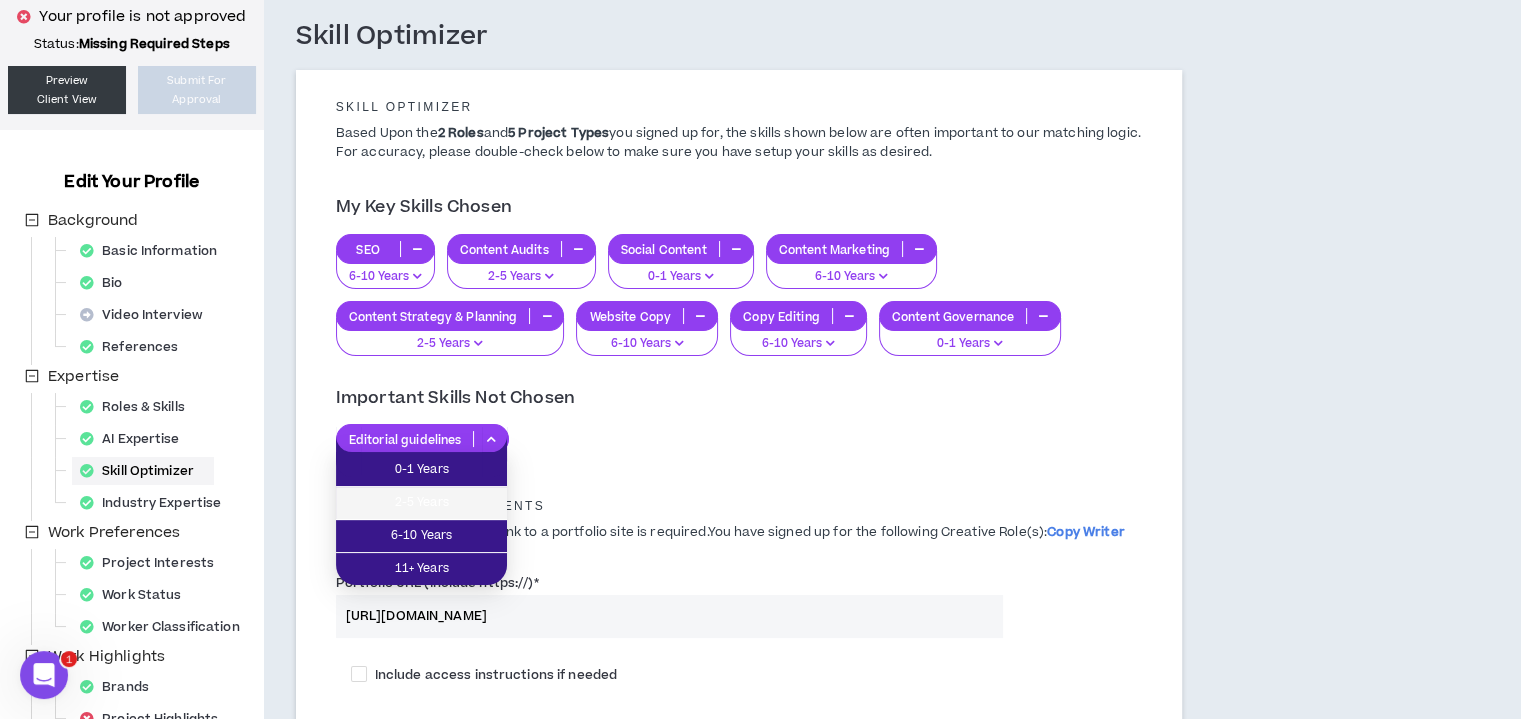 click on "2-5 Years" at bounding box center [421, 503] 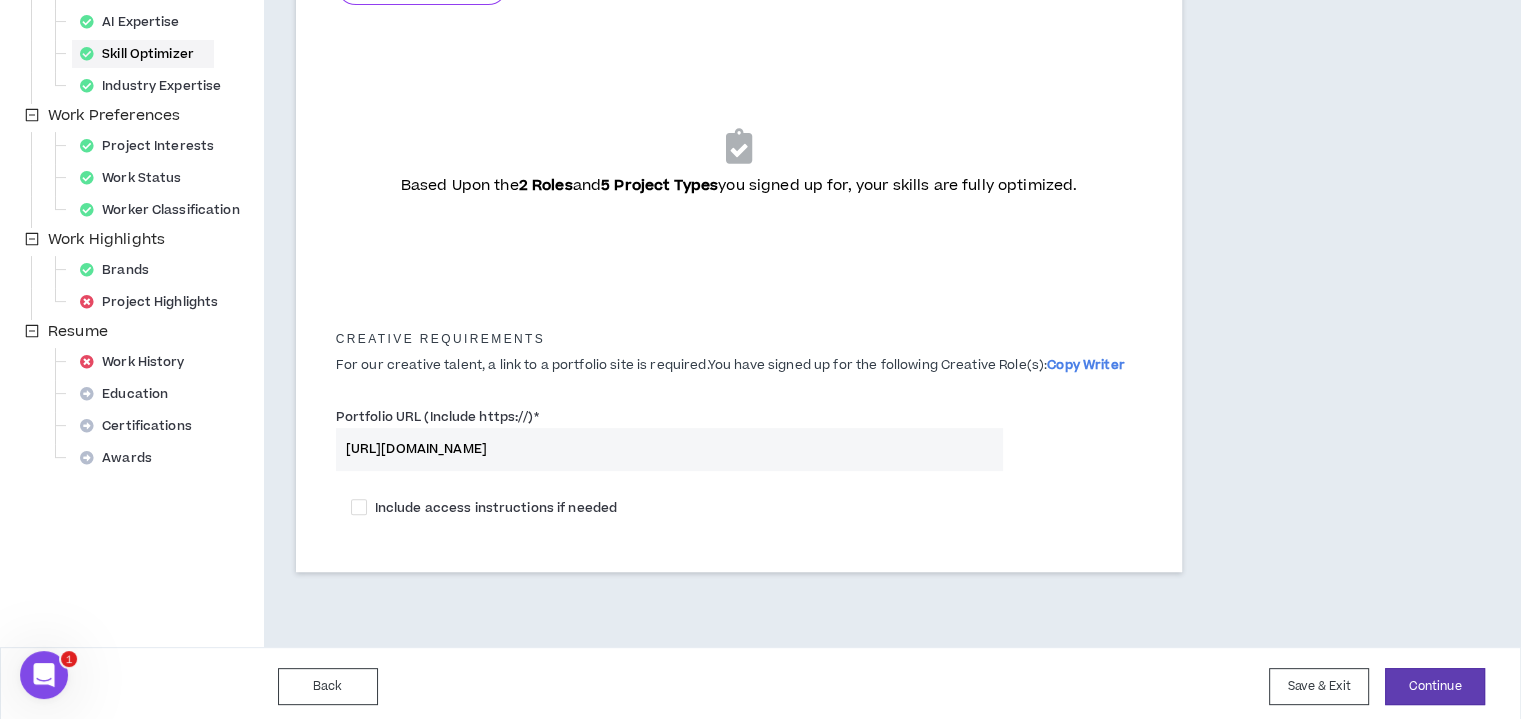 scroll, scrollTop: 522, scrollLeft: 0, axis: vertical 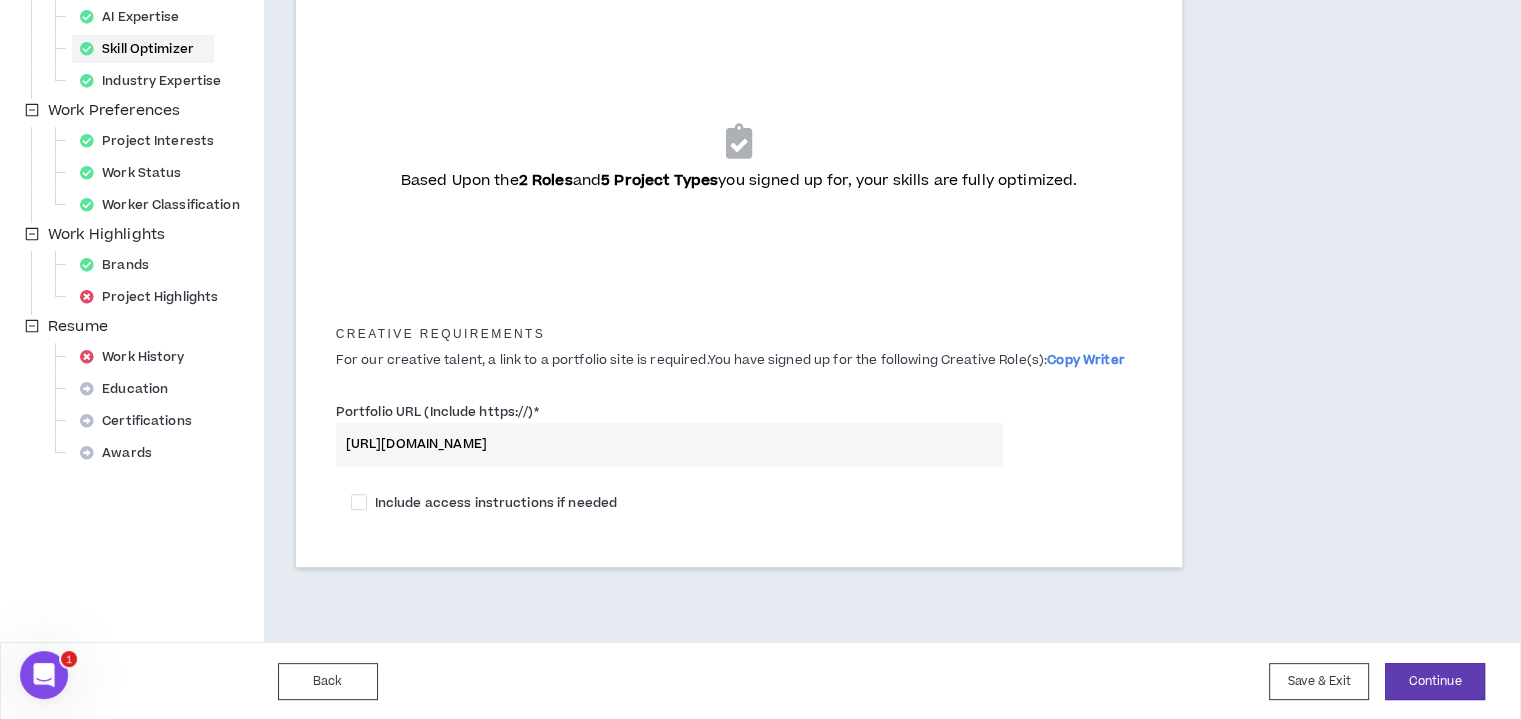 drag, startPoint x: 342, startPoint y: 440, endPoint x: 1073, endPoint y: 452, distance: 731.0985 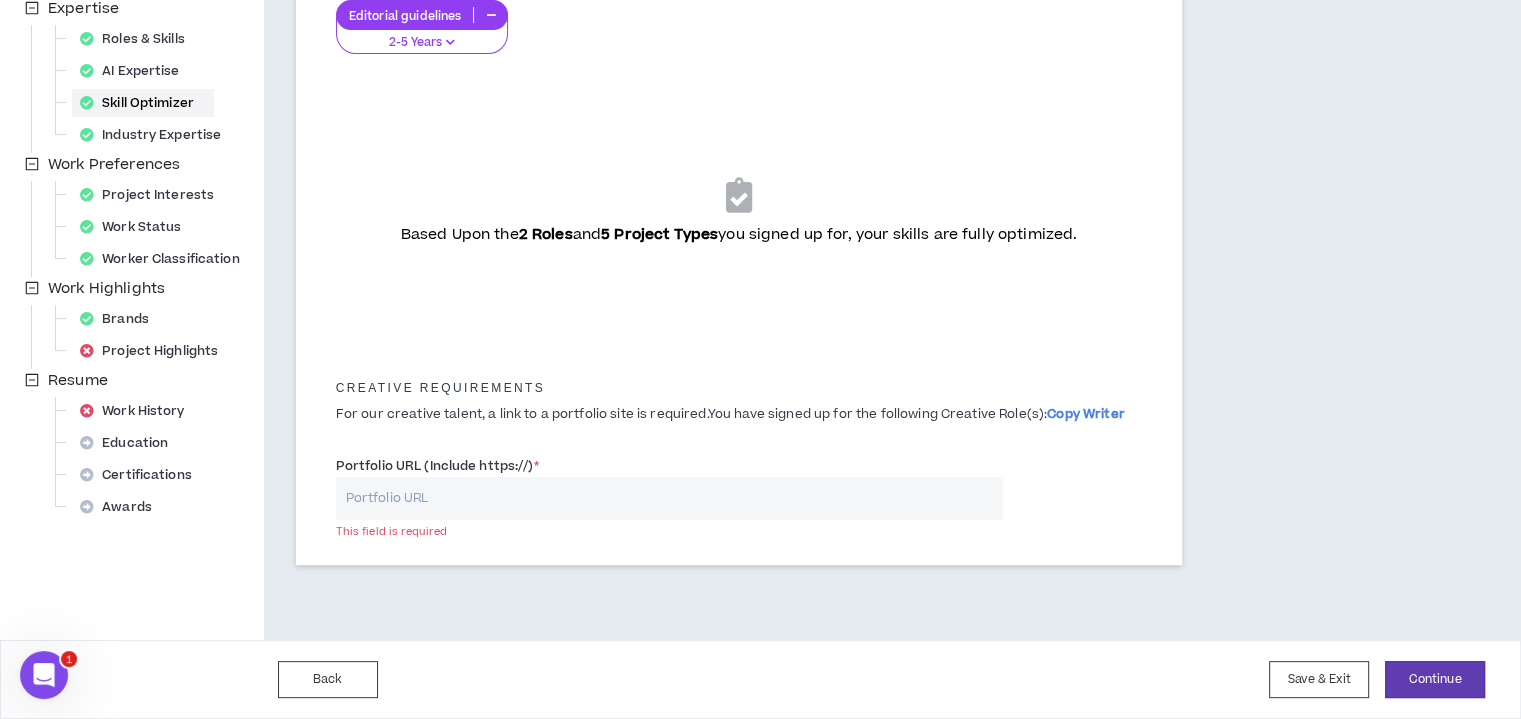 scroll, scrollTop: 465, scrollLeft: 0, axis: vertical 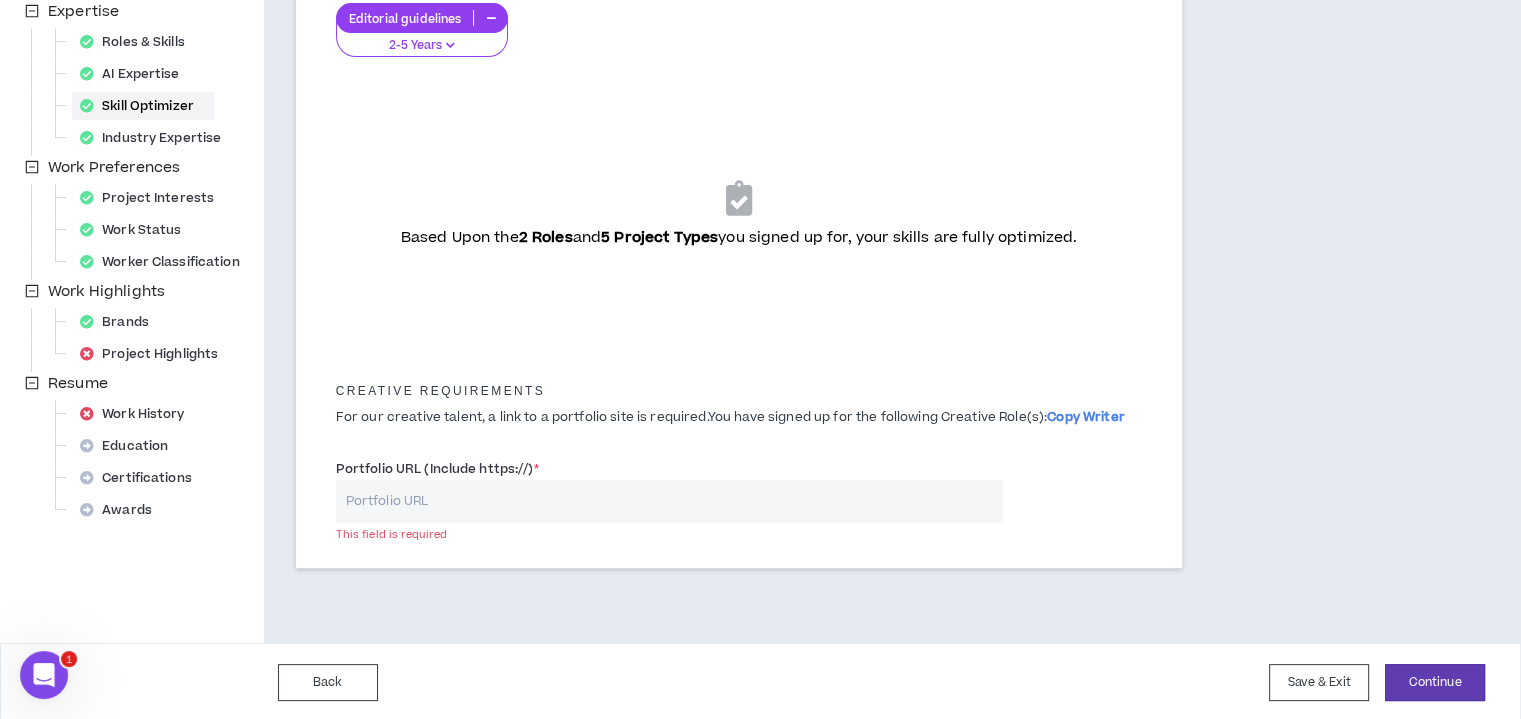 paste on "[URL][DOMAIN_NAME]" 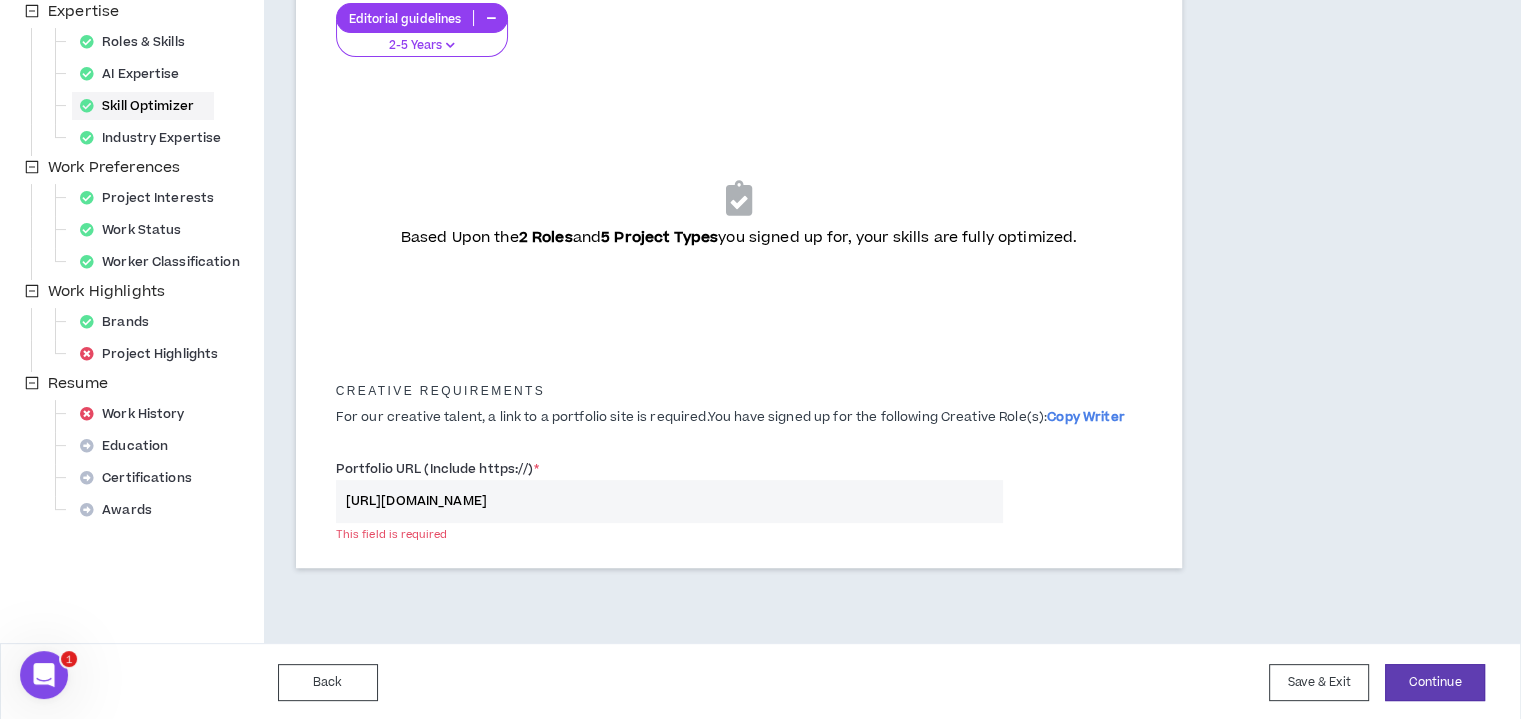 scroll, scrollTop: 0, scrollLeft: 41, axis: horizontal 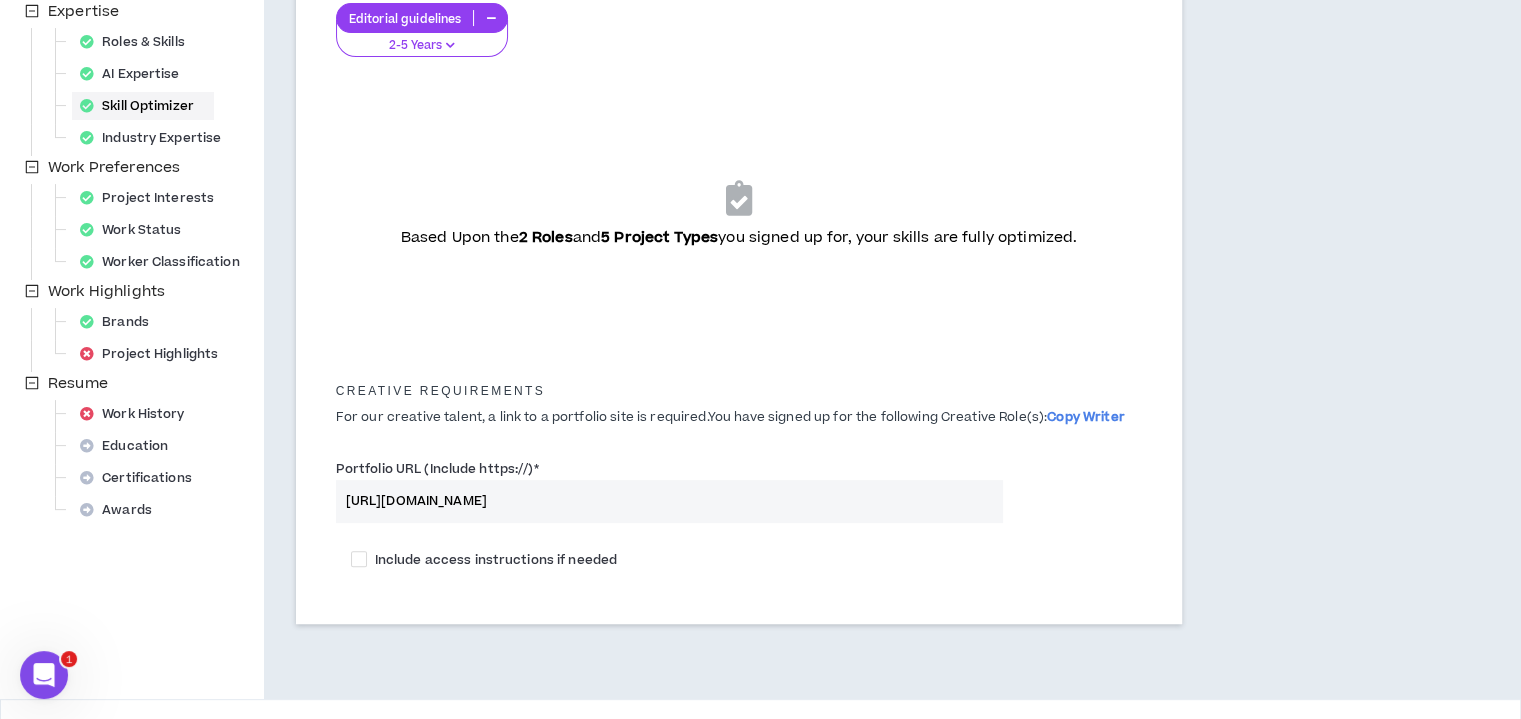 click on "For our creative talent, a link to a portfolio site is required.  You have signed up for the following Creative Role(s):  Copy Writer" at bounding box center (739, 417) 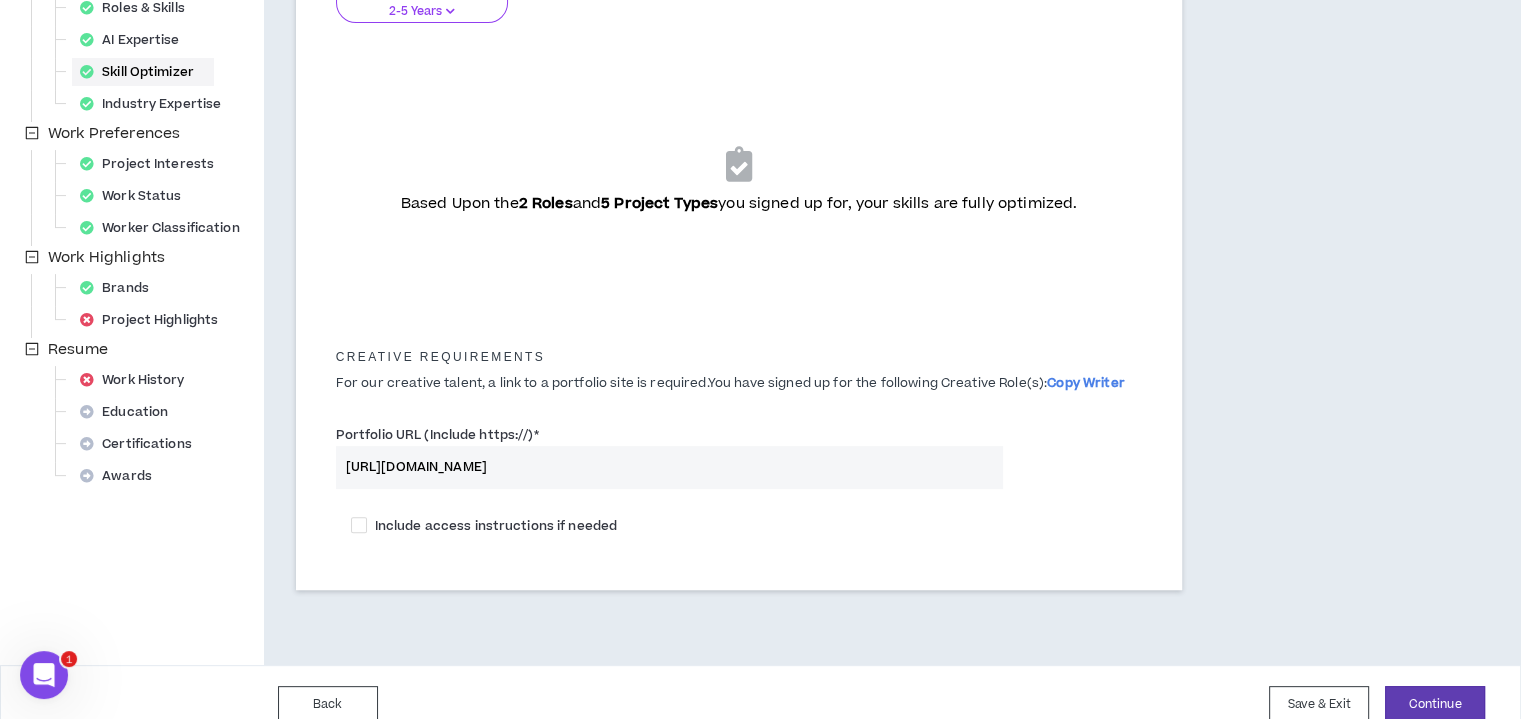 scroll, scrollTop: 522, scrollLeft: 0, axis: vertical 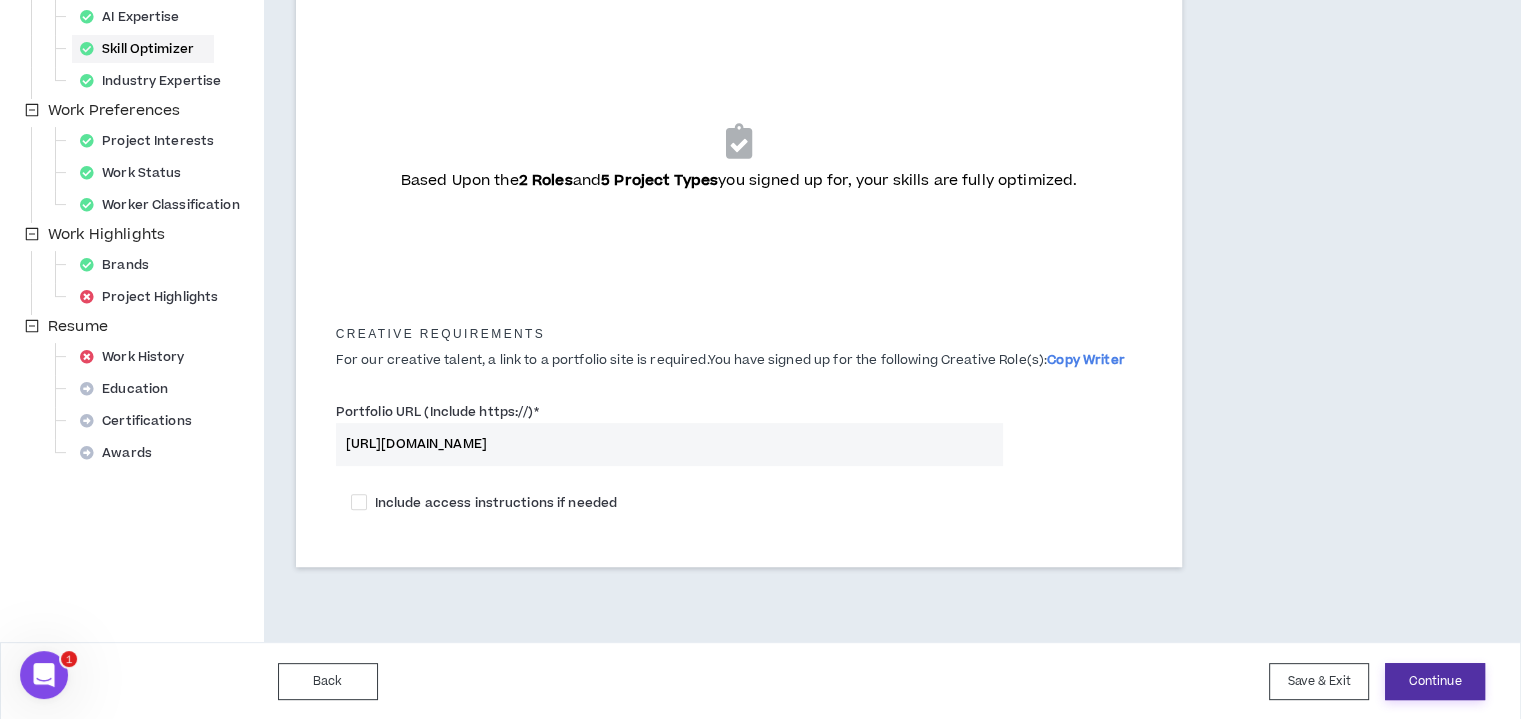 click on "Continue" at bounding box center [1435, 681] 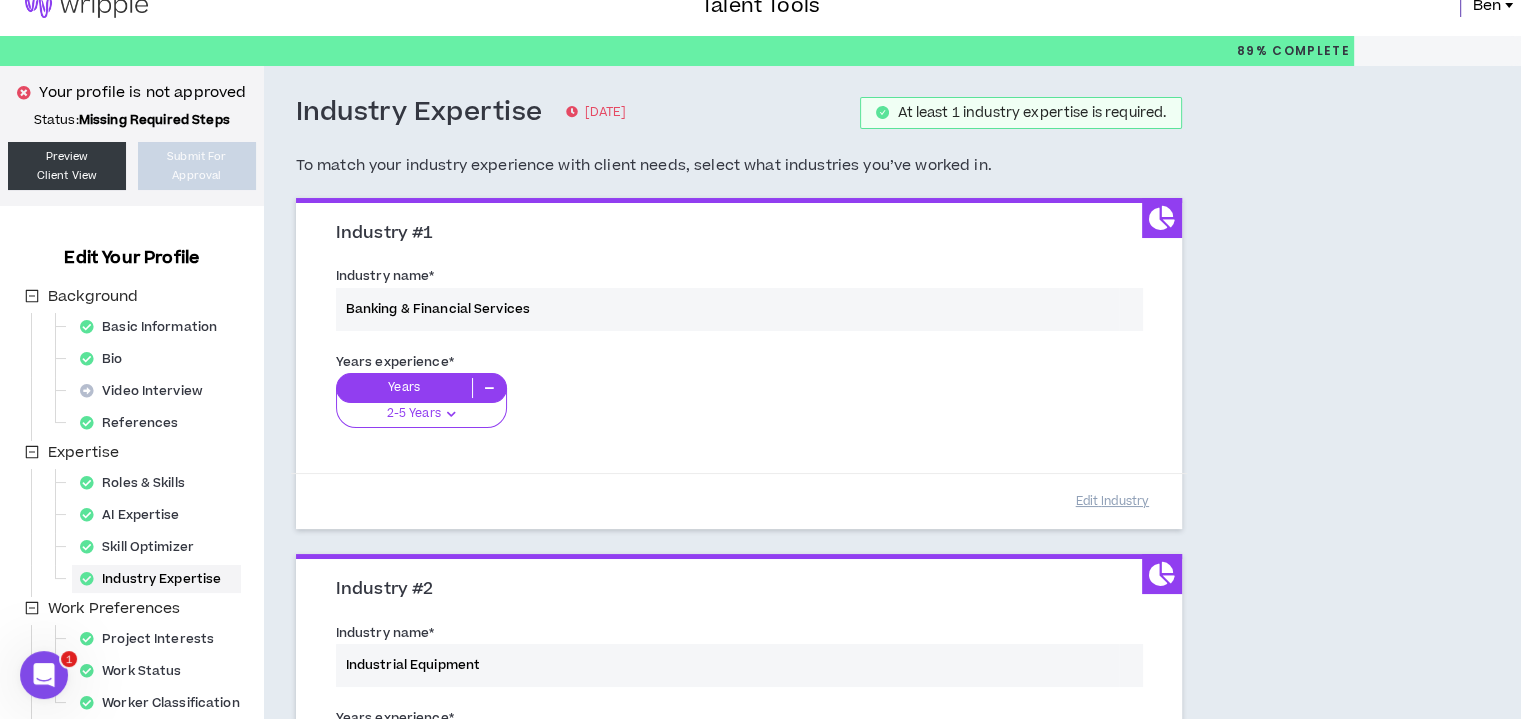 scroll, scrollTop: 0, scrollLeft: 0, axis: both 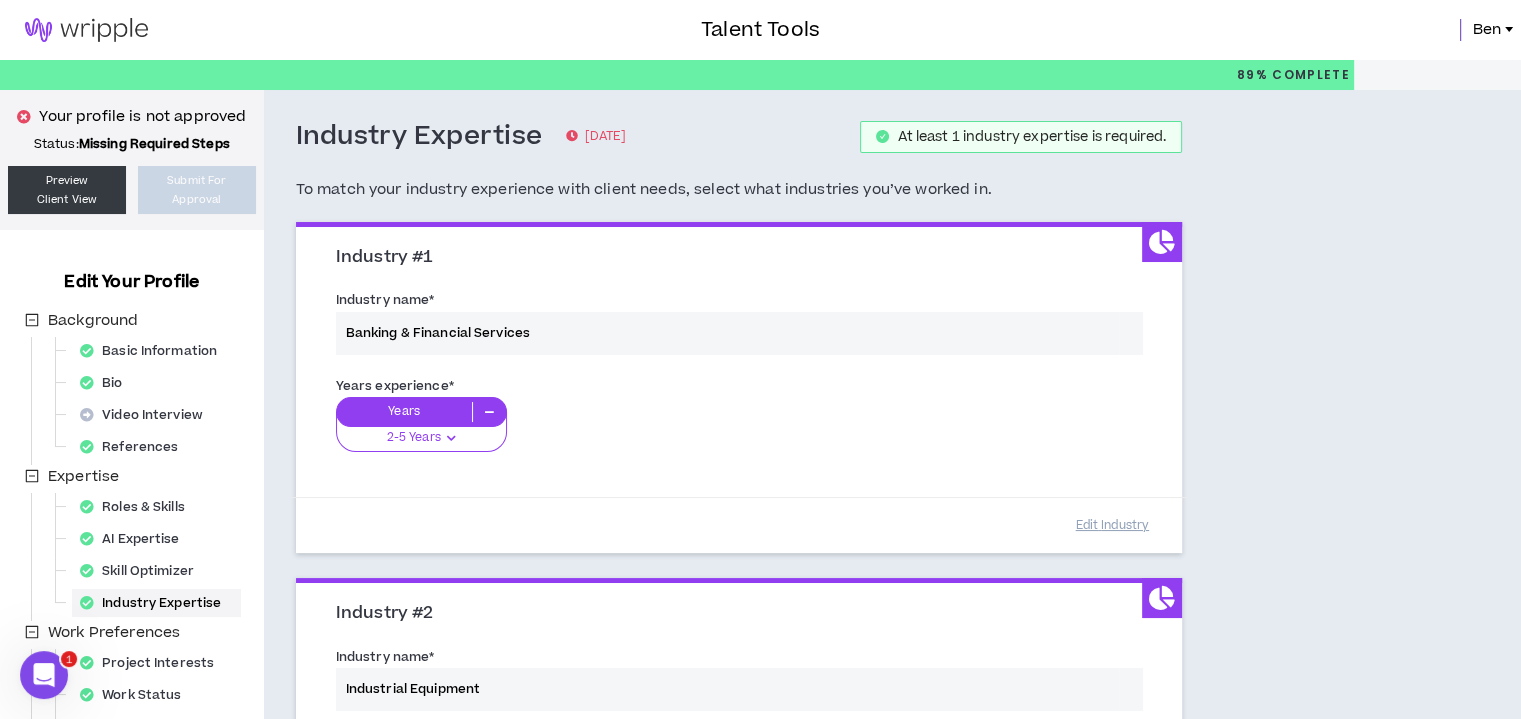 click on "Industry name  * Banking & Financial Services" at bounding box center [739, 326] 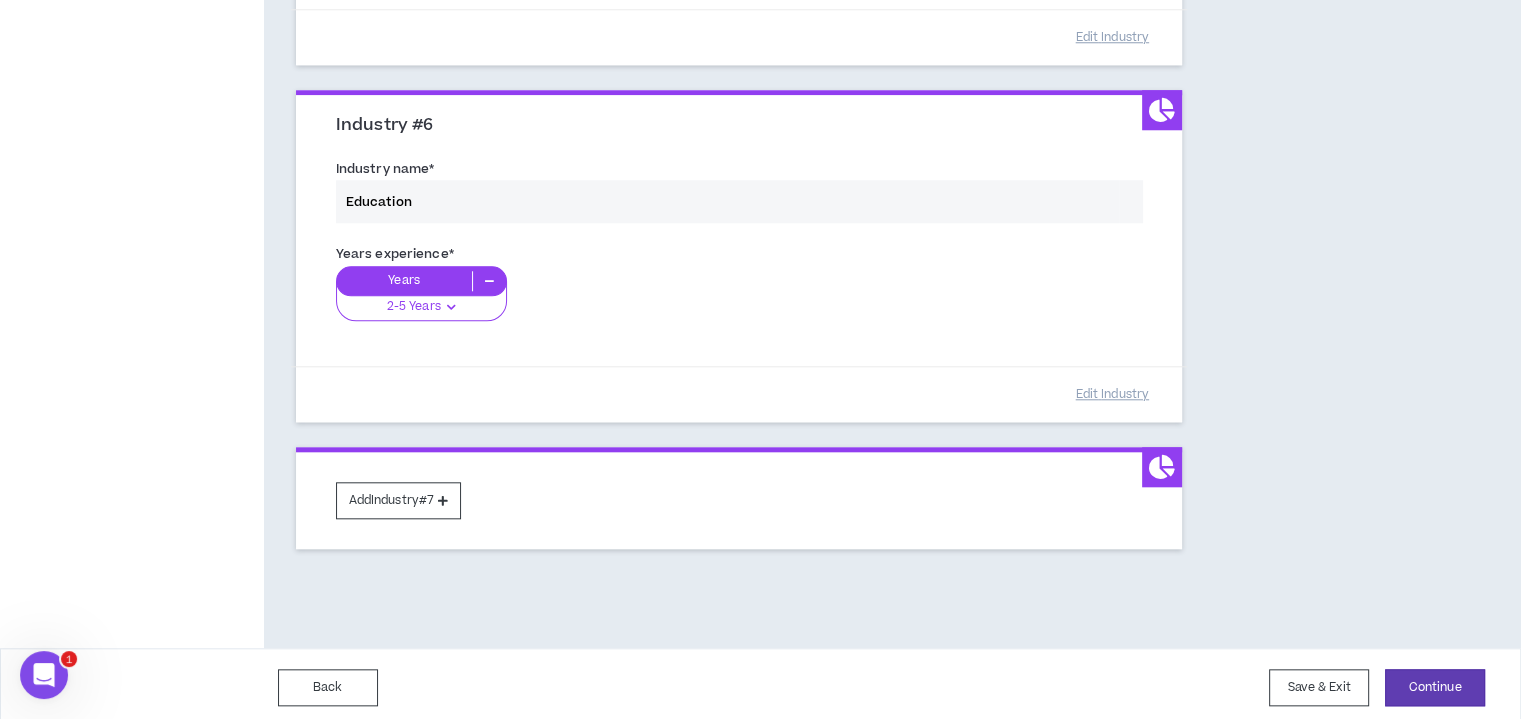scroll, scrollTop: 1916, scrollLeft: 0, axis: vertical 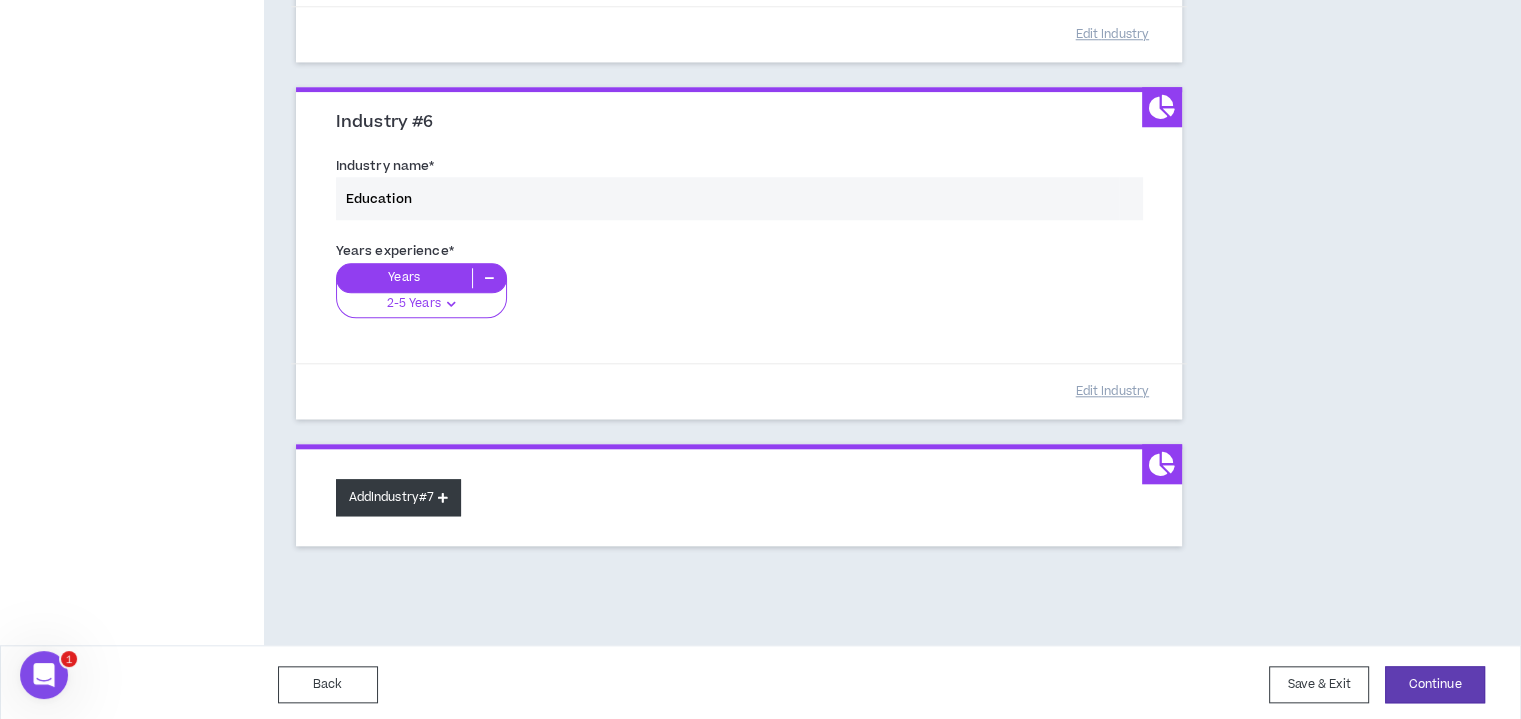 click on "Add  Industry  #7" at bounding box center [399, 497] 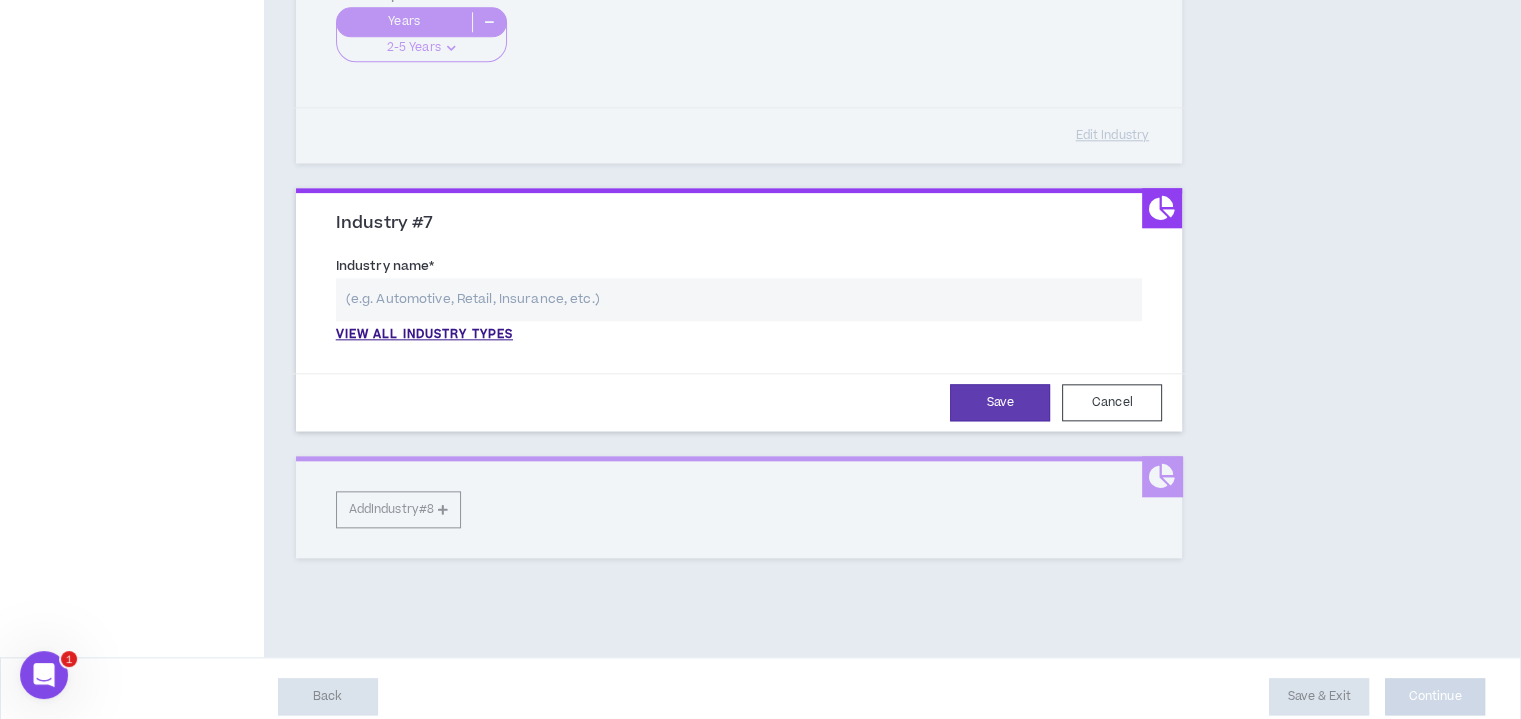 scroll, scrollTop: 2184, scrollLeft: 0, axis: vertical 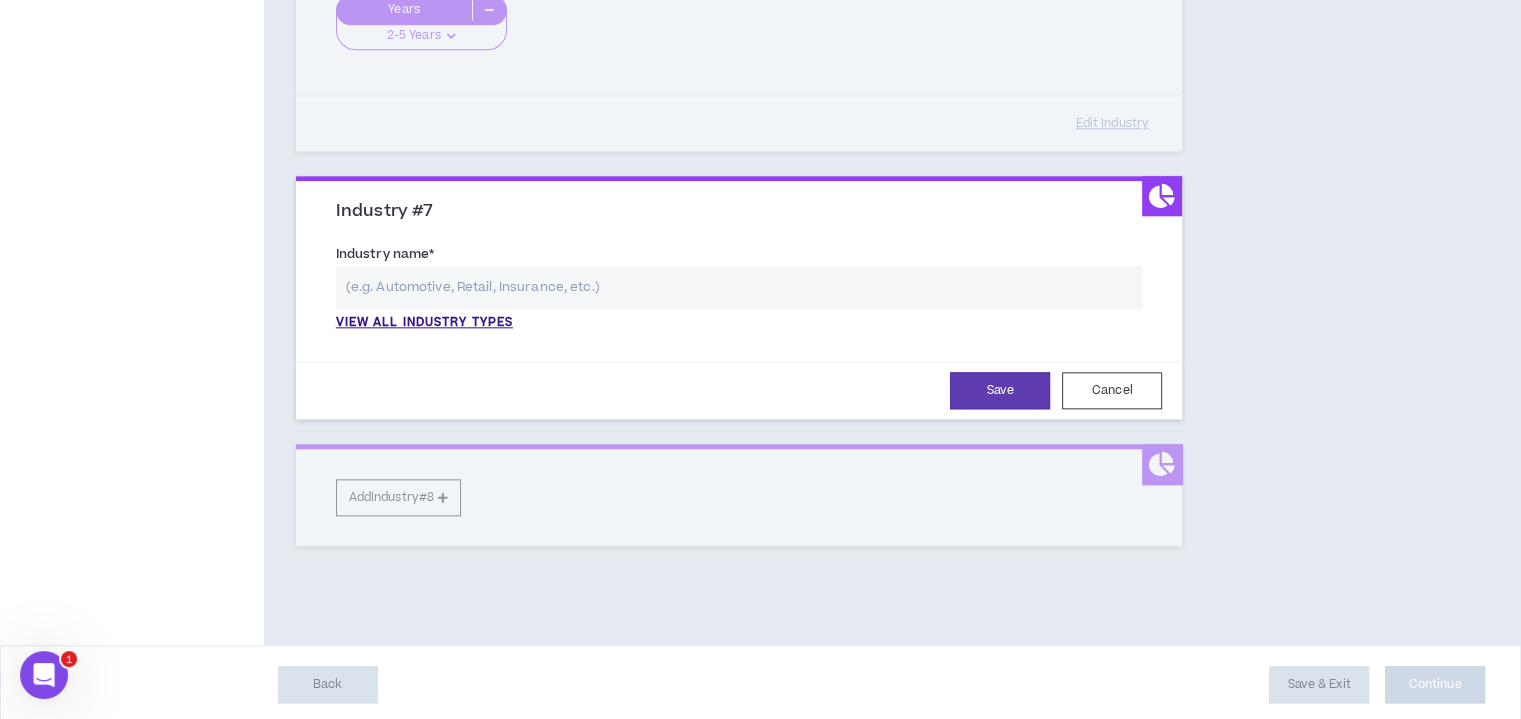 click at bounding box center (739, 287) 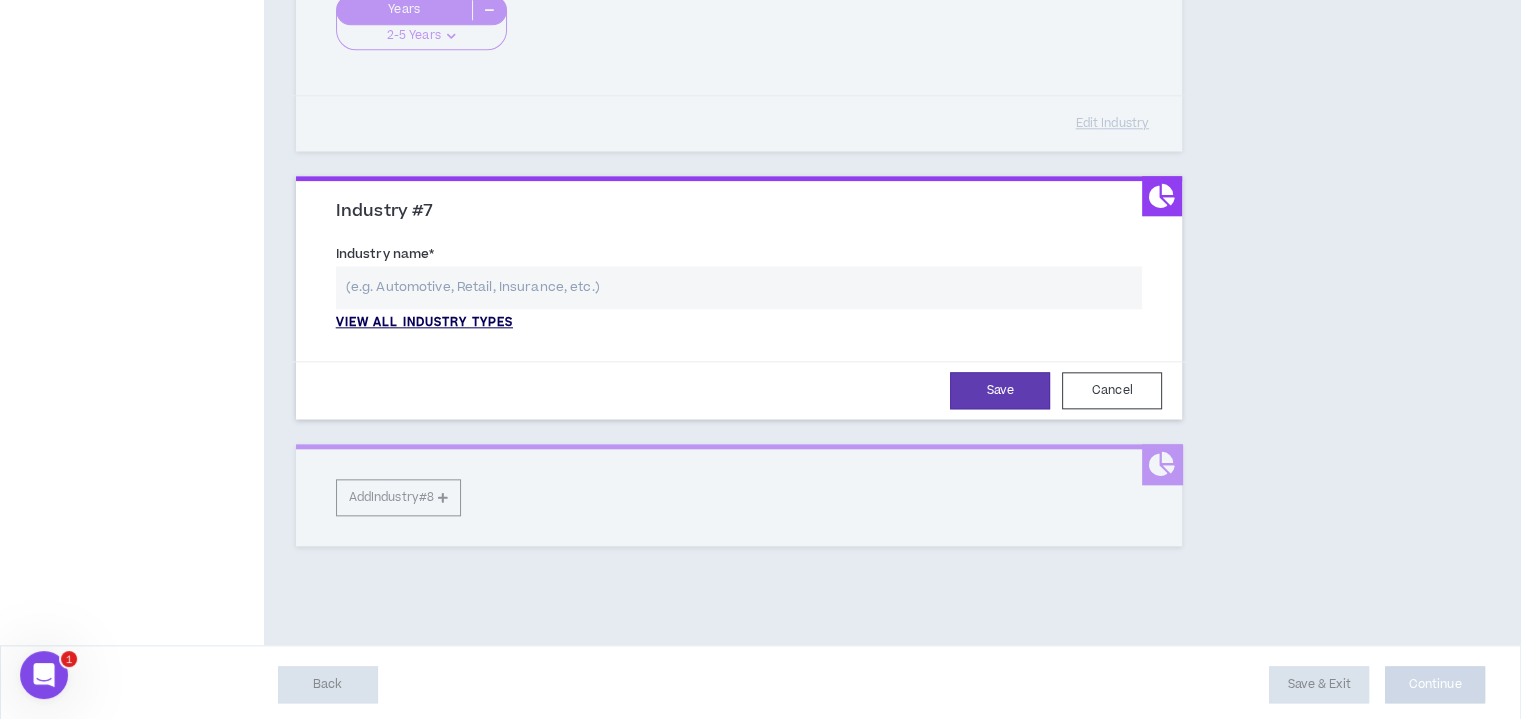 click on "View all industry types" at bounding box center (424, 323) 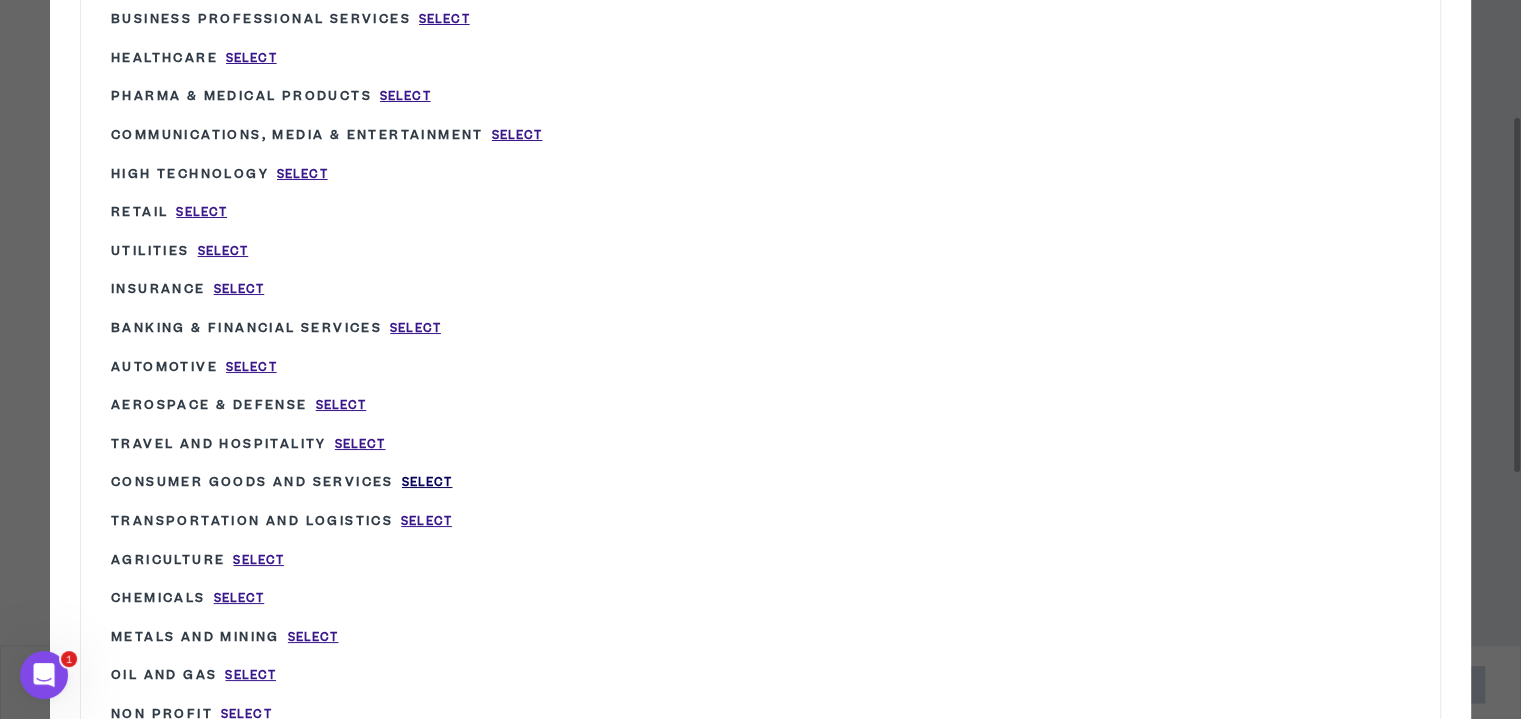 click on "Select" at bounding box center (427, 482) 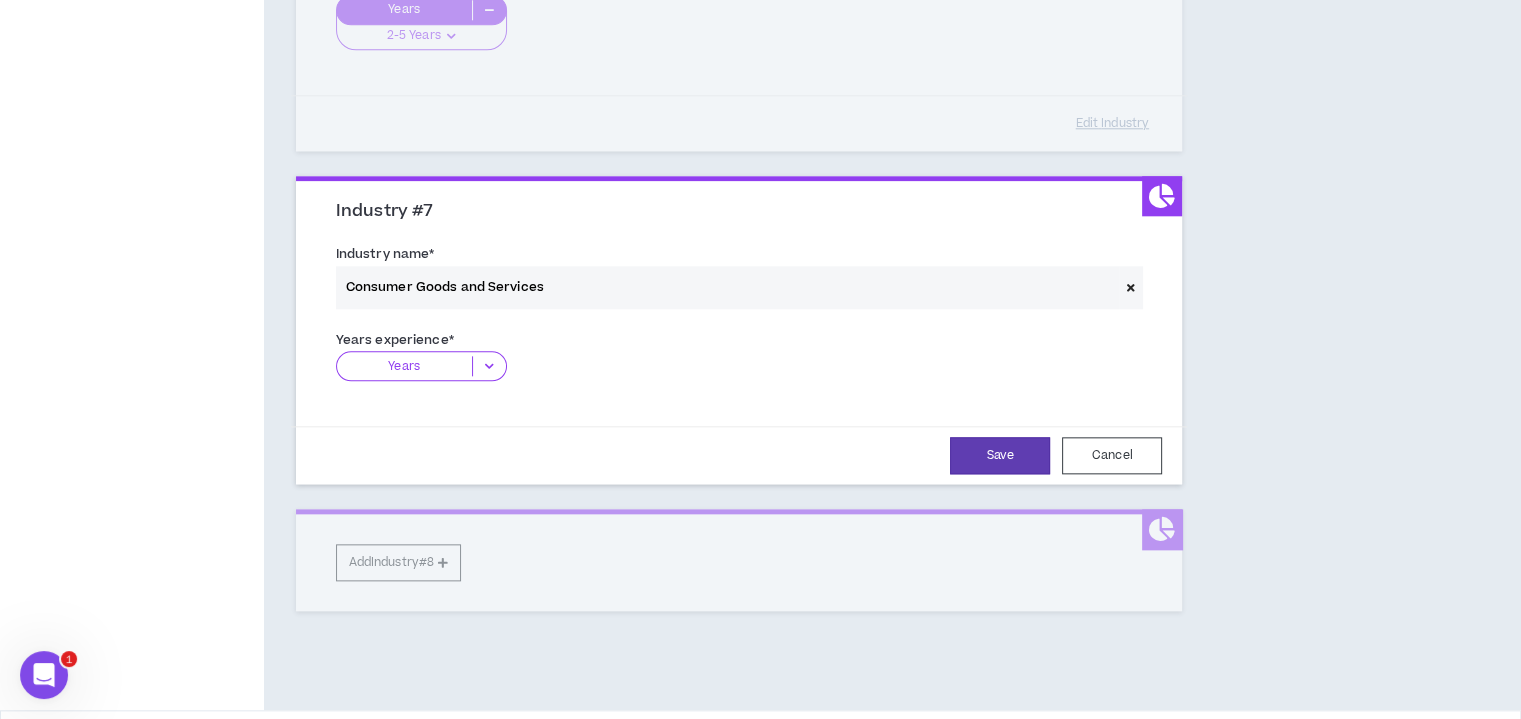 click at bounding box center [1131, 287] 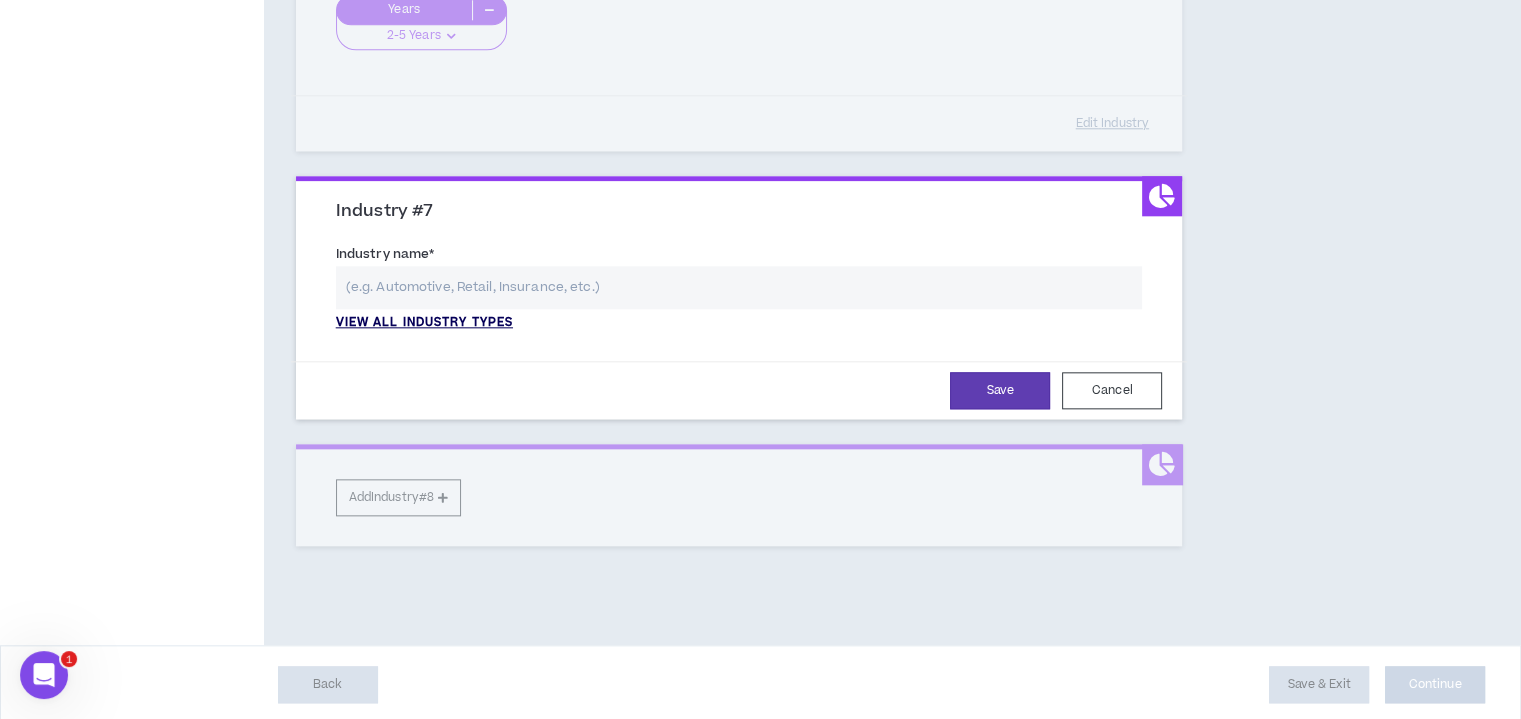 click on "View all industry types" at bounding box center (424, 323) 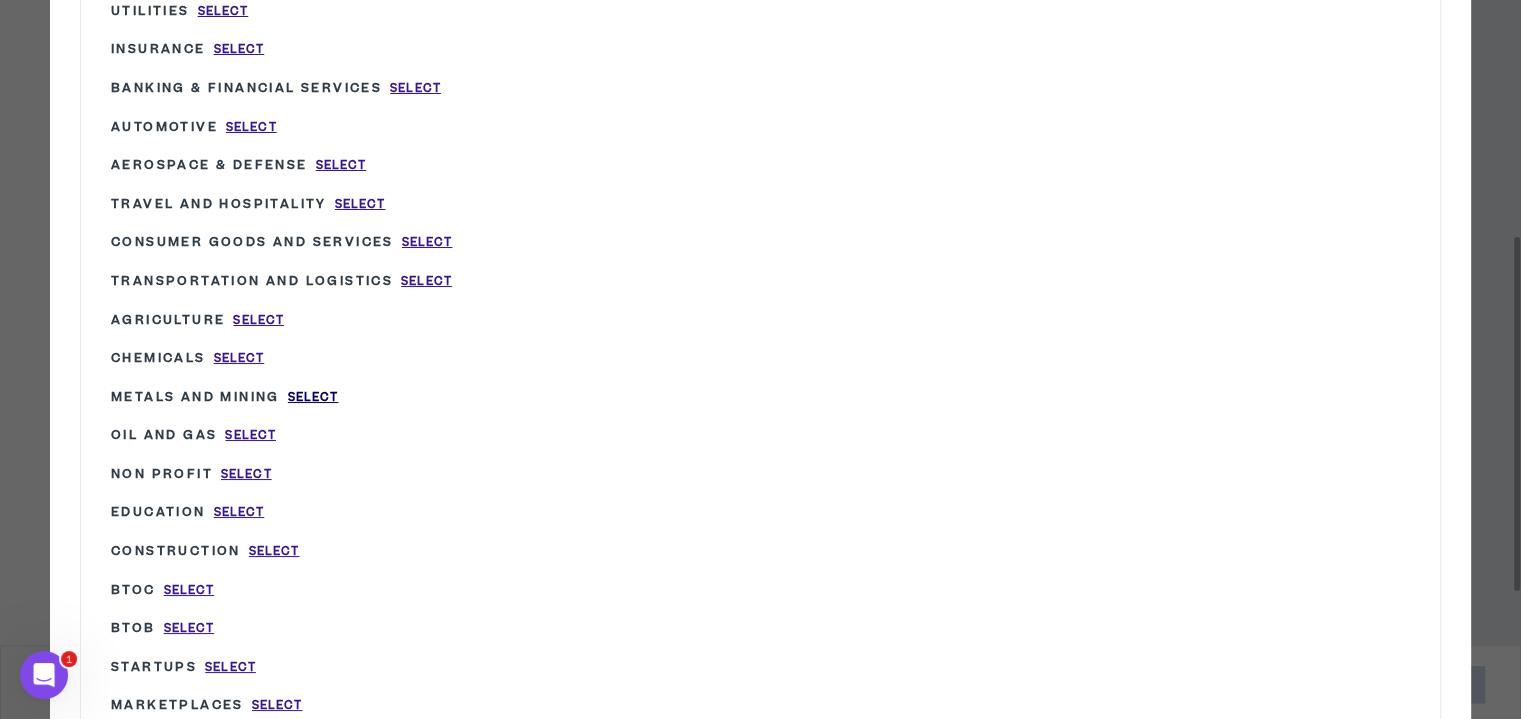 click on "Select" at bounding box center [313, 397] 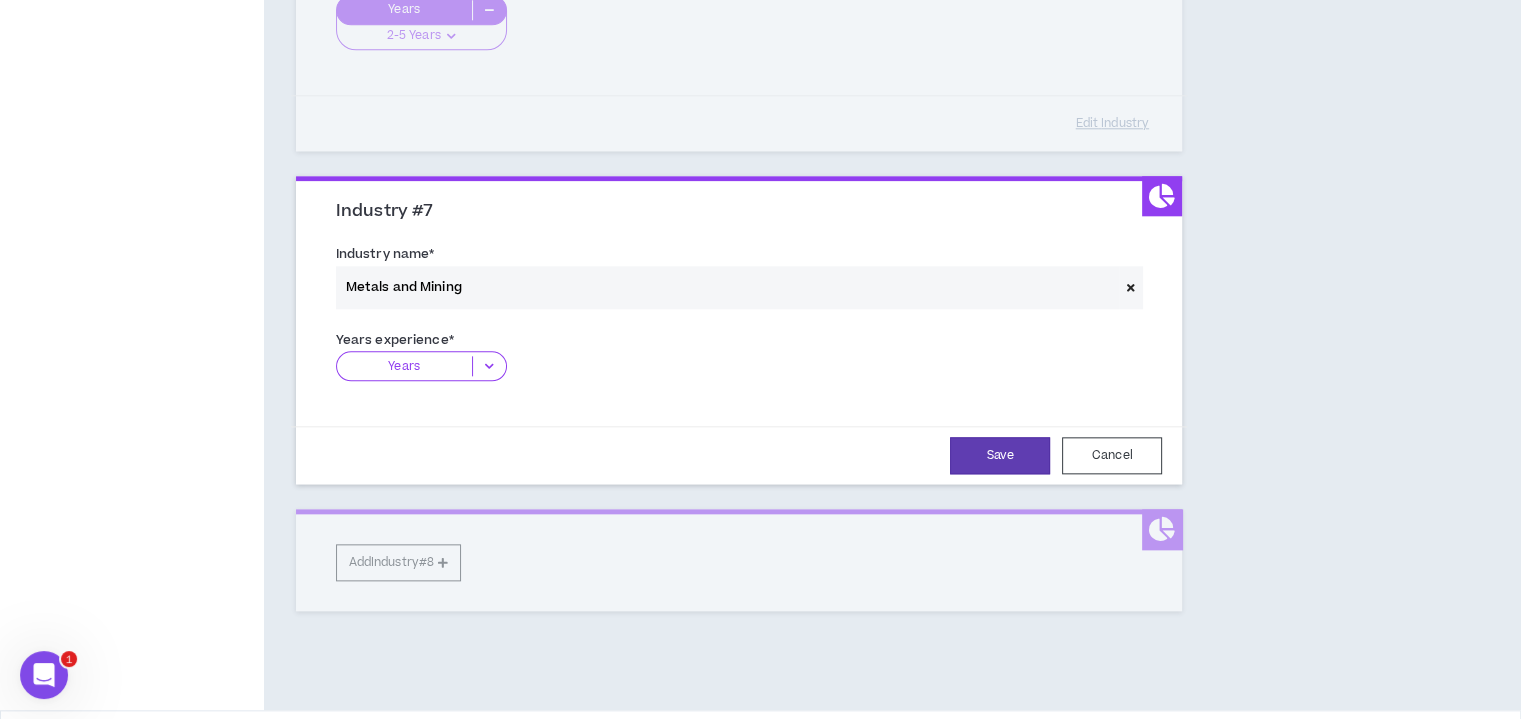 click at bounding box center [489, 366] 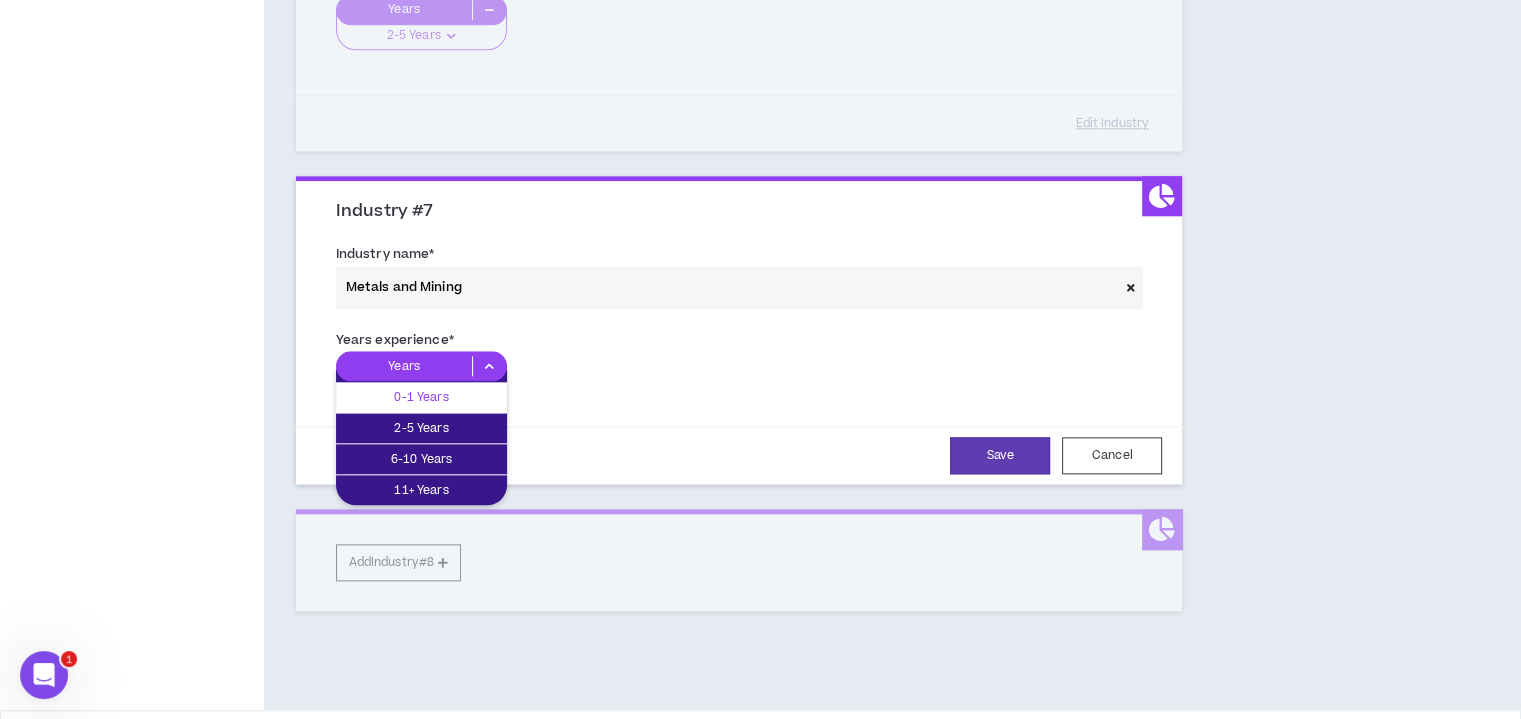 click on "0-1 Years" at bounding box center (421, 397) 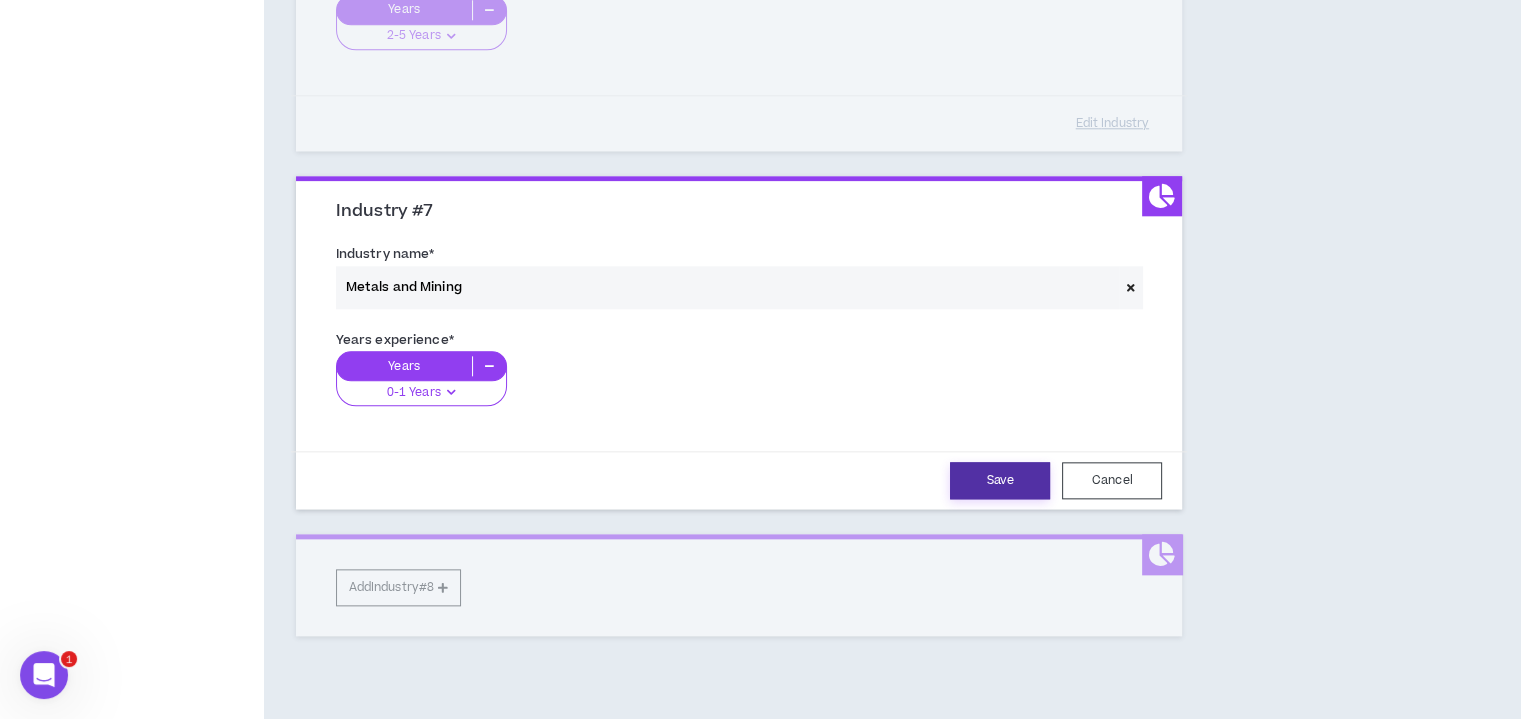 click on "Save" at bounding box center (1000, 480) 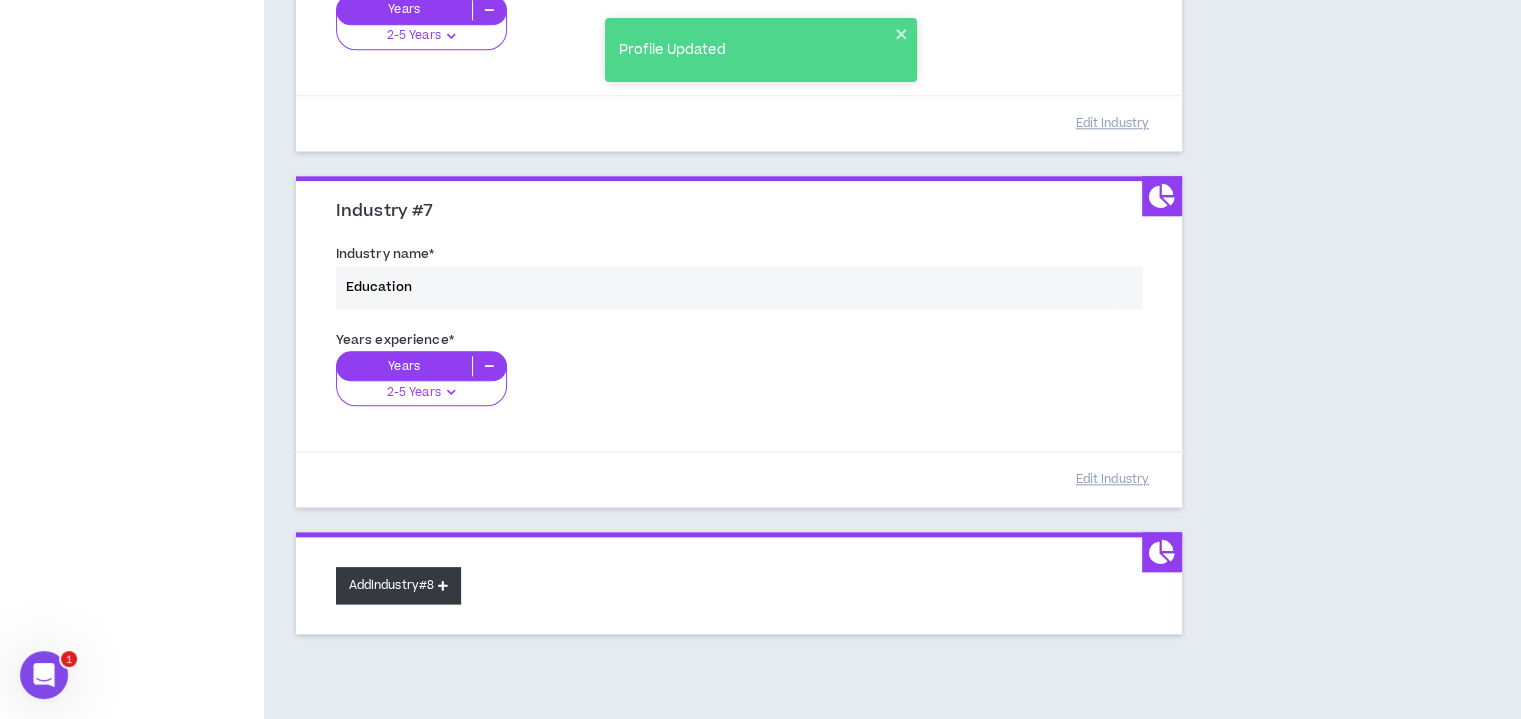 click at bounding box center (443, 585) 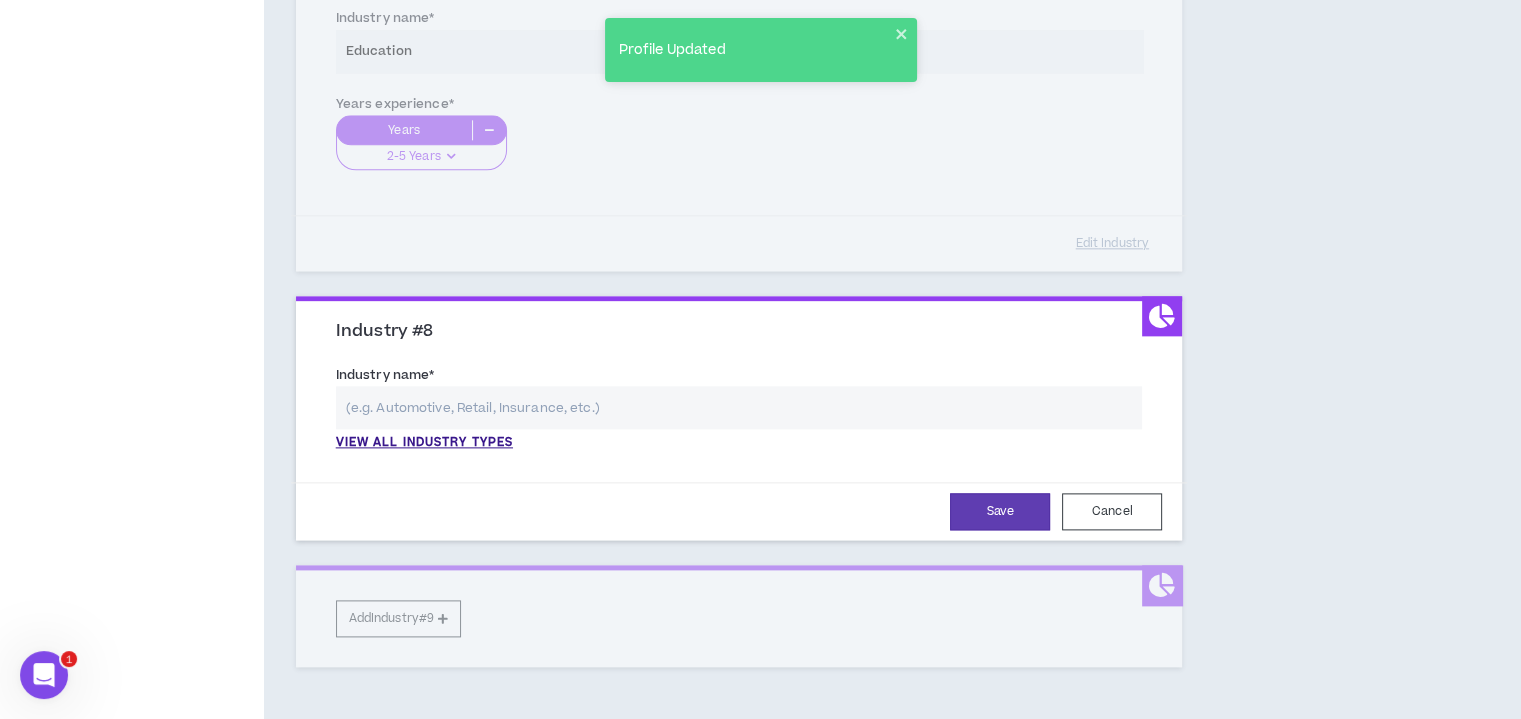 scroll, scrollTop: 2484, scrollLeft: 0, axis: vertical 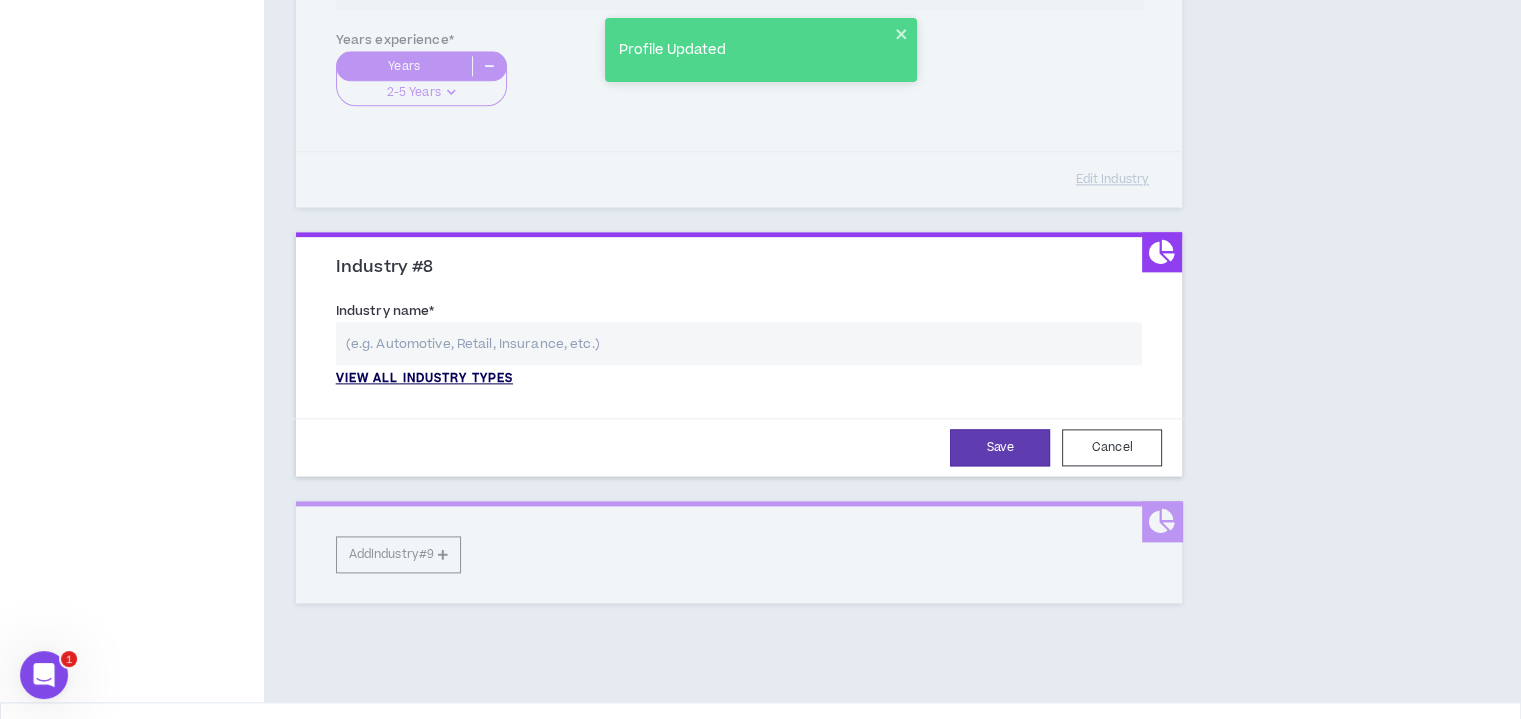 click on "View all industry types" at bounding box center (424, 379) 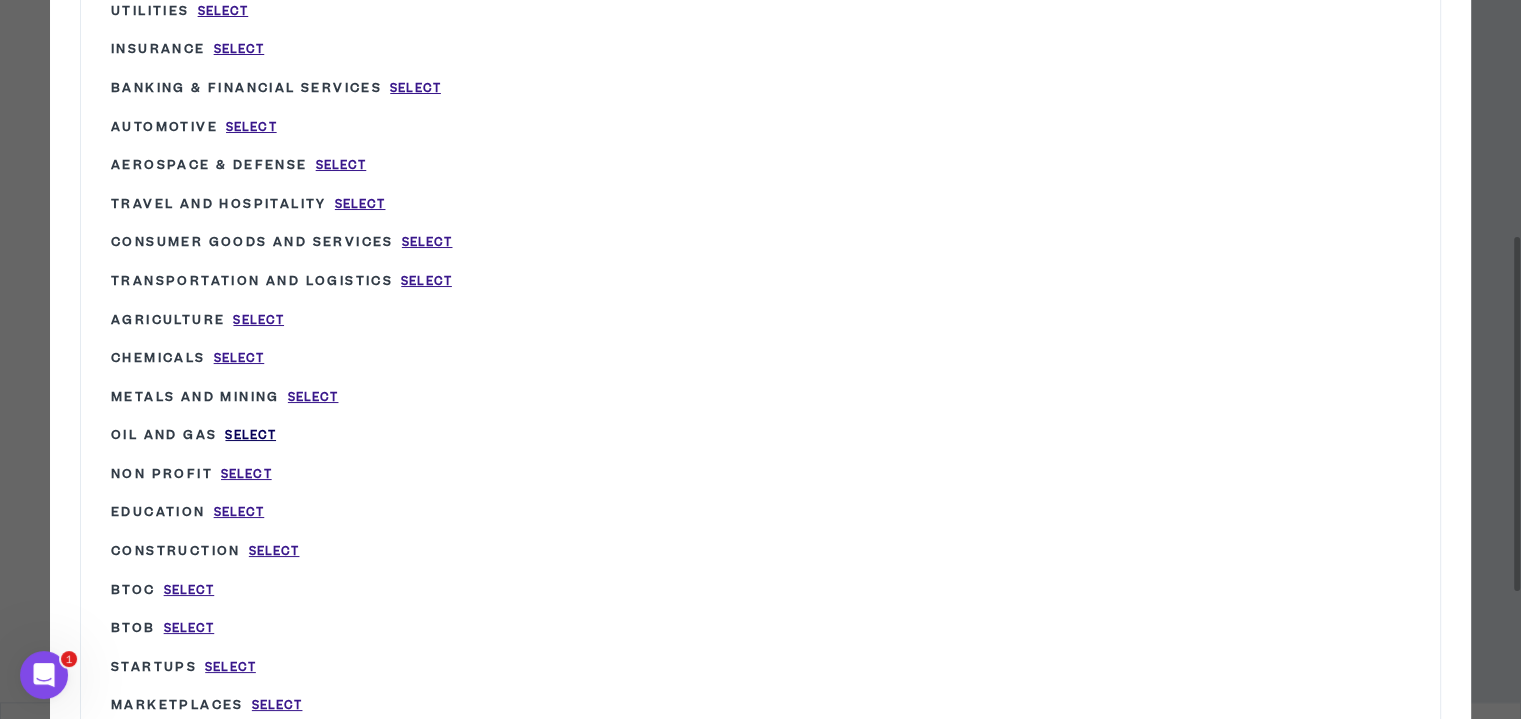 click on "Select" at bounding box center [250, 435] 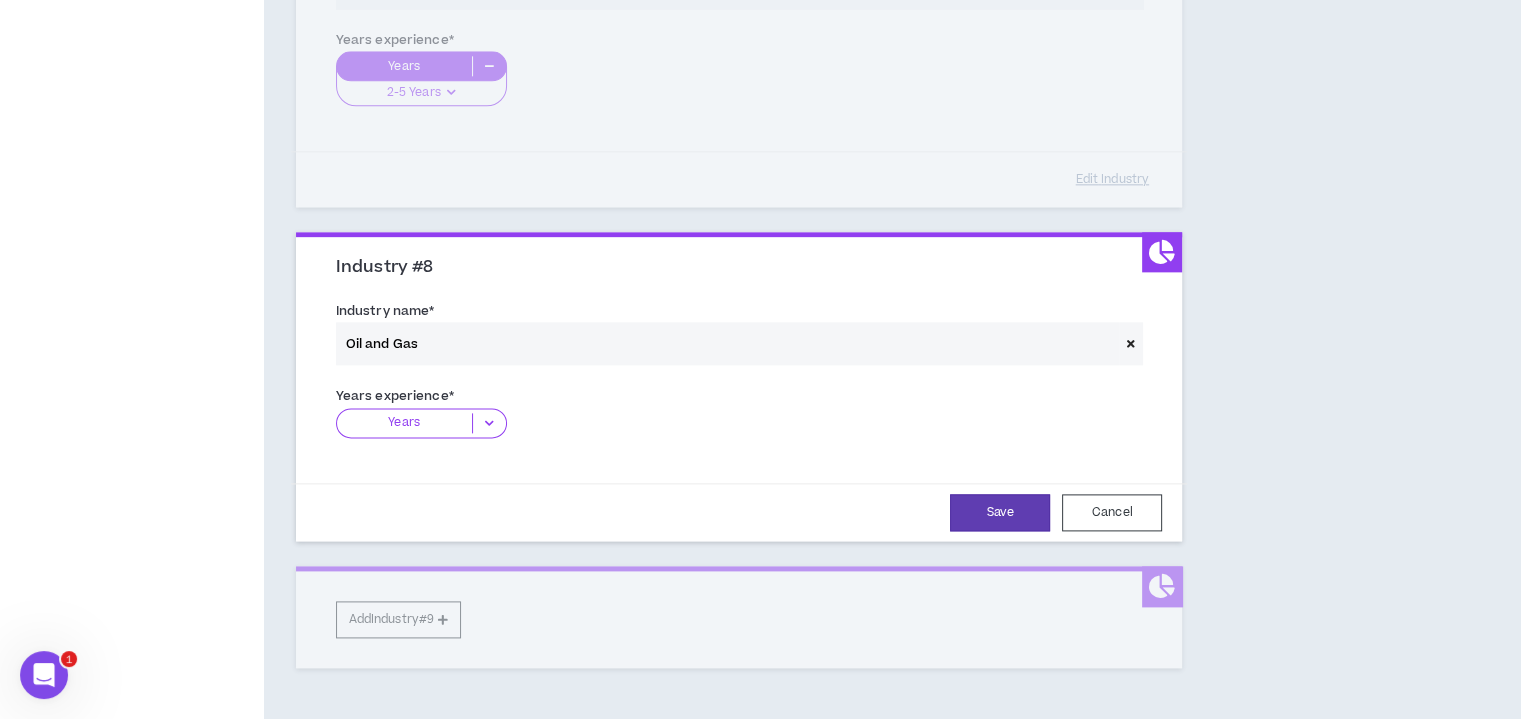 click on "Years" at bounding box center [404, 423] 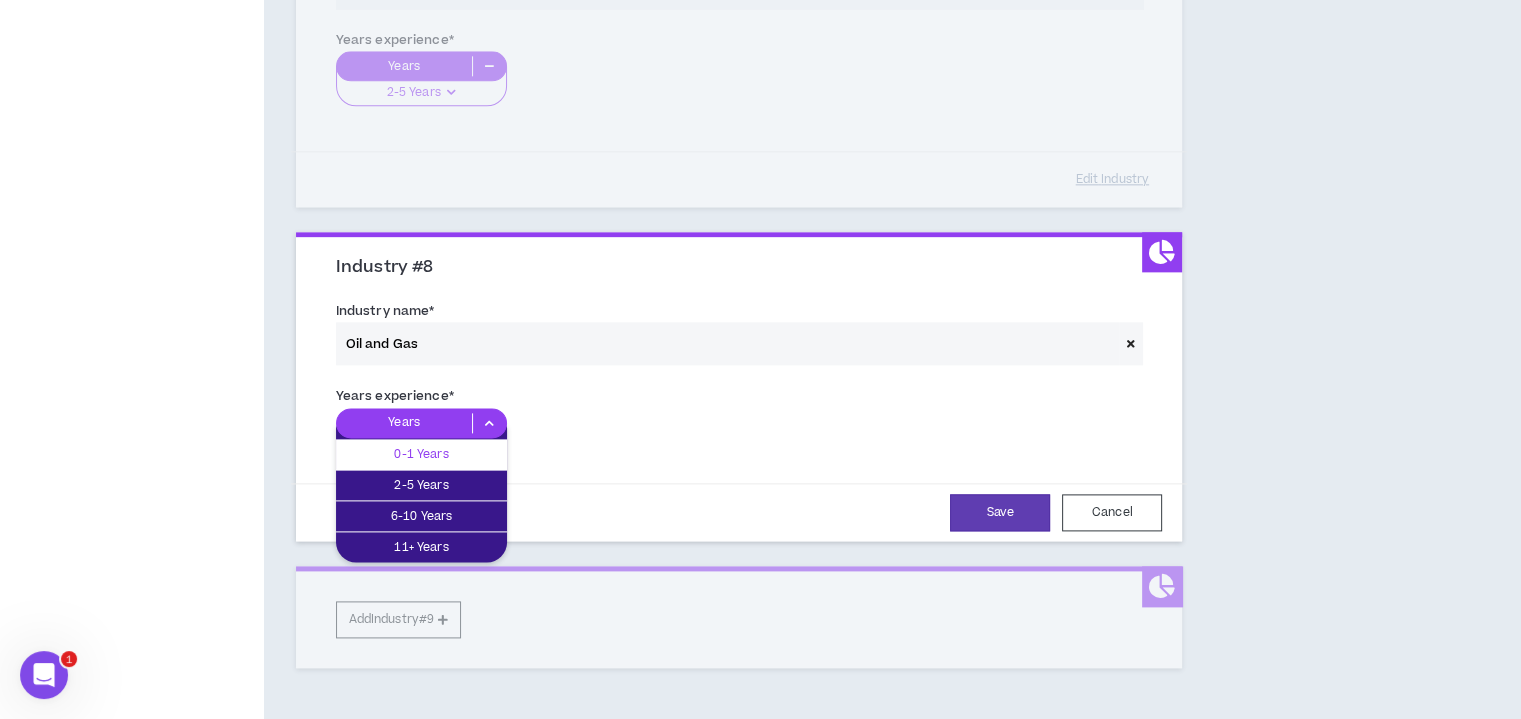 click on "0-1 Years" at bounding box center [421, 454] 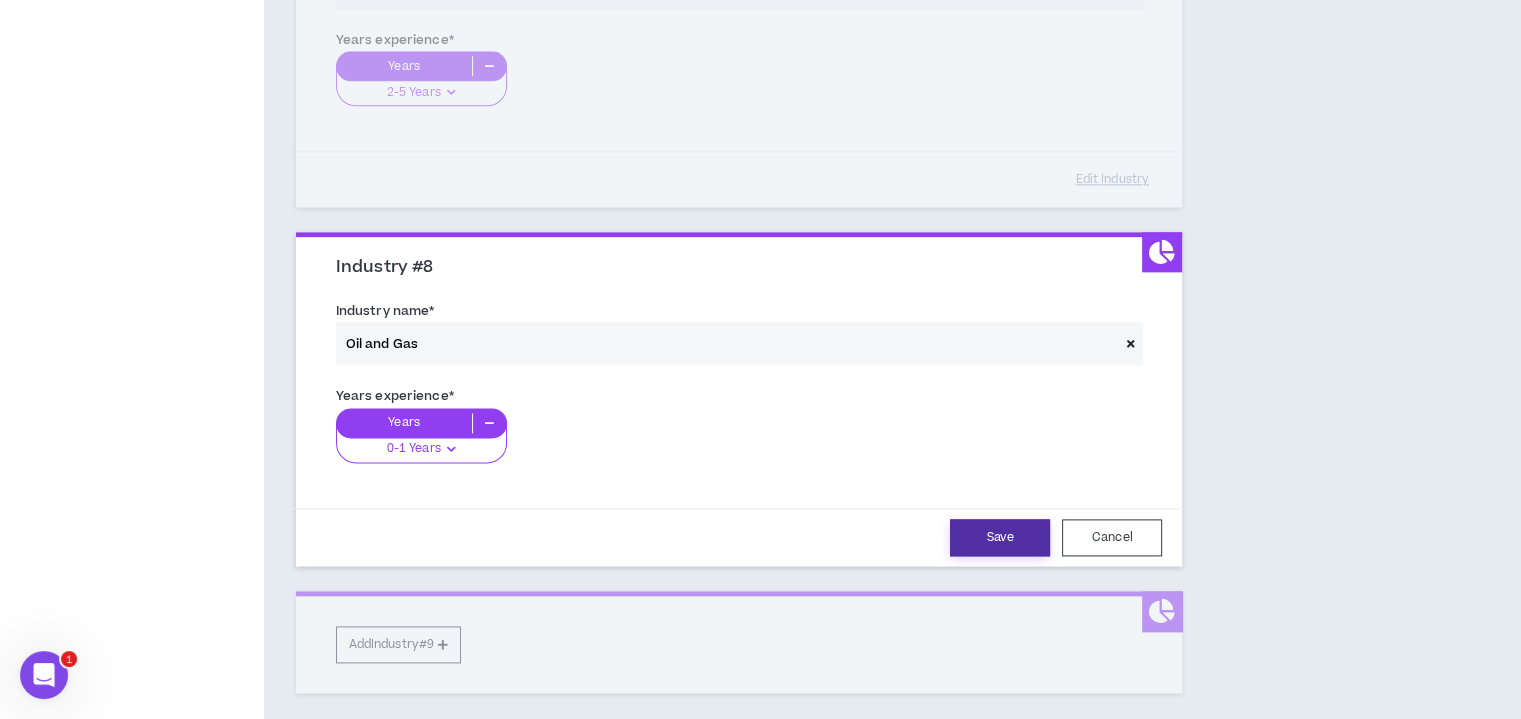 click on "Save" at bounding box center (1000, 537) 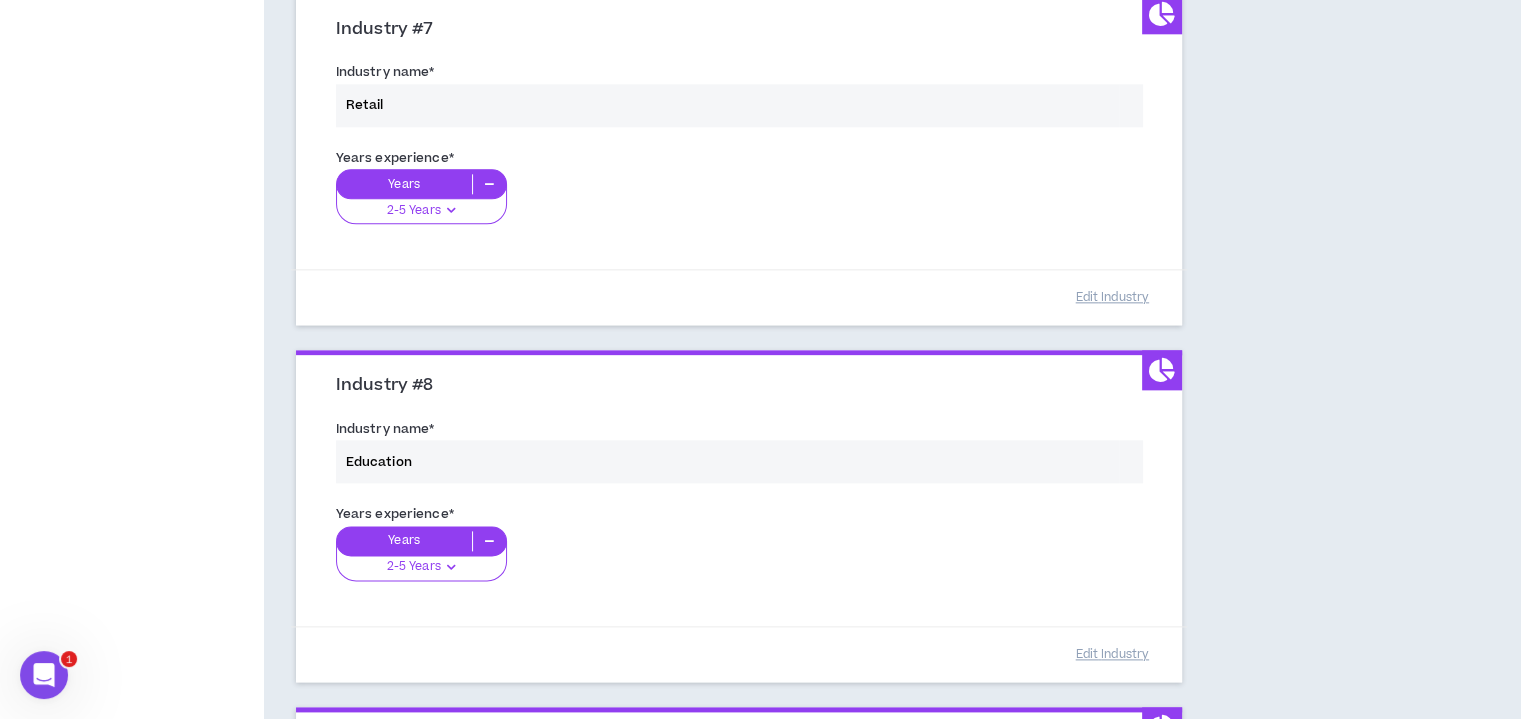 scroll, scrollTop: 2584, scrollLeft: 0, axis: vertical 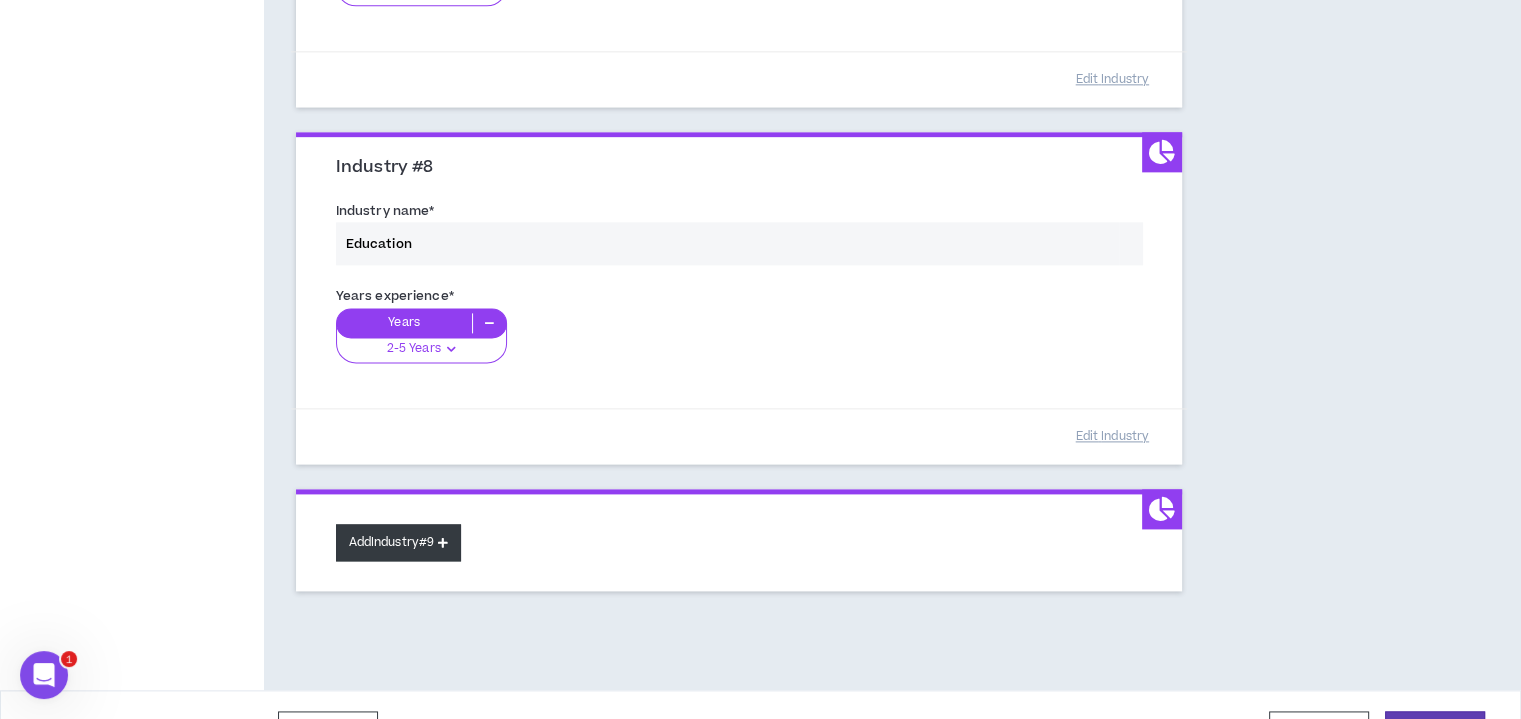 click on "Add  Industry  #9" at bounding box center [399, 542] 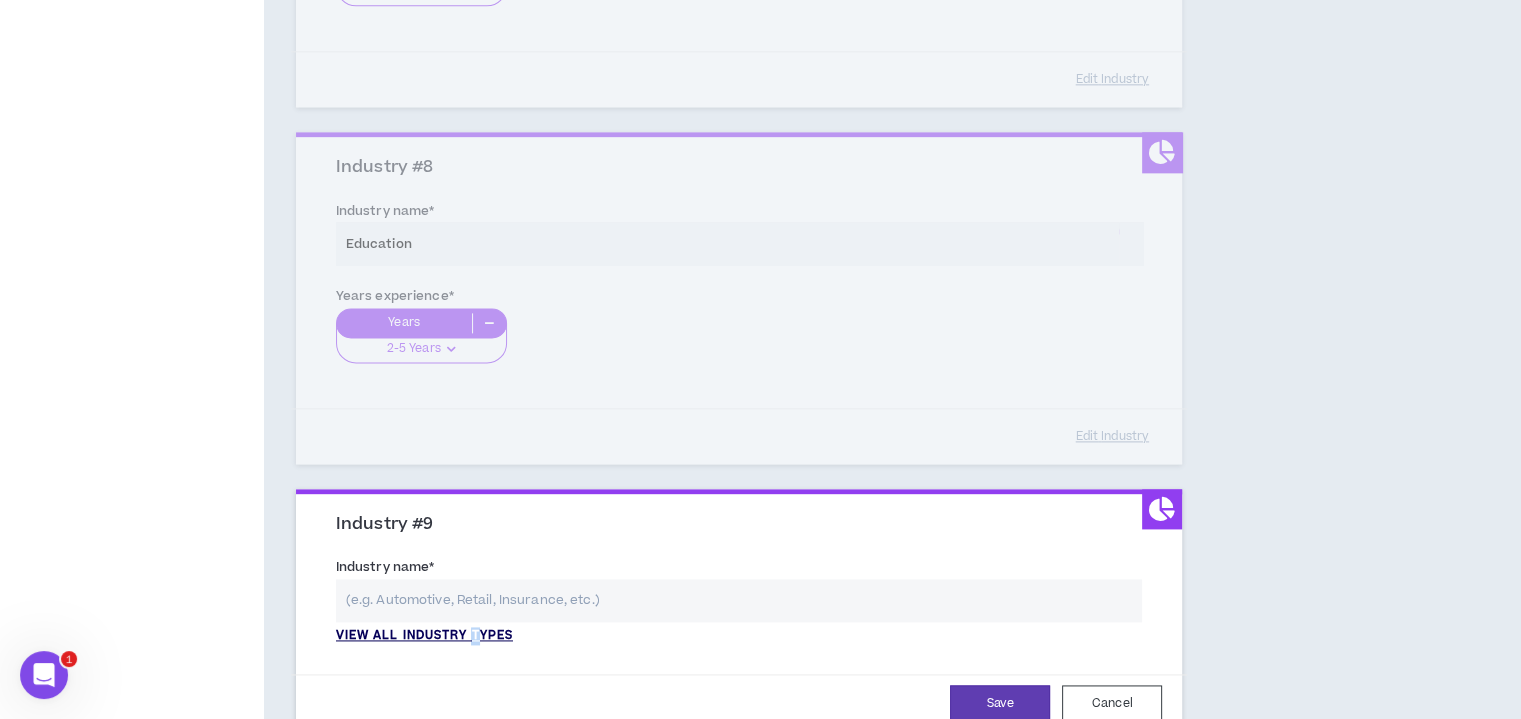 click on "View all industry types" at bounding box center [424, 636] 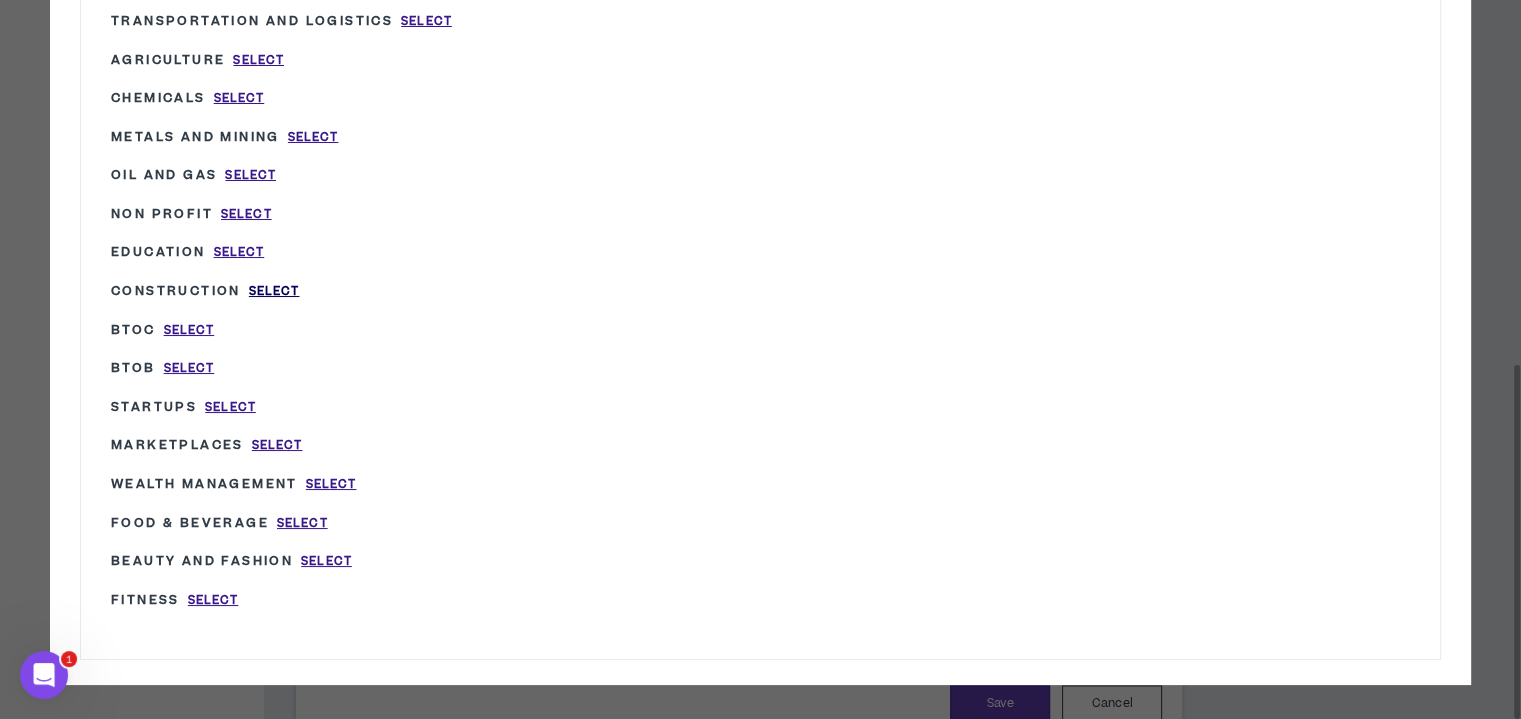 click on "Select" at bounding box center (274, 291) 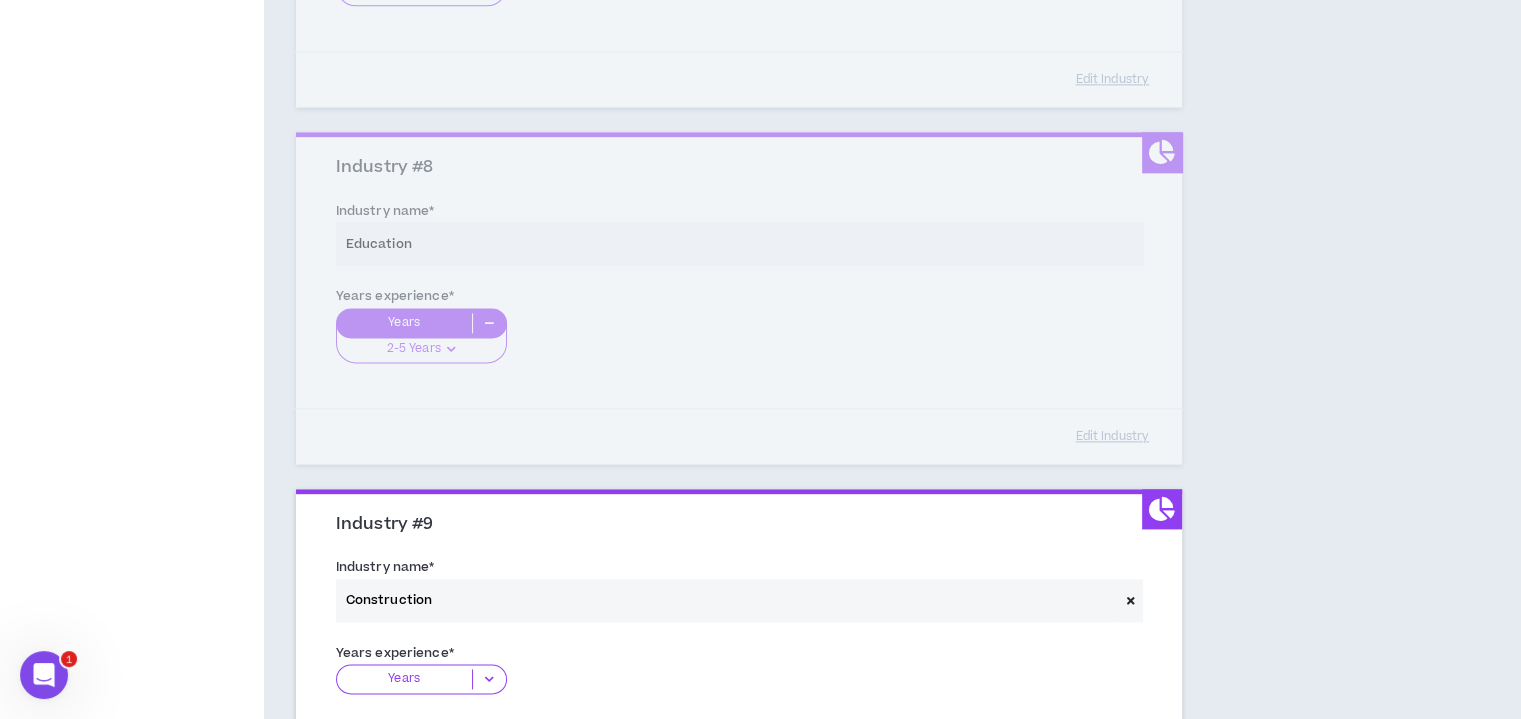 click on "Years" at bounding box center (404, 679) 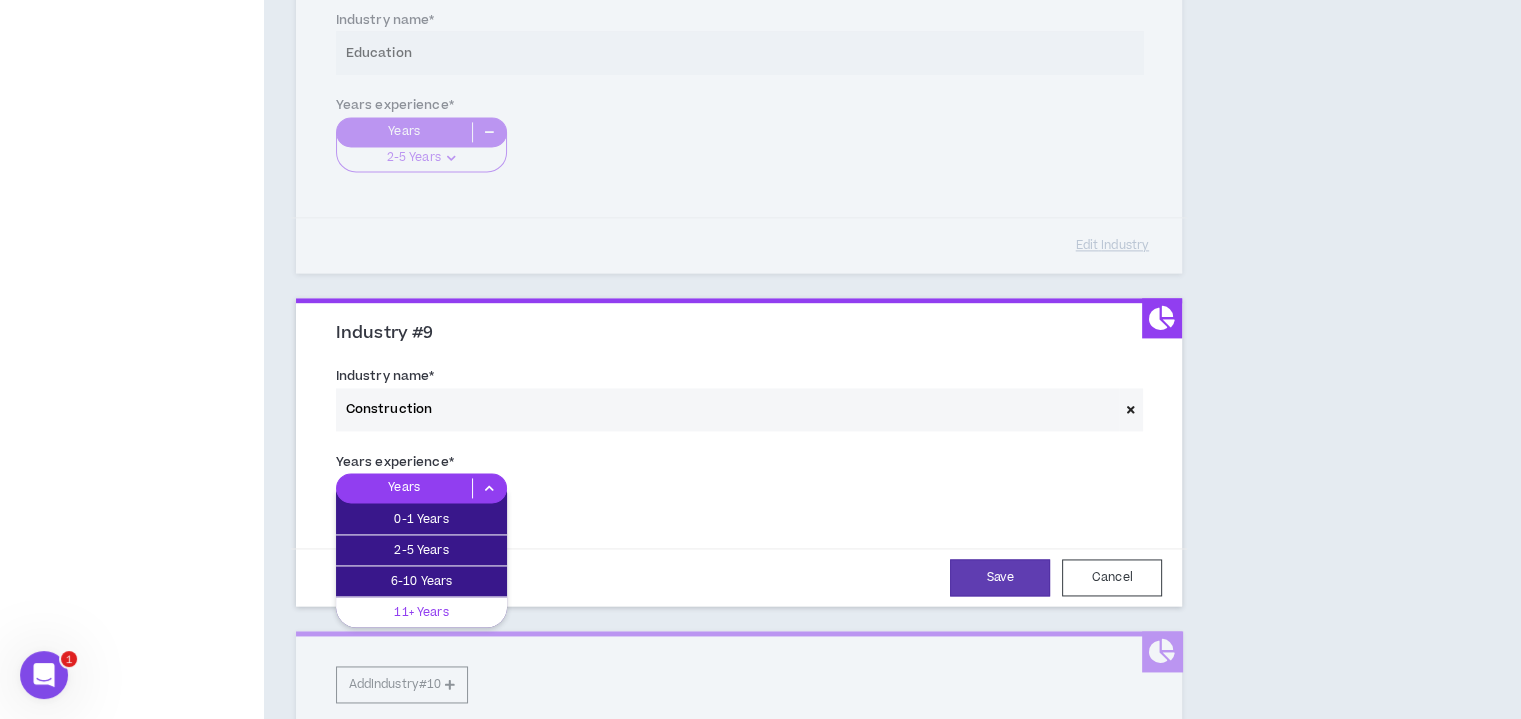 scroll, scrollTop: 2784, scrollLeft: 0, axis: vertical 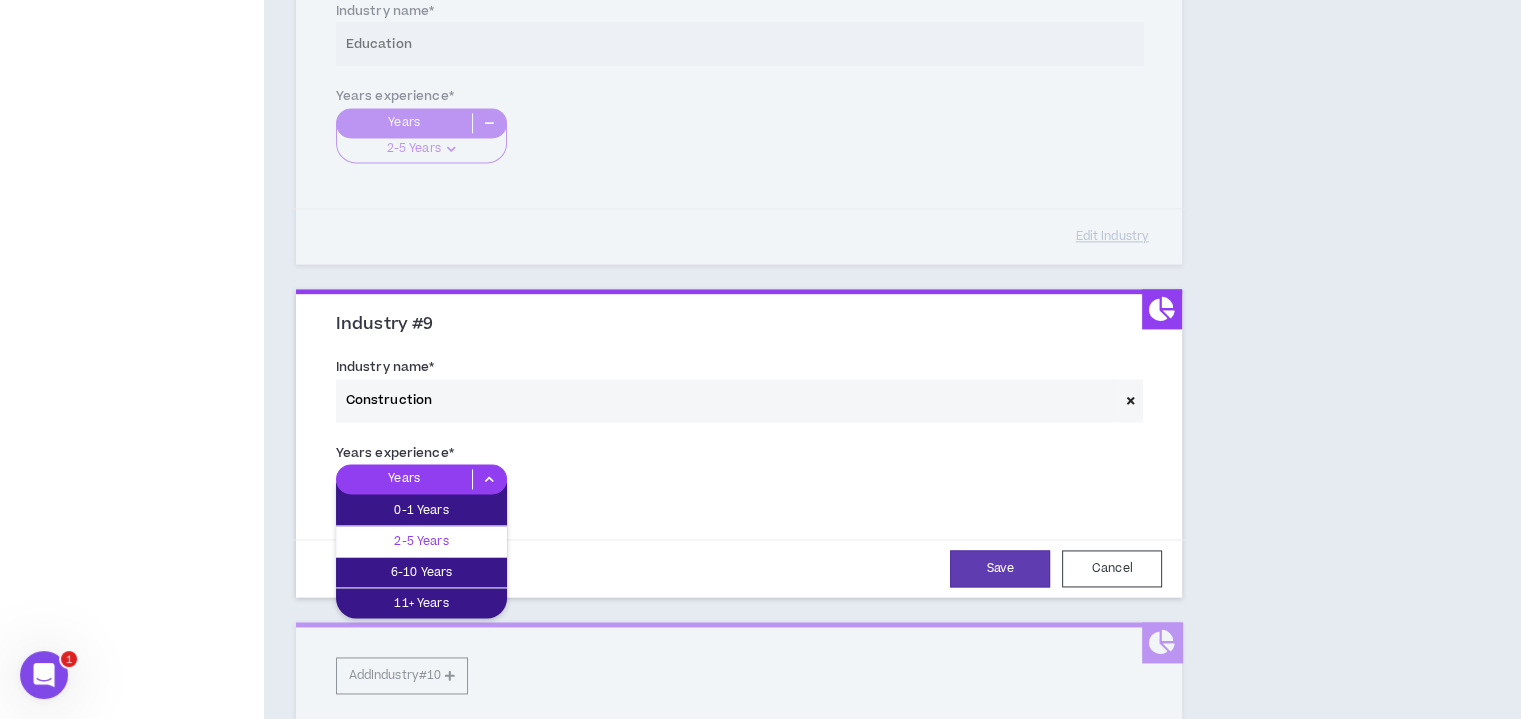 click on "2-5 Years" at bounding box center (421, 541) 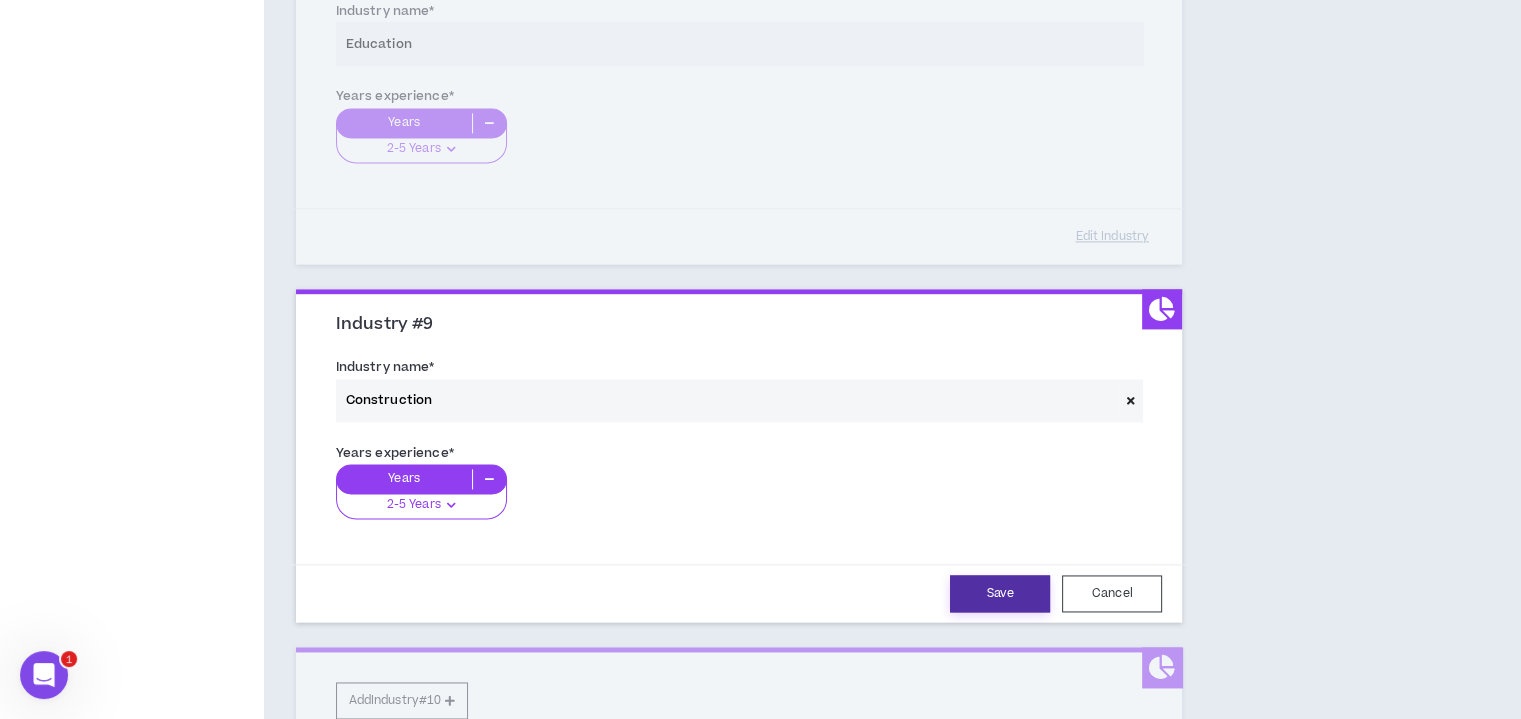 click on "Save" at bounding box center (1000, 593) 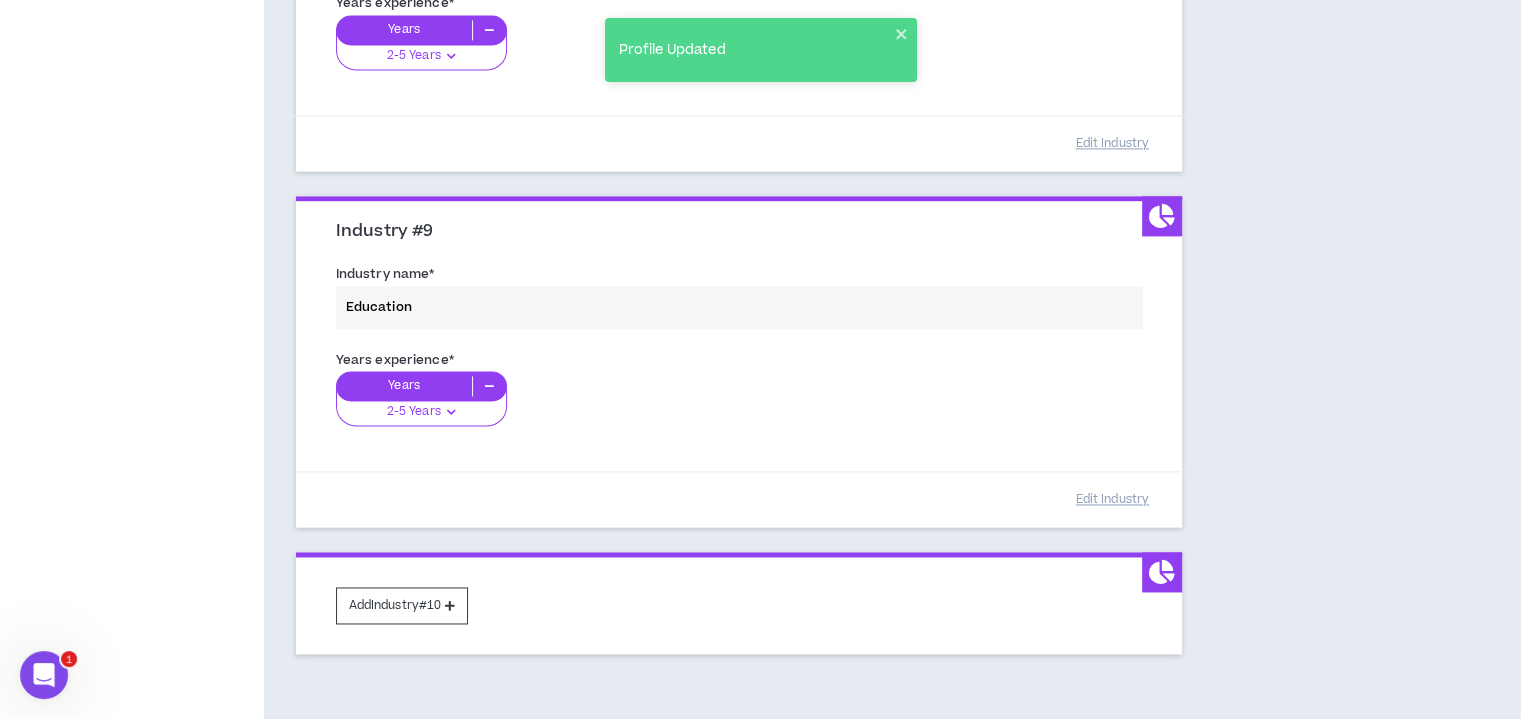 scroll, scrollTop: 2984, scrollLeft: 0, axis: vertical 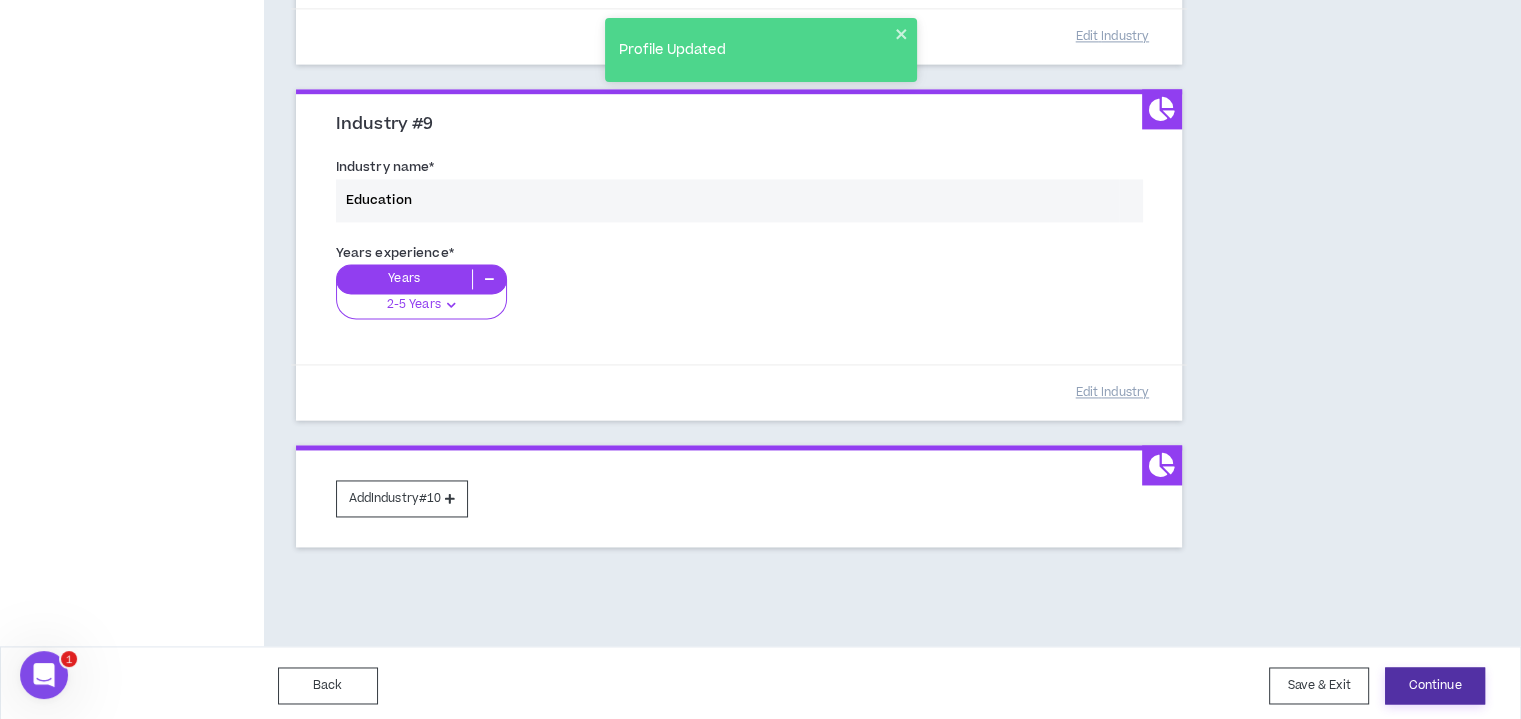 click on "Continue" at bounding box center (1435, 685) 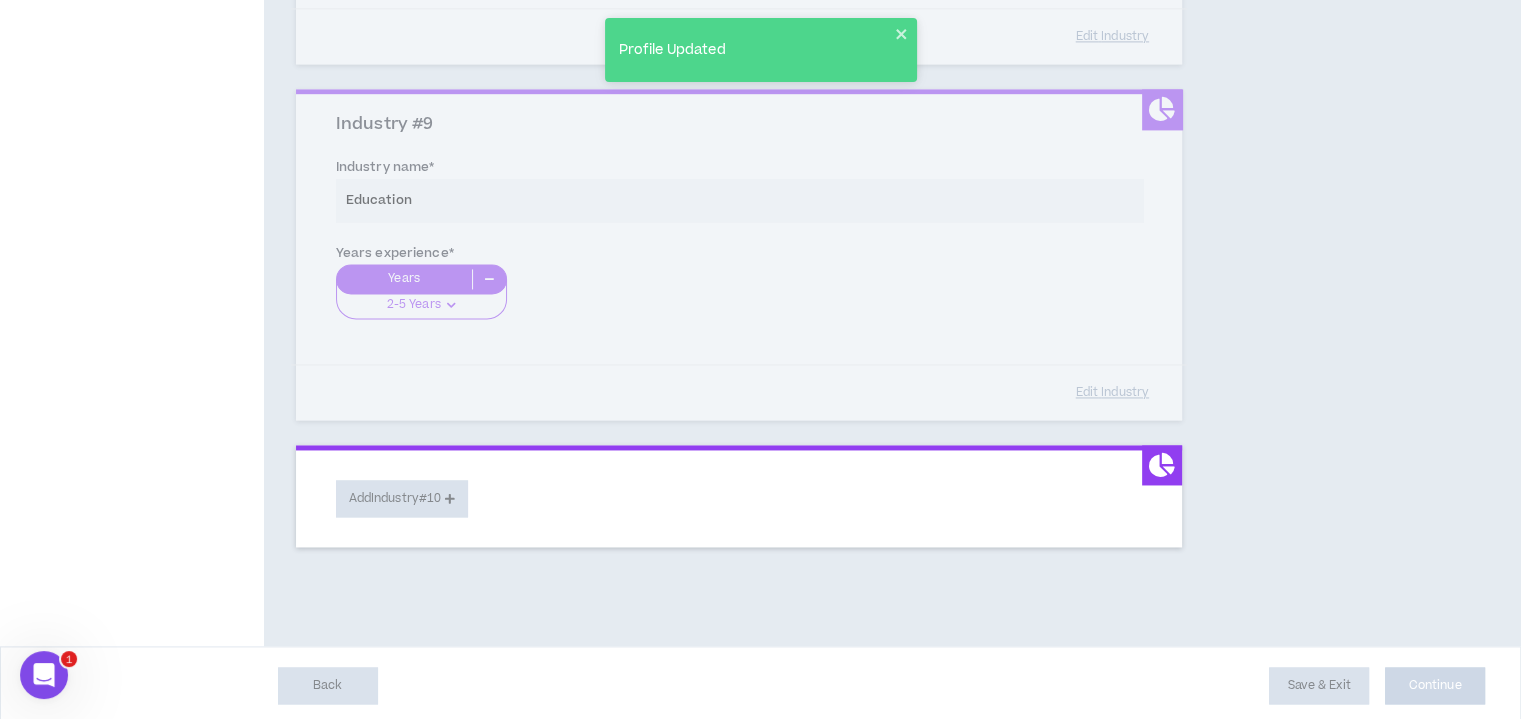 select on "*" 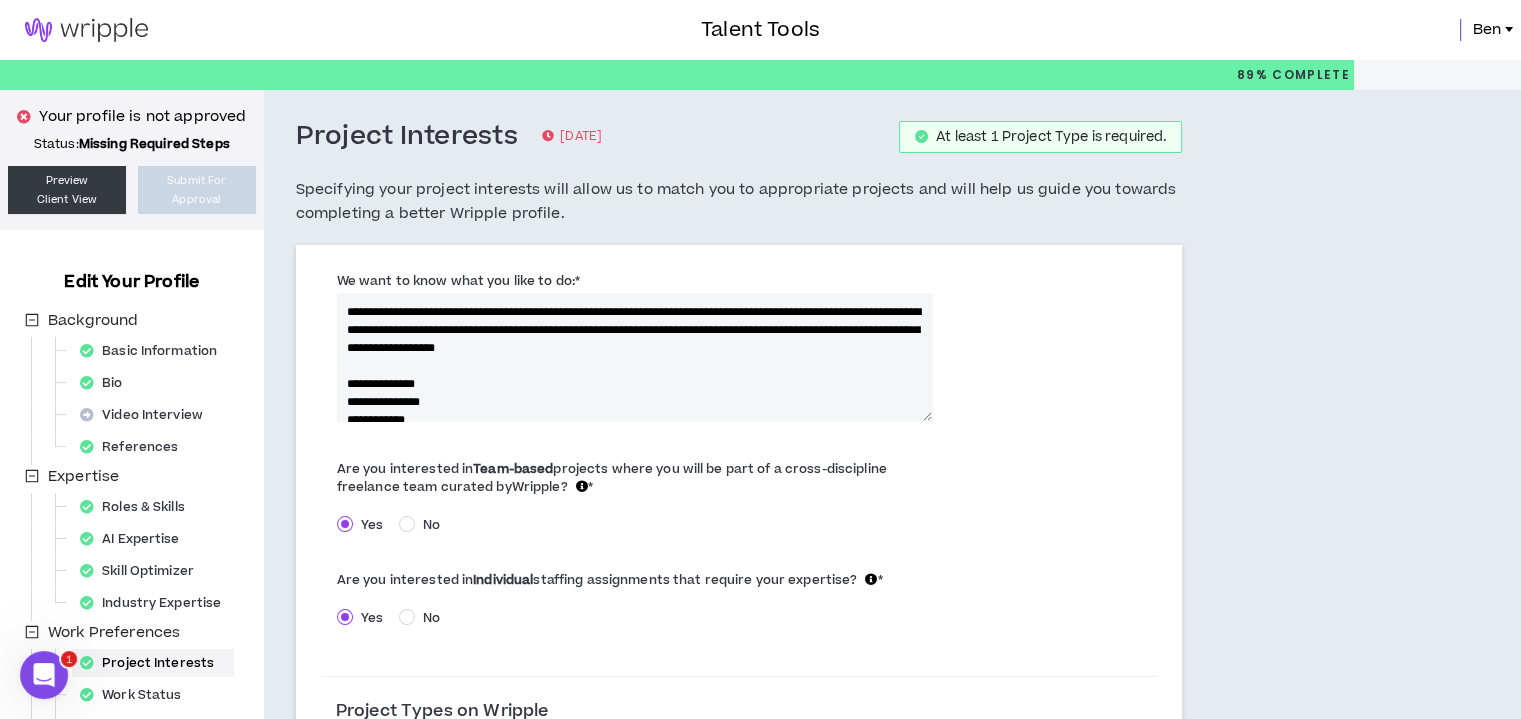 scroll, scrollTop: 0, scrollLeft: 0, axis: both 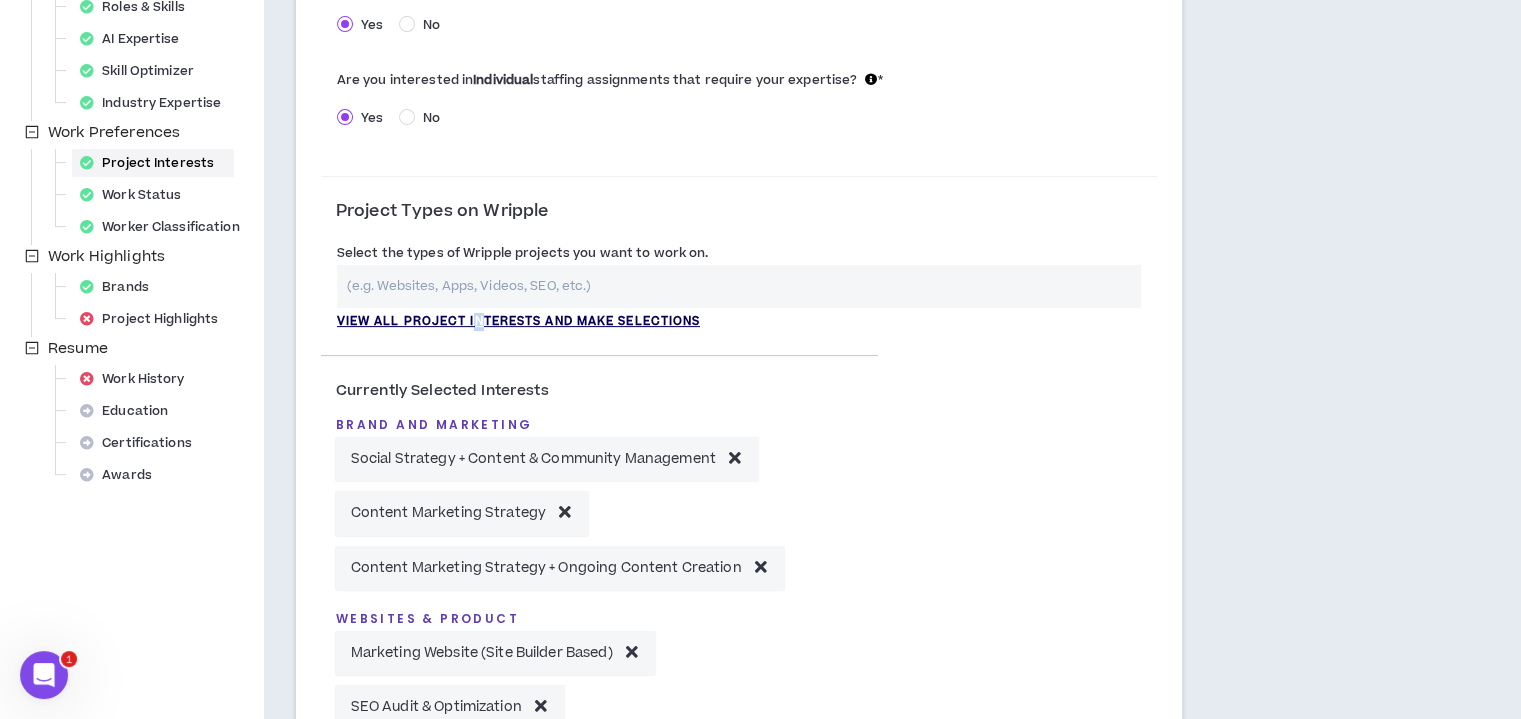 click on "View all project interests and make selections" at bounding box center [519, 322] 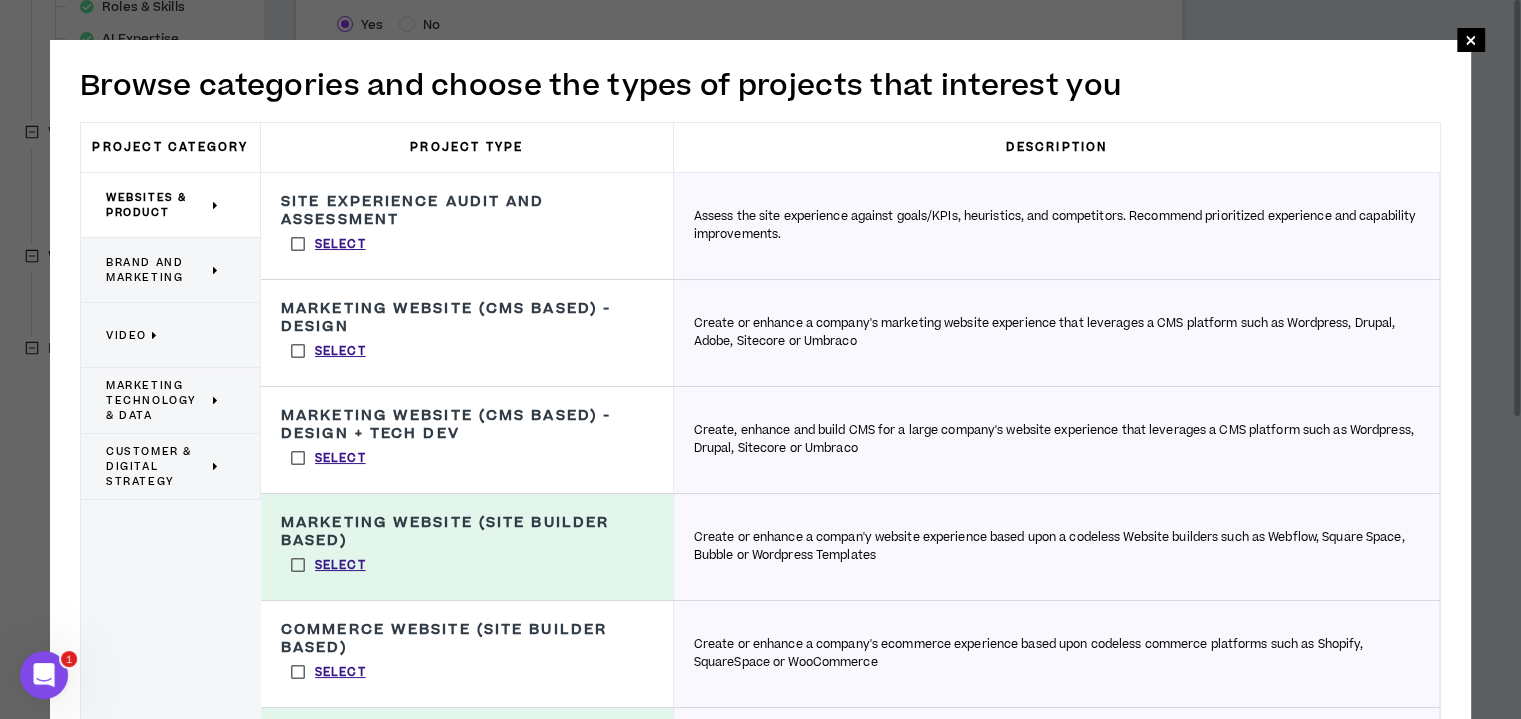 click on "Select" at bounding box center [328, 244] 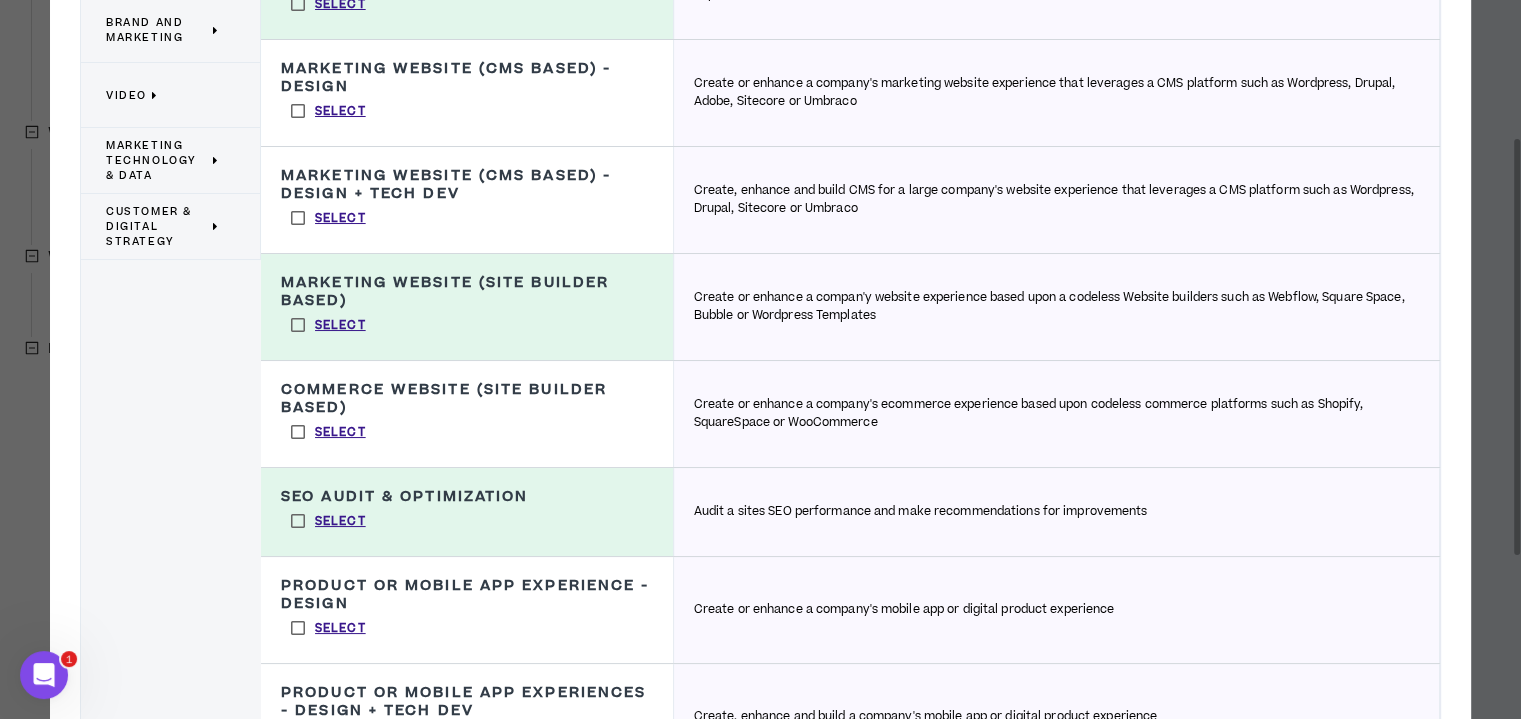 click on "Select" at bounding box center [328, 432] 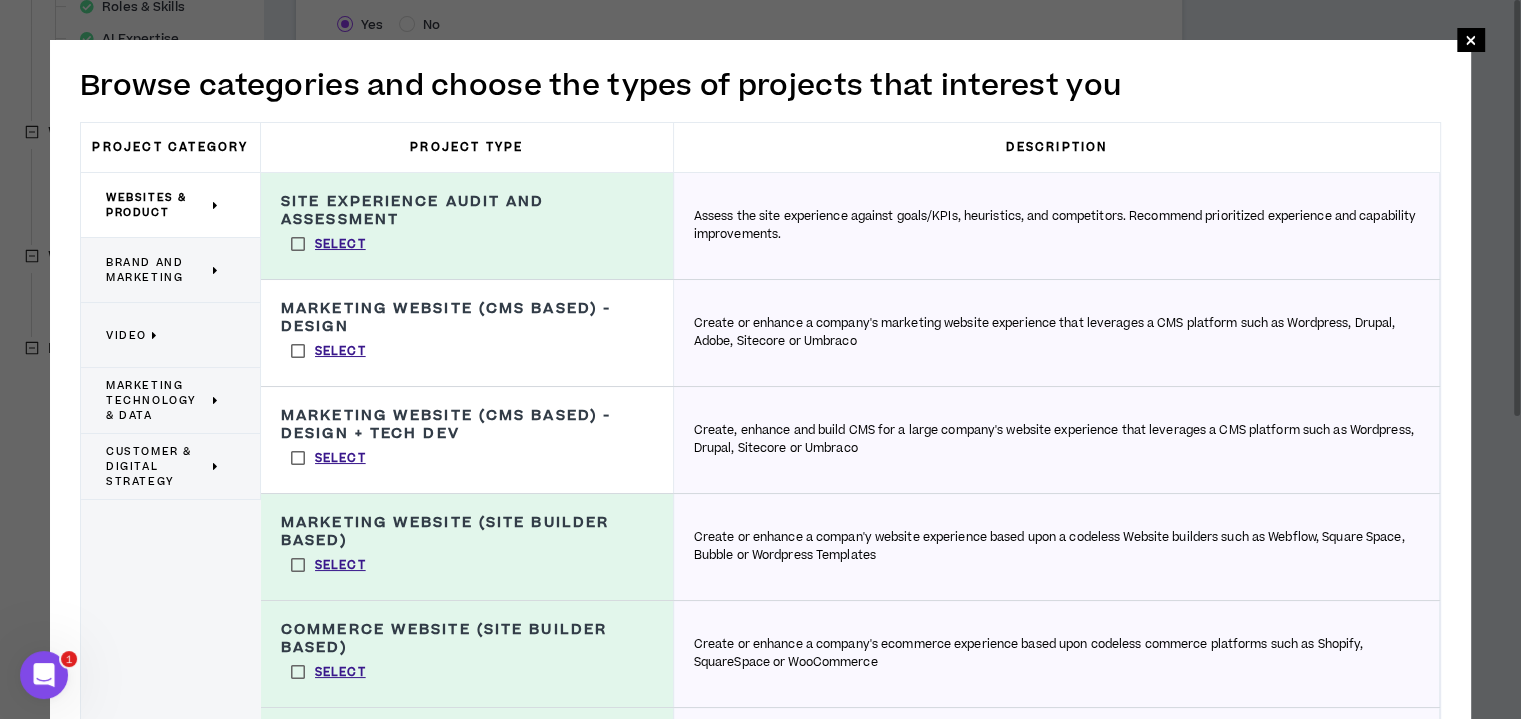 click on "Brand and Marketing" at bounding box center (157, 270) 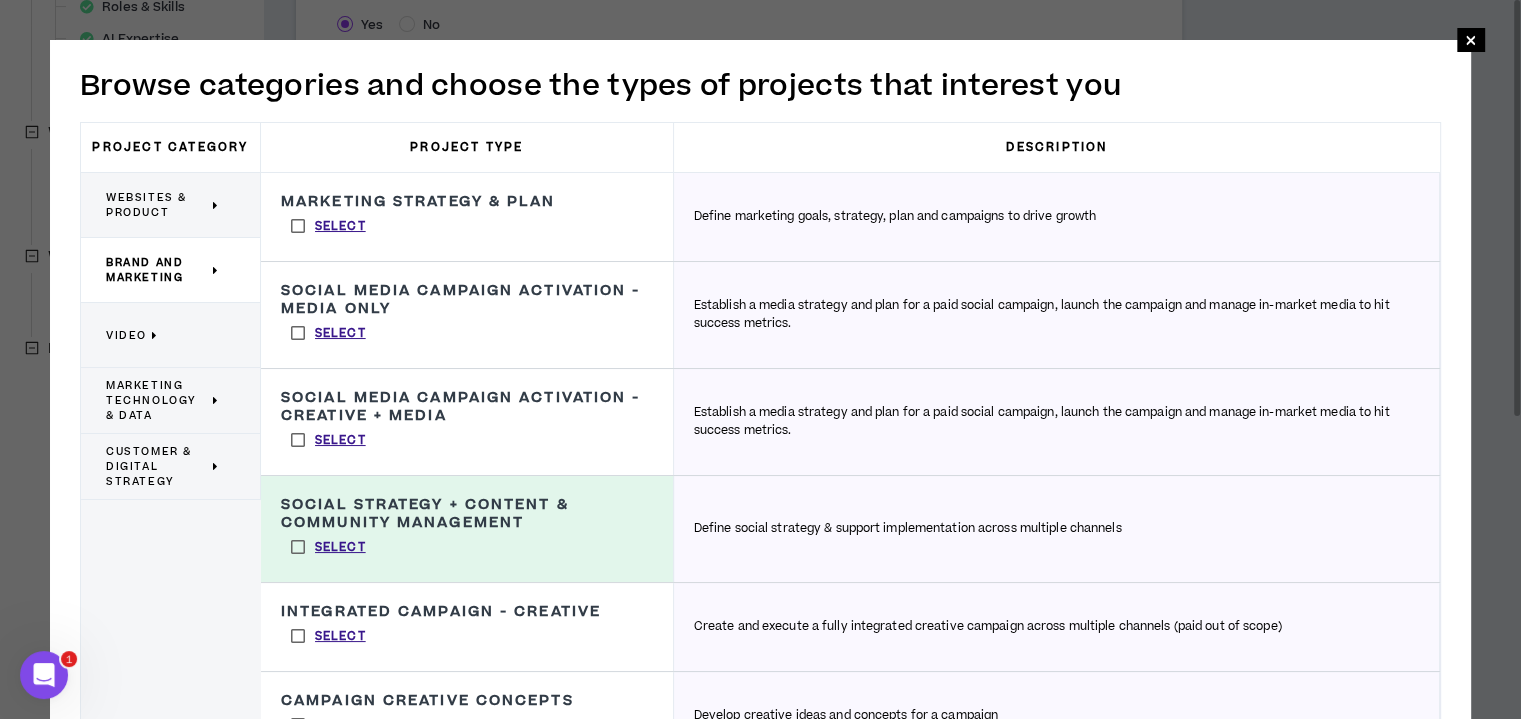 click on "Select" at bounding box center (328, 226) 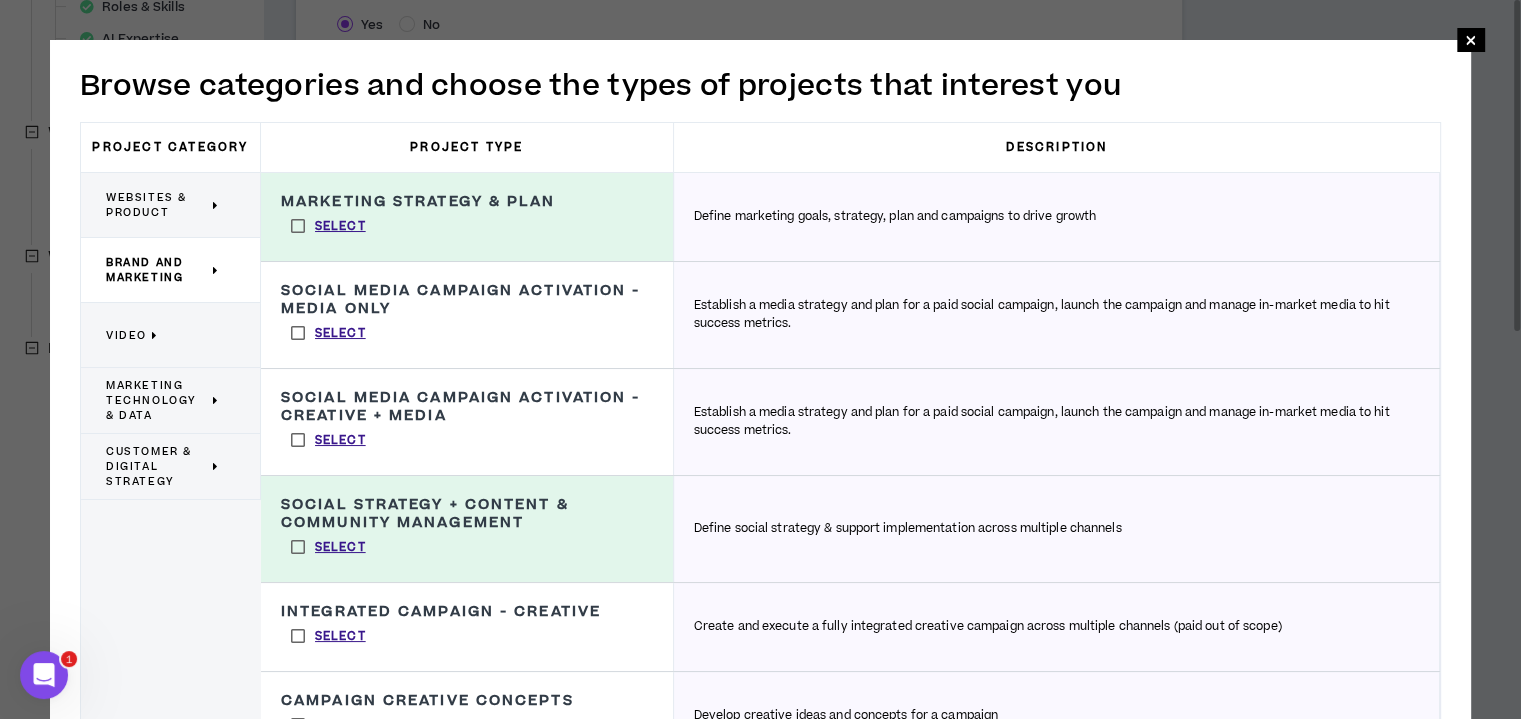 click on "Select" at bounding box center (328, 333) 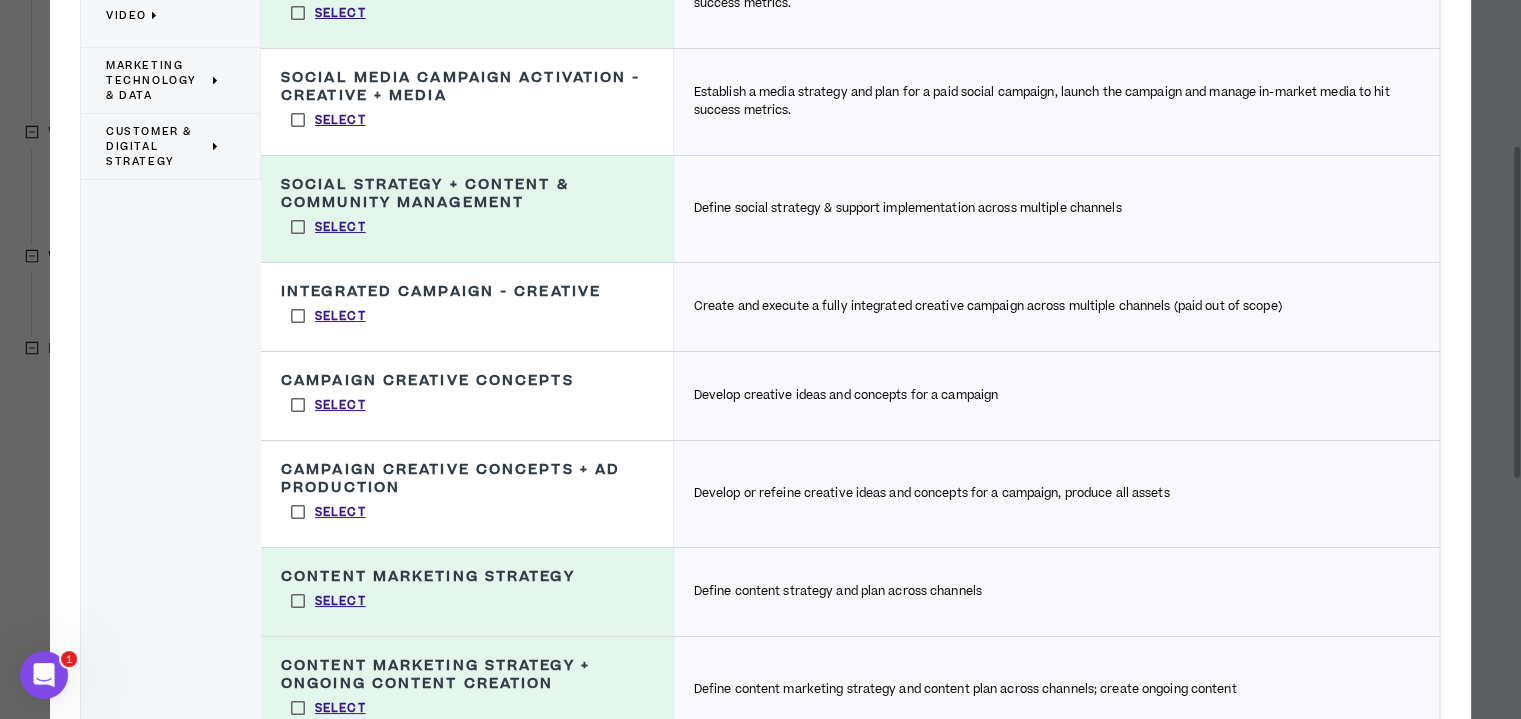 click on "Select" at bounding box center (328, 405) 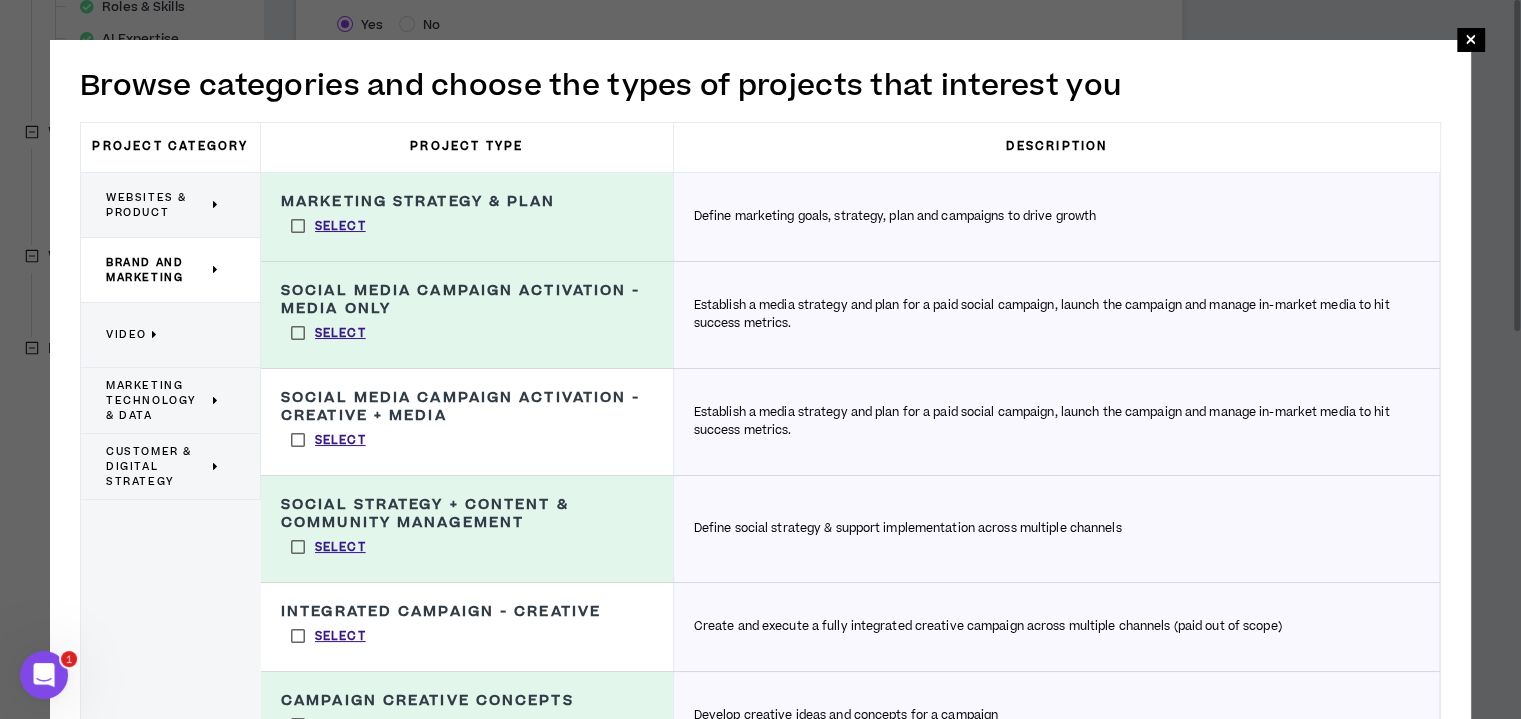 click on "Video" at bounding box center (163, 335) 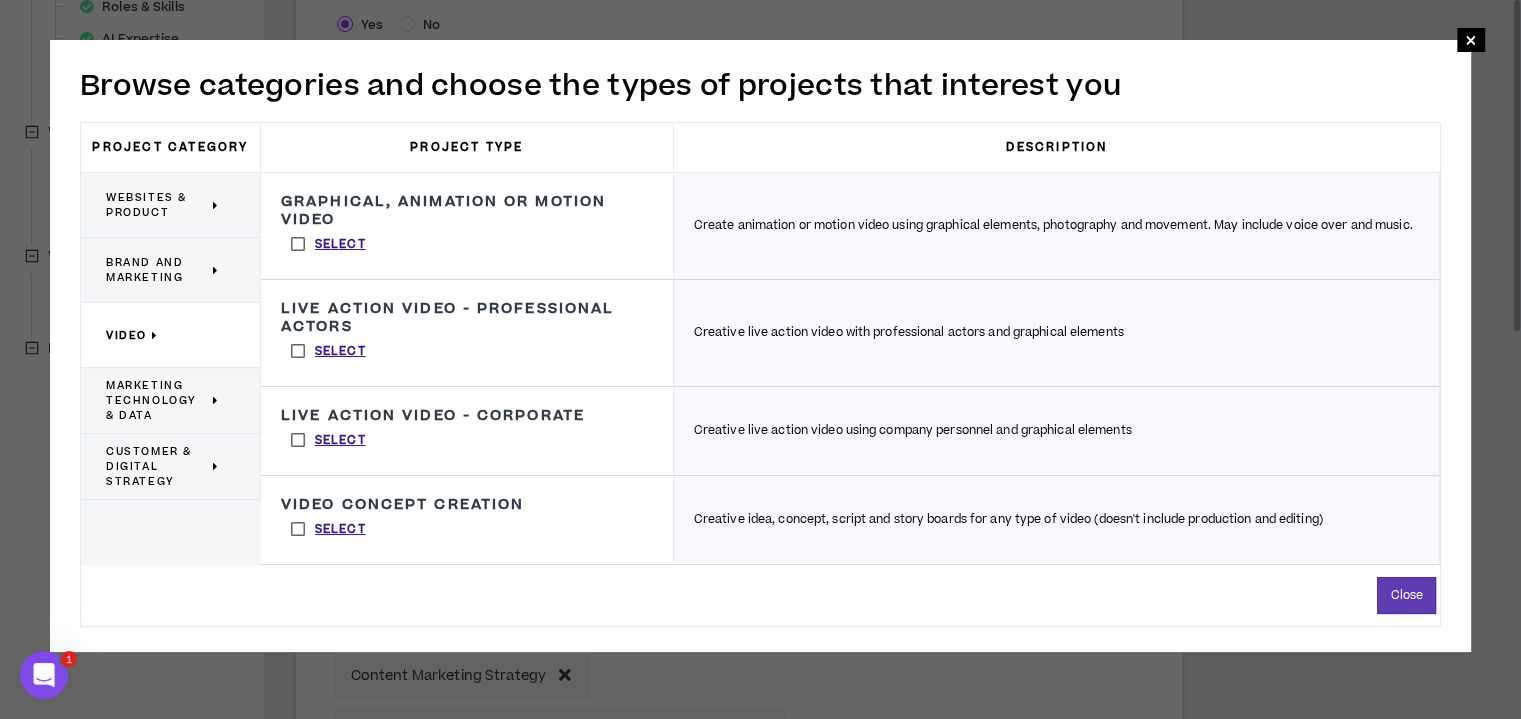 click on "Marketing Technology & Data" at bounding box center [157, 400] 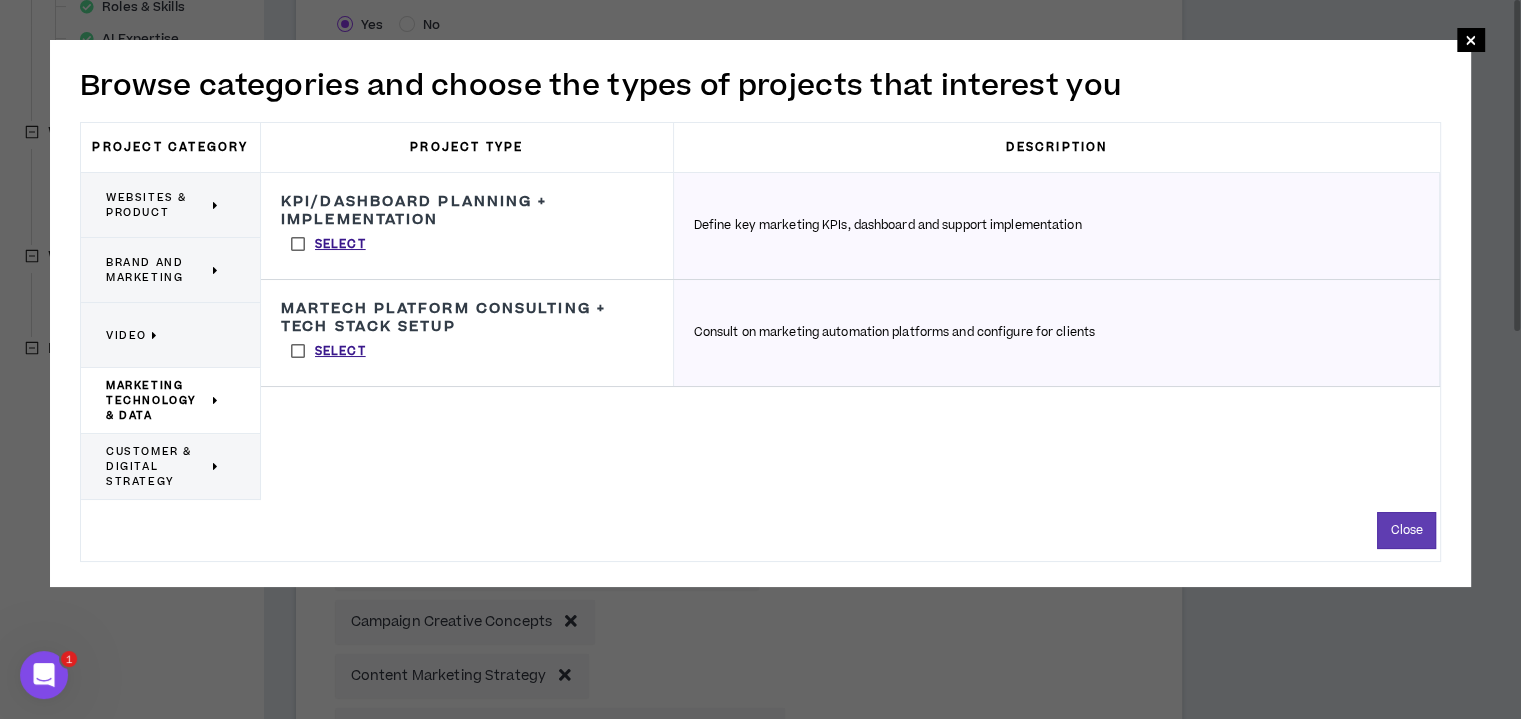 click on "Customer & Digital Strategy" at bounding box center [157, 466] 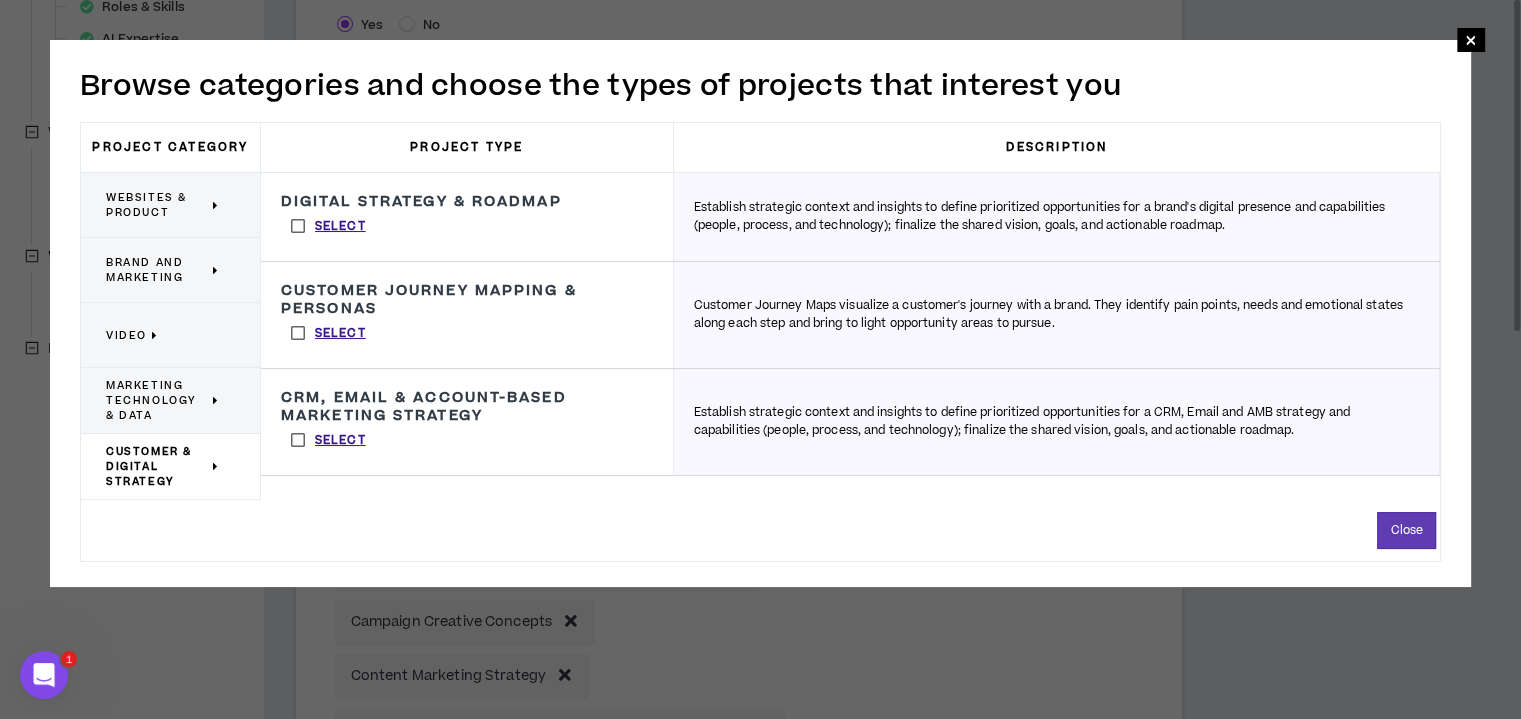 click on "Select" at bounding box center [328, 226] 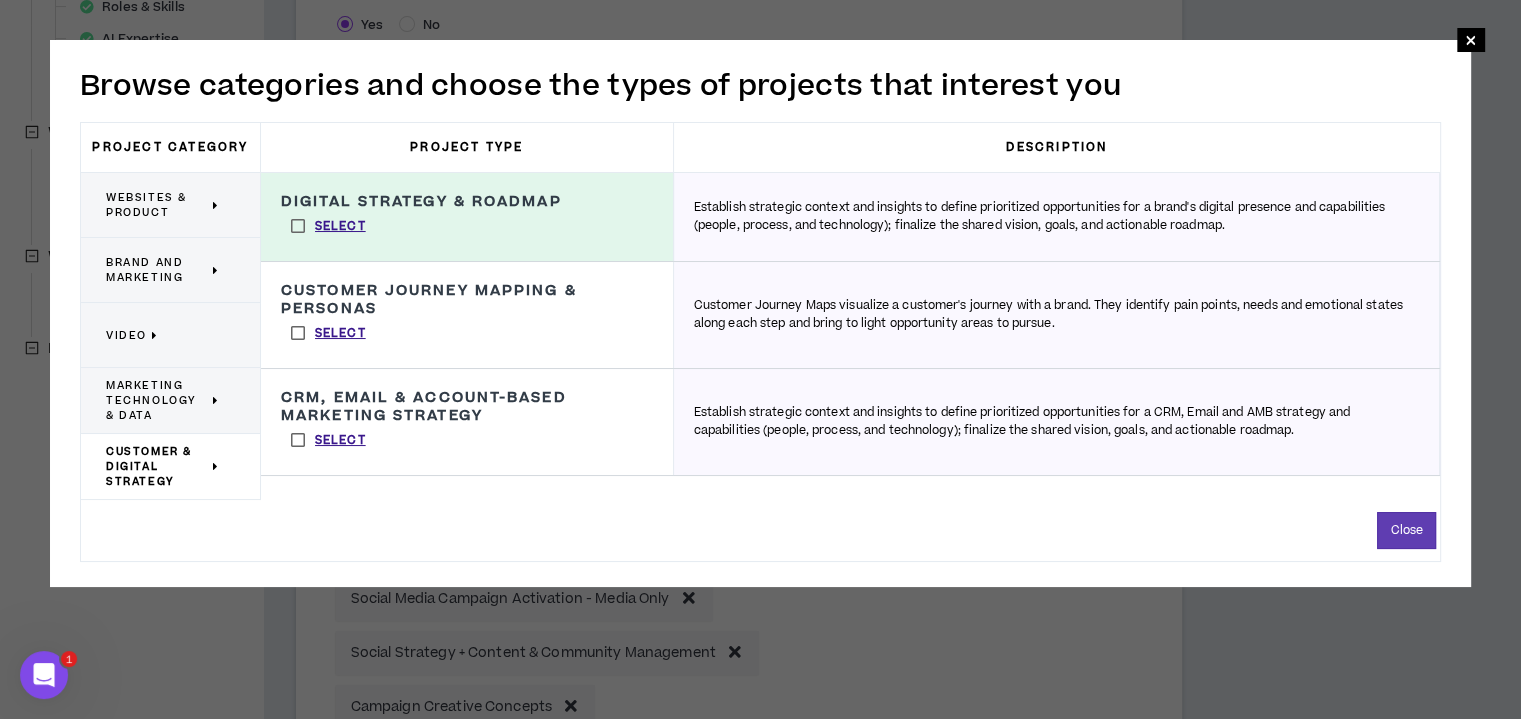 click on "Select" at bounding box center [328, 333] 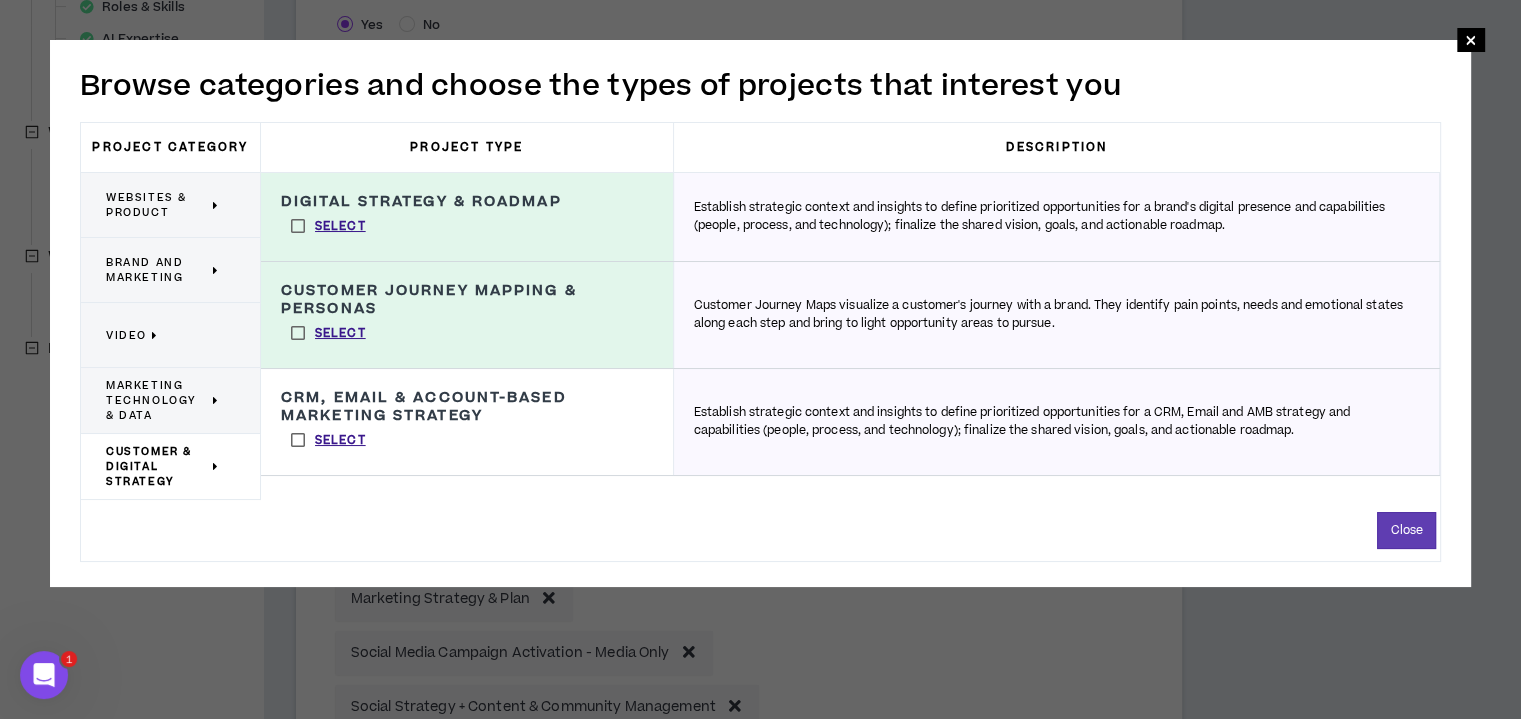 click on "Select" at bounding box center (328, 440) 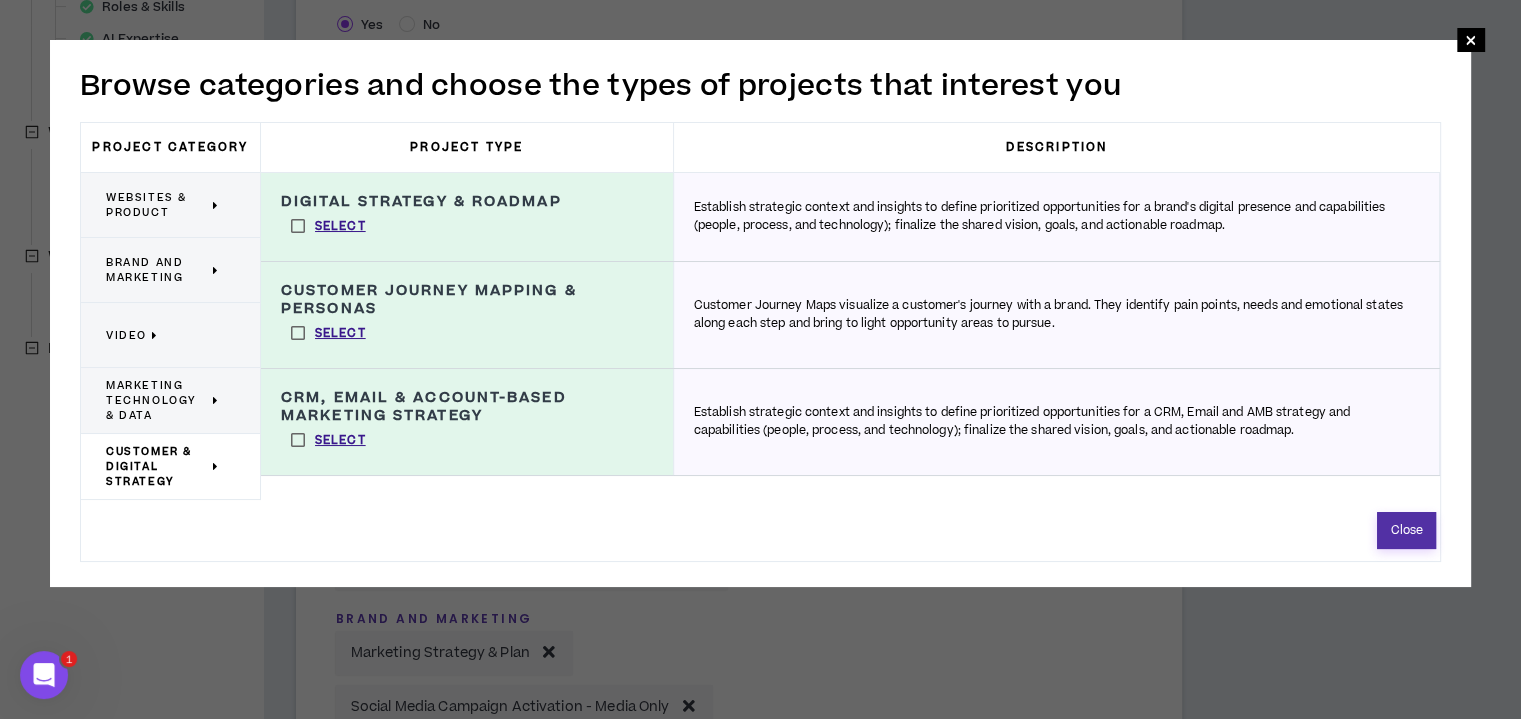 click on "Close" at bounding box center (1406, 530) 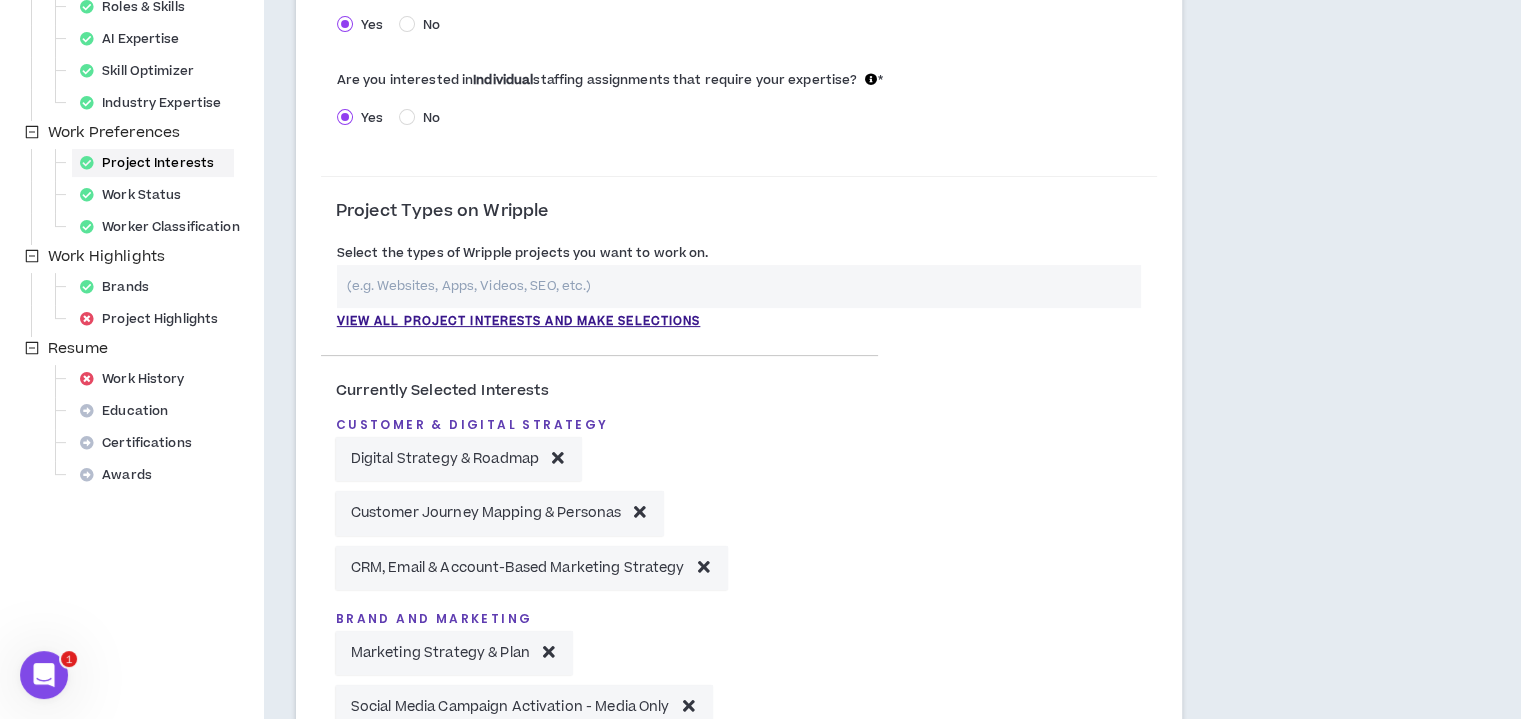 click at bounding box center [739, 286] 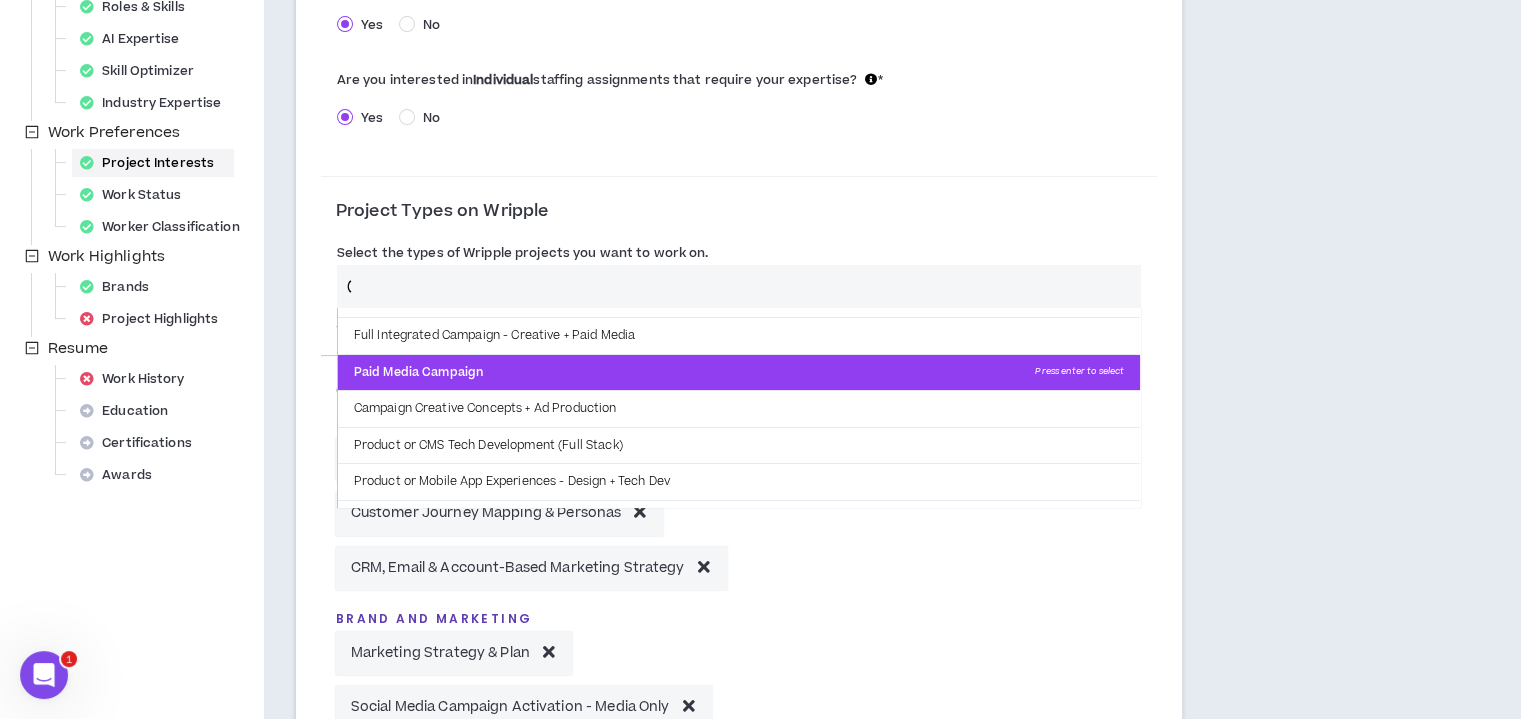 scroll, scrollTop: 0, scrollLeft: 0, axis: both 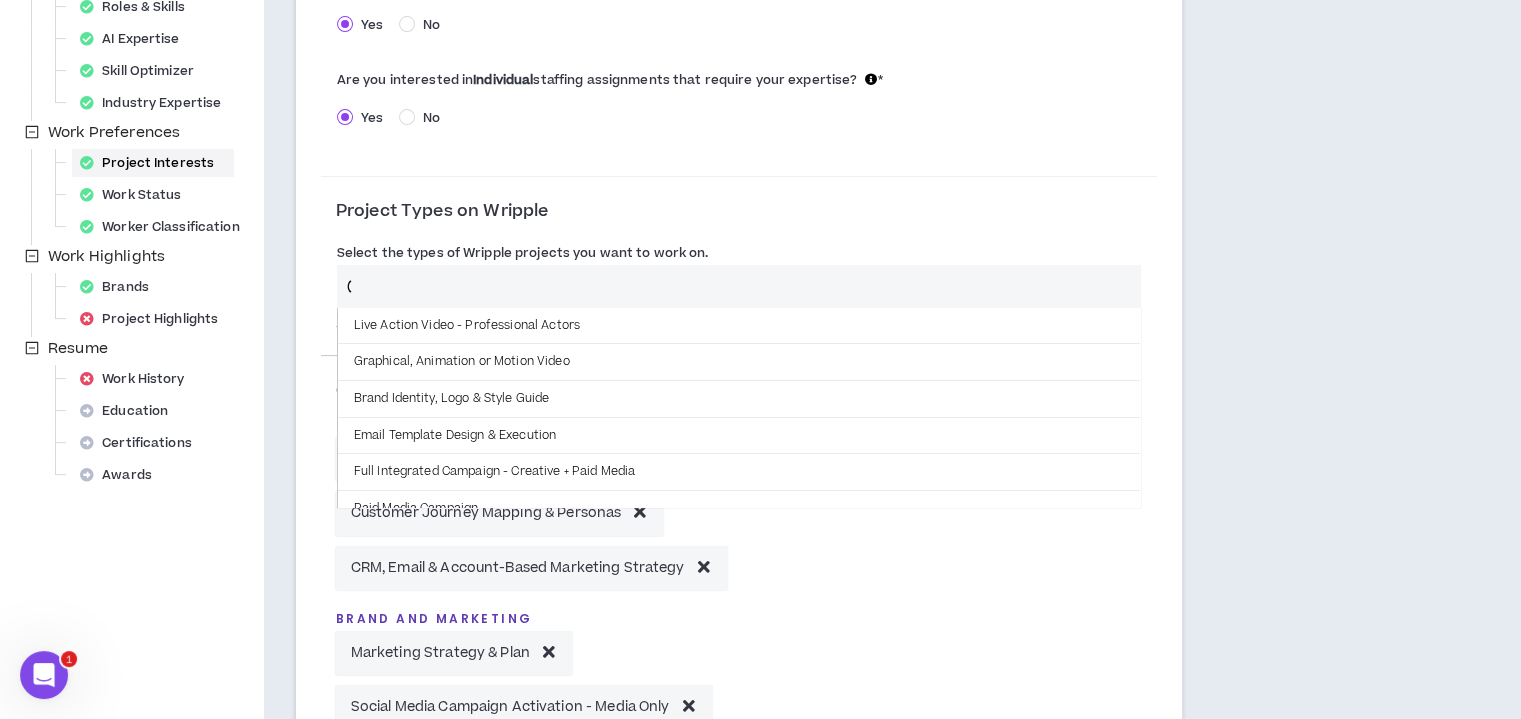 type on "(" 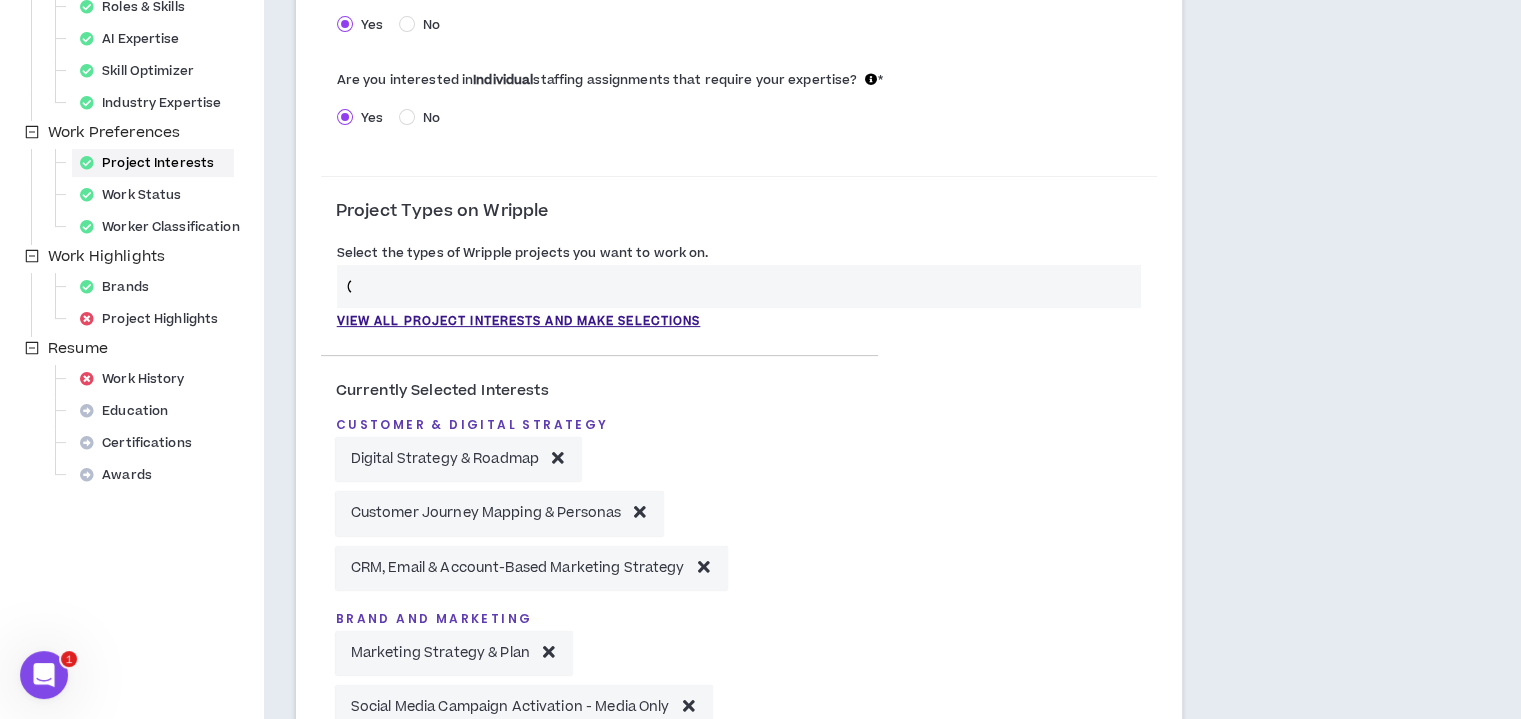 click on "**********" at bounding box center [739, 493] 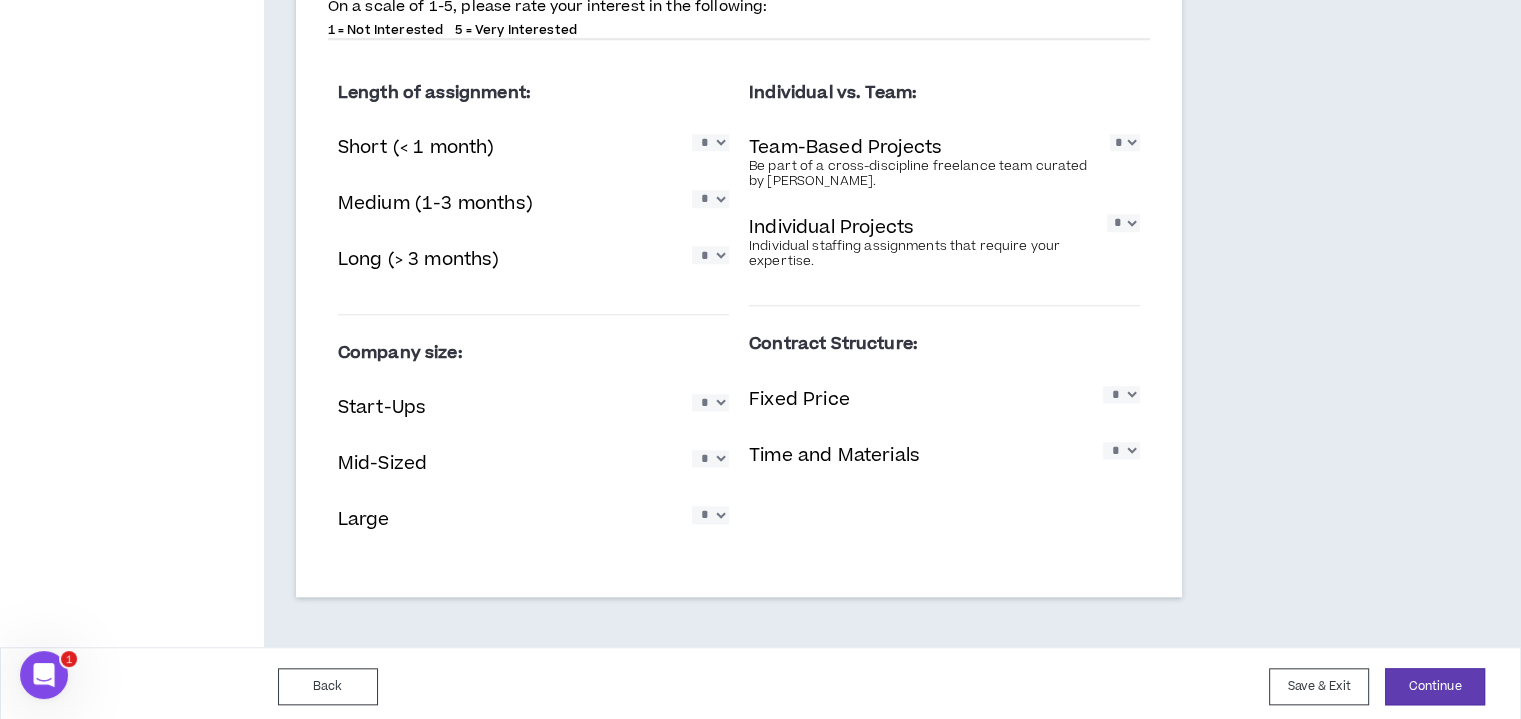 scroll, scrollTop: 1864, scrollLeft: 0, axis: vertical 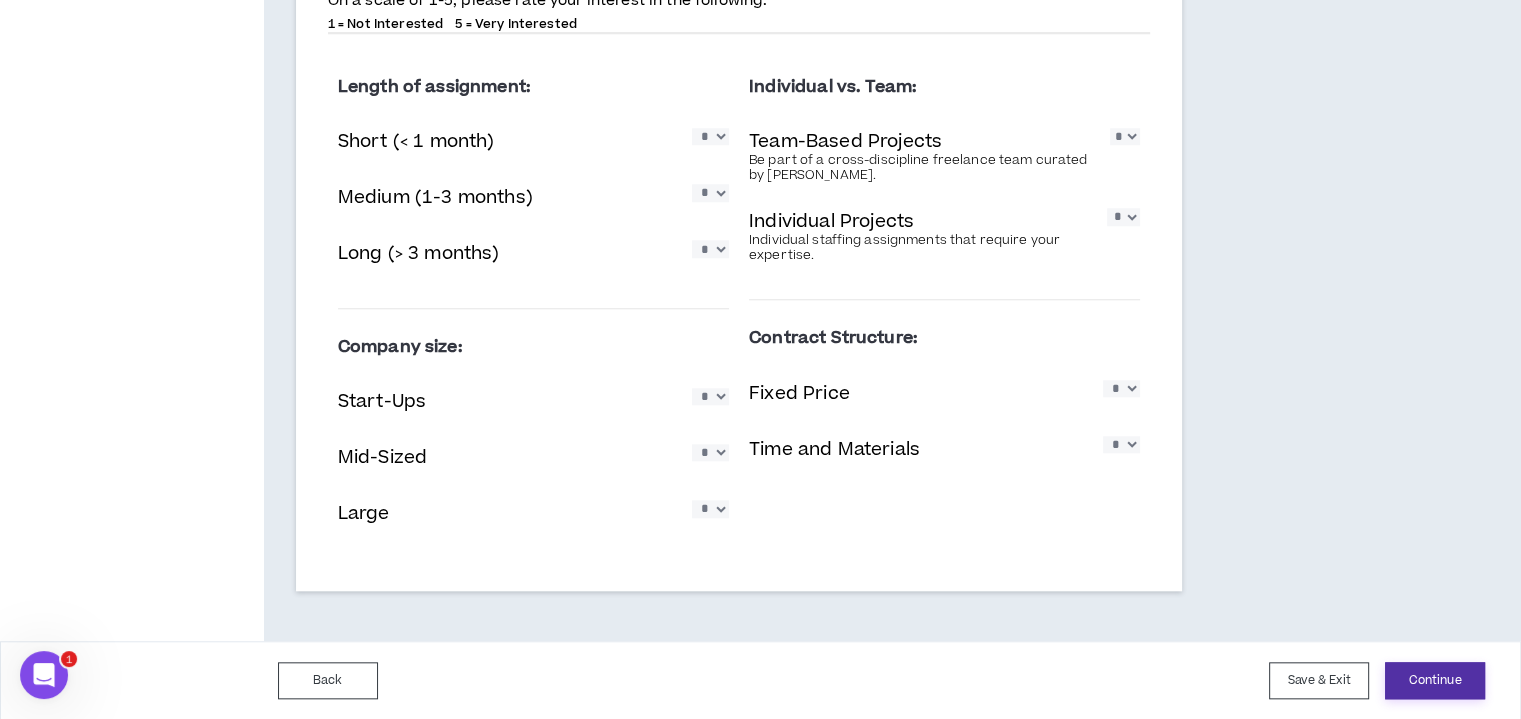 click on "Continue" at bounding box center [1435, 680] 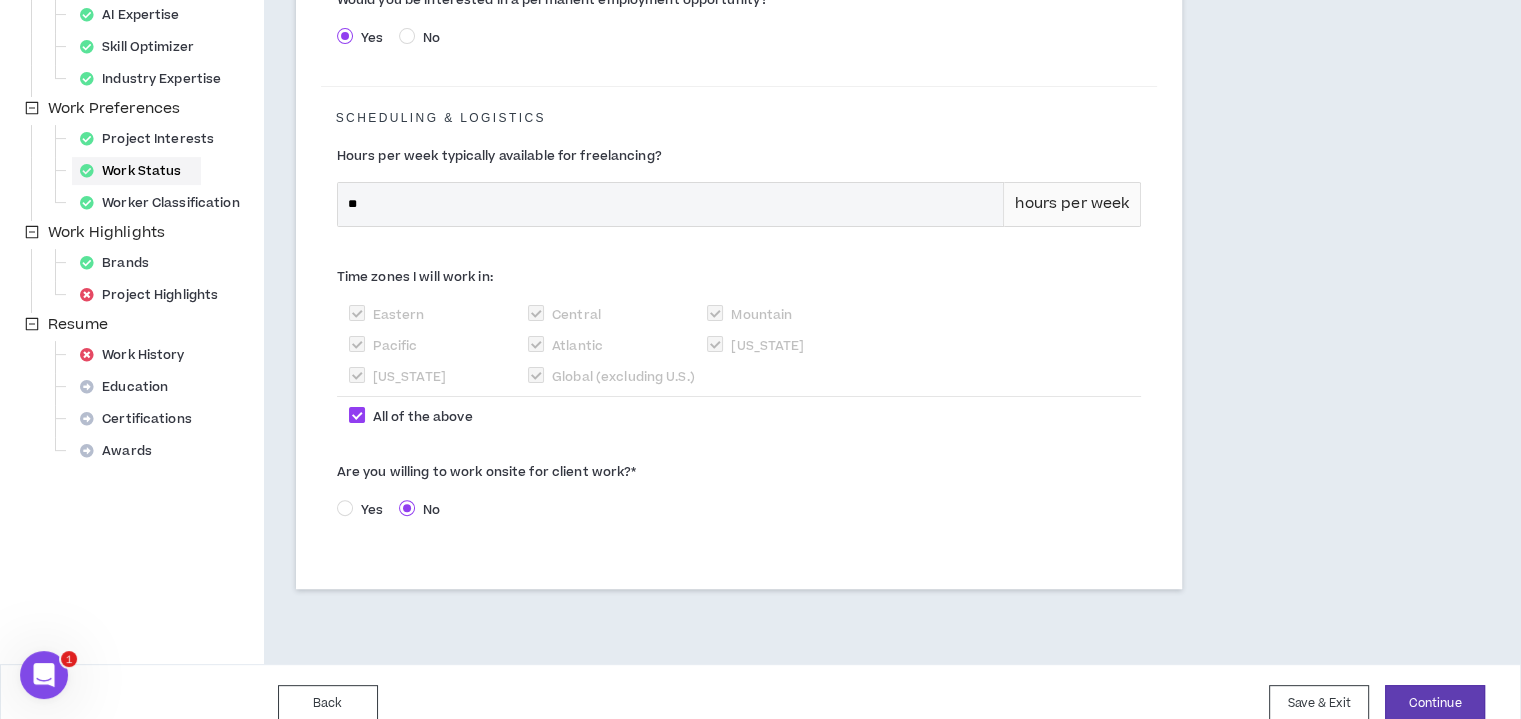 scroll, scrollTop: 546, scrollLeft: 0, axis: vertical 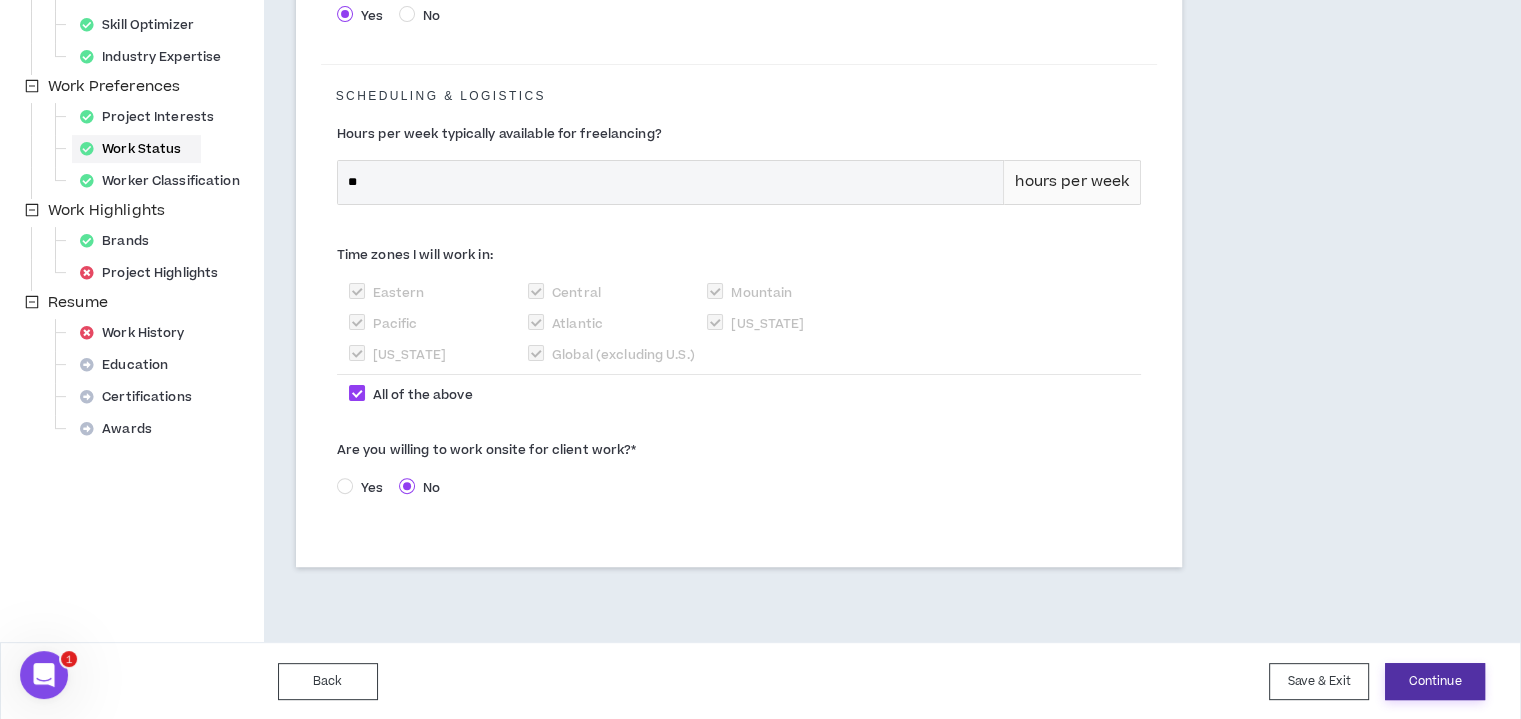 click on "Continue" at bounding box center (1435, 681) 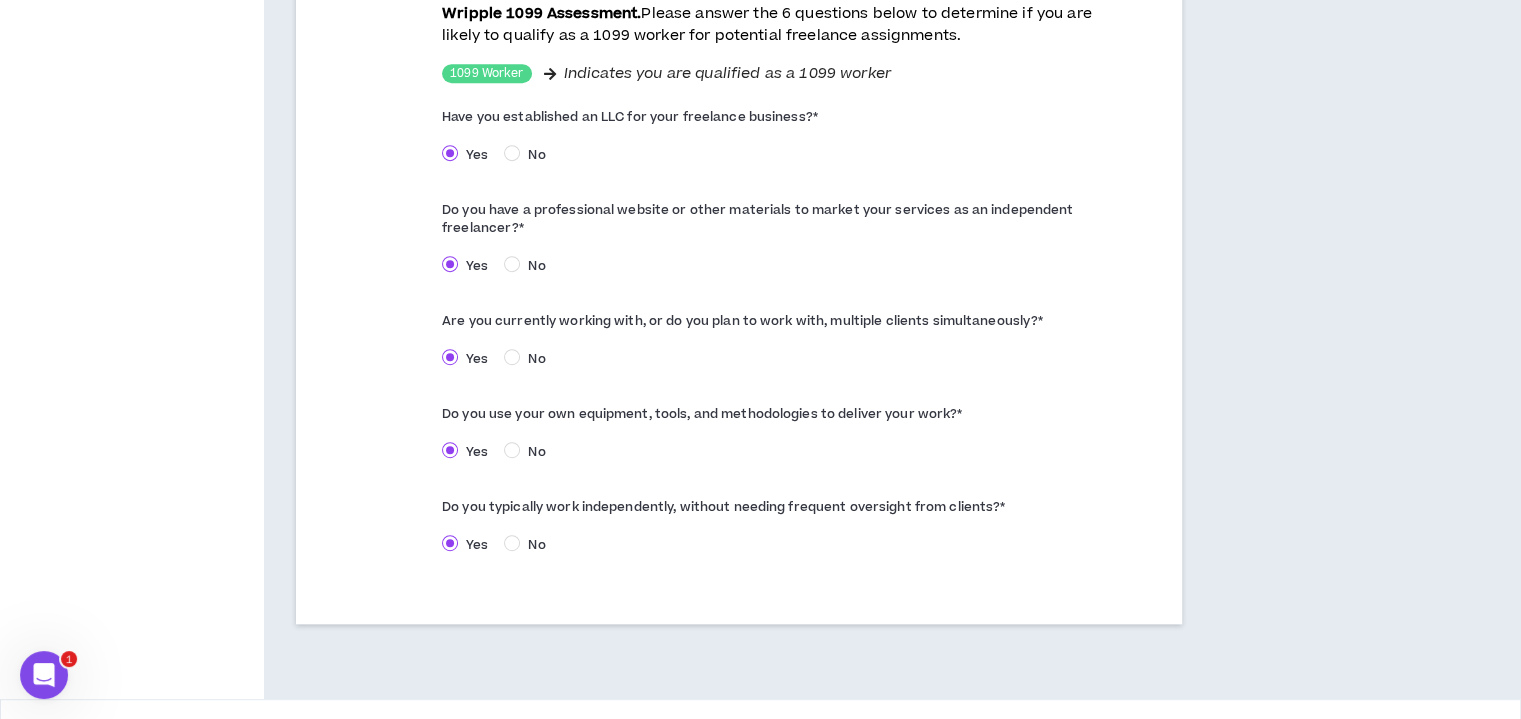 scroll, scrollTop: 1032, scrollLeft: 0, axis: vertical 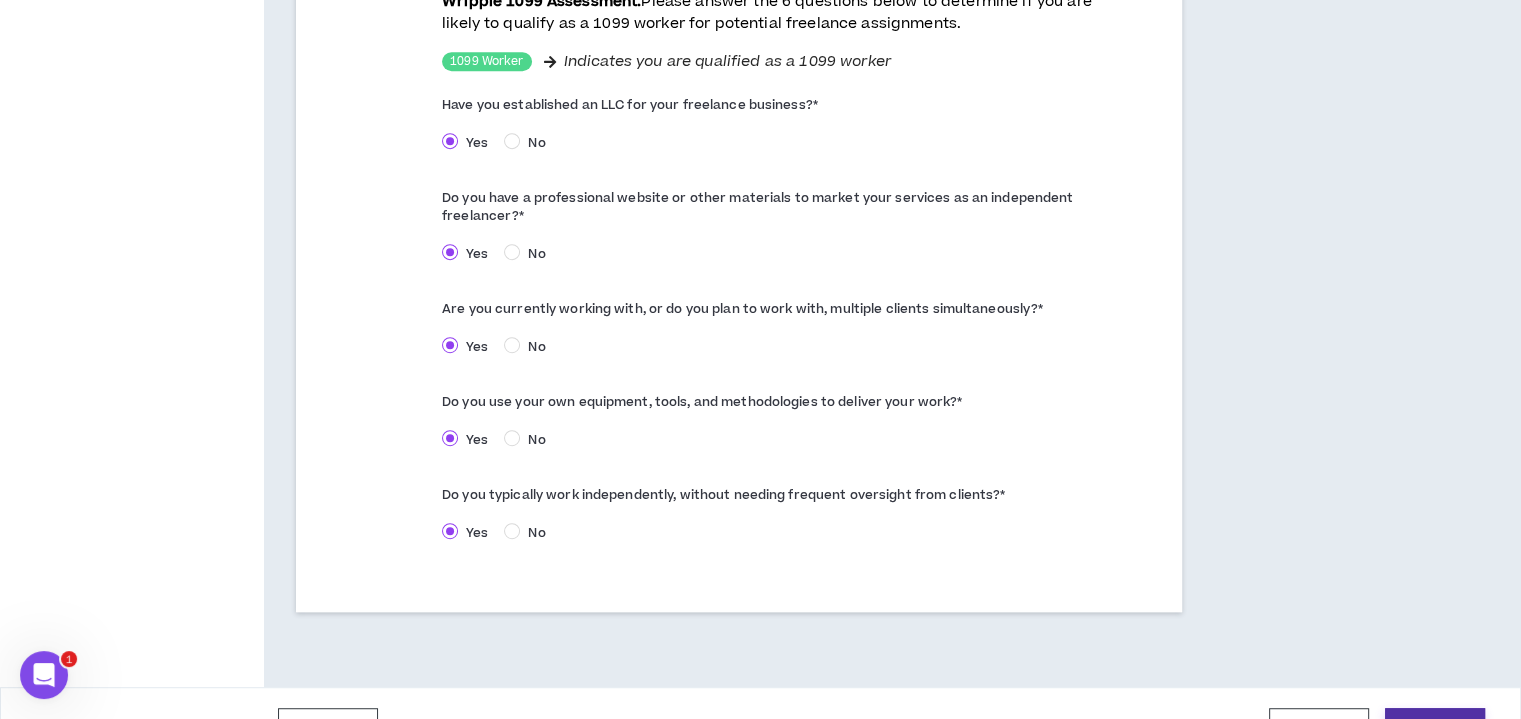 click on "Continue" at bounding box center [1435, 726] 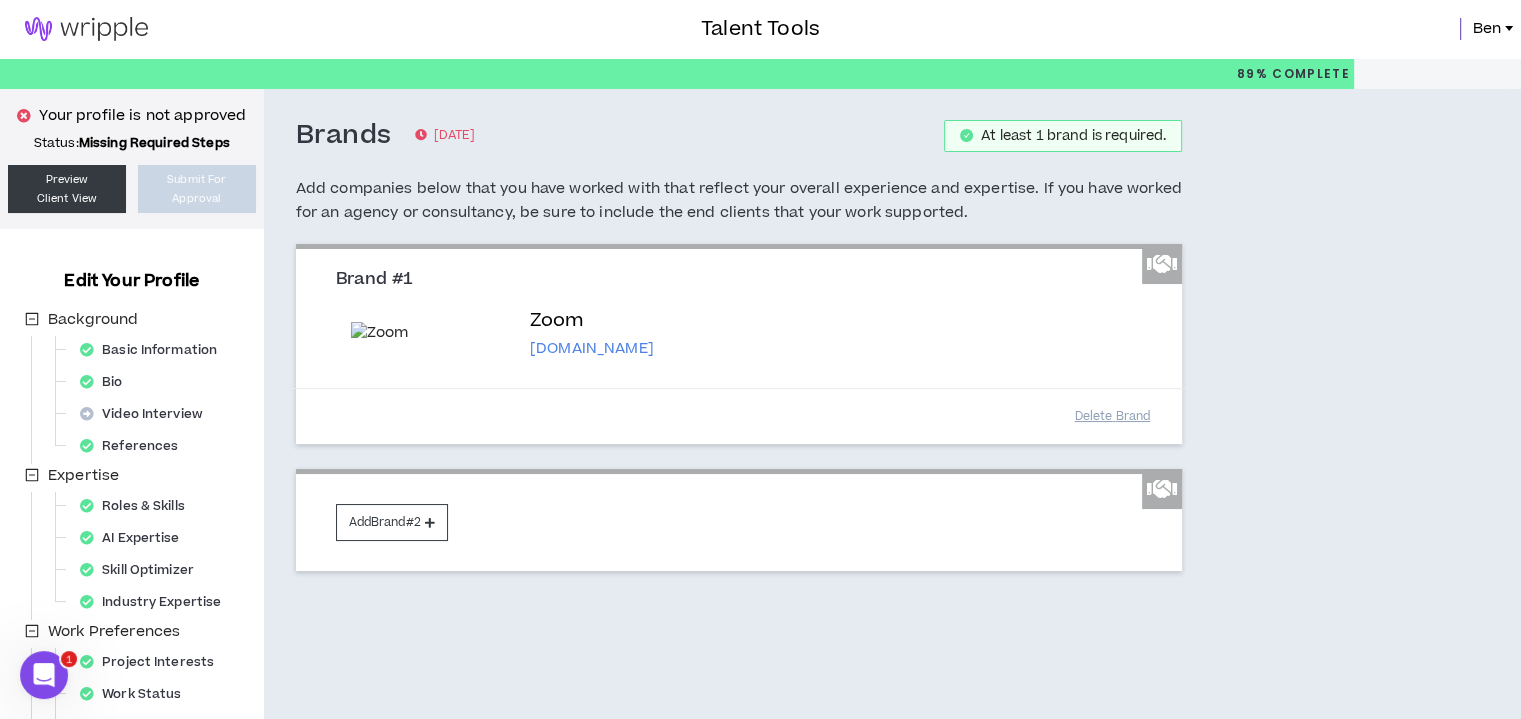 scroll, scrollTop: 0, scrollLeft: 0, axis: both 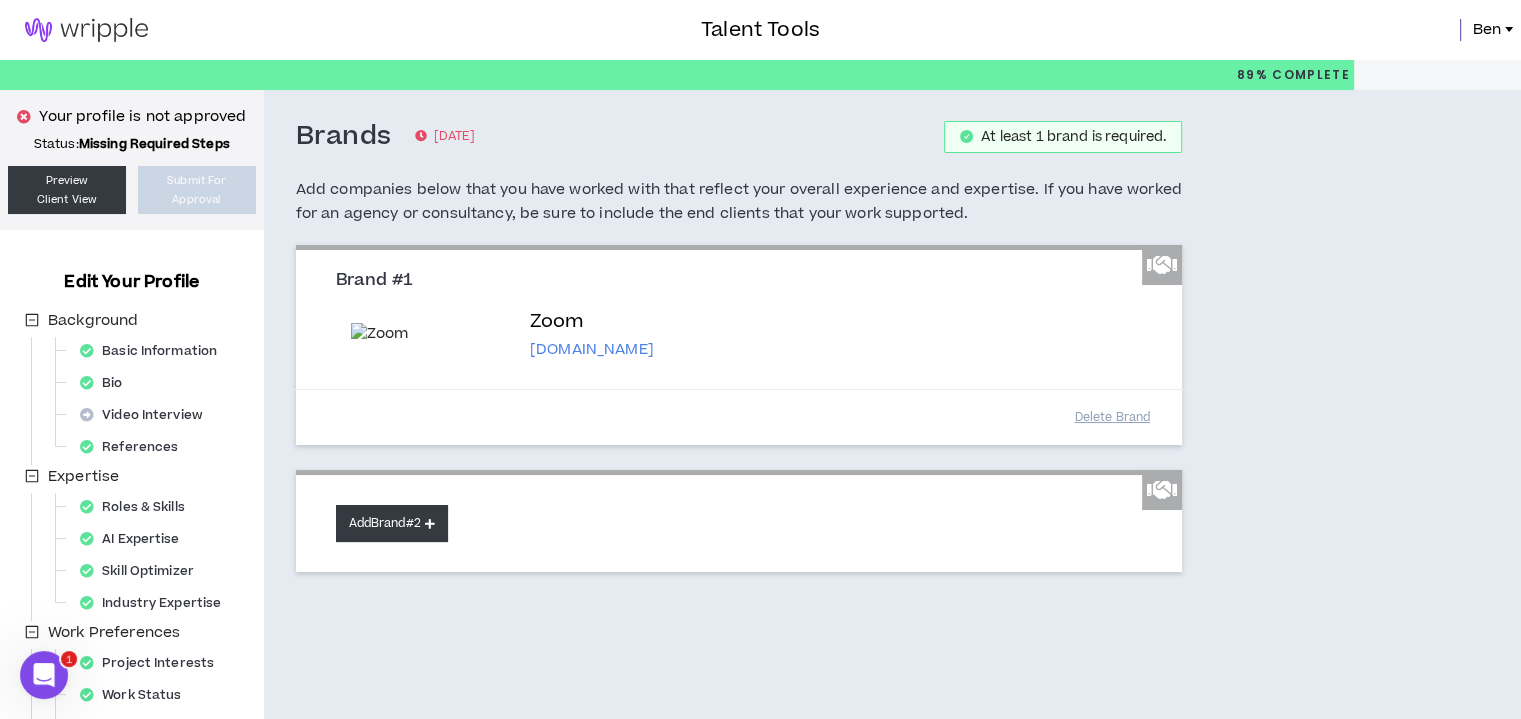 click at bounding box center [430, 523] 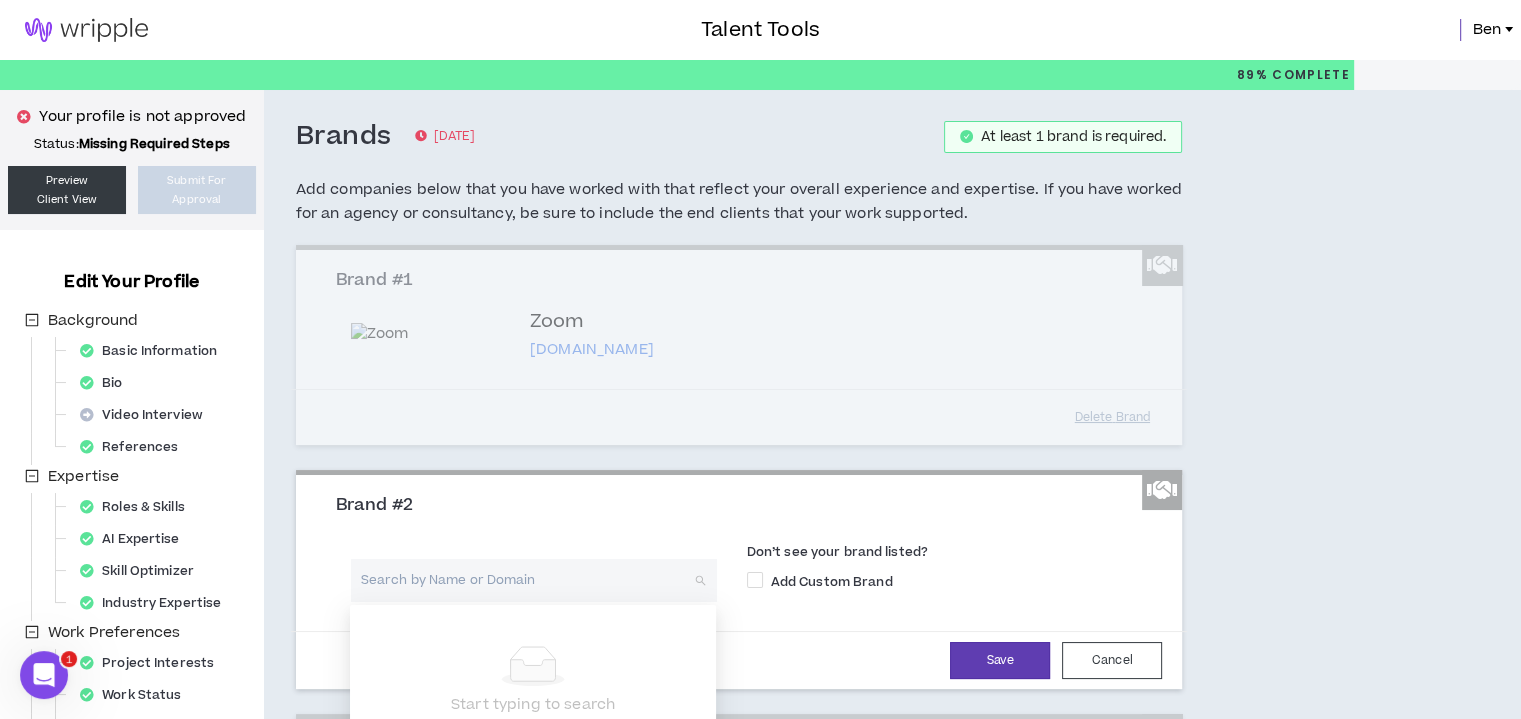 click at bounding box center (527, 580) 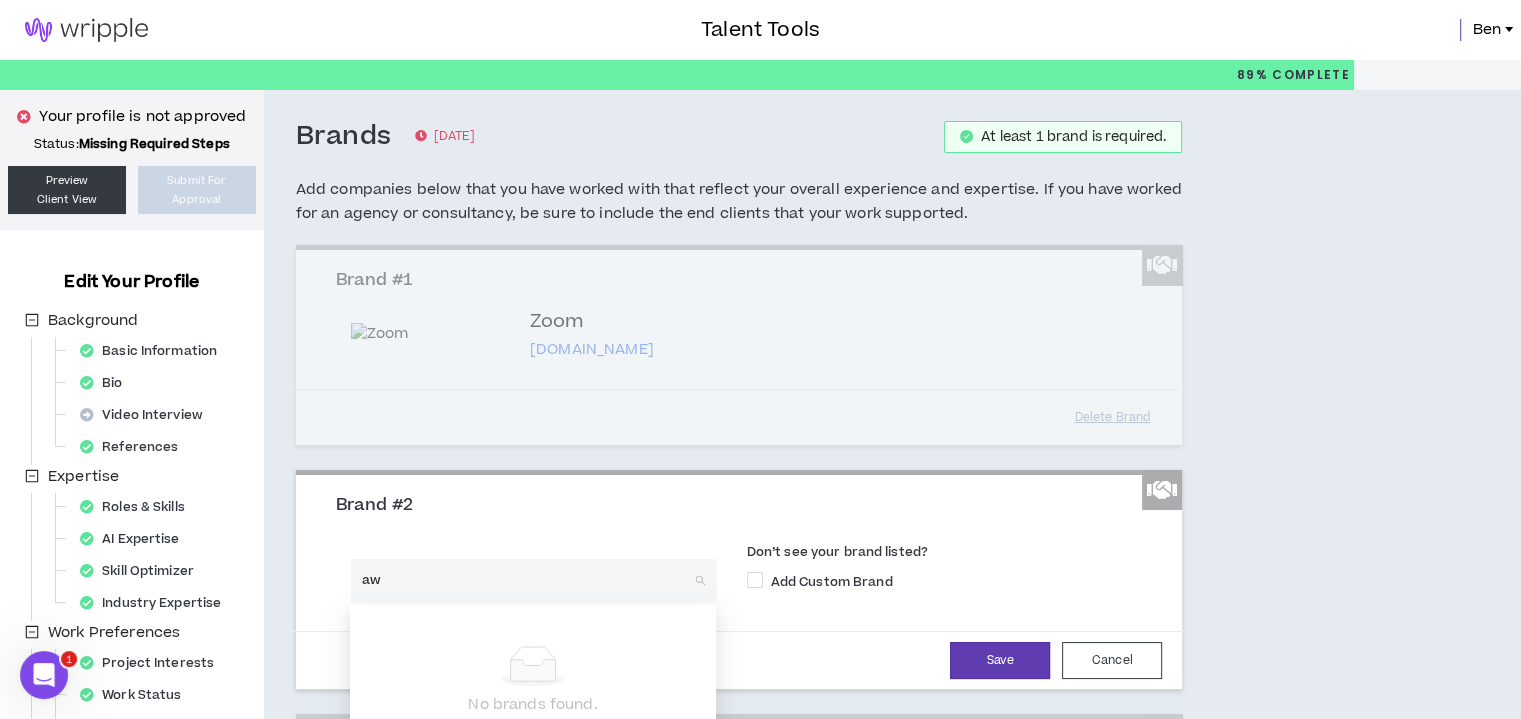 type on "aws" 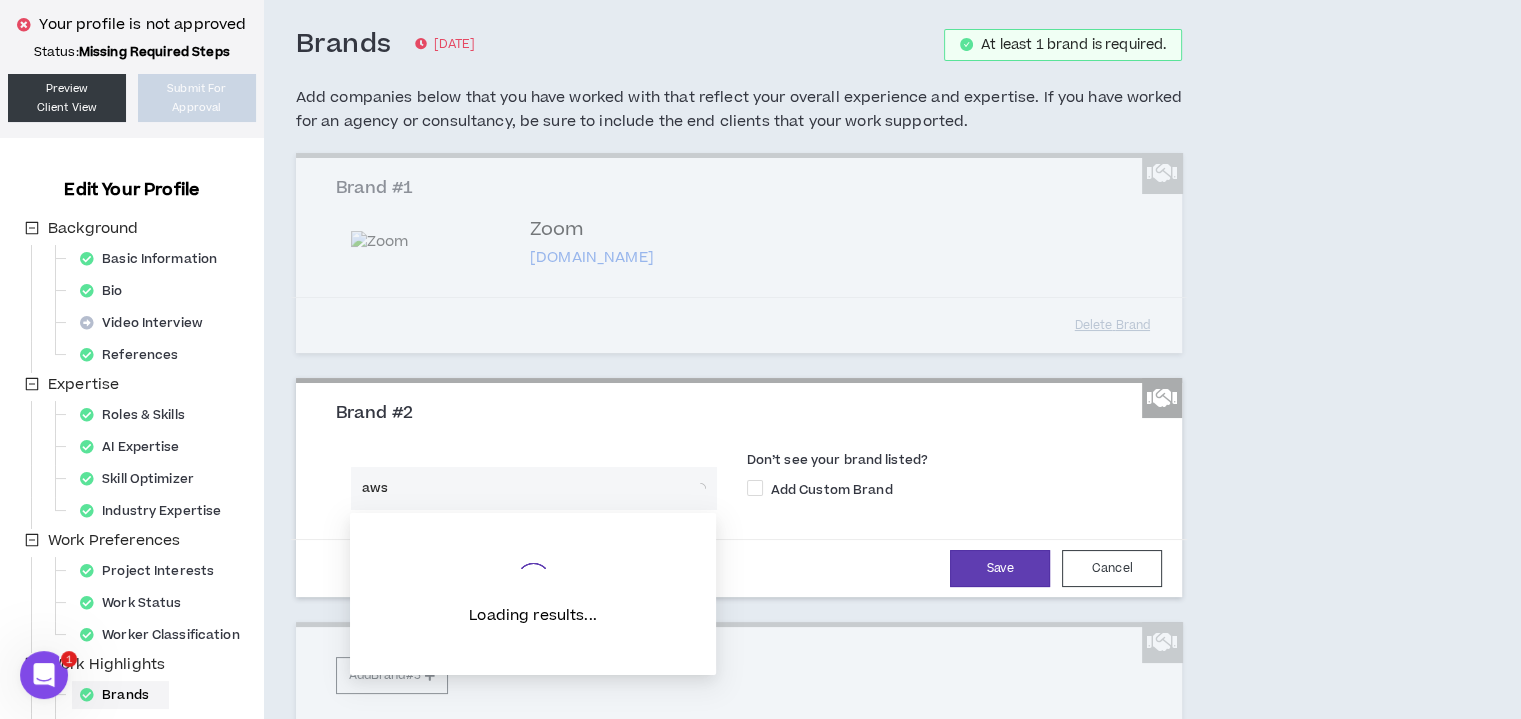 scroll, scrollTop: 200, scrollLeft: 0, axis: vertical 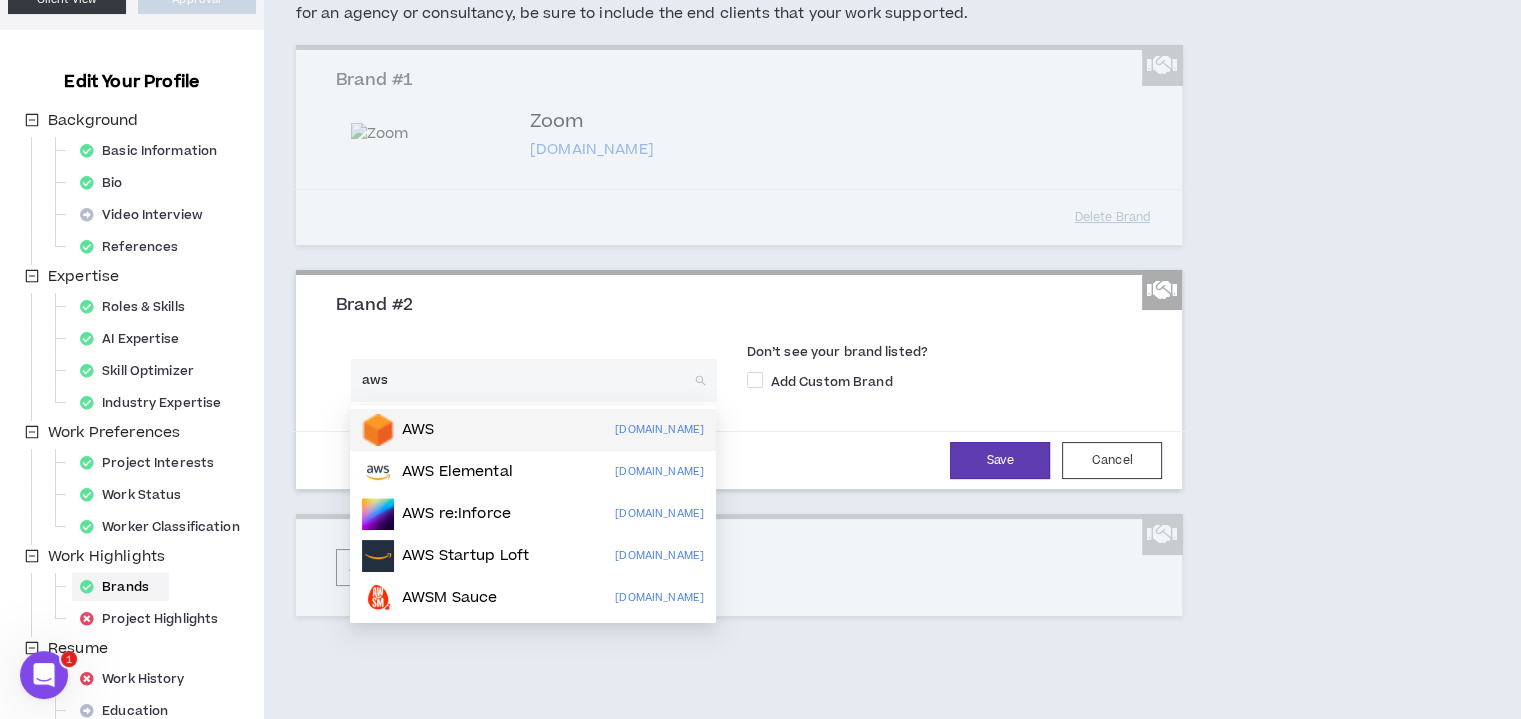 click on "AWS [DOMAIN_NAME]" at bounding box center (533, 430) 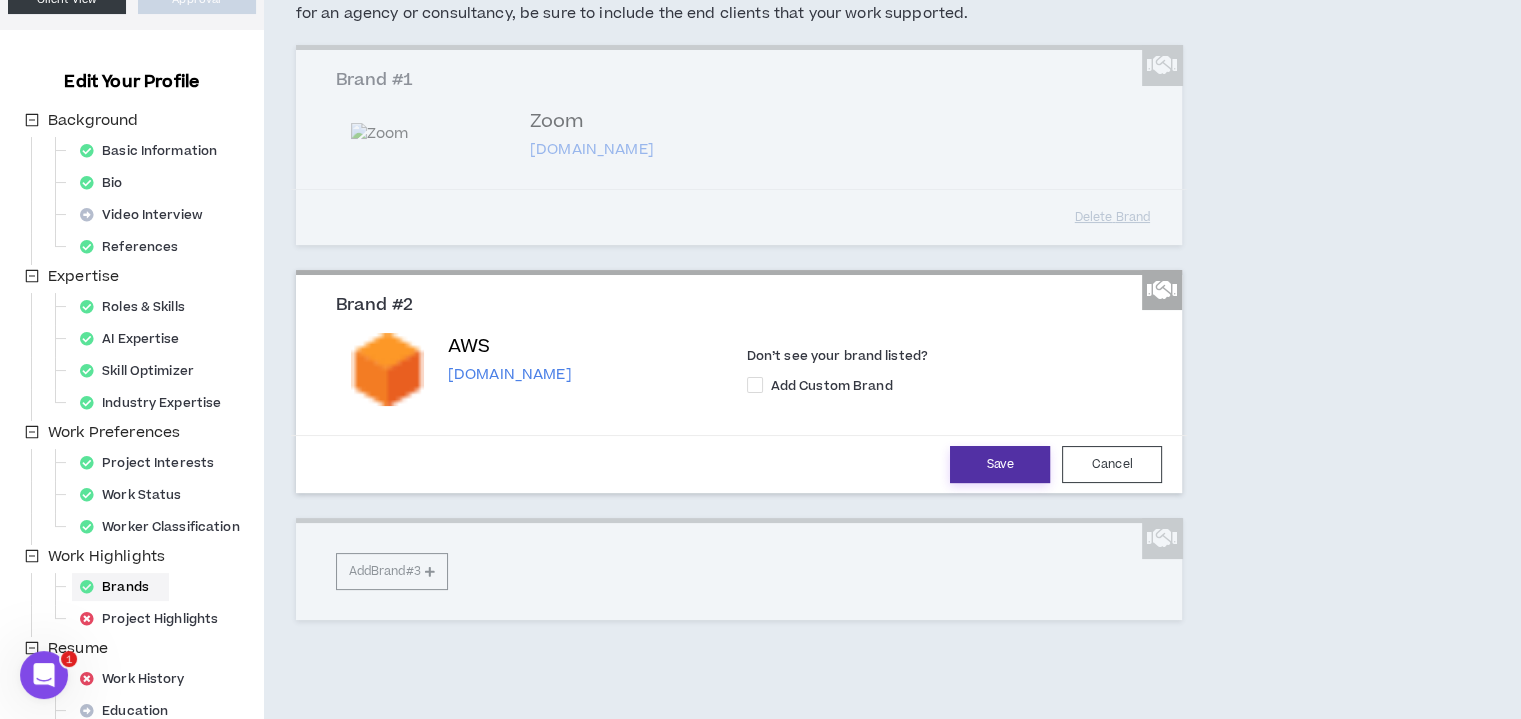 click on "Save" at bounding box center (1000, 464) 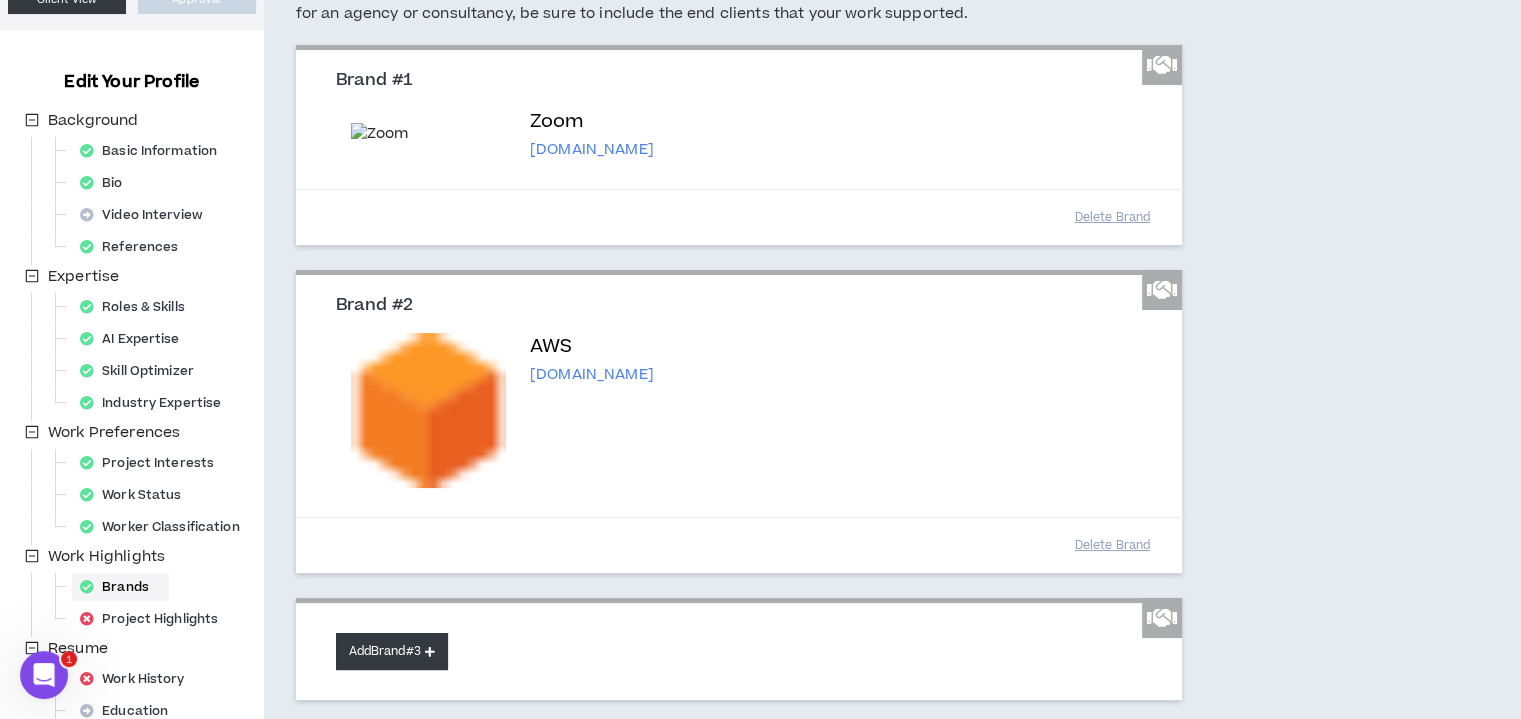 click on "Add  Brand  #3" at bounding box center [392, 651] 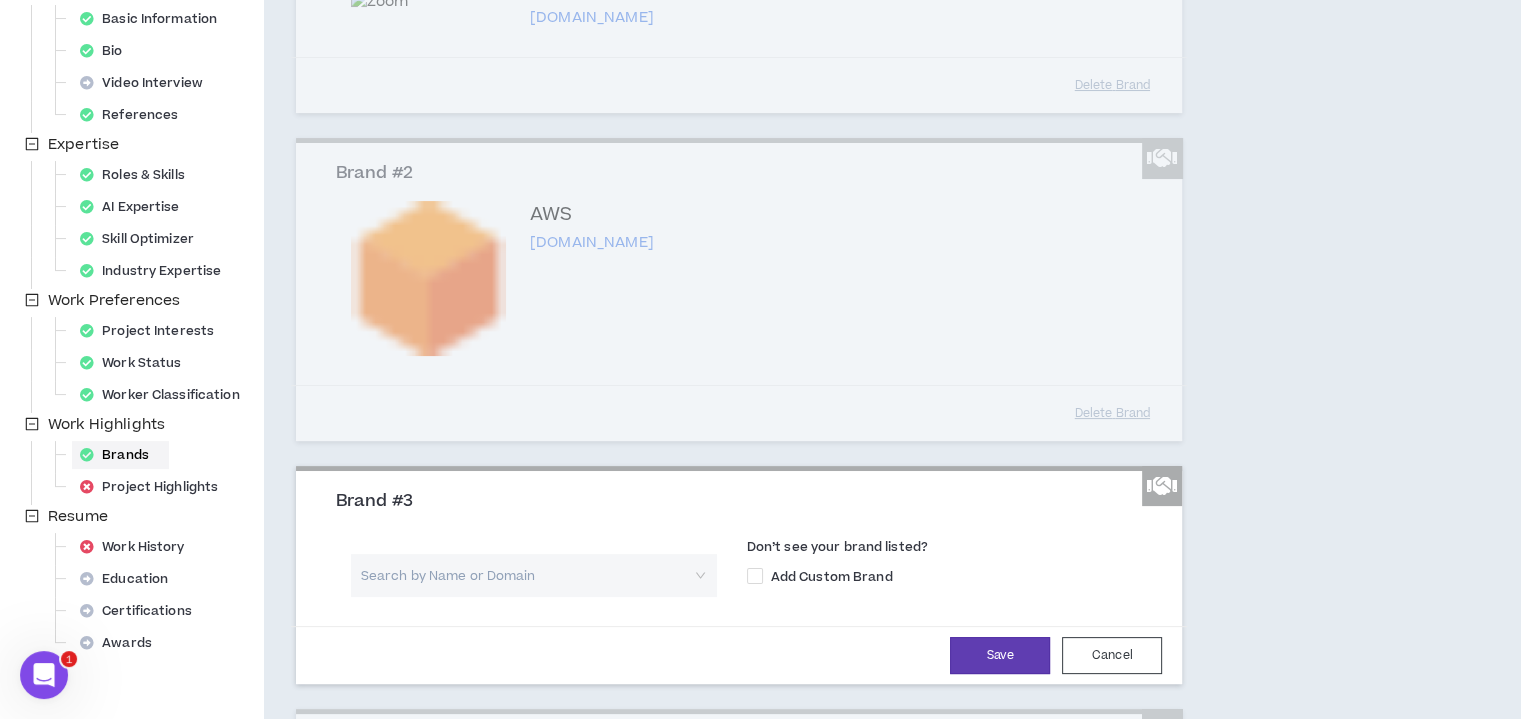 scroll, scrollTop: 599, scrollLeft: 0, axis: vertical 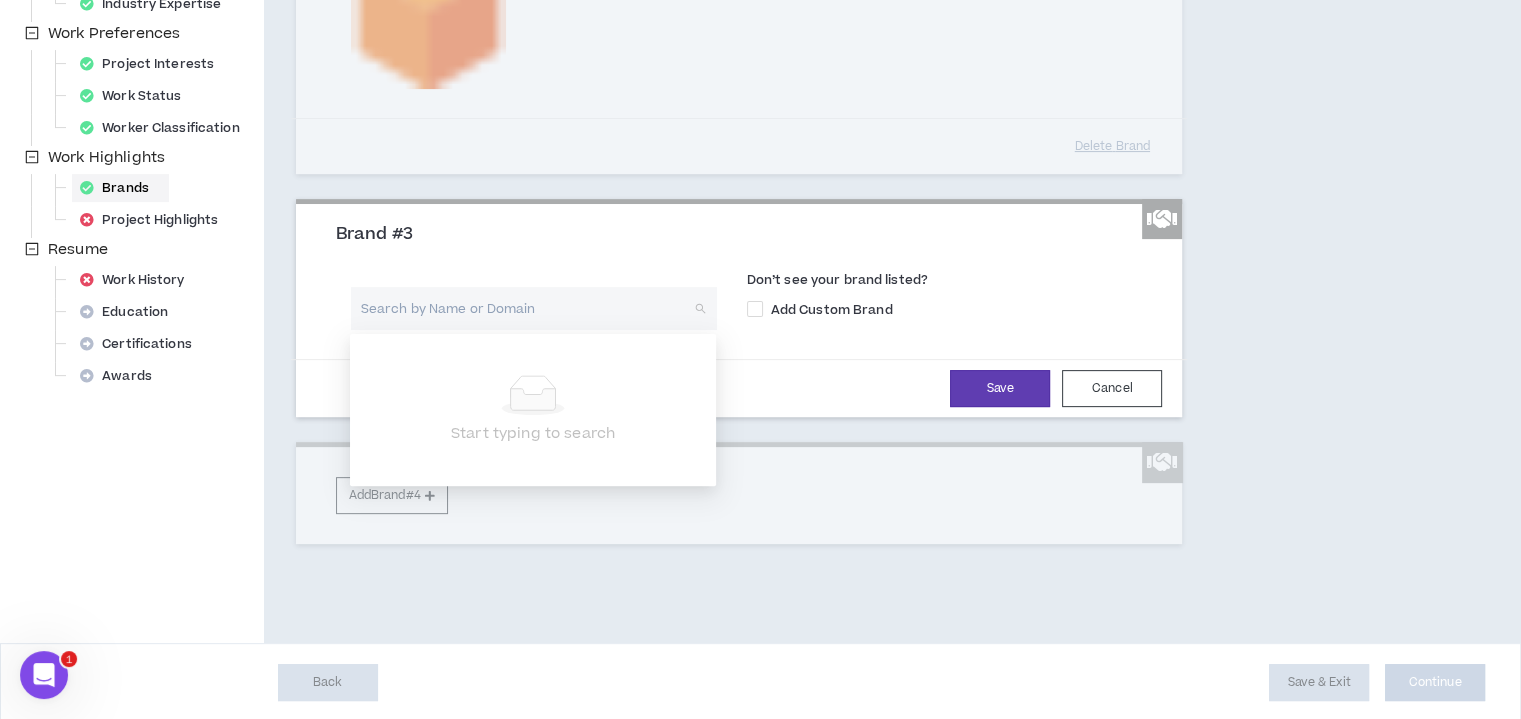 click at bounding box center (527, 308) 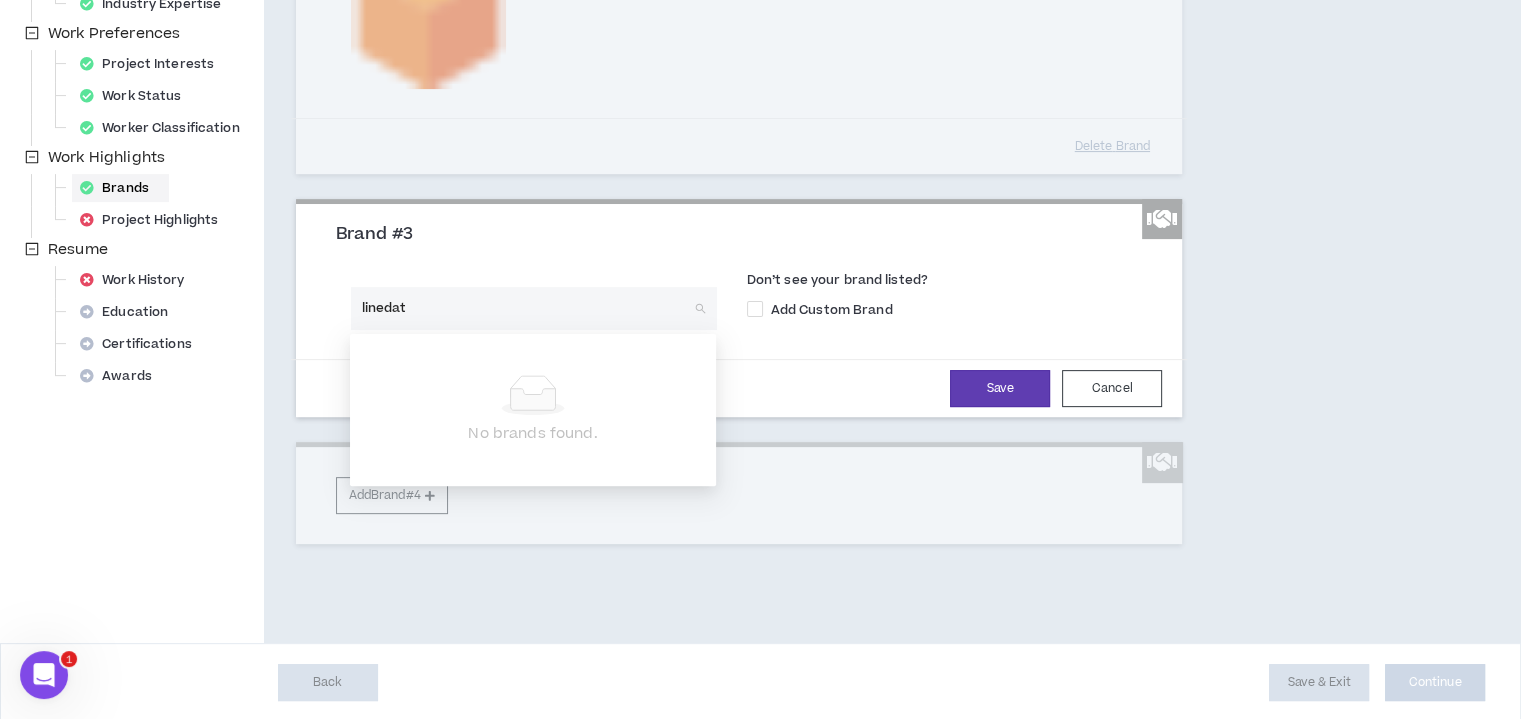 type on "linedata" 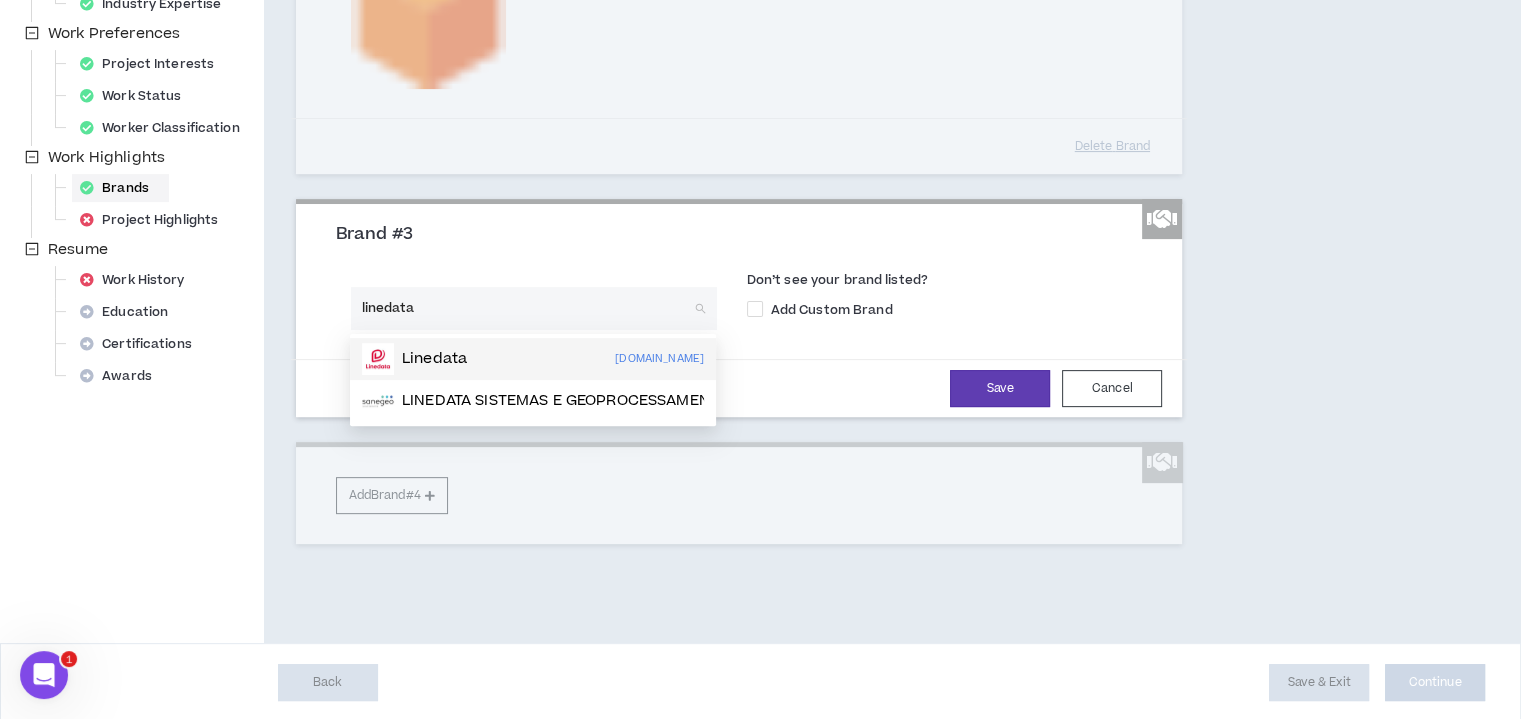 click on "Linedata" at bounding box center (434, 359) 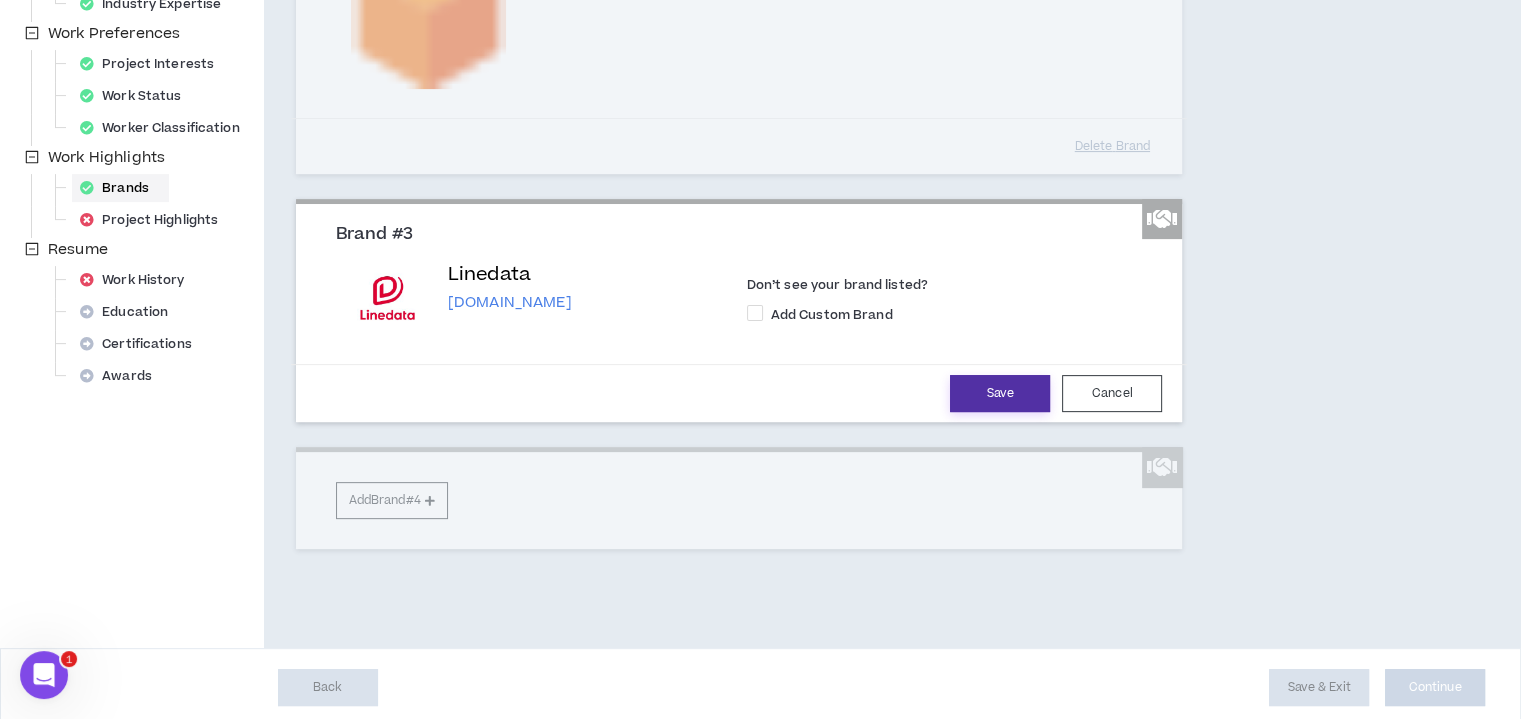 click on "Save" at bounding box center [1000, 393] 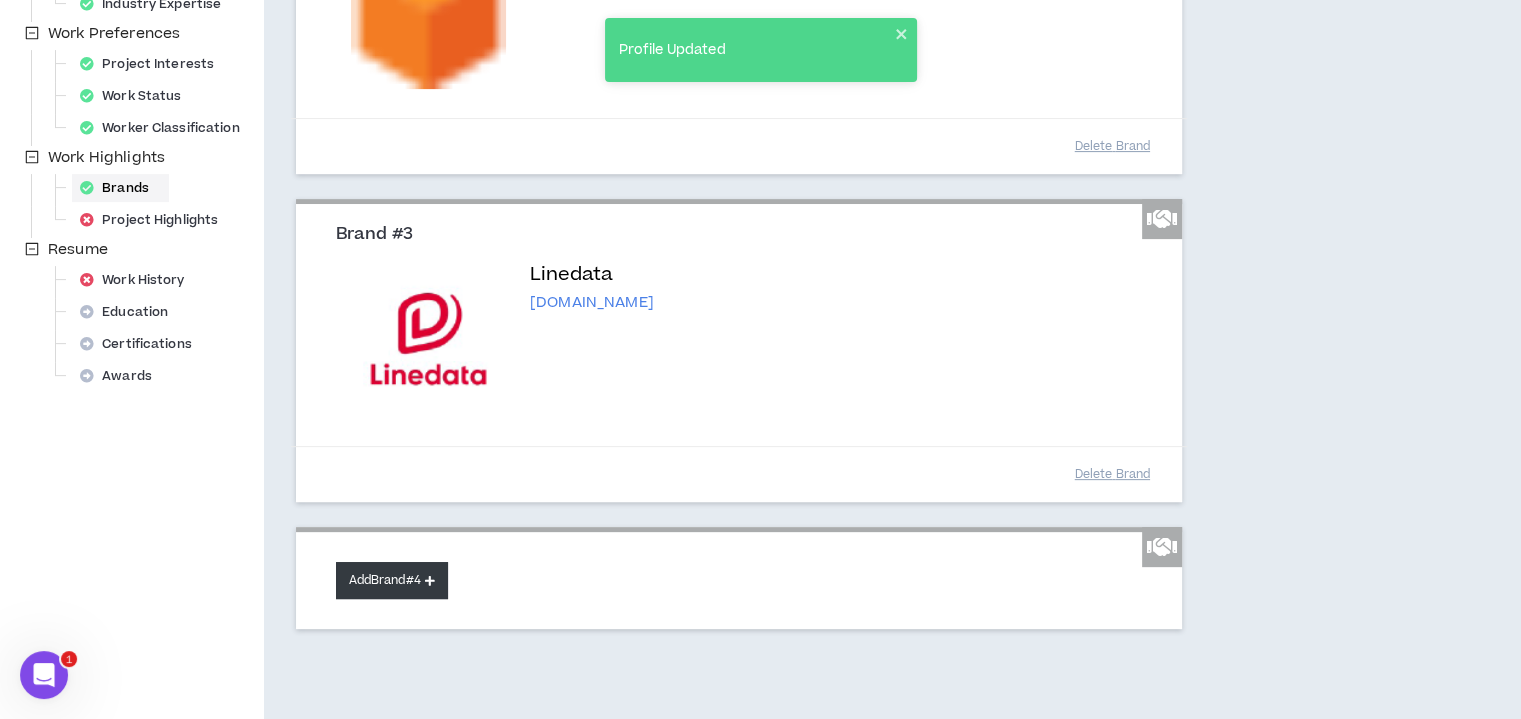 click at bounding box center [430, 580] 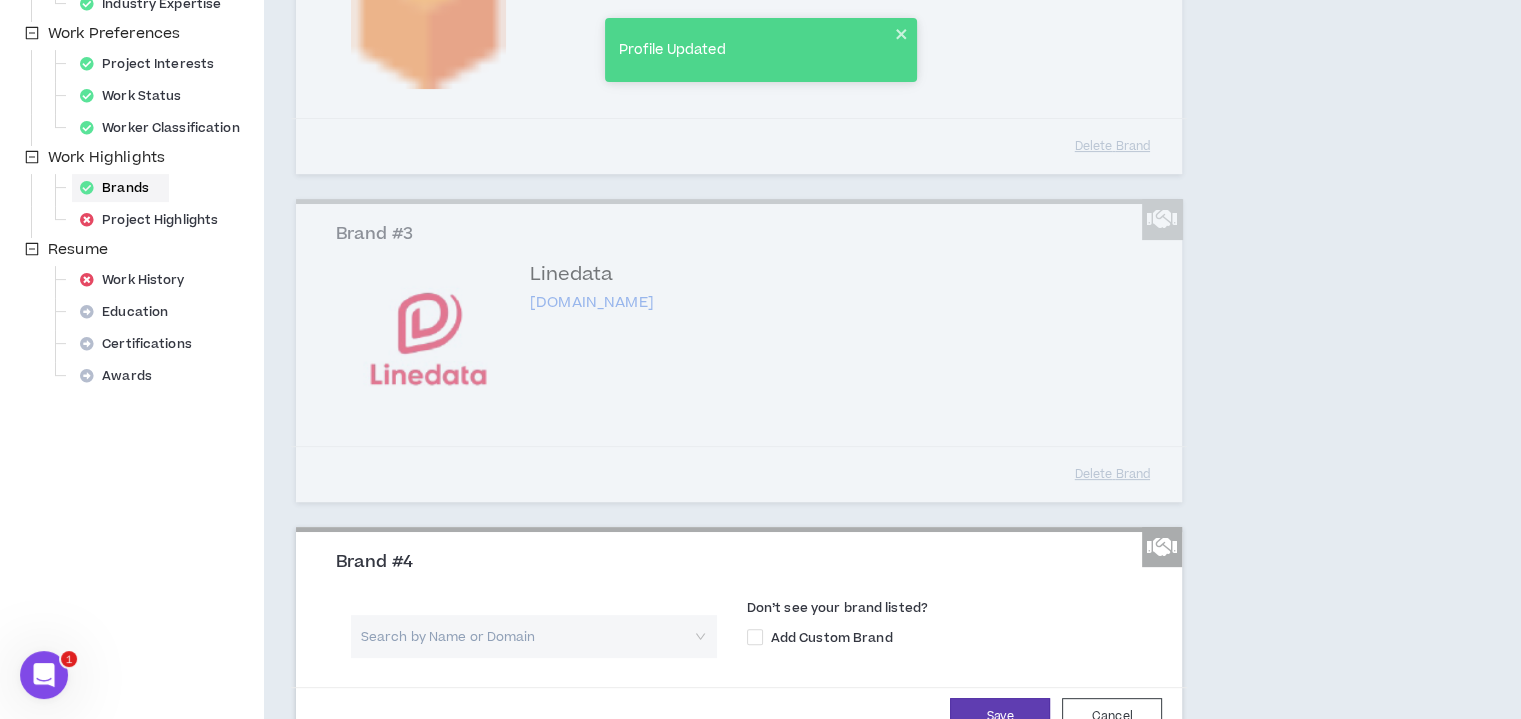 click at bounding box center [527, 636] 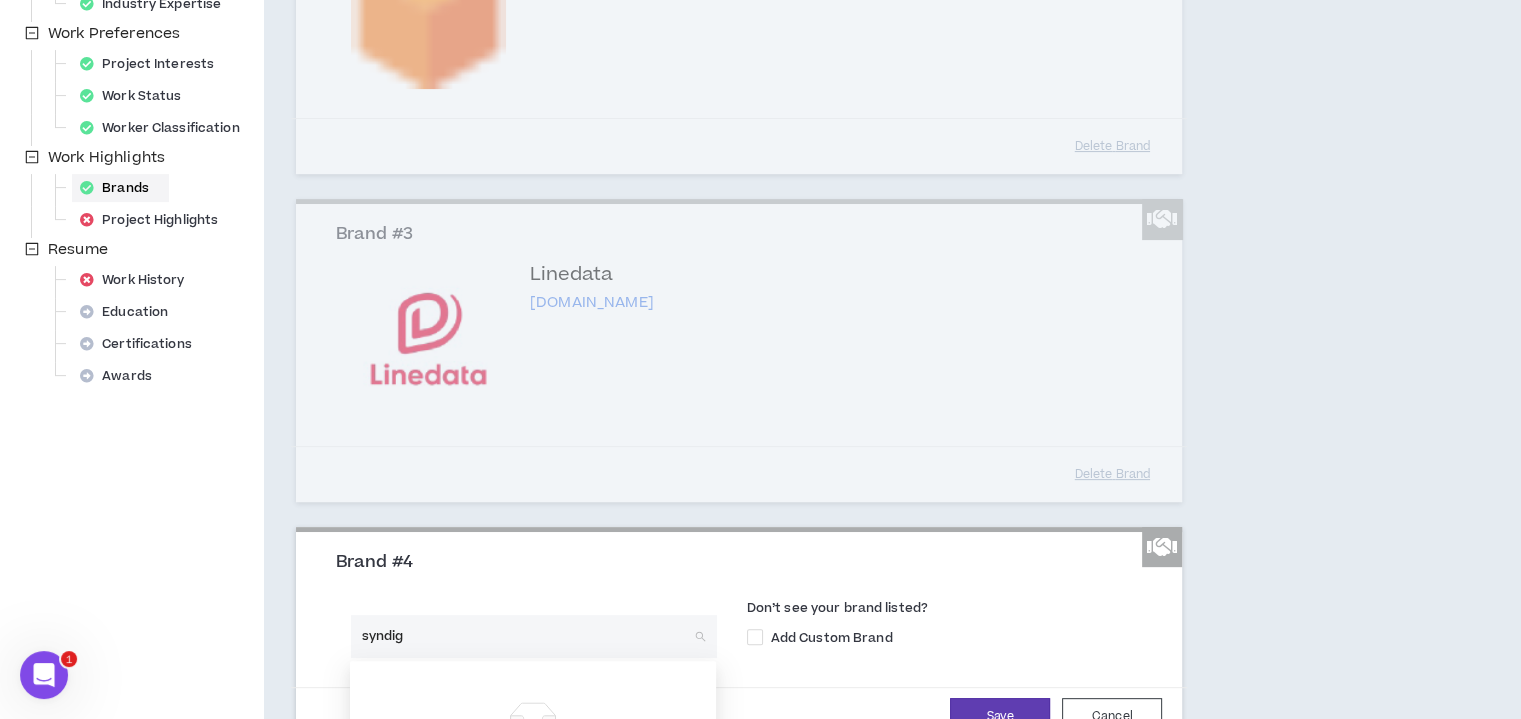 type on "syndigo" 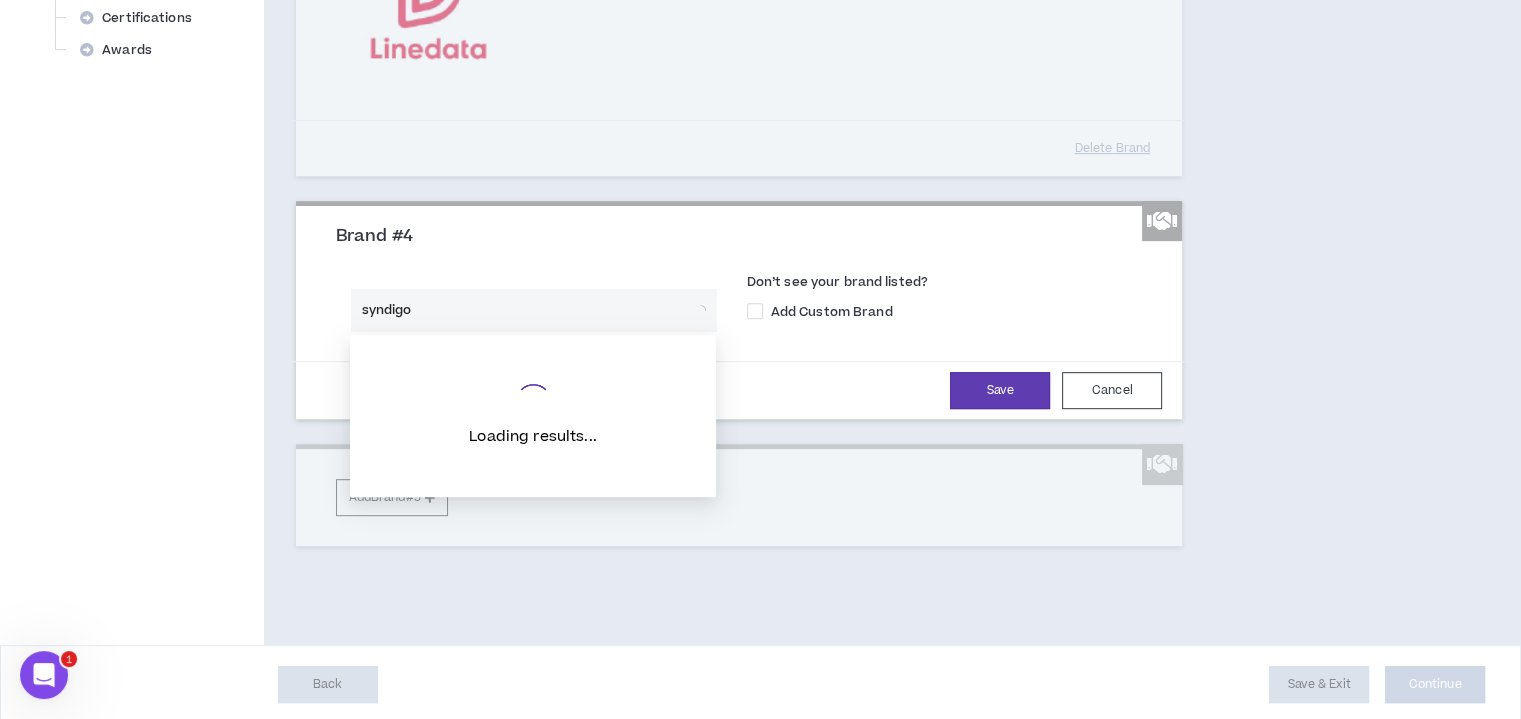 scroll, scrollTop: 927, scrollLeft: 0, axis: vertical 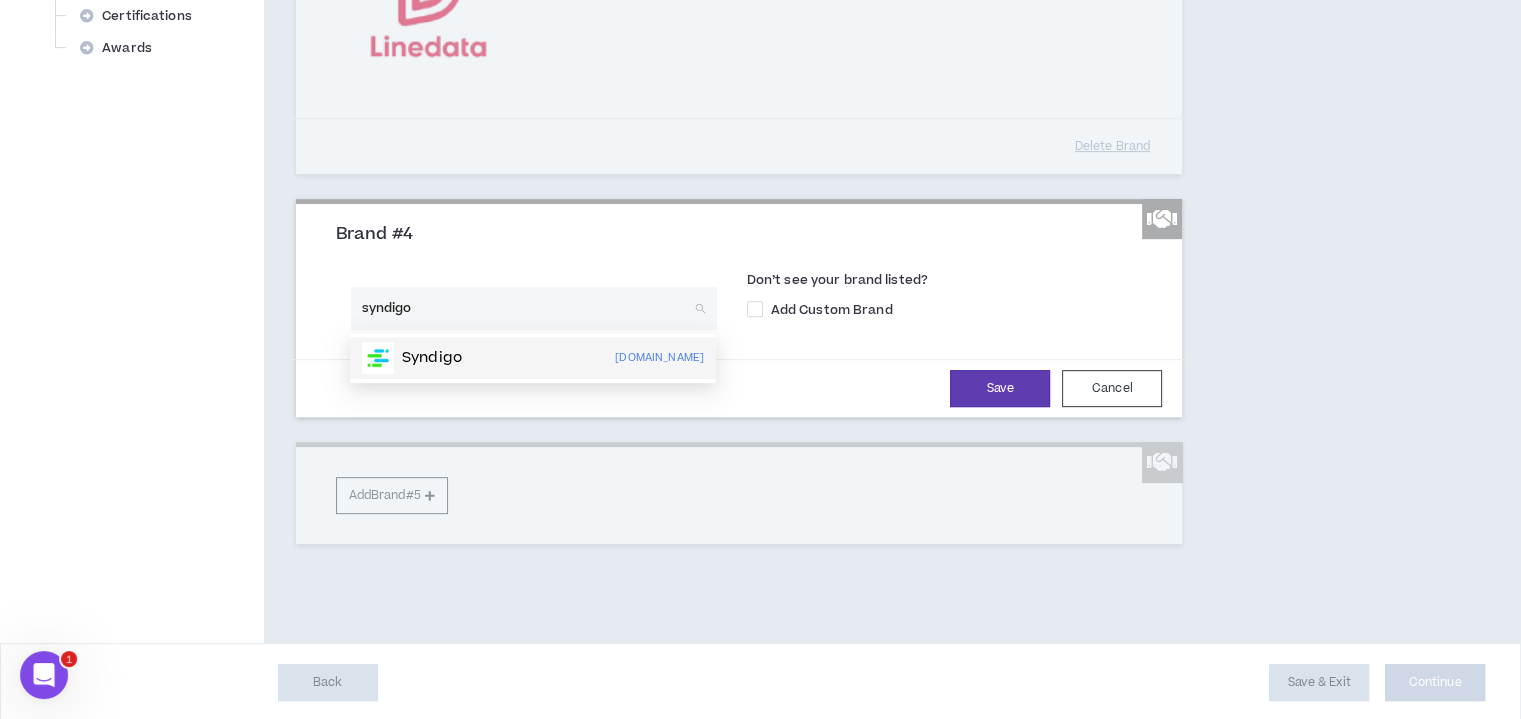 click on "Syndigo" at bounding box center [432, 358] 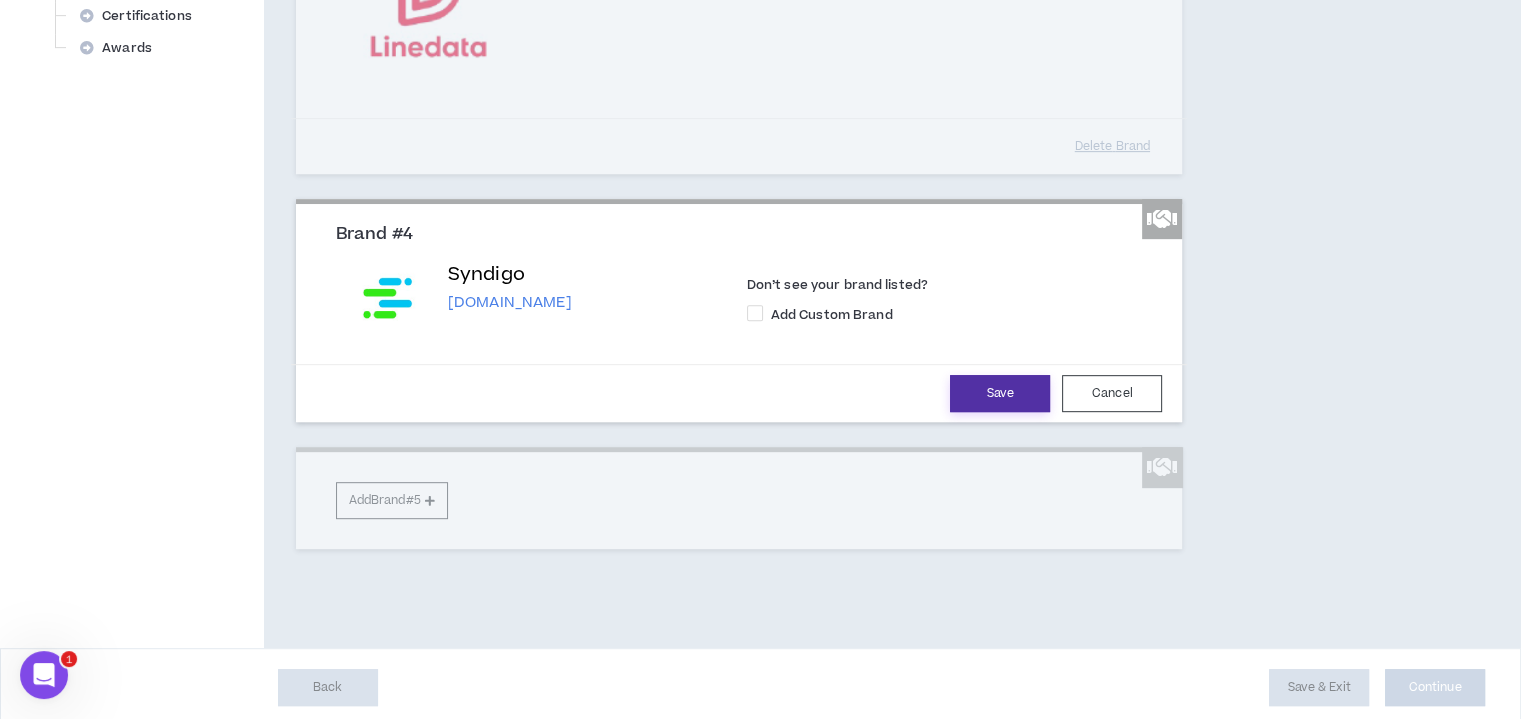 click on "Save" at bounding box center [1000, 393] 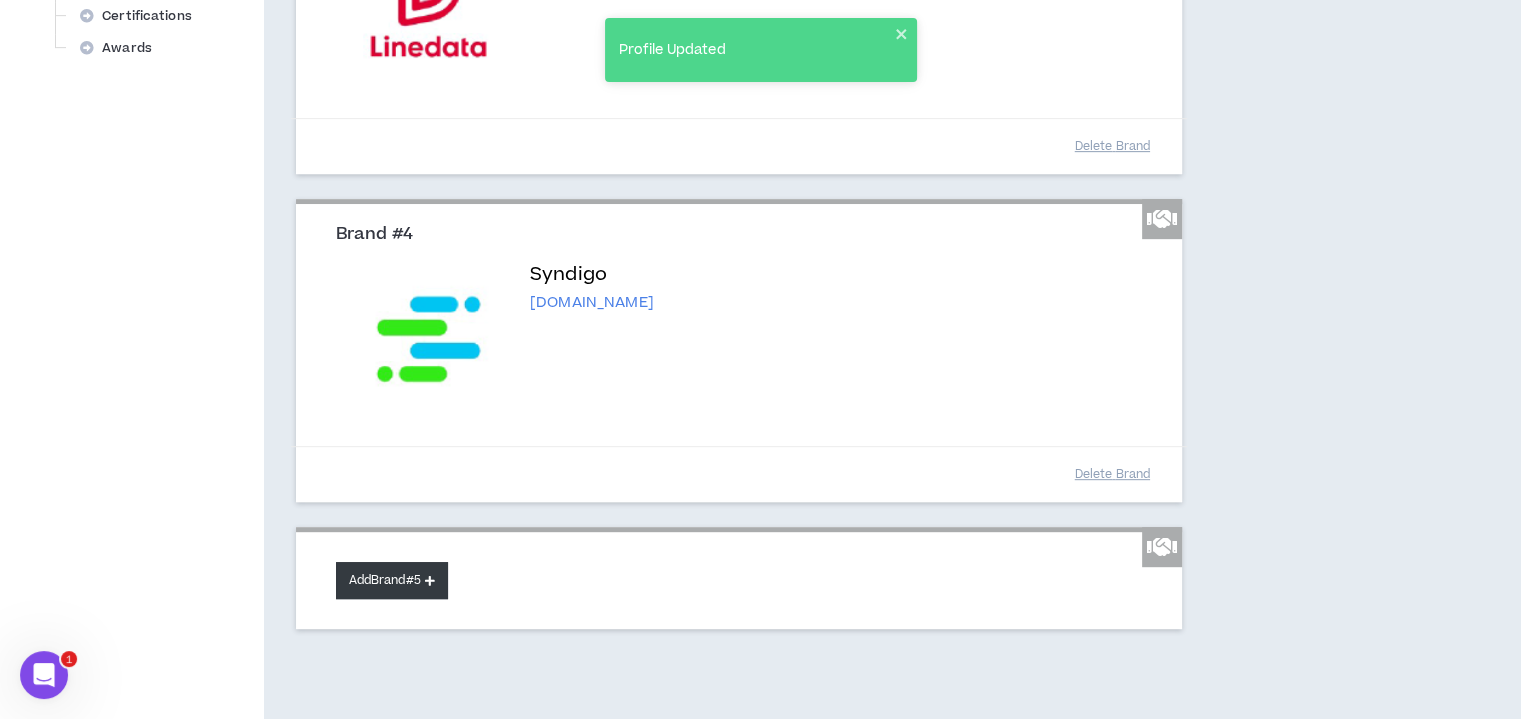 click at bounding box center (430, 580) 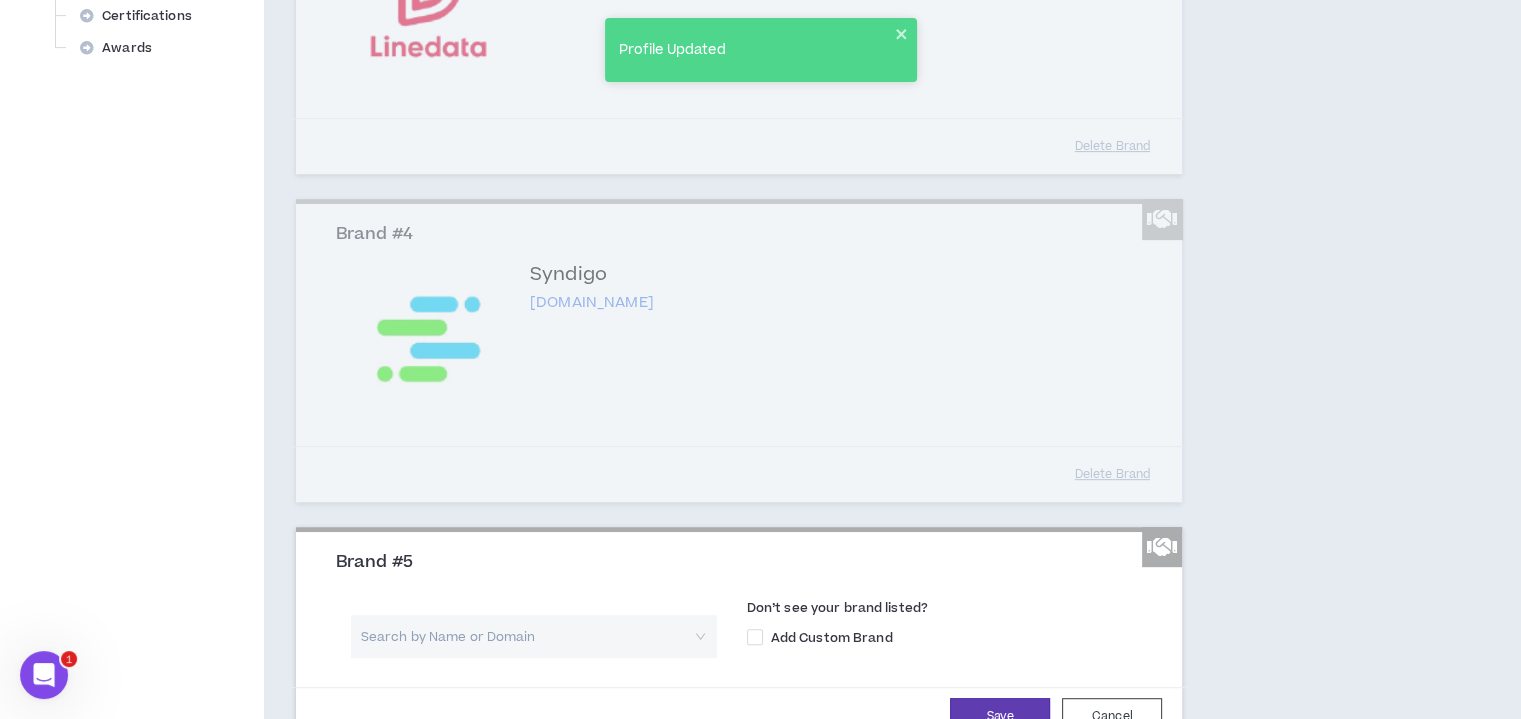 click at bounding box center (527, 636) 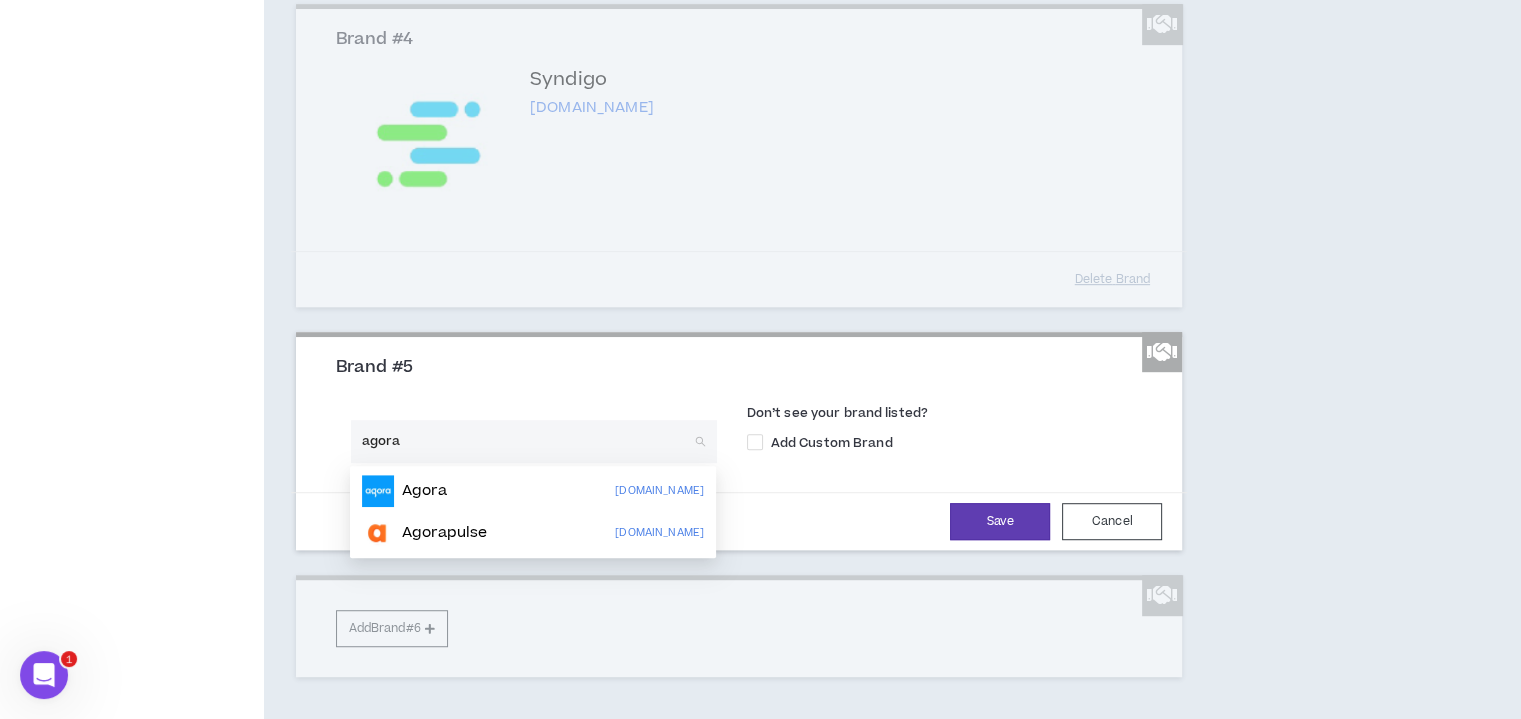scroll, scrollTop: 1127, scrollLeft: 0, axis: vertical 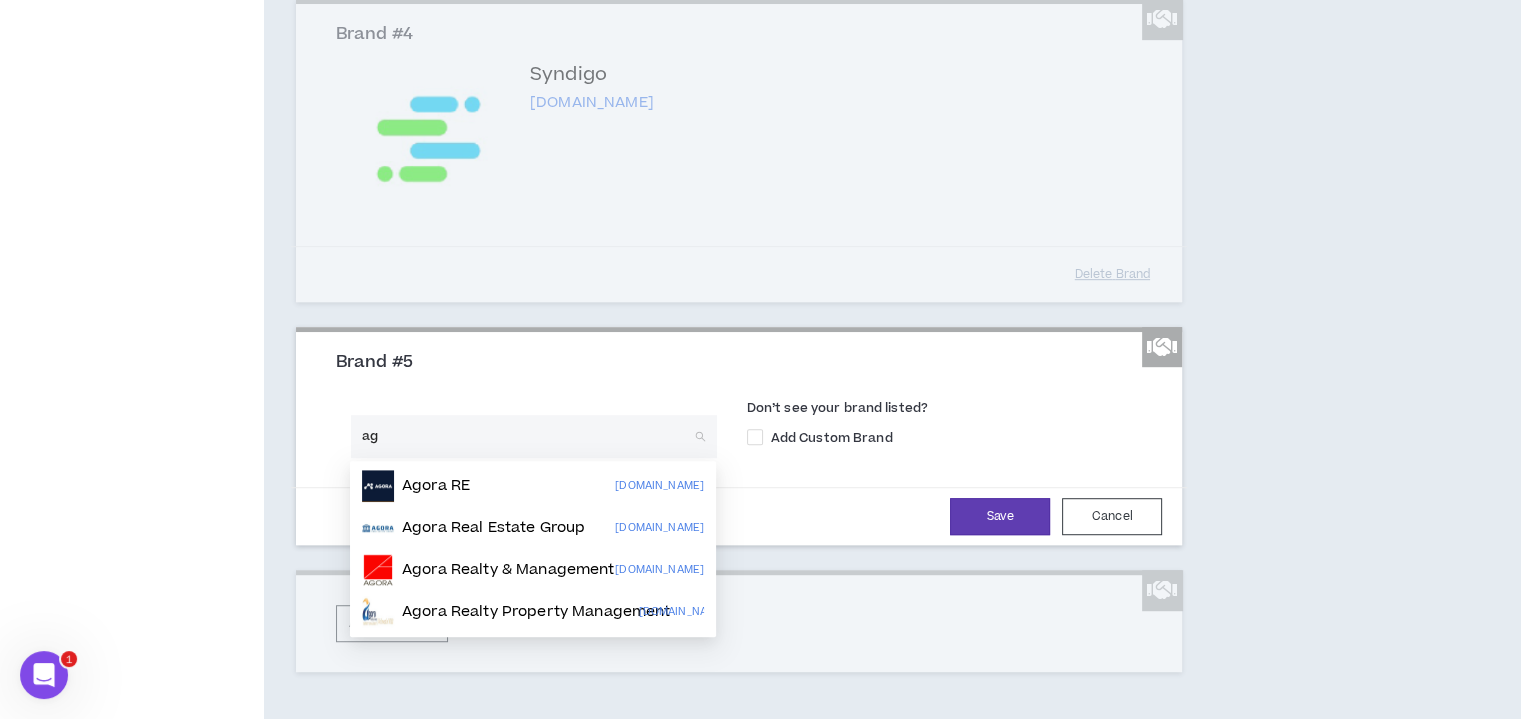 type on "a" 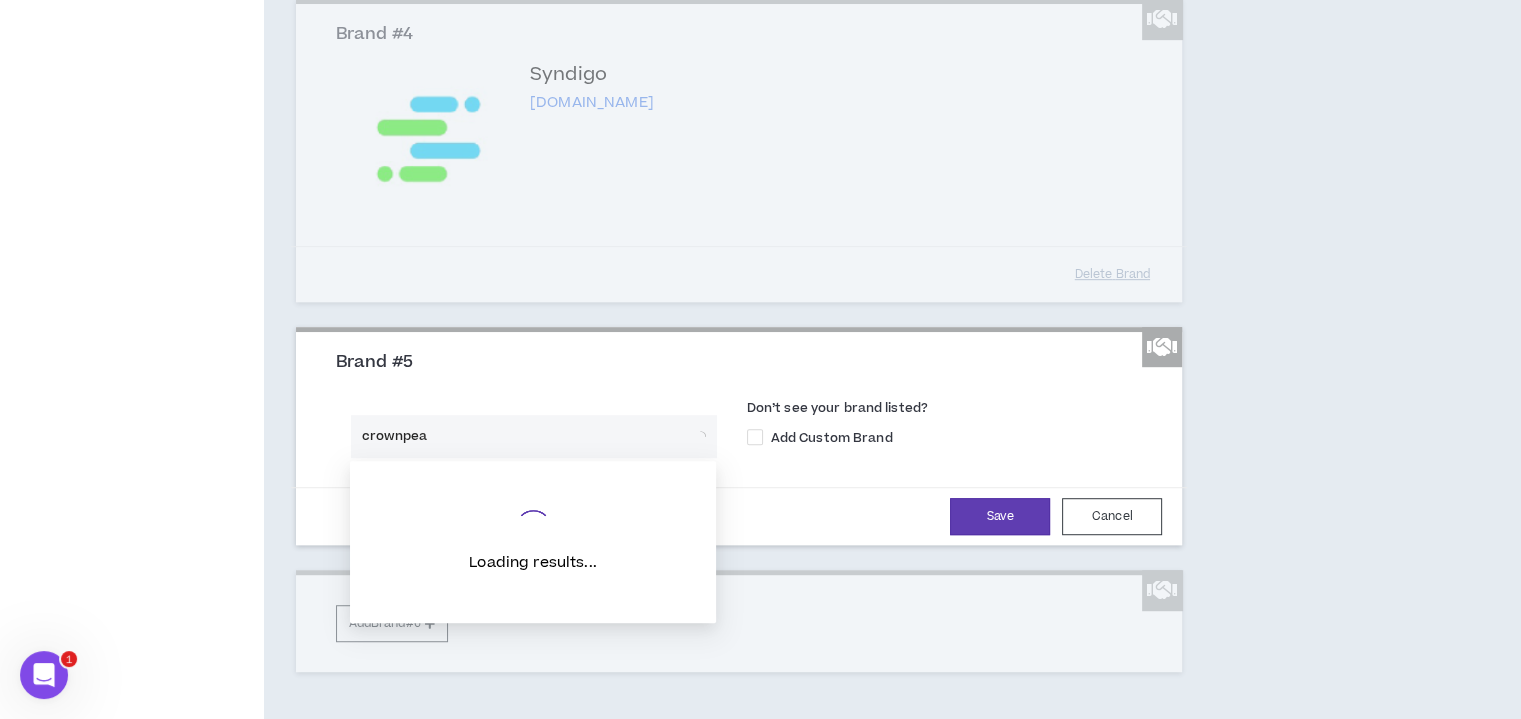 type on "crownpeak" 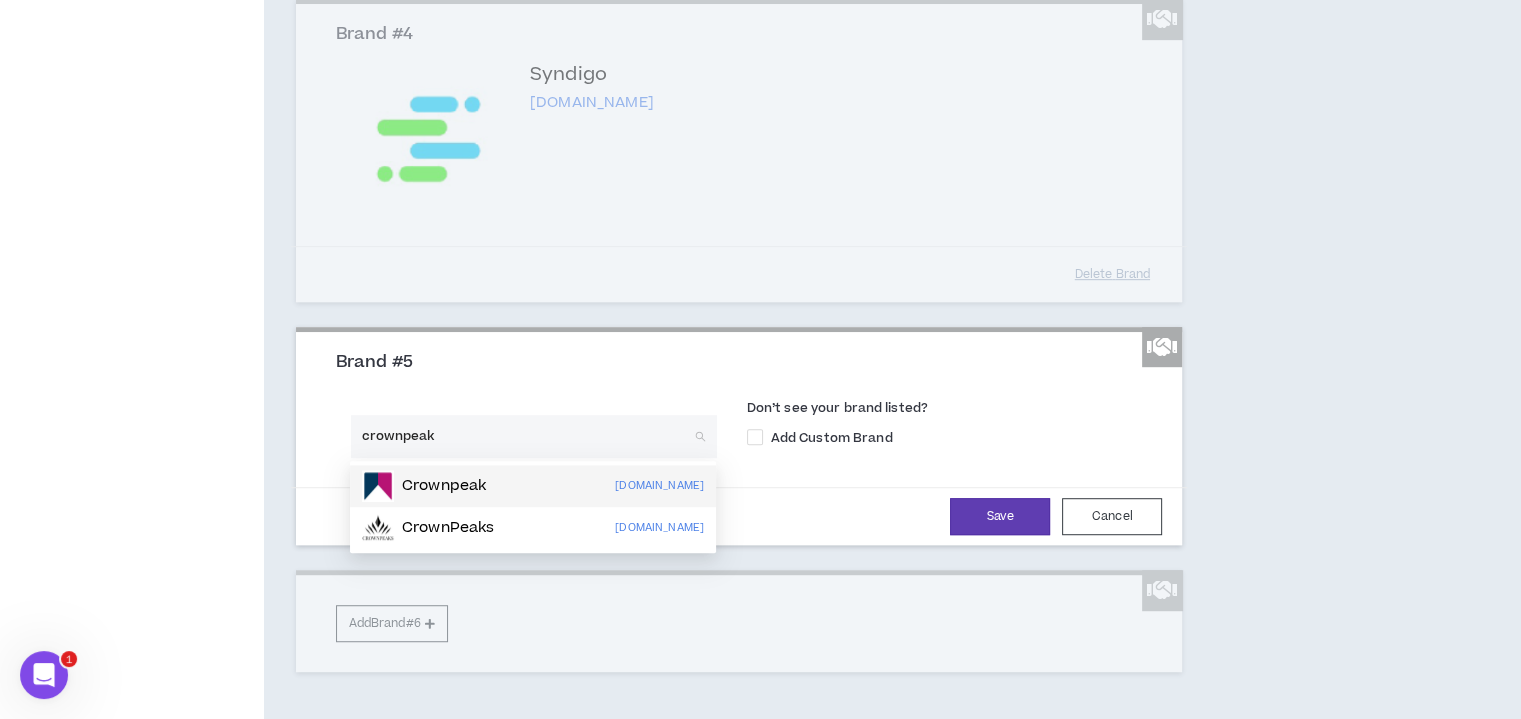 click on "Crownpeak" at bounding box center [424, 486] 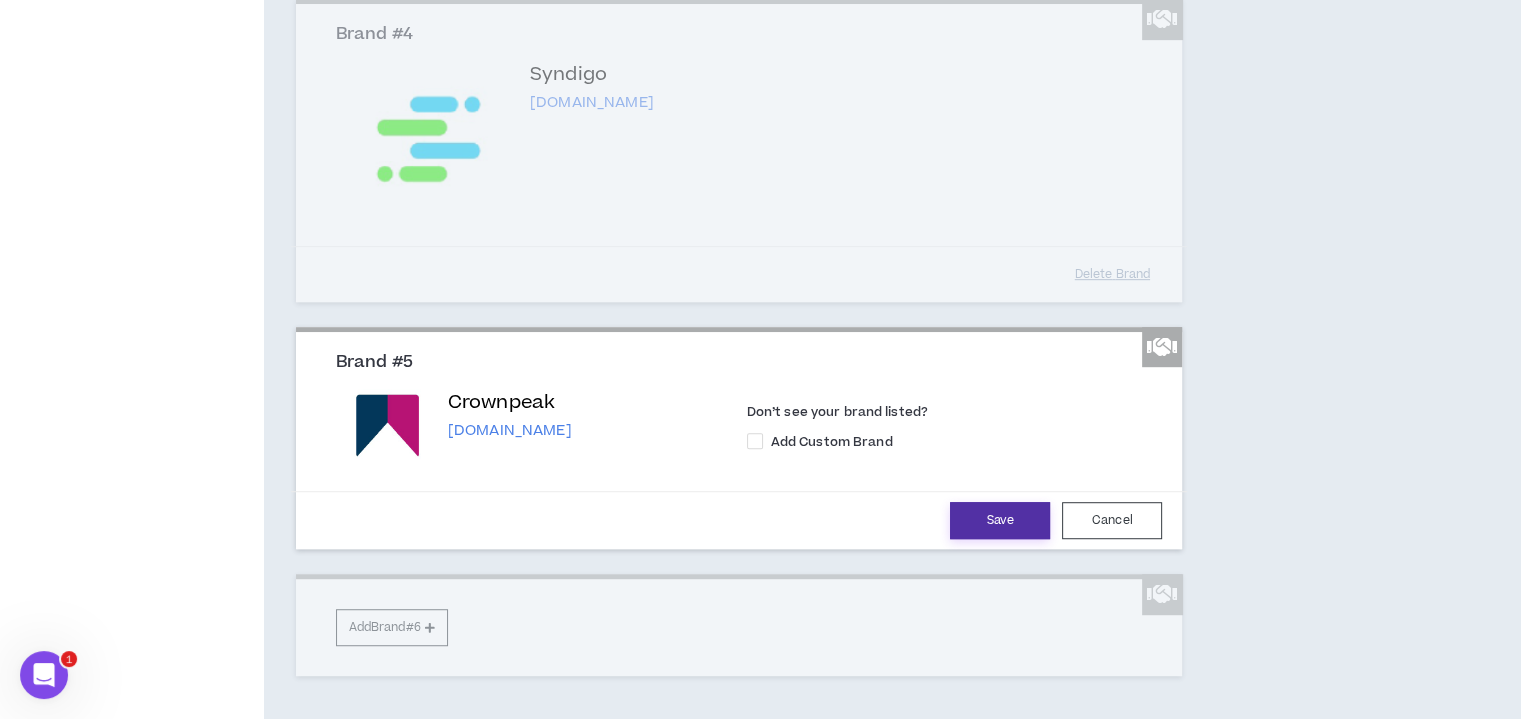 click on "Save" at bounding box center [1000, 520] 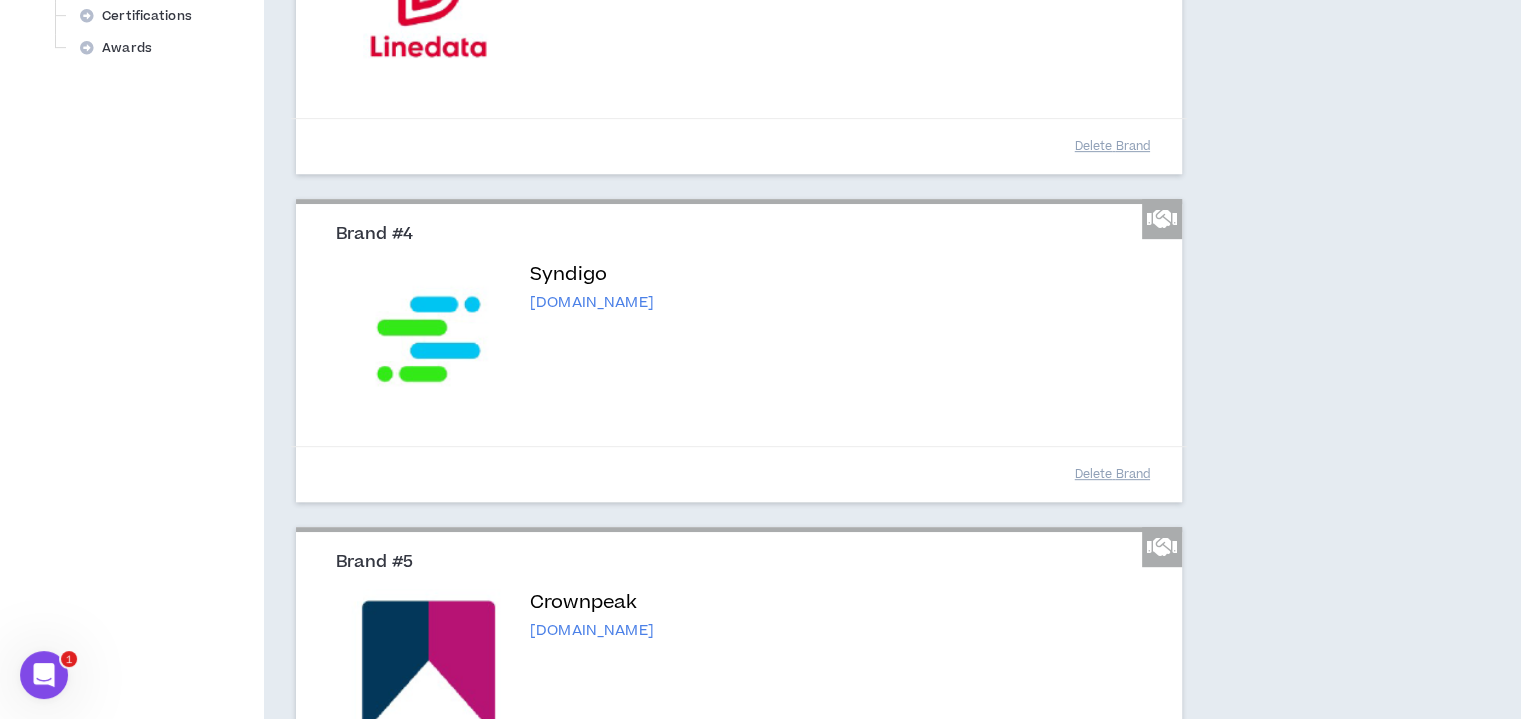 scroll, scrollTop: 1339, scrollLeft: 0, axis: vertical 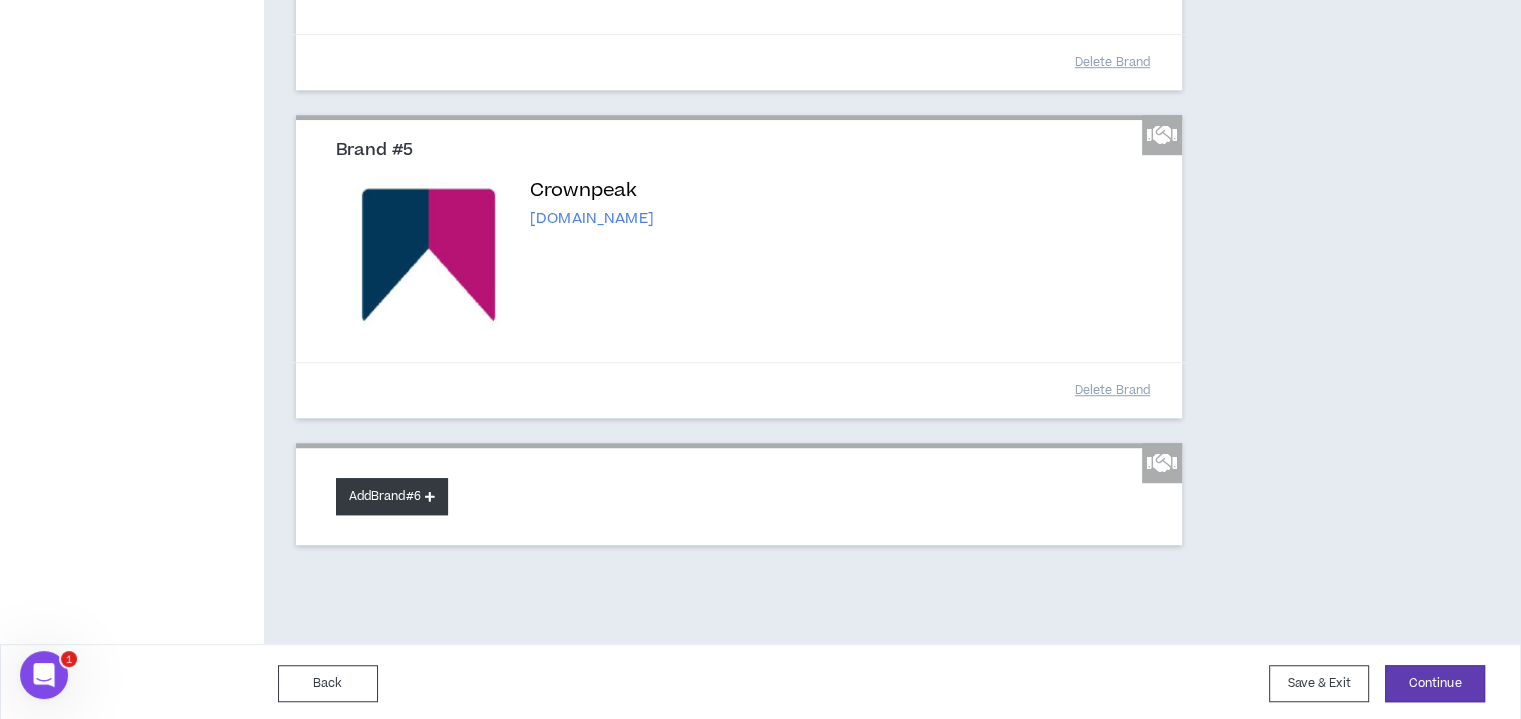 click on "Add  Brand  #6" at bounding box center (392, 496) 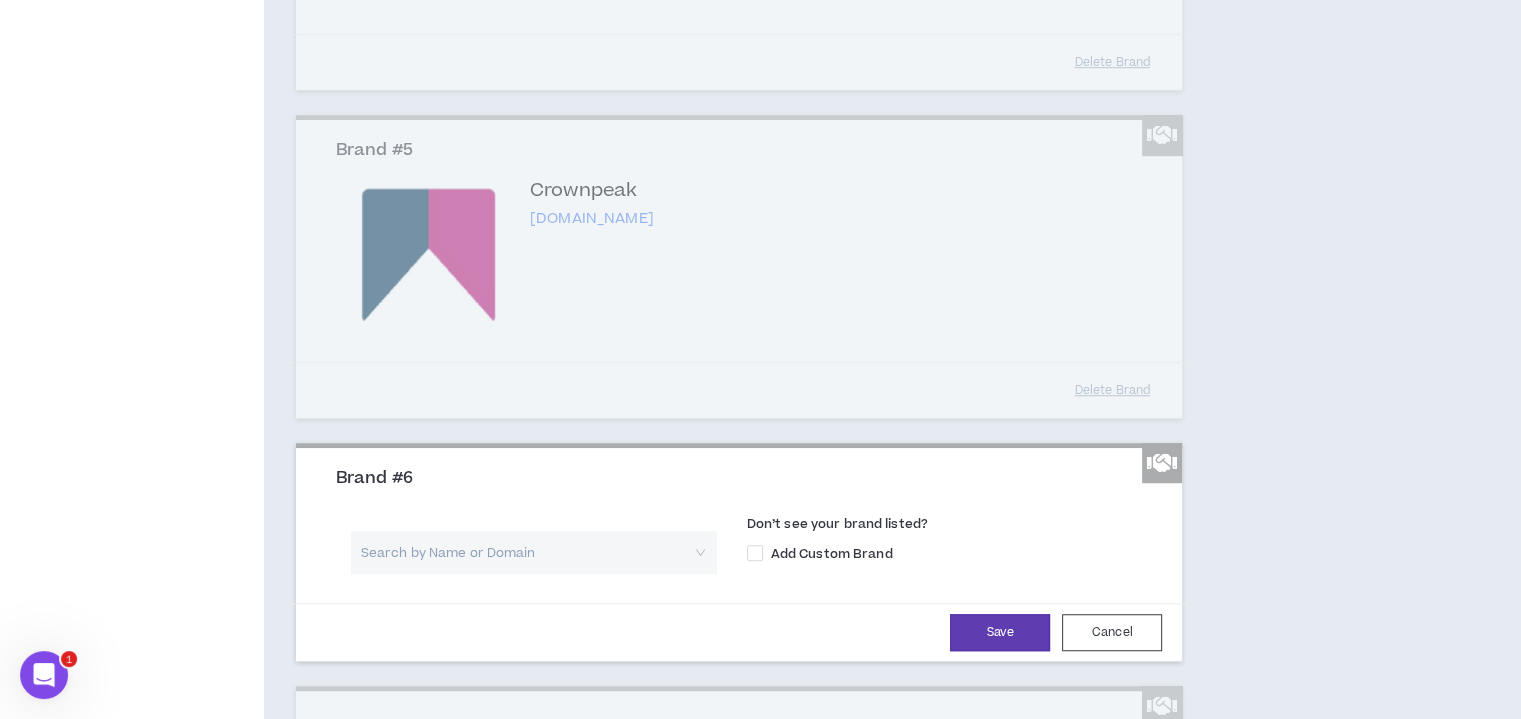 type 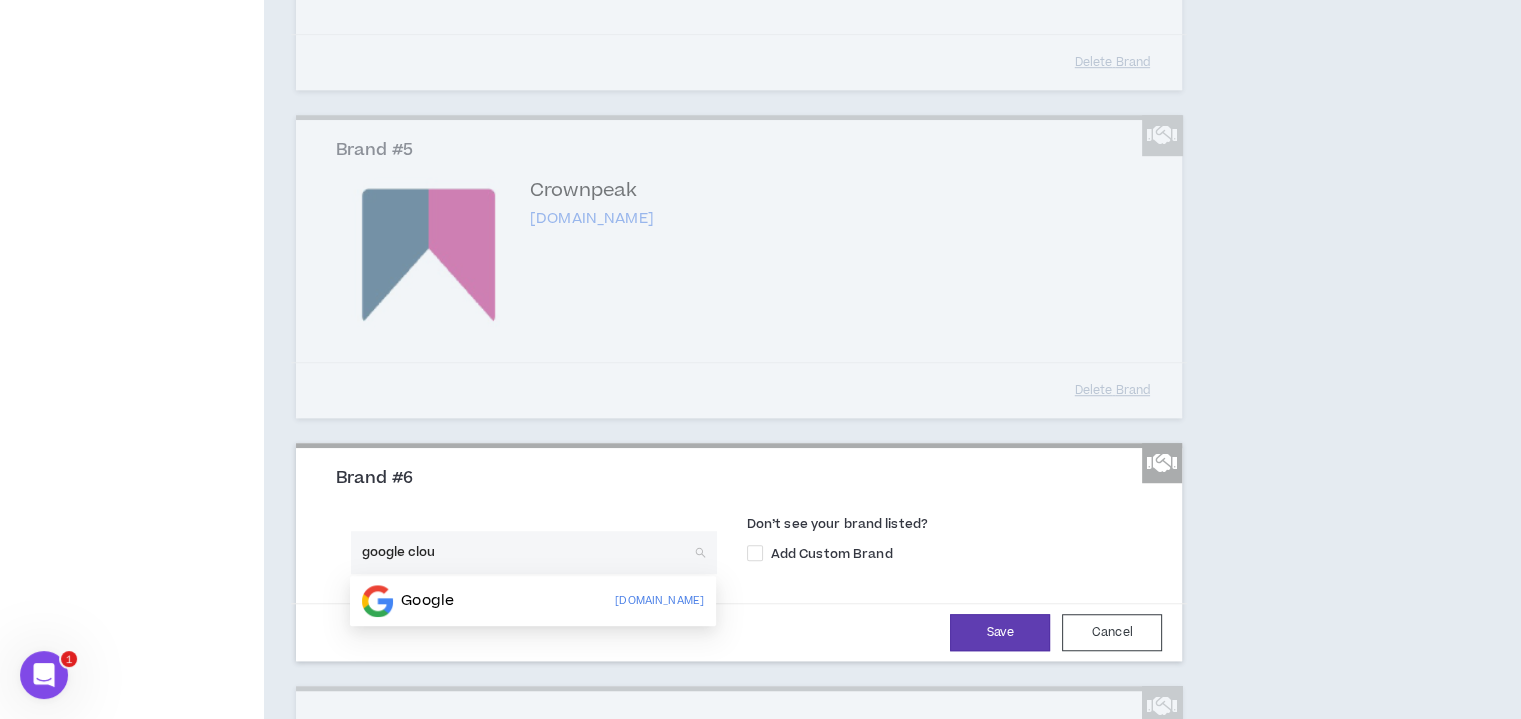 type on "google cloud" 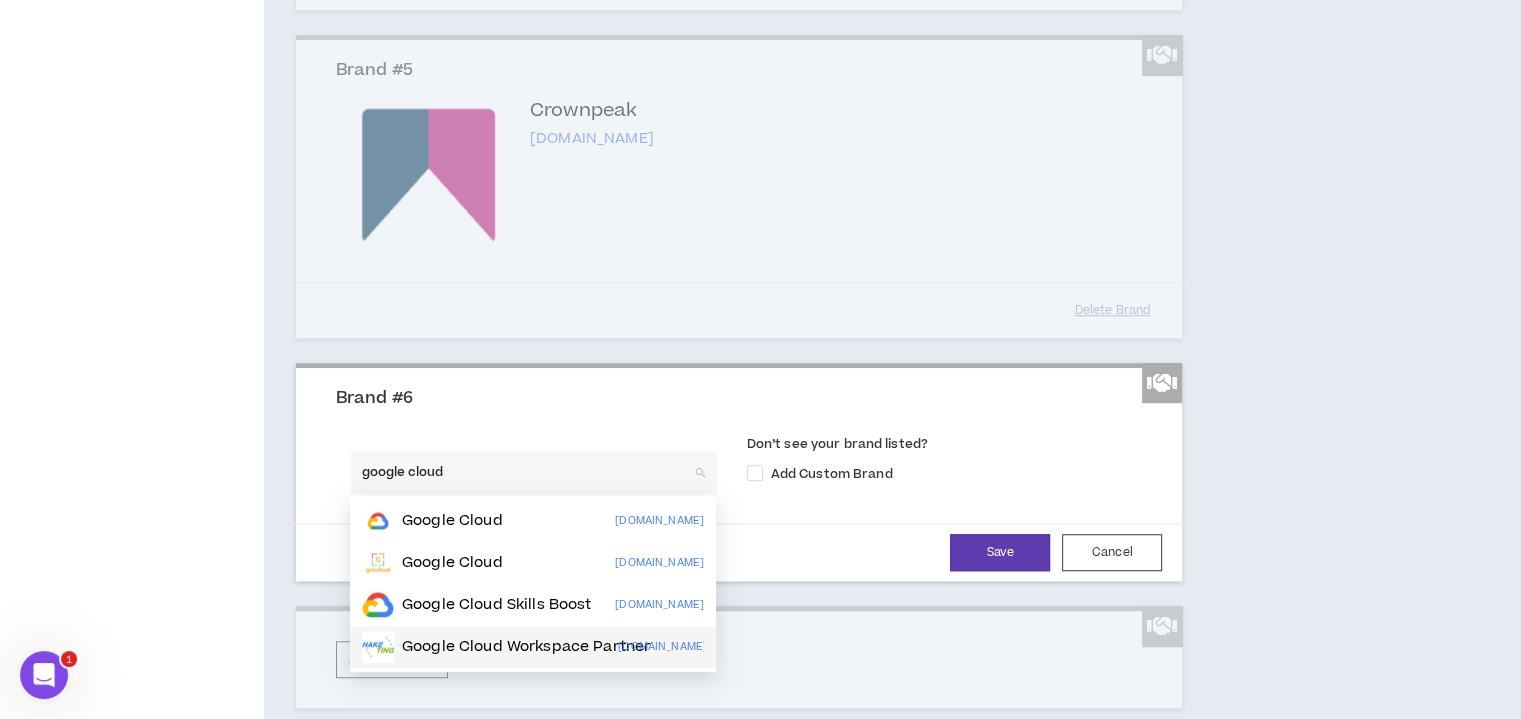 scroll, scrollTop: 1439, scrollLeft: 0, axis: vertical 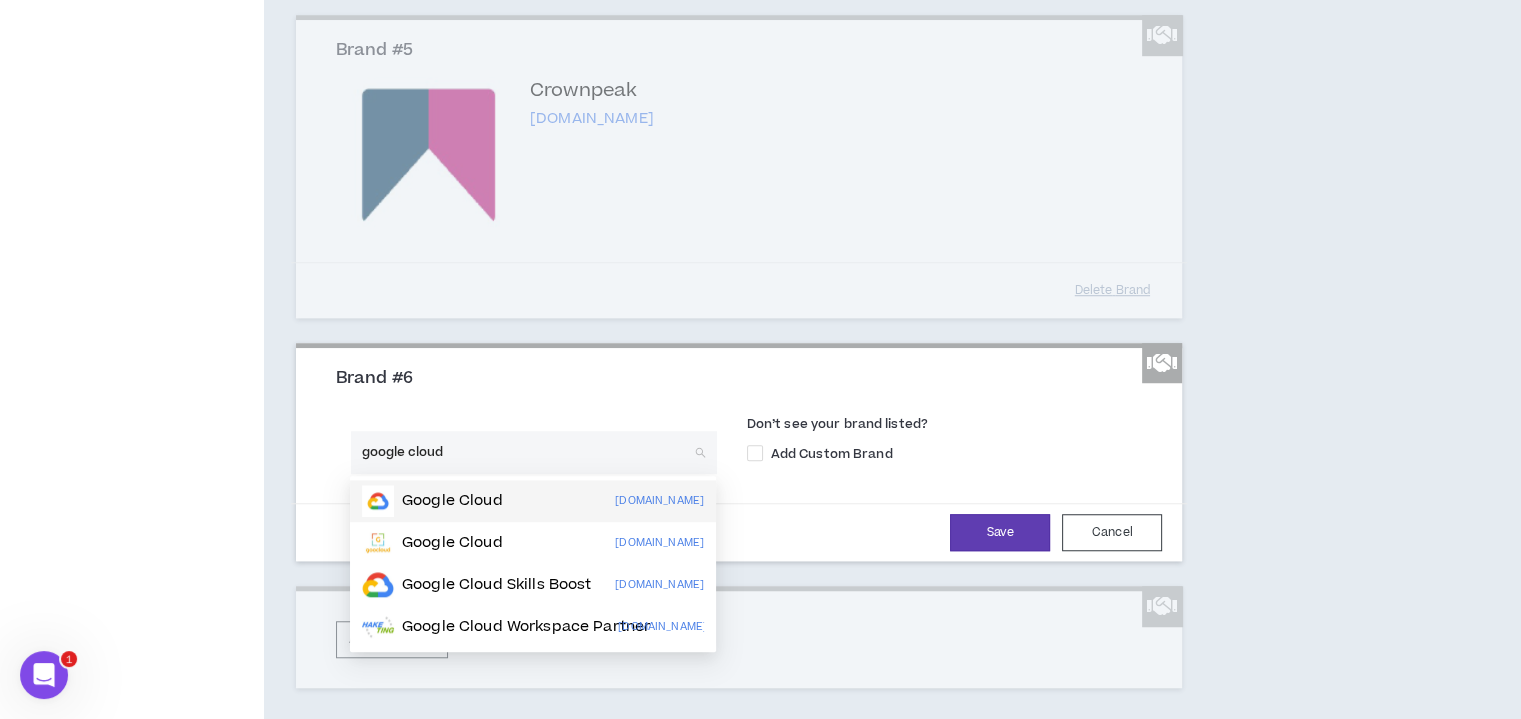 click on "Google Cloud" at bounding box center [452, 501] 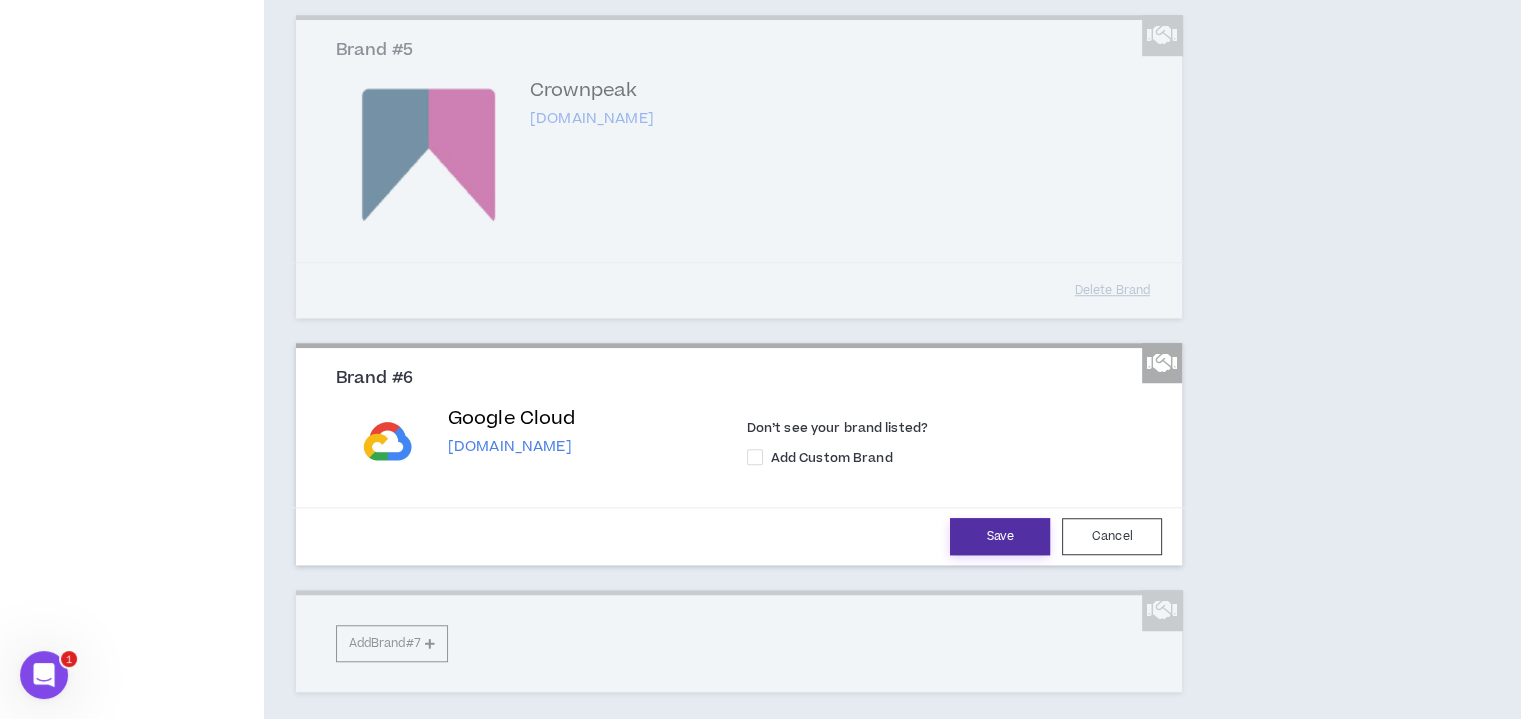 click on "Save" at bounding box center [1000, 536] 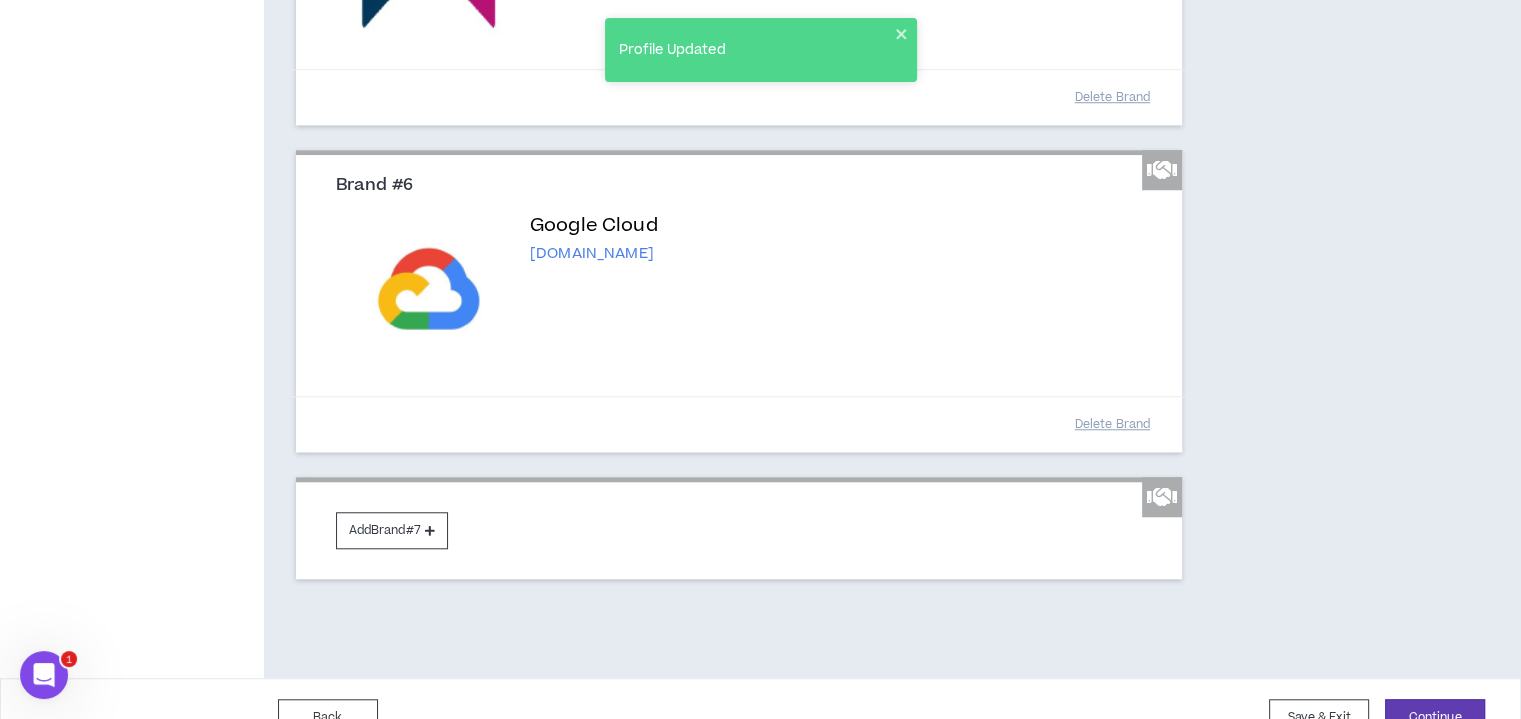 scroll, scrollTop: 1639, scrollLeft: 0, axis: vertical 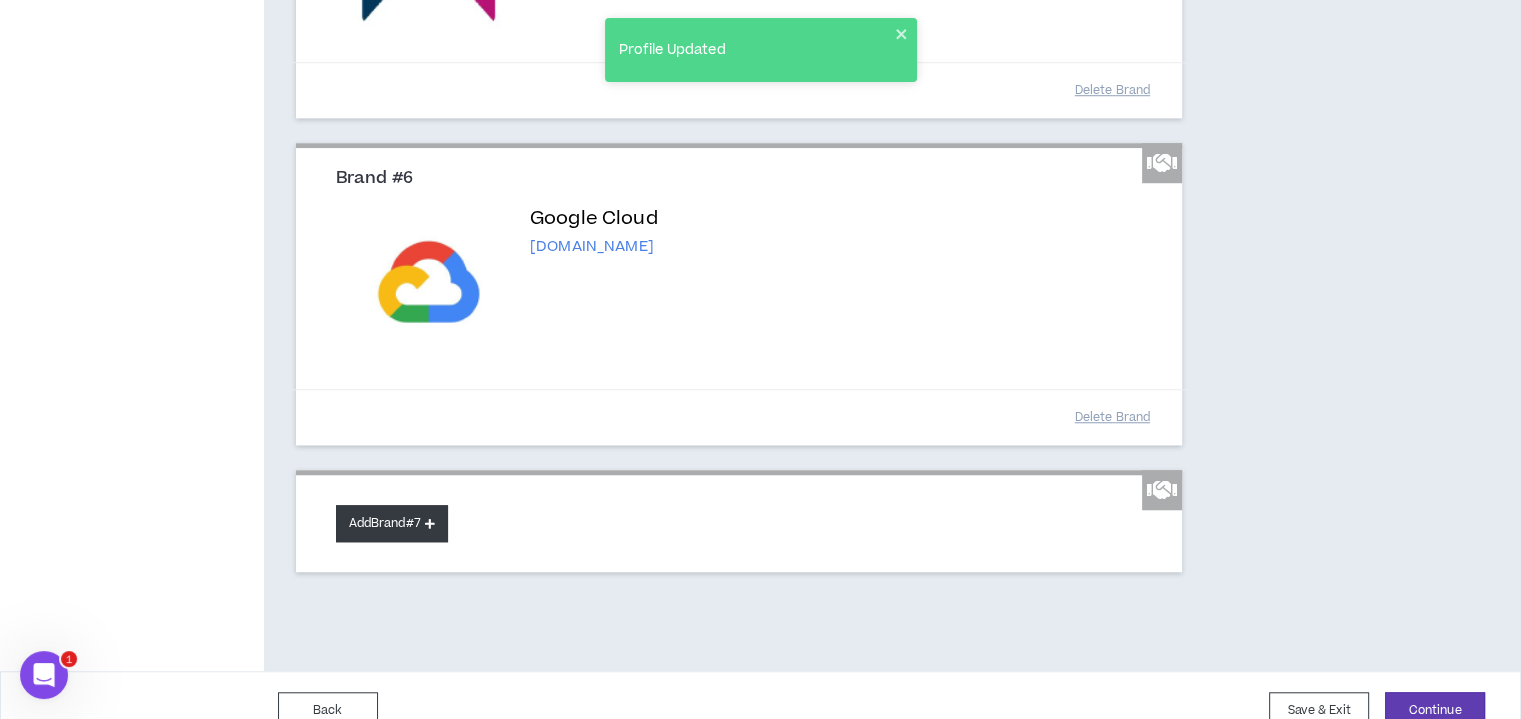click on "Add  Brand  #7" at bounding box center (392, 523) 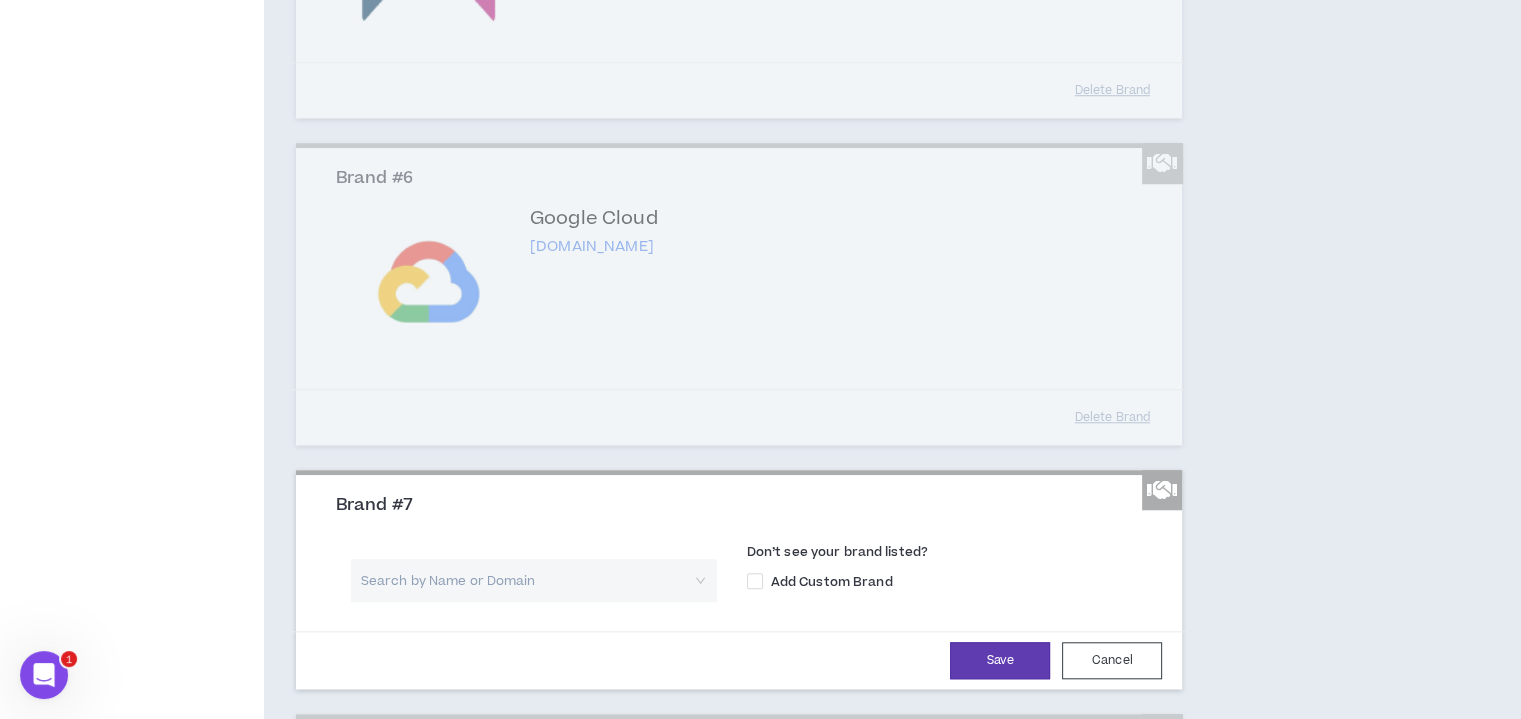 click on "Brand #6 Google Cloud [DOMAIN_NAME] Don’t see your brand listed? Add Custom Brand Delete   Brand" at bounding box center [739, 294] 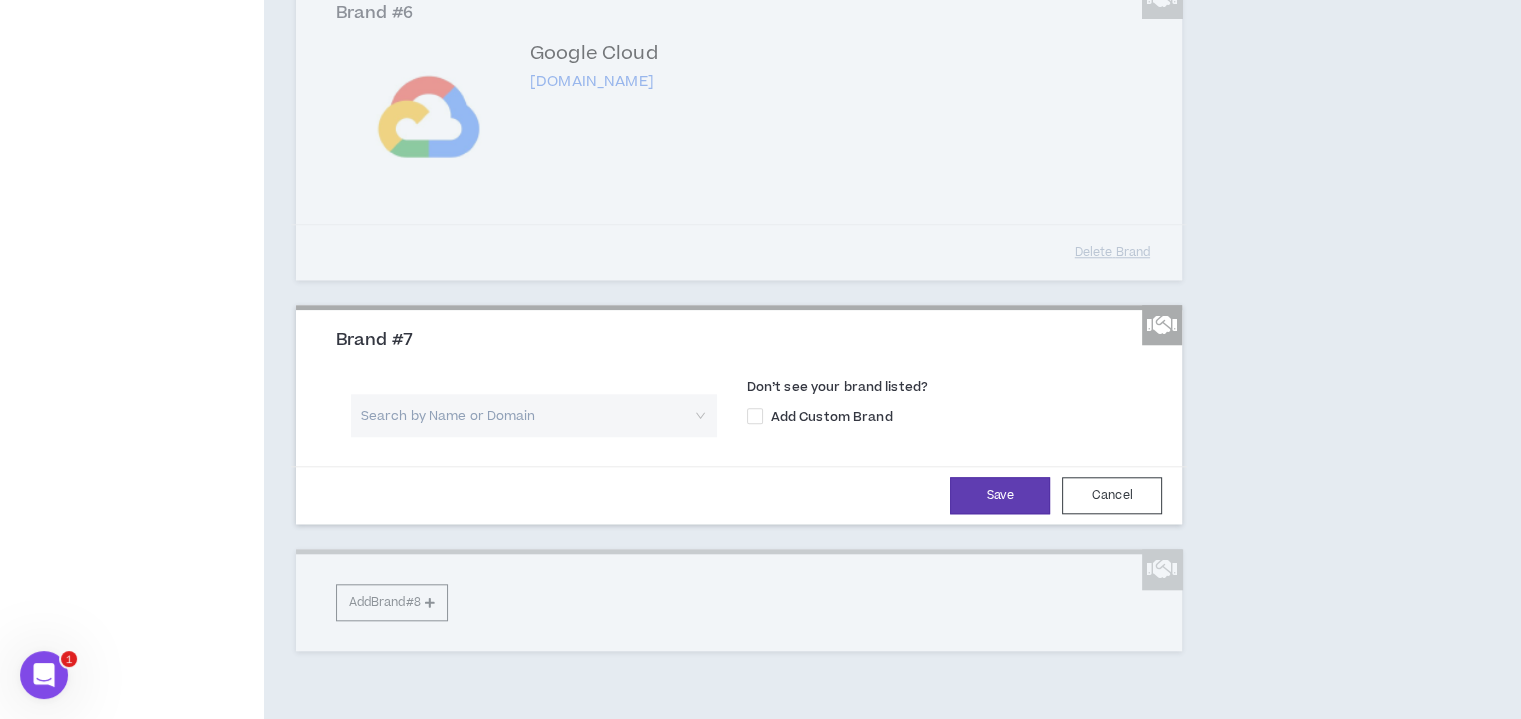 scroll, scrollTop: 1839, scrollLeft: 0, axis: vertical 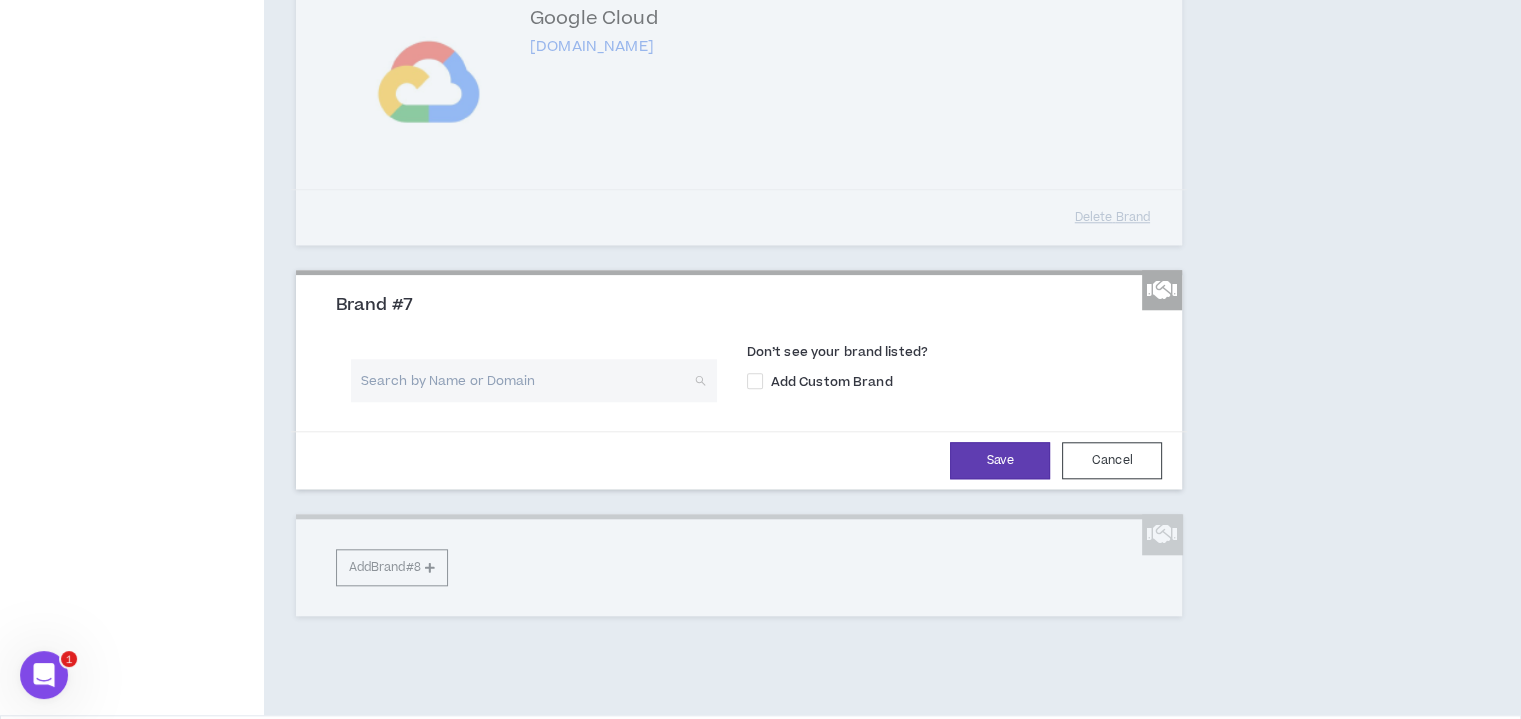 drag, startPoint x: 410, startPoint y: 380, endPoint x: 436, endPoint y: 393, distance: 29.068884 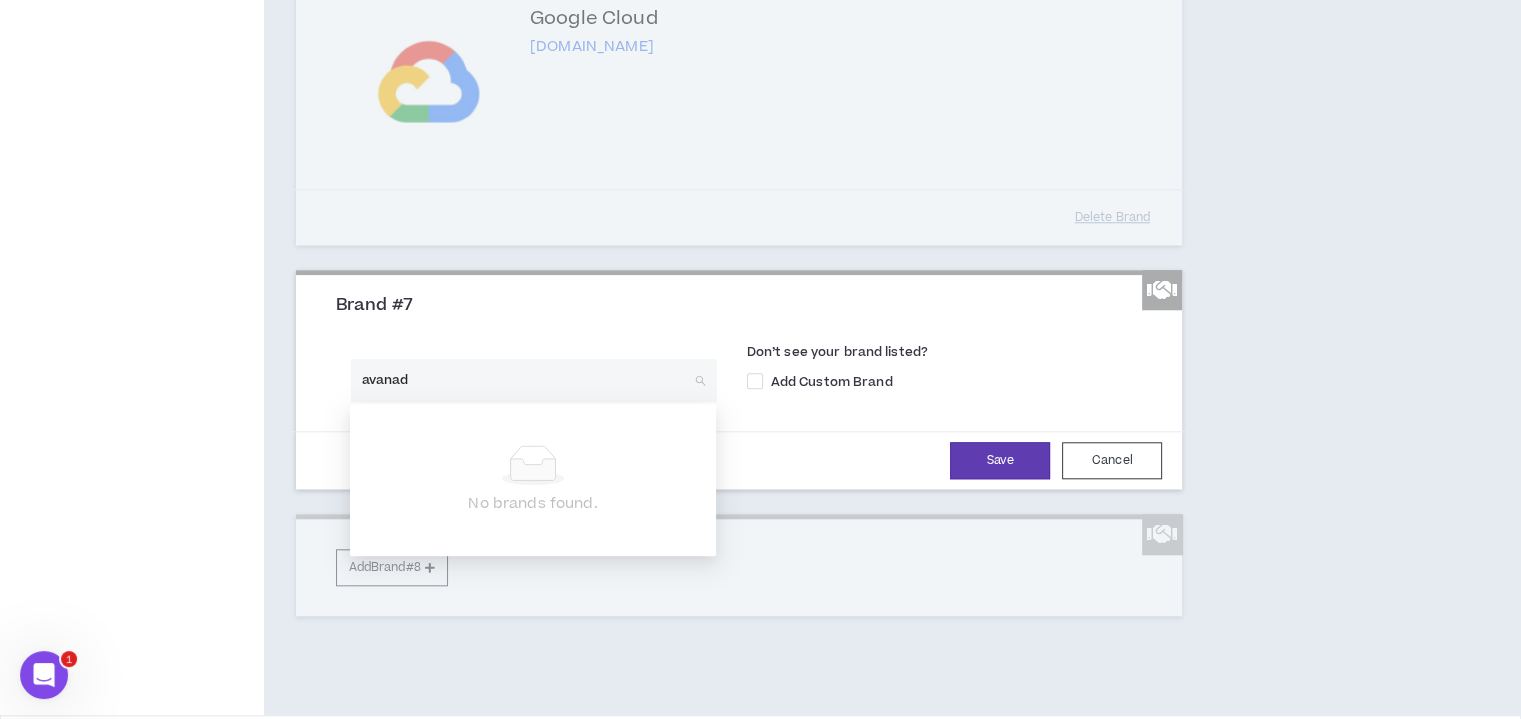 type on "avanade" 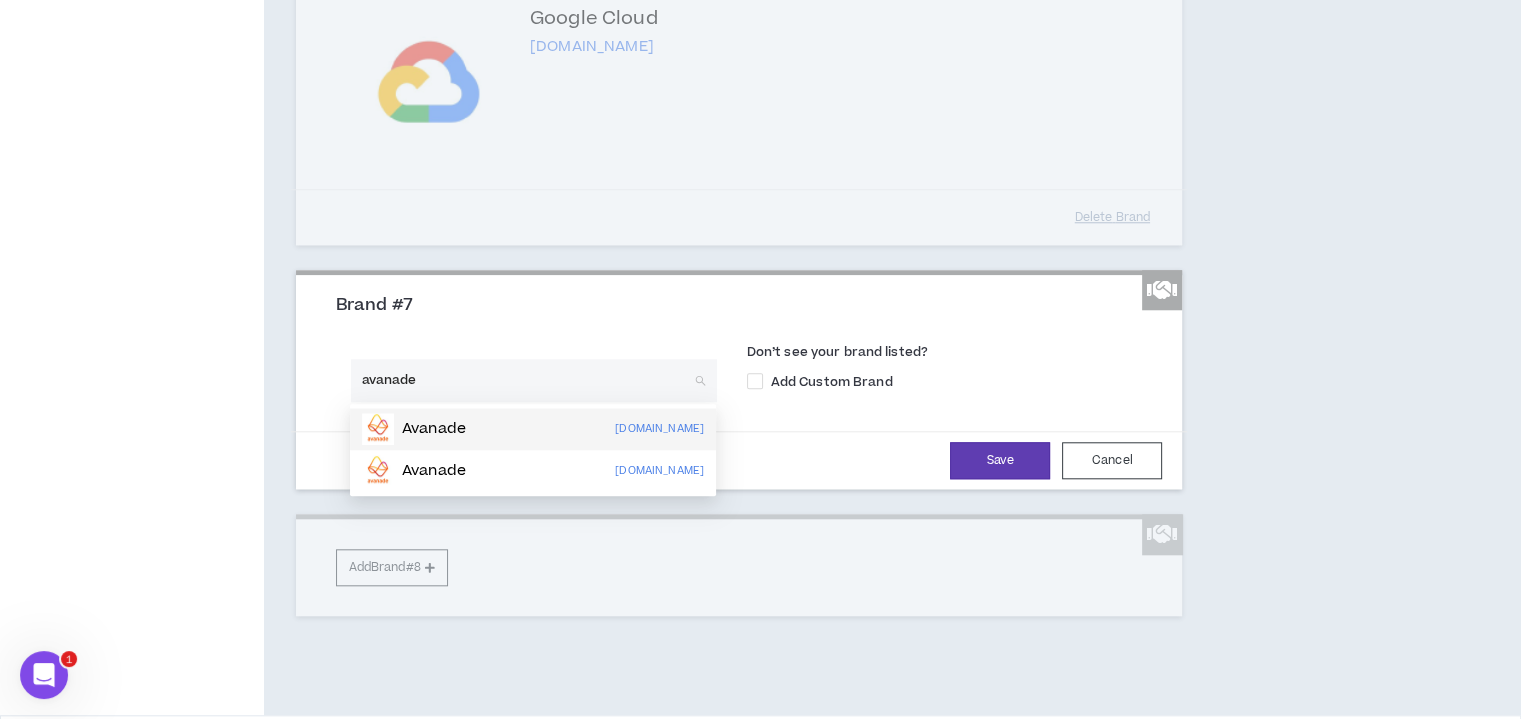 click on "Avanade" at bounding box center [434, 429] 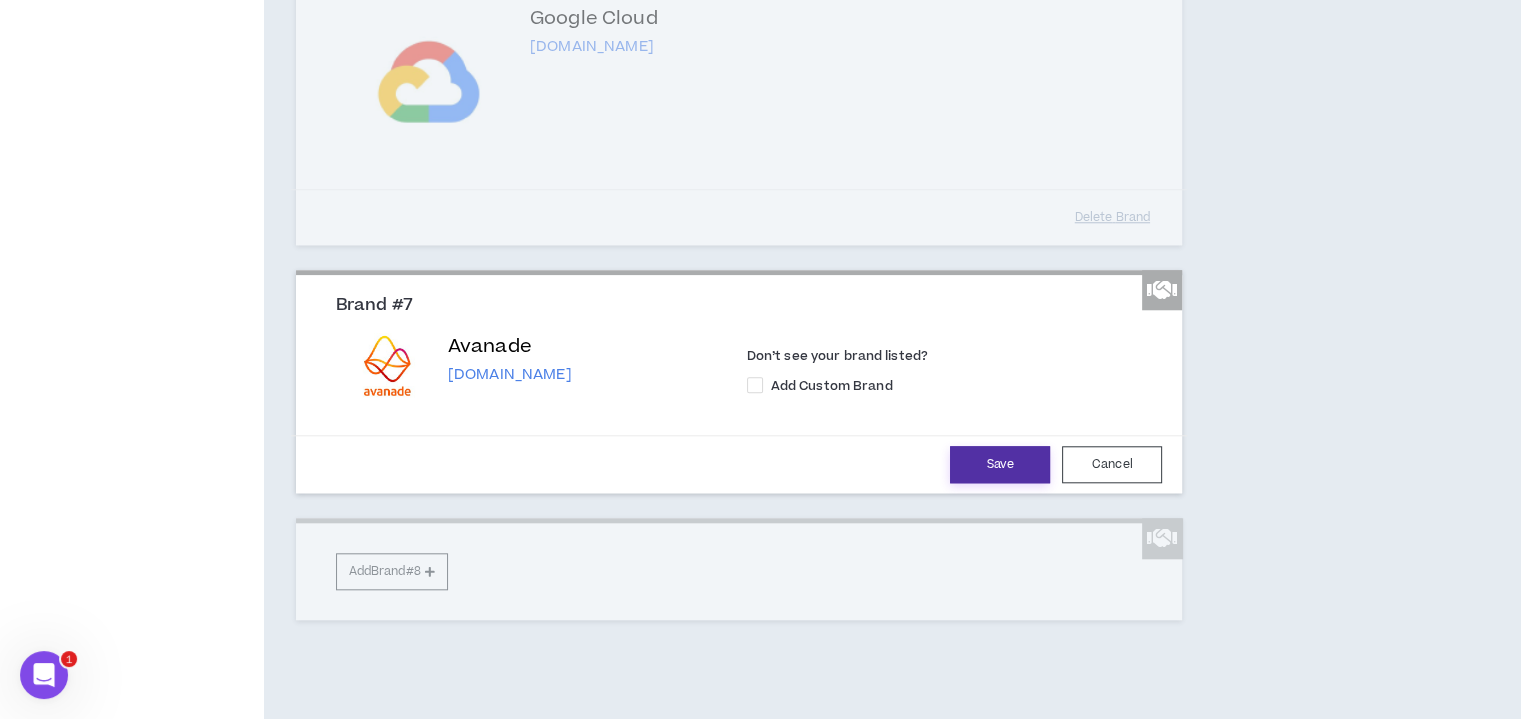 click on "Save" at bounding box center (1000, 464) 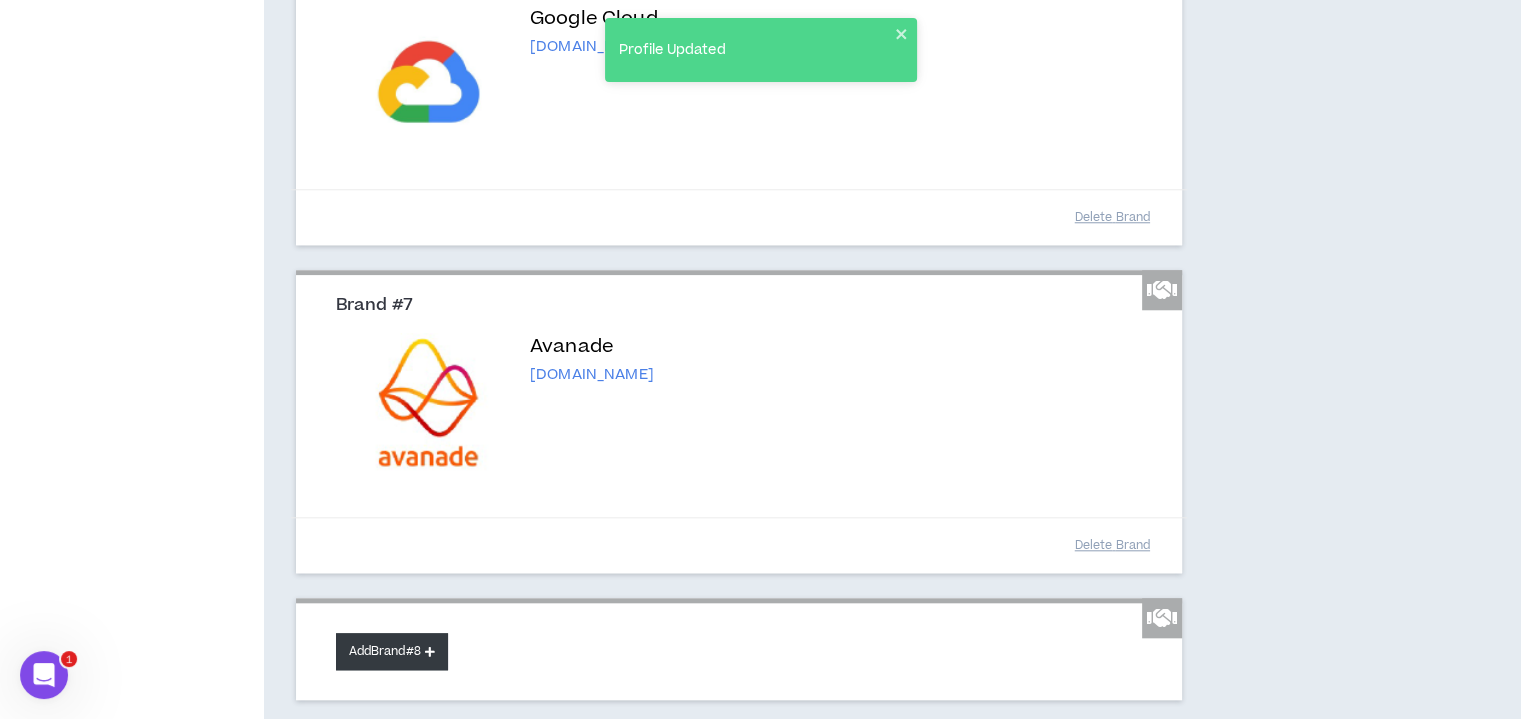 click at bounding box center (430, 651) 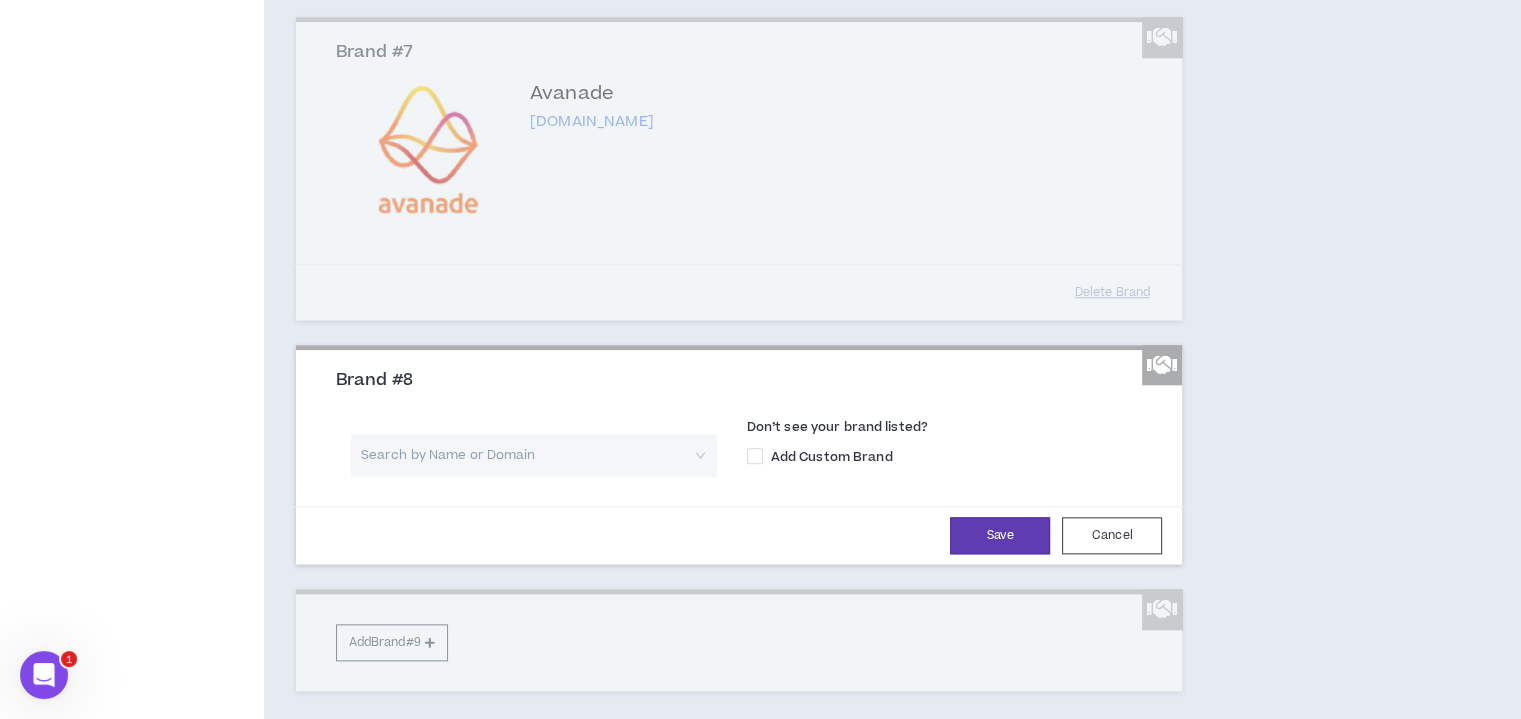 scroll, scrollTop: 2100, scrollLeft: 0, axis: vertical 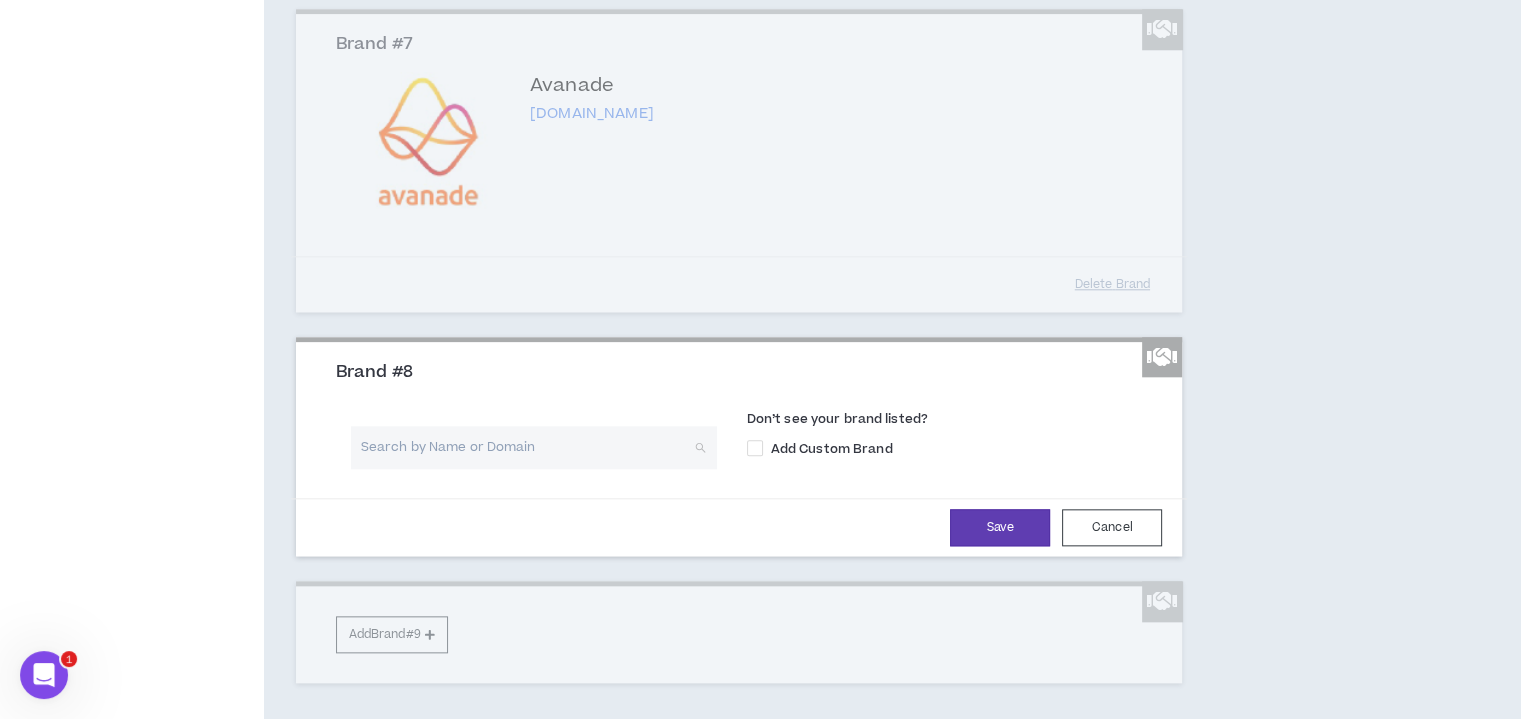 click at bounding box center [527, 447] 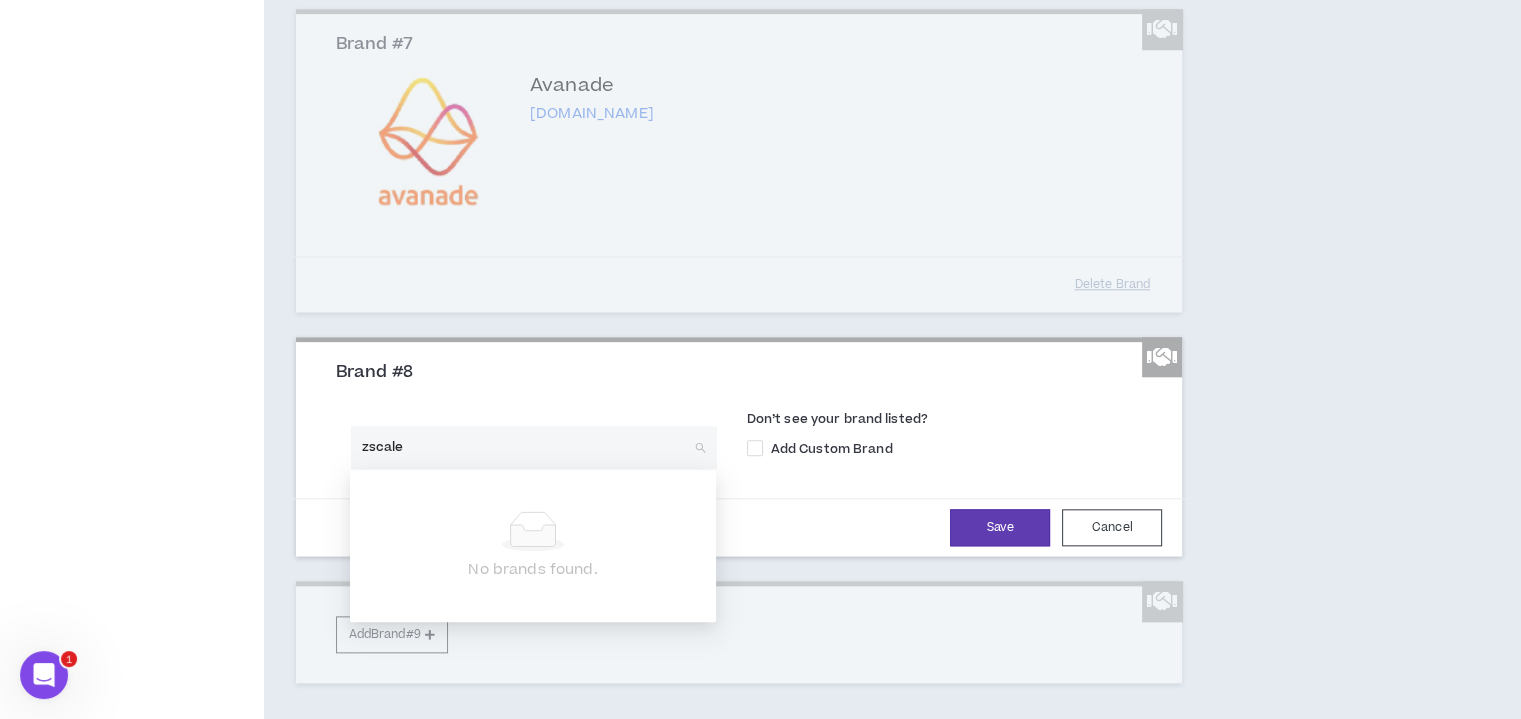 type on "zscaler" 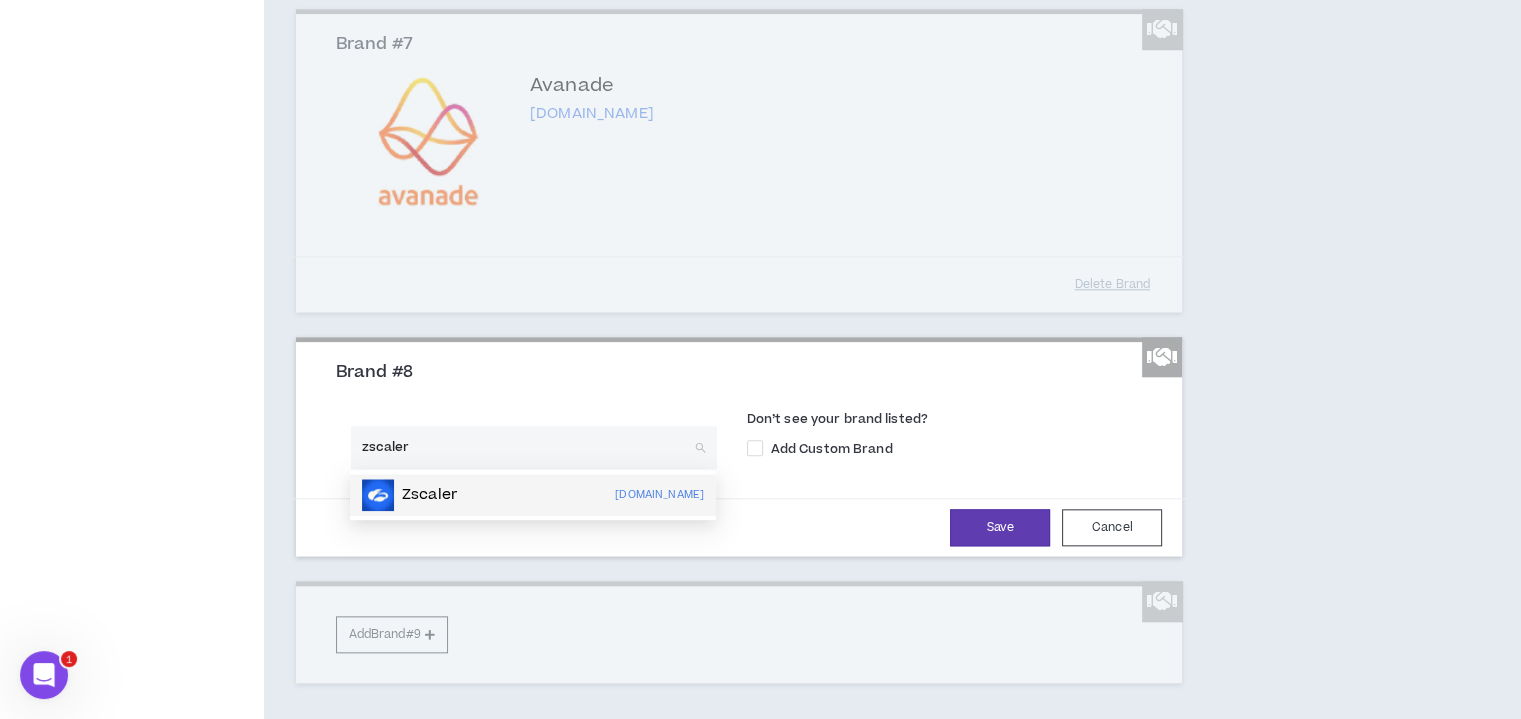 click on "Zscaler [DOMAIN_NAME]" at bounding box center (533, 495) 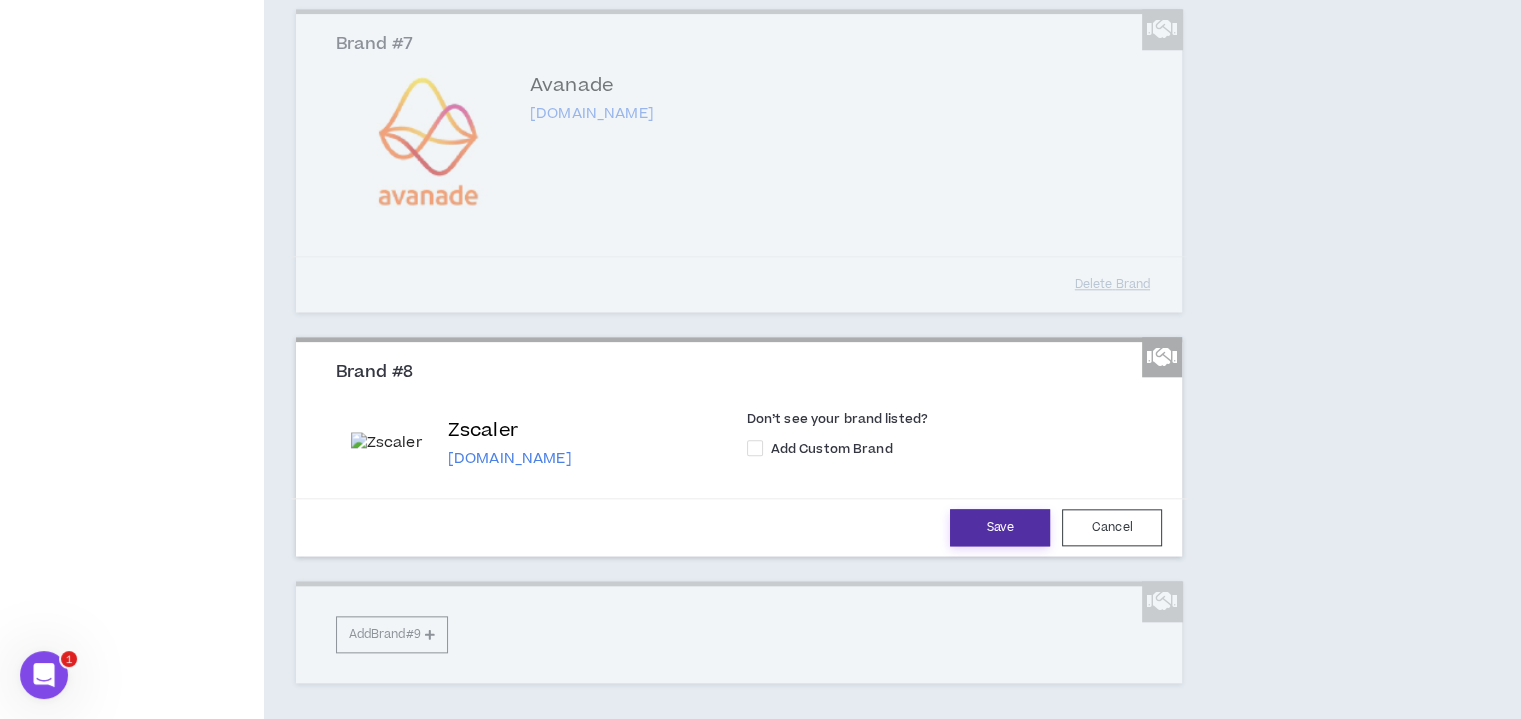 click on "Save" at bounding box center (1000, 527) 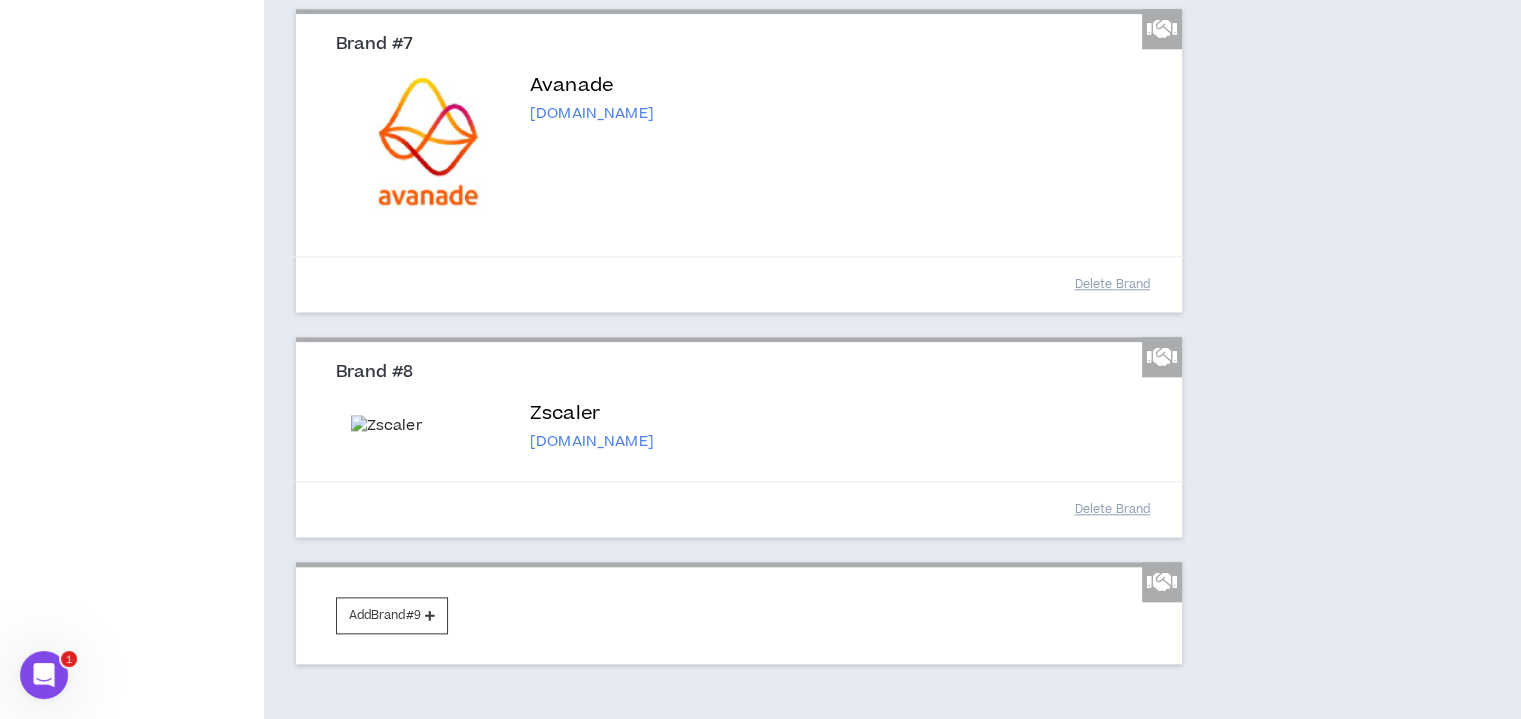 scroll, scrollTop: 2300, scrollLeft: 0, axis: vertical 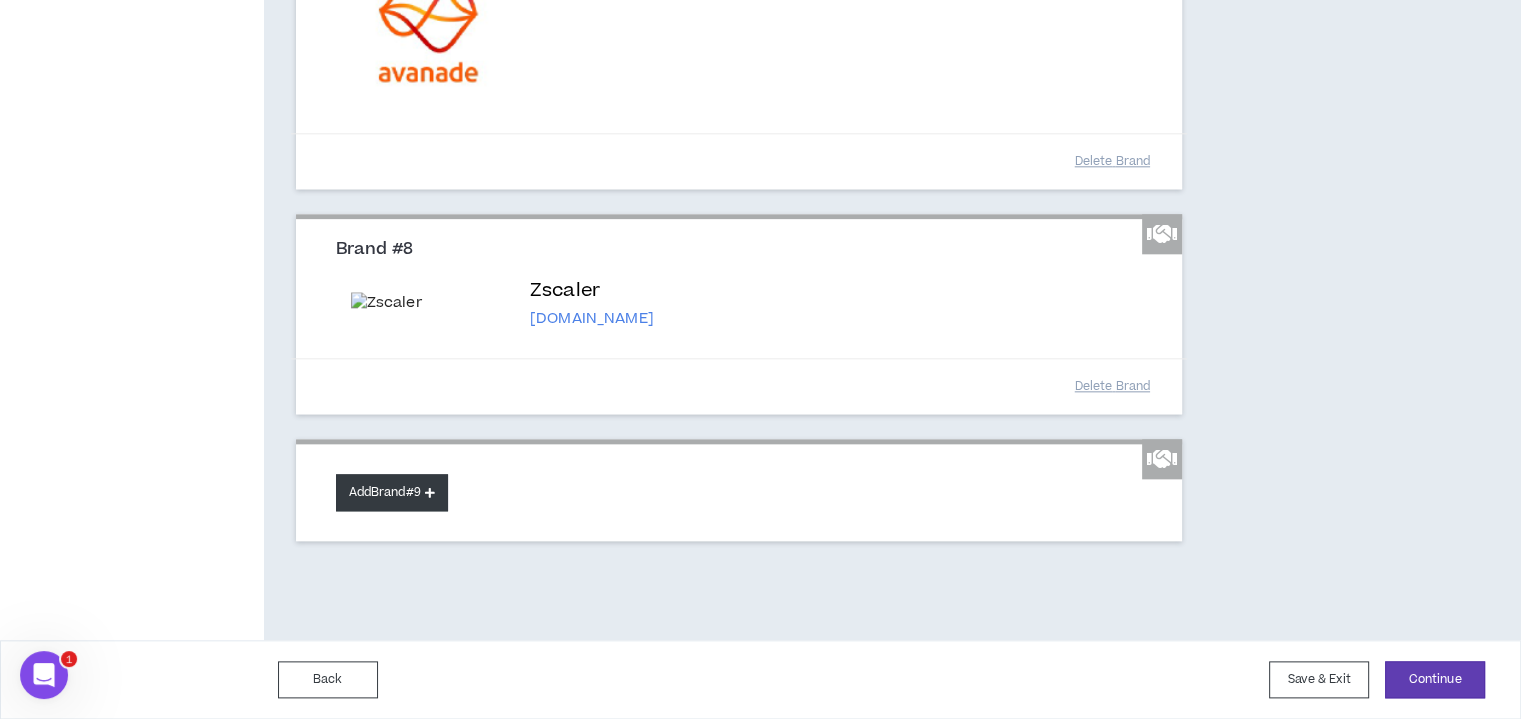 click on "Add  Brand  #9" at bounding box center [392, 492] 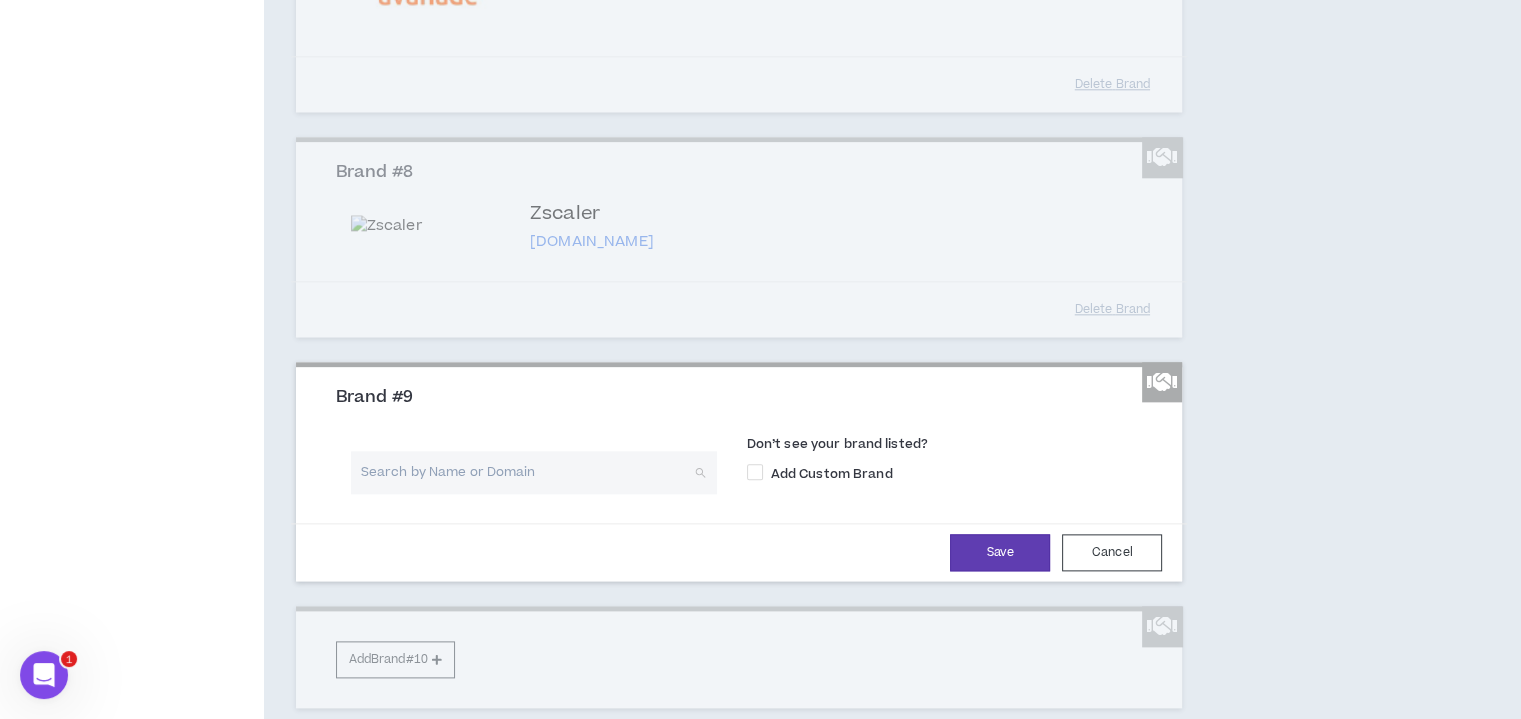 click at bounding box center (527, 472) 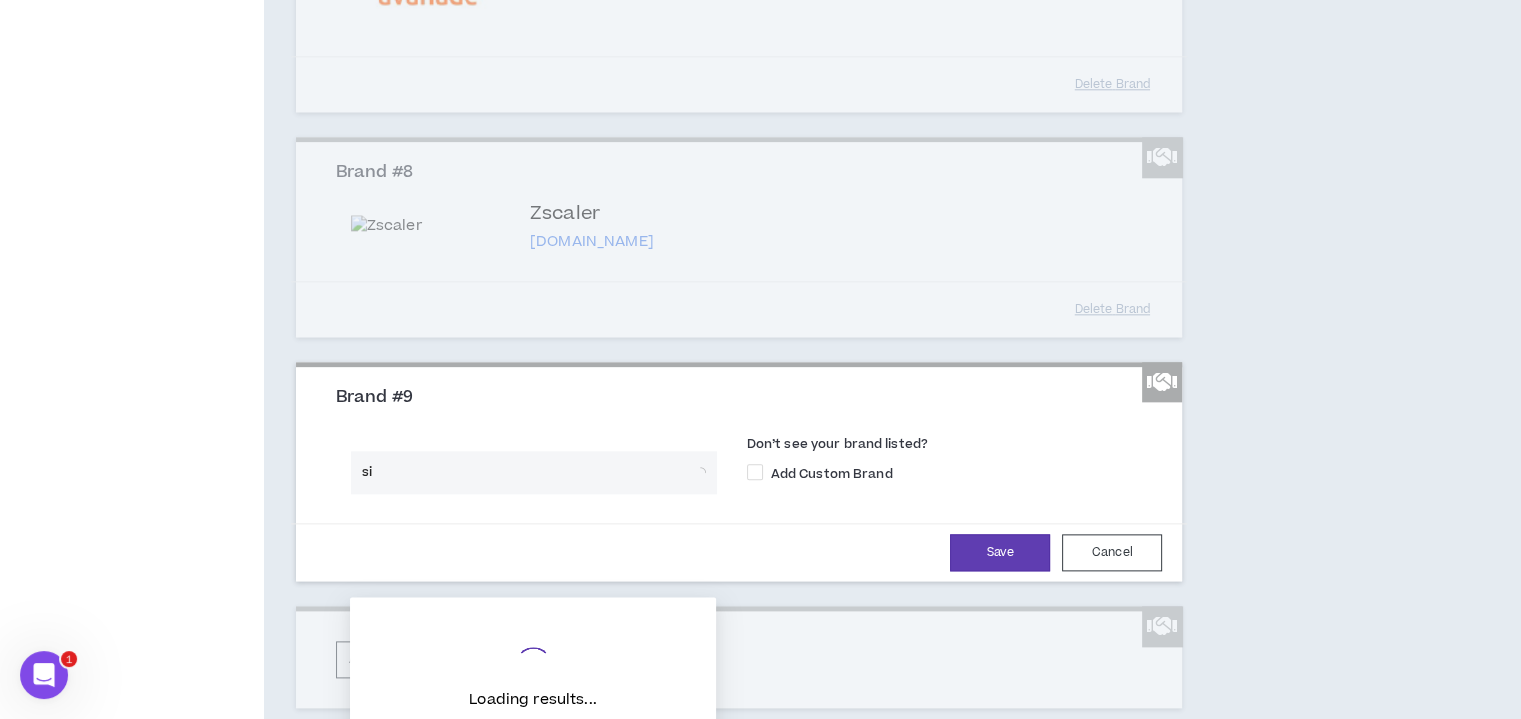 type on "s" 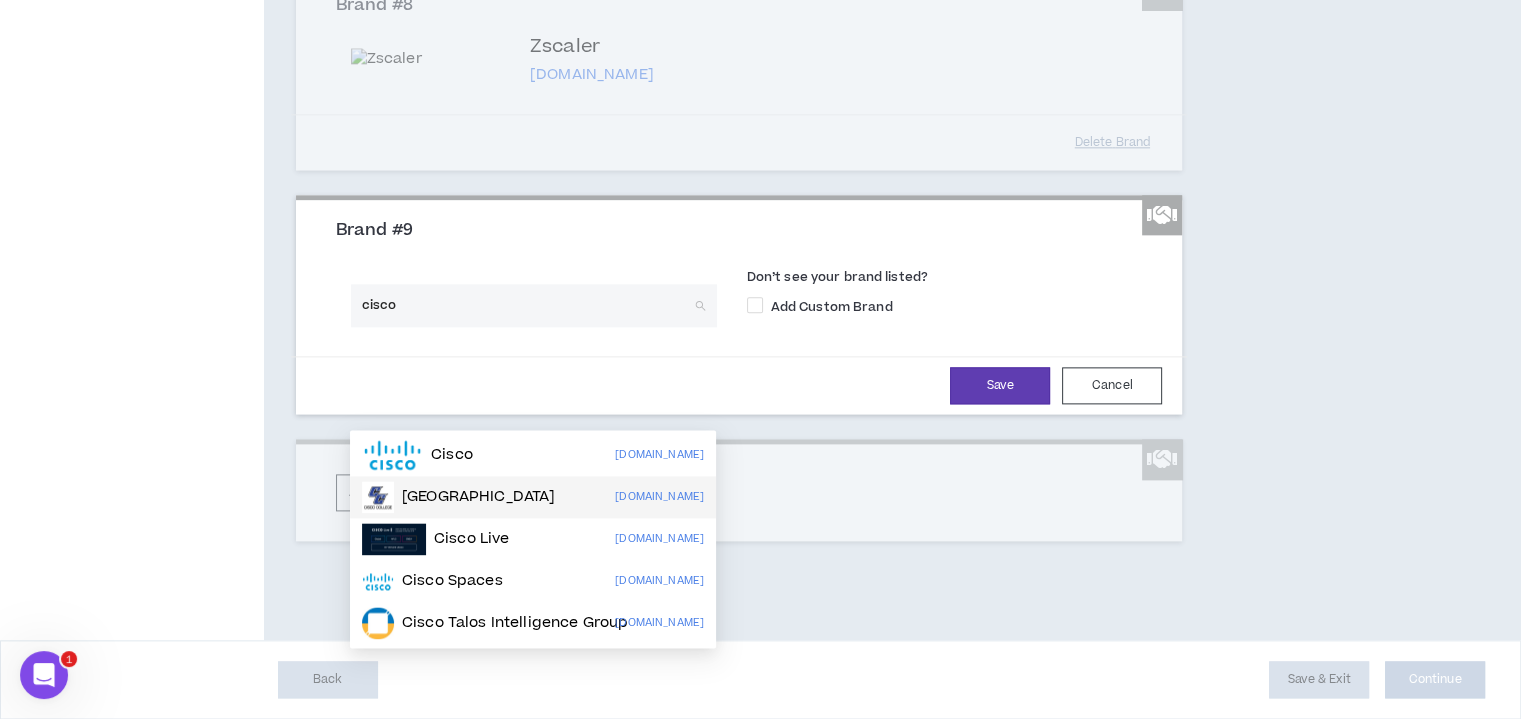 scroll, scrollTop: 2564, scrollLeft: 0, axis: vertical 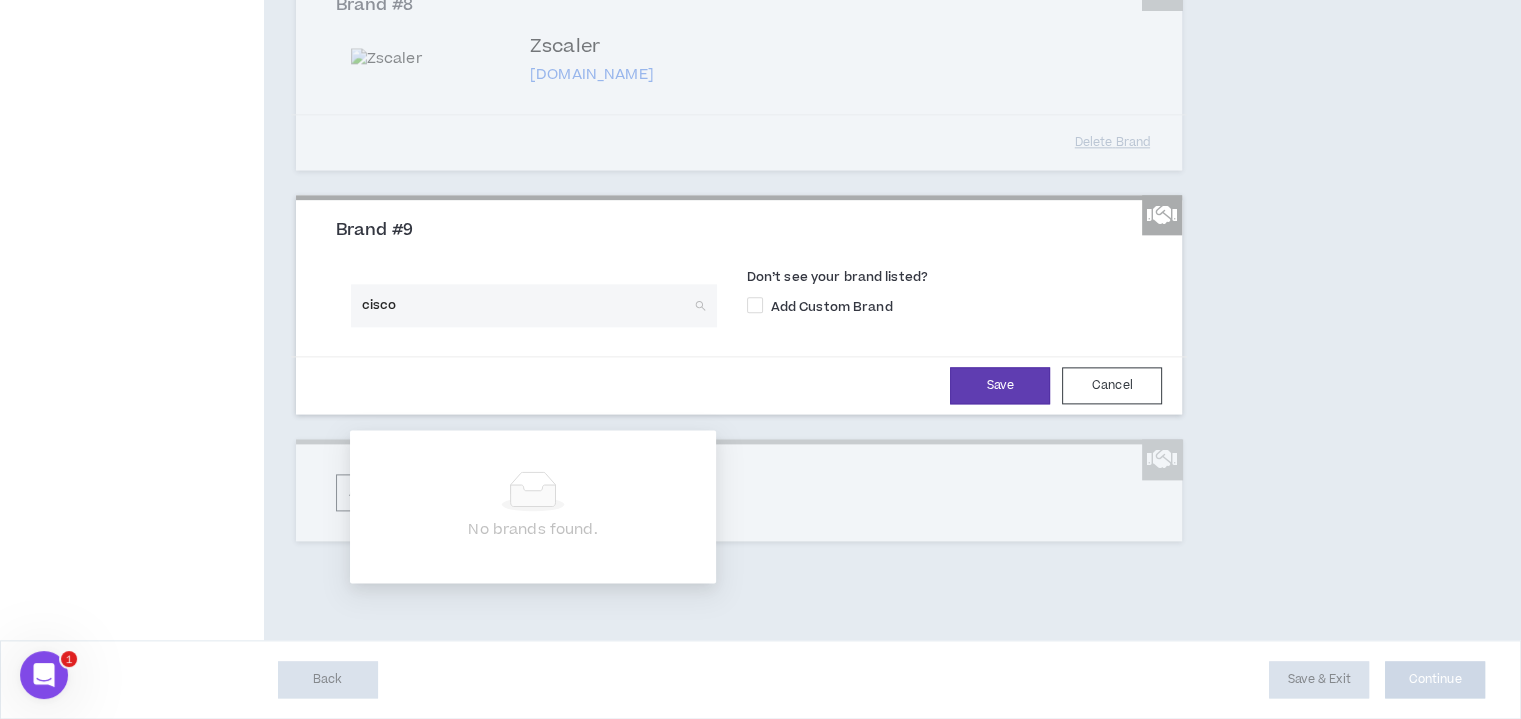 type on "cisco" 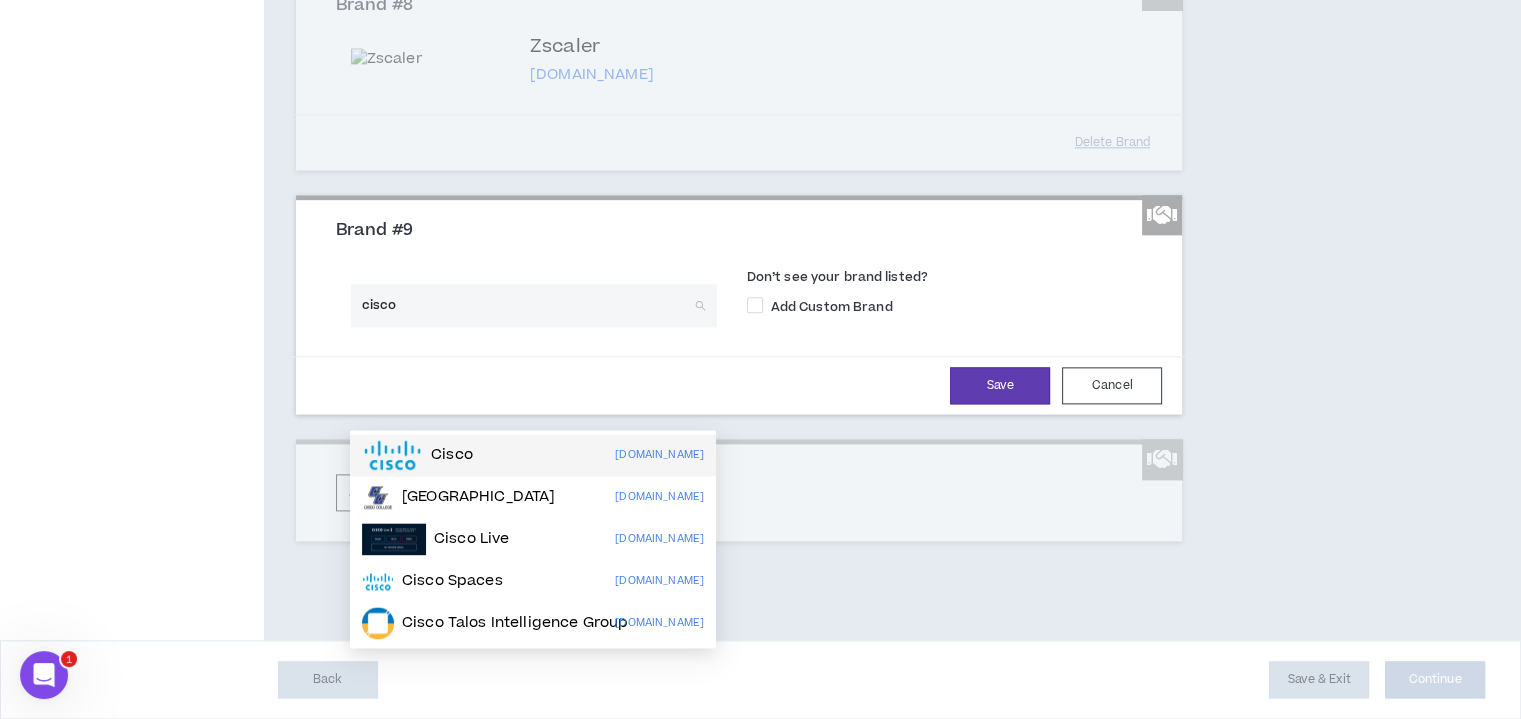 click on "Cisco" at bounding box center (452, 455) 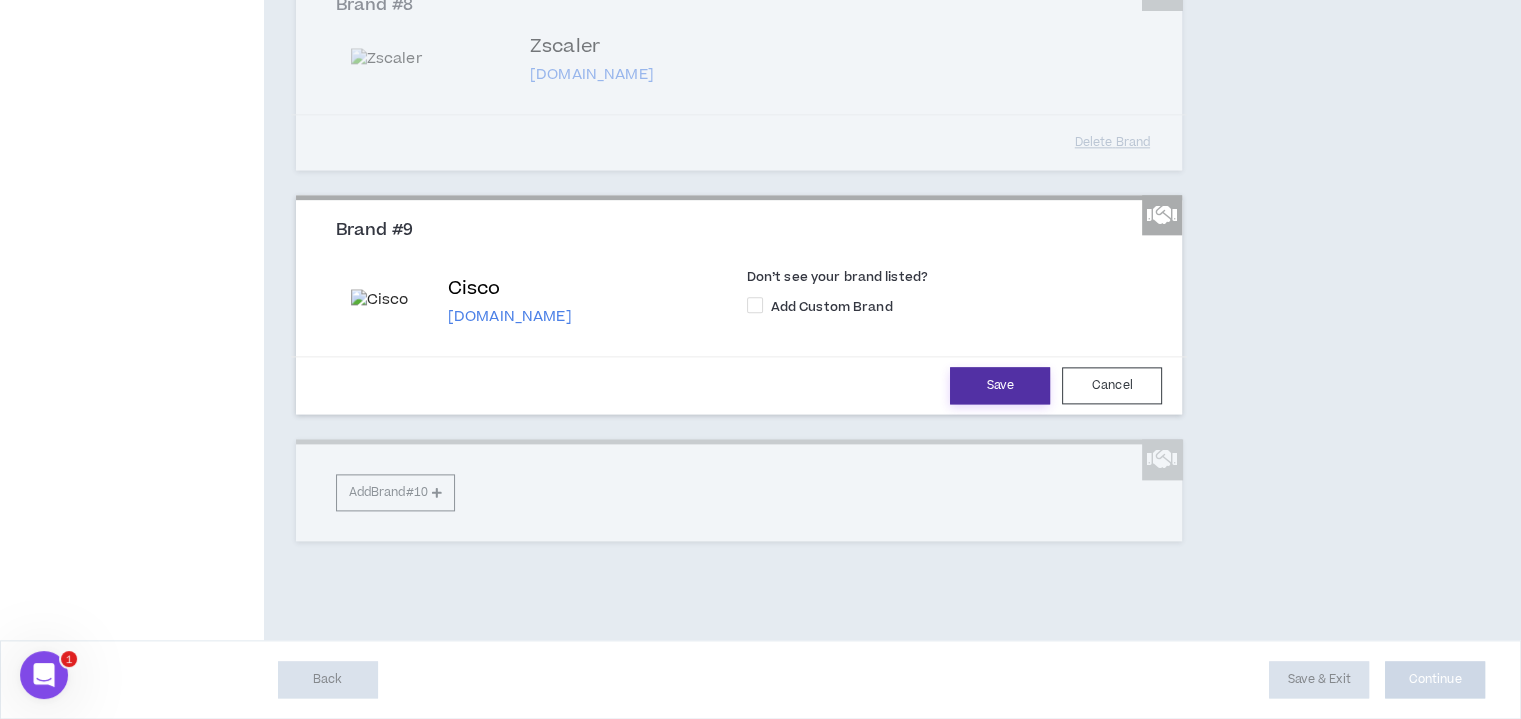click on "Save" at bounding box center [1000, 385] 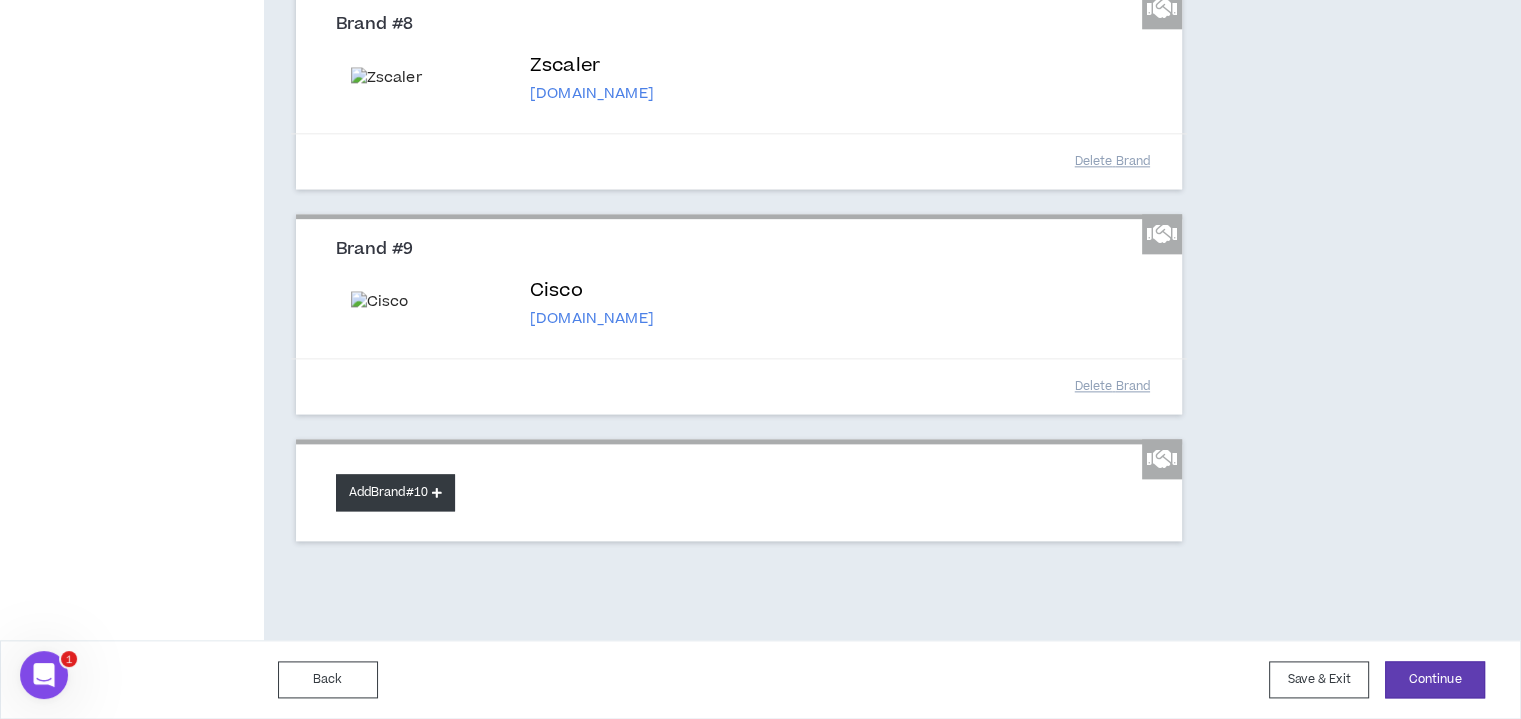 click on "Add  Brand  #10" at bounding box center [395, 492] 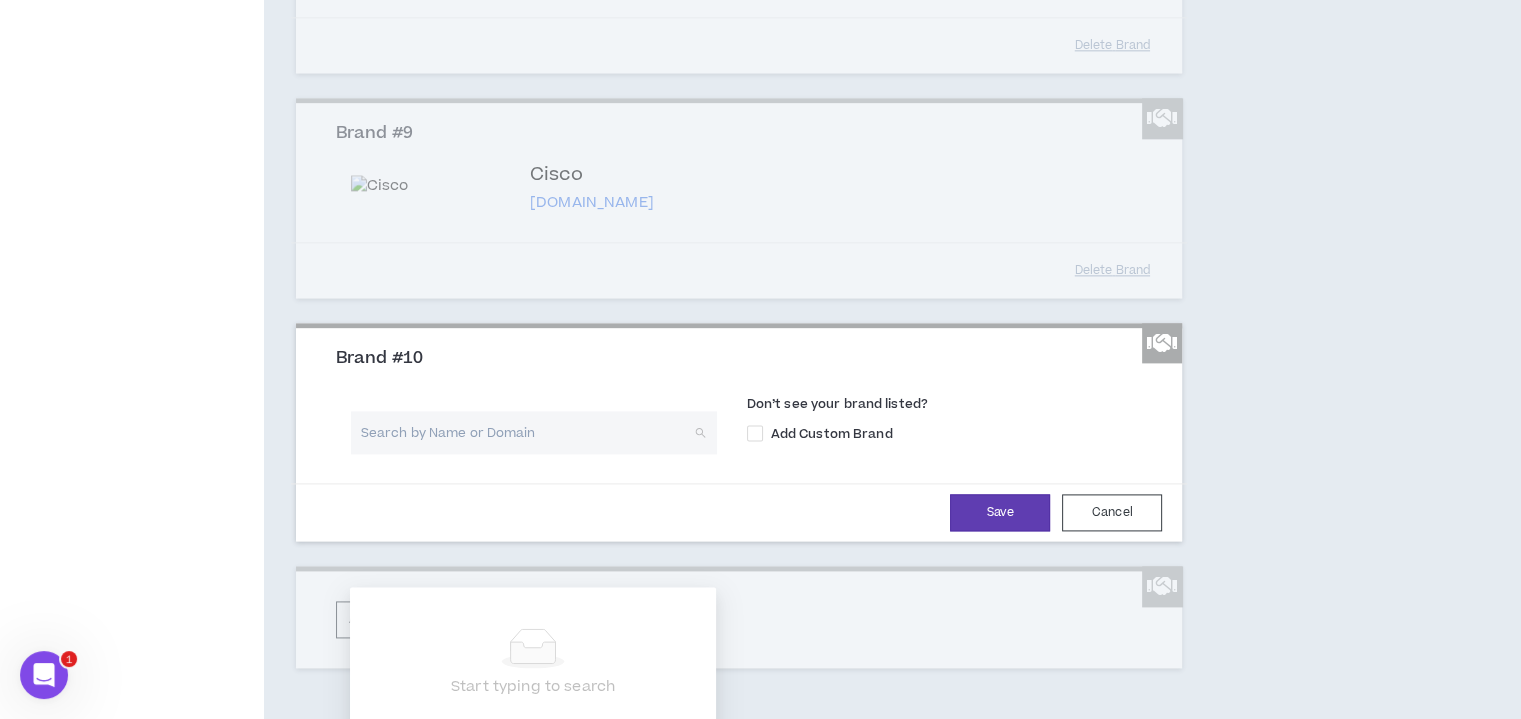 click at bounding box center [527, 432] 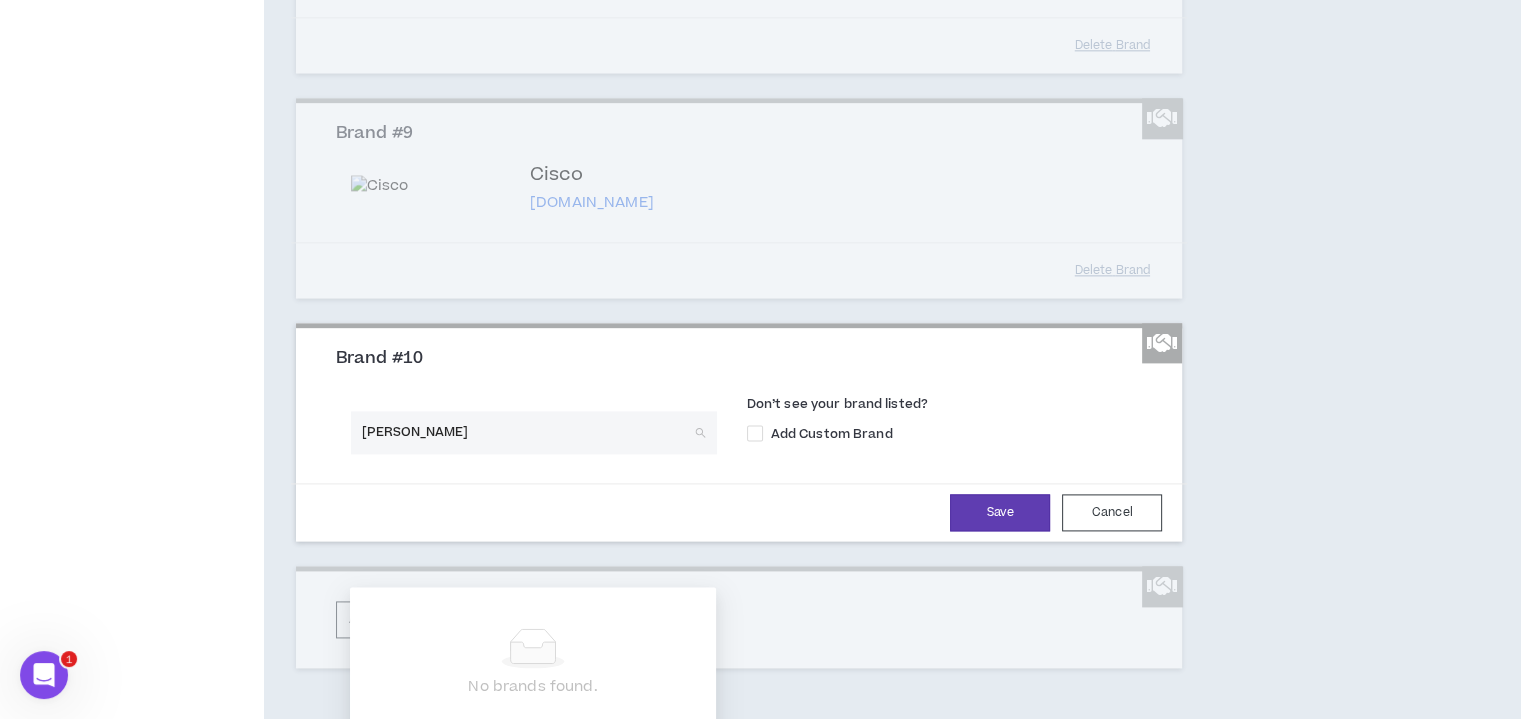 type on "[PERSON_NAME]" 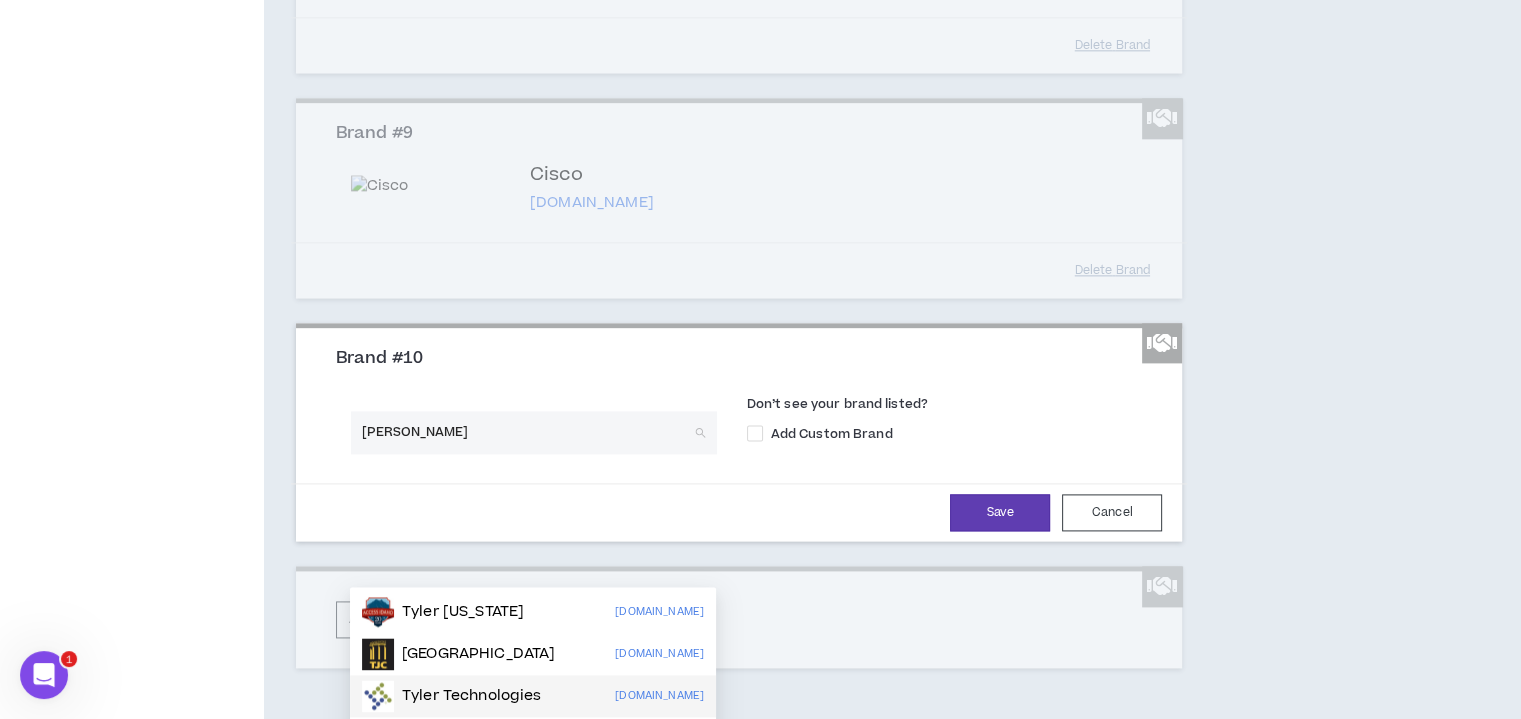 click on "Tyler Technologies" at bounding box center (472, 696) 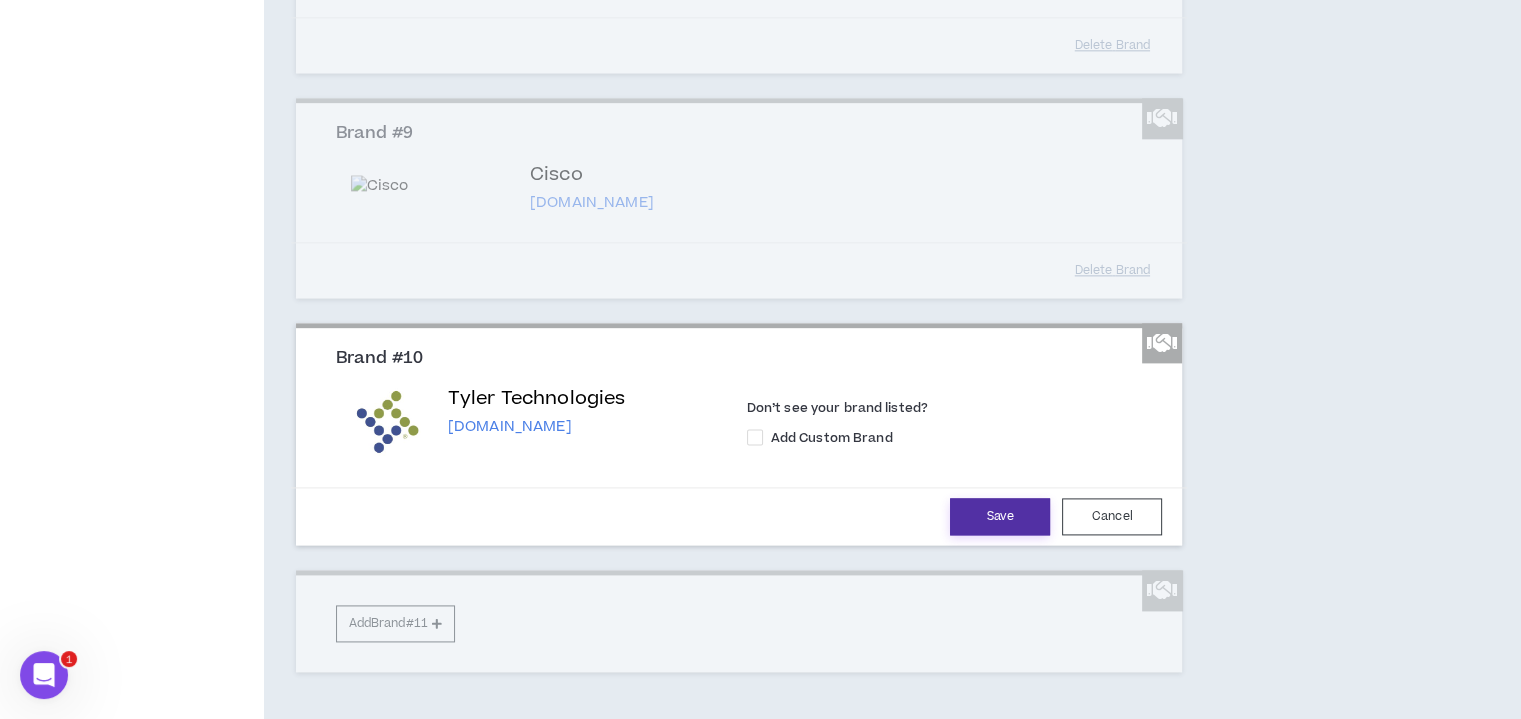 click on "Save" at bounding box center [1000, 516] 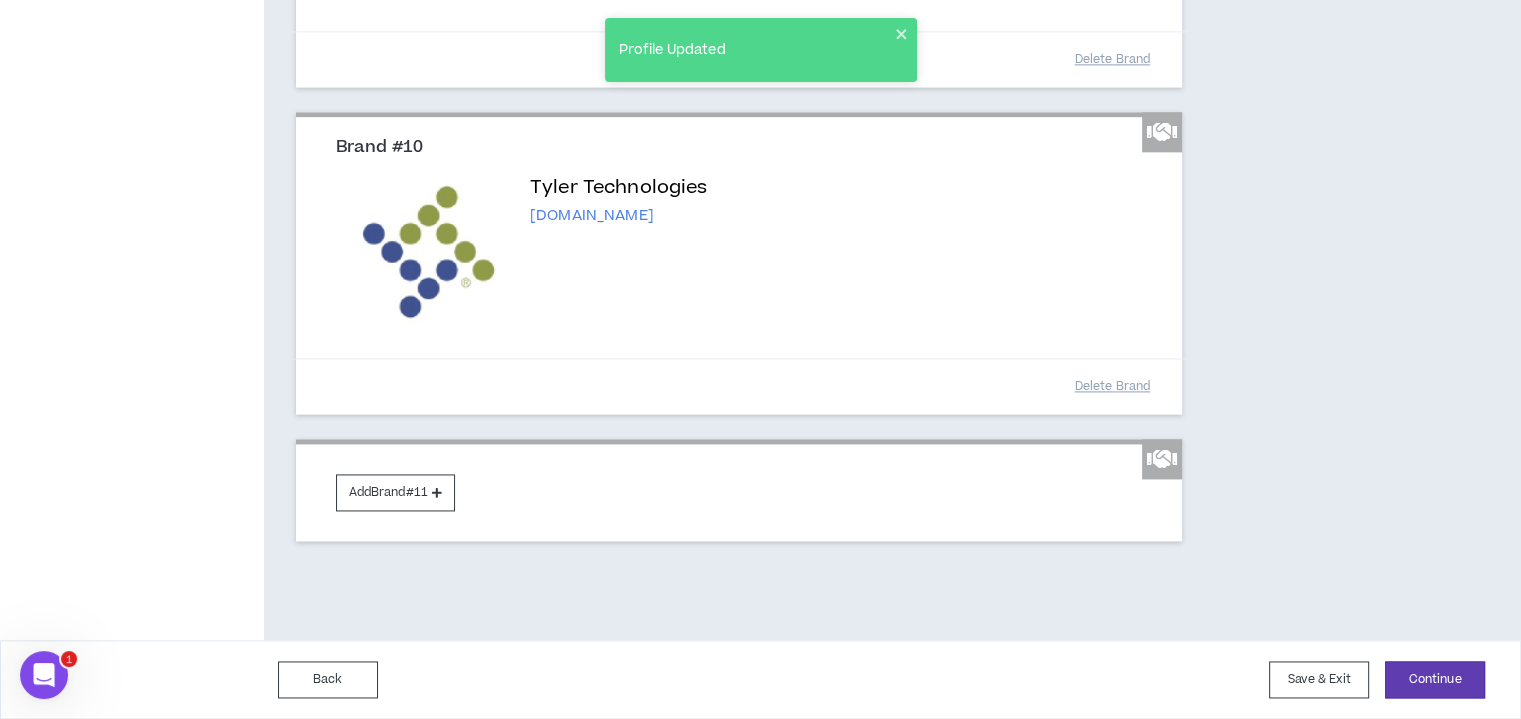 scroll, scrollTop: 2864, scrollLeft: 0, axis: vertical 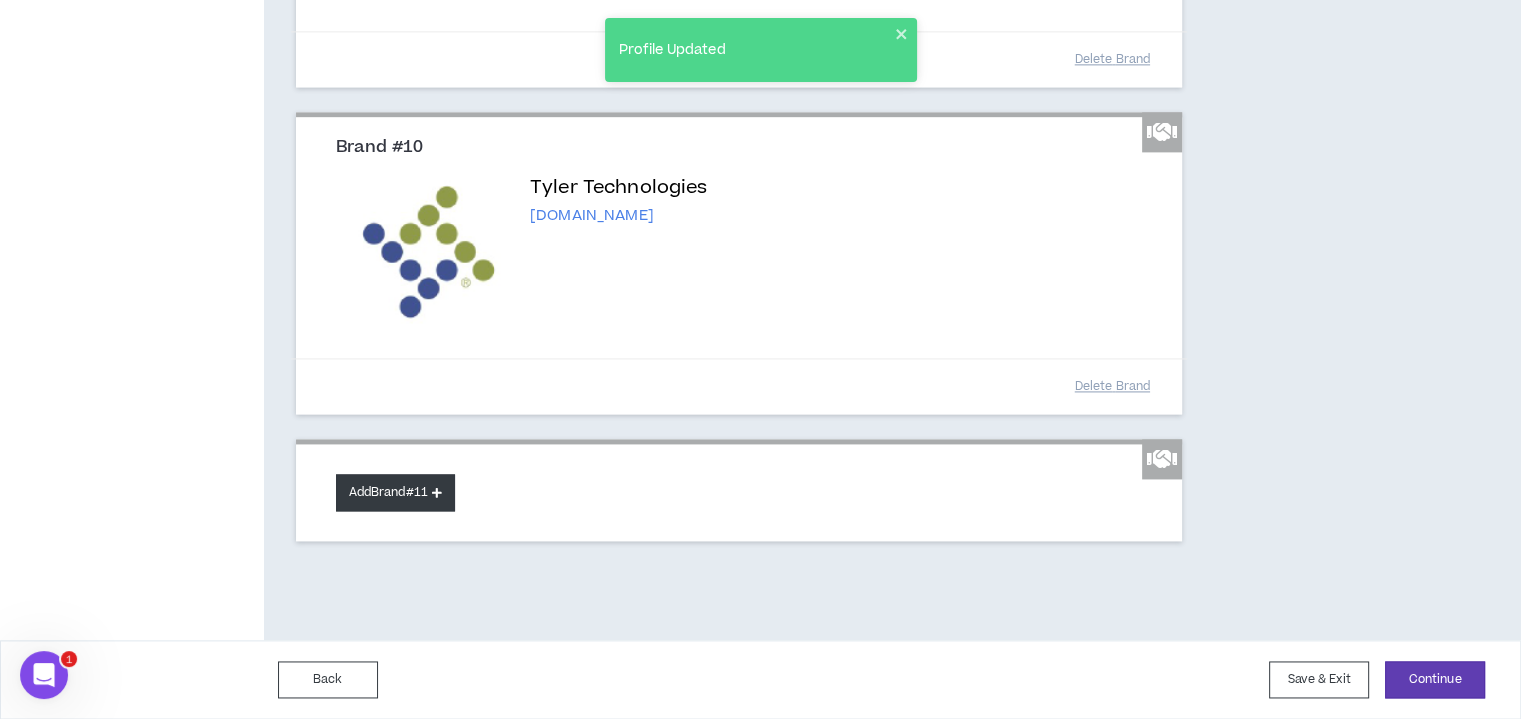 click on "Add  Brand  #11" at bounding box center [395, 492] 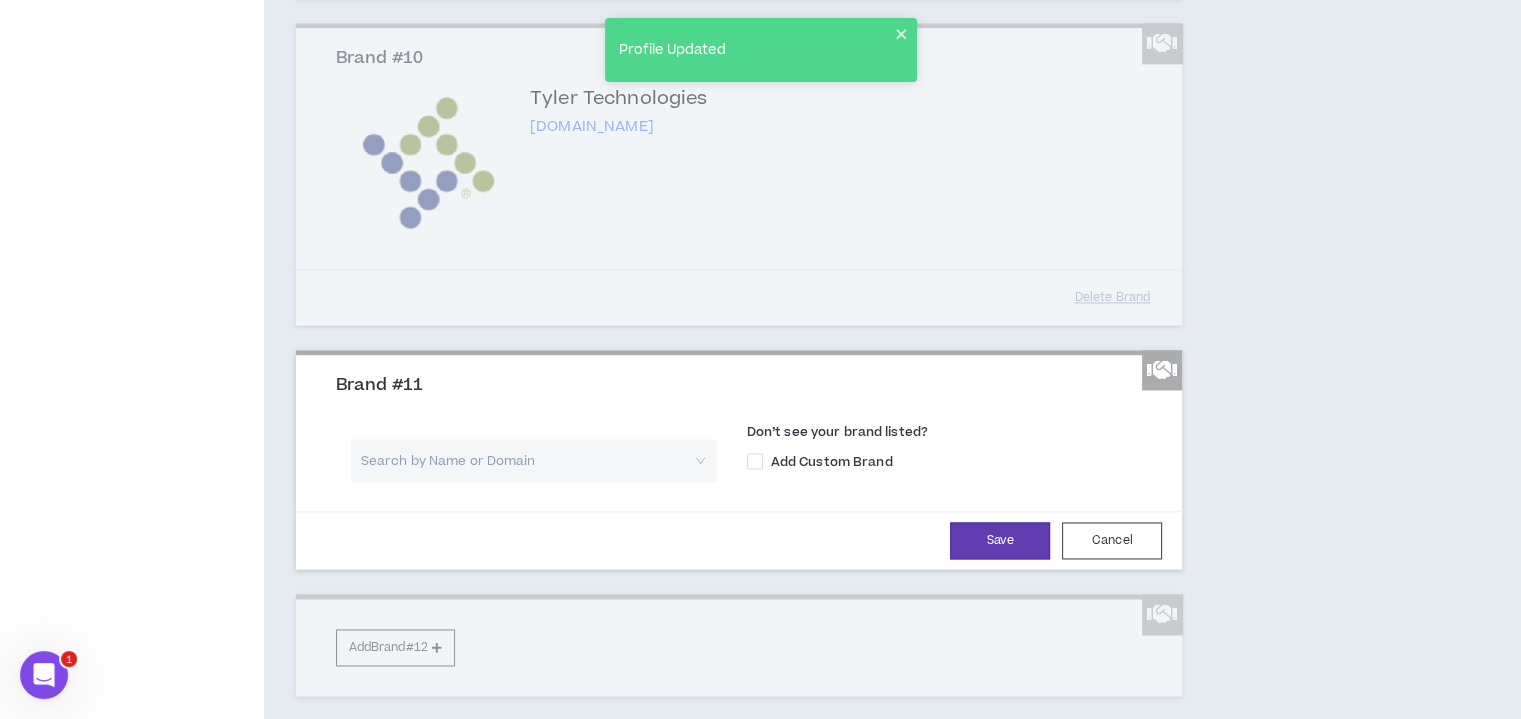 click at bounding box center (527, 460) 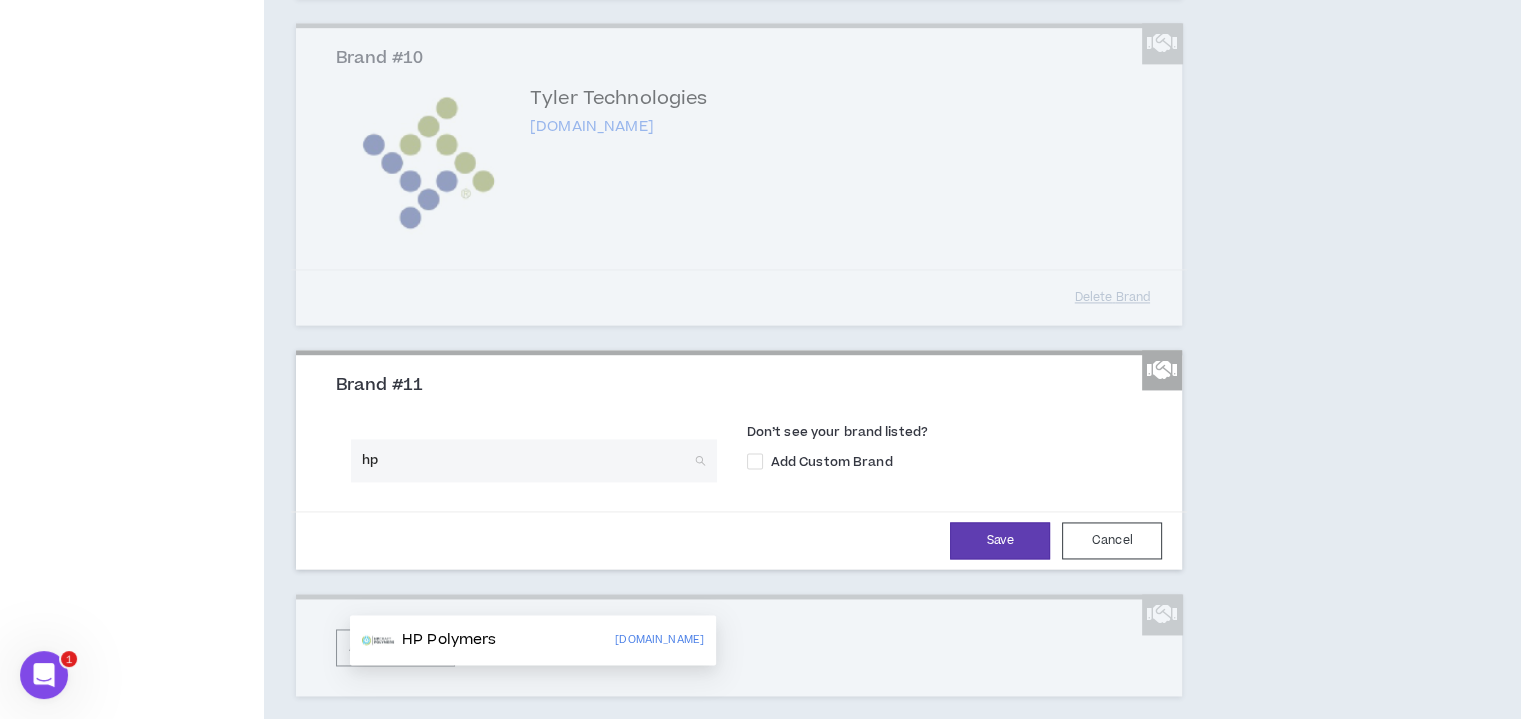 type on "hp" 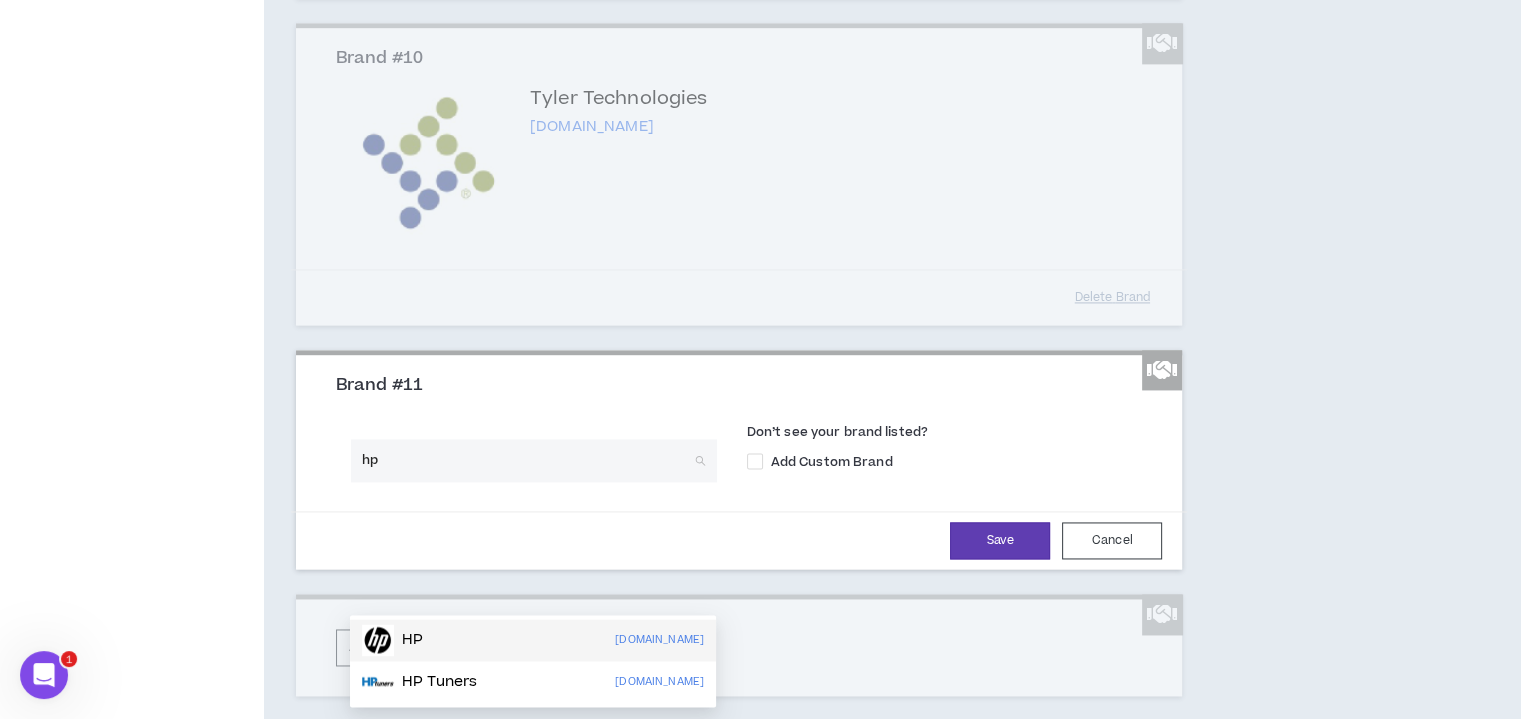 click on "HP [DOMAIN_NAME]" at bounding box center [533, 640] 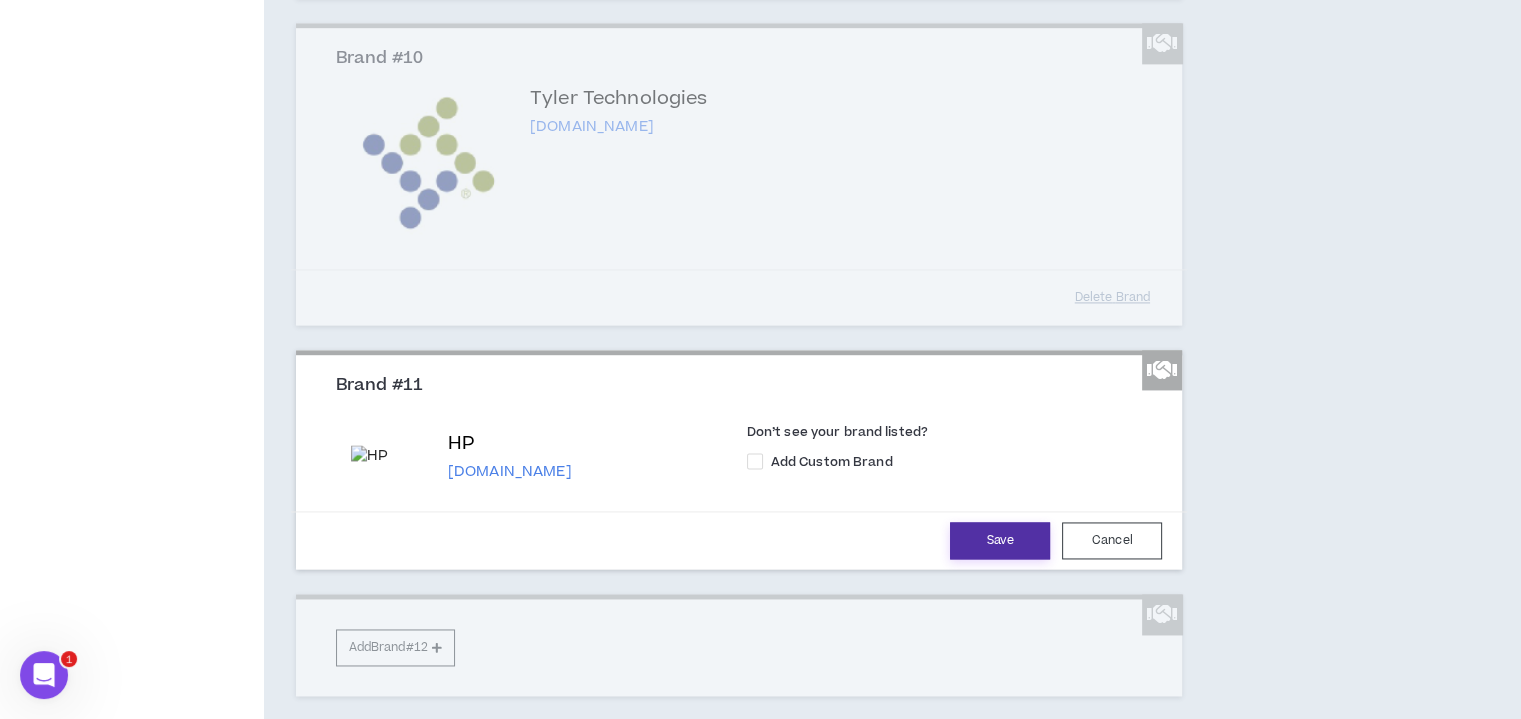 click on "Save" at bounding box center [1000, 540] 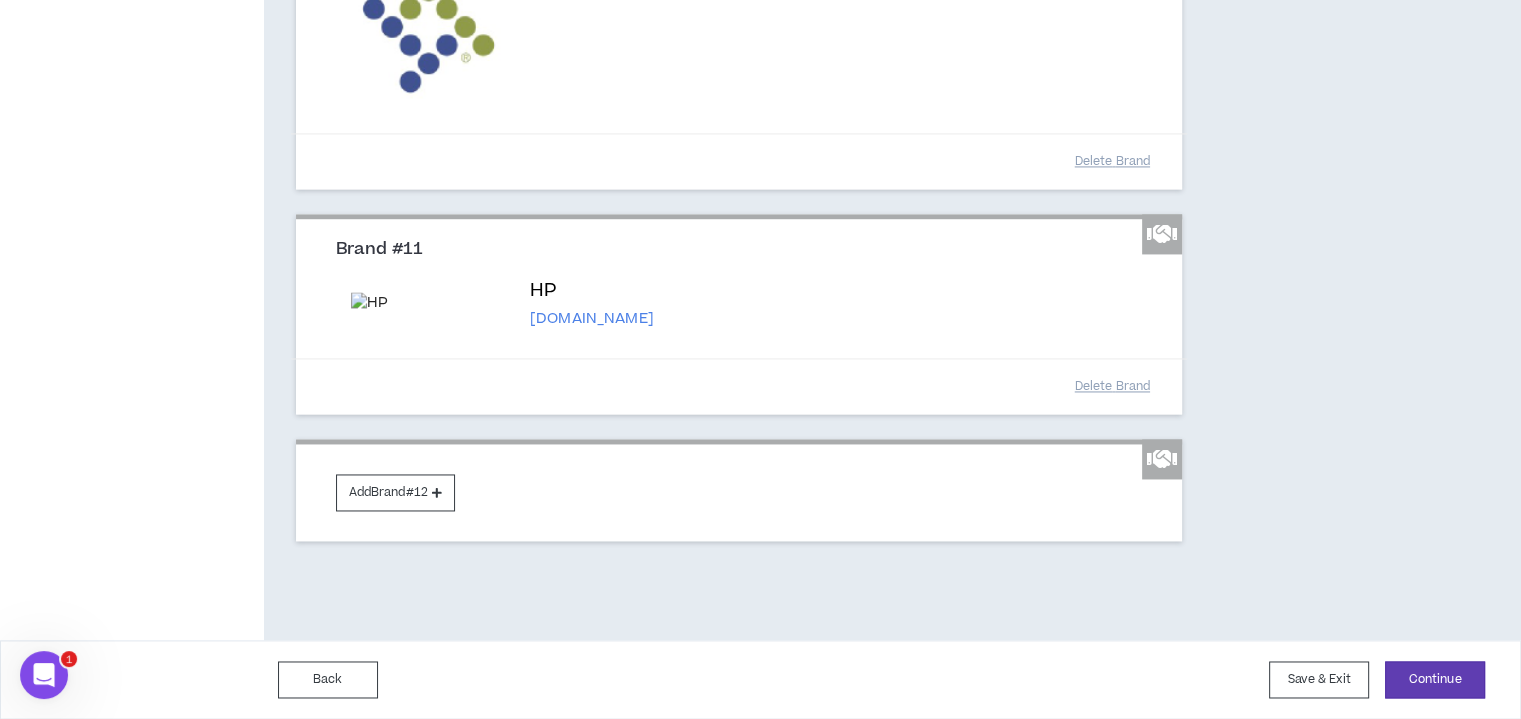 scroll, scrollTop: 3230, scrollLeft: 0, axis: vertical 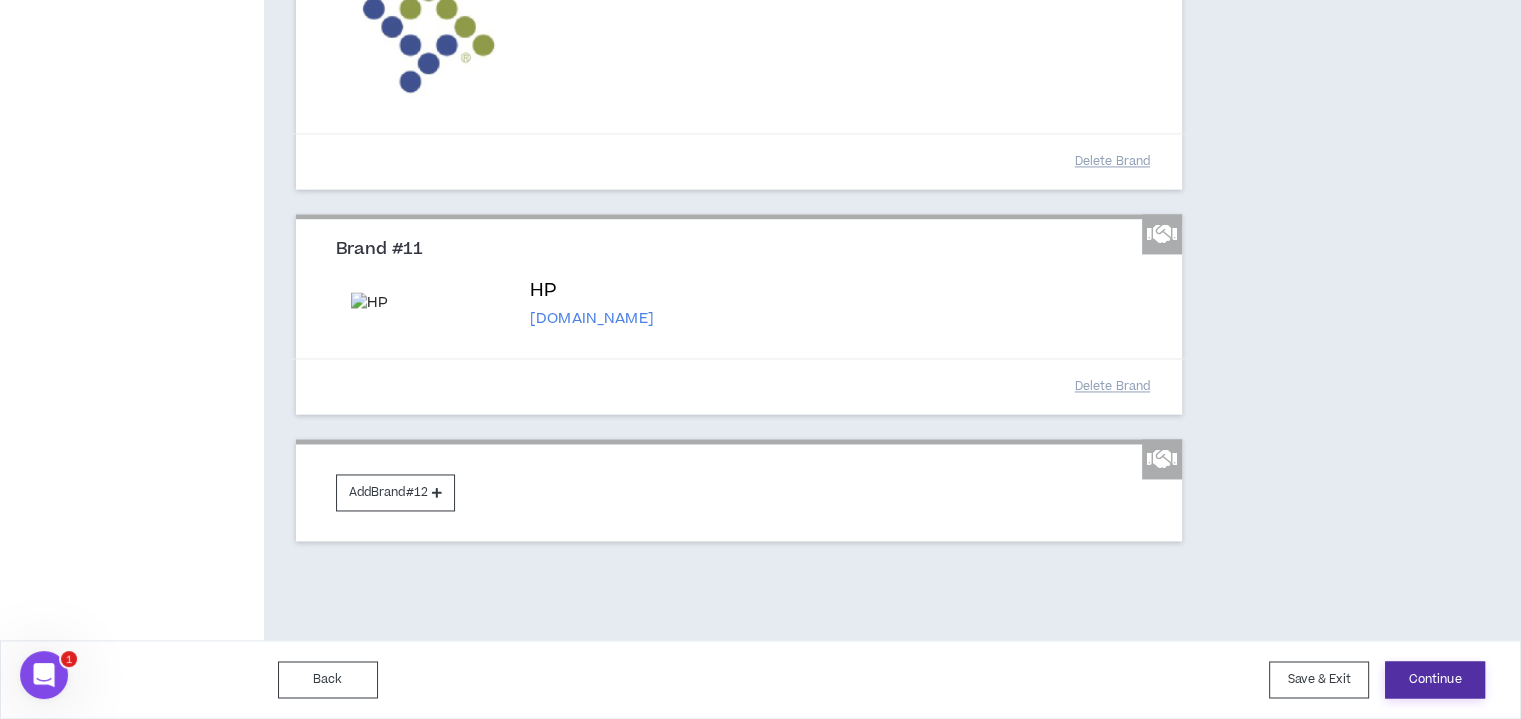 click on "Continue" at bounding box center [1435, 679] 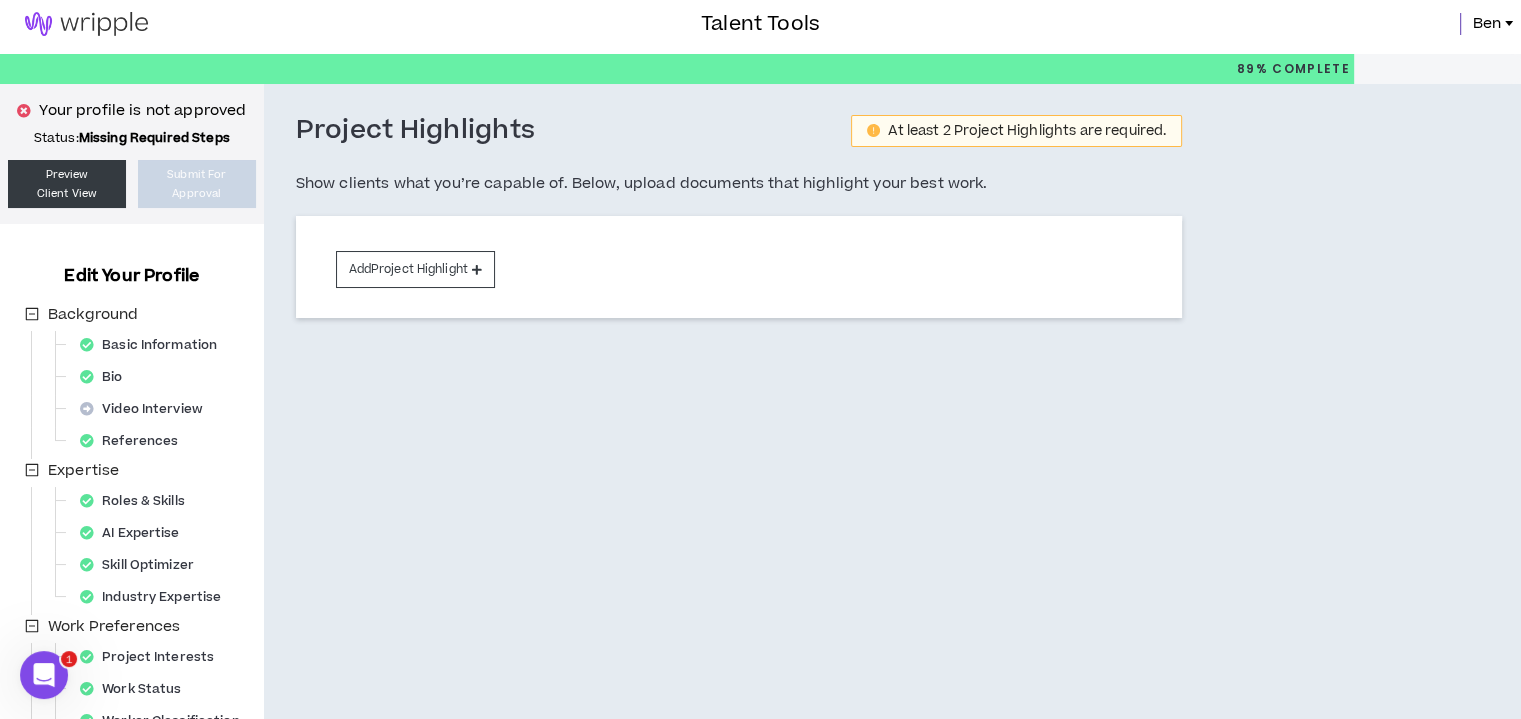 scroll, scrollTop: 0, scrollLeft: 0, axis: both 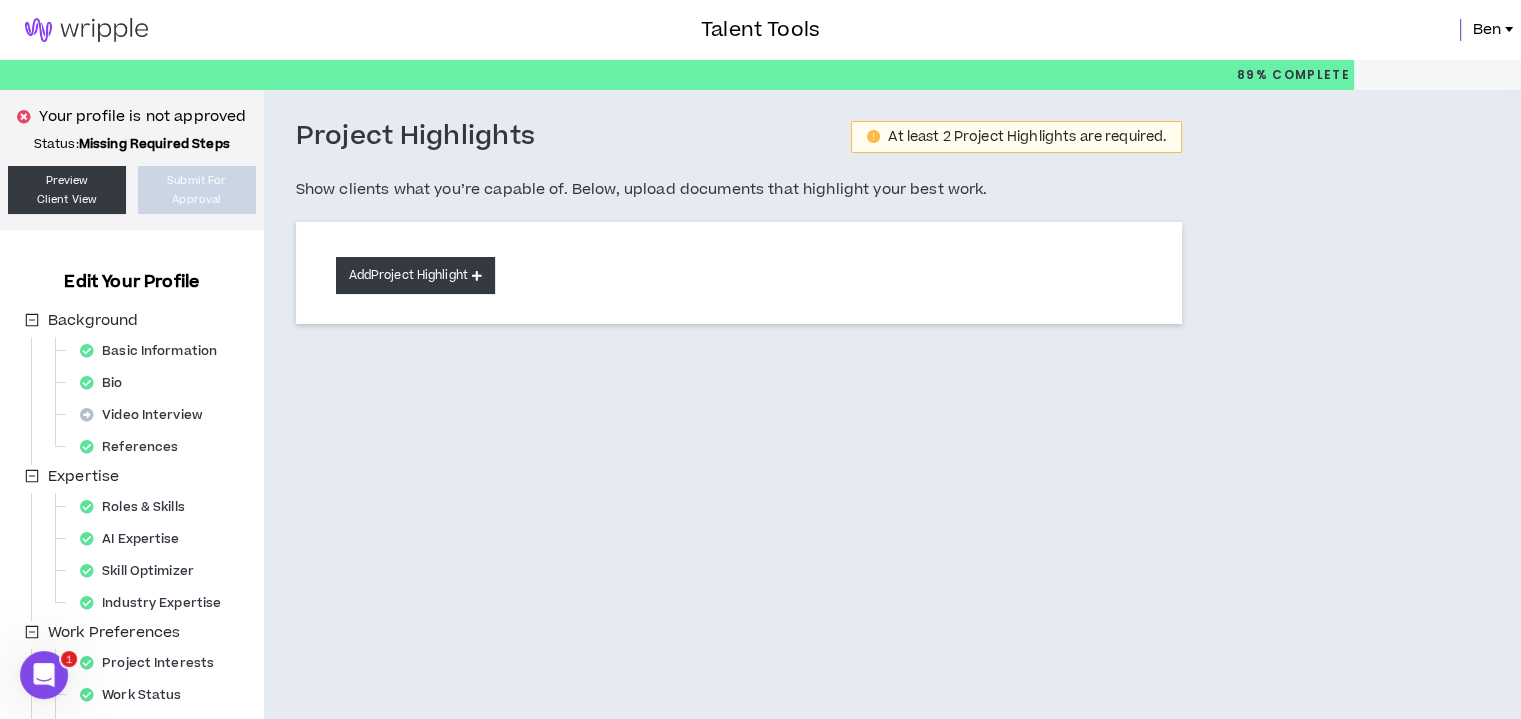 click on "Add  Project Highlight" at bounding box center (415, 275) 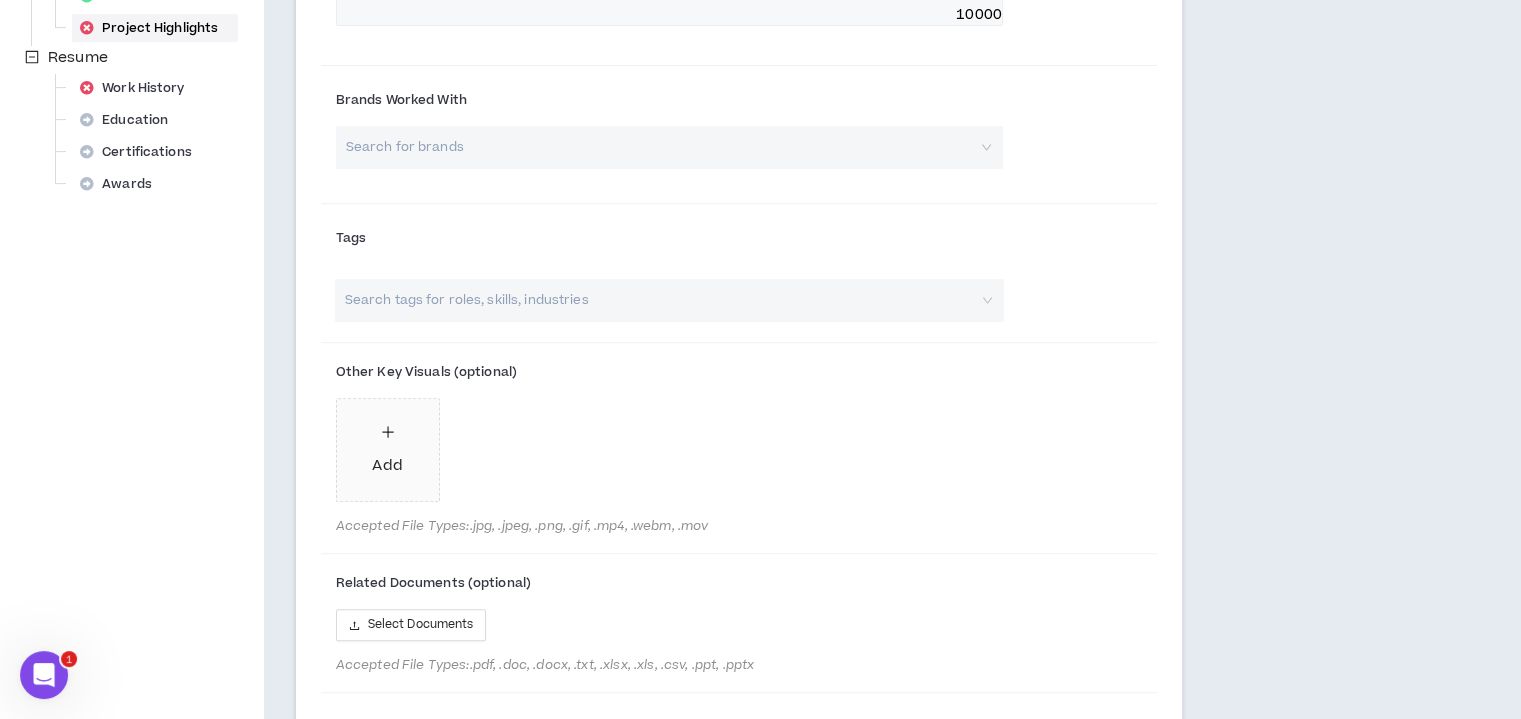 scroll, scrollTop: 800, scrollLeft: 0, axis: vertical 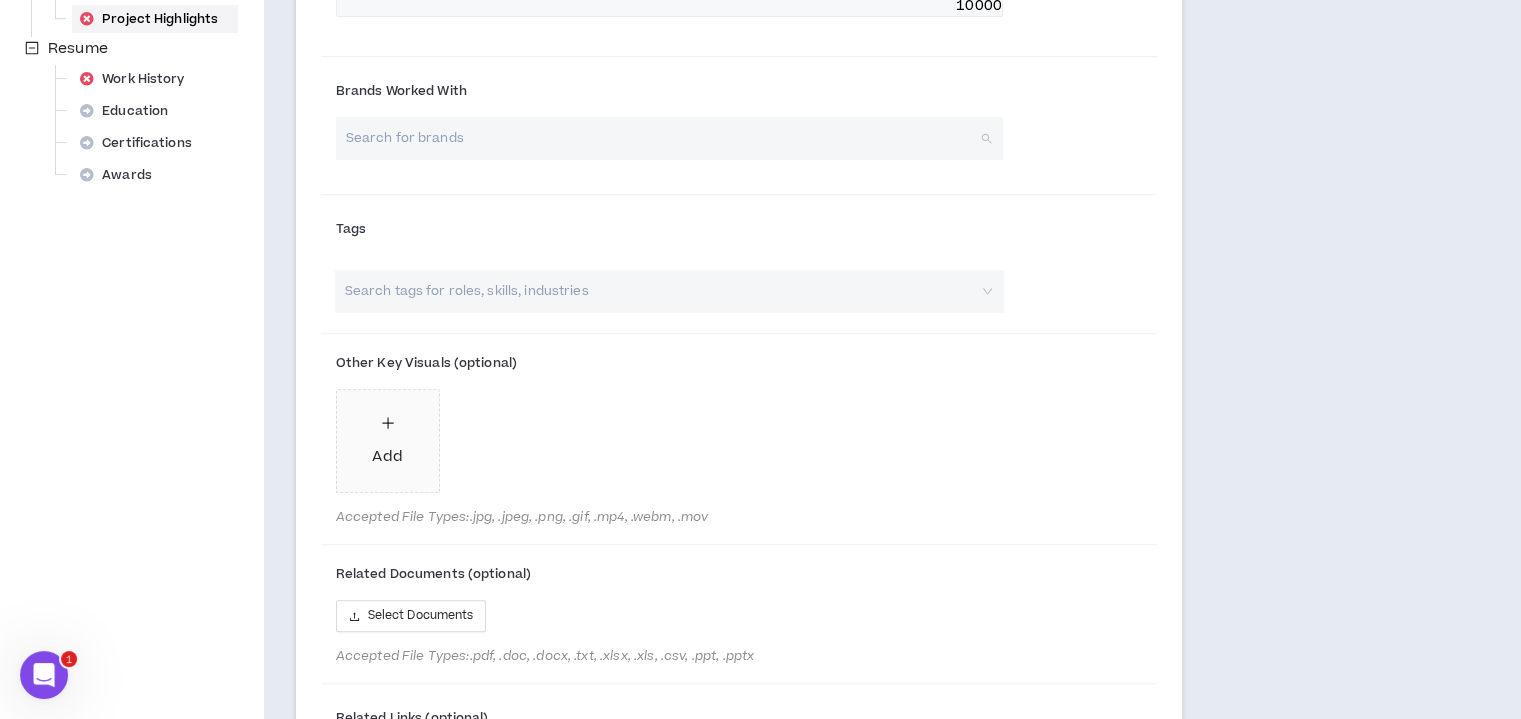 click at bounding box center (662, 138) 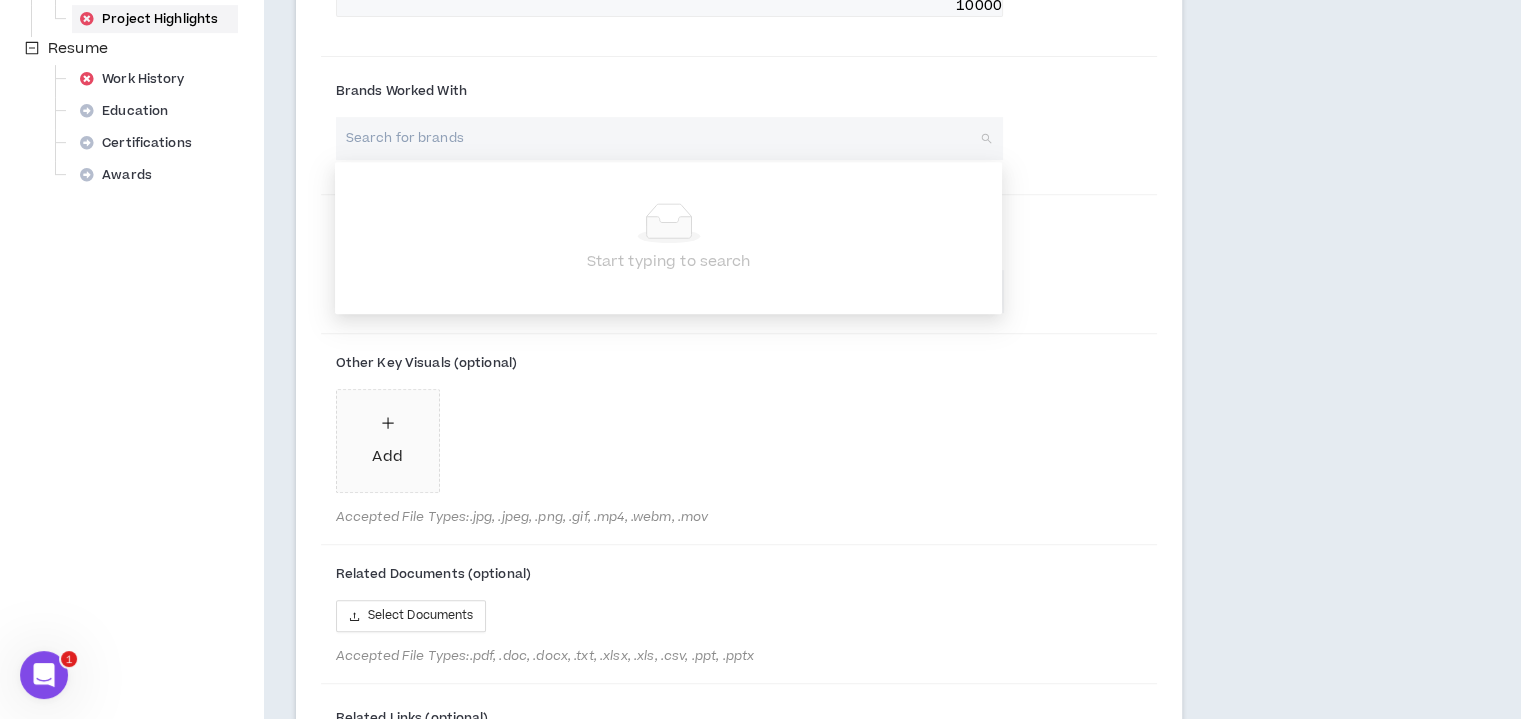 click on "Add" at bounding box center (669, 445) 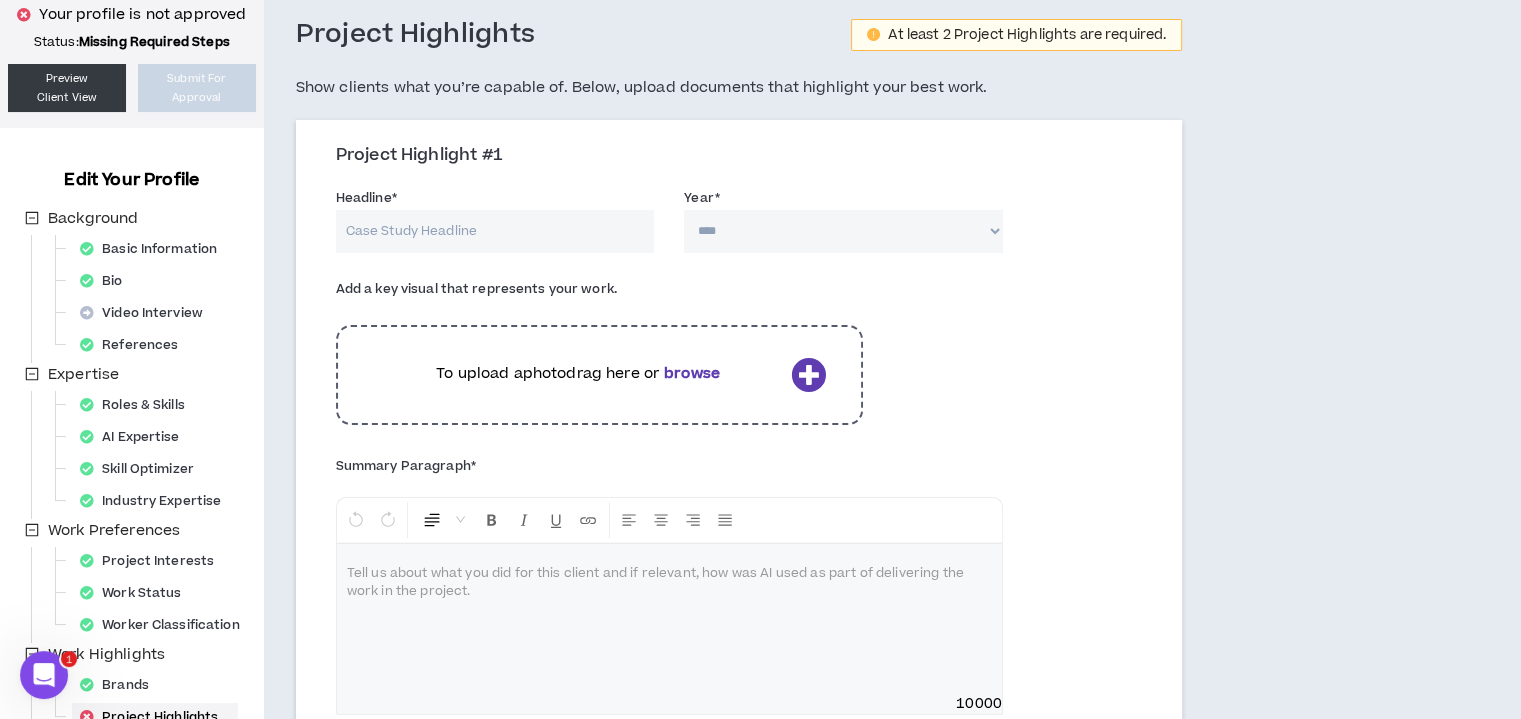 scroll, scrollTop: 0, scrollLeft: 0, axis: both 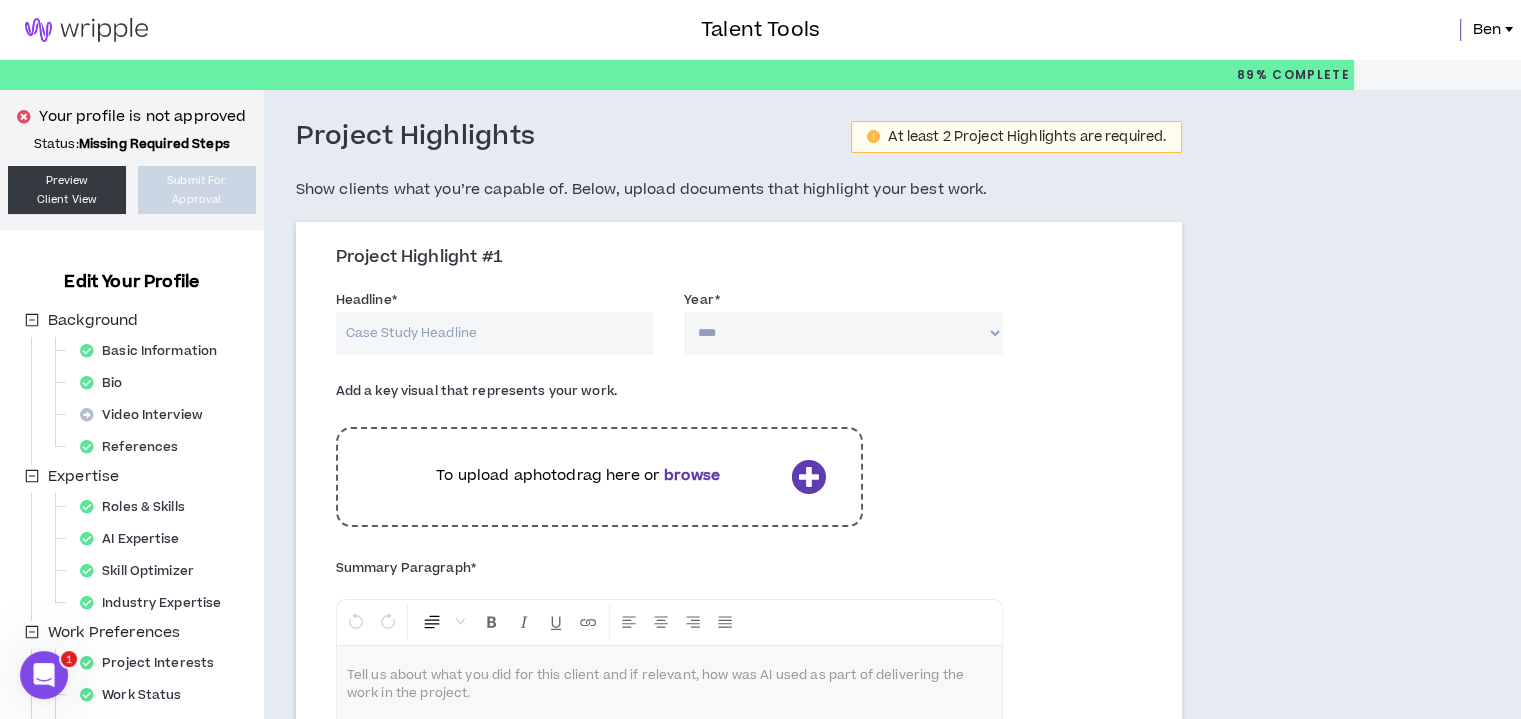 click on "Headline  *" at bounding box center (495, 333) 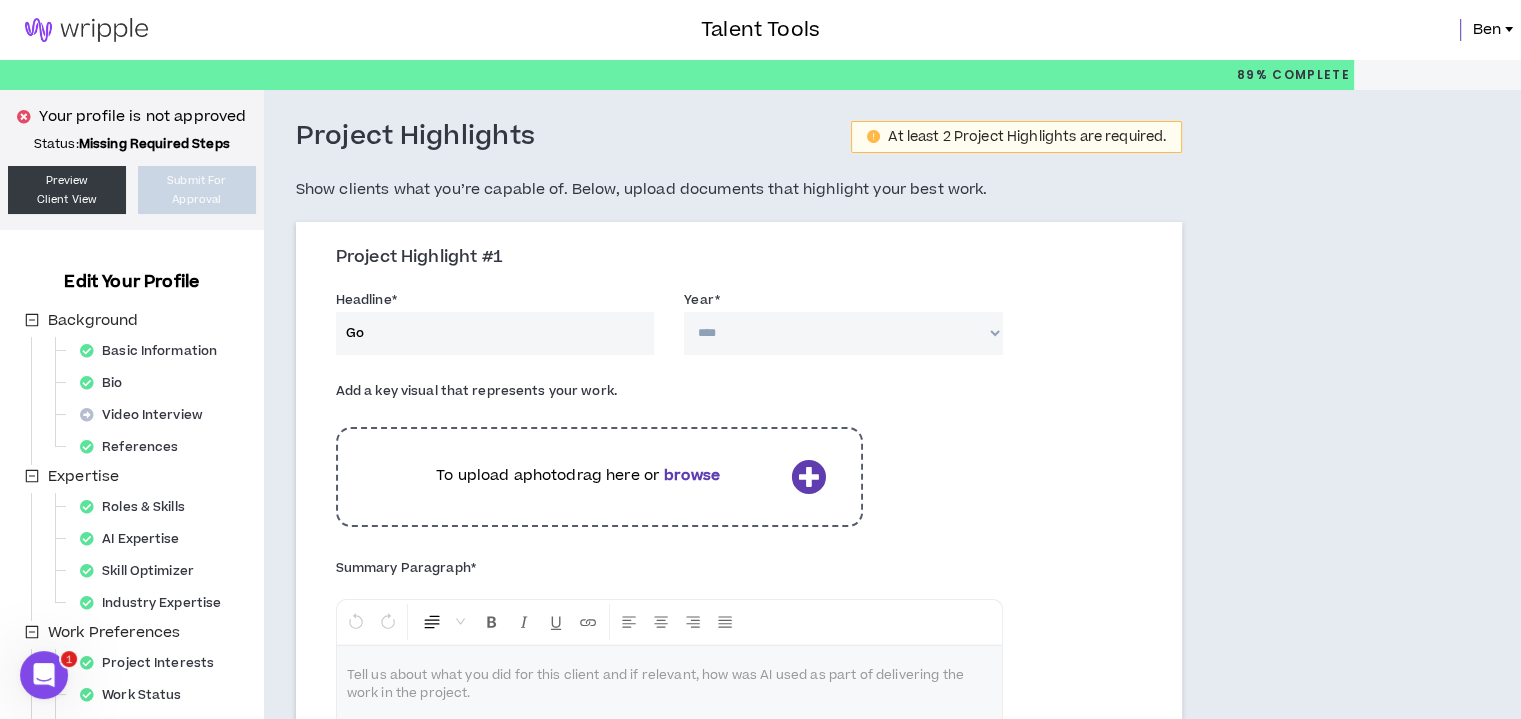 type on "G" 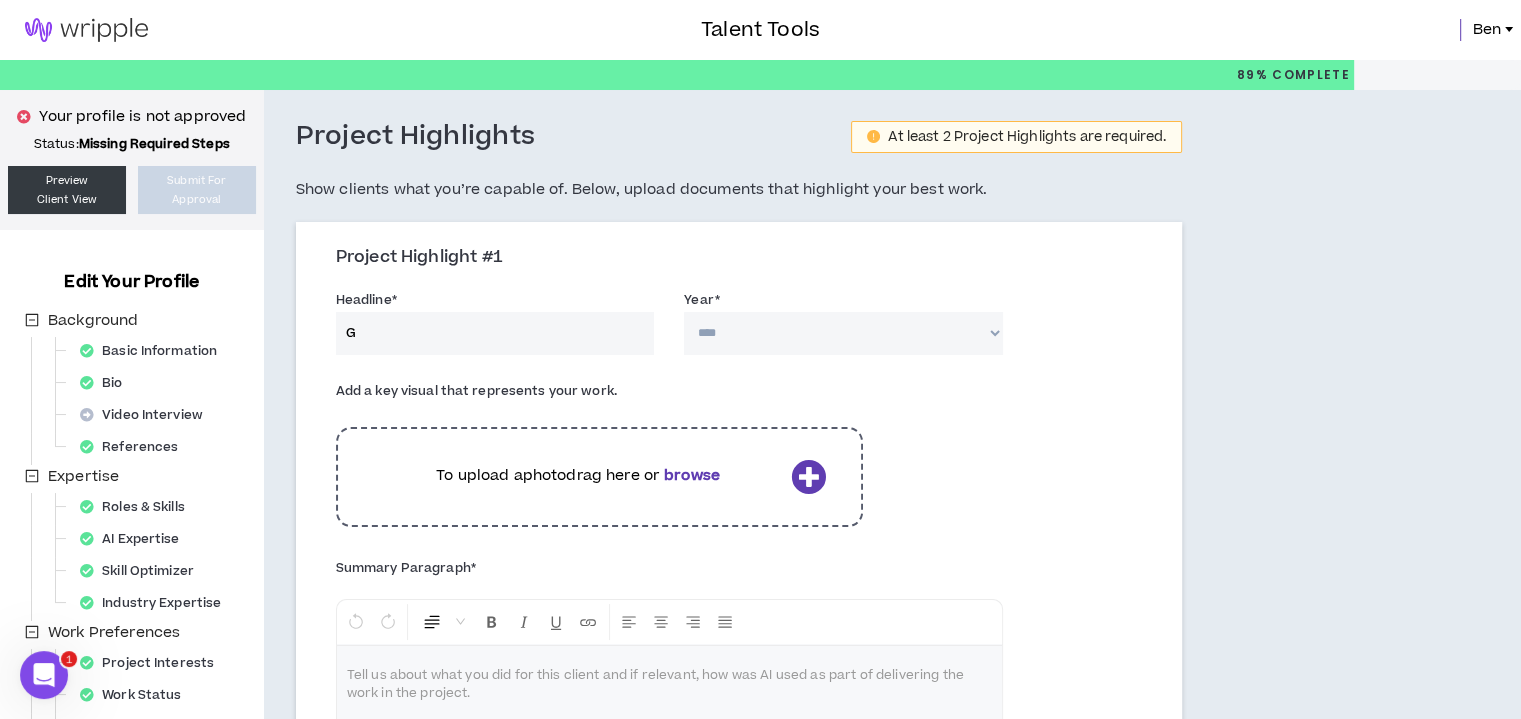 type 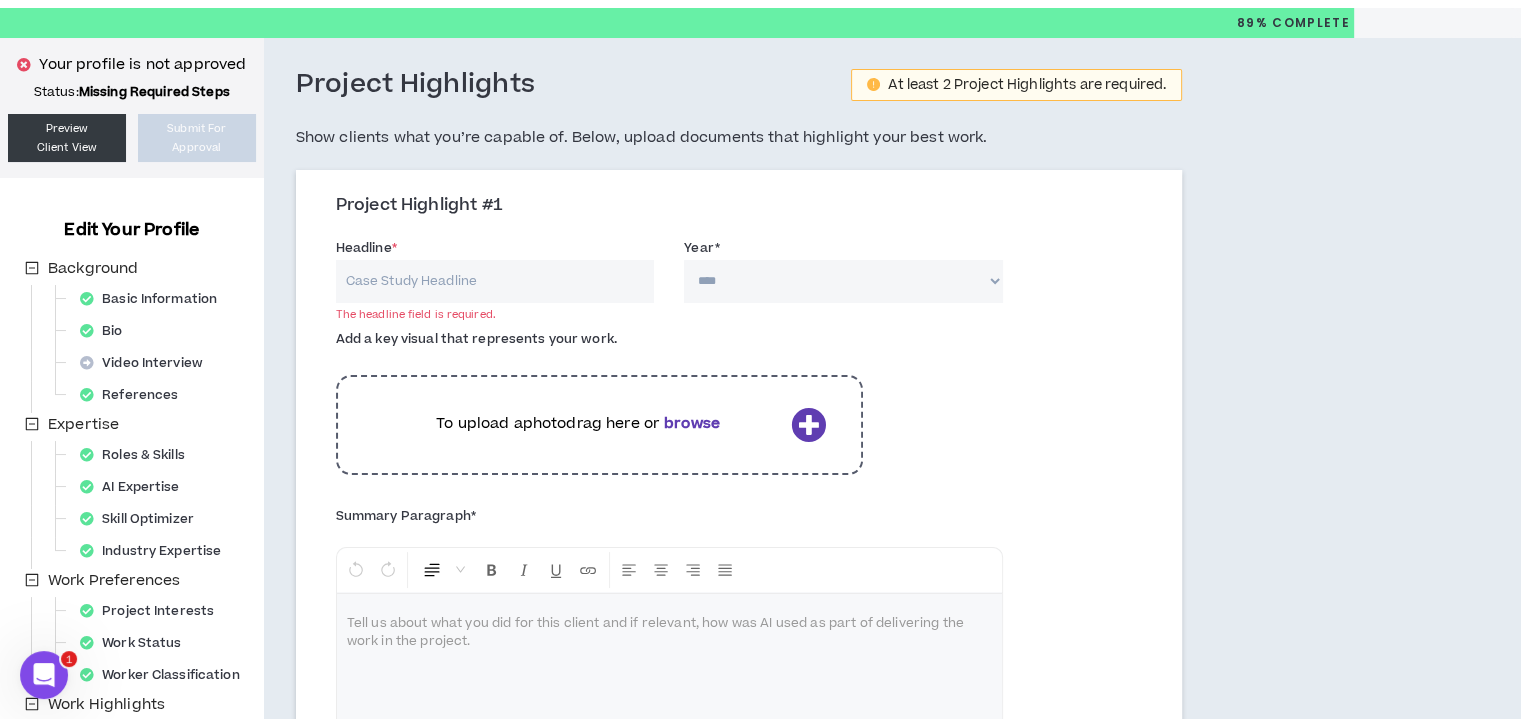 scroll, scrollTop: 200, scrollLeft: 0, axis: vertical 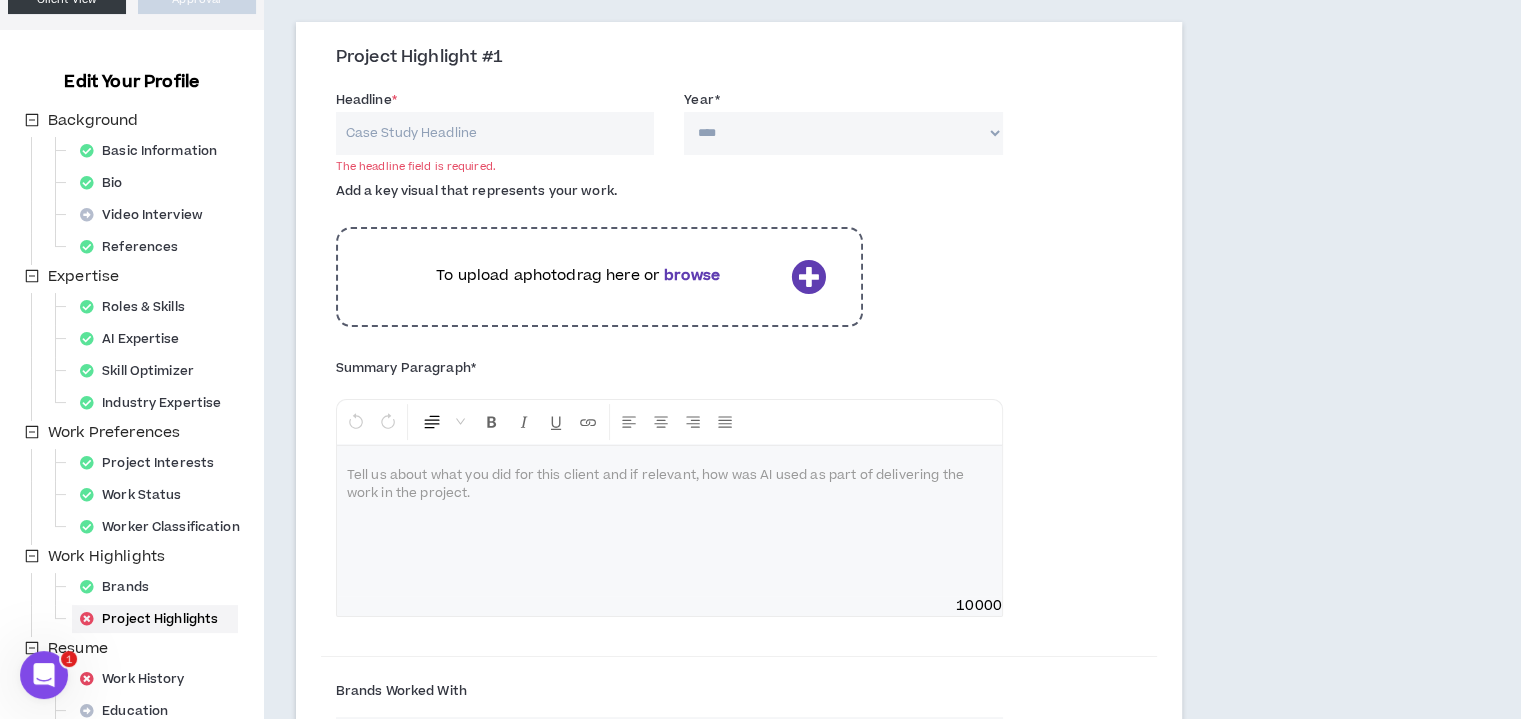 click on "browse" at bounding box center (692, 275) 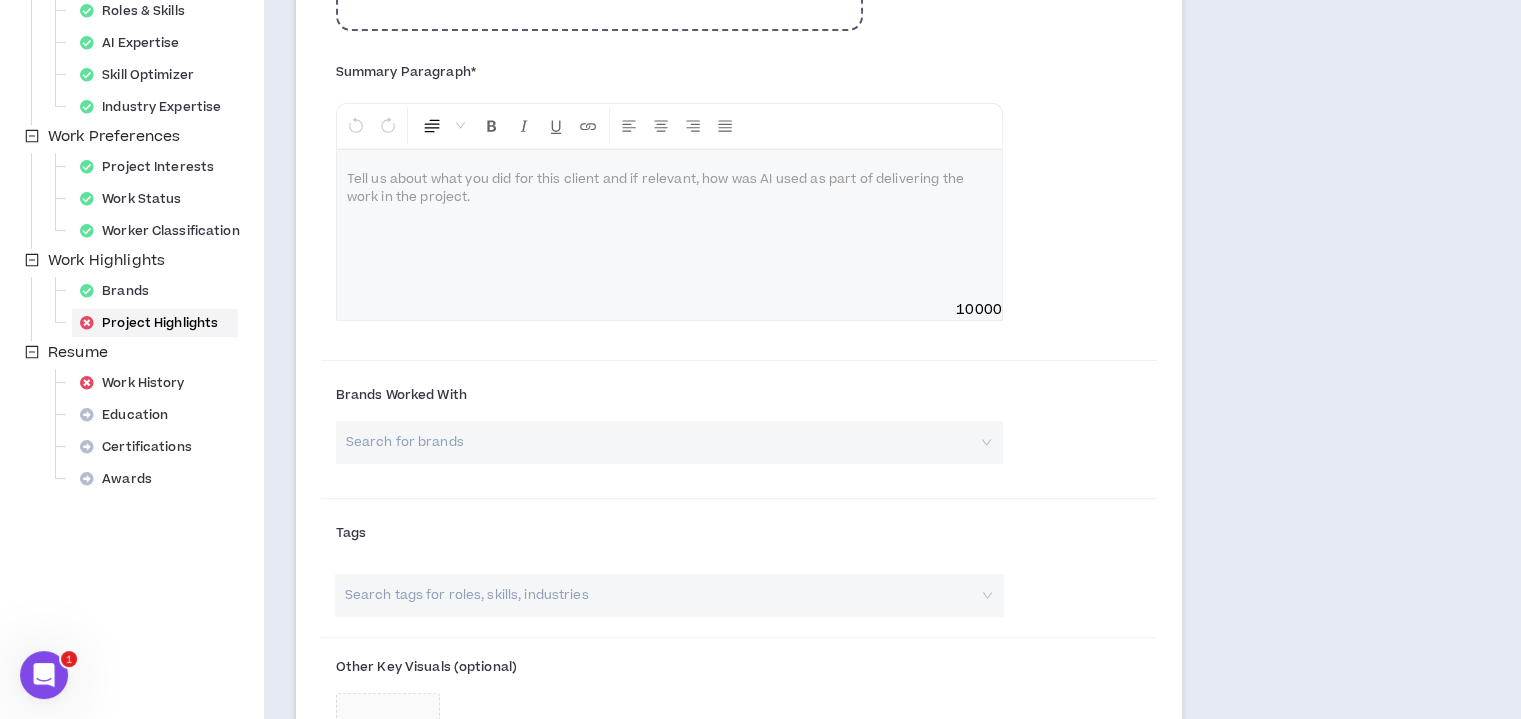 scroll, scrollTop: 500, scrollLeft: 0, axis: vertical 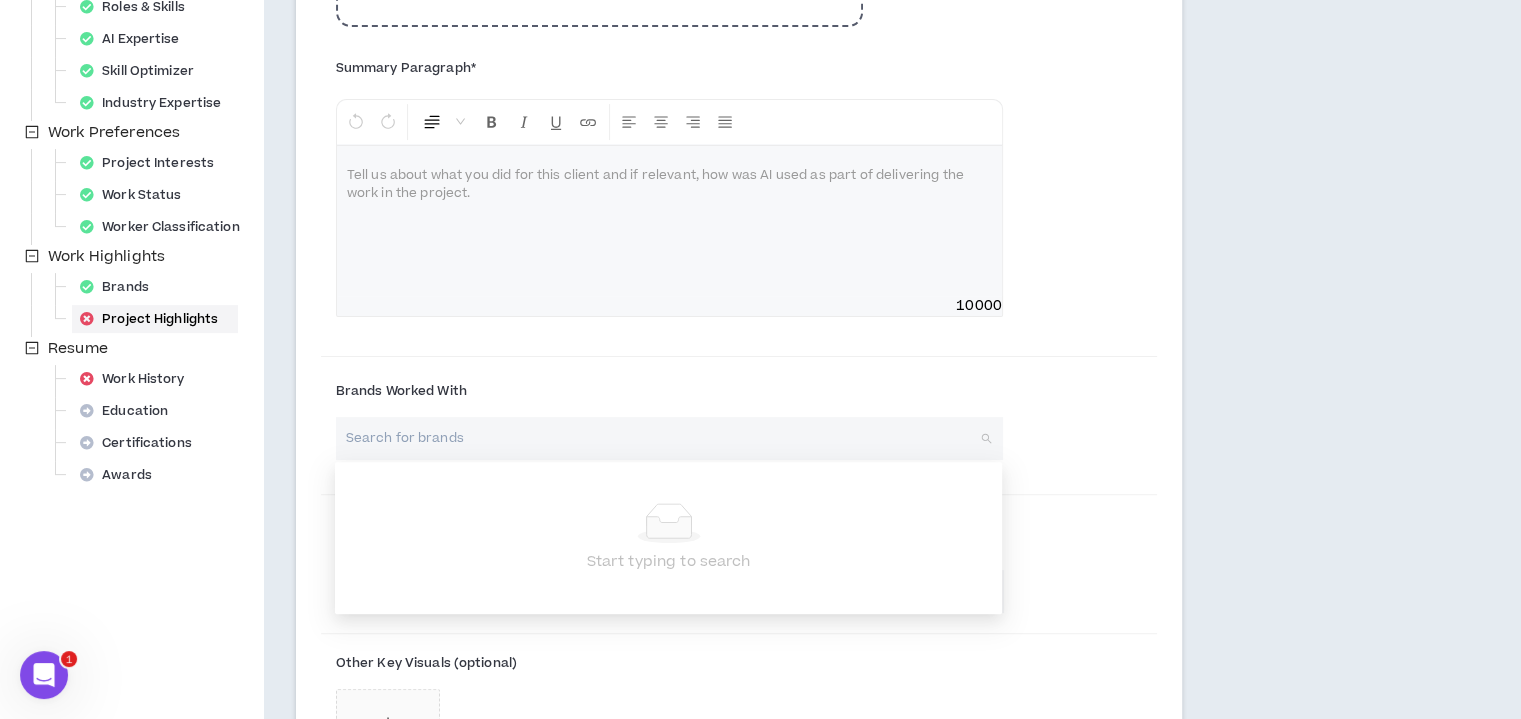 click at bounding box center [662, 438] 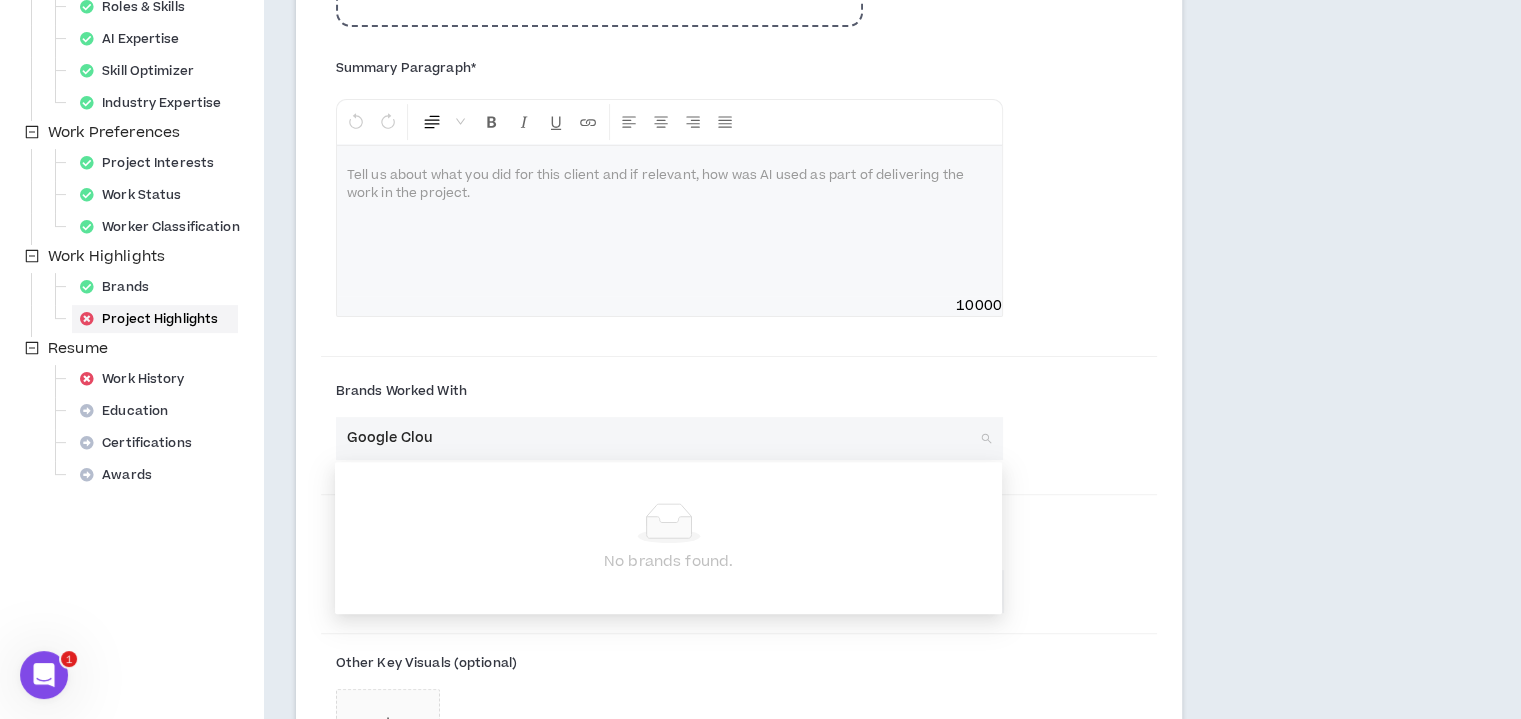 type on "Google Cloud" 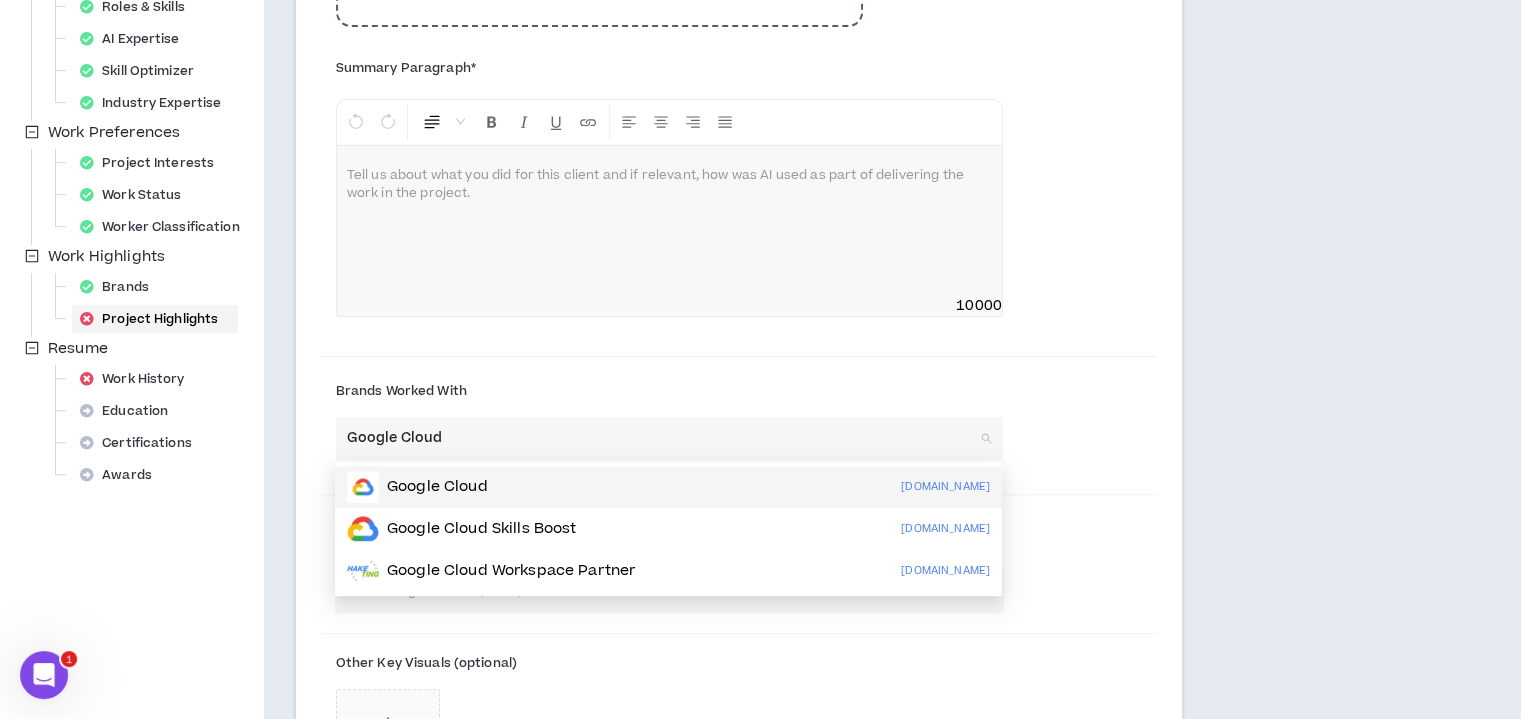 click on "Google Cloud" at bounding box center [437, 487] 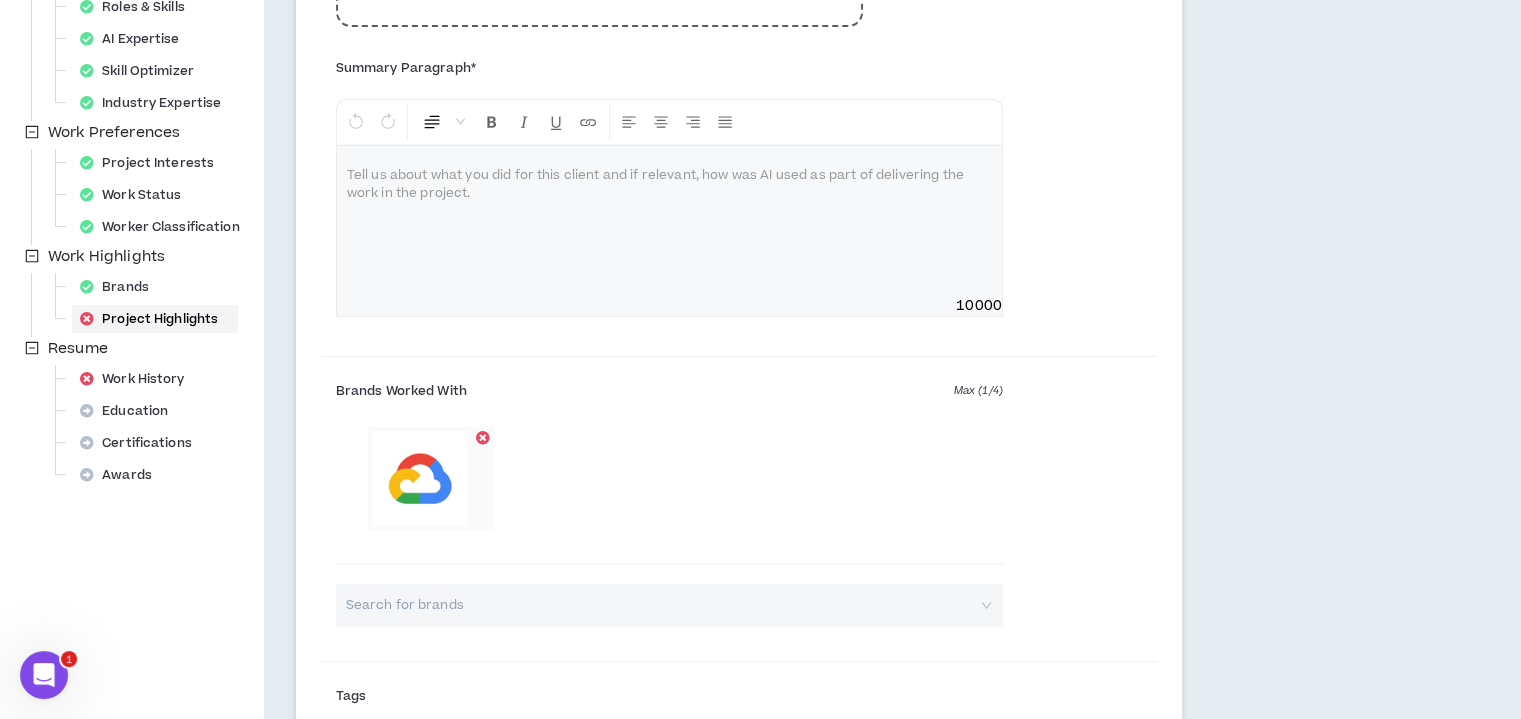 click at bounding box center (669, 503) 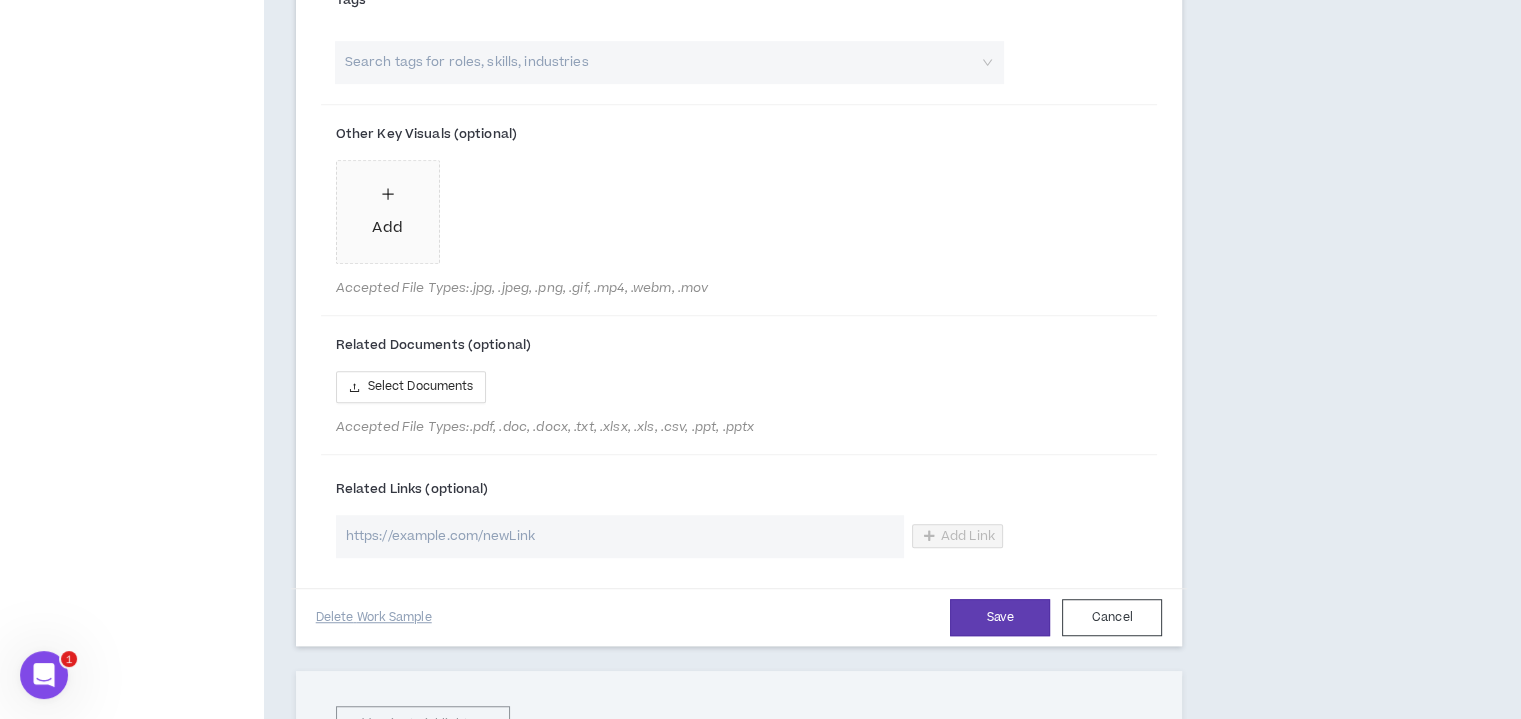 scroll, scrollTop: 1300, scrollLeft: 0, axis: vertical 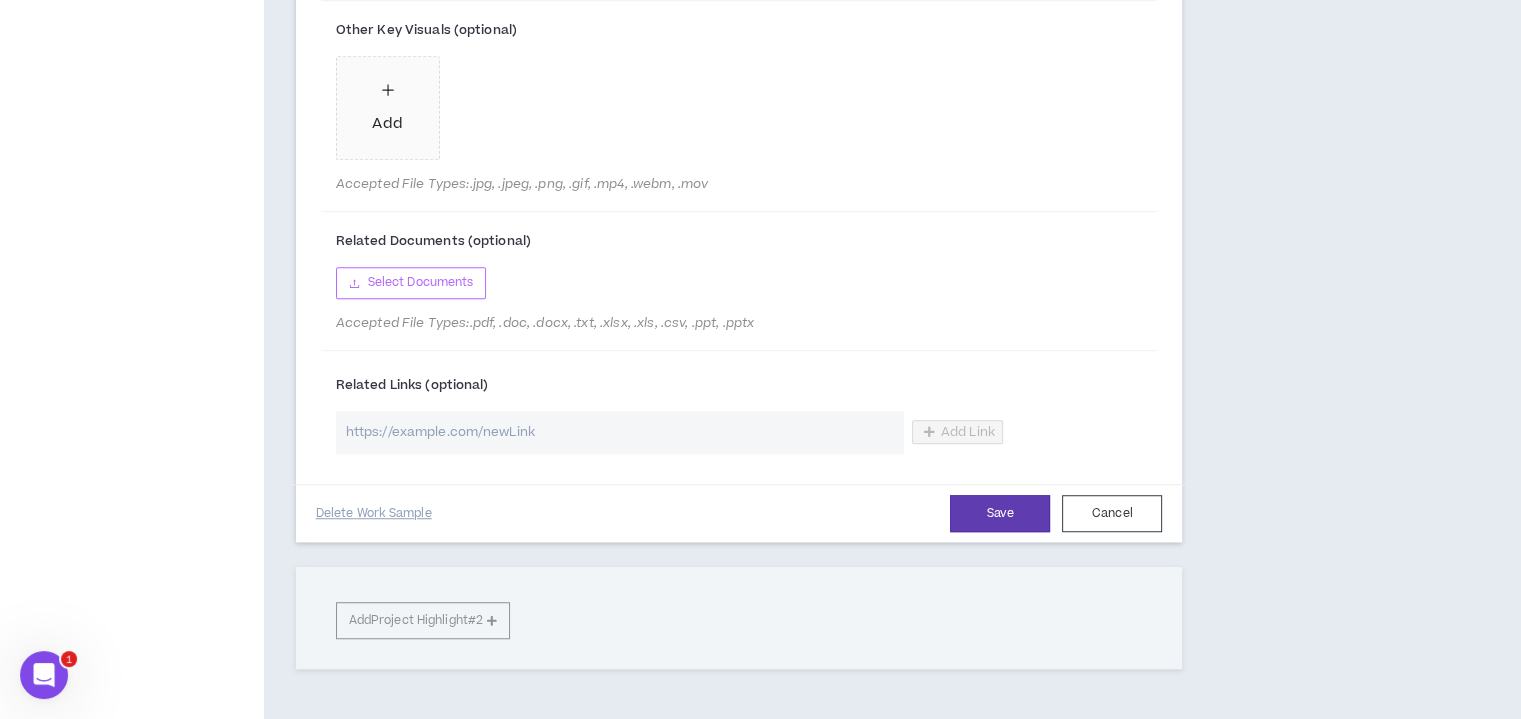 click on "Select Documents" at bounding box center (421, 282) 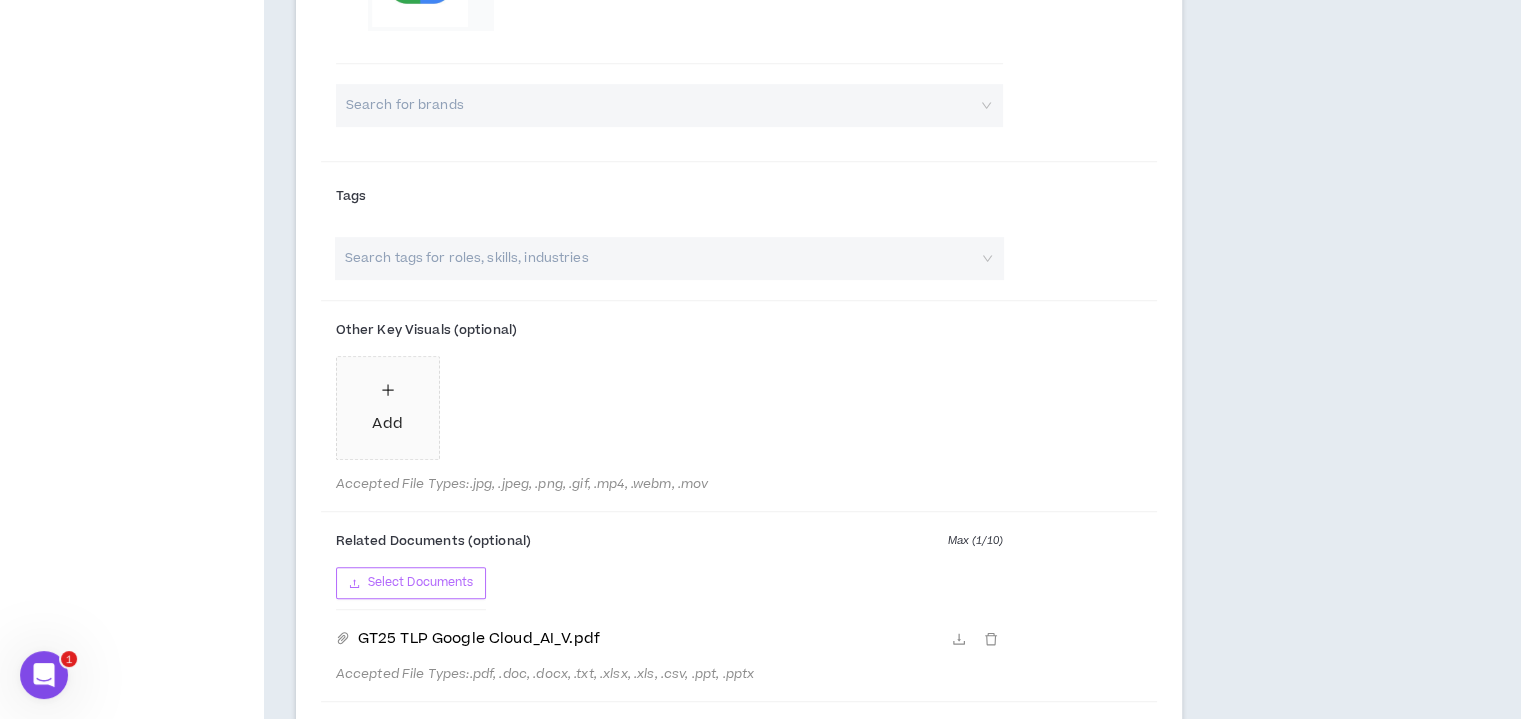 scroll, scrollTop: 1000, scrollLeft: 0, axis: vertical 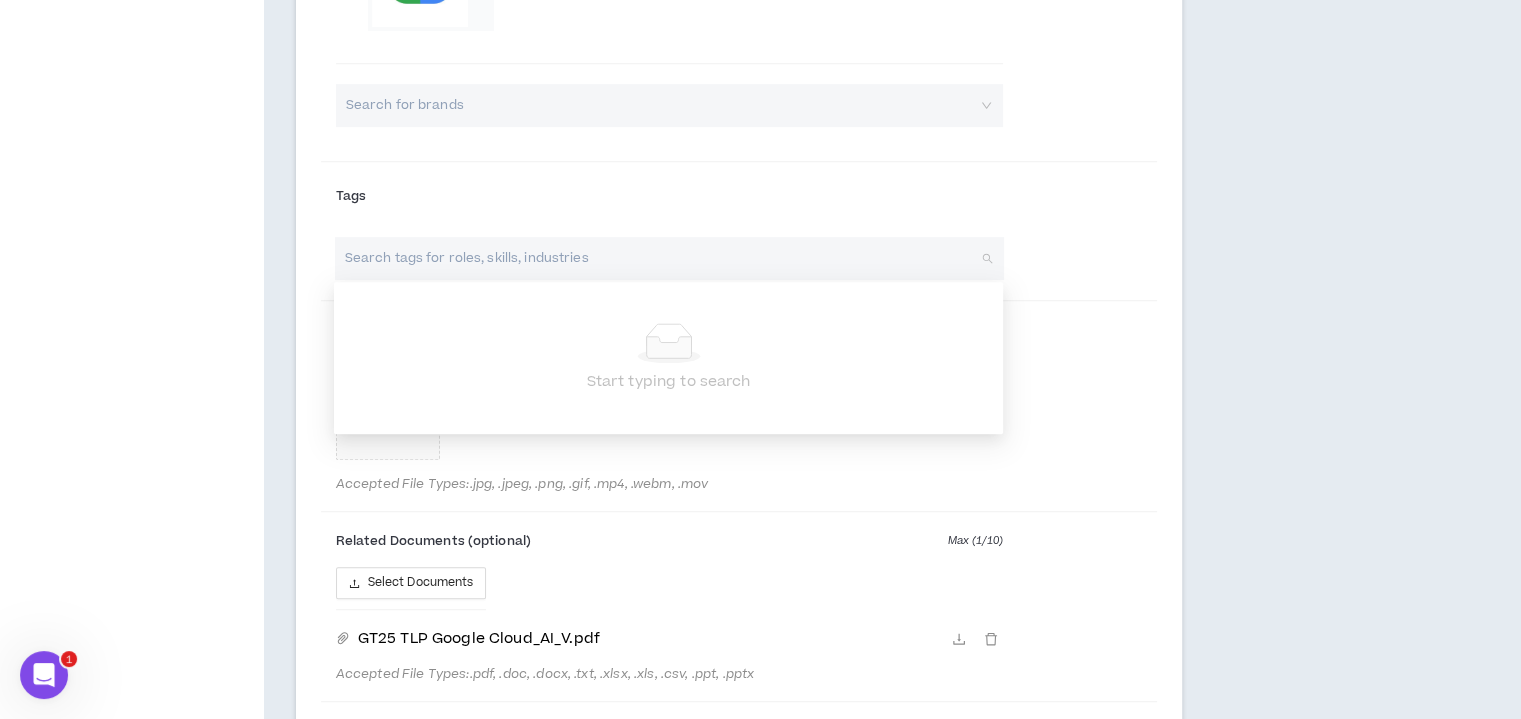 click at bounding box center (659, 258) 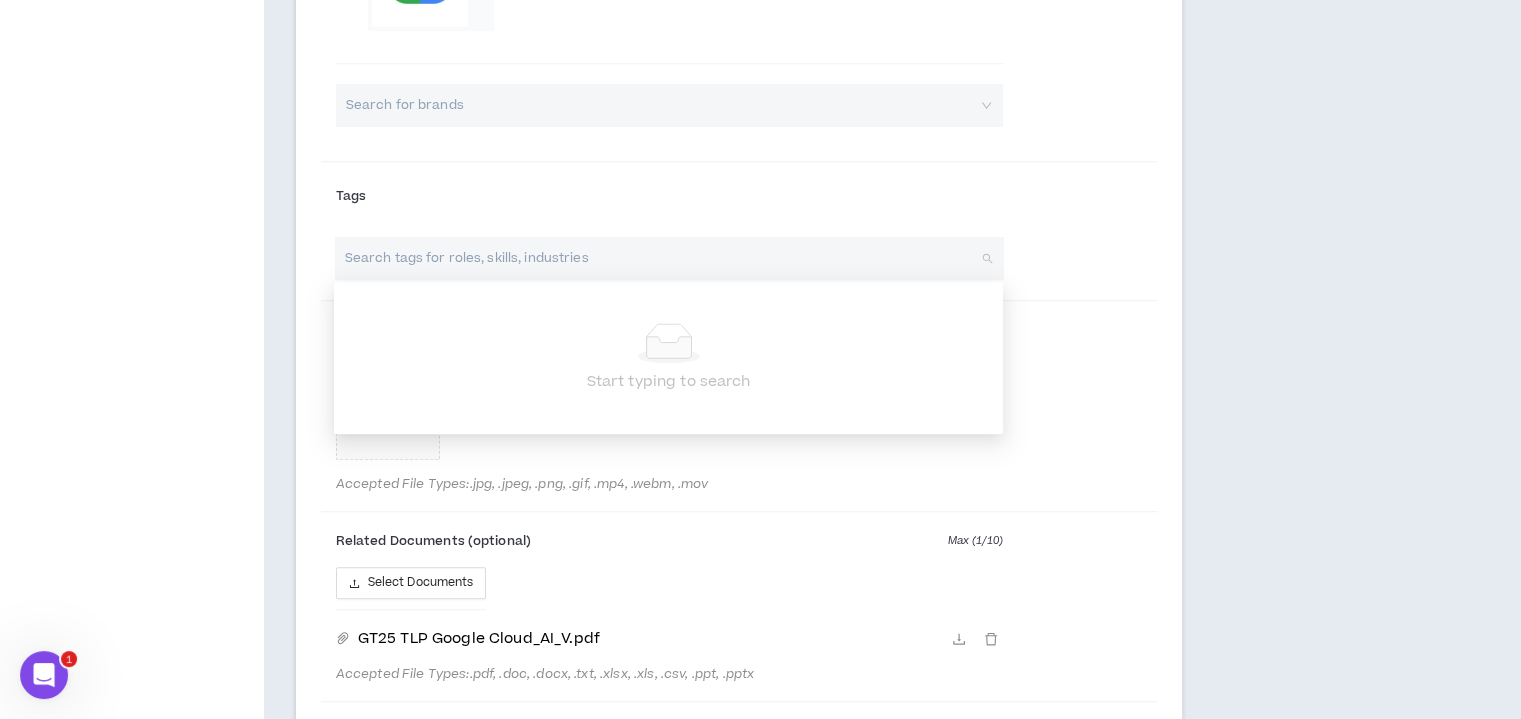 type on "s" 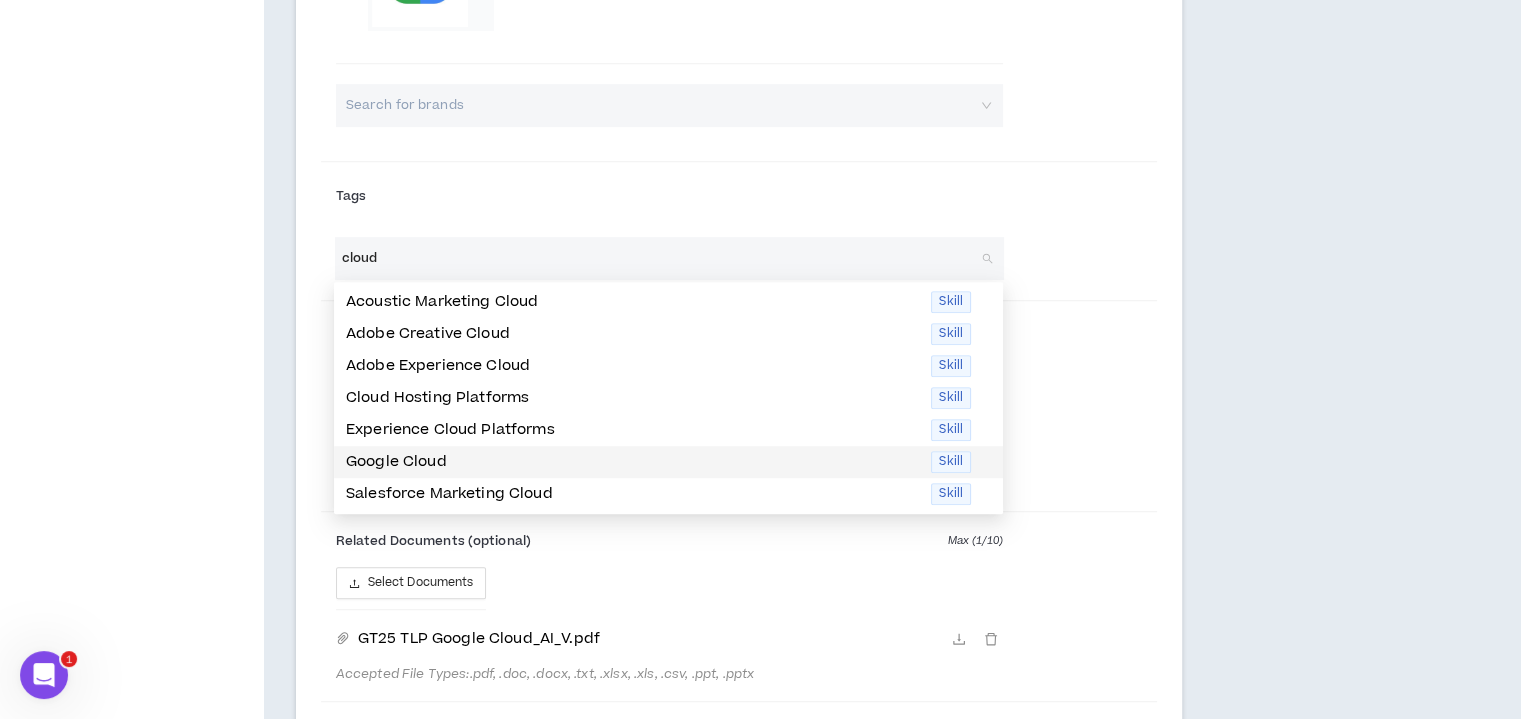 click on "Google Cloud" at bounding box center [632, 462] 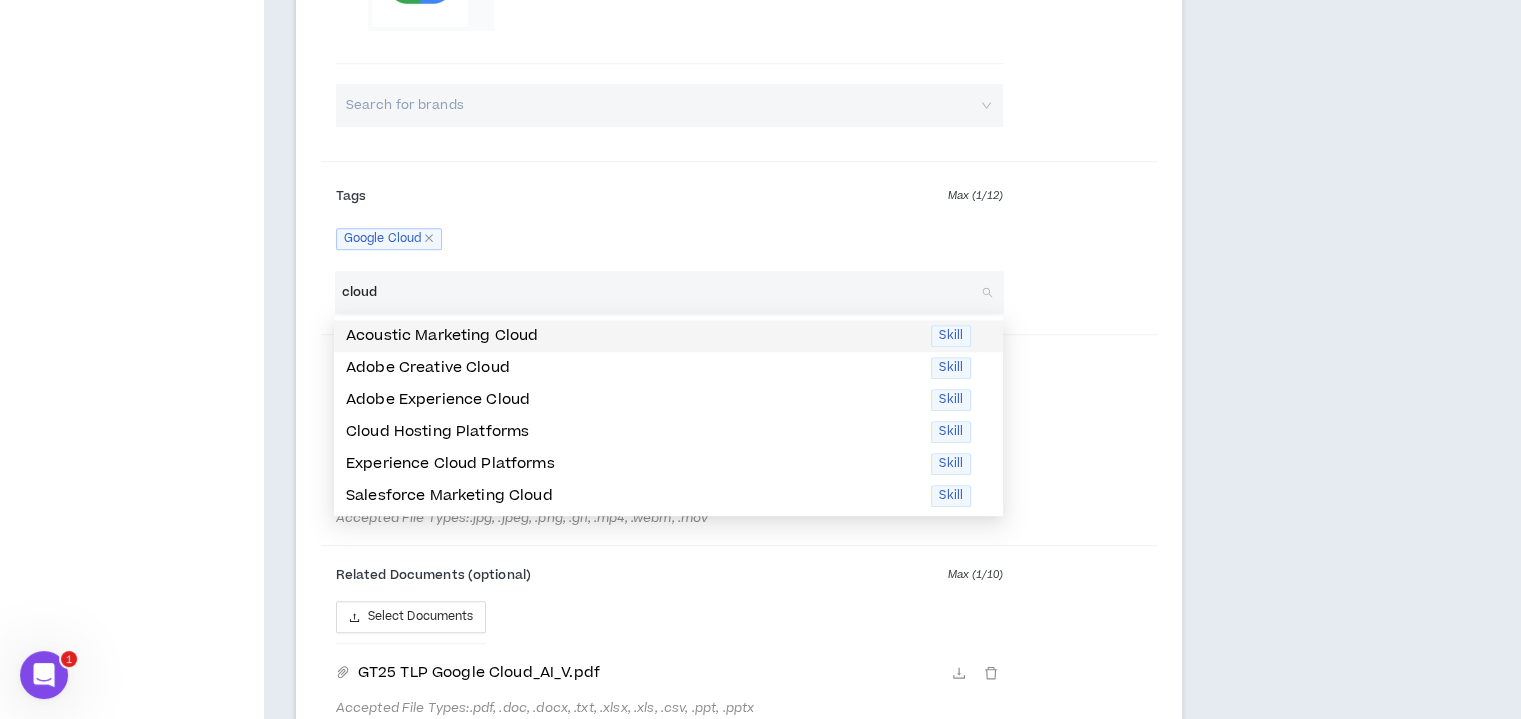 click on "Google Cloud" at bounding box center (389, 239) 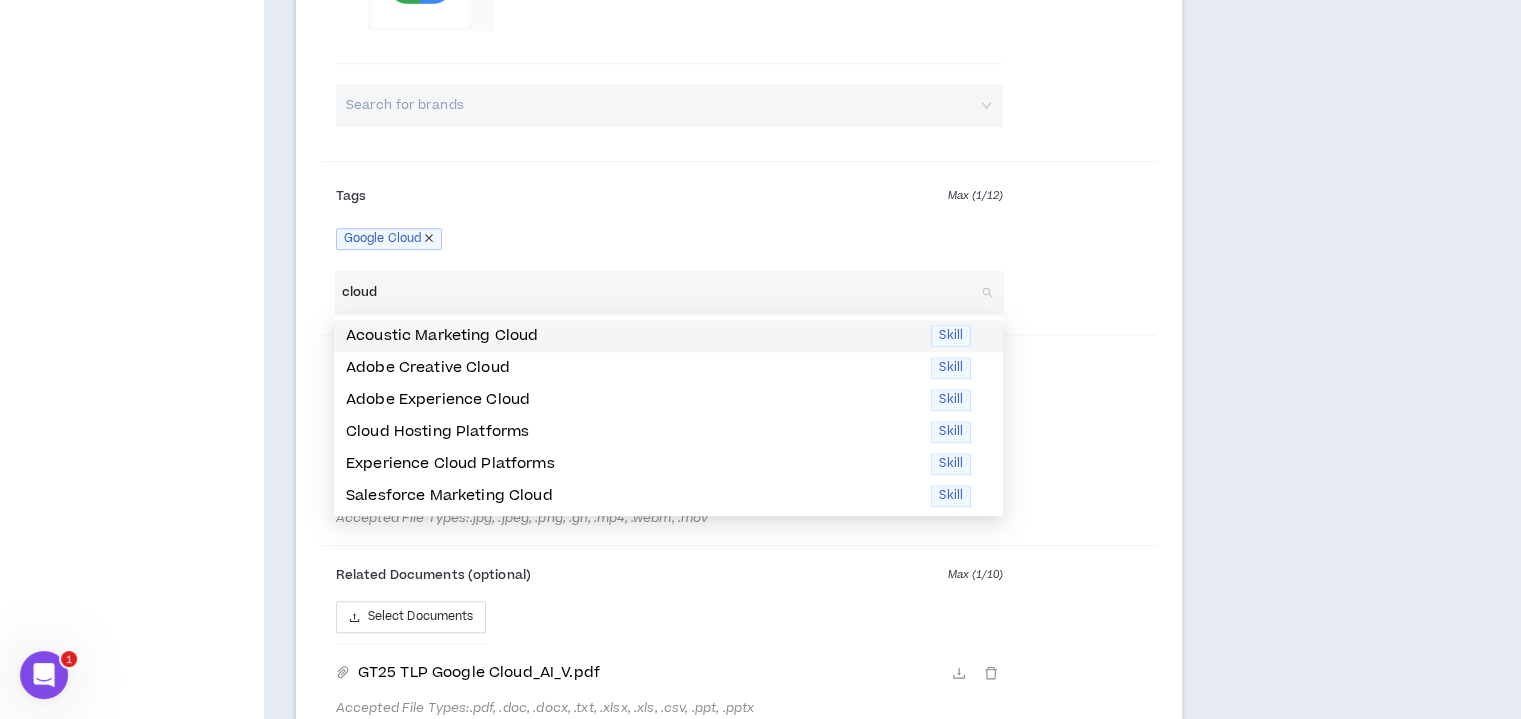 click 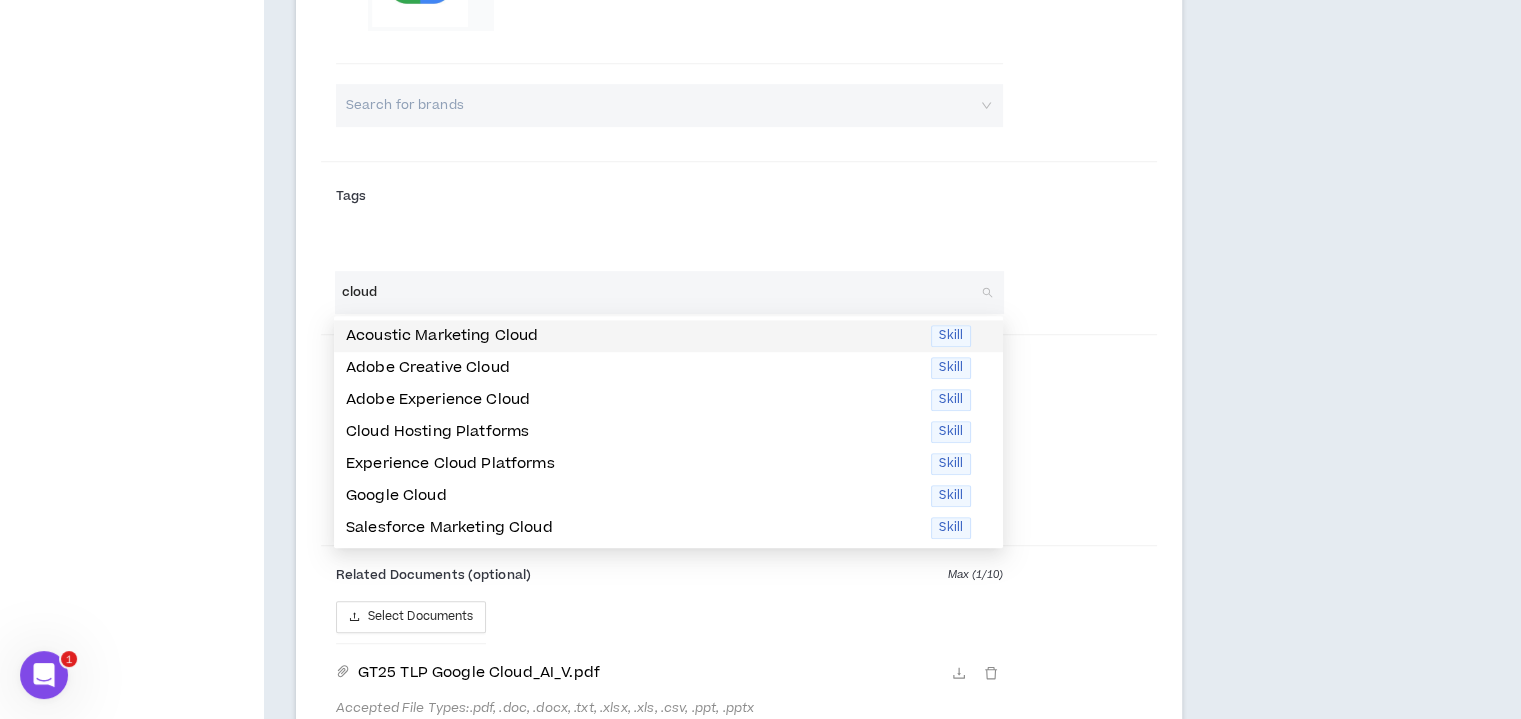 type on "cloud" 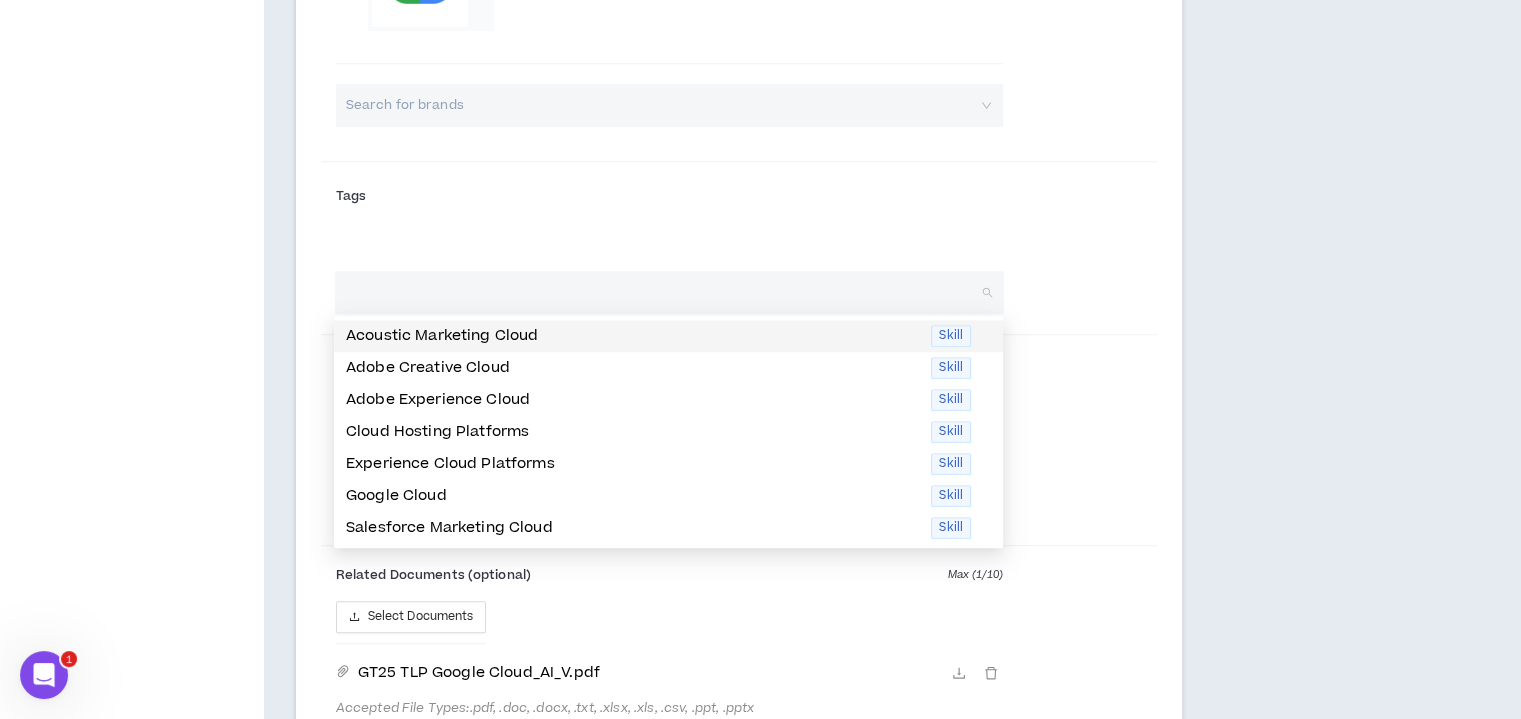 click on "Google Cloud" at bounding box center (669, 239) 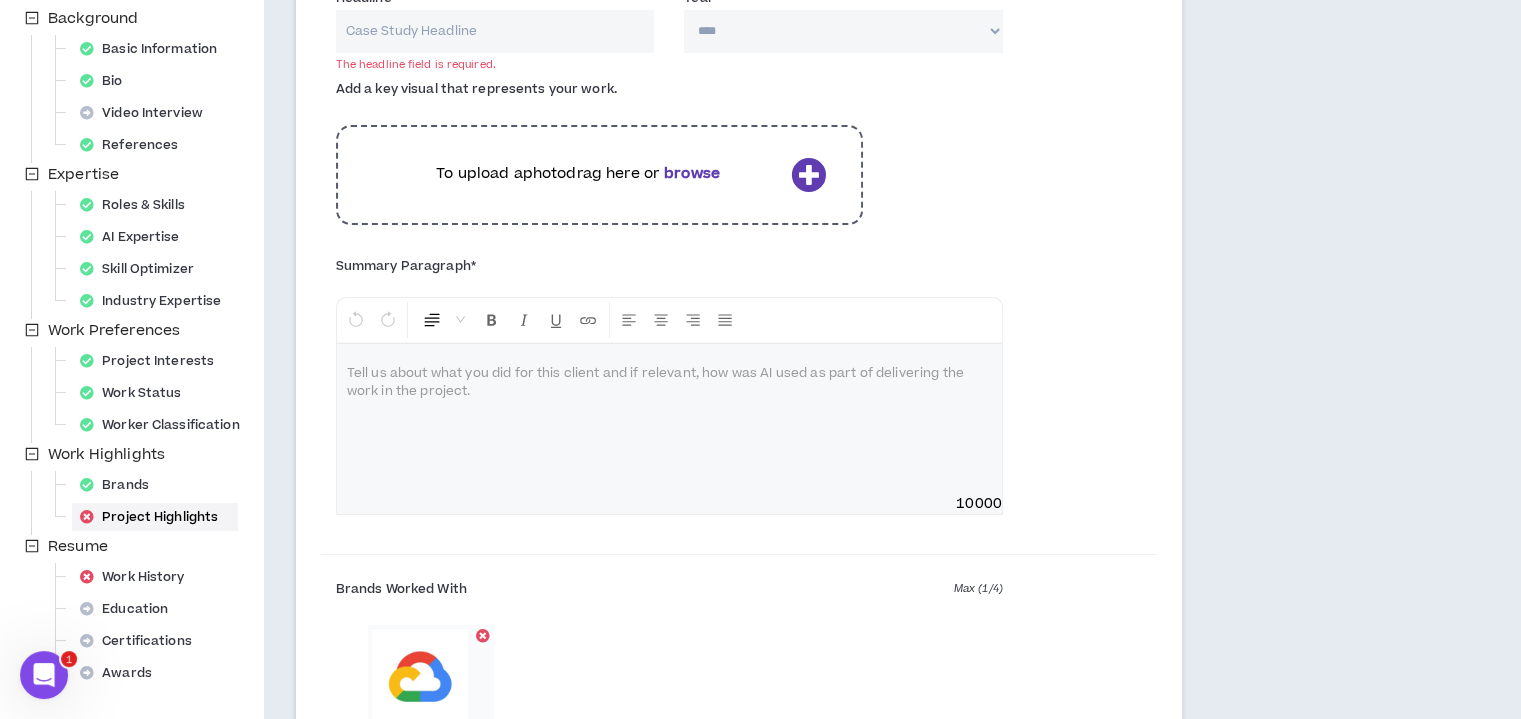scroll, scrollTop: 300, scrollLeft: 0, axis: vertical 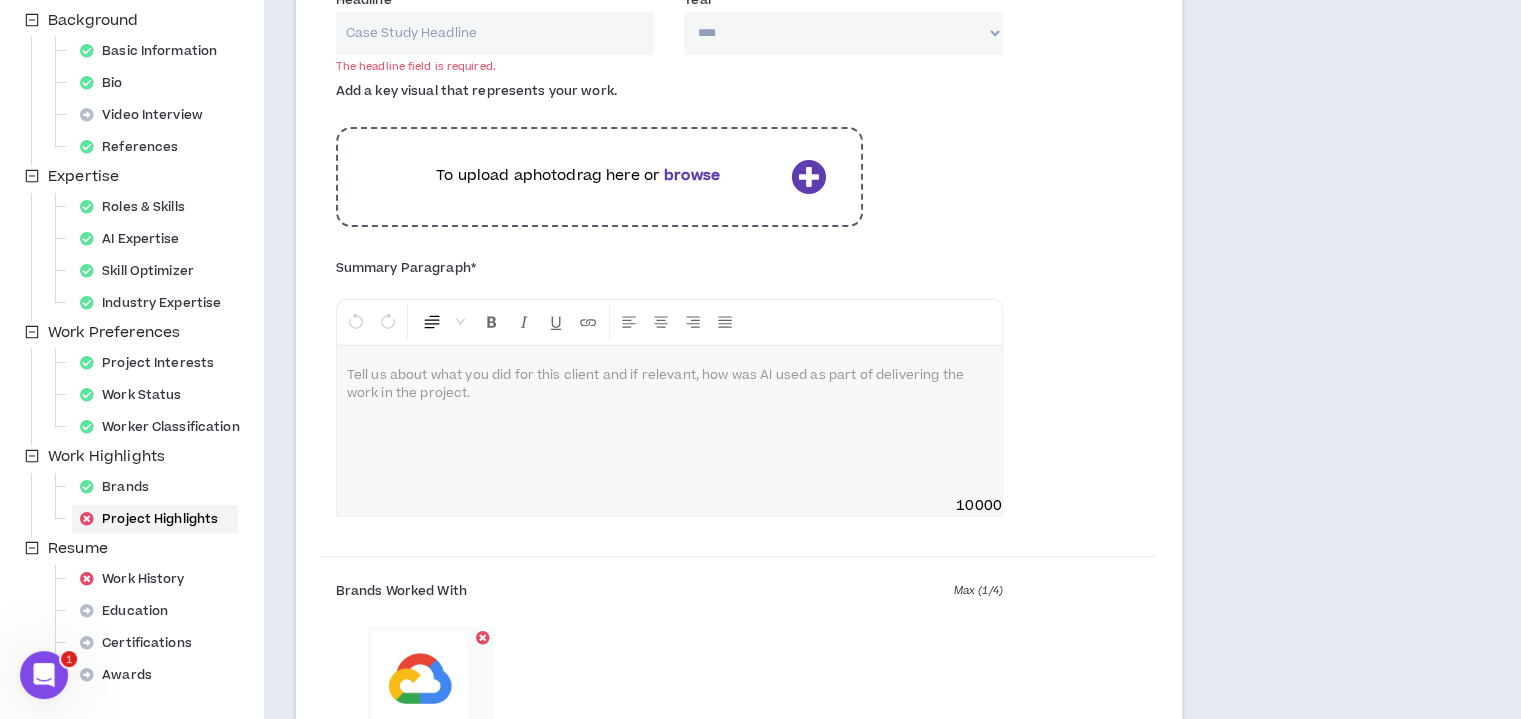 click at bounding box center (669, 421) 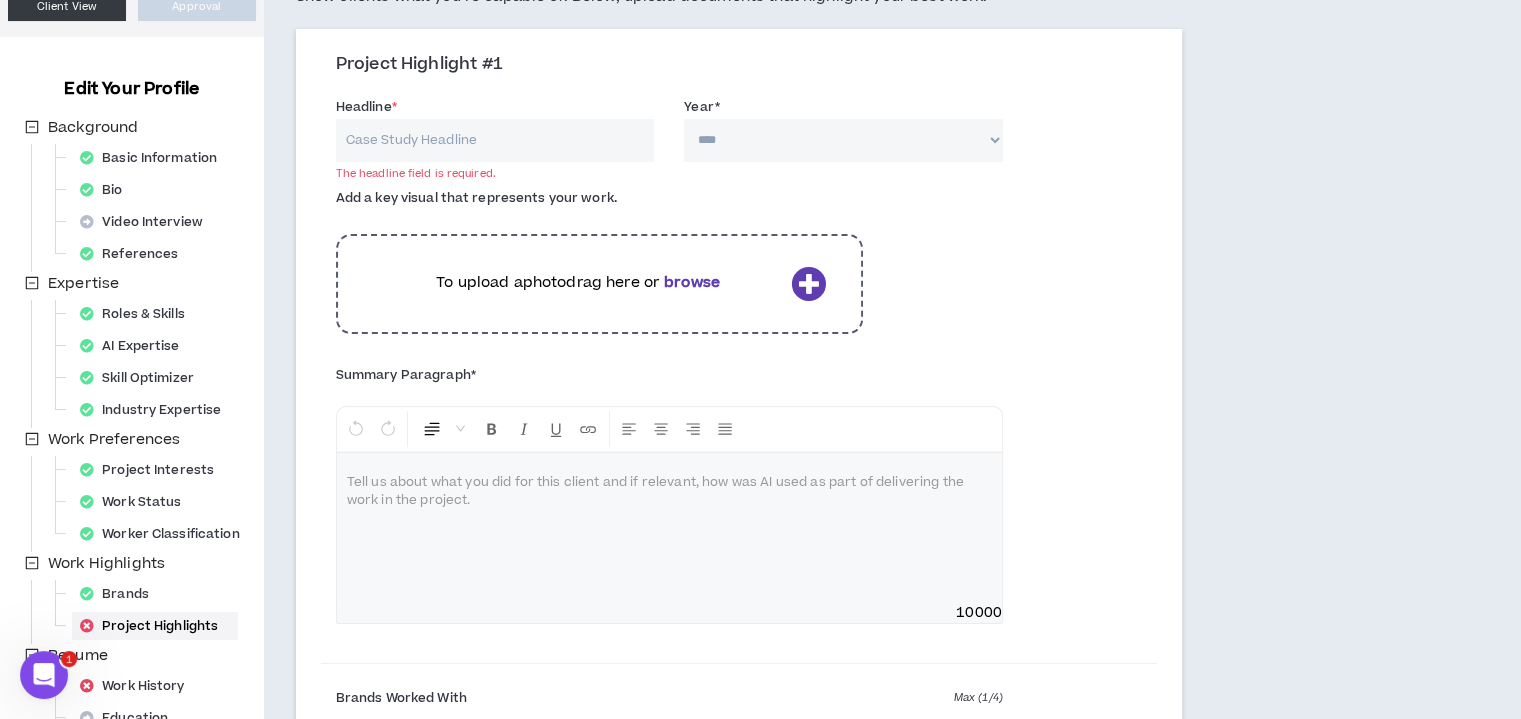 scroll, scrollTop: 0, scrollLeft: 0, axis: both 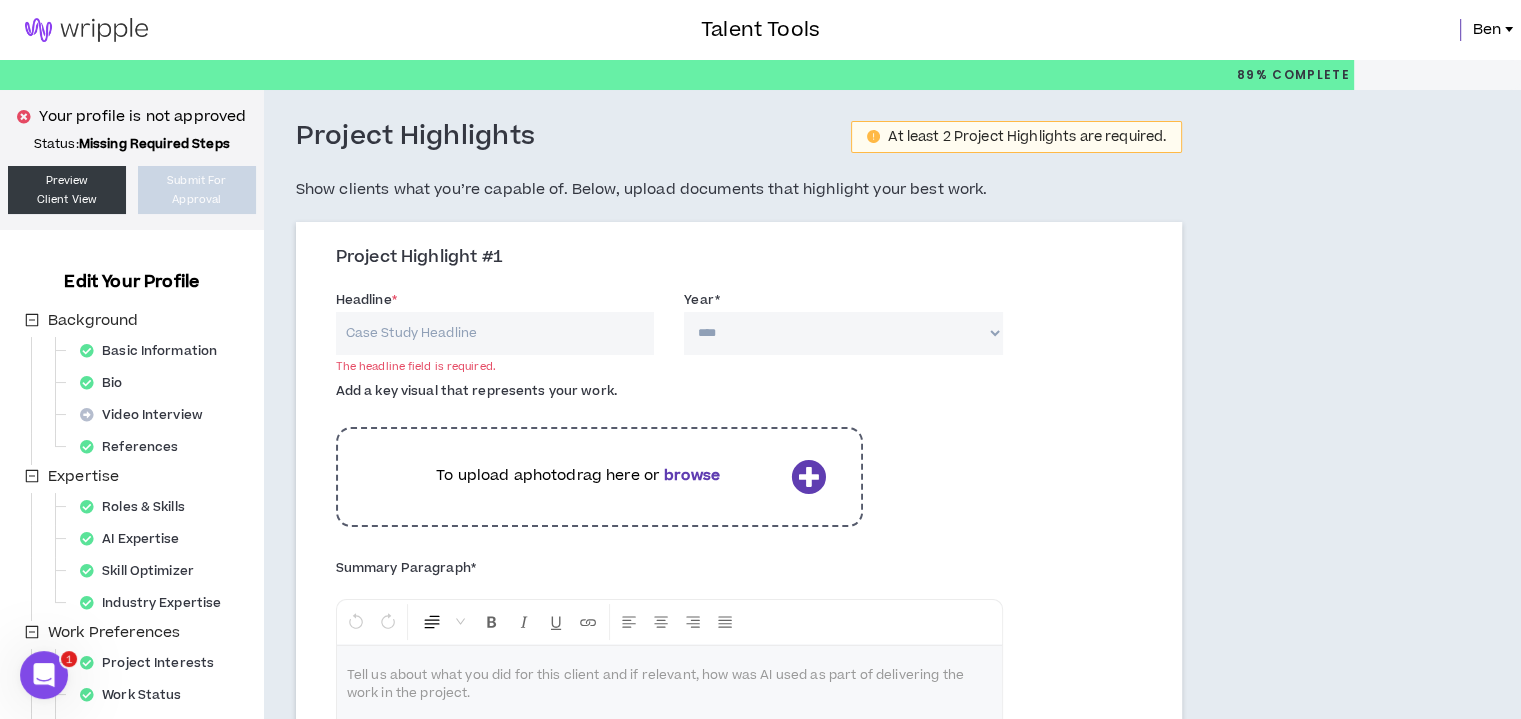 click on "**** **** **** **** **** **** **** **** **** **** **** **** **** **** **** **** **** **** **** **** **** **** **** **** **** **** **** **** **** **** **** **** **** **** **** **** **** **** **** **** **** **** **** **** **** **** **** **** **** **** **** **** **** **** **** **** **** **** **** **** **** **** **** **** **** **** **** **** **** **** **** **** **** **** **** **** **** **** **** **** **** **** **** **** **** **** **** **** **** **** **** **** **** **** **** **** **** **** **** **** **** **** **** **** **** **** **** **** **** **** **** **** **** **** **** **** **** **** **** **** **** **** **** **** **** **** ****" at bounding box center (843, 333) 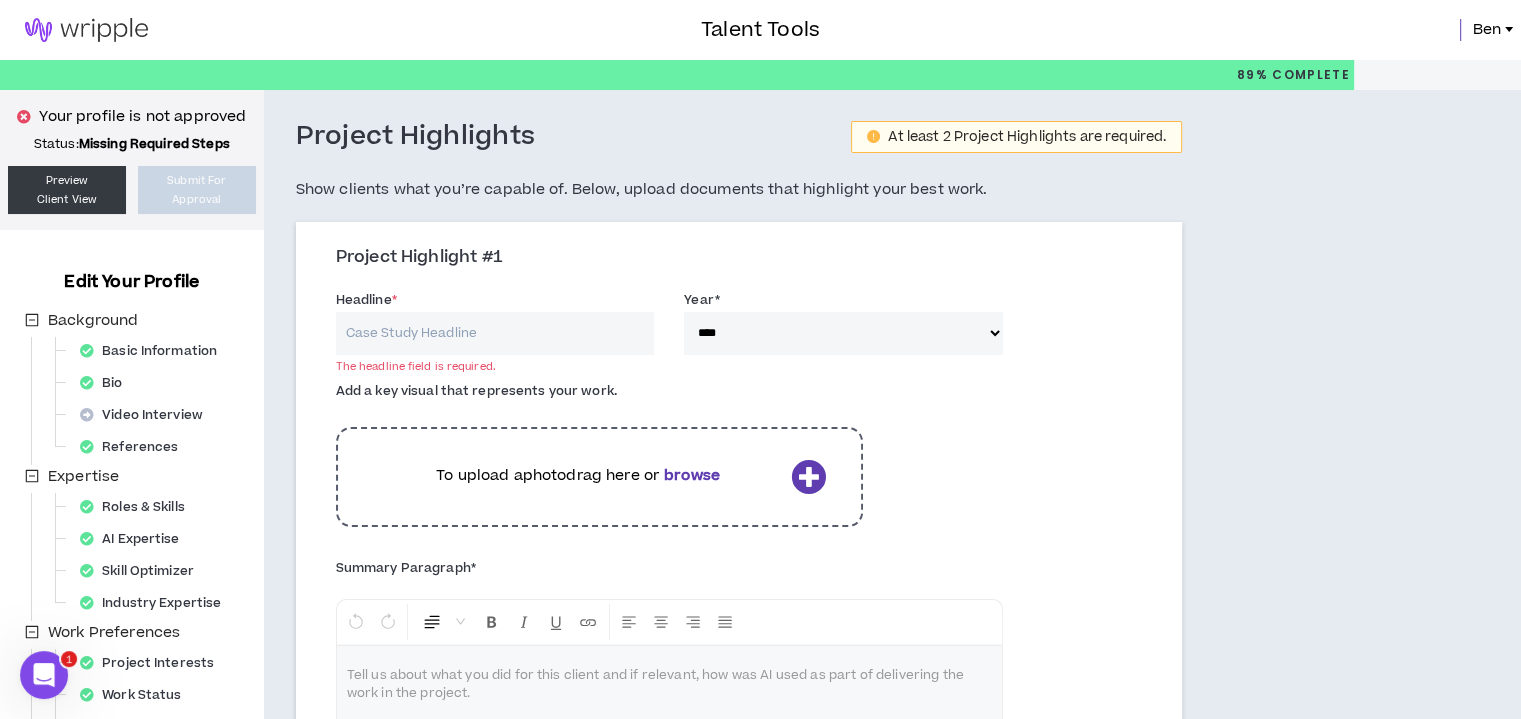 click on "Add a key visual that represents your work. To upload a  photo  drag here or browse" at bounding box center (739, 461) 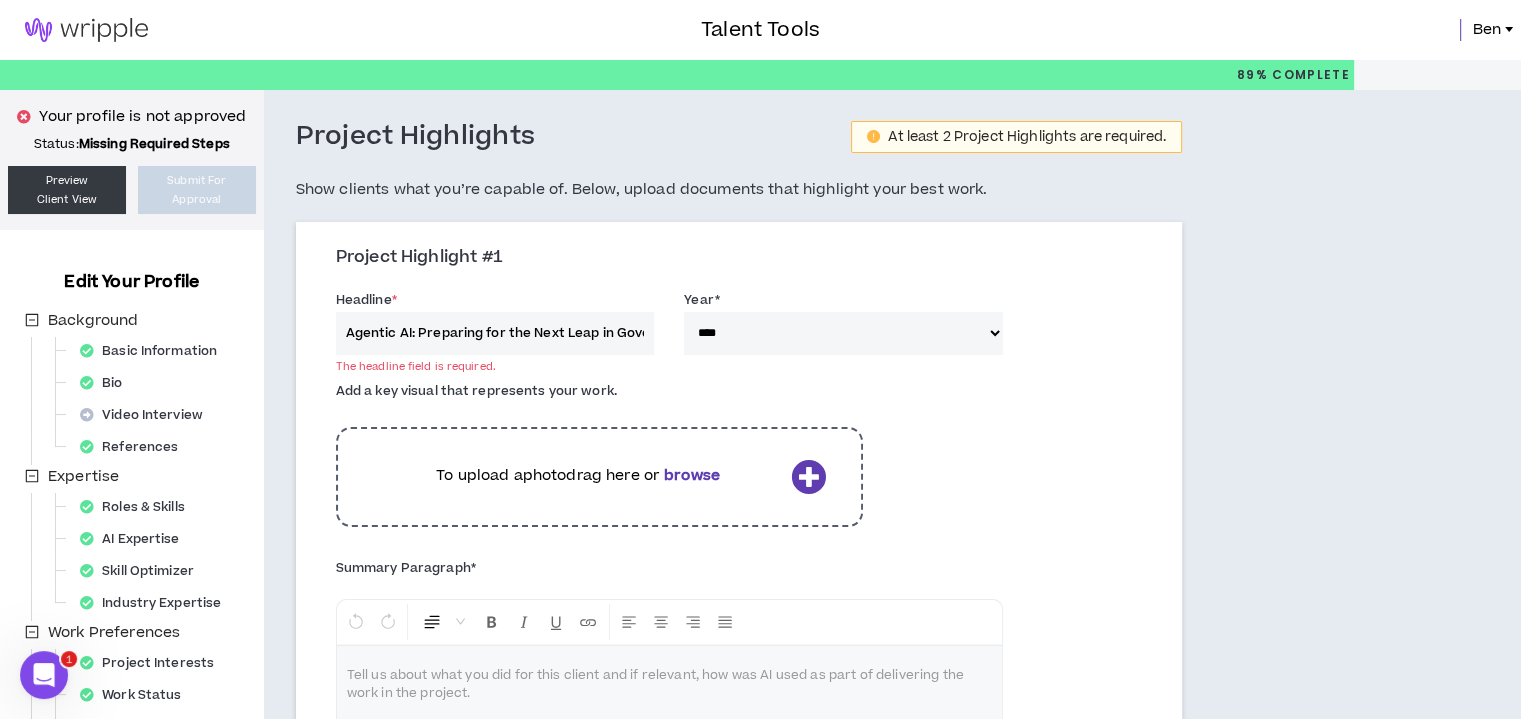 scroll, scrollTop: 0, scrollLeft: 121, axis: horizontal 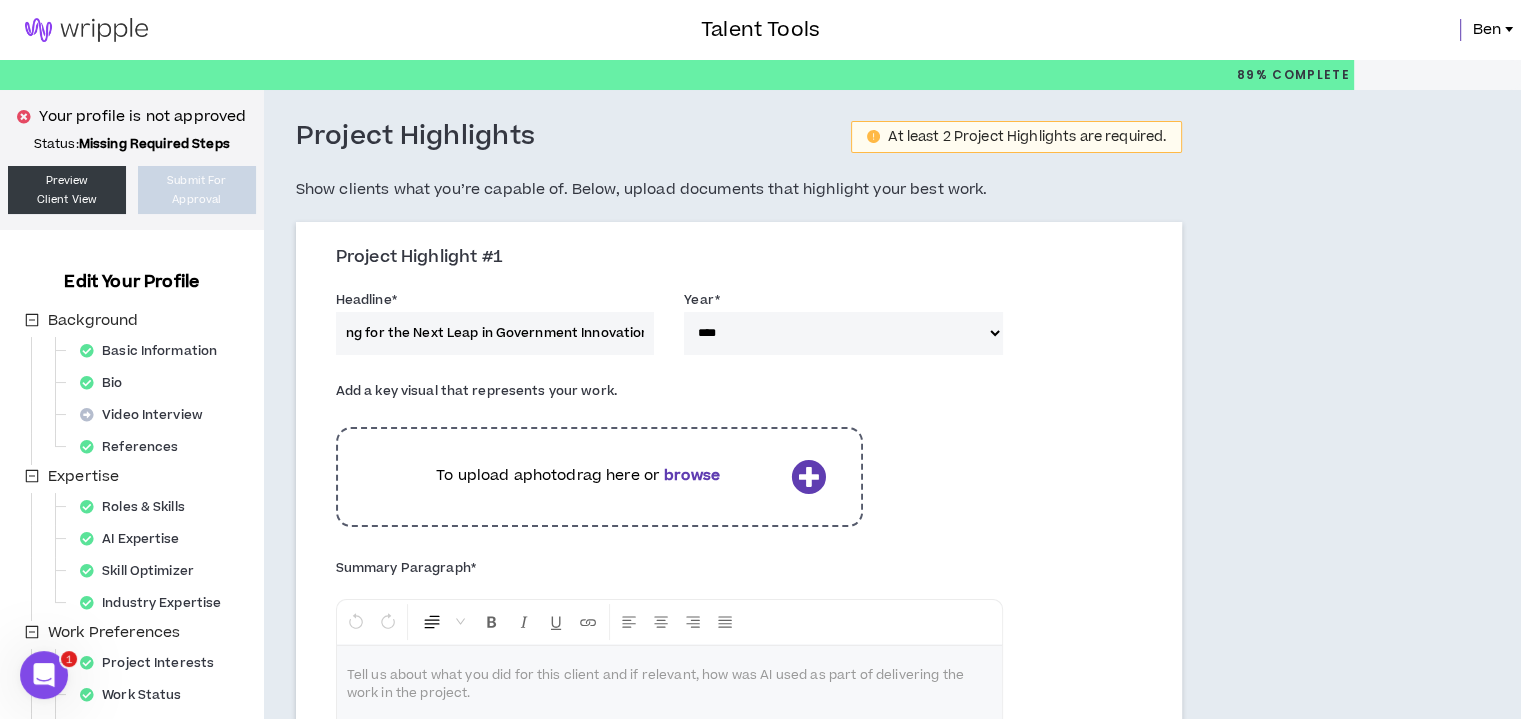 click on "Agentic AI: Preparing for the Next Leap in Government Innovation" at bounding box center [495, 333] 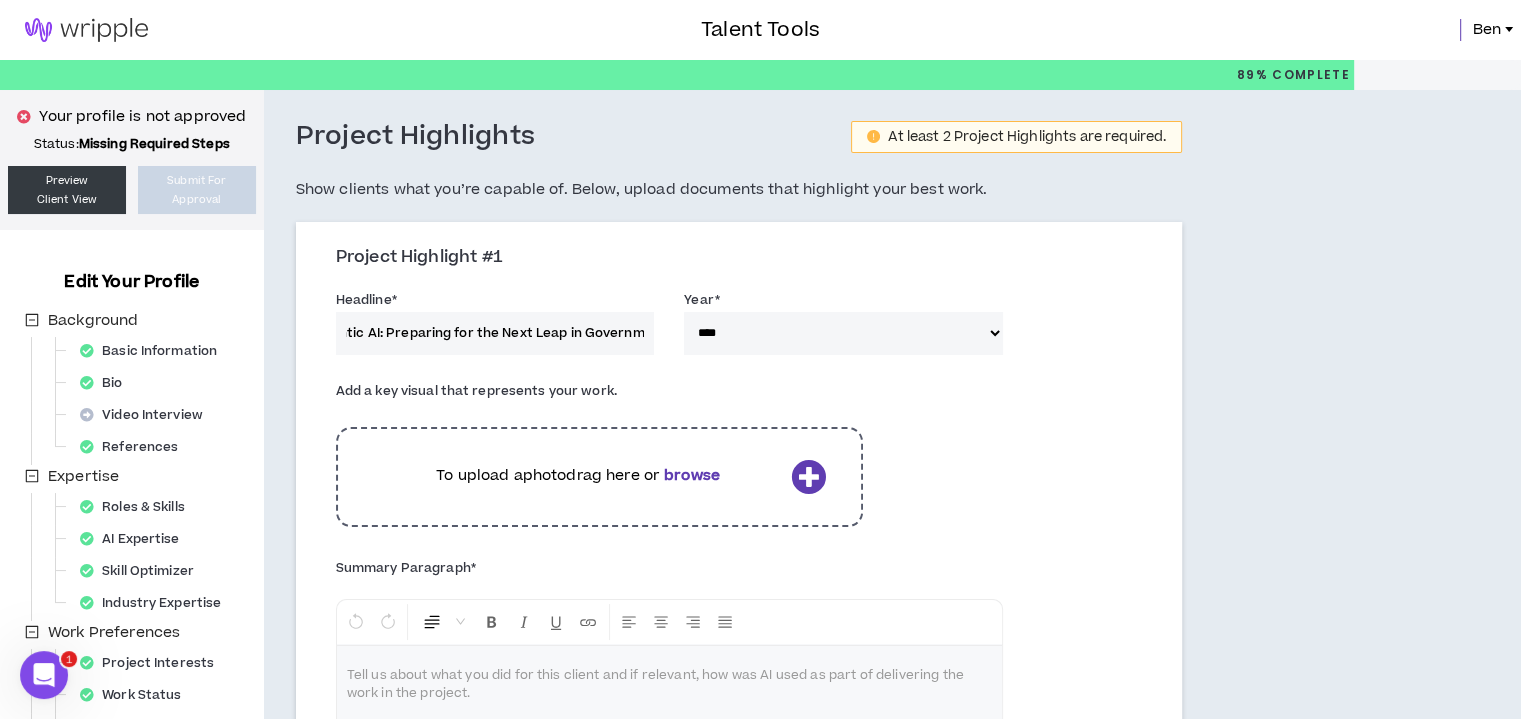 scroll, scrollTop: 0, scrollLeft: 0, axis: both 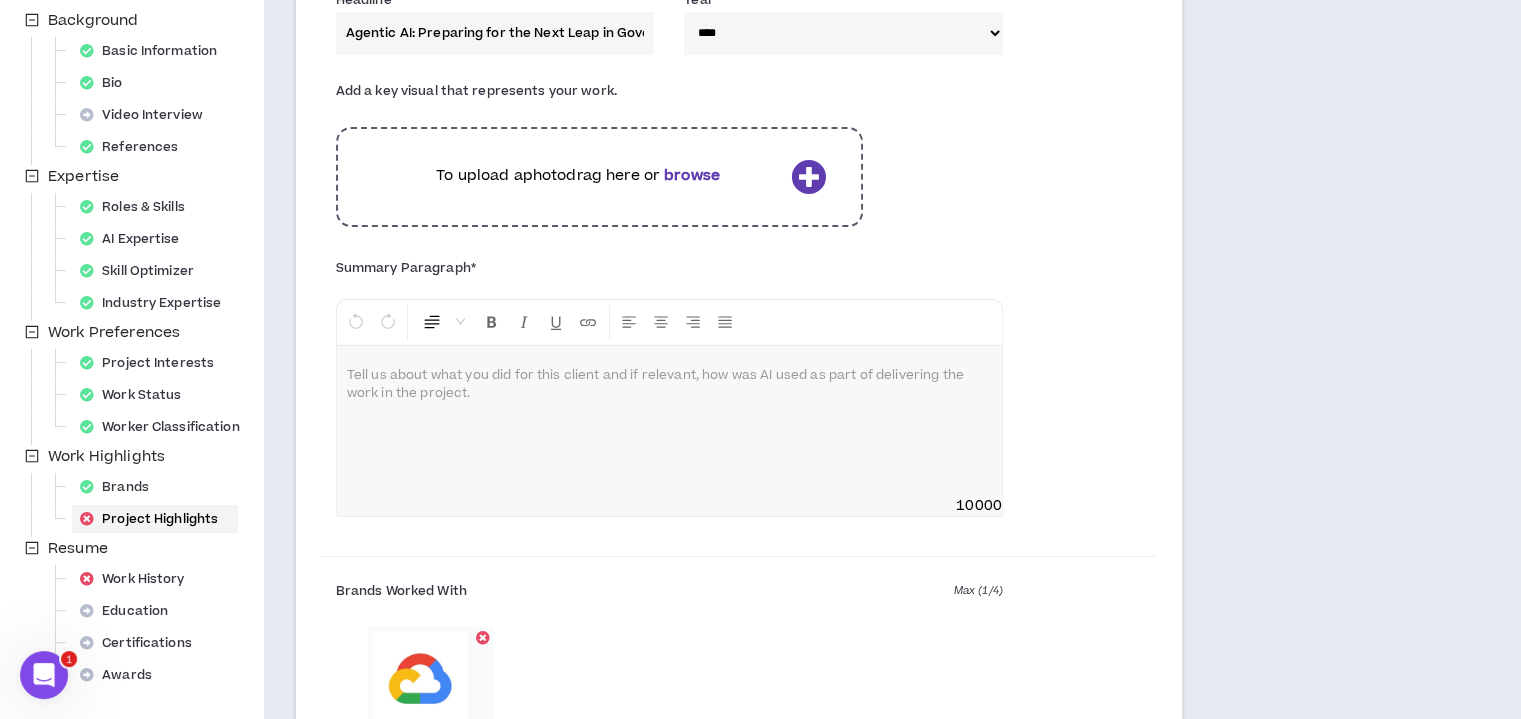 type on "Agentic AI: Preparing for the Next Leap in Government Innovation" 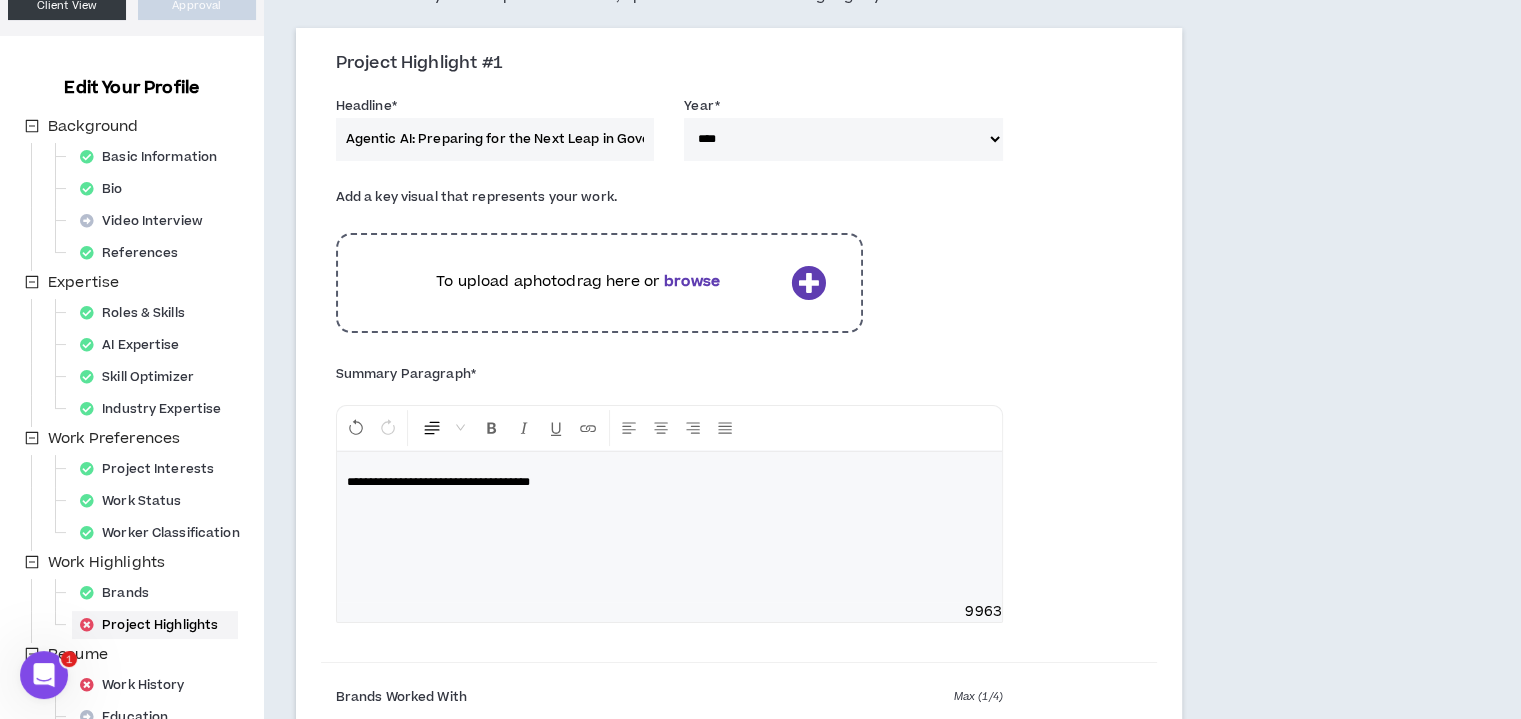 scroll, scrollTop: 100, scrollLeft: 0, axis: vertical 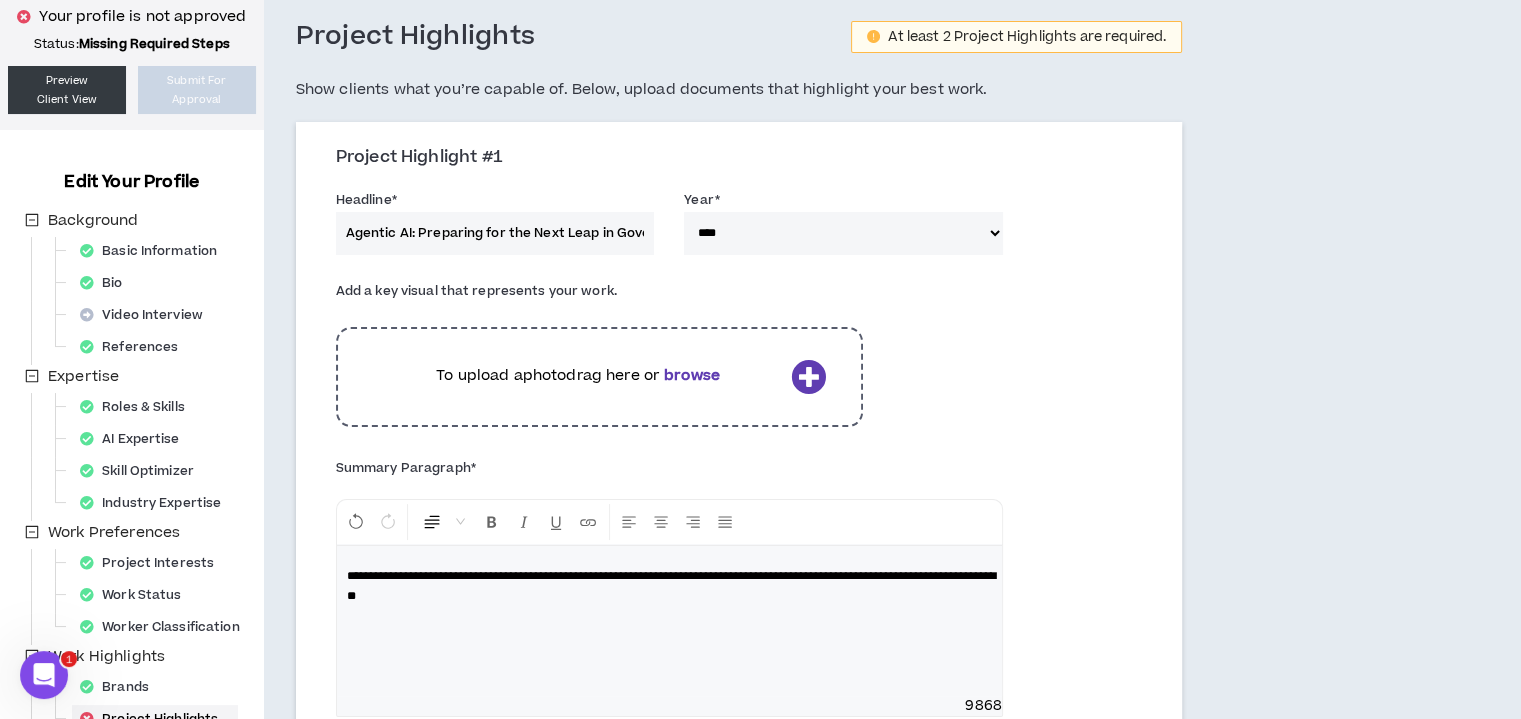 click on "**********" at bounding box center [671, 586] 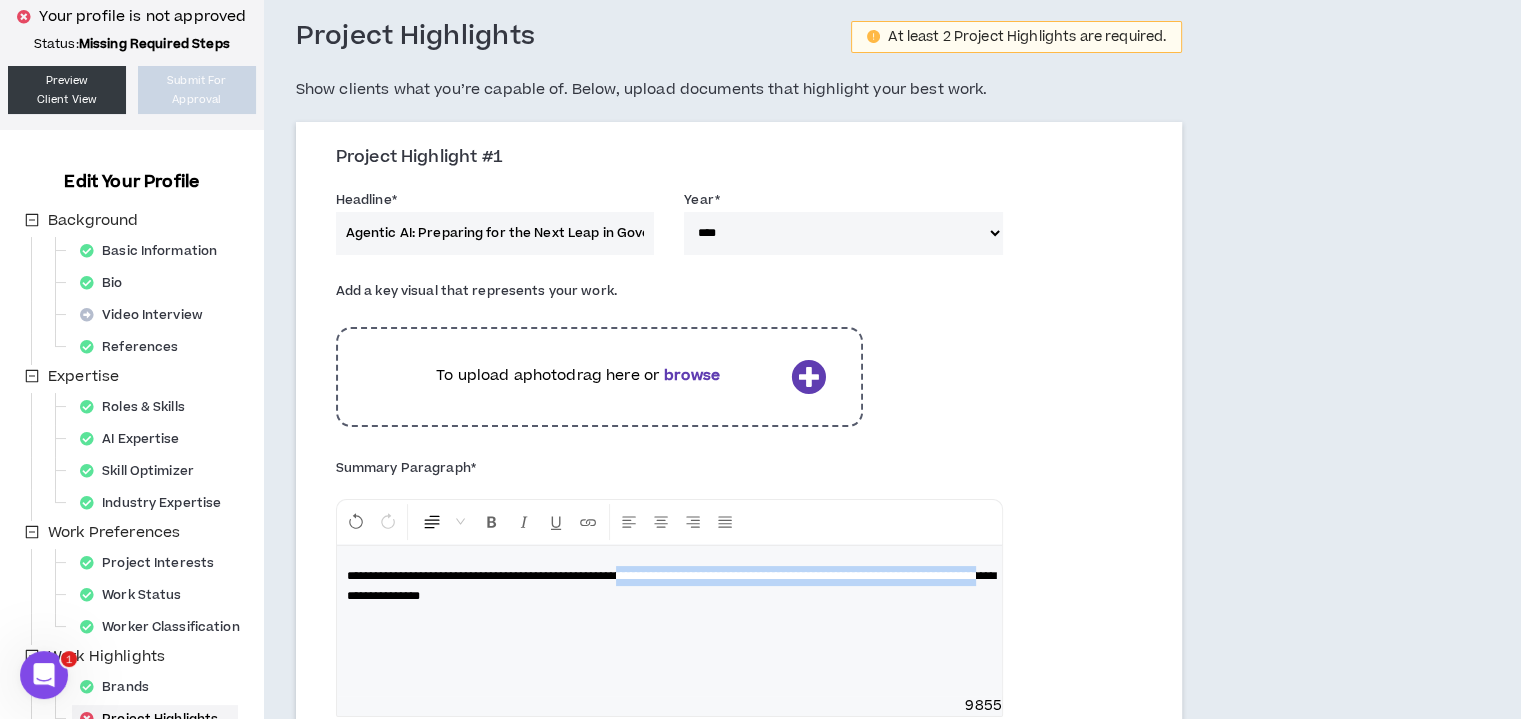 drag, startPoint x: 708, startPoint y: 584, endPoint x: 576, endPoint y: 593, distance: 132.30646 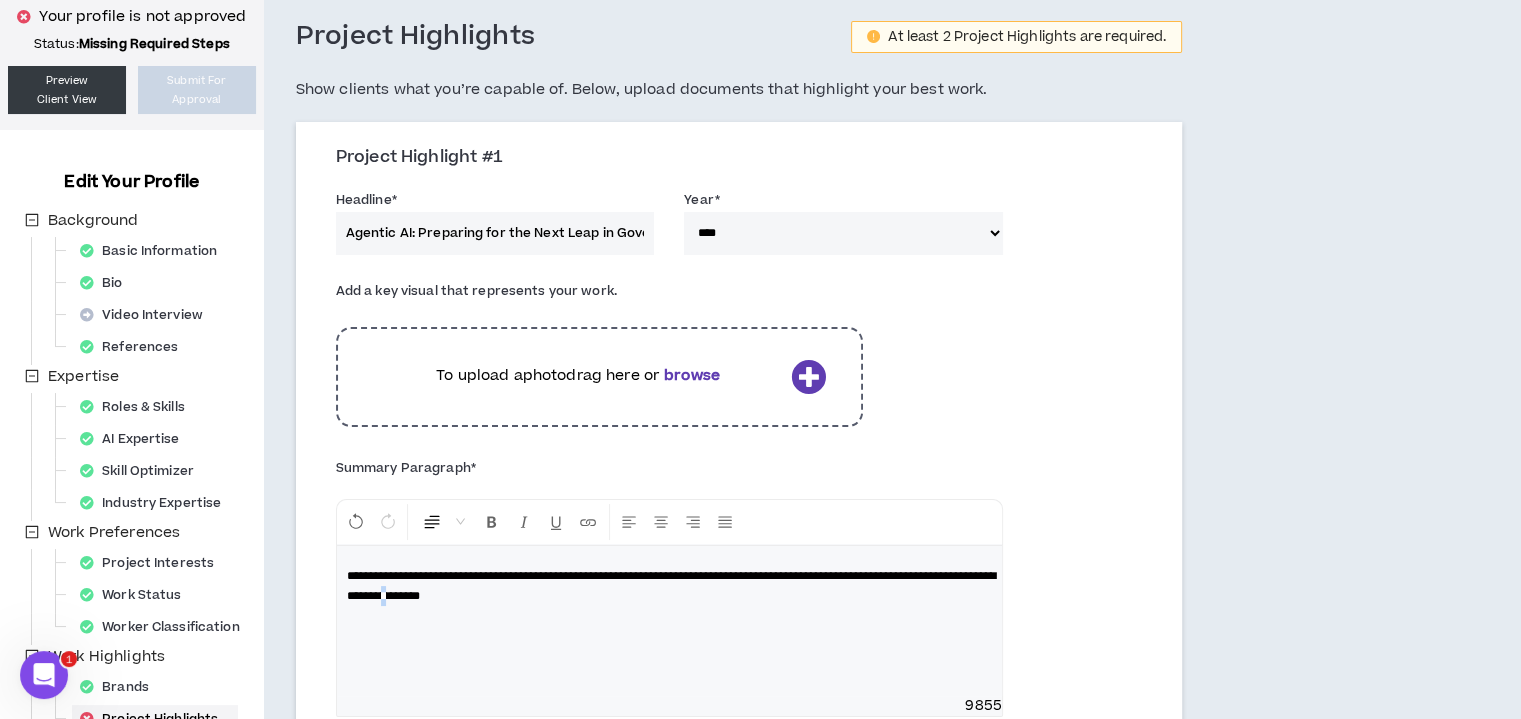 drag, startPoint x: 653, startPoint y: 606, endPoint x: 679, endPoint y: 601, distance: 26.476404 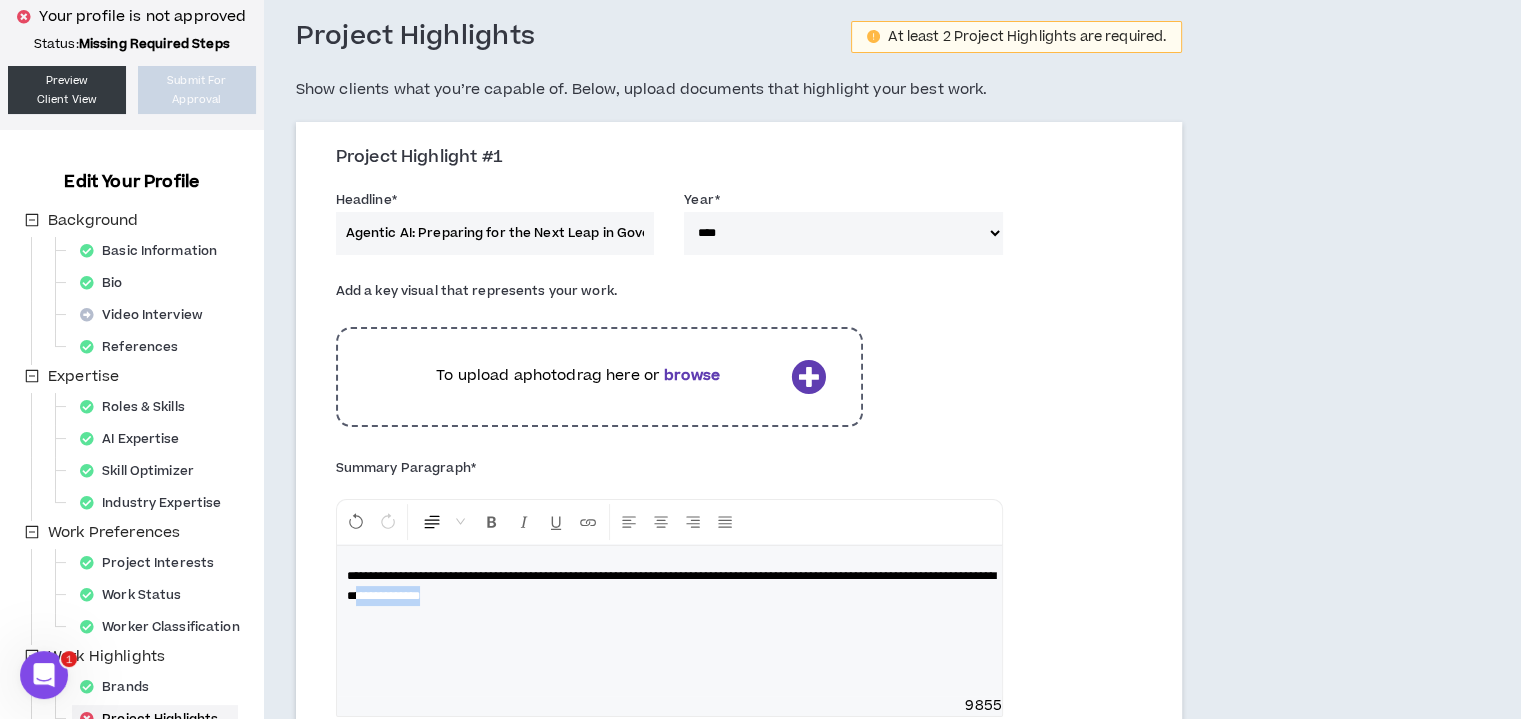 drag, startPoint x: 704, startPoint y: 598, endPoint x: 611, endPoint y: 613, distance: 94.20191 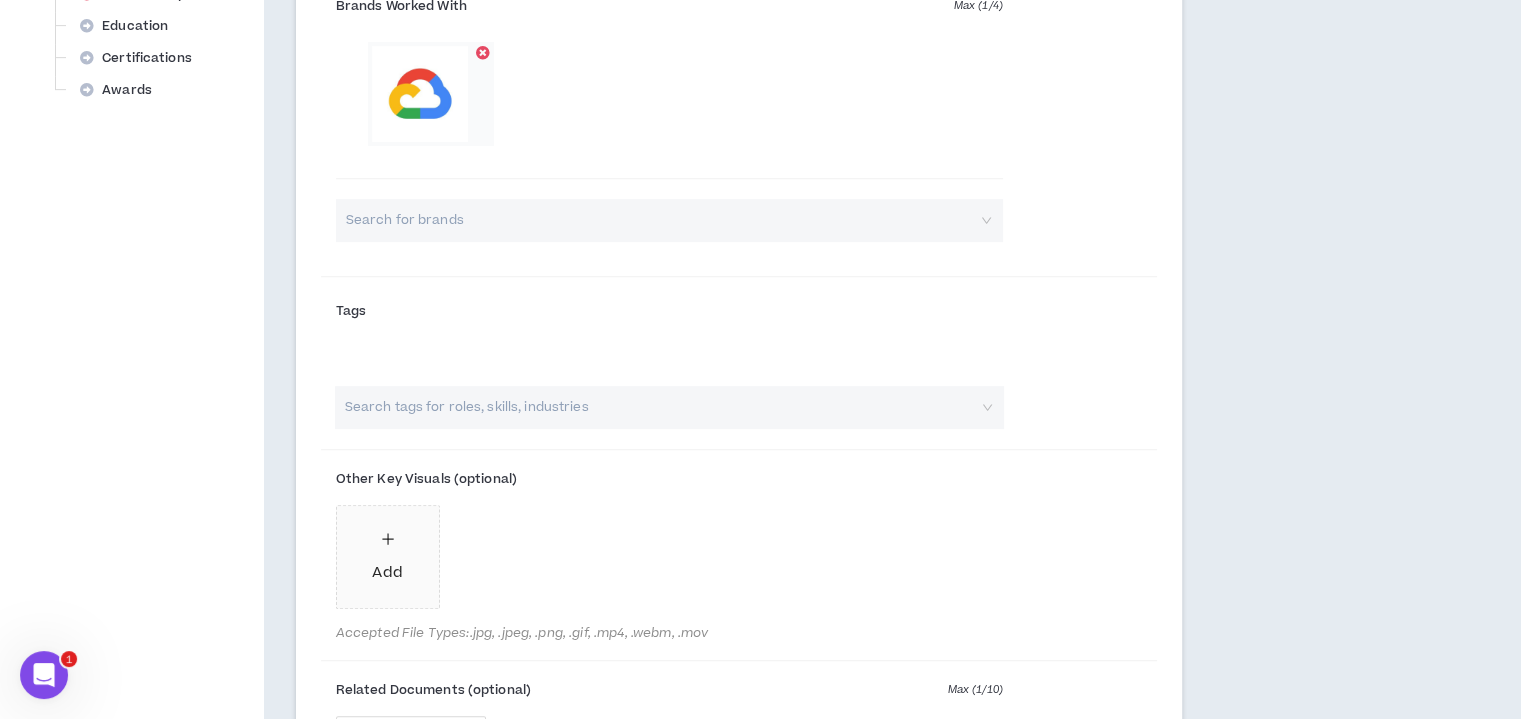 scroll, scrollTop: 1000, scrollLeft: 0, axis: vertical 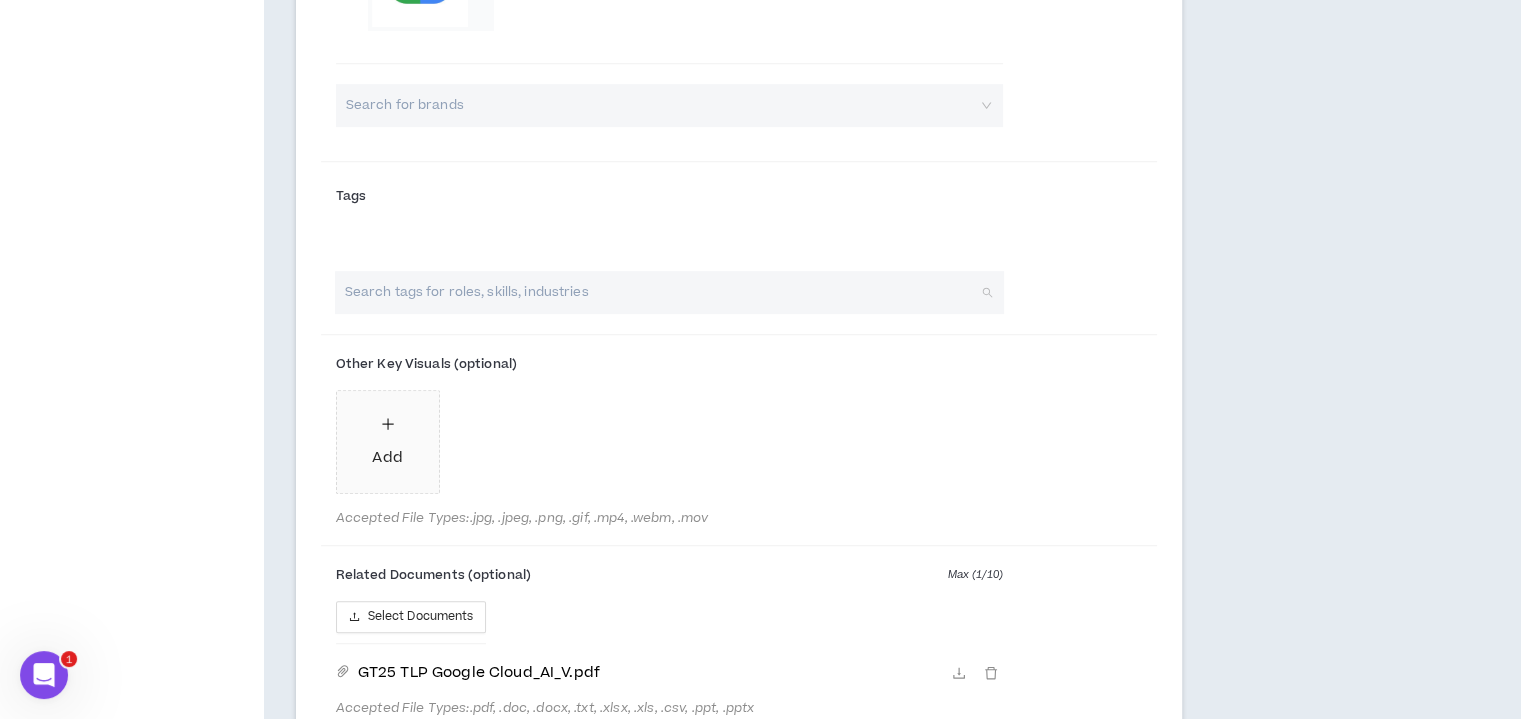 click at bounding box center (659, 292) 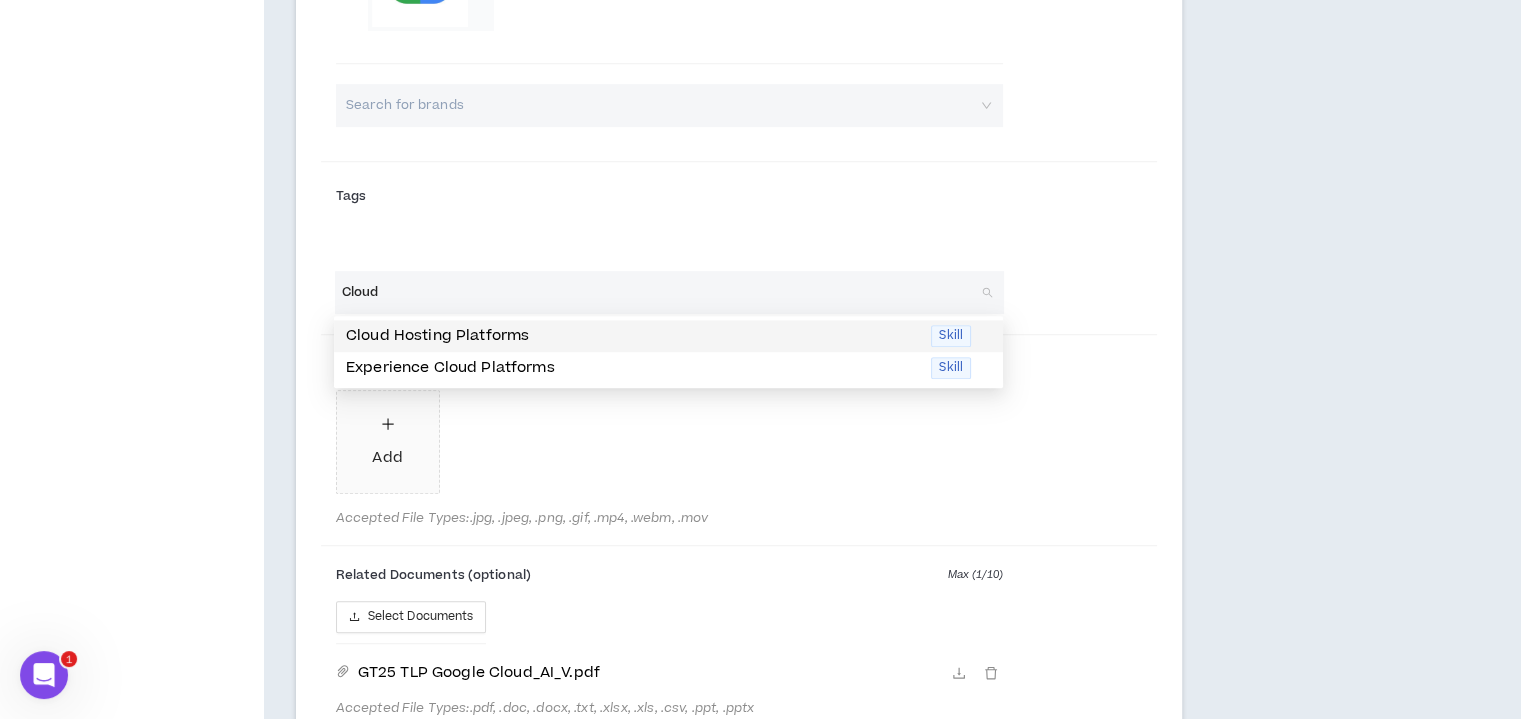click on "Cloud Hosting Platforms" at bounding box center (632, 336) 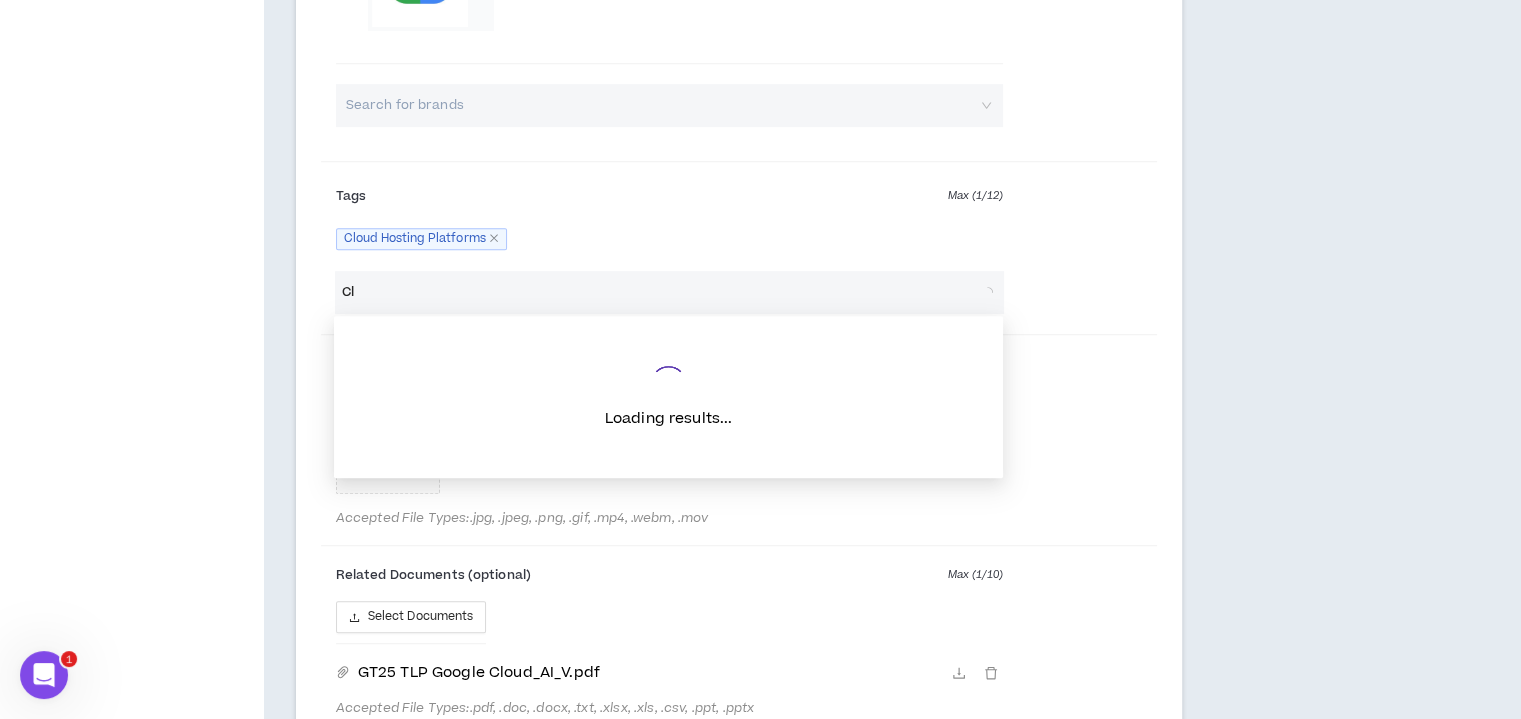 type on "C" 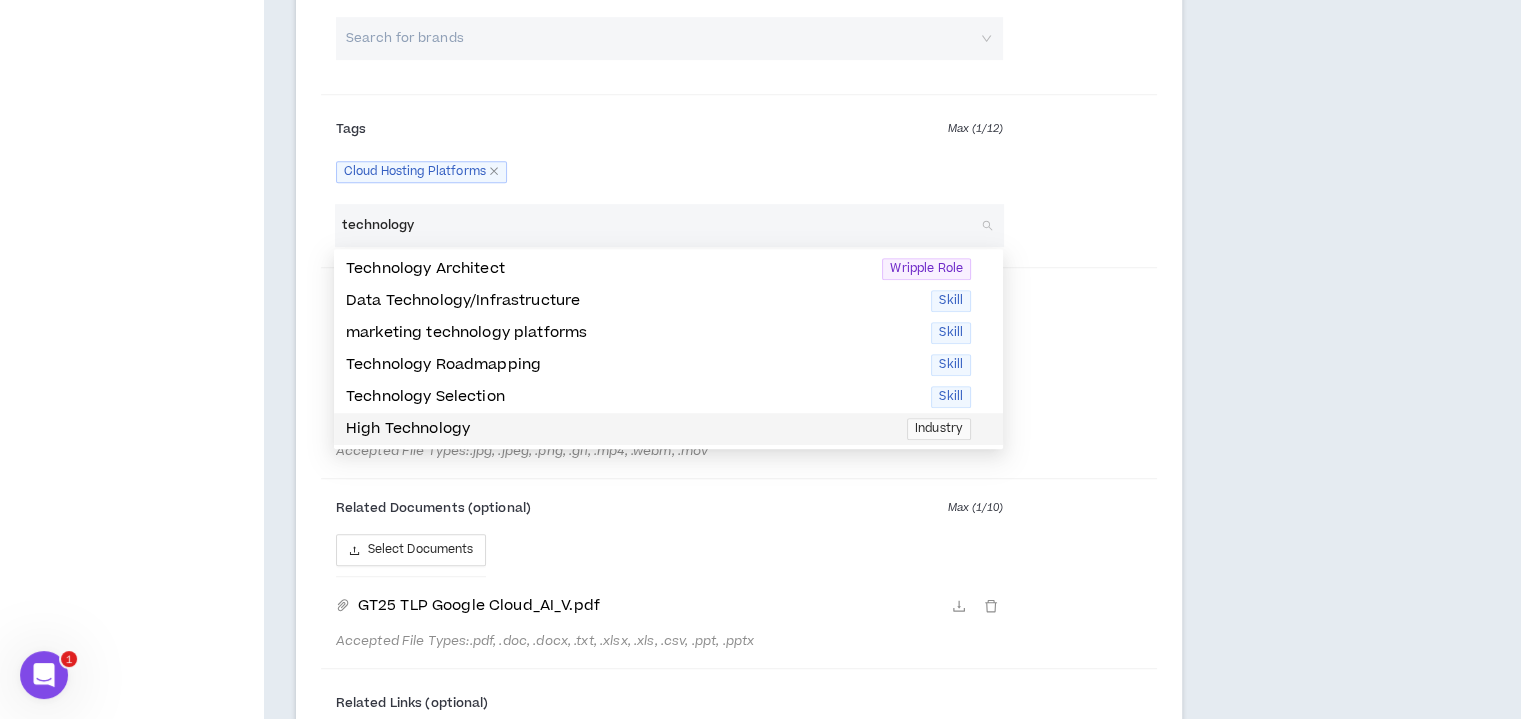scroll, scrollTop: 1100, scrollLeft: 0, axis: vertical 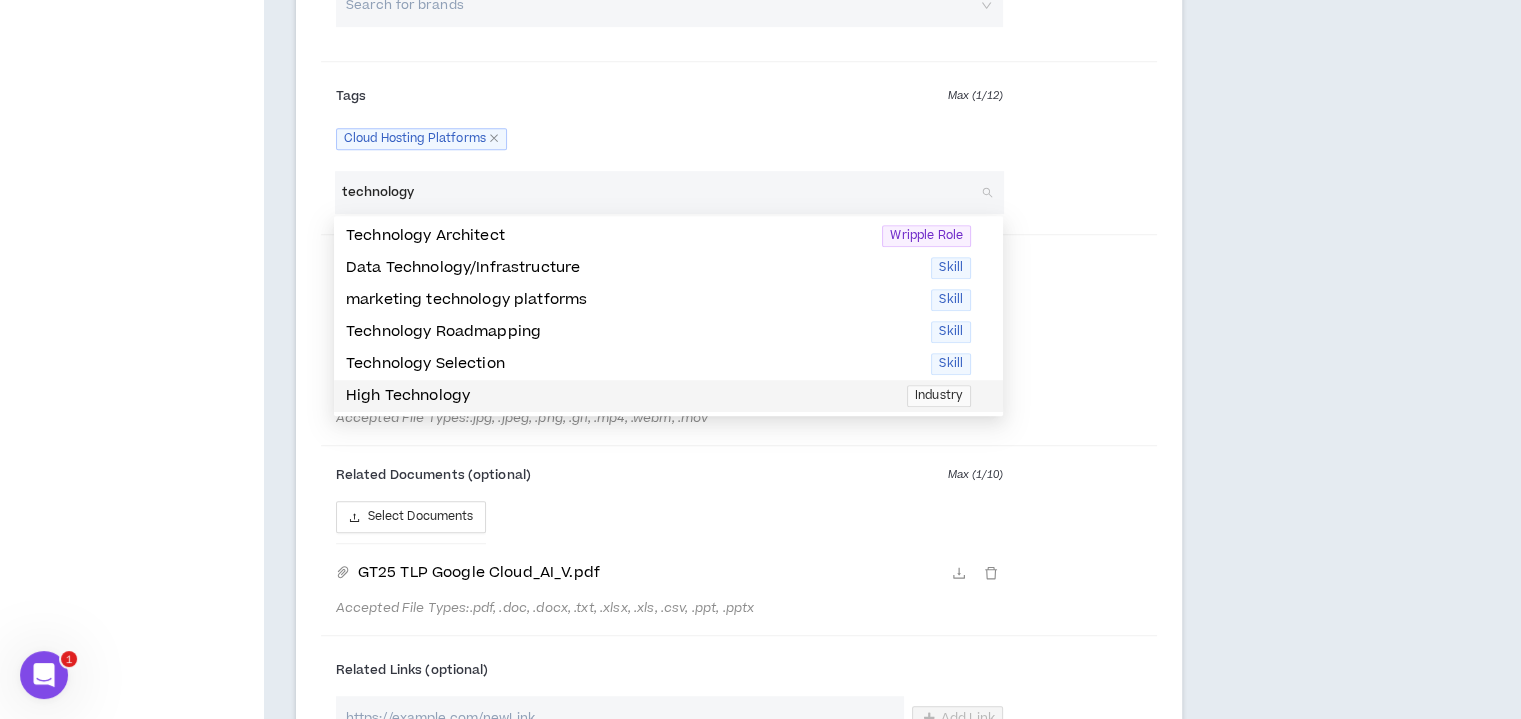 click on "High Technology" at bounding box center (620, 396) 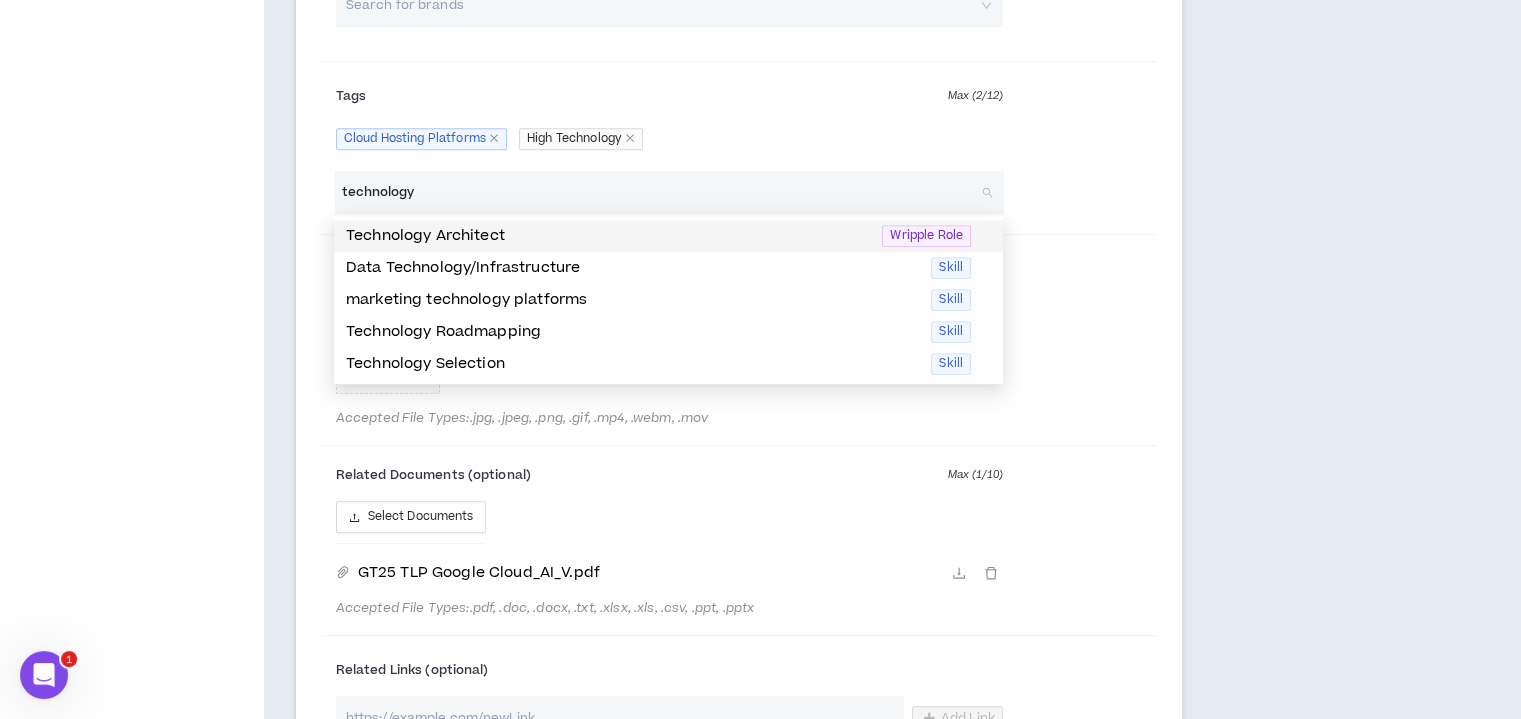 click on "technology" at bounding box center (659, 192) 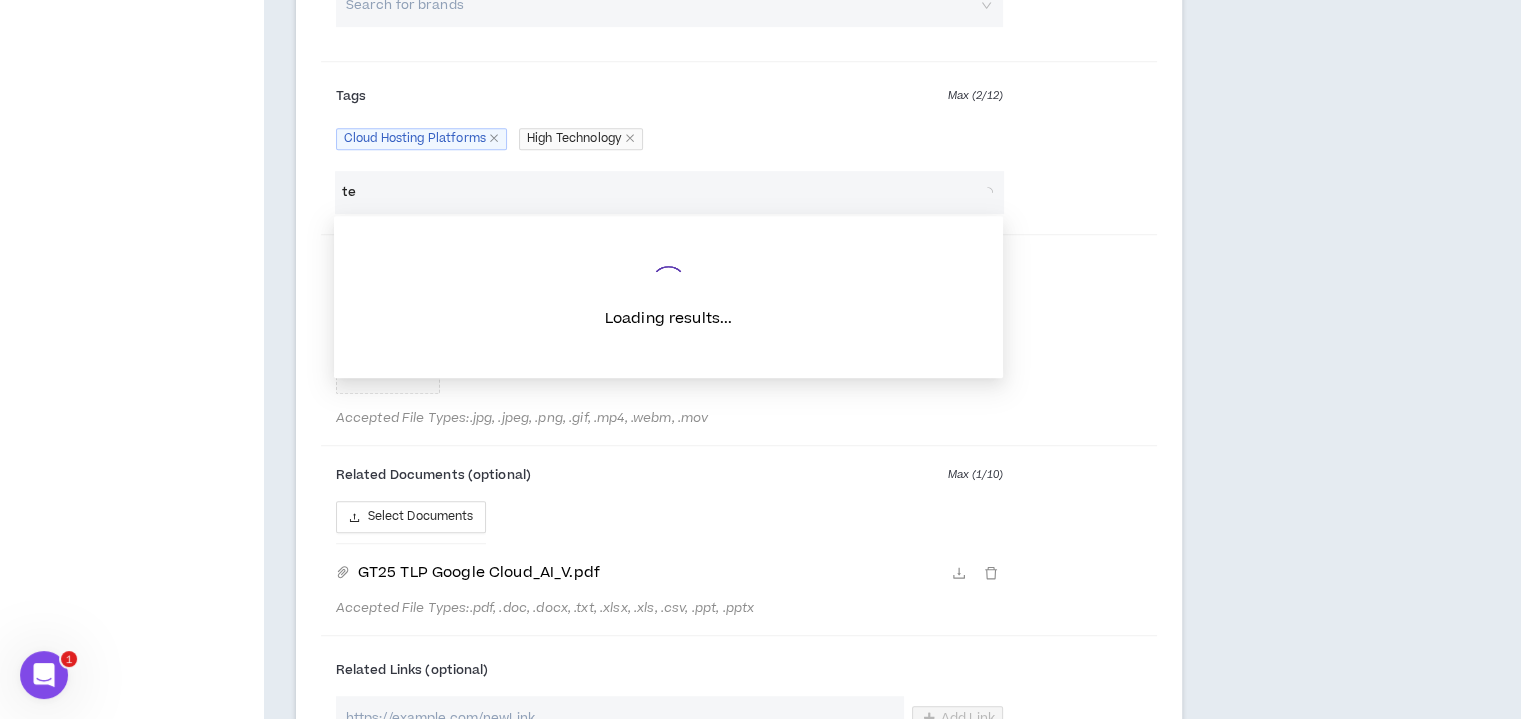 type on "t" 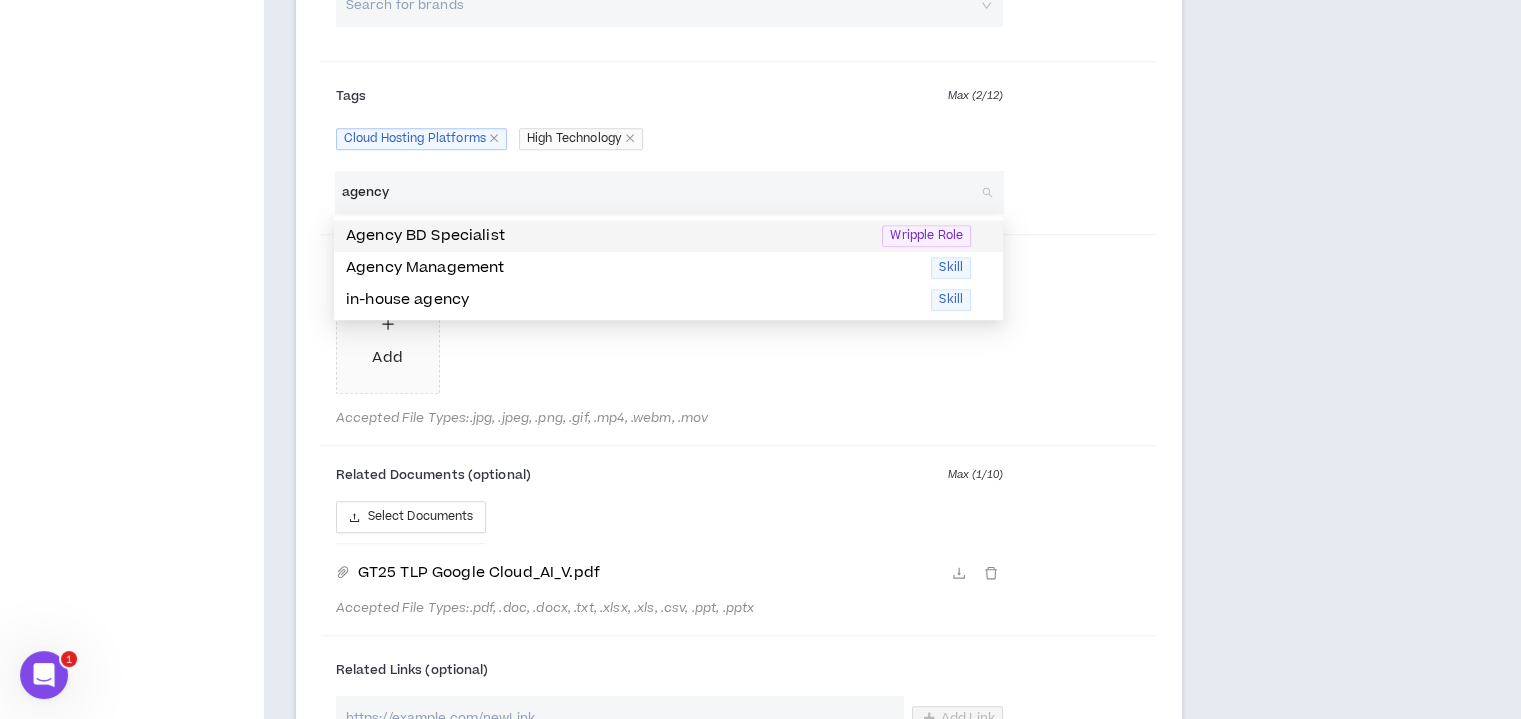click on "agency" at bounding box center (659, 192) 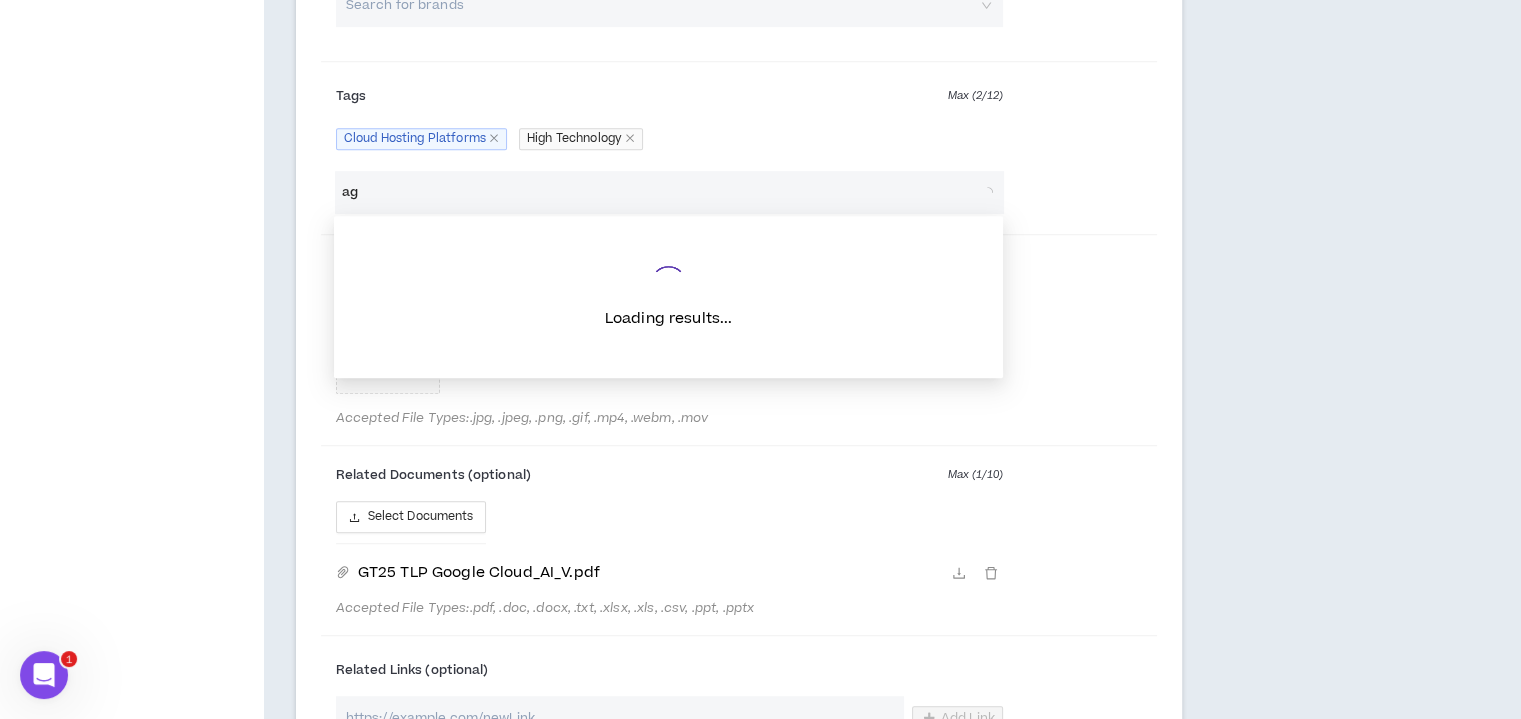 type on "a" 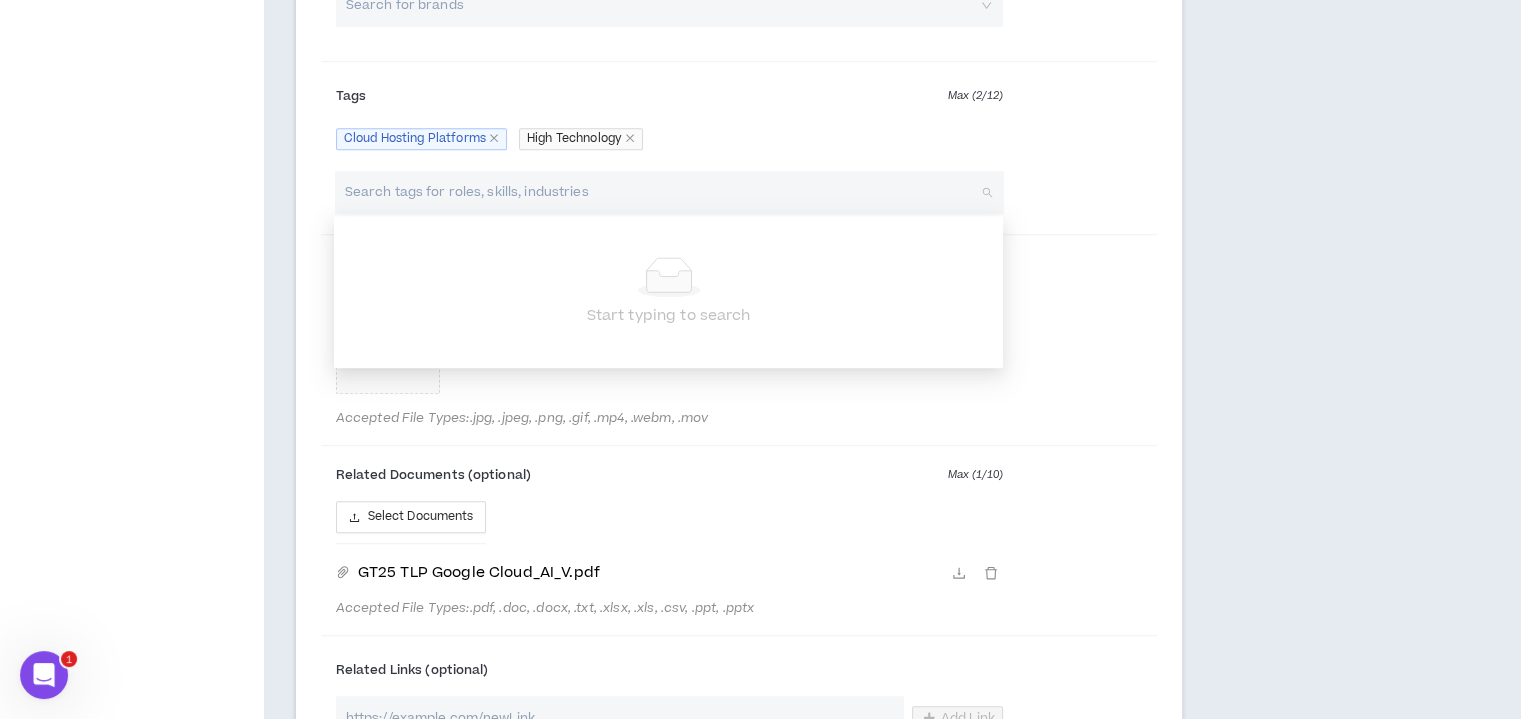 click on "Search tags for roles, skills, industries" at bounding box center [739, 200] 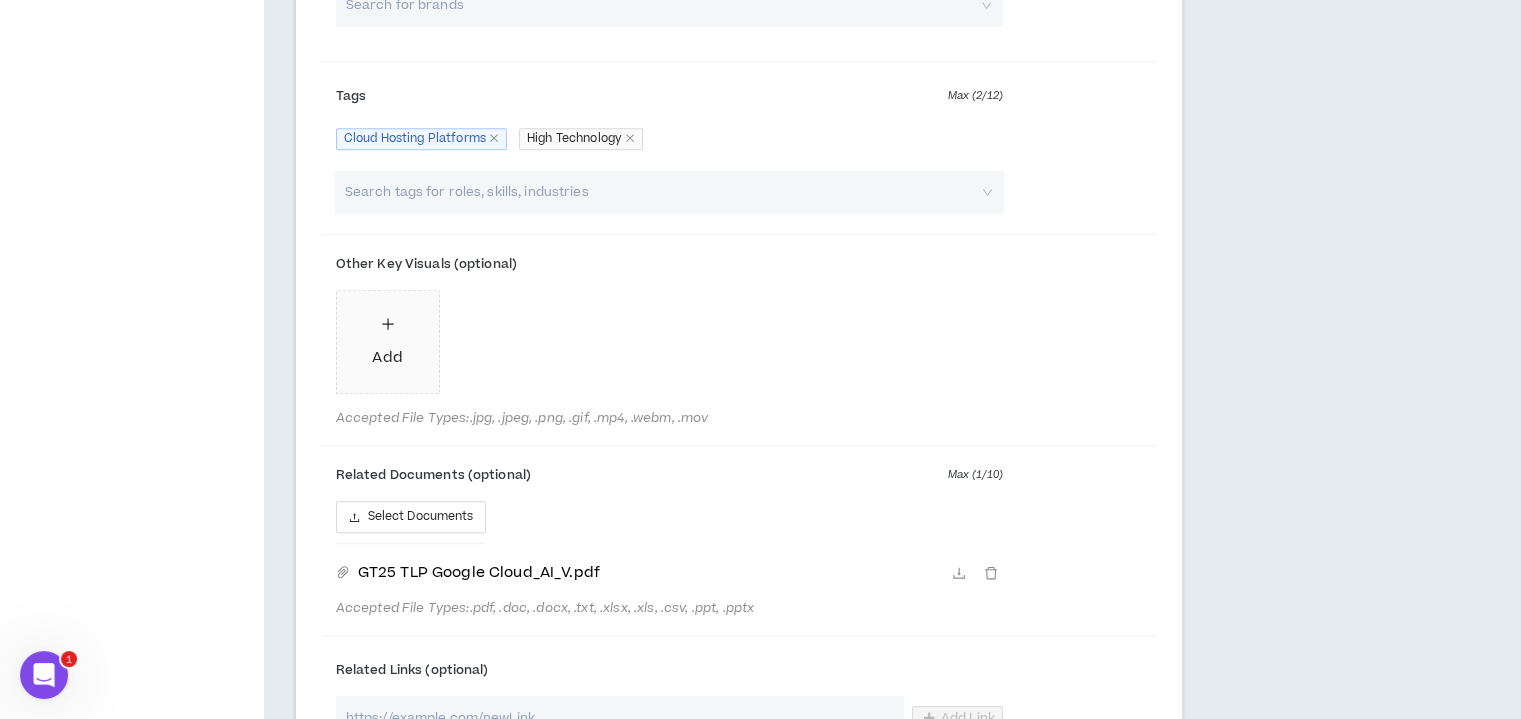 click at bounding box center (659, 192) 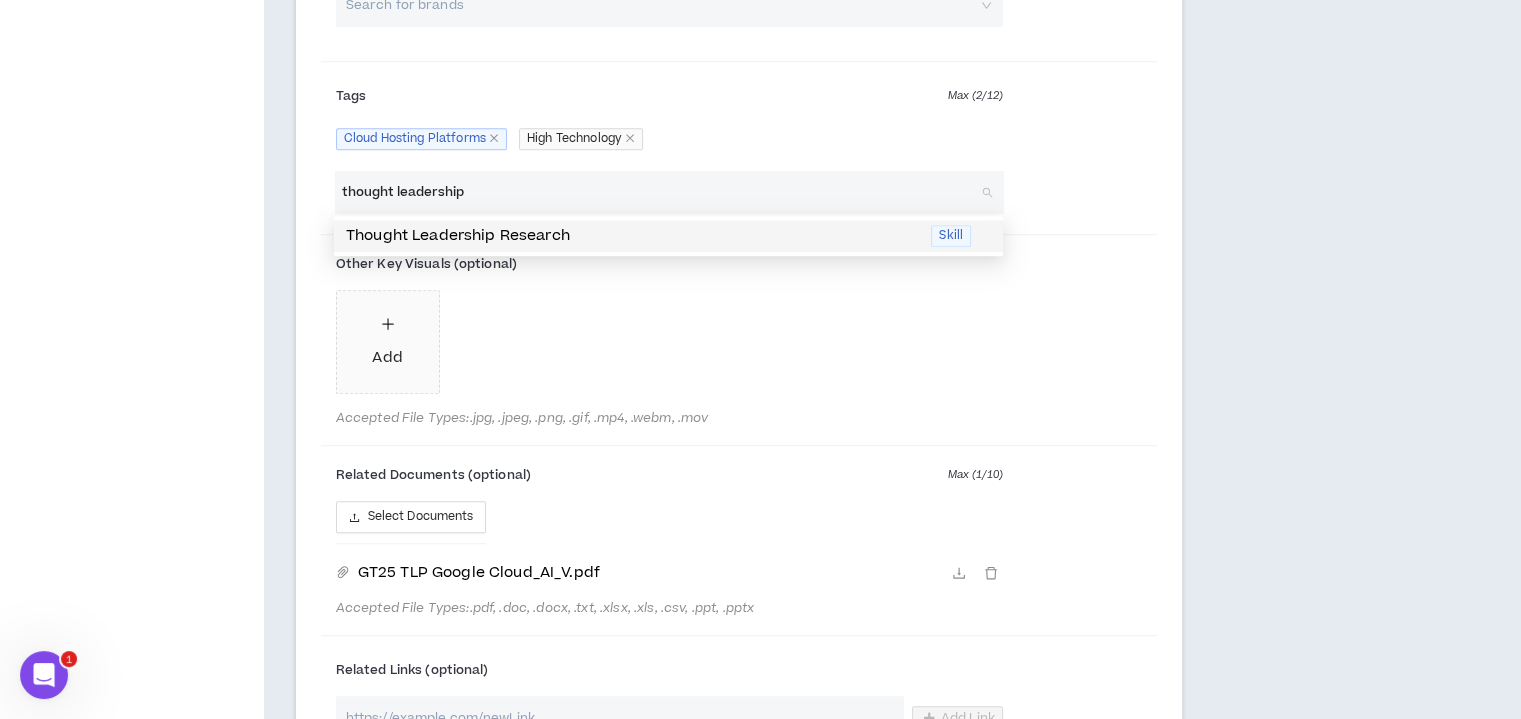 click on "Thought Leadership Research" at bounding box center (632, 236) 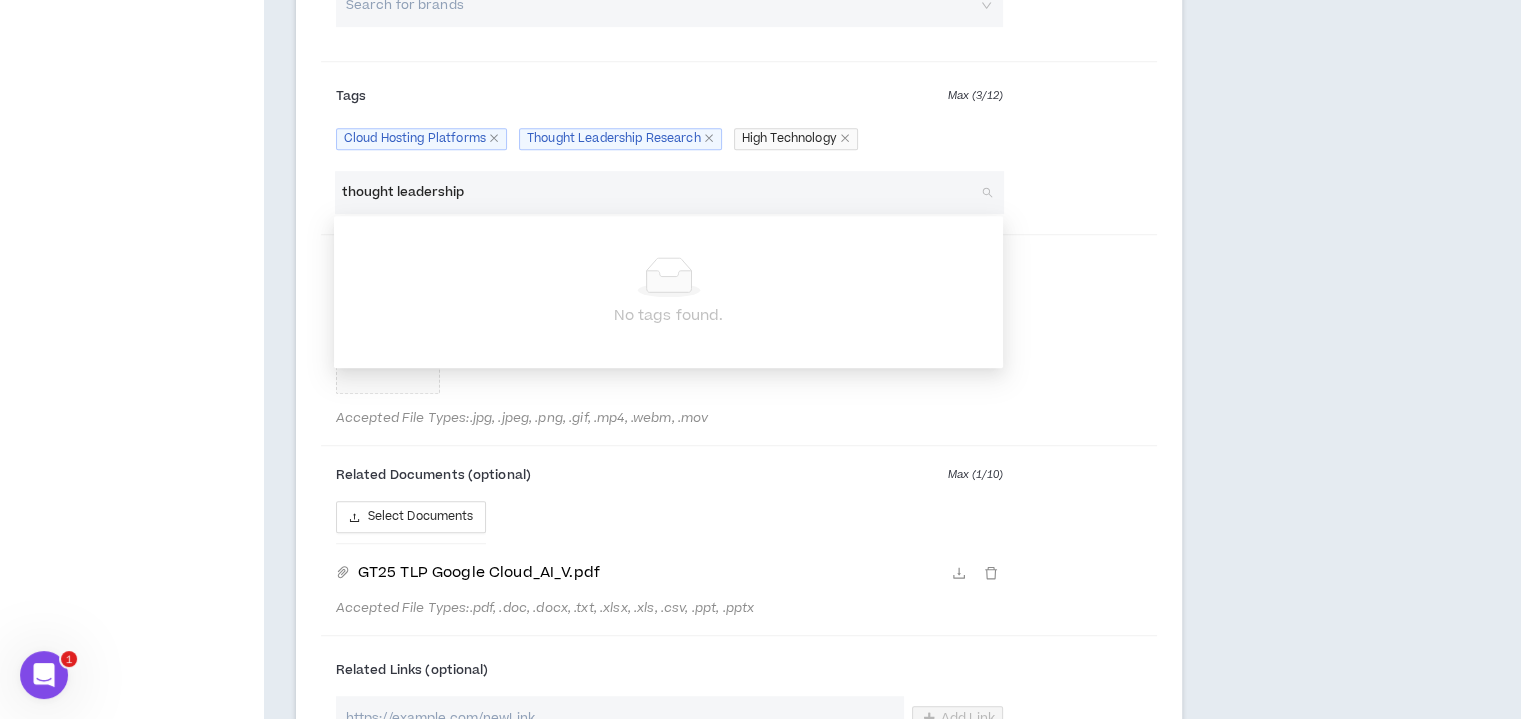 click on "thought leadership" at bounding box center (659, 192) 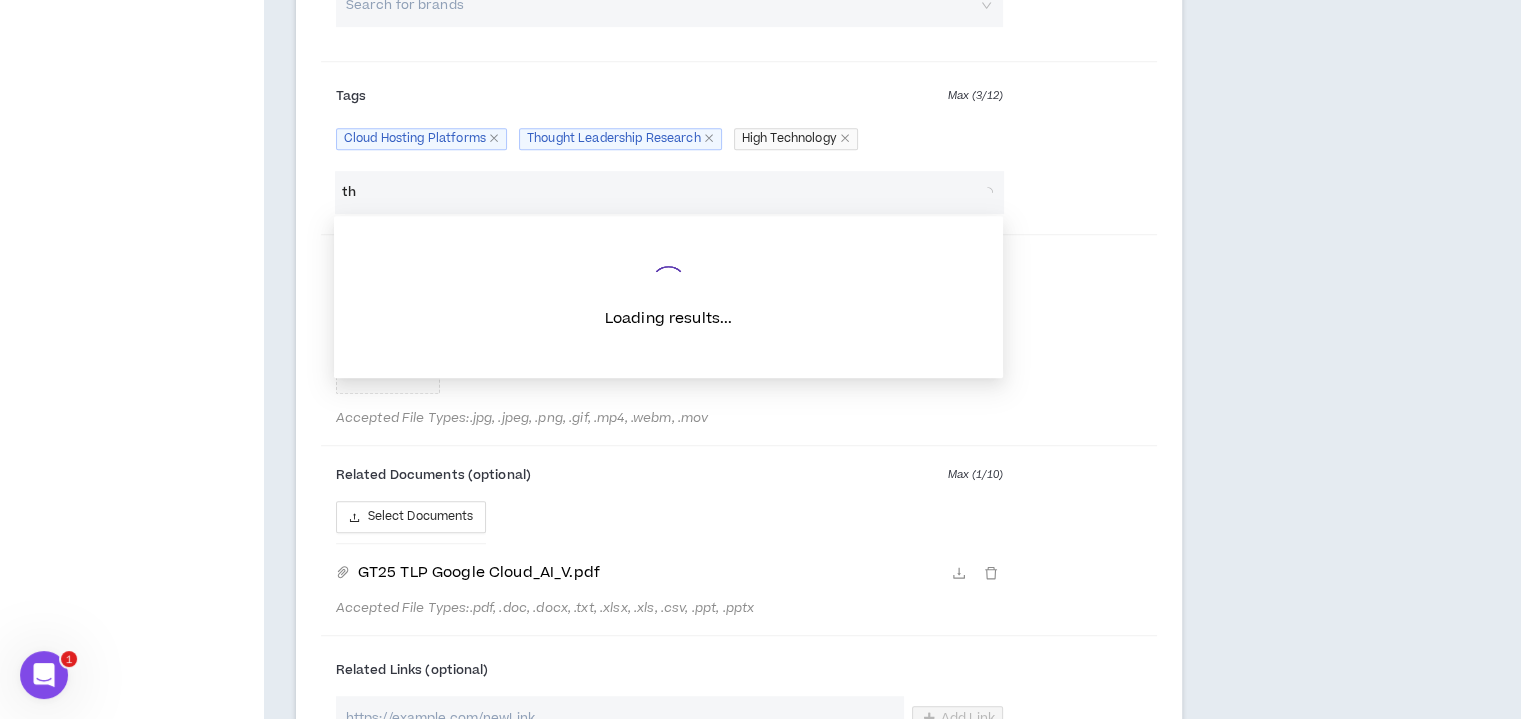 type on "t" 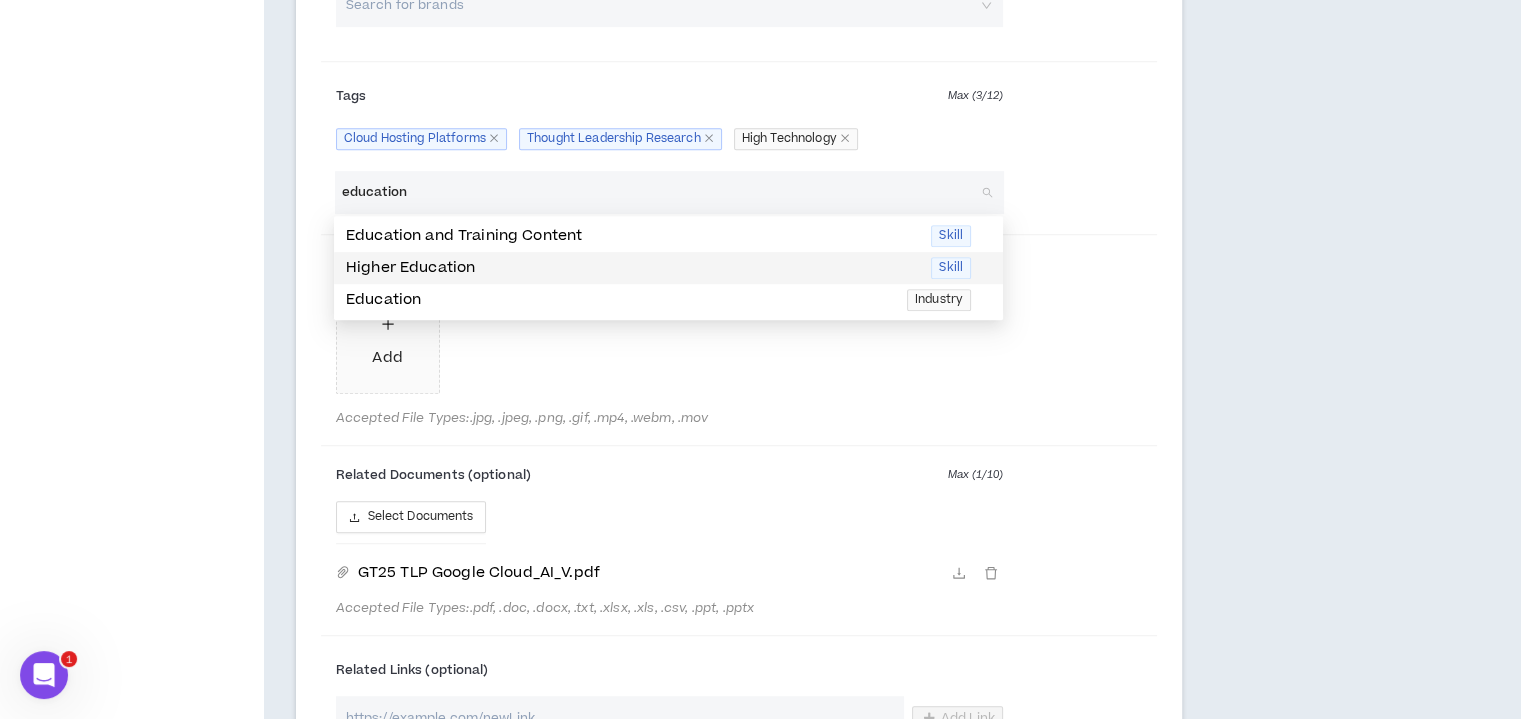 click on "Higher Education" at bounding box center [632, 268] 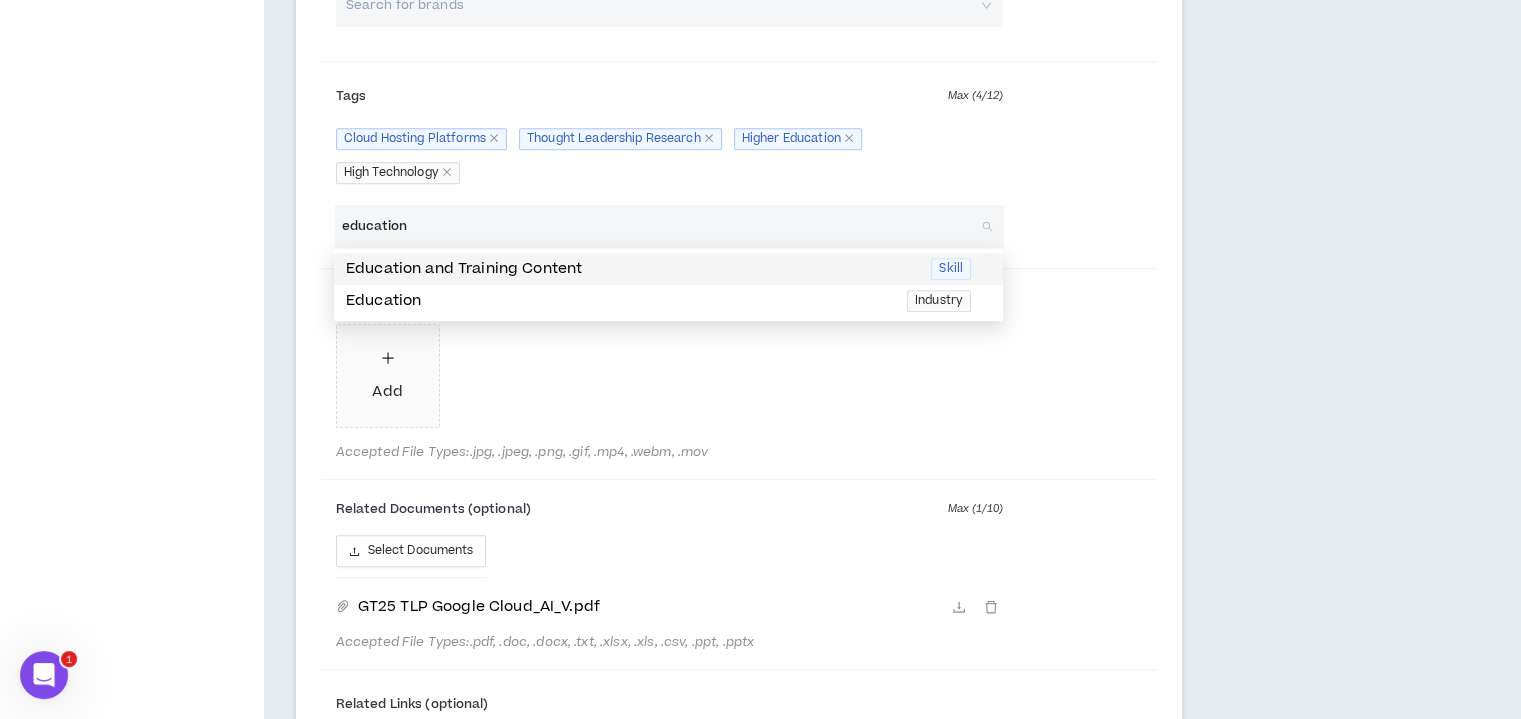 click on "education" at bounding box center (659, 226) 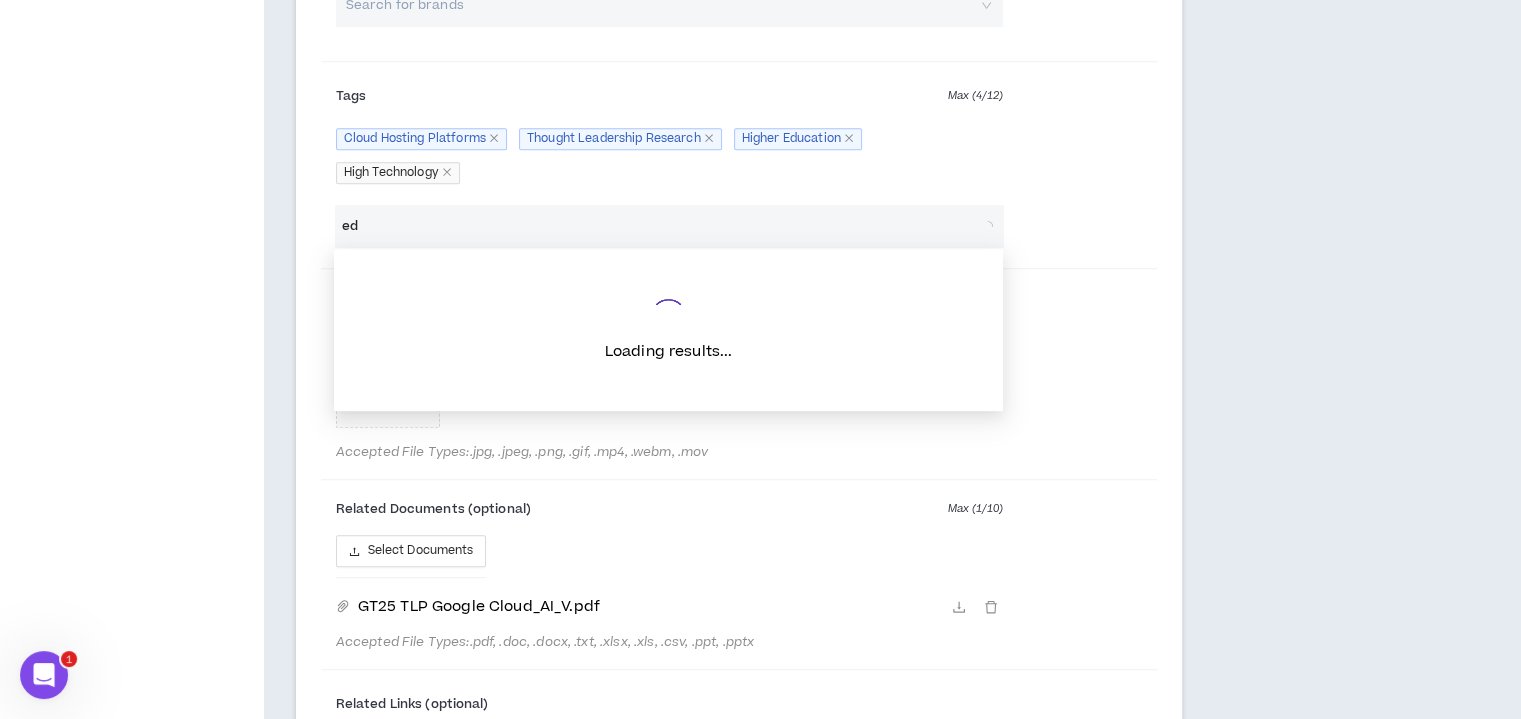type on "e" 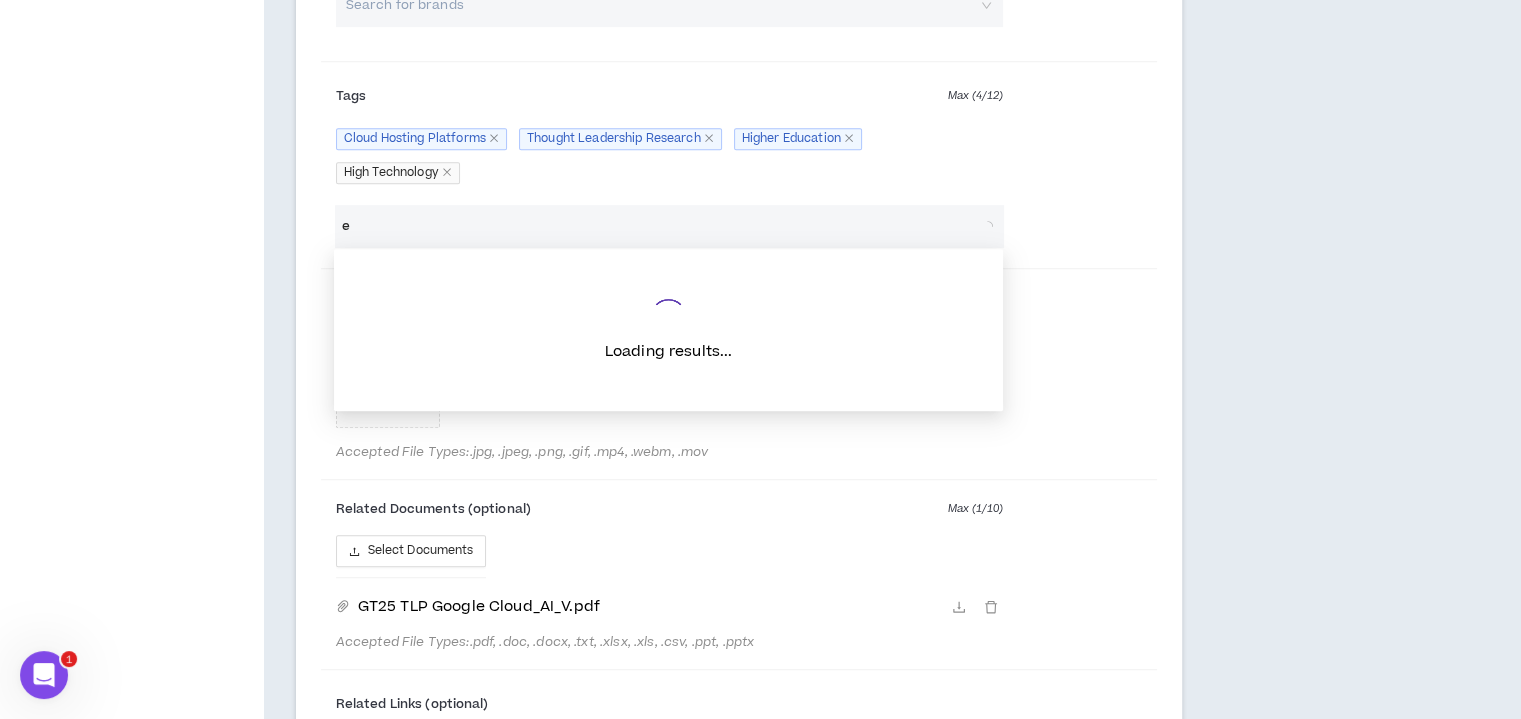 type 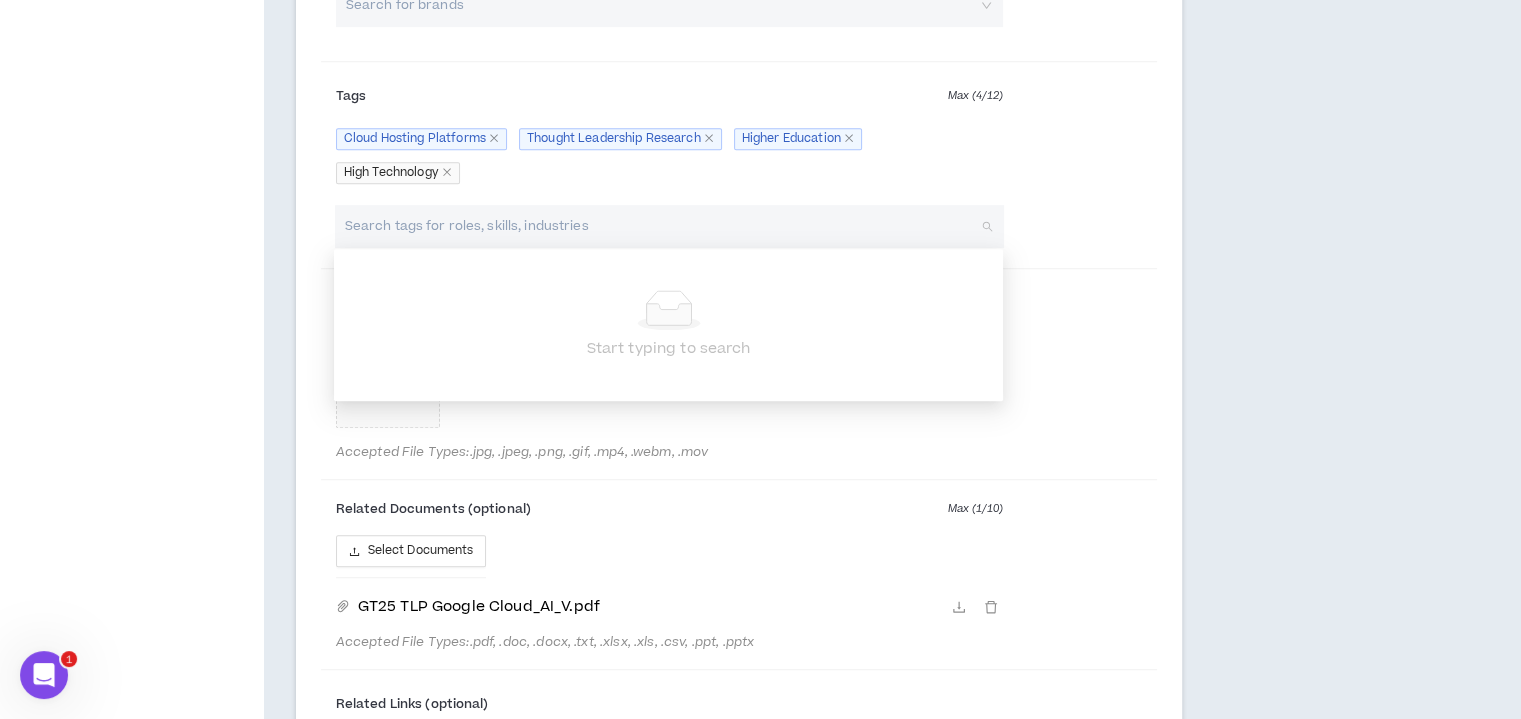 click on "Tags Max ( 4  /  12 ) Google Cloud Cloud Hosting Platforms Thought Leadership Research Higher Education High Technology" at bounding box center (739, 137) 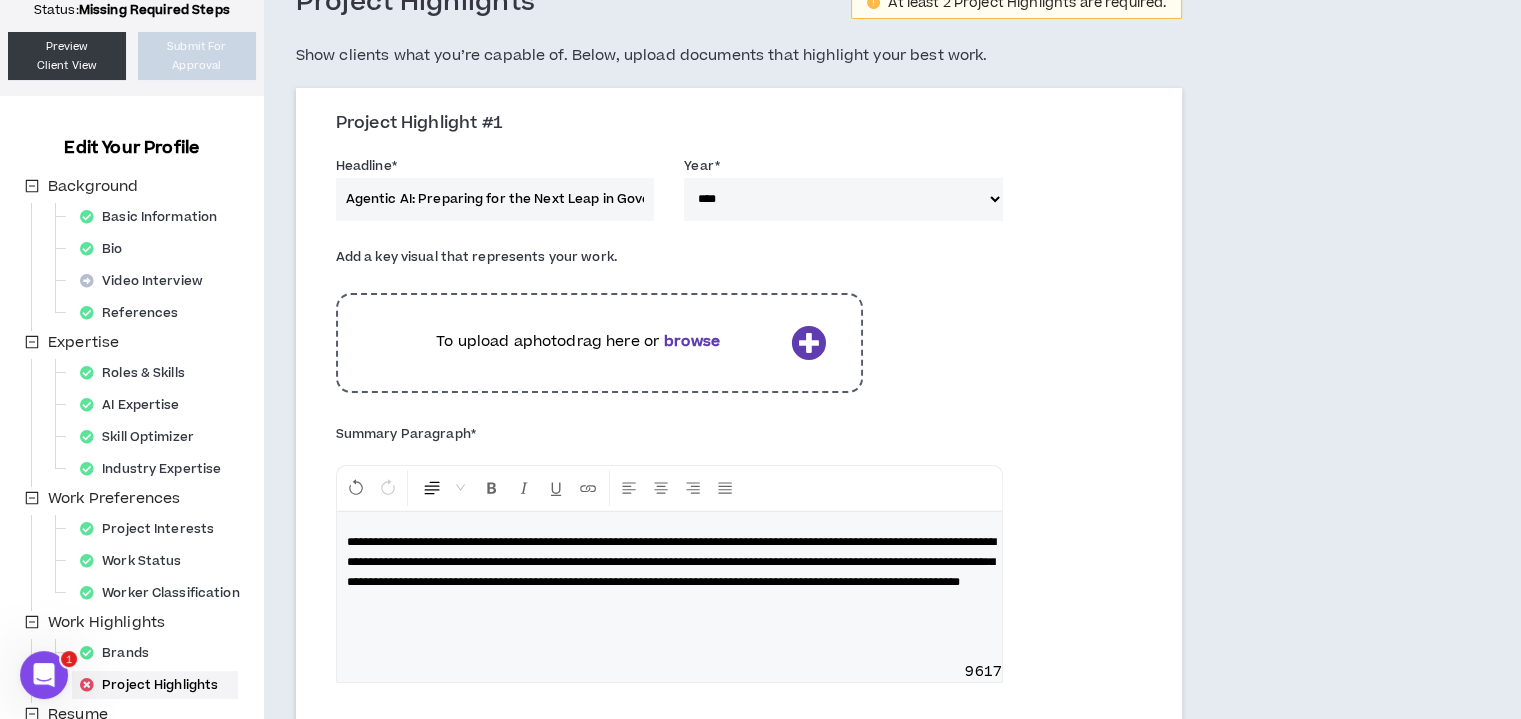 scroll, scrollTop: 100, scrollLeft: 0, axis: vertical 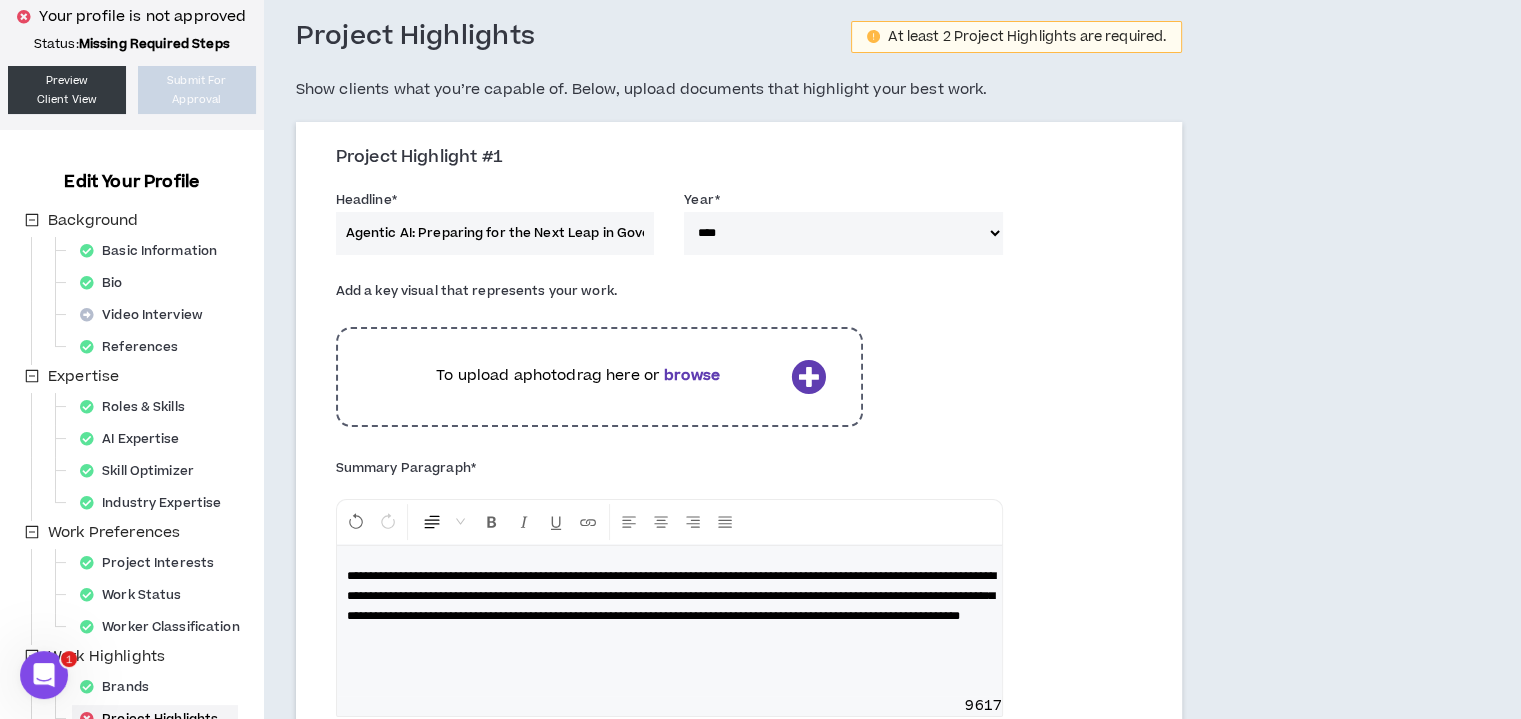 click at bounding box center (808, 376) 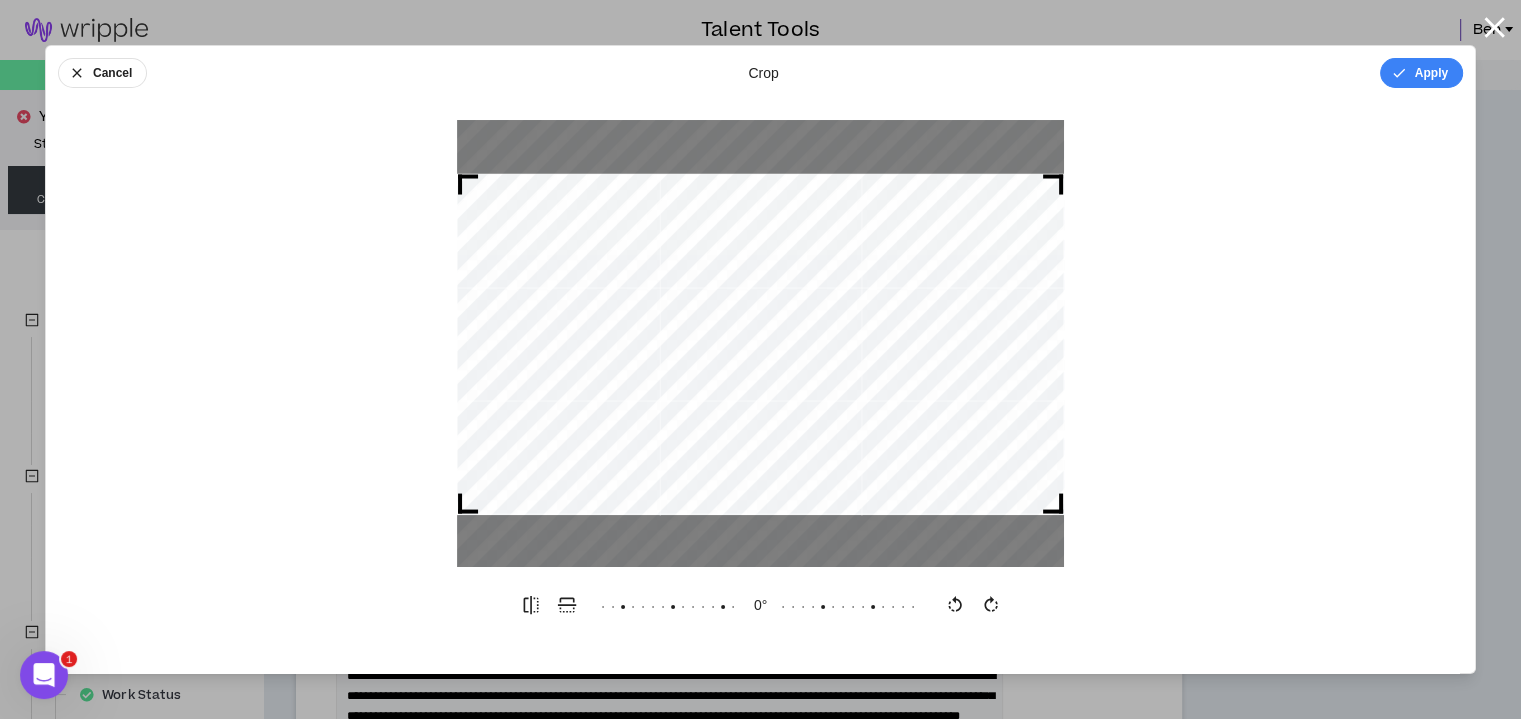 scroll, scrollTop: 100, scrollLeft: 0, axis: vertical 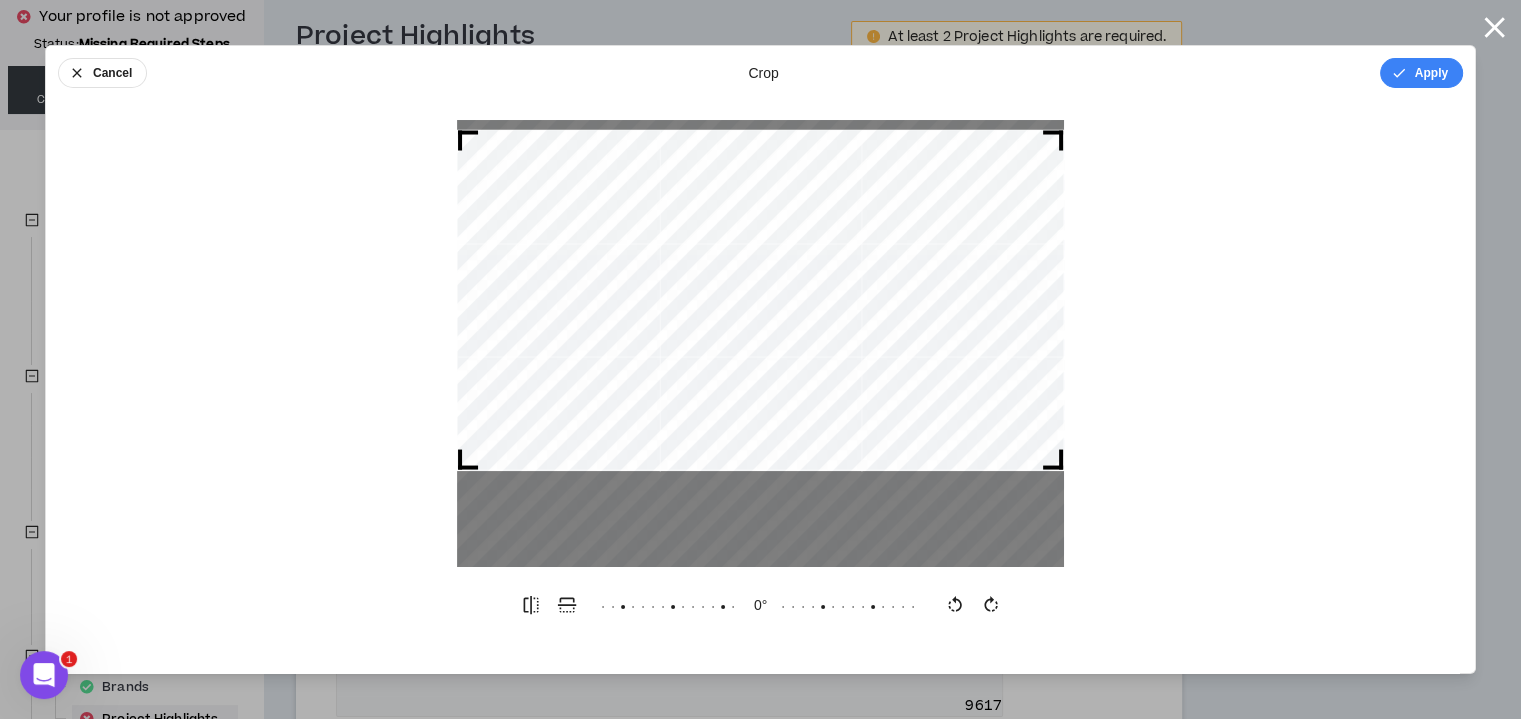 drag, startPoint x: 908, startPoint y: 382, endPoint x: 894, endPoint y: 338, distance: 46.173584 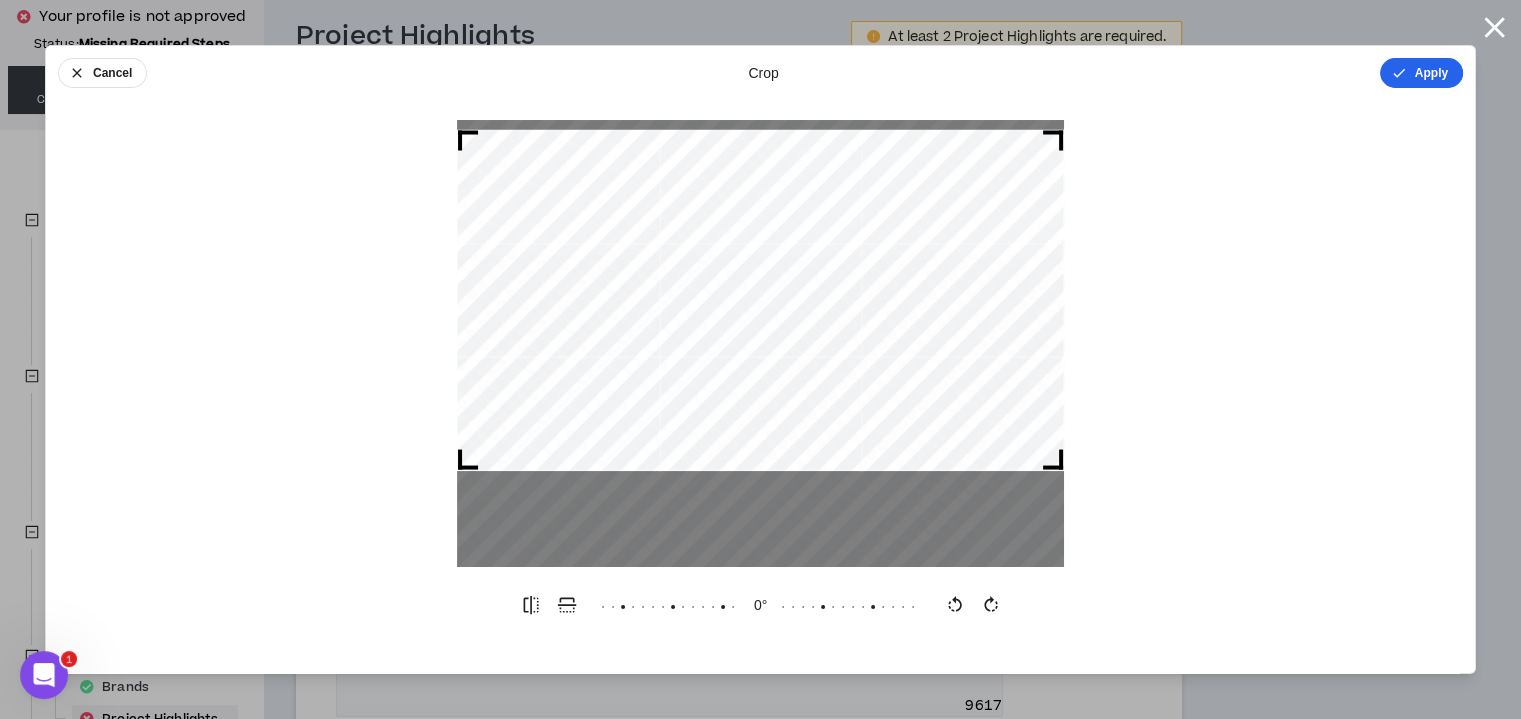 click on "Apply" at bounding box center [1421, 73] 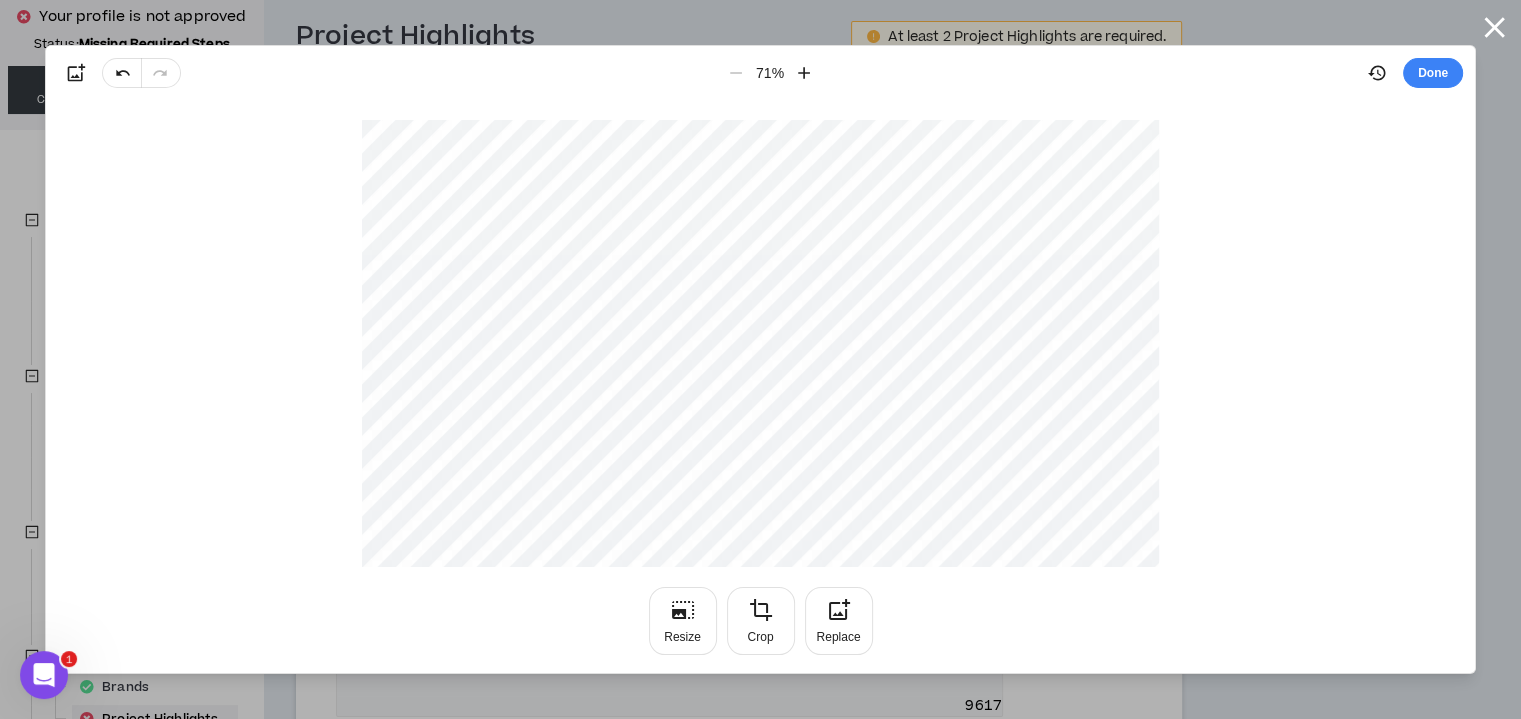 click on "Done" at bounding box center (1411, 73) 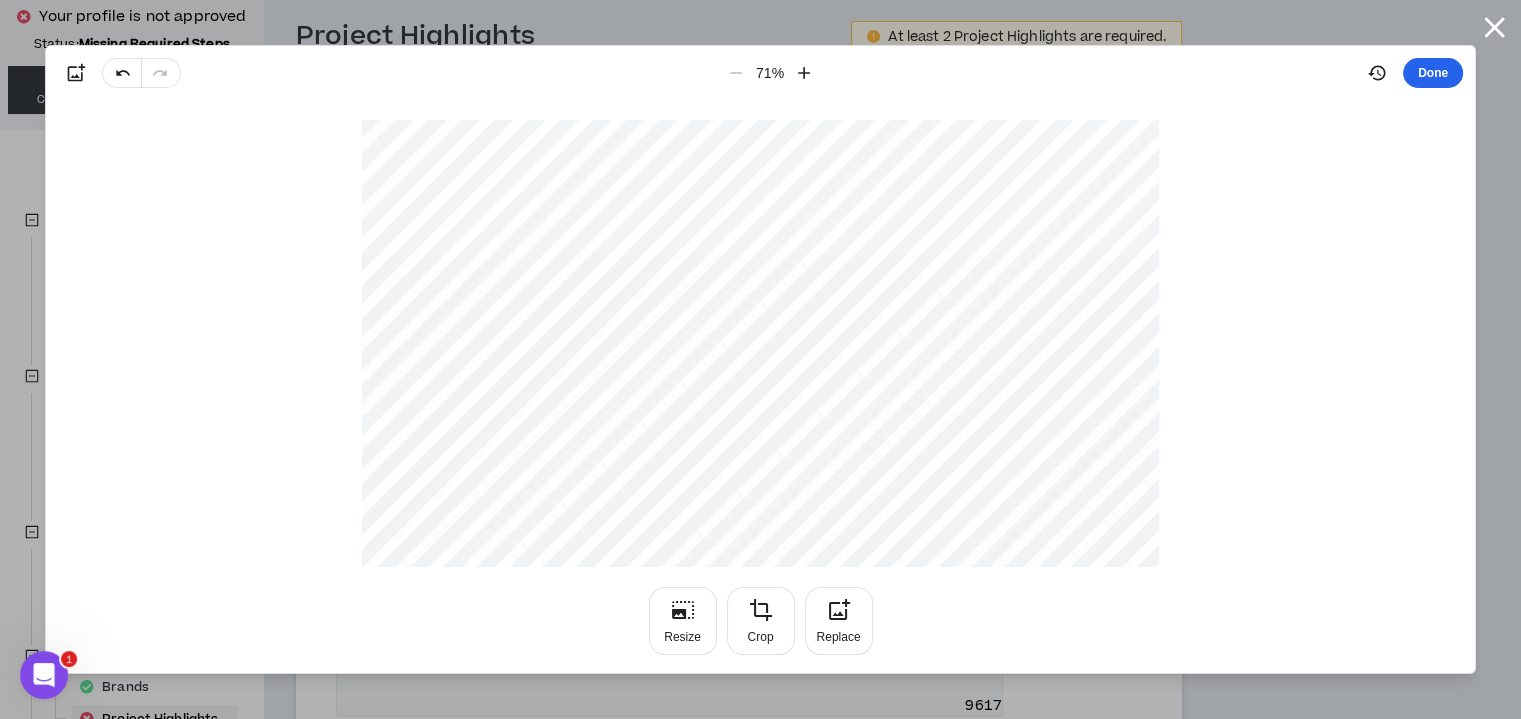 click on "Done" at bounding box center (1433, 73) 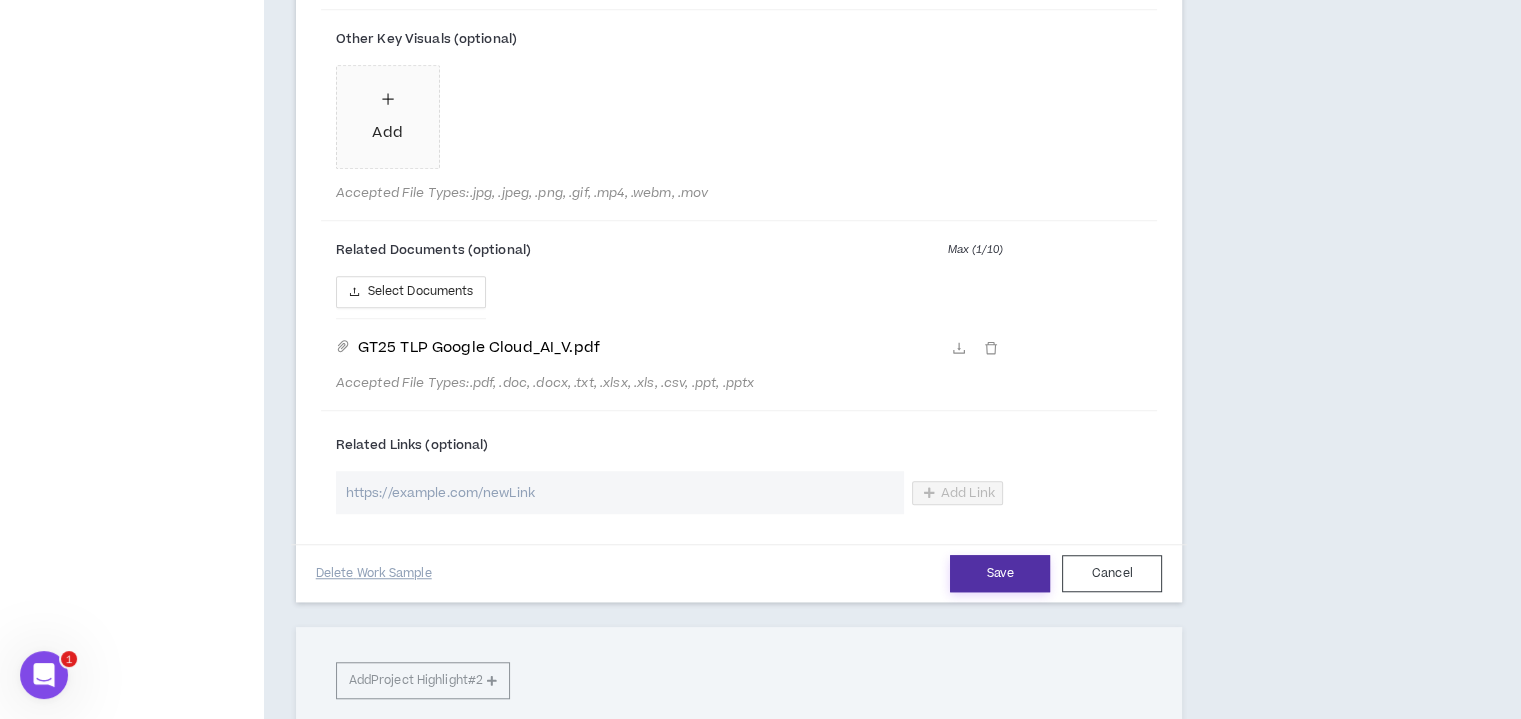 scroll, scrollTop: 1267, scrollLeft: 0, axis: vertical 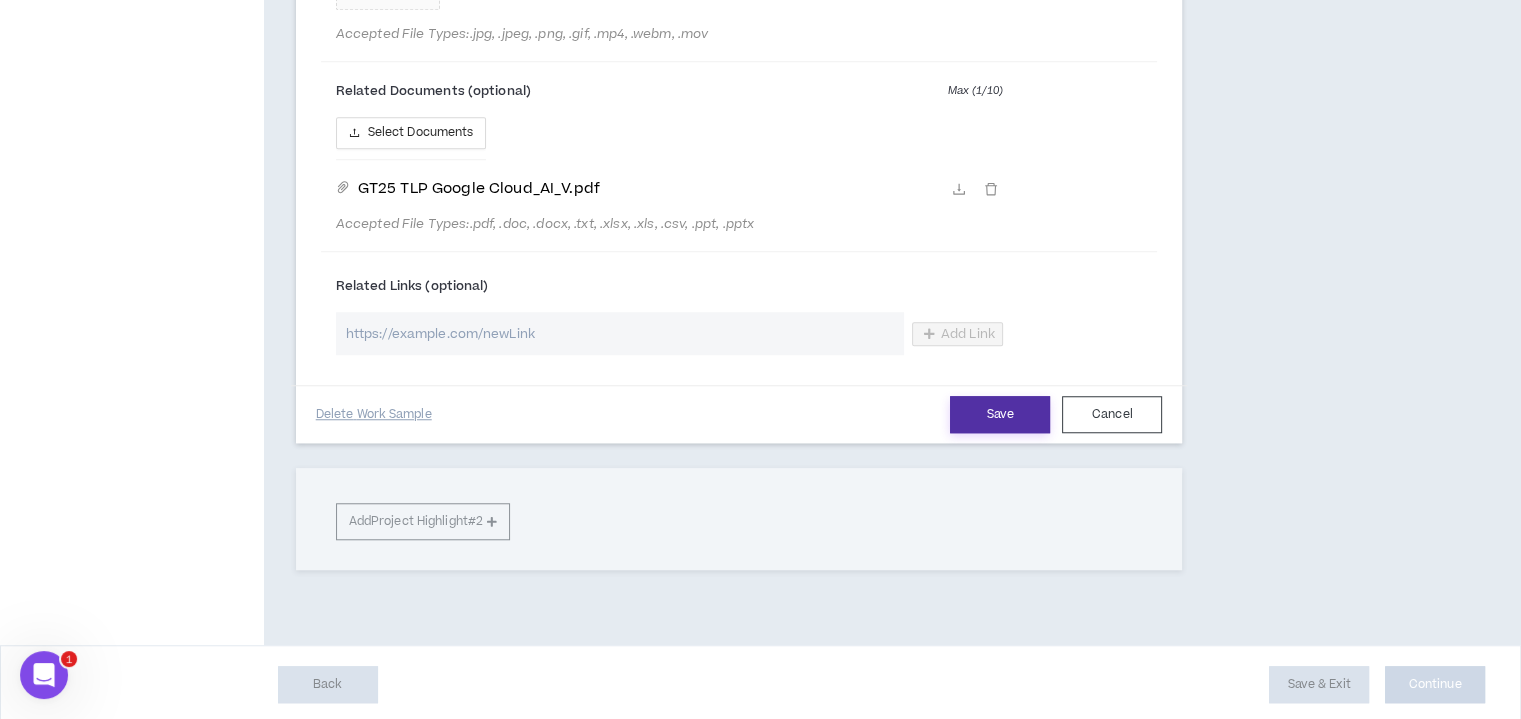 click on "Save" at bounding box center (1000, 414) 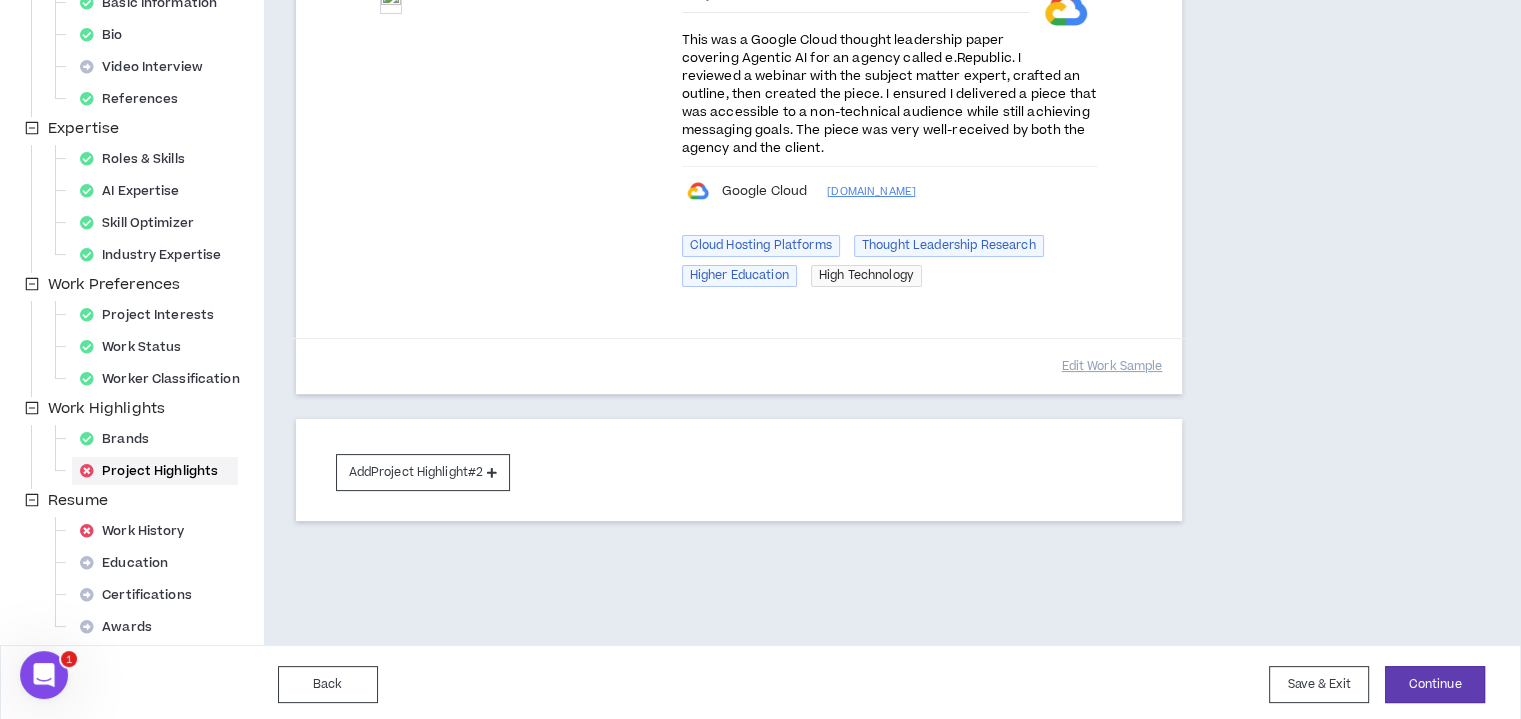 scroll, scrollTop: 352, scrollLeft: 0, axis: vertical 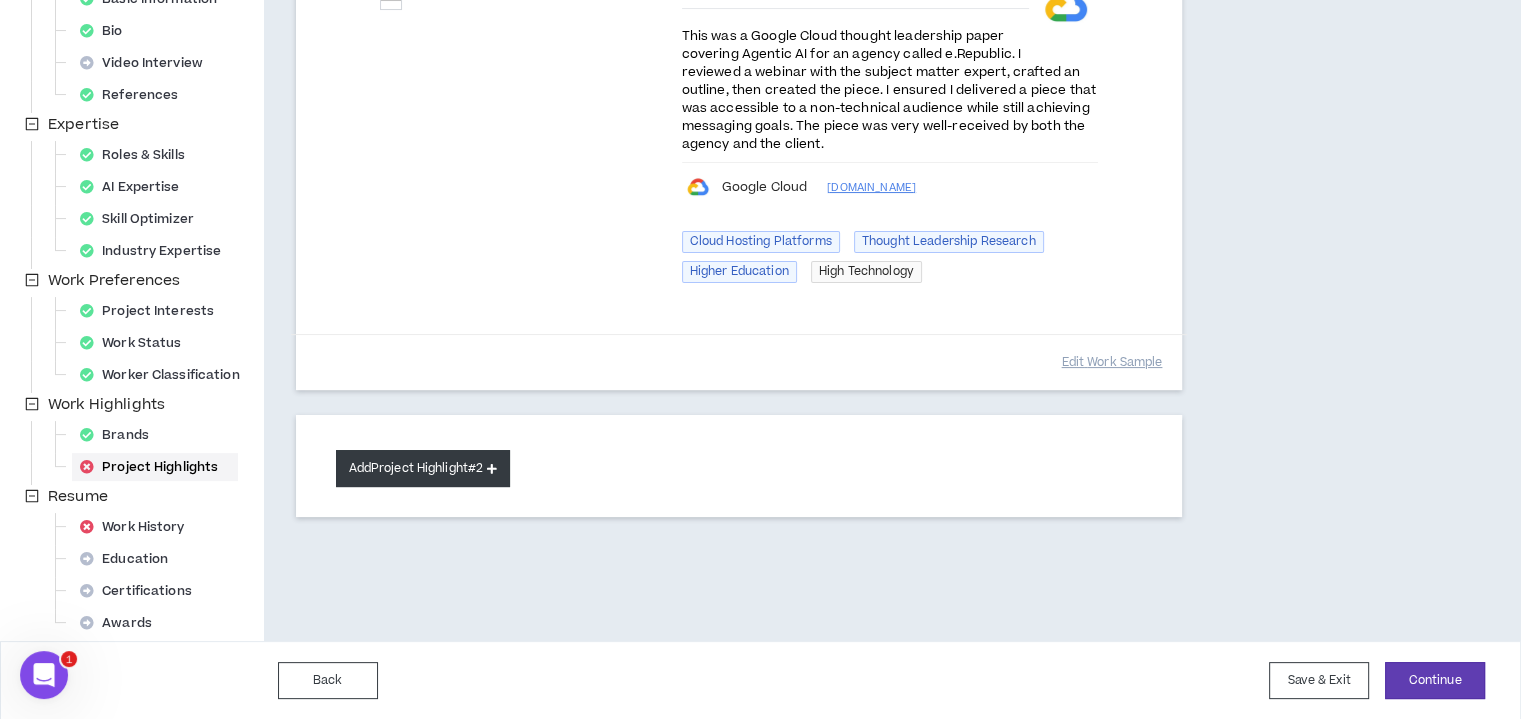 click on "Add  Project Highlight  #2" at bounding box center (423, 468) 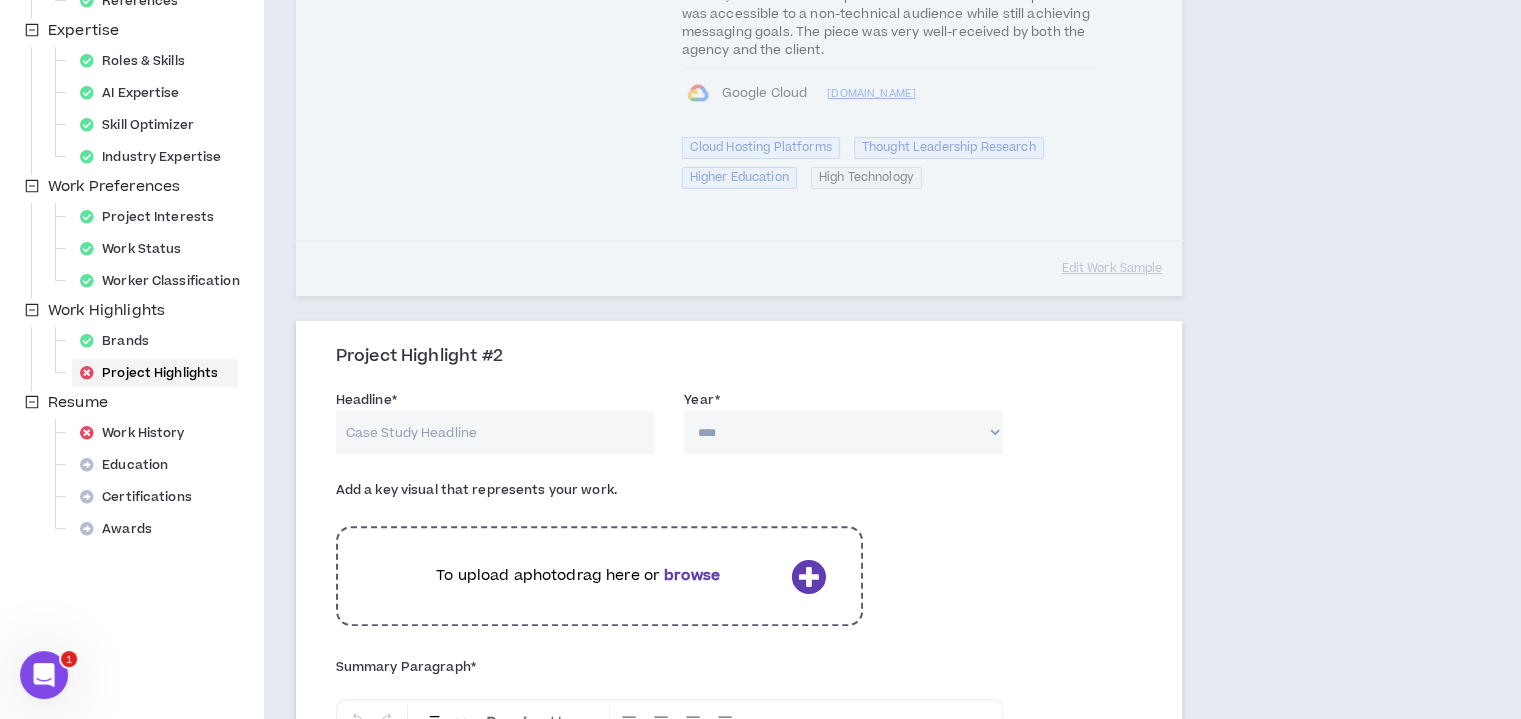 scroll, scrollTop: 652, scrollLeft: 0, axis: vertical 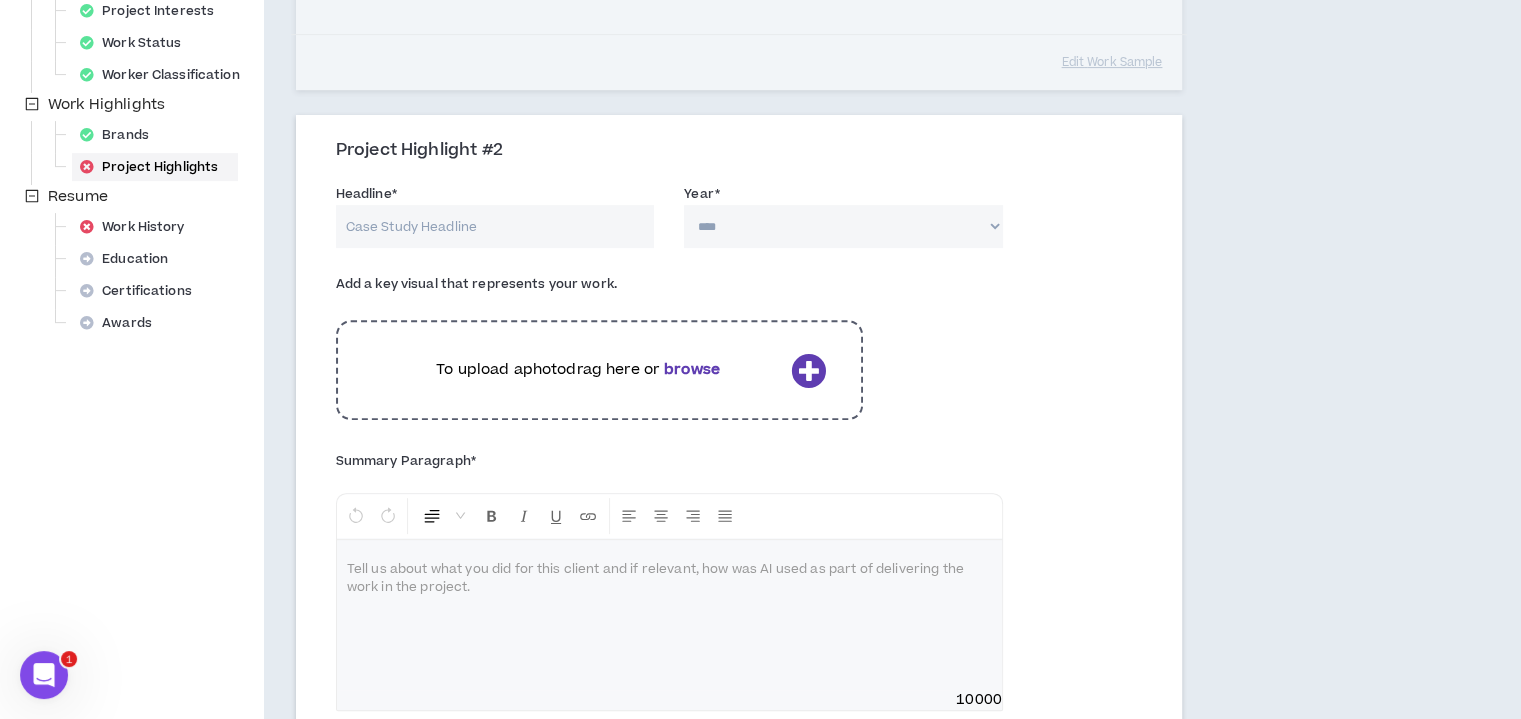 click on "Headline  *" at bounding box center (495, 226) 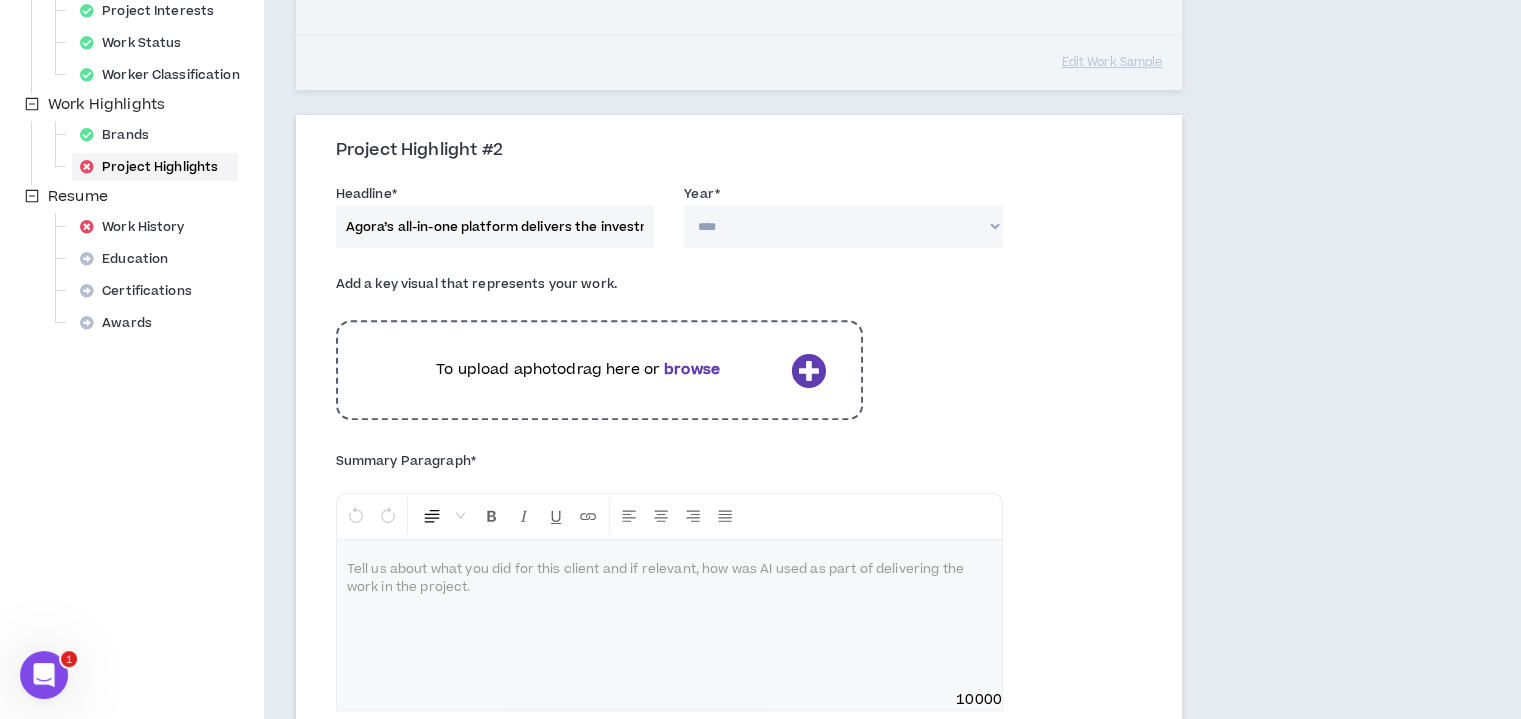 scroll, scrollTop: 0, scrollLeft: 226, axis: horizontal 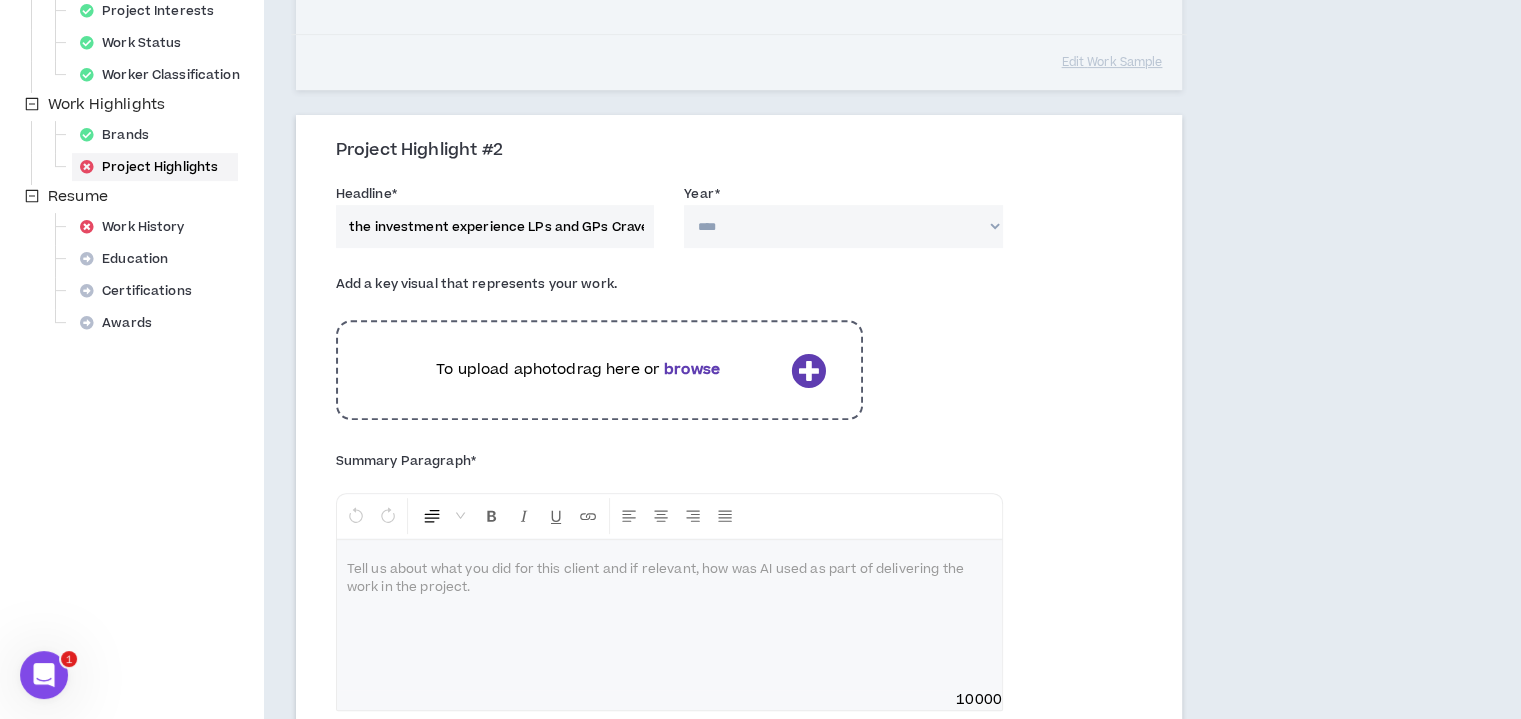type on "Agora’s all-in-one platform delivers the investment experience LPs and GPs Crave" 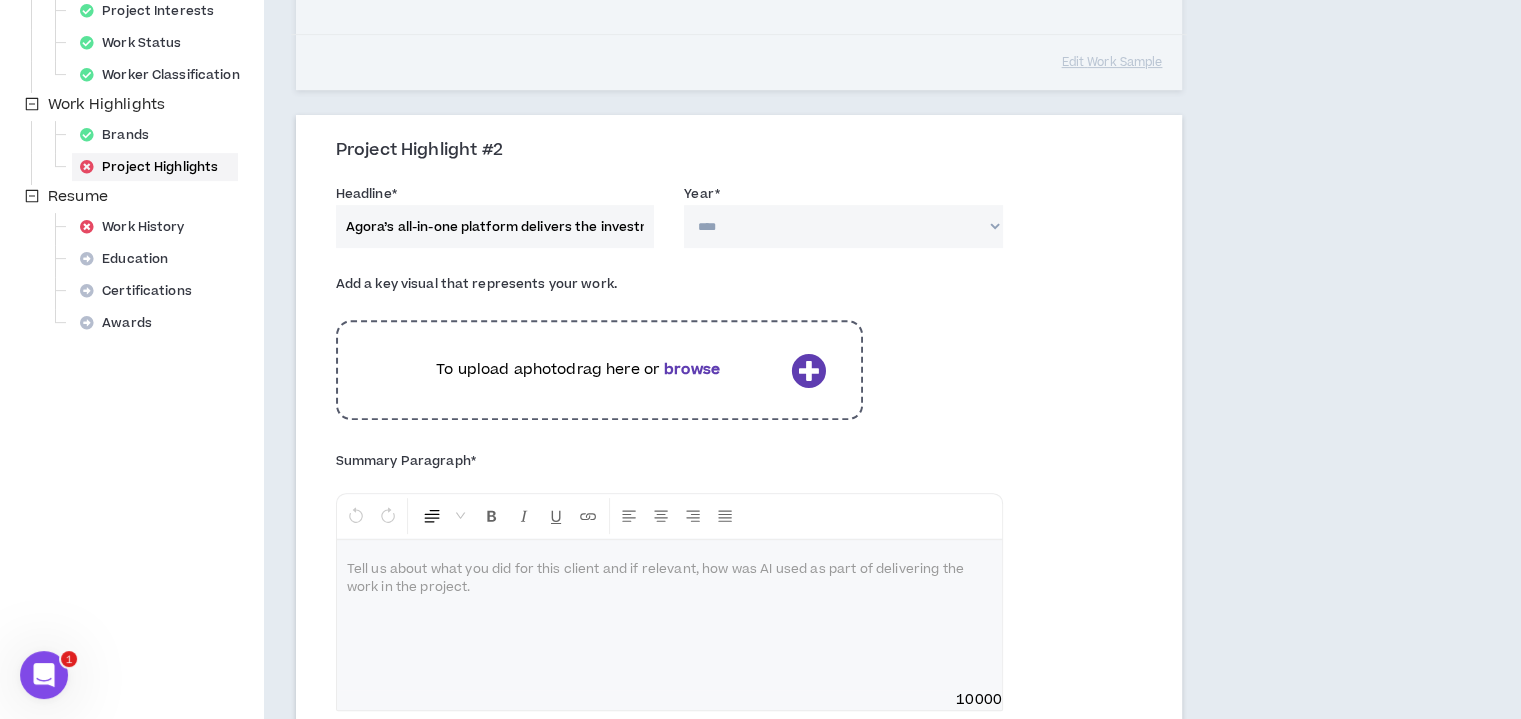 click on "Add a key visual that represents your work. To upload a  photo  drag here or browse" at bounding box center (600, 349) 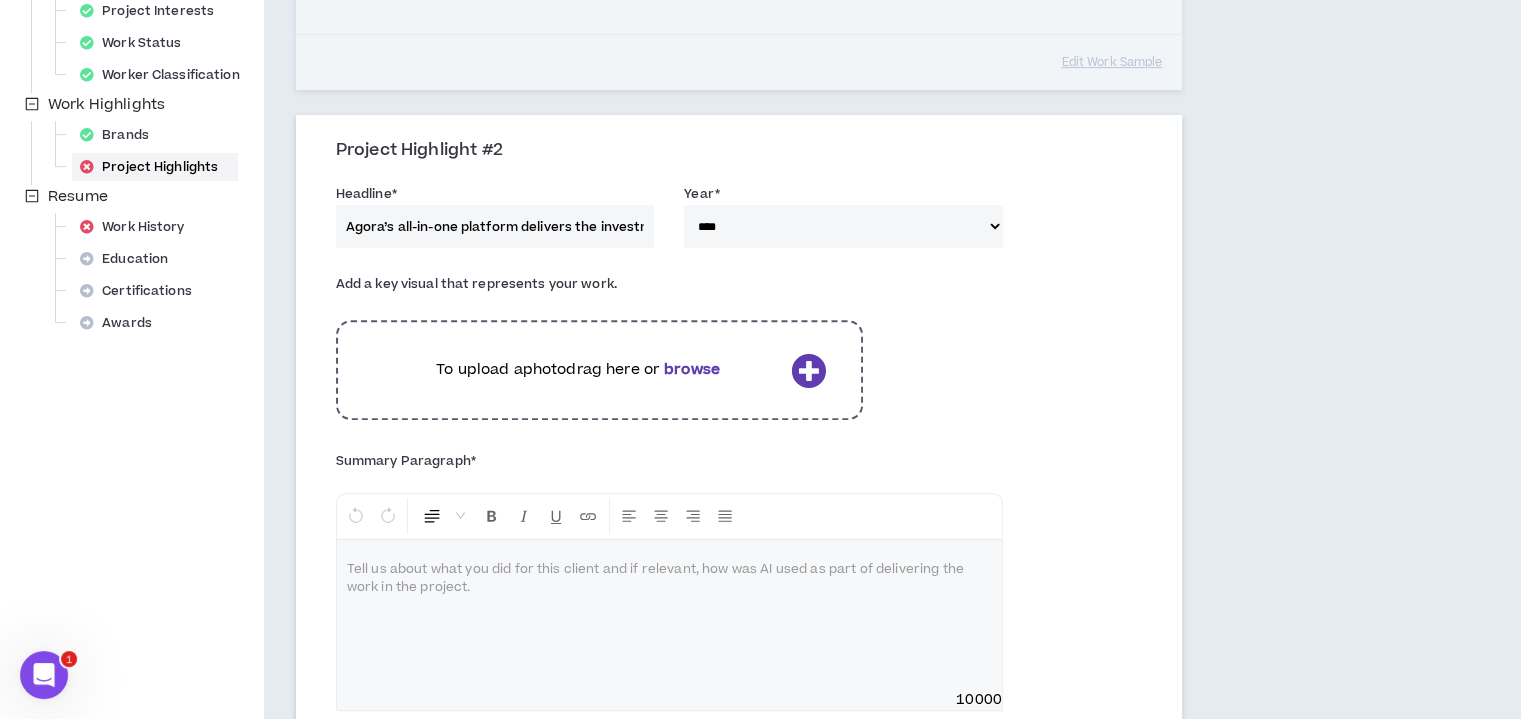 click on "To upload a  photo  drag here or browse" at bounding box center [578, 370] 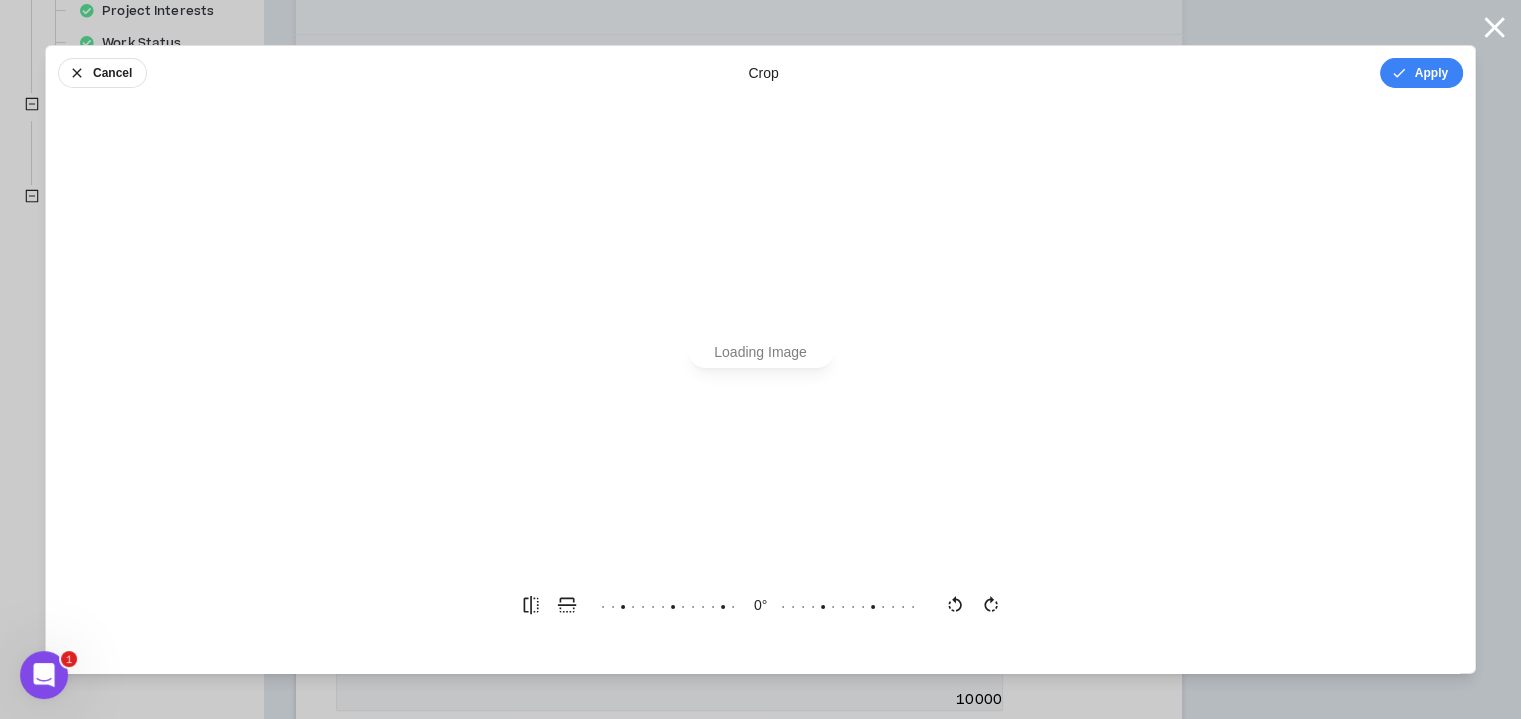 scroll, scrollTop: 0, scrollLeft: 0, axis: both 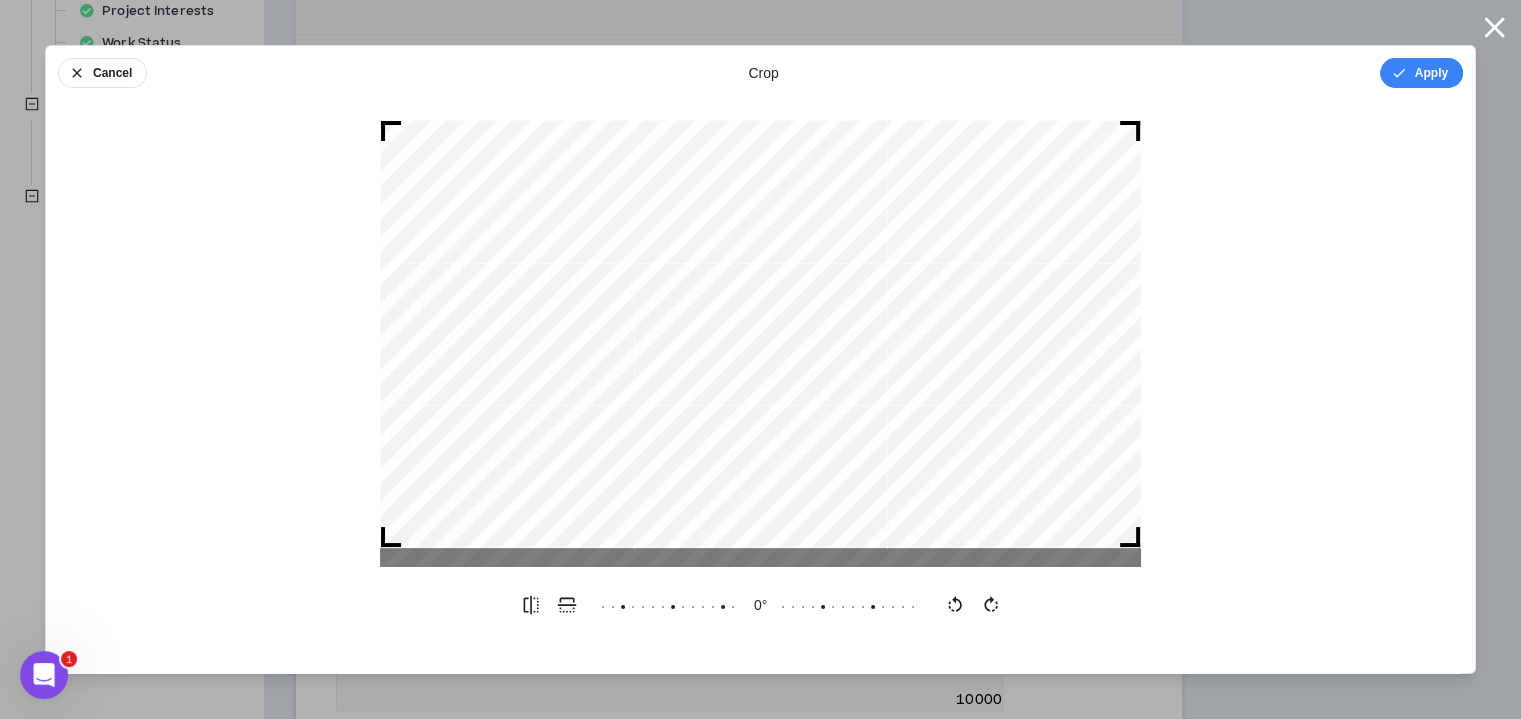 drag, startPoint x: 748, startPoint y: 391, endPoint x: 752, endPoint y: 374, distance: 17.464249 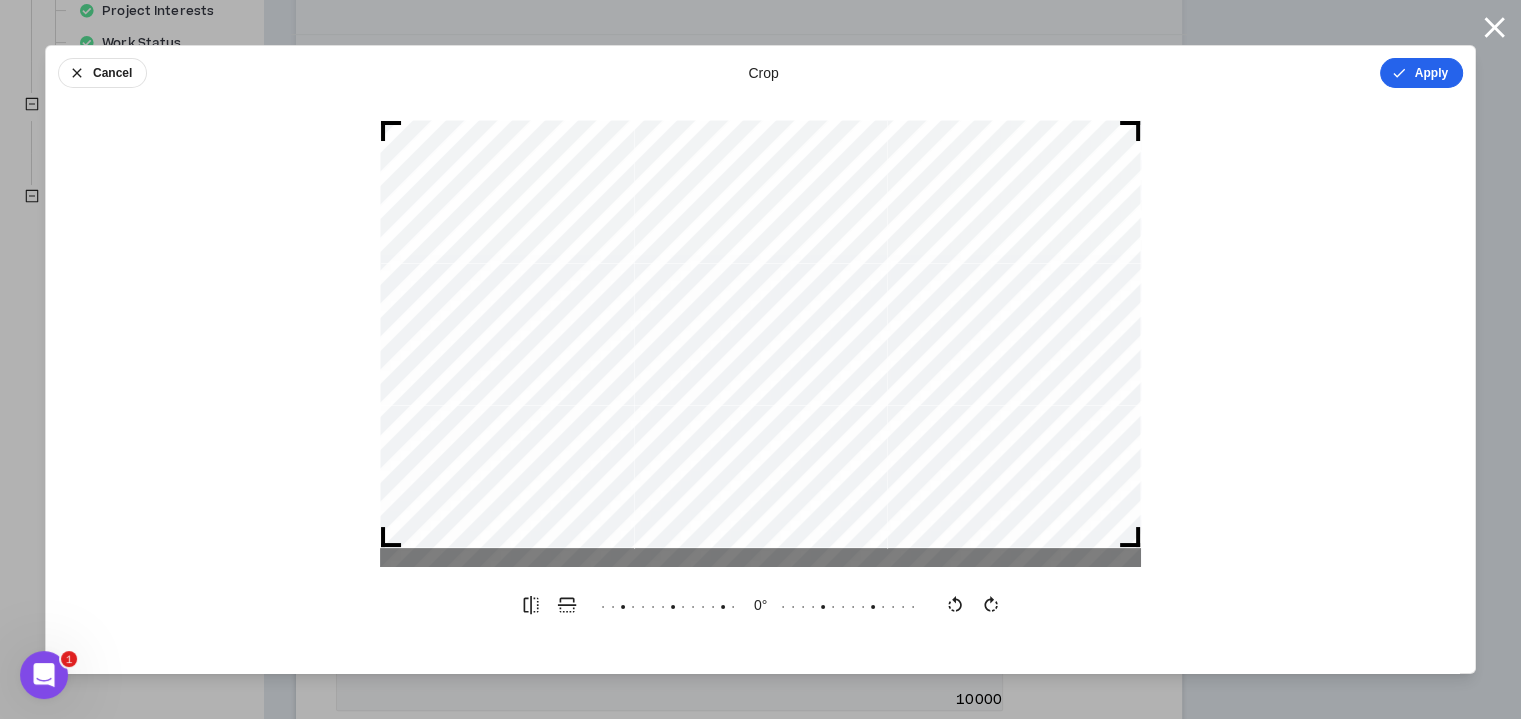 click on "Apply" at bounding box center [1421, 73] 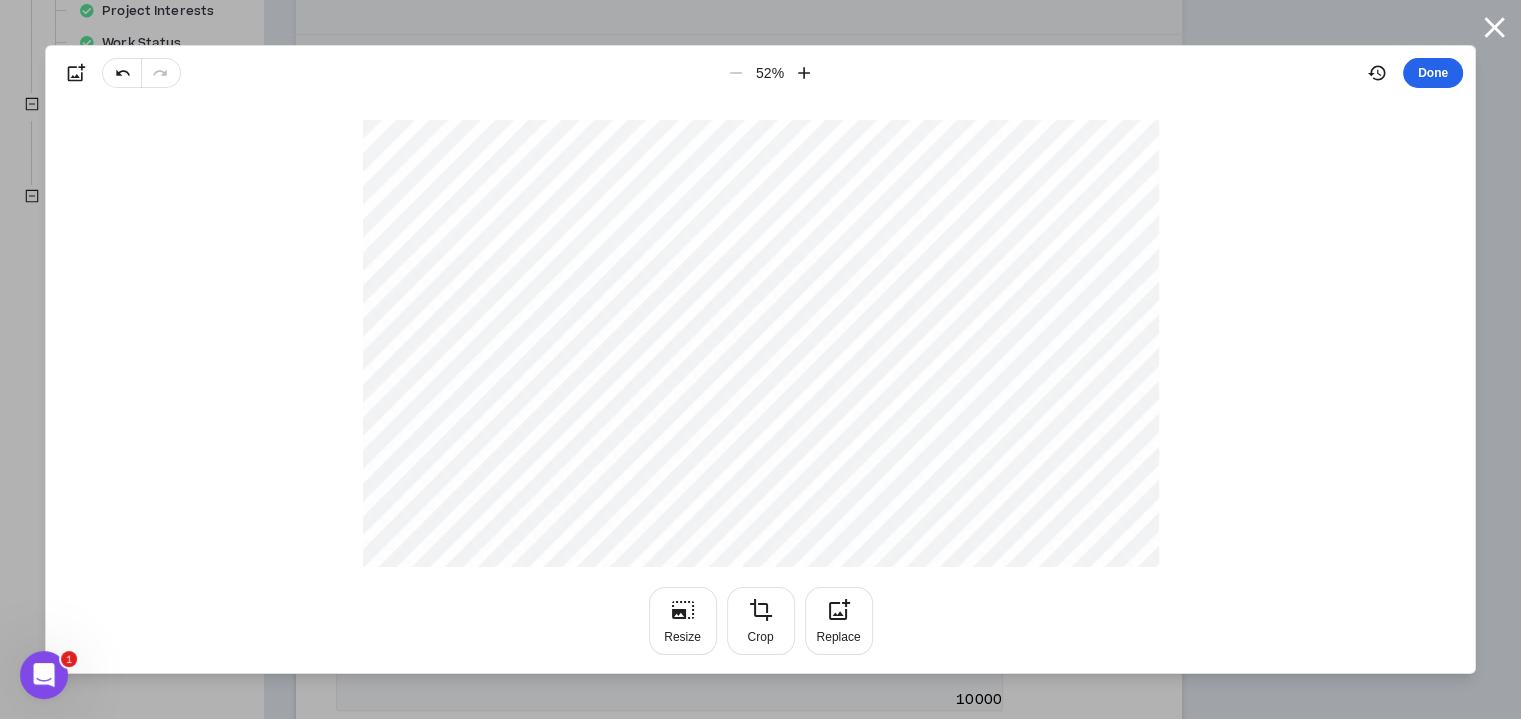 click on "Done" at bounding box center [1433, 73] 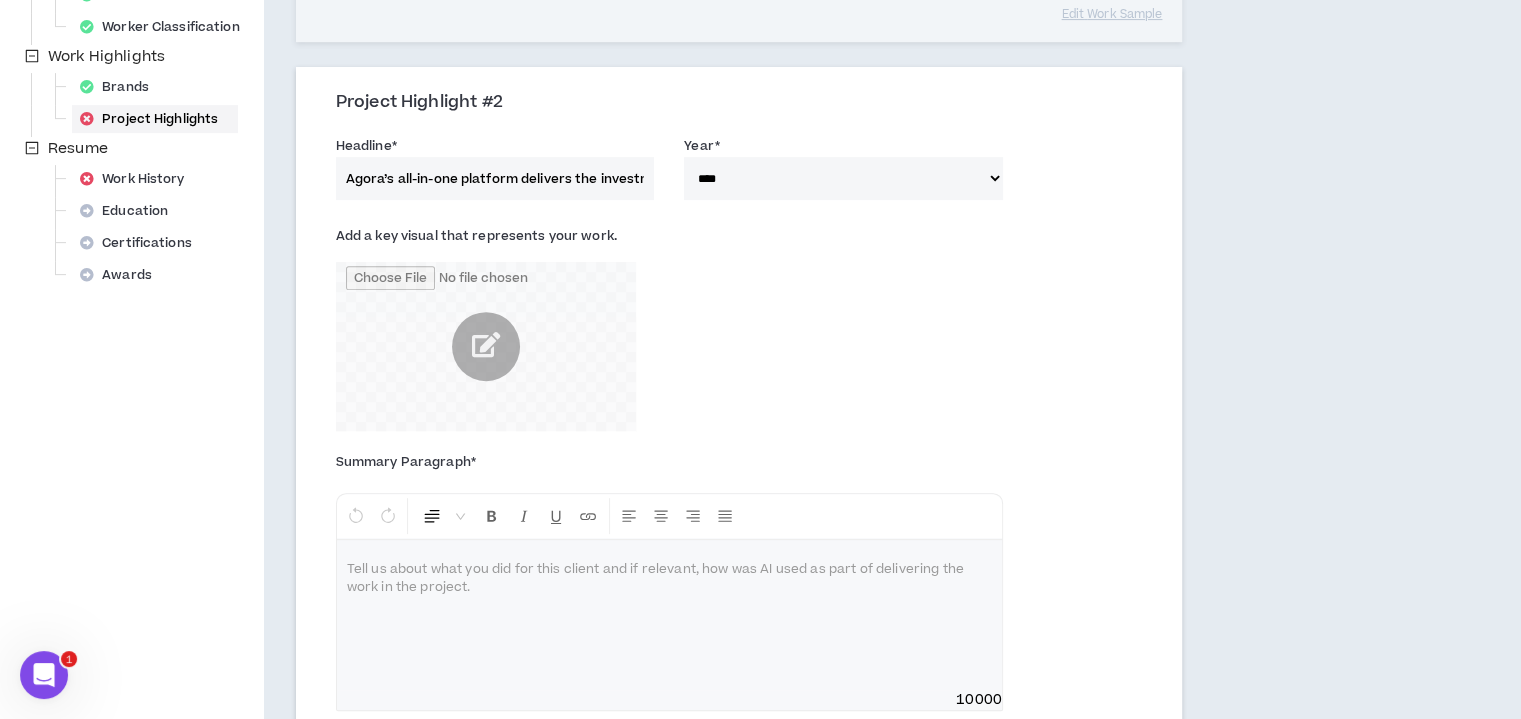 scroll, scrollTop: 952, scrollLeft: 0, axis: vertical 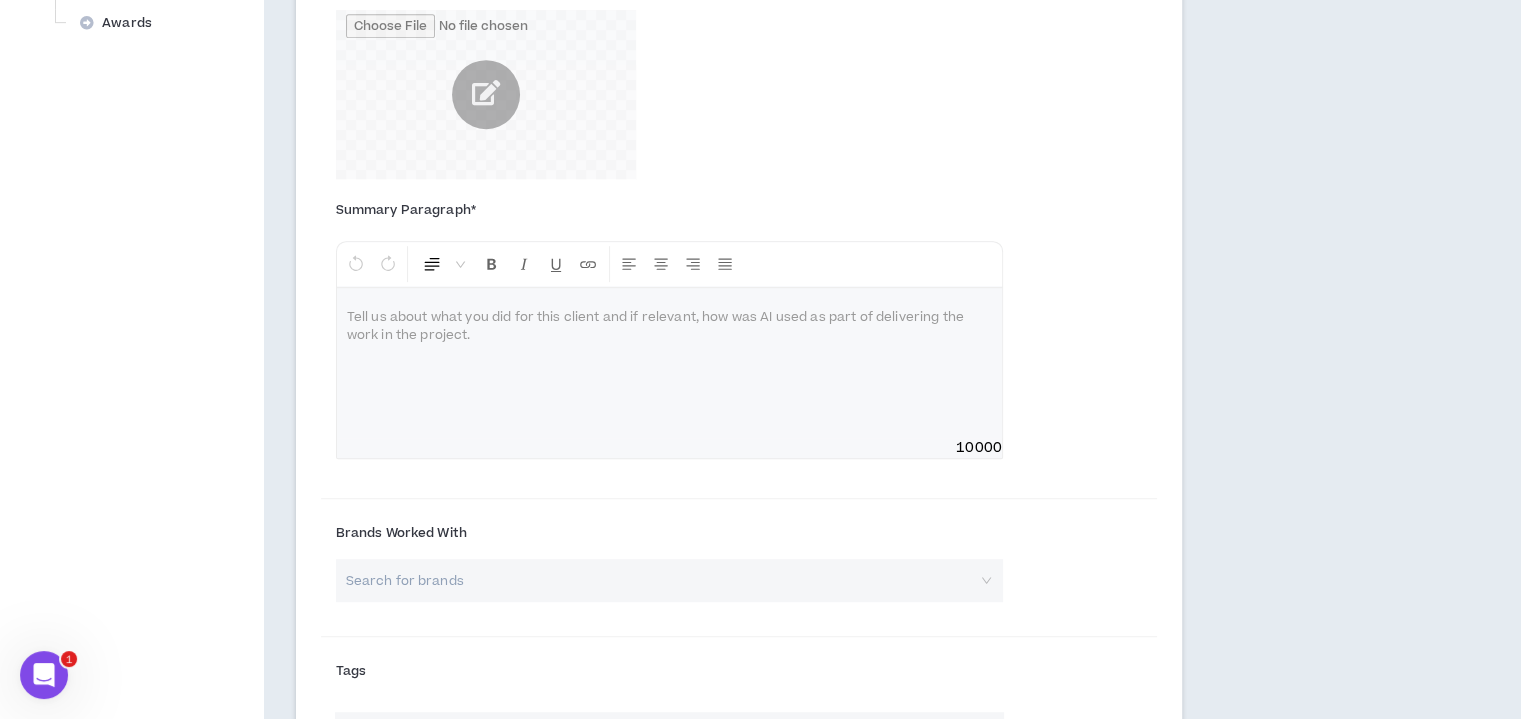 click at bounding box center [669, 363] 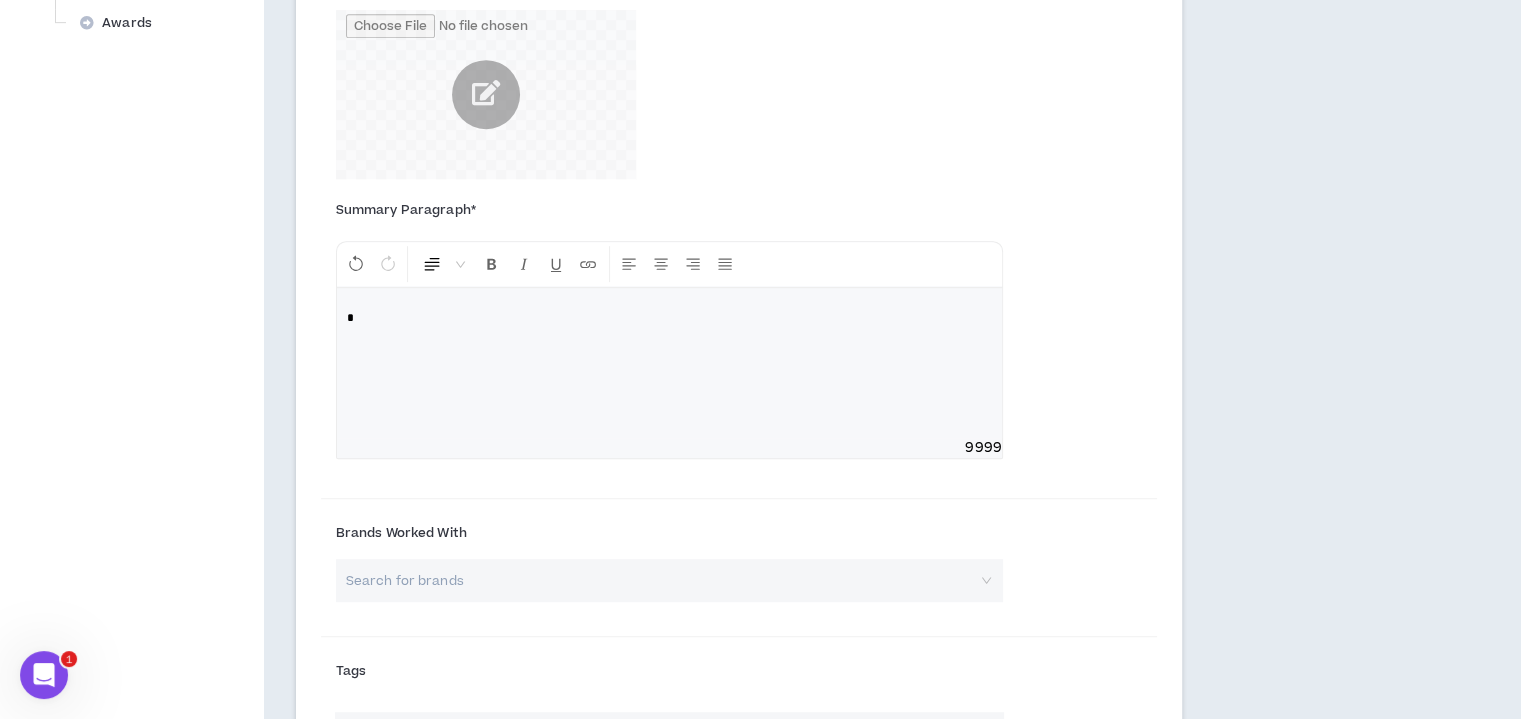 type 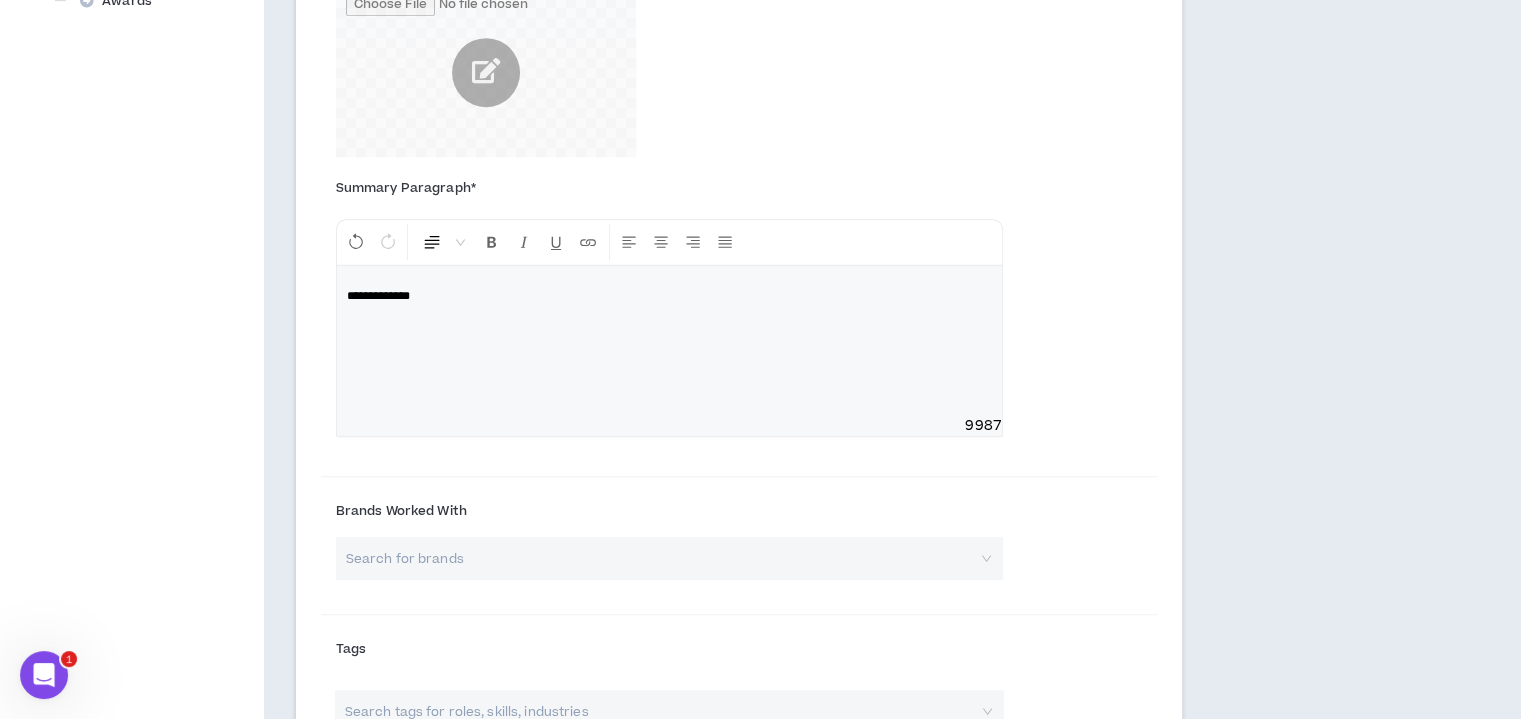 scroll, scrollTop: 1052, scrollLeft: 0, axis: vertical 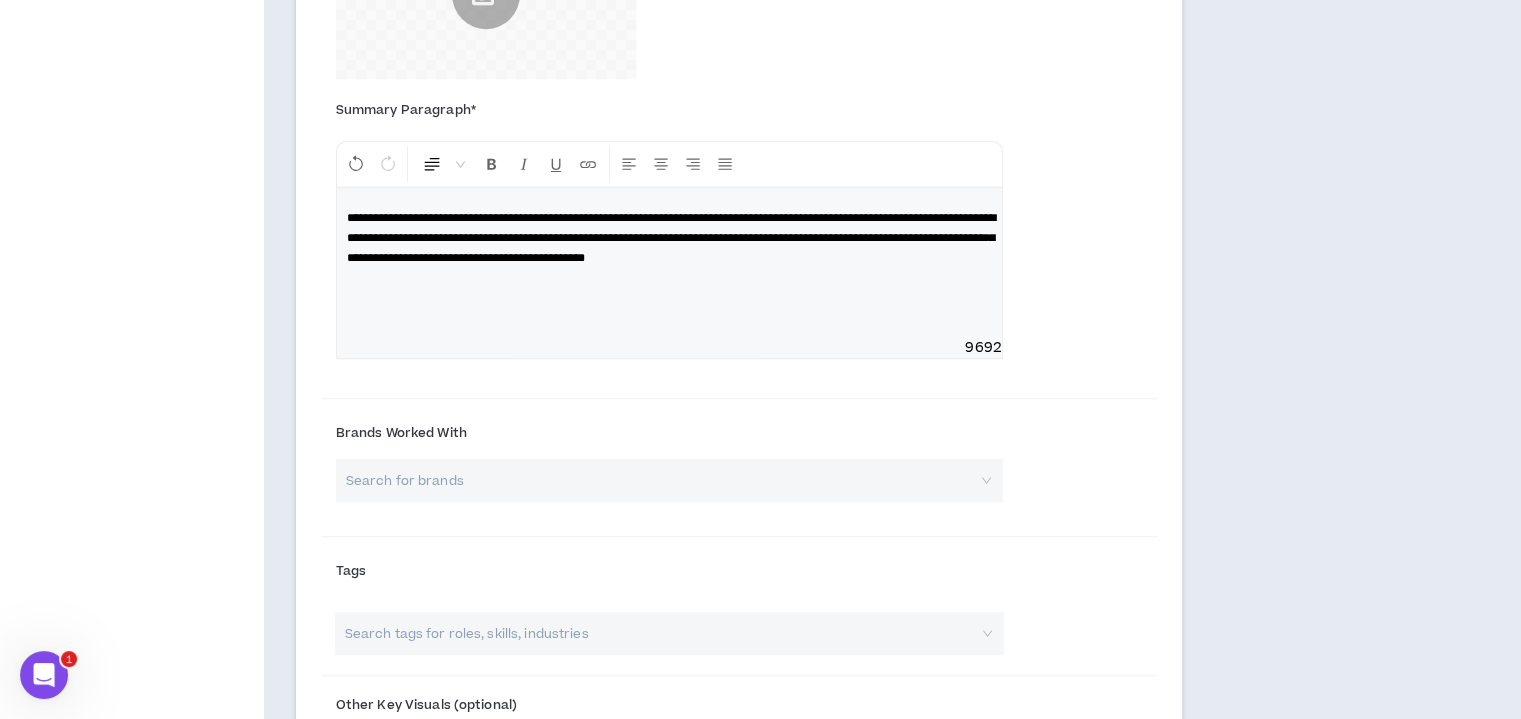 click on "**********" at bounding box center [671, 238] 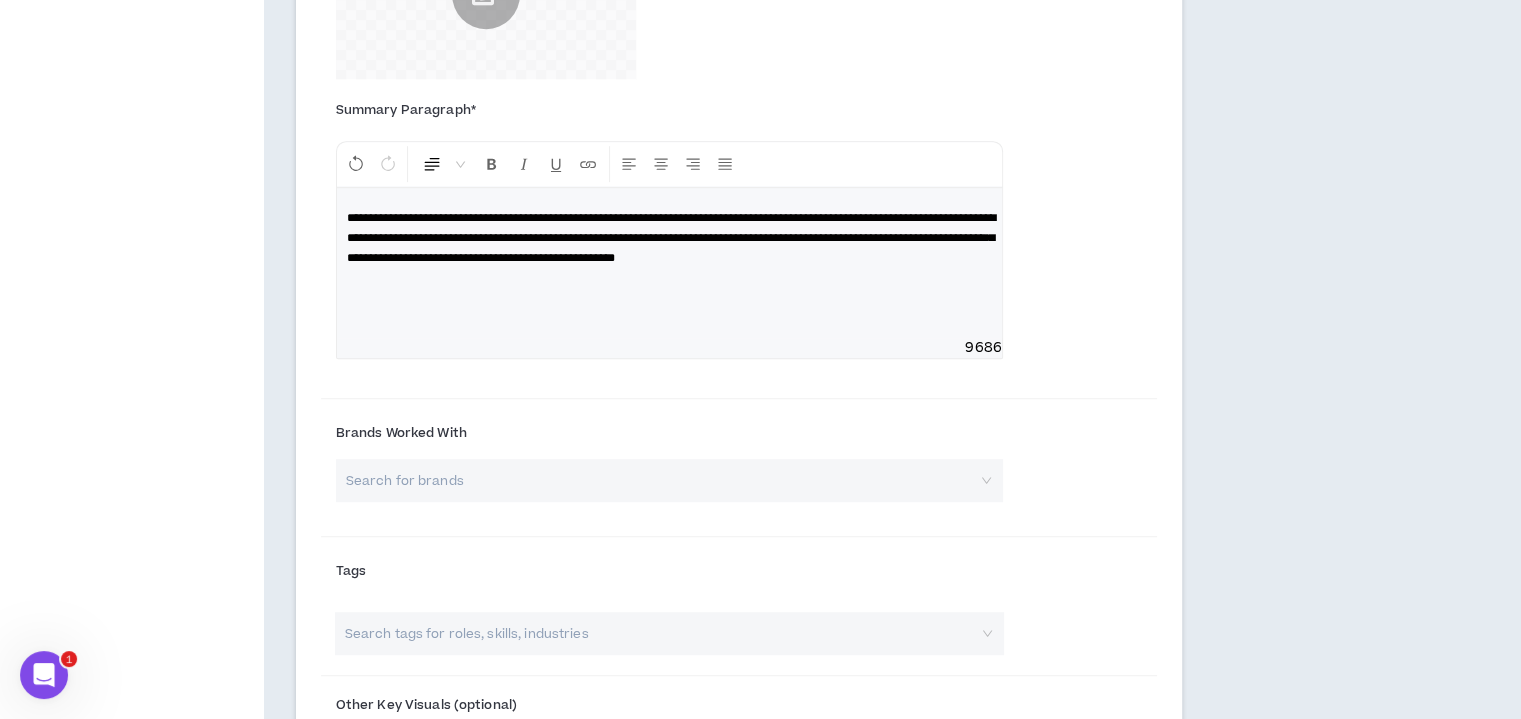 click on "**********" at bounding box center [669, 238] 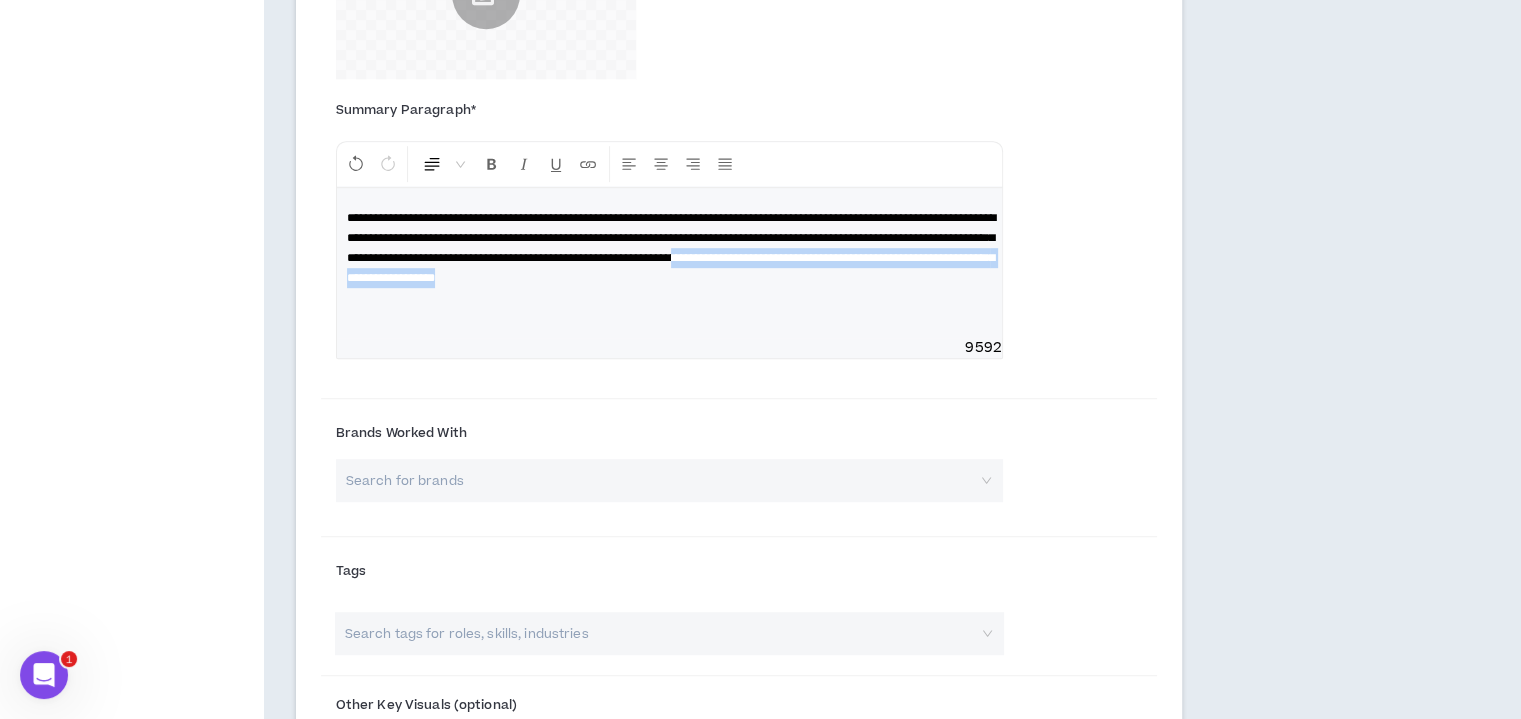 drag, startPoint x: 835, startPoint y: 273, endPoint x: 538, endPoint y: 258, distance: 297.37854 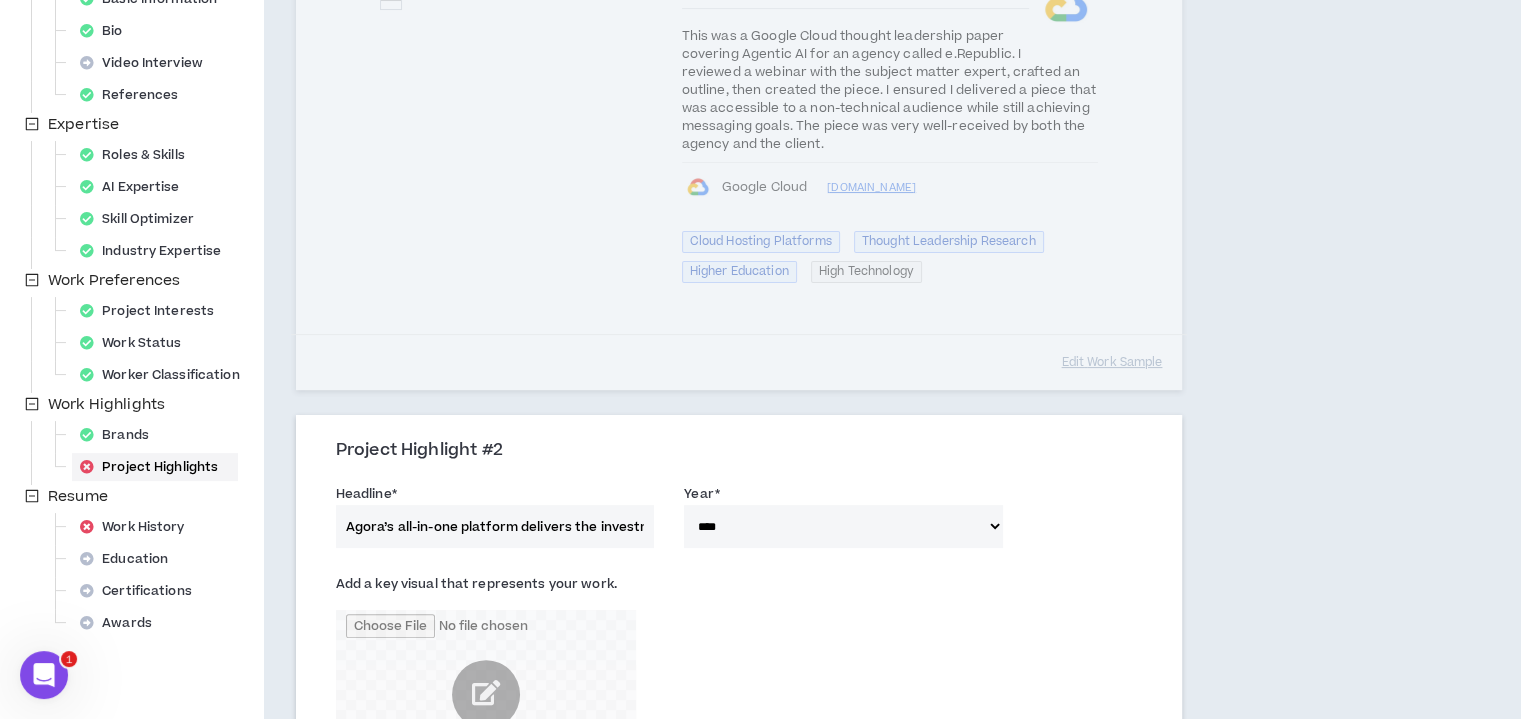 scroll, scrollTop: 0, scrollLeft: 0, axis: both 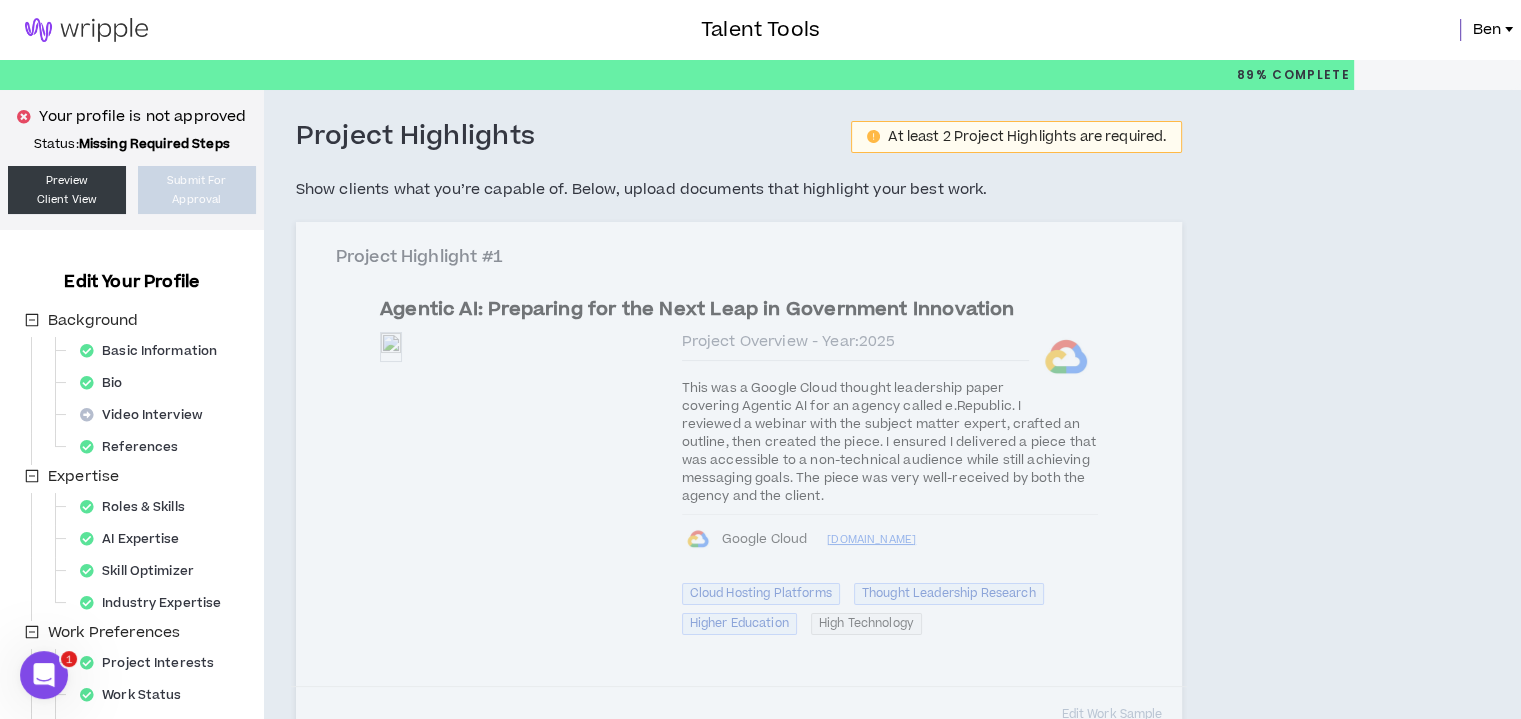 click on "Project Highlight #1 Agentic AI: Preparing for the Next Leap in Government Innovation Preview Preview Project Overview - Year:  2025 This was a Google Cloud thought leadership paper covering Agentic AI for an agency called e.Republic. I reviewed a webinar with the subject matter expert, crafted an outline, then created the piece. I ensured I delivered a piece that was accessible to a non-technical audience while still achieving messaging goals. The piece was very well-received by both the agency and the client. Google Cloud [DOMAIN_NAME] Cloud Hosting Platforms Thought Leadership Research Higher Education High Technology Edit   Work Sample" at bounding box center (739, 482) 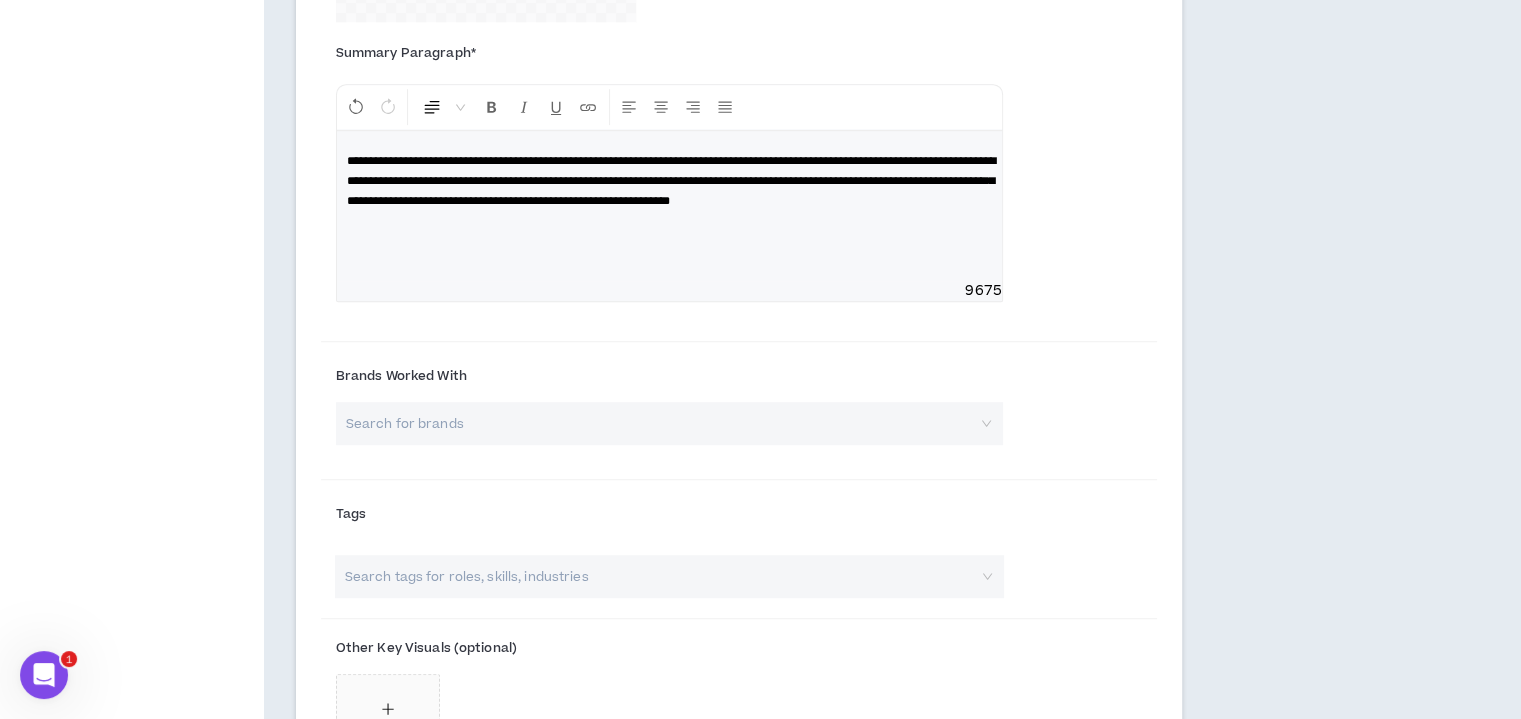 scroll, scrollTop: 1200, scrollLeft: 0, axis: vertical 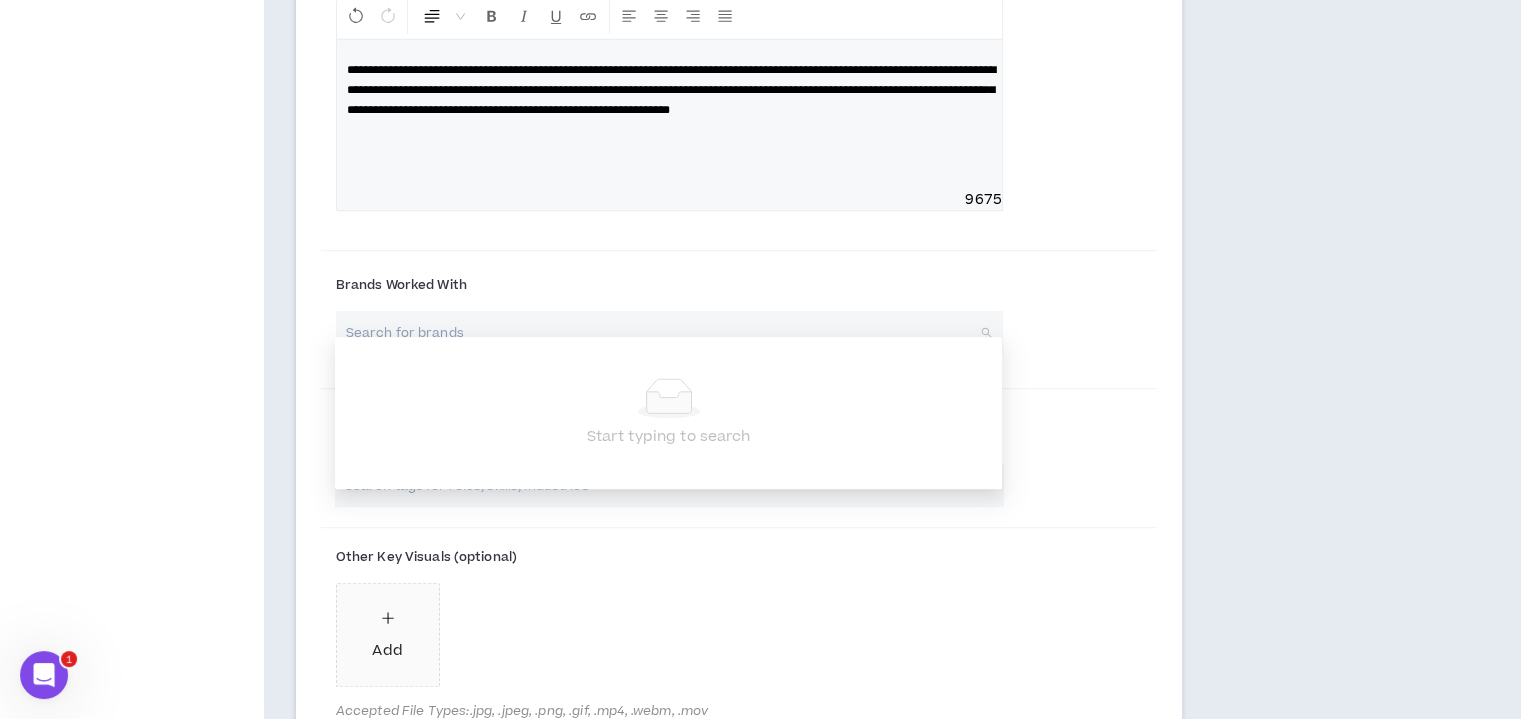 click at bounding box center [662, 332] 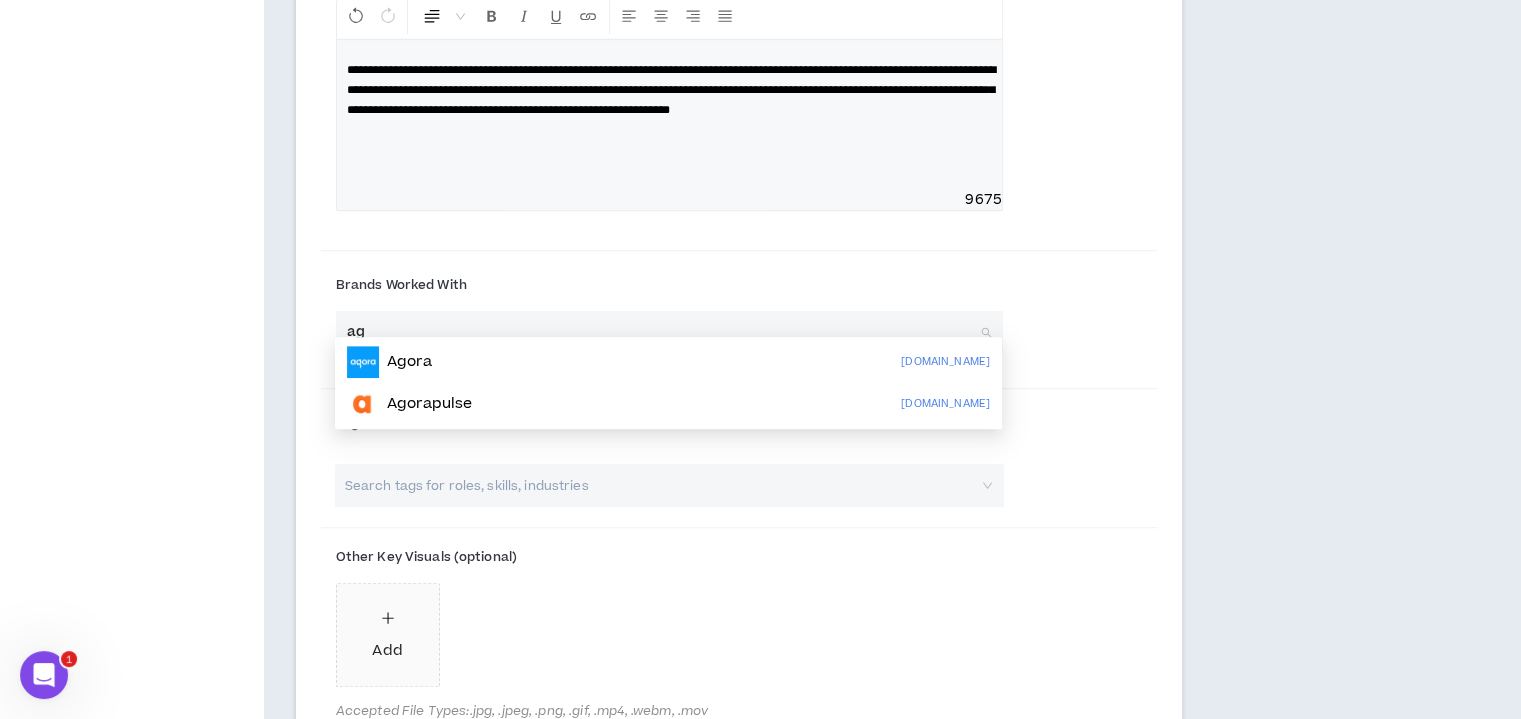 type on "a" 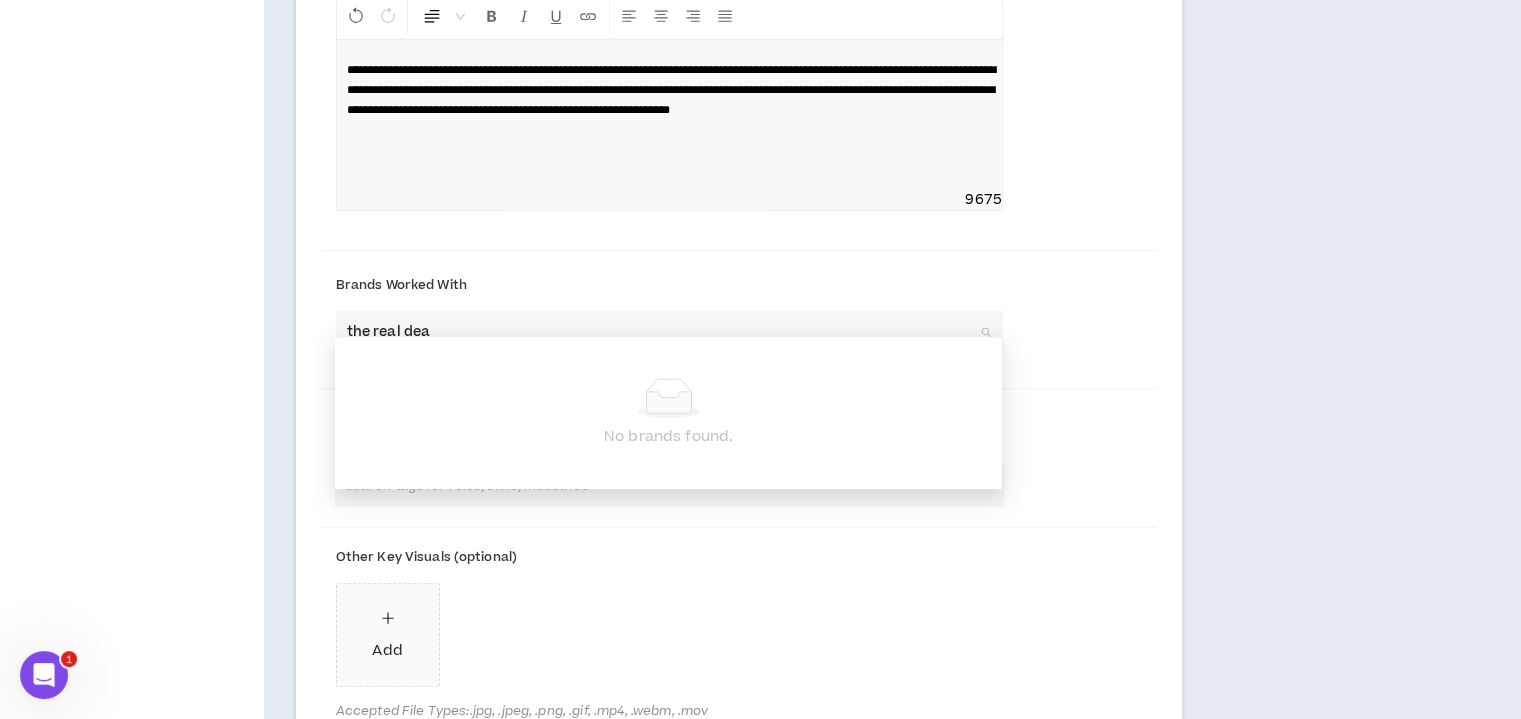 type on "the real deal" 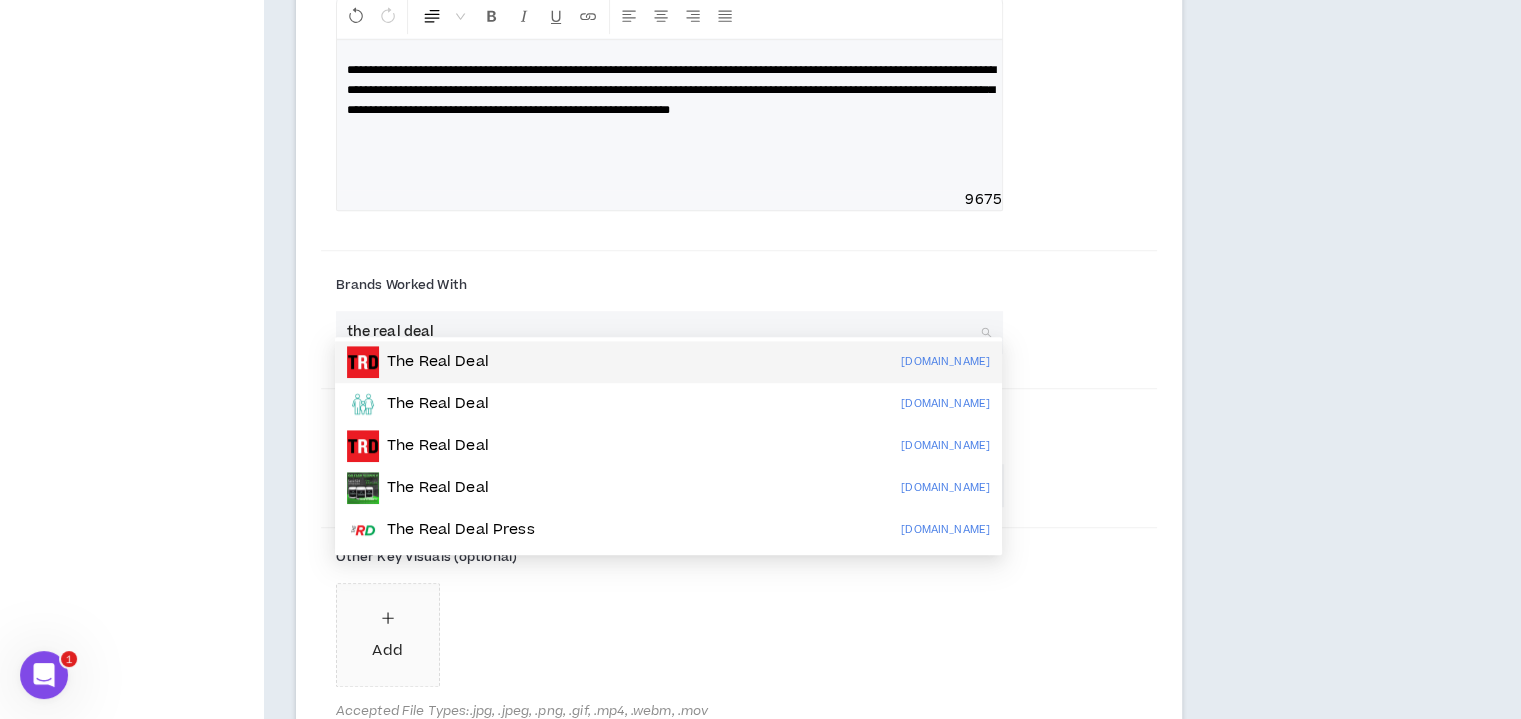 click on "The Real Deal" at bounding box center (438, 362) 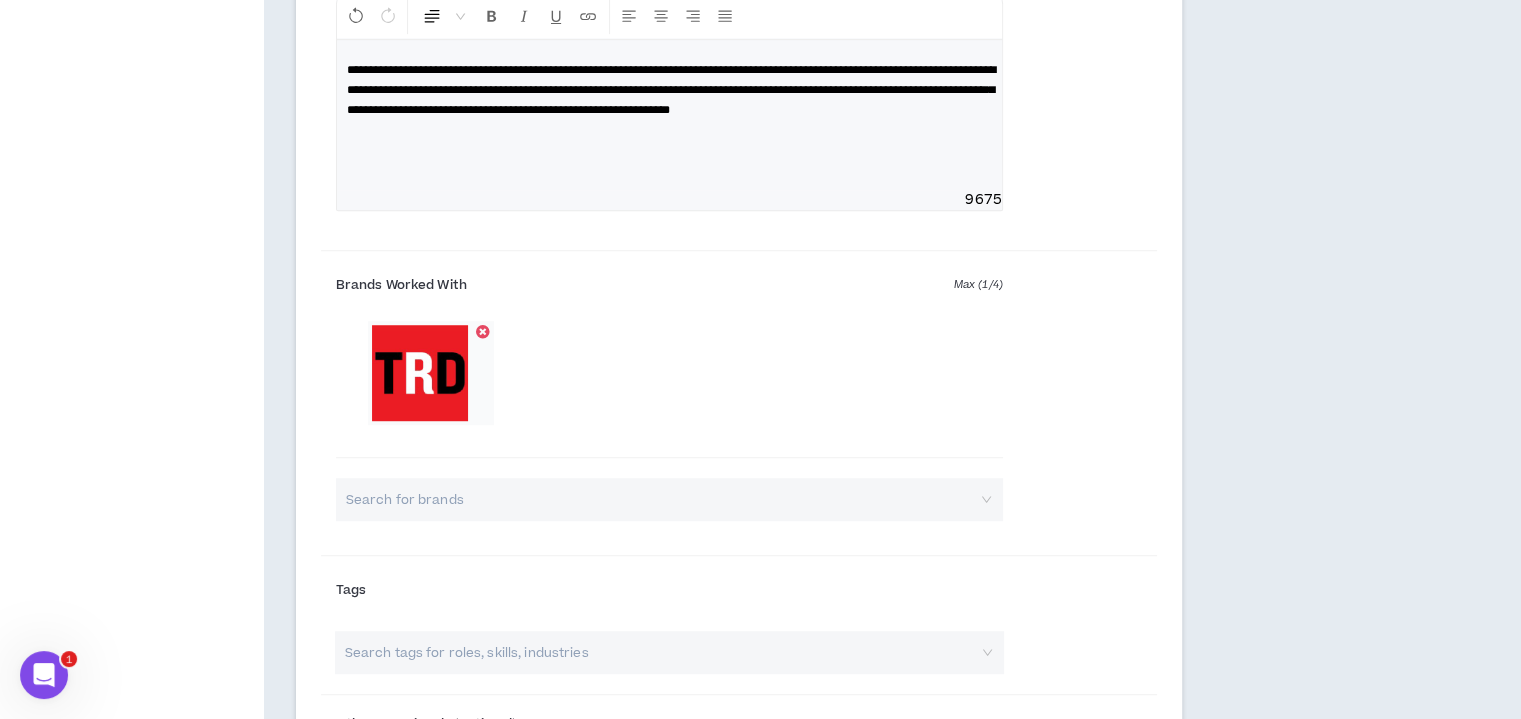 click on "Brands Worked With Max ( 1  /  4 ) Search for brands" at bounding box center [739, 405] 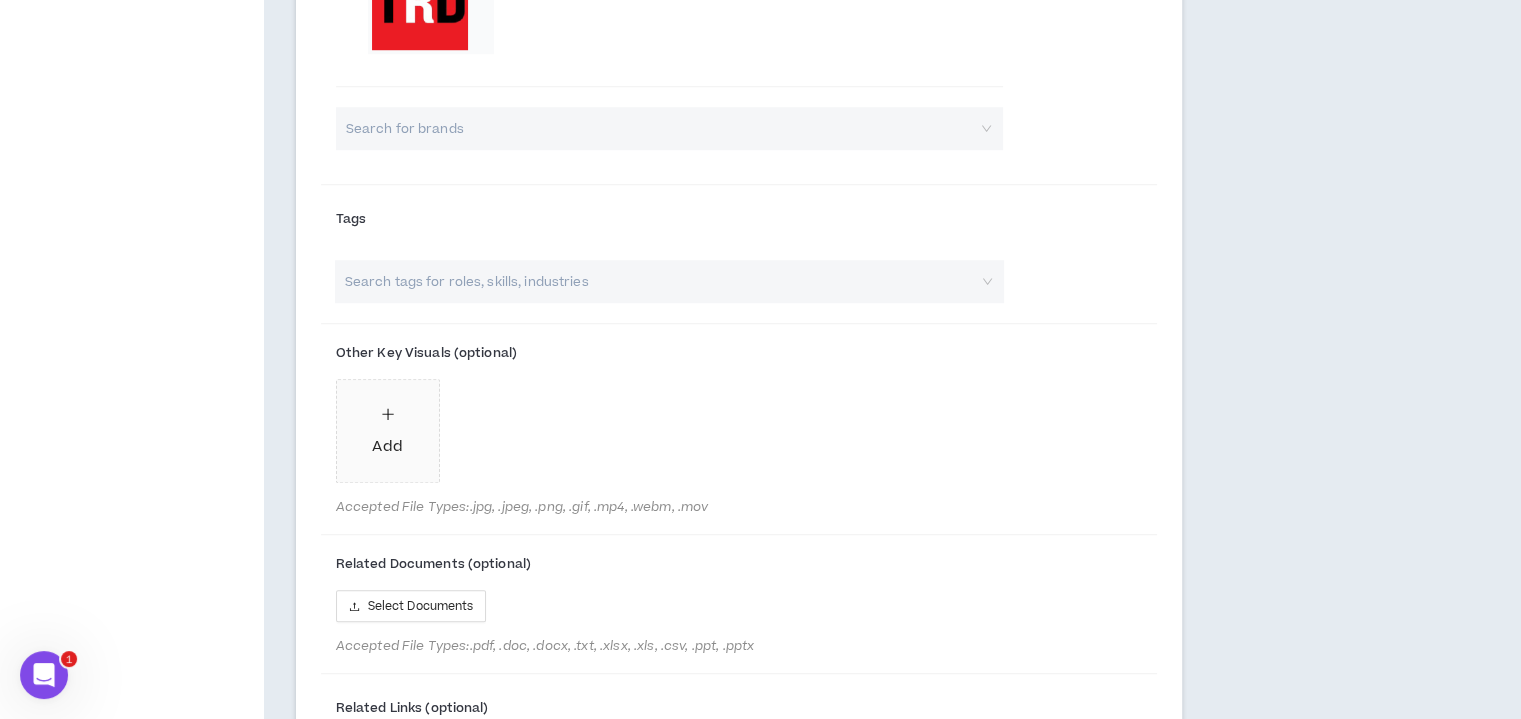 scroll, scrollTop: 1600, scrollLeft: 0, axis: vertical 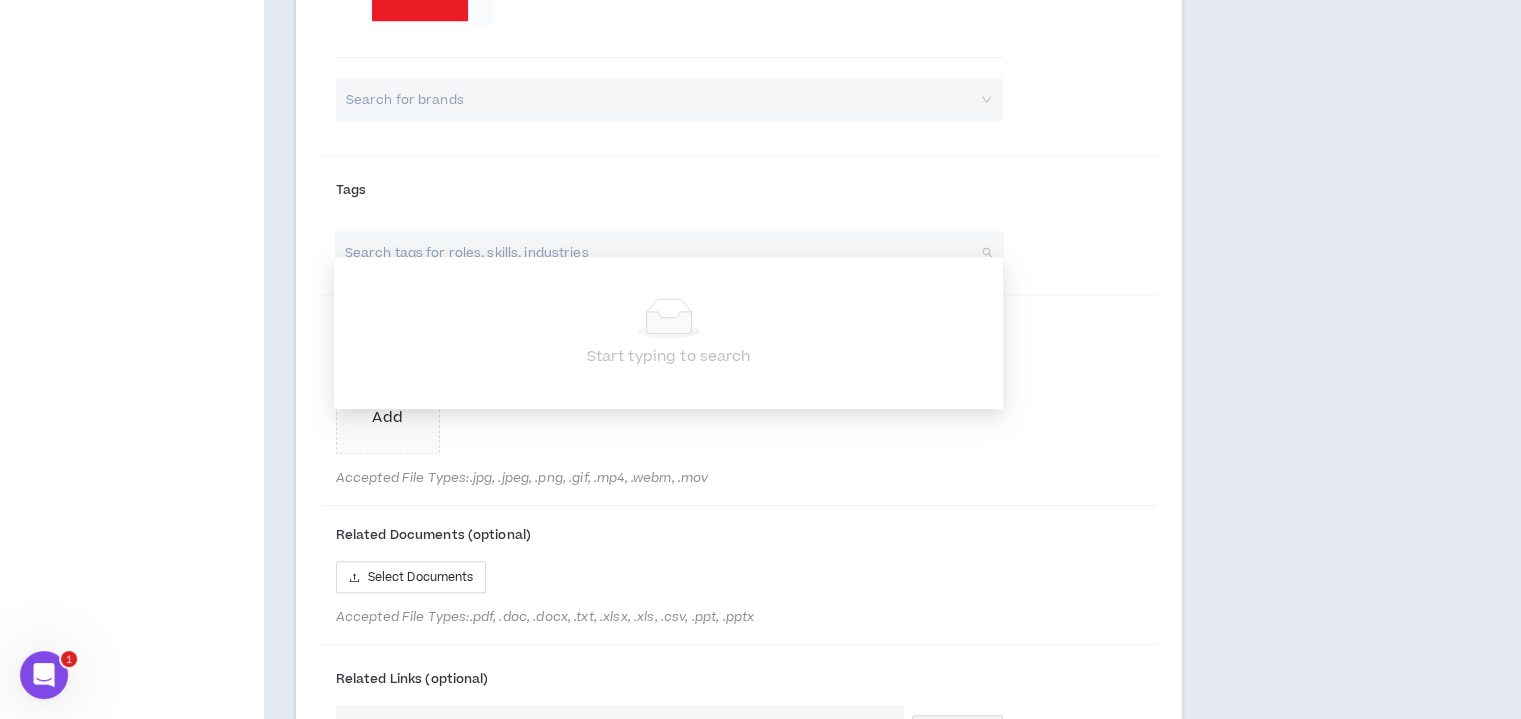 click at bounding box center (659, 252) 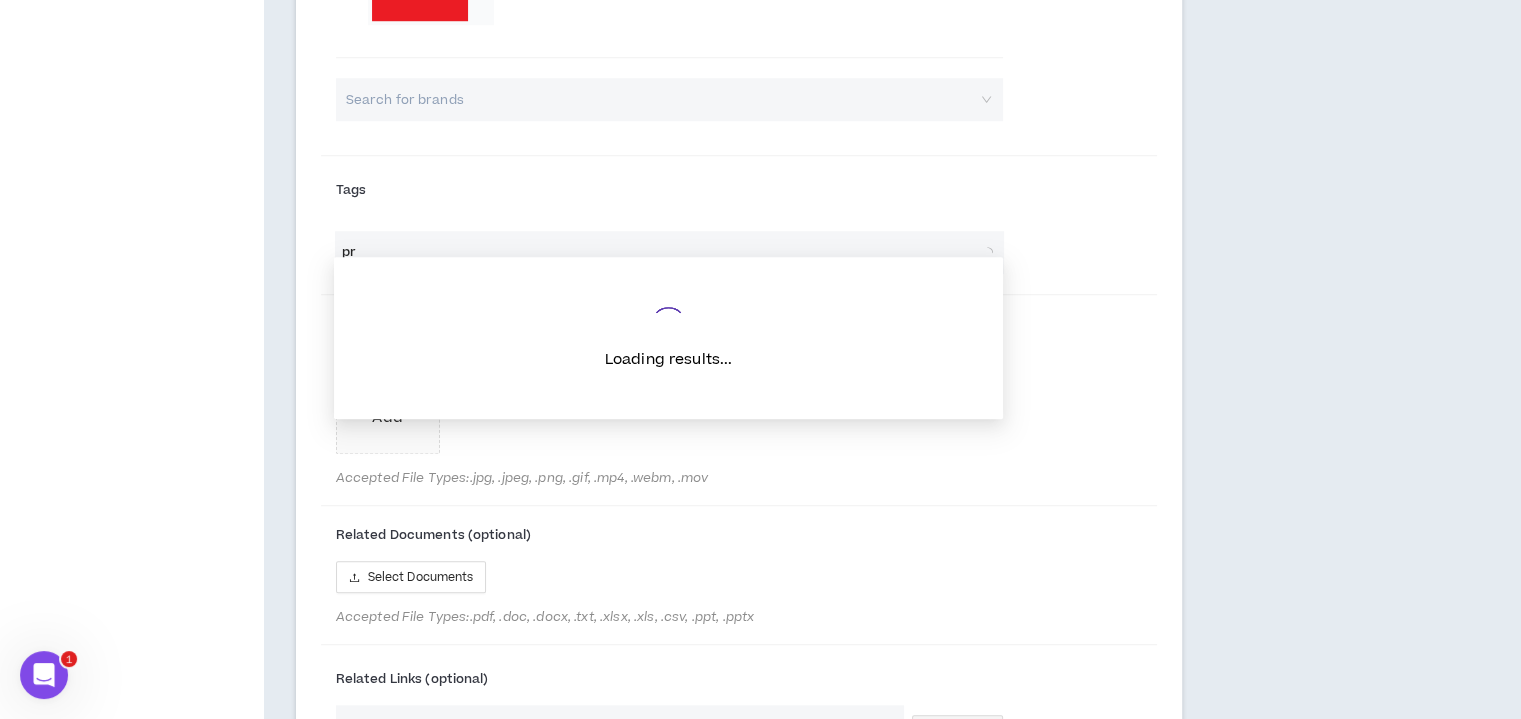 type on "p" 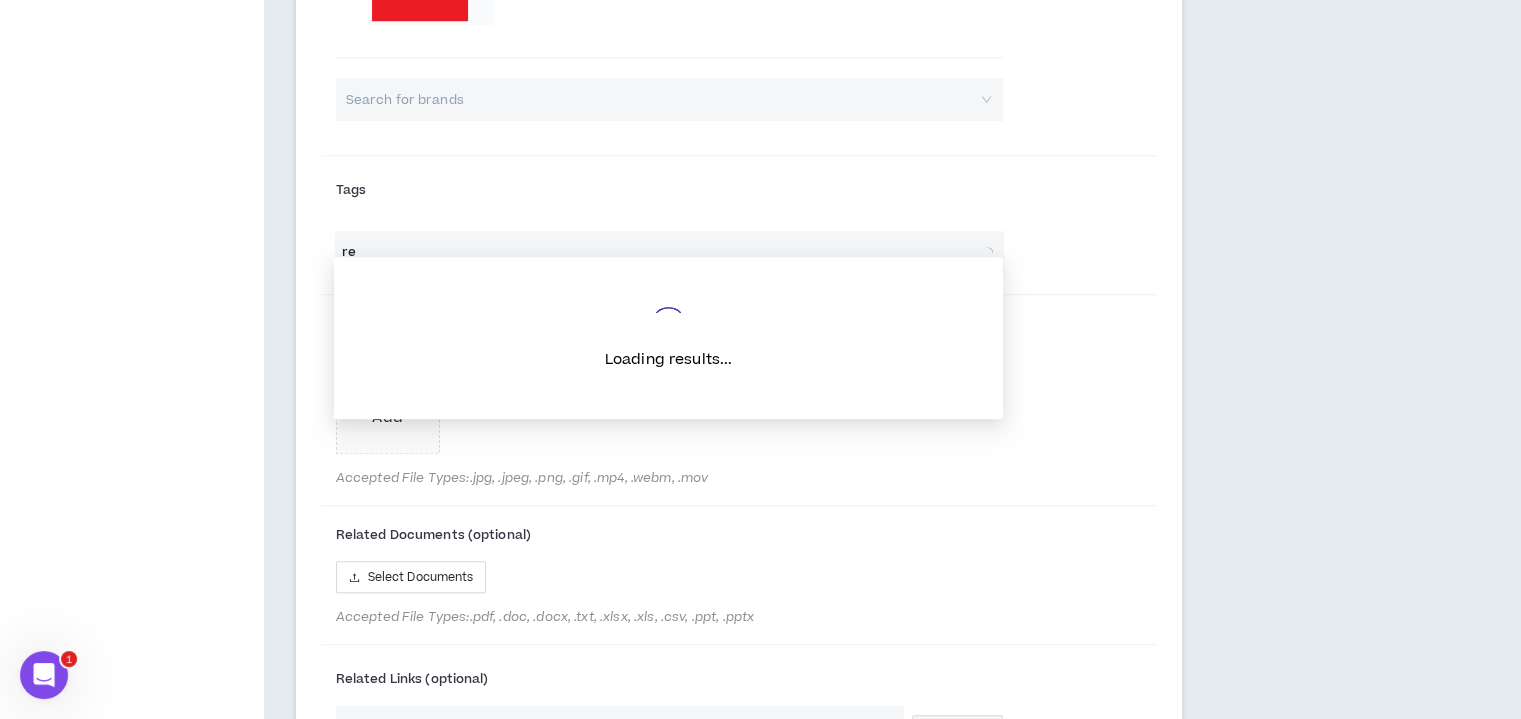 type on "r" 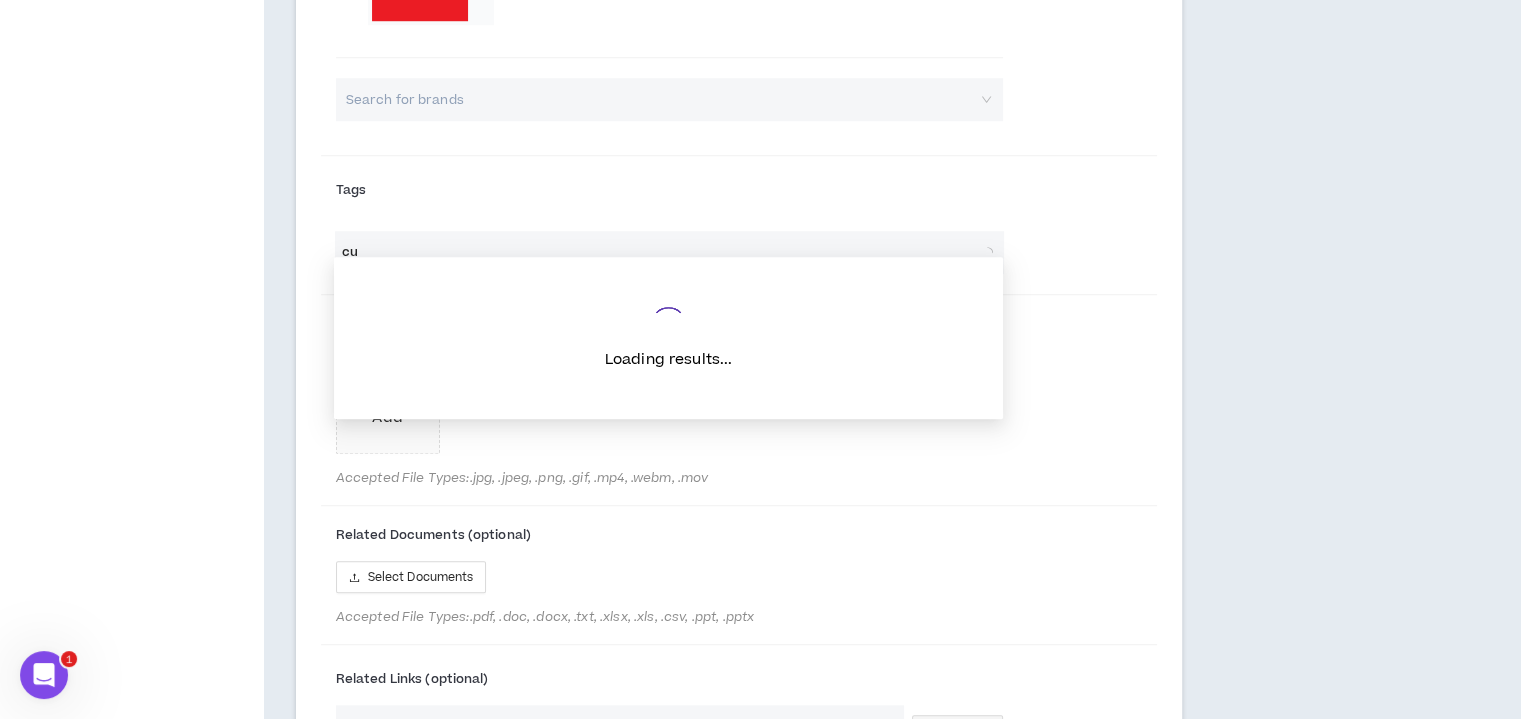 type on "c" 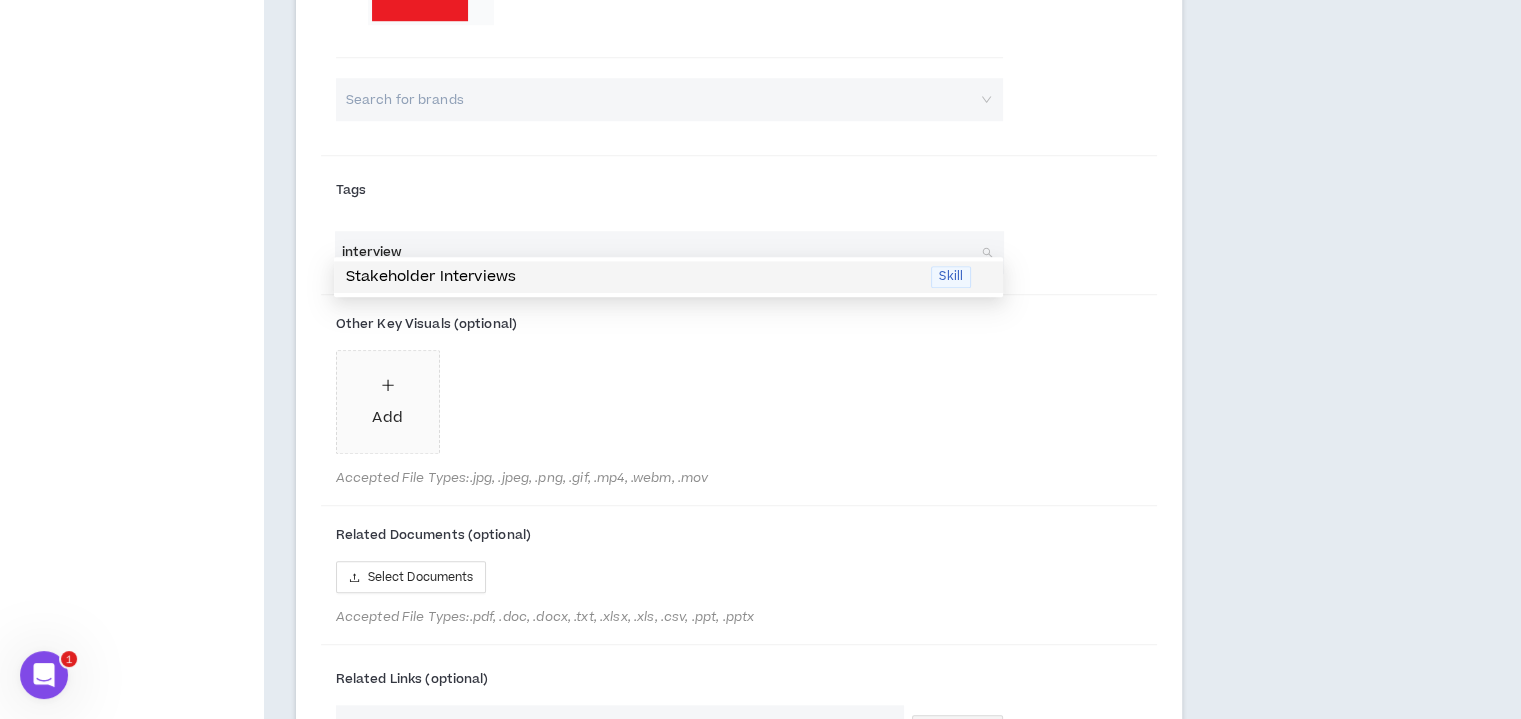 click on "Stakeholder Interviews" at bounding box center [632, 277] 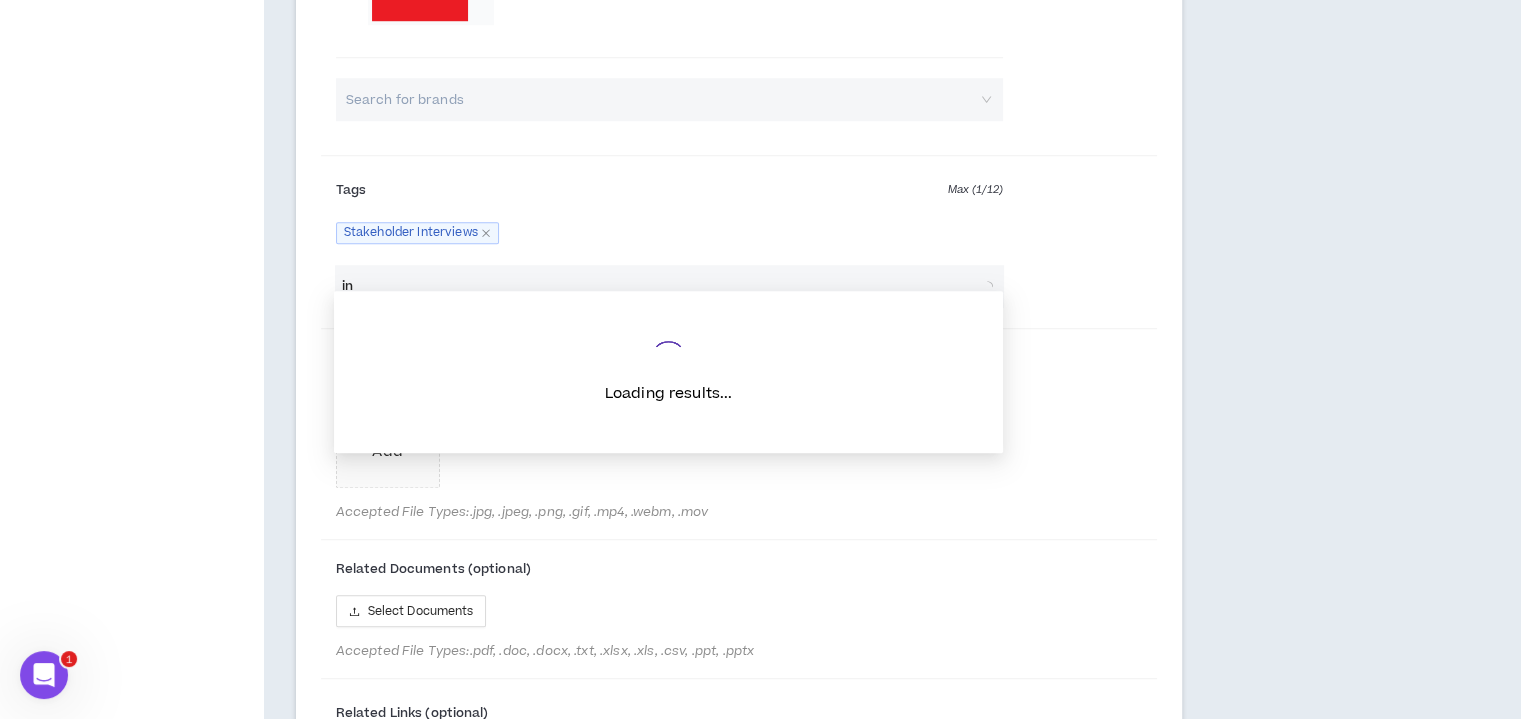 type on "i" 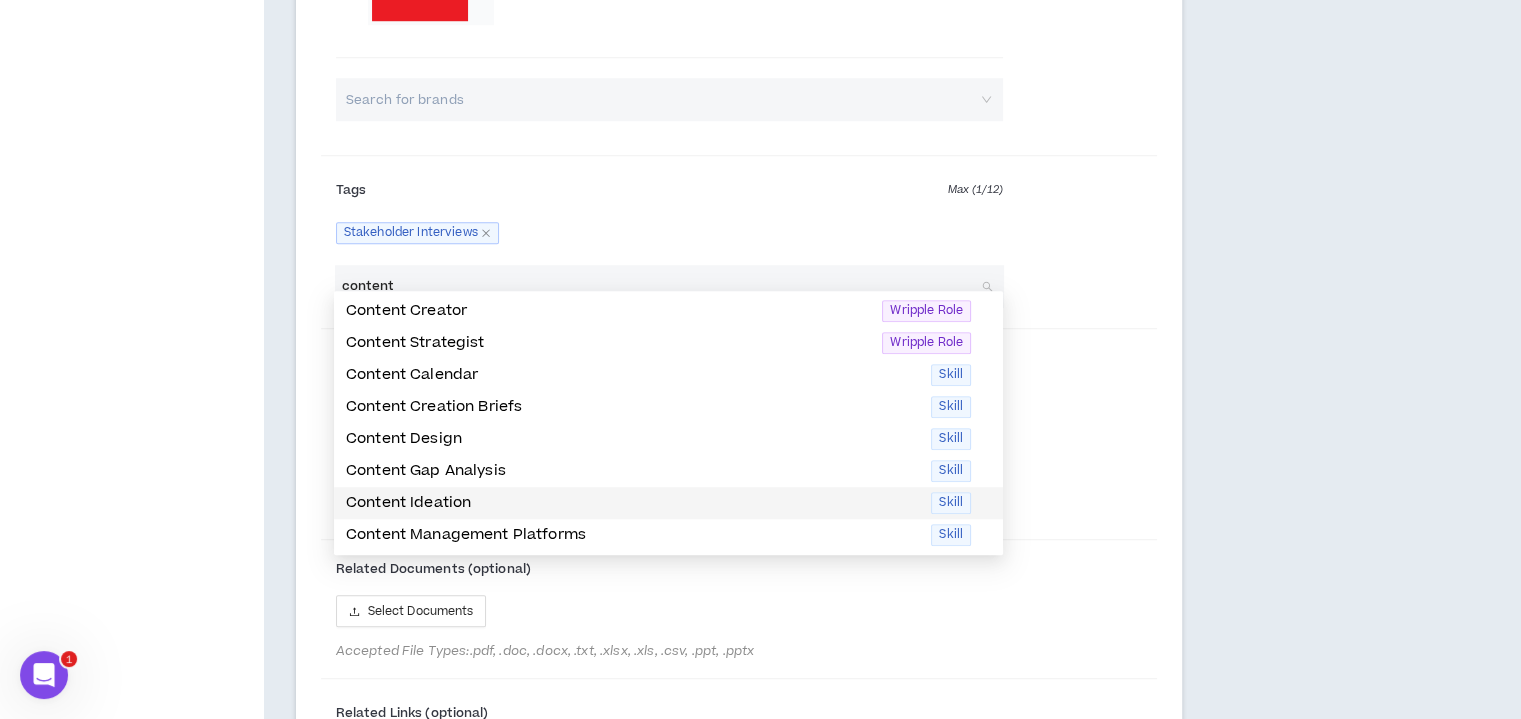 click on "Content Ideation" at bounding box center (632, 503) 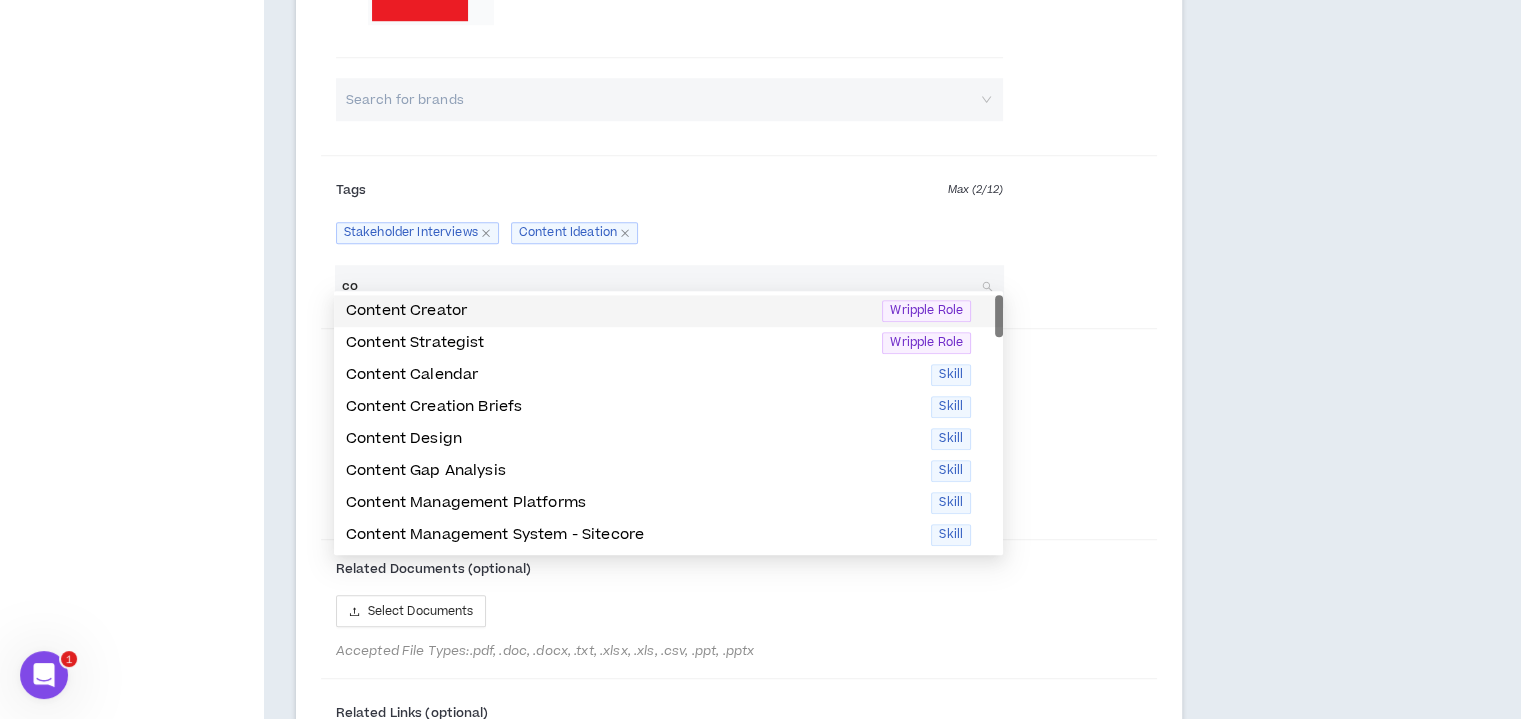 type on "c" 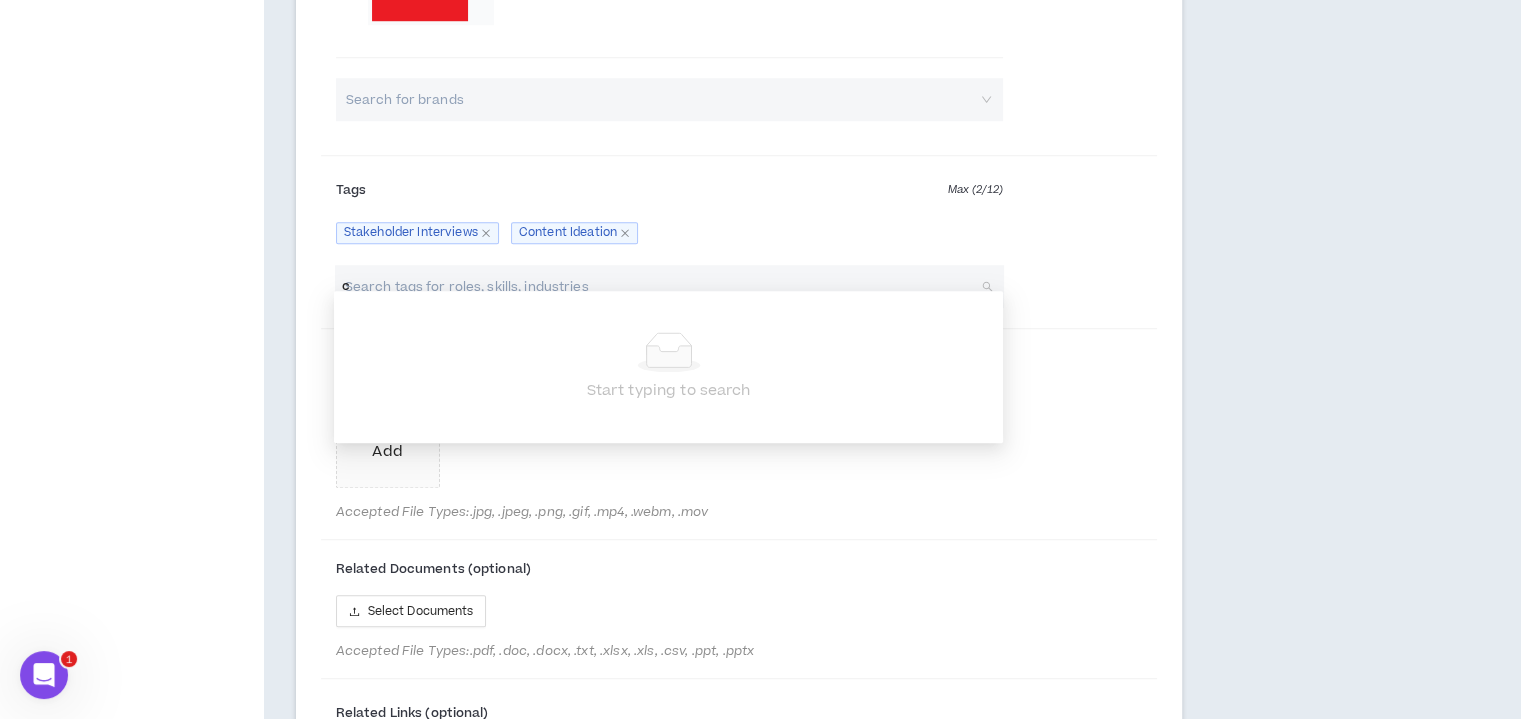 type 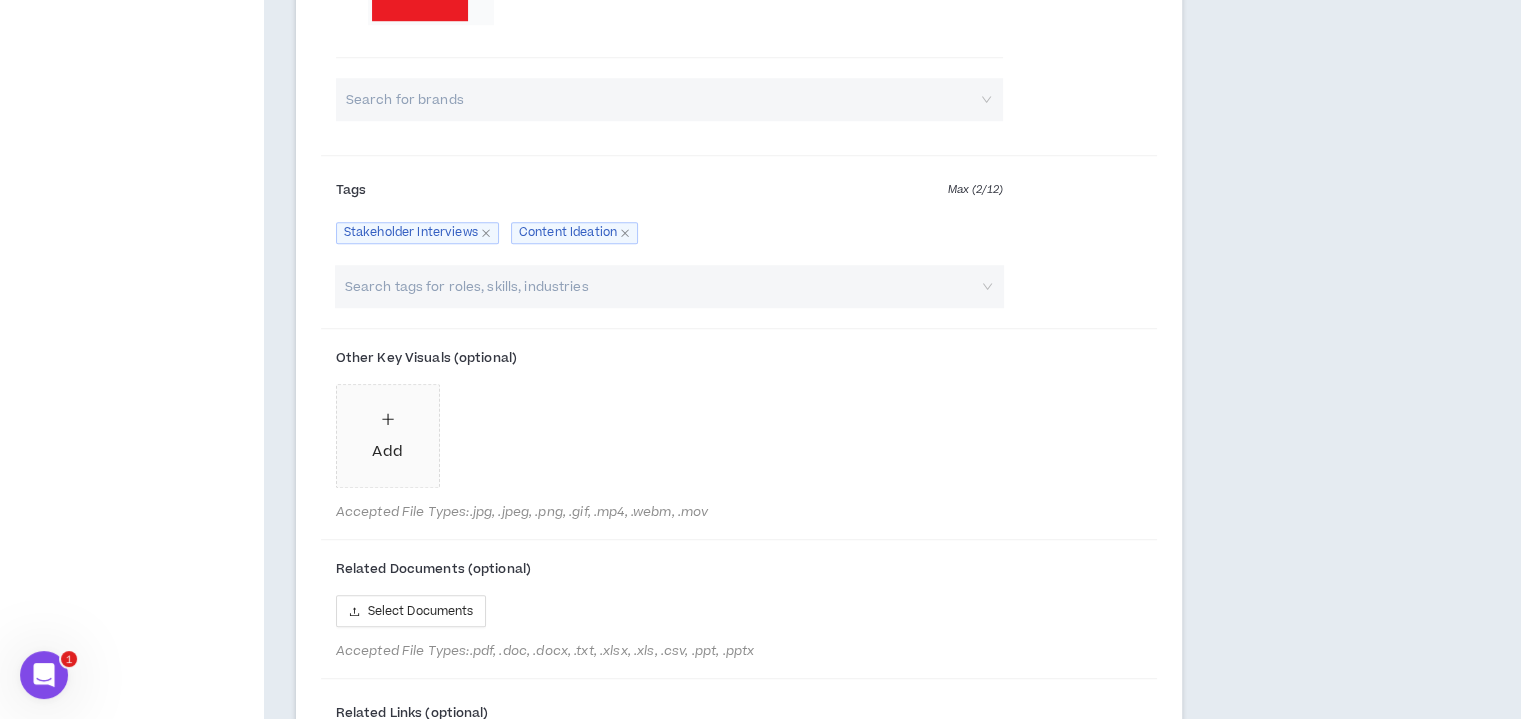 click on "Search tags for roles, skills, industries" at bounding box center (739, 294) 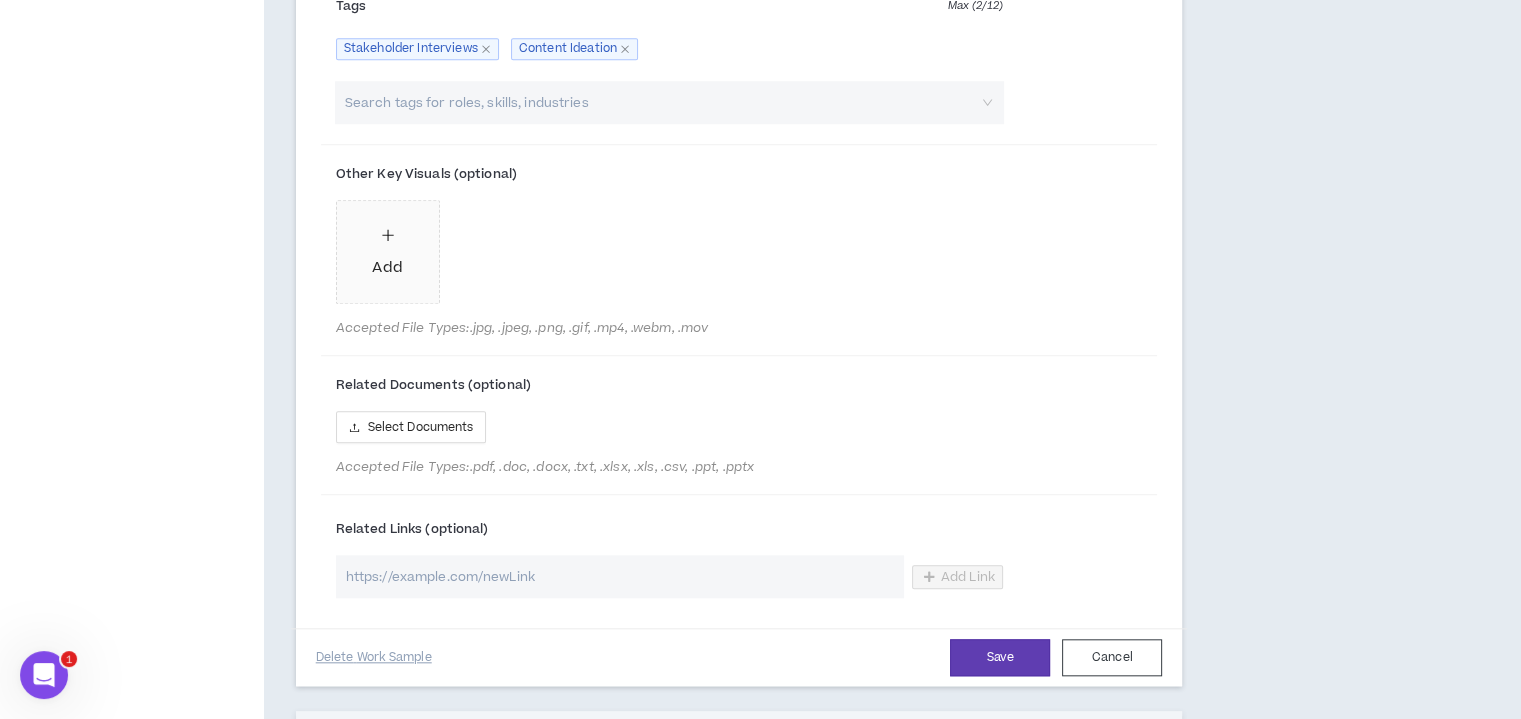 scroll, scrollTop: 1800, scrollLeft: 0, axis: vertical 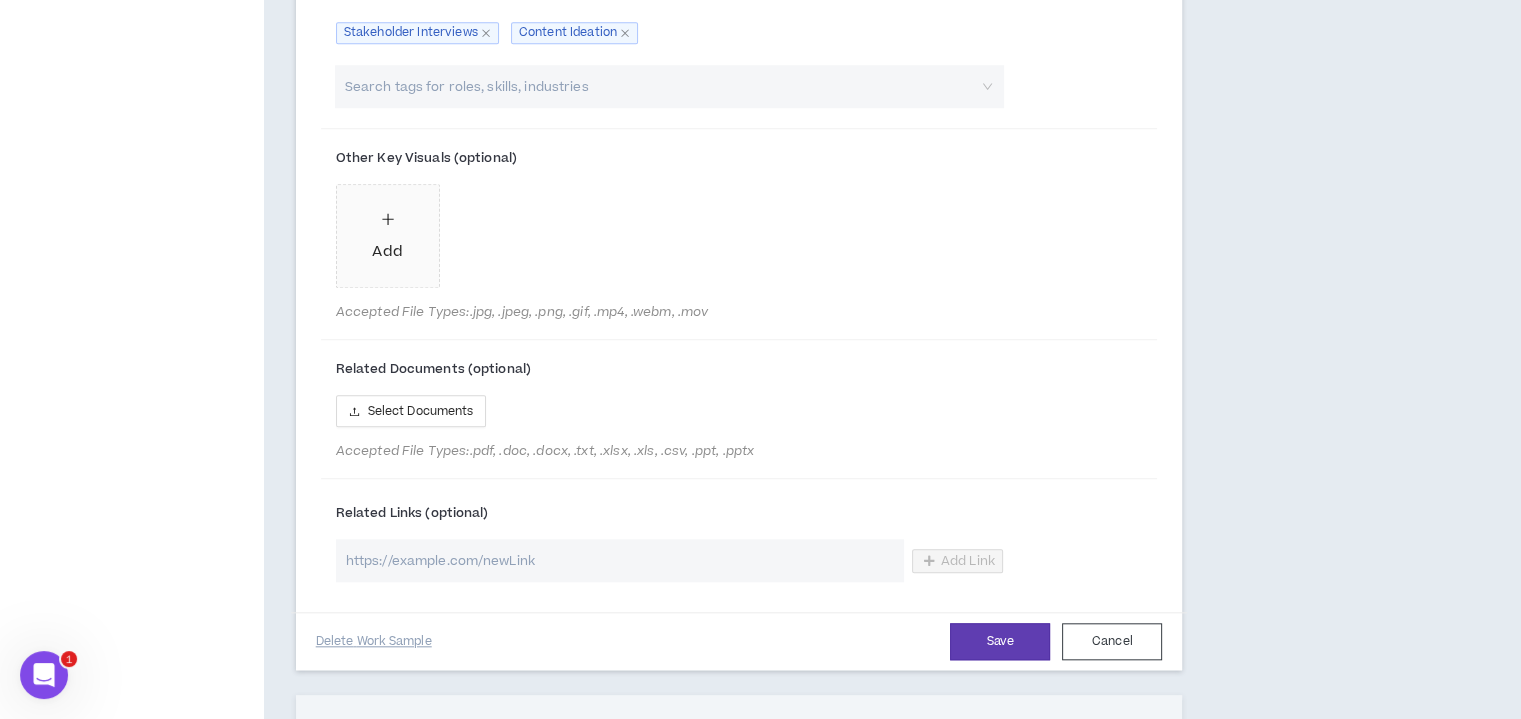 click at bounding box center (620, 560) 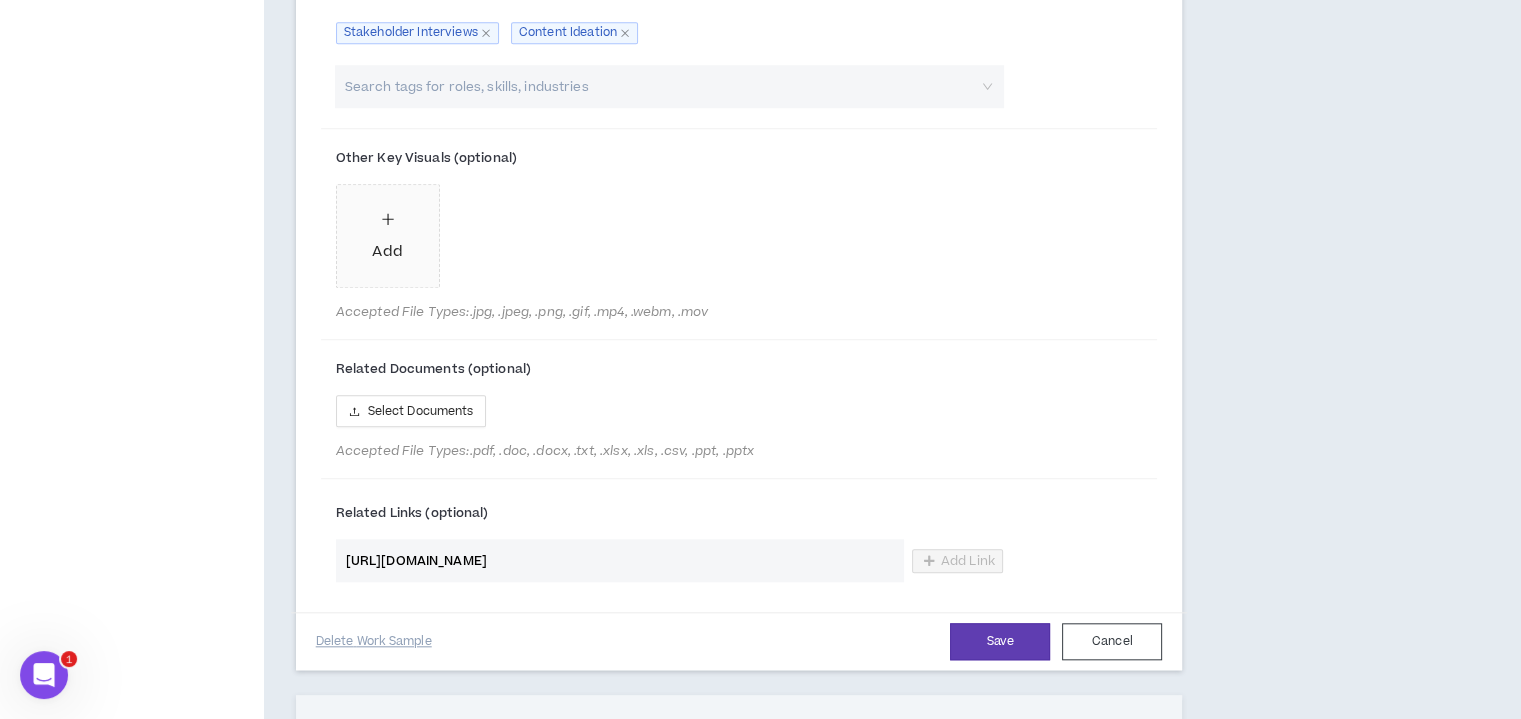 scroll, scrollTop: 0, scrollLeft: 268, axis: horizontal 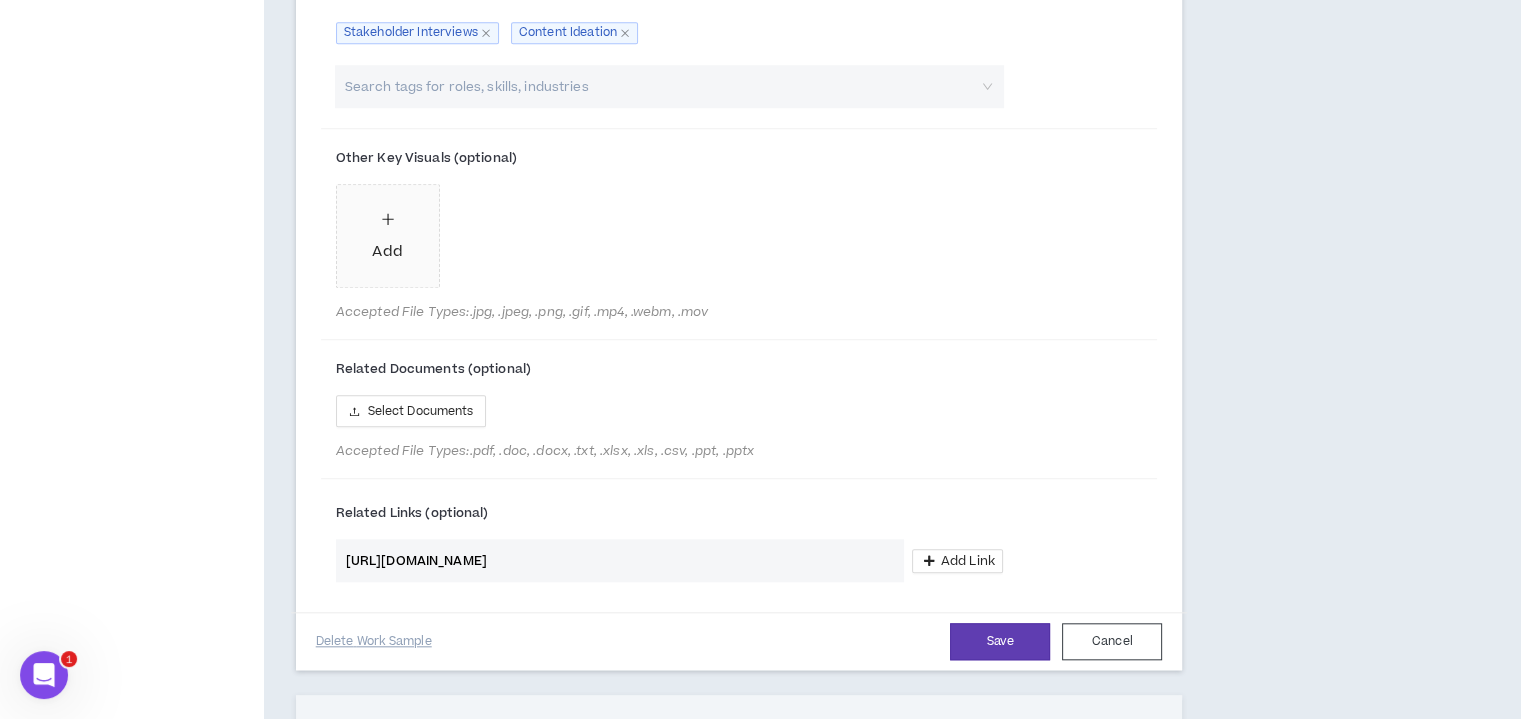 type on "[URL][DOMAIN_NAME]" 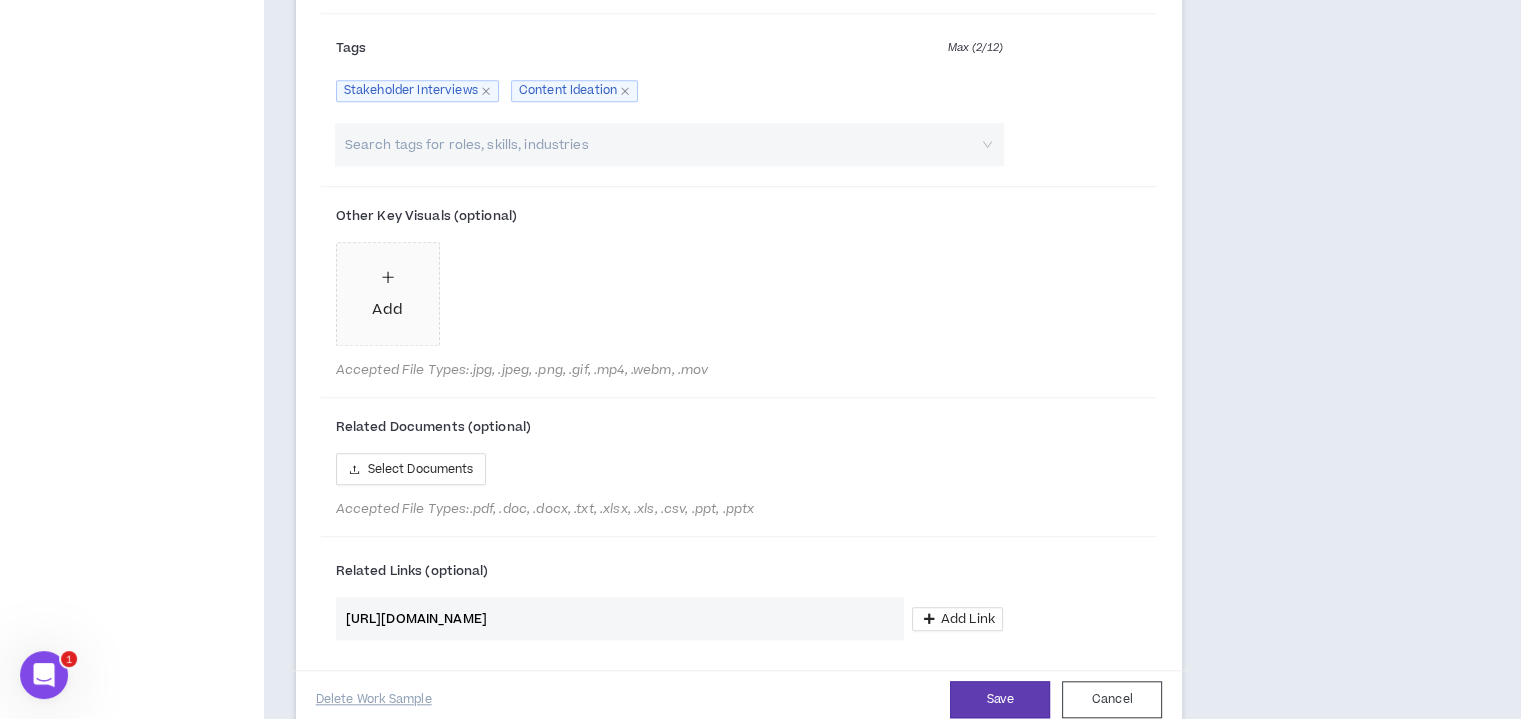 scroll, scrollTop: 2000, scrollLeft: 0, axis: vertical 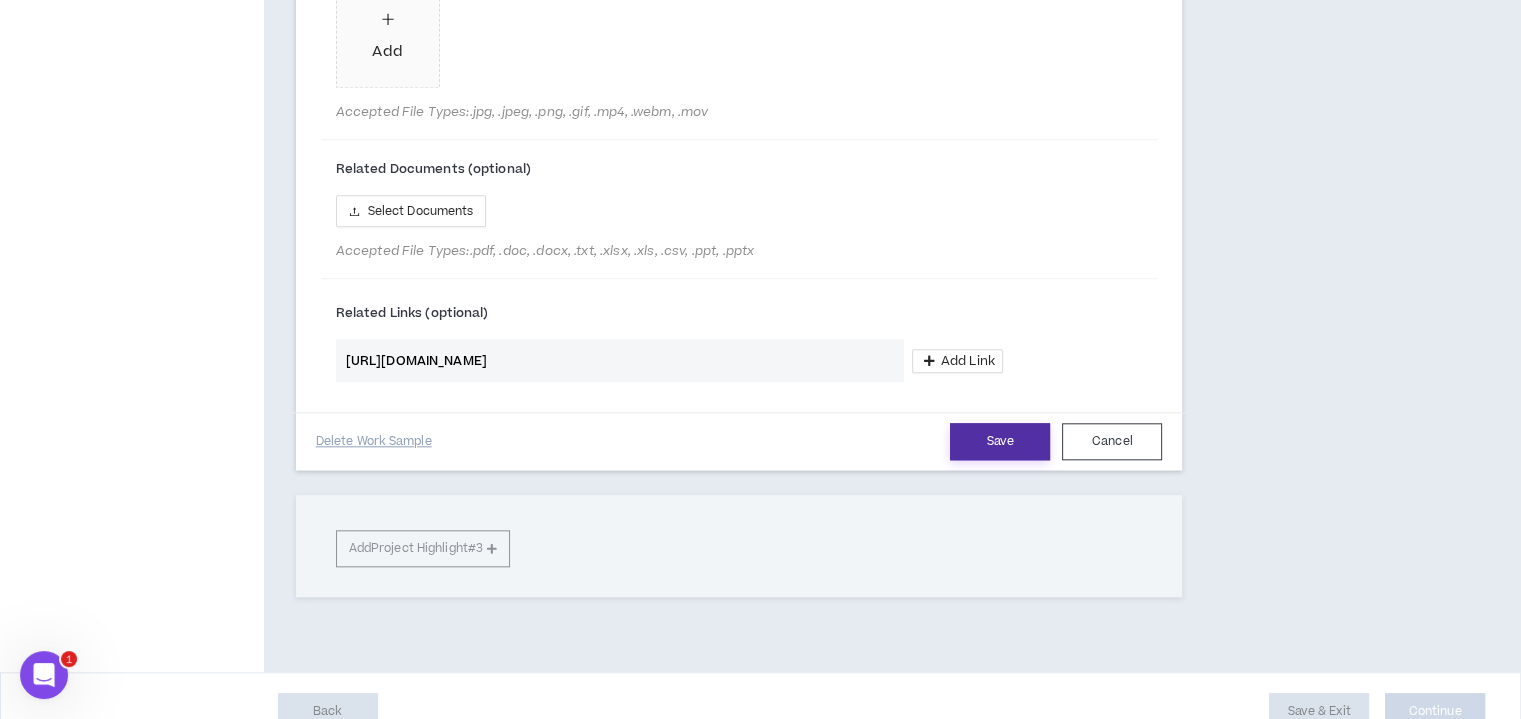 click on "Save" at bounding box center (1000, 441) 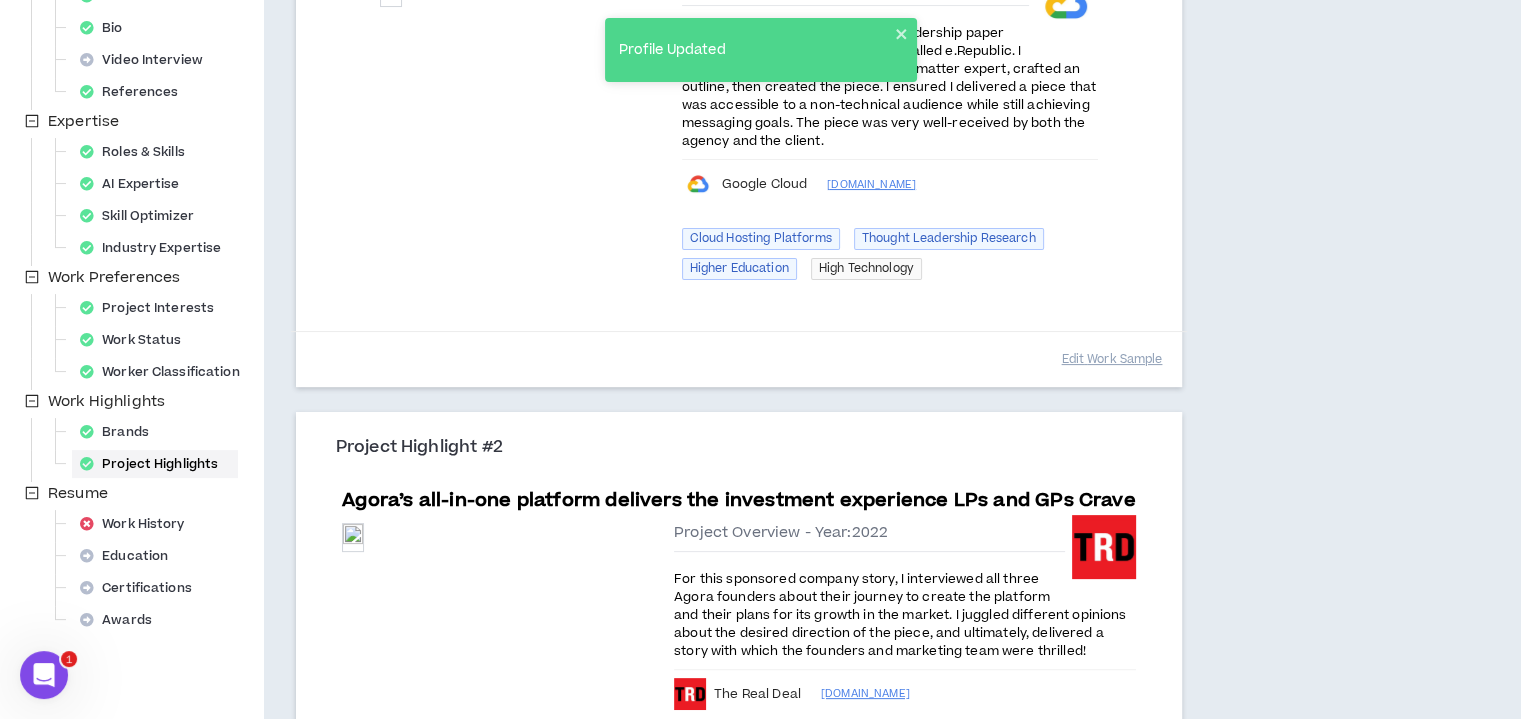 scroll, scrollTop: 161, scrollLeft: 0, axis: vertical 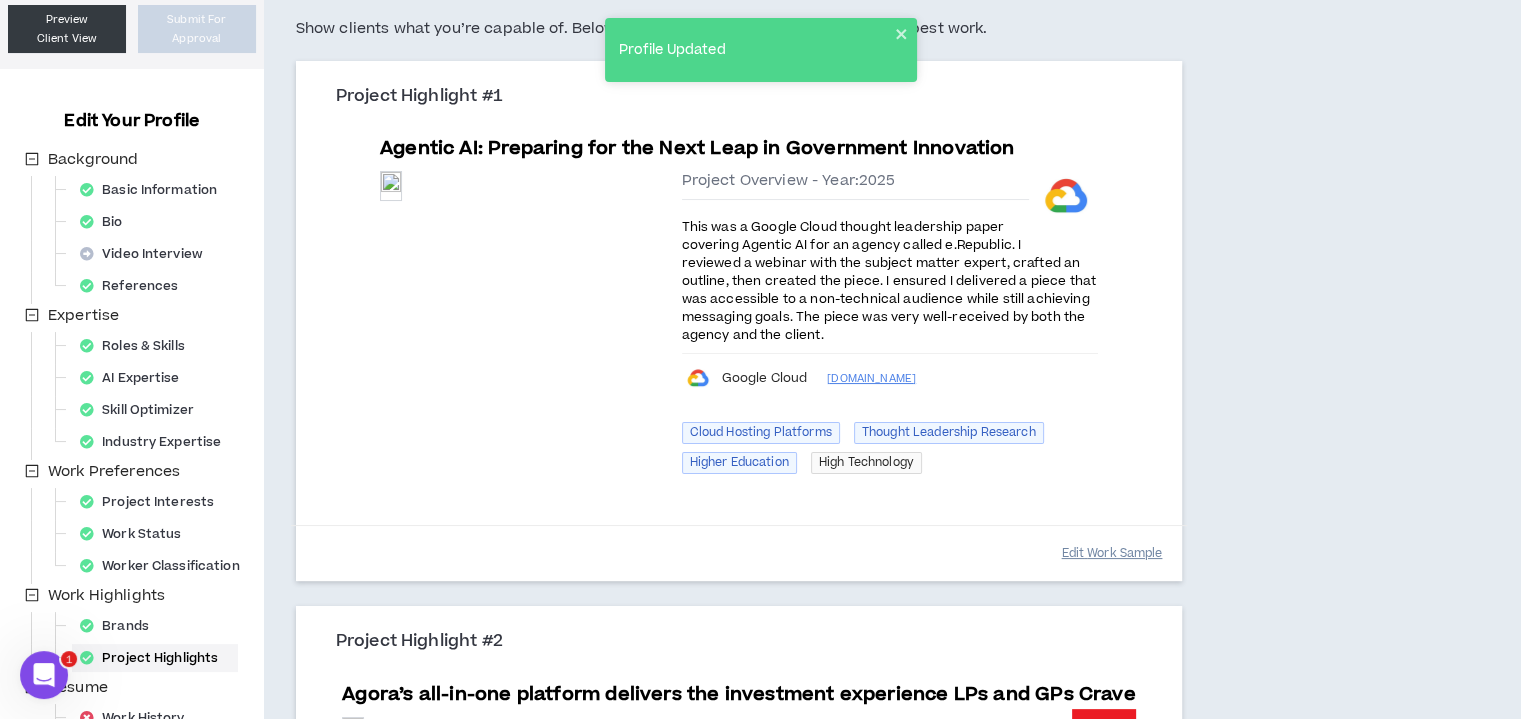 click on "Edit   Work Sample" at bounding box center (1111, 553) 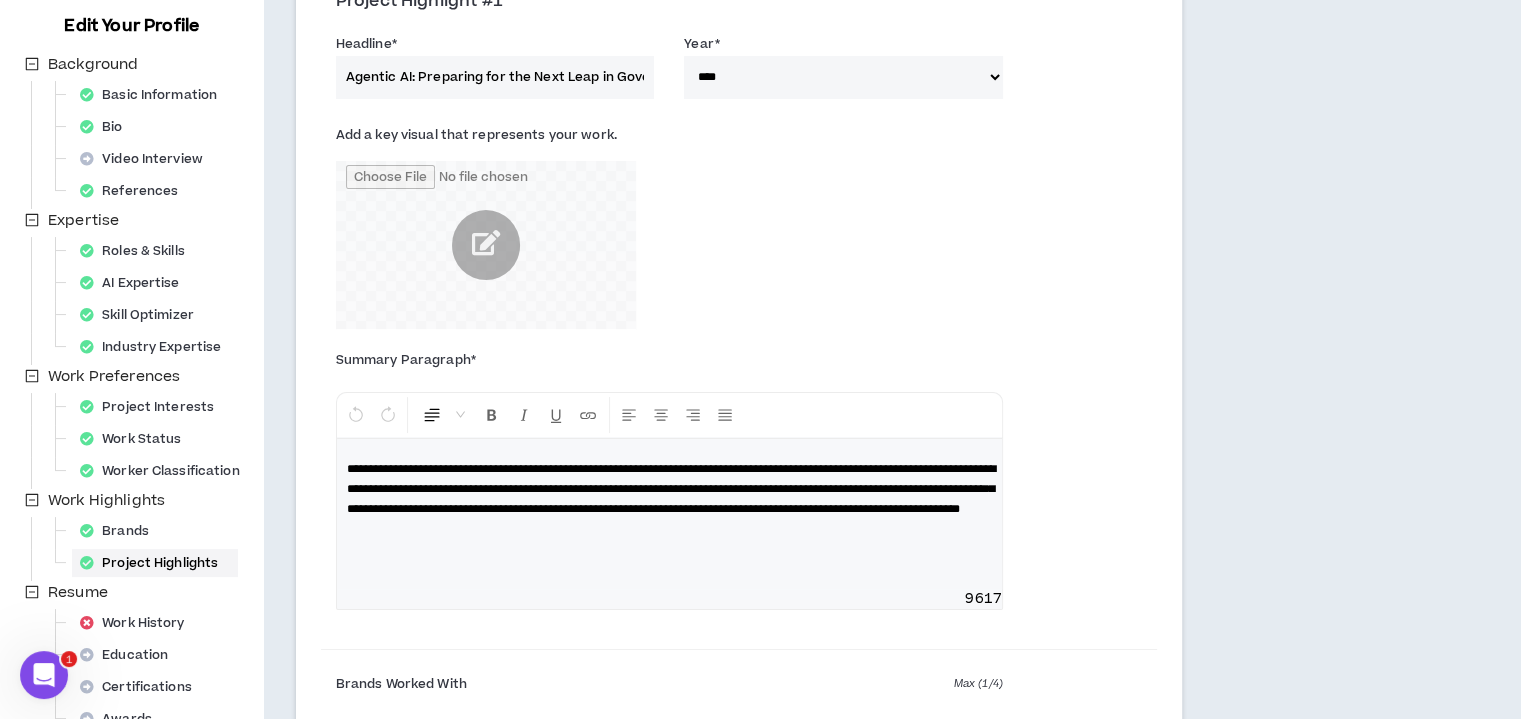 scroll, scrollTop: 361, scrollLeft: 0, axis: vertical 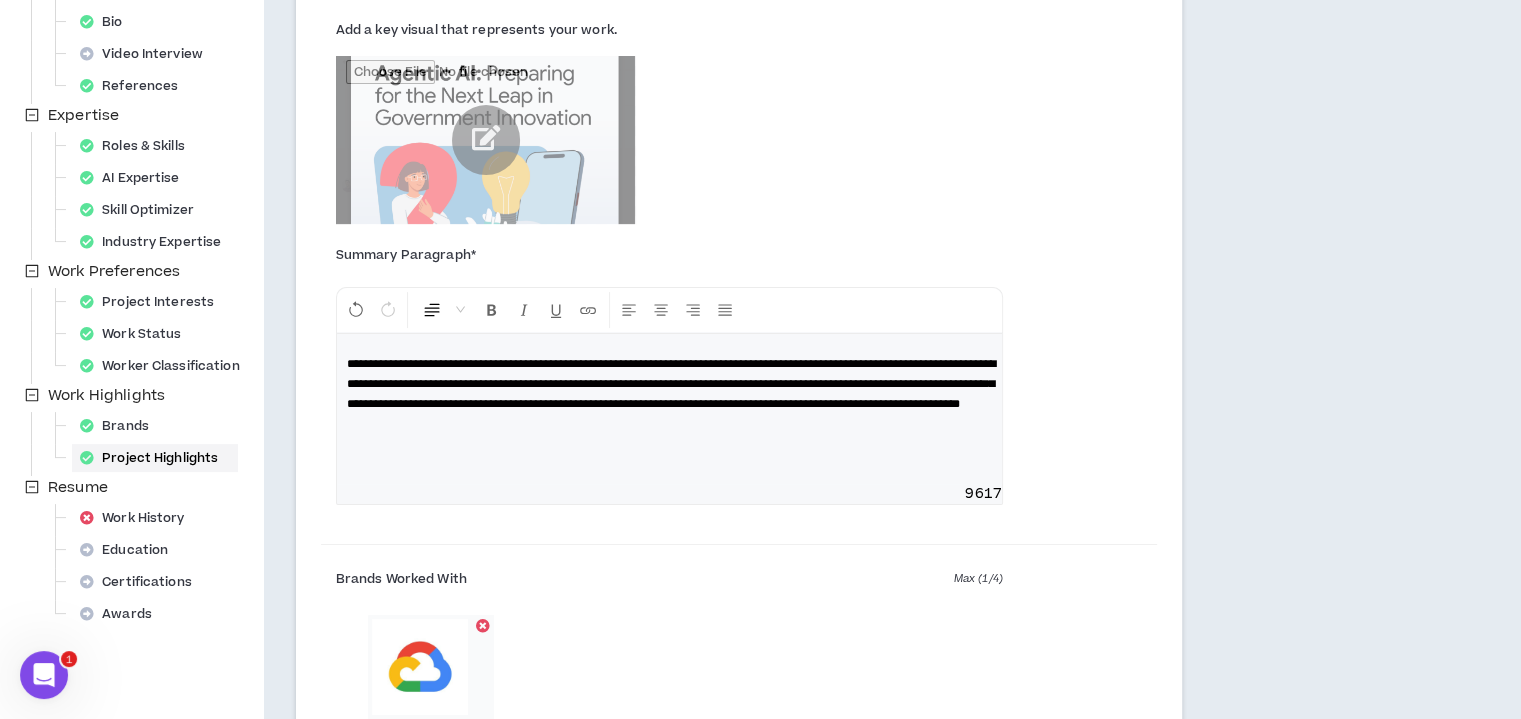 type 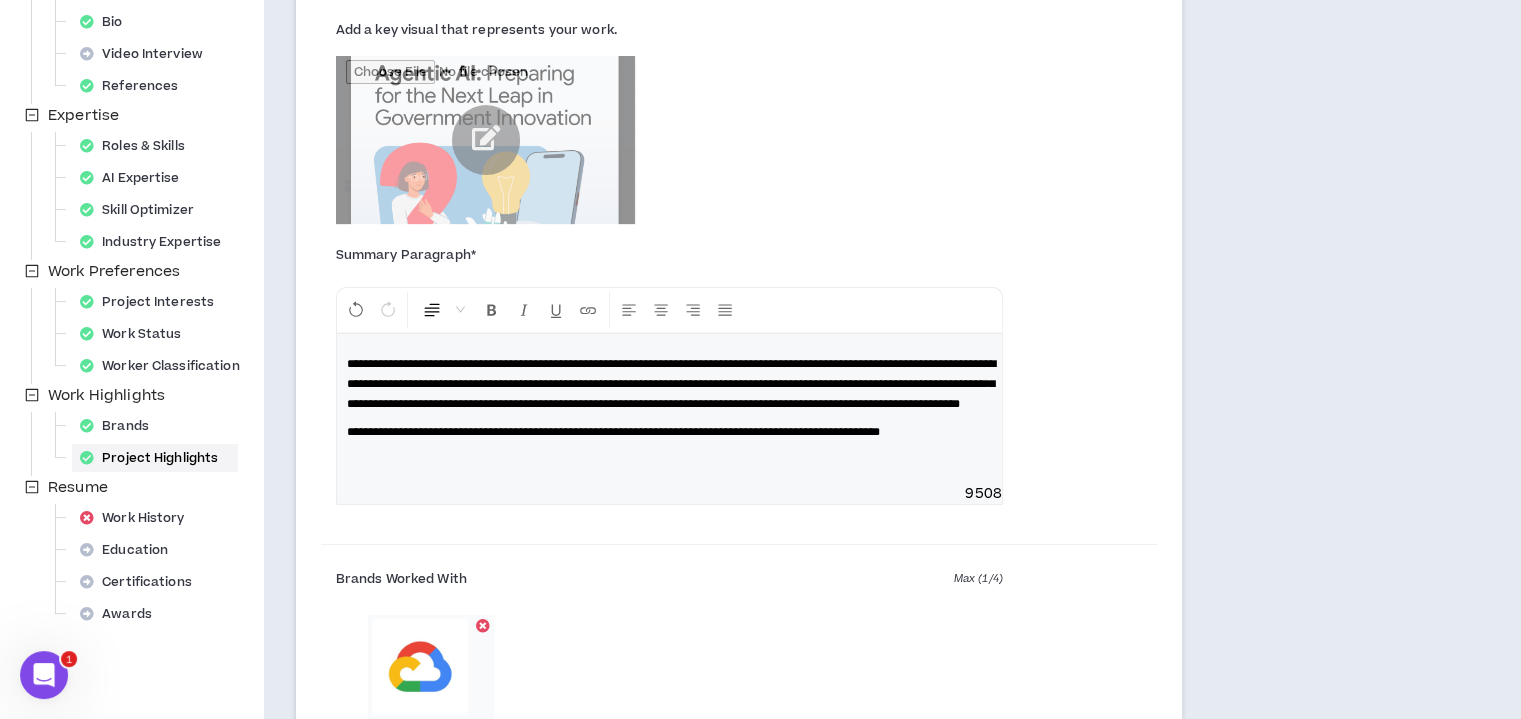 click on "**********" at bounding box center (613, 432) 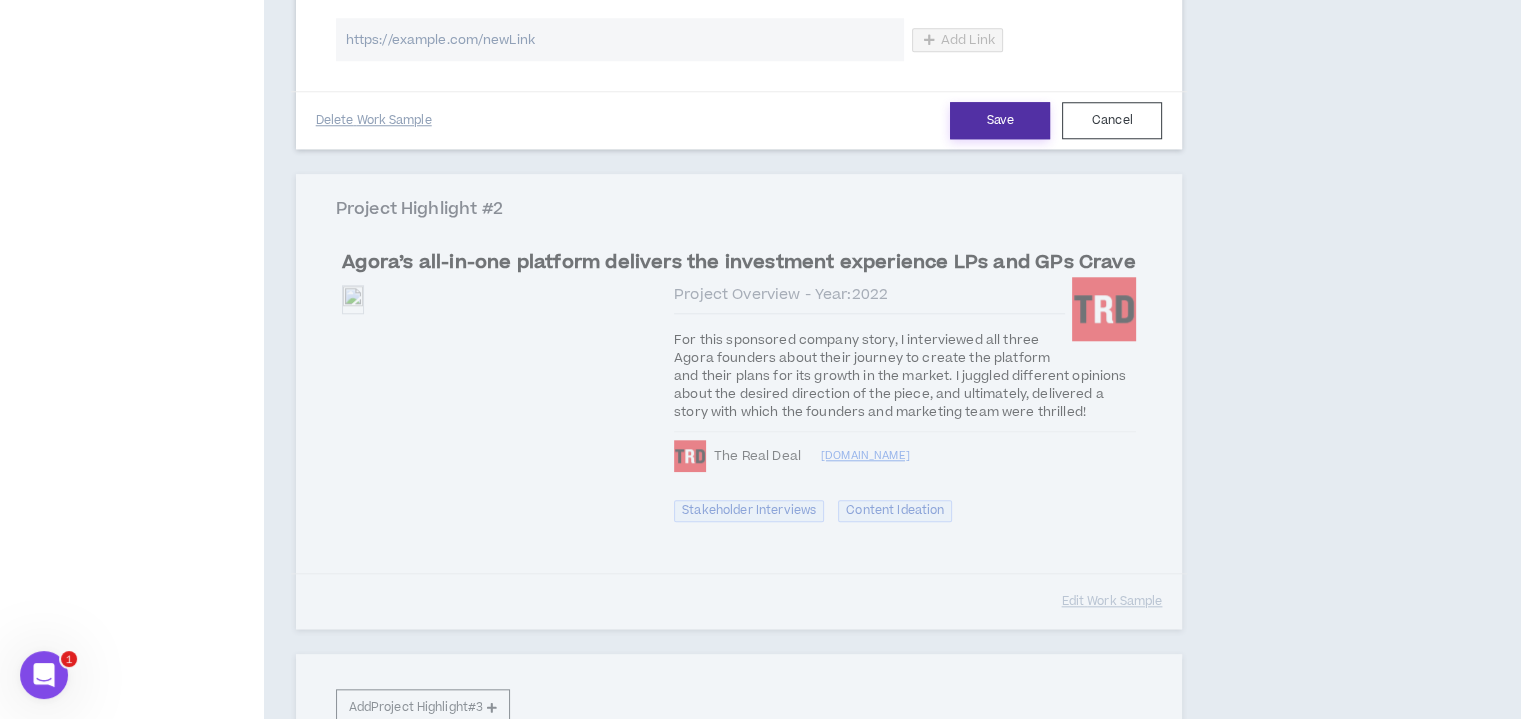 click on "Save" at bounding box center [1000, 120] 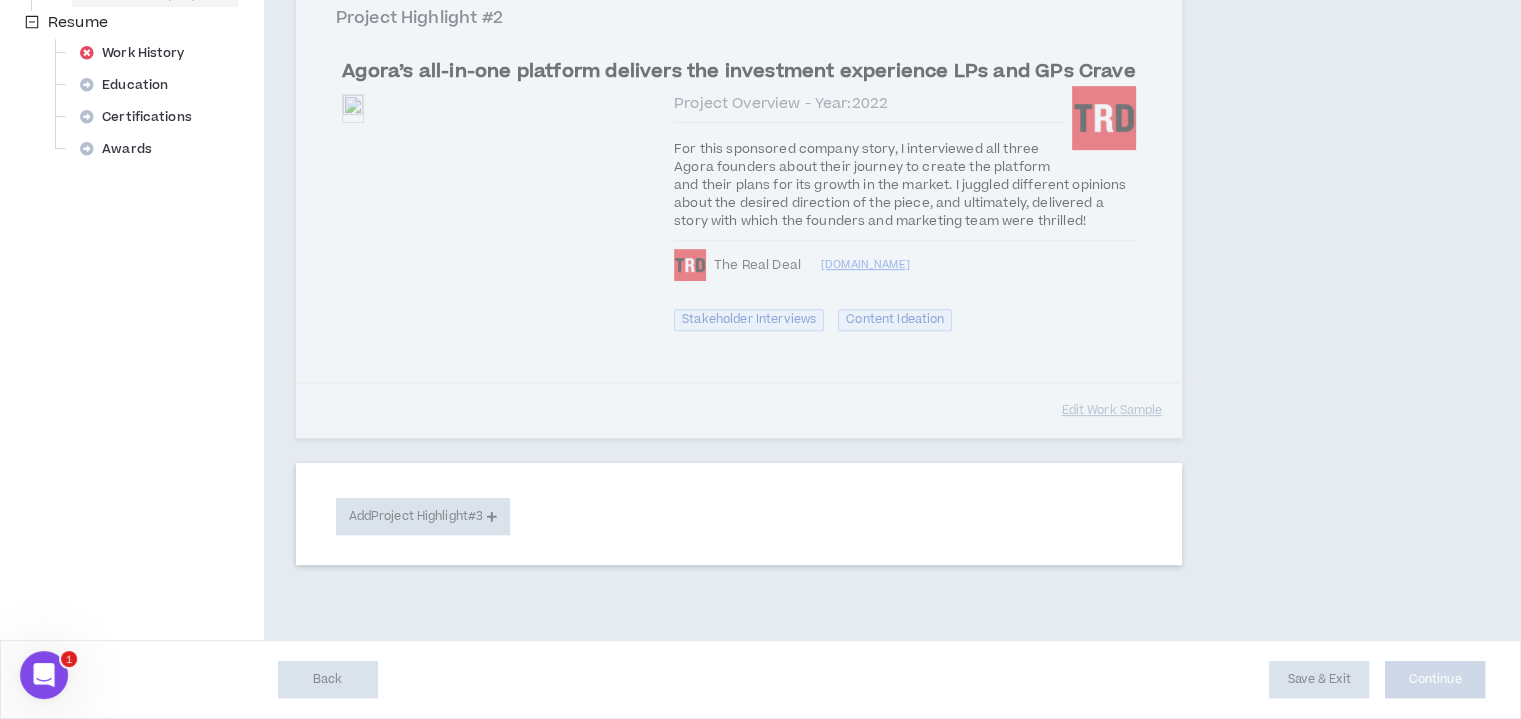 scroll, scrollTop: 792, scrollLeft: 0, axis: vertical 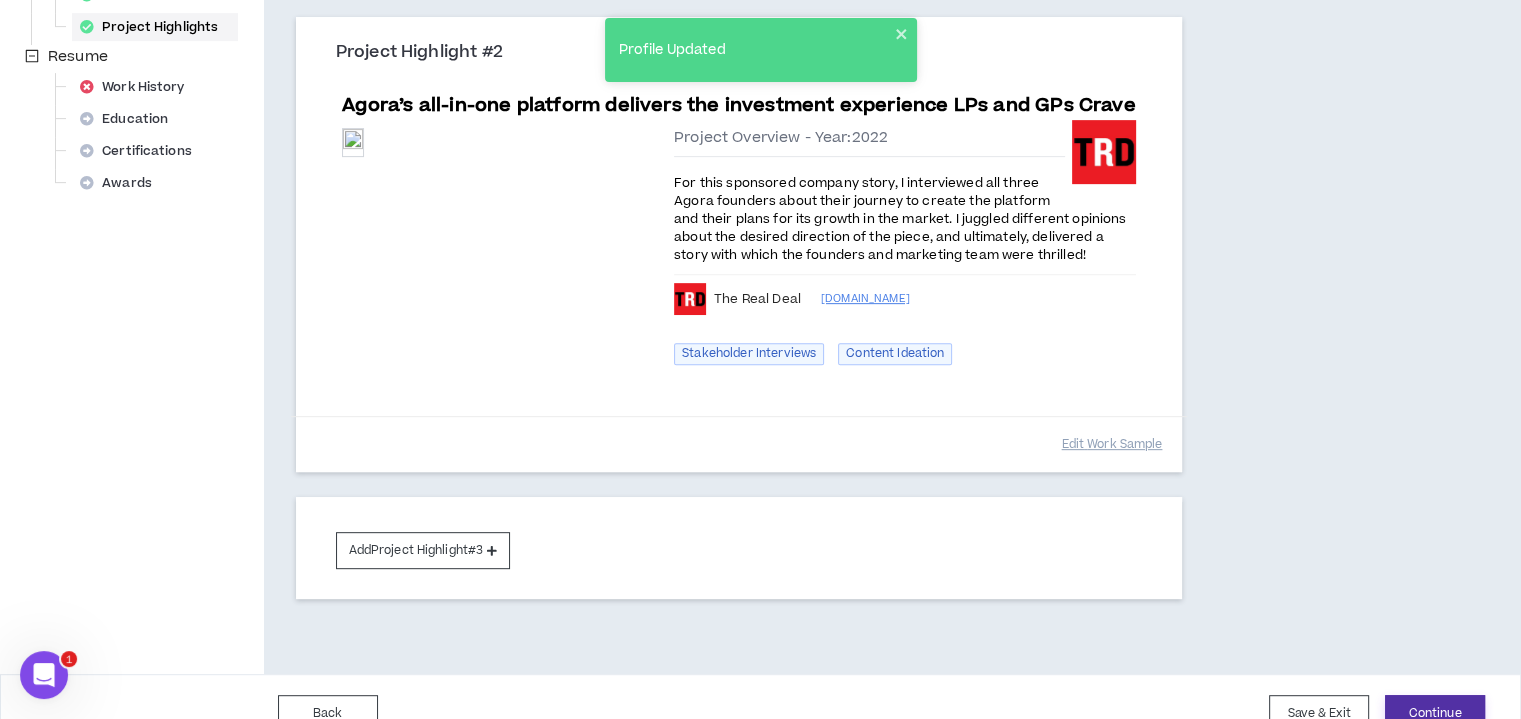 click on "Continue" at bounding box center (1435, 713) 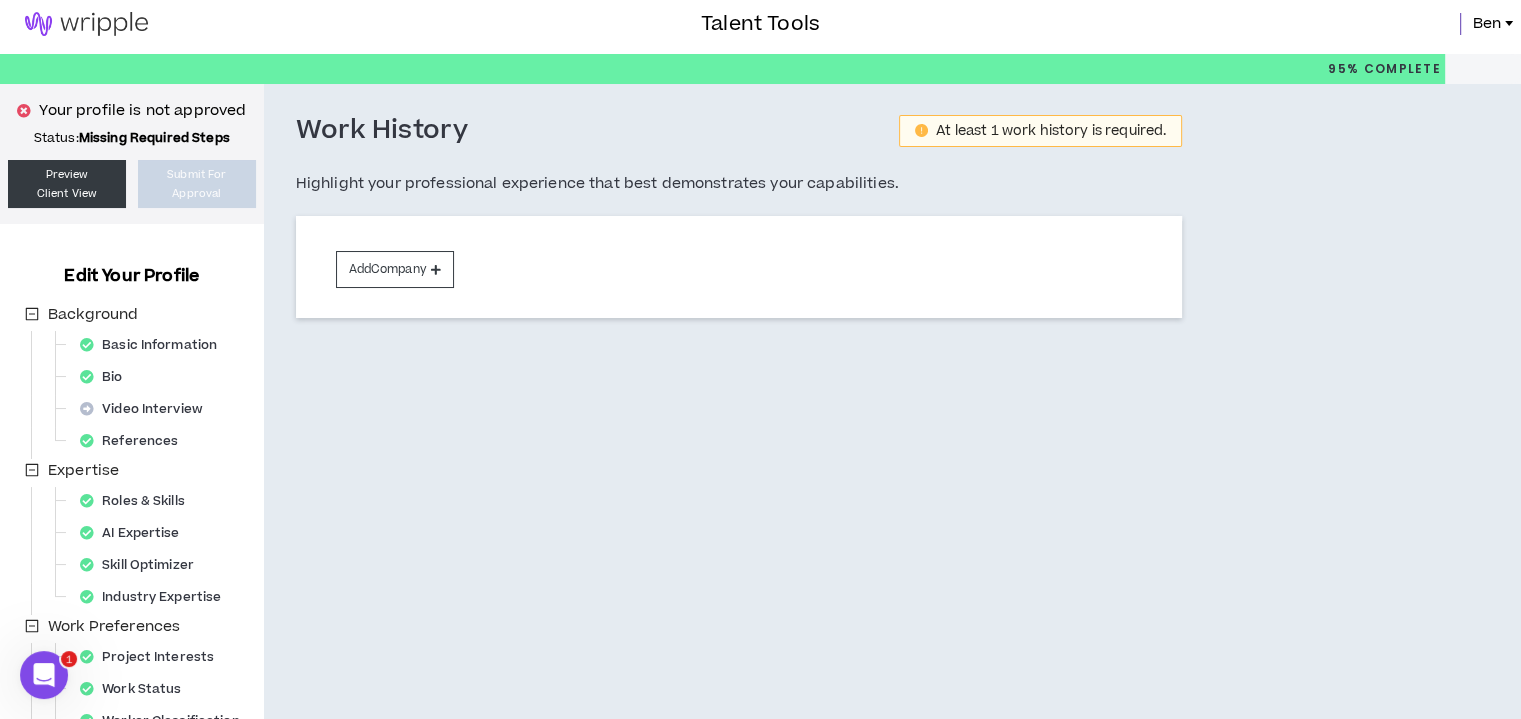 scroll, scrollTop: 0, scrollLeft: 0, axis: both 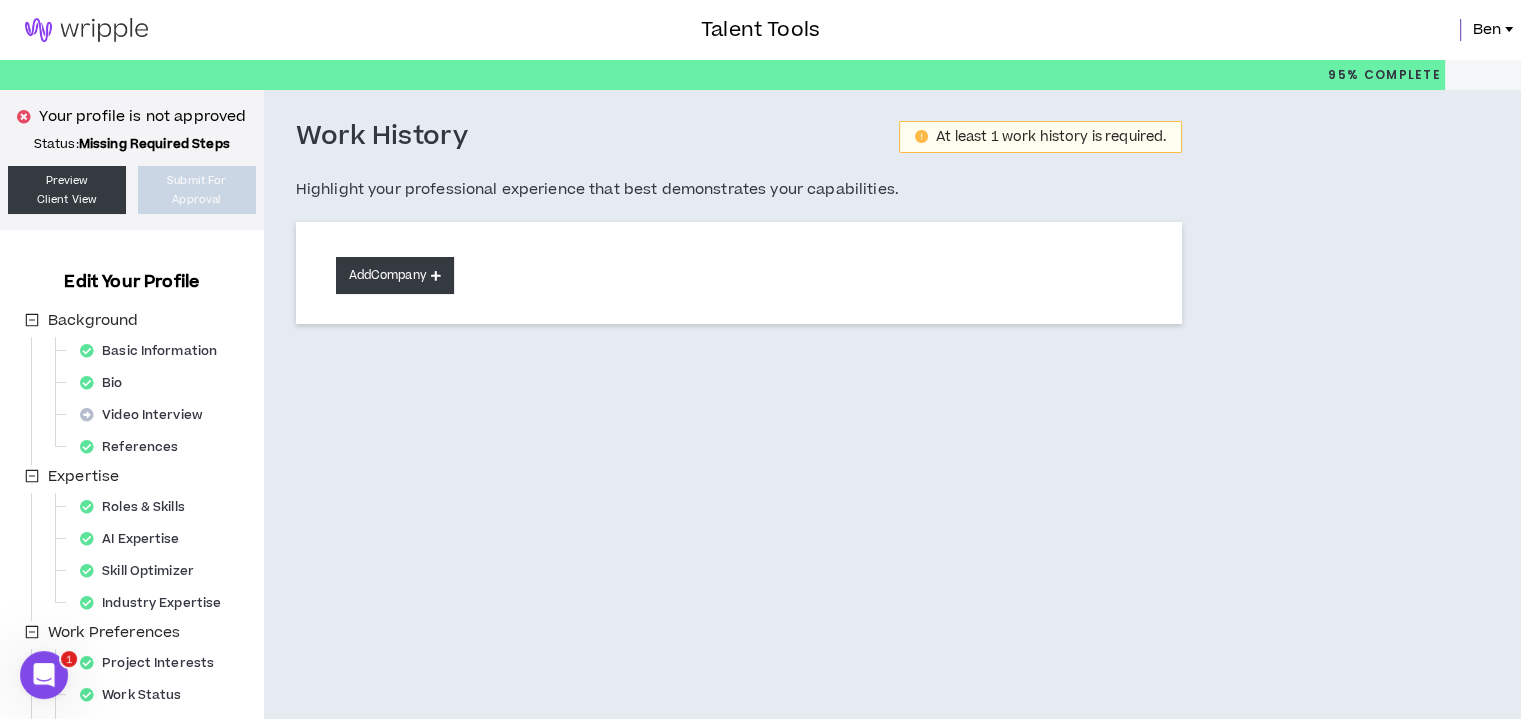 click on "Add  Company" at bounding box center [395, 275] 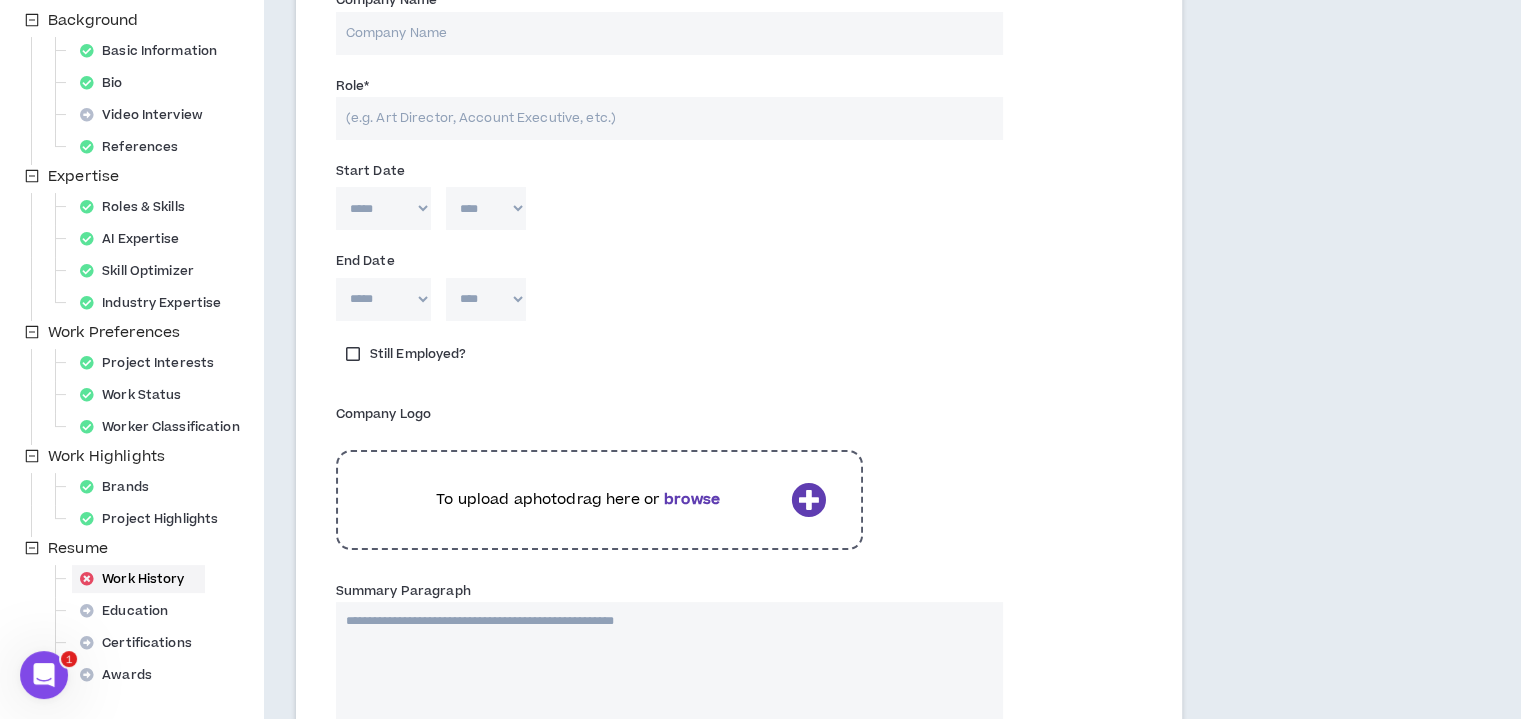scroll, scrollTop: 0, scrollLeft: 0, axis: both 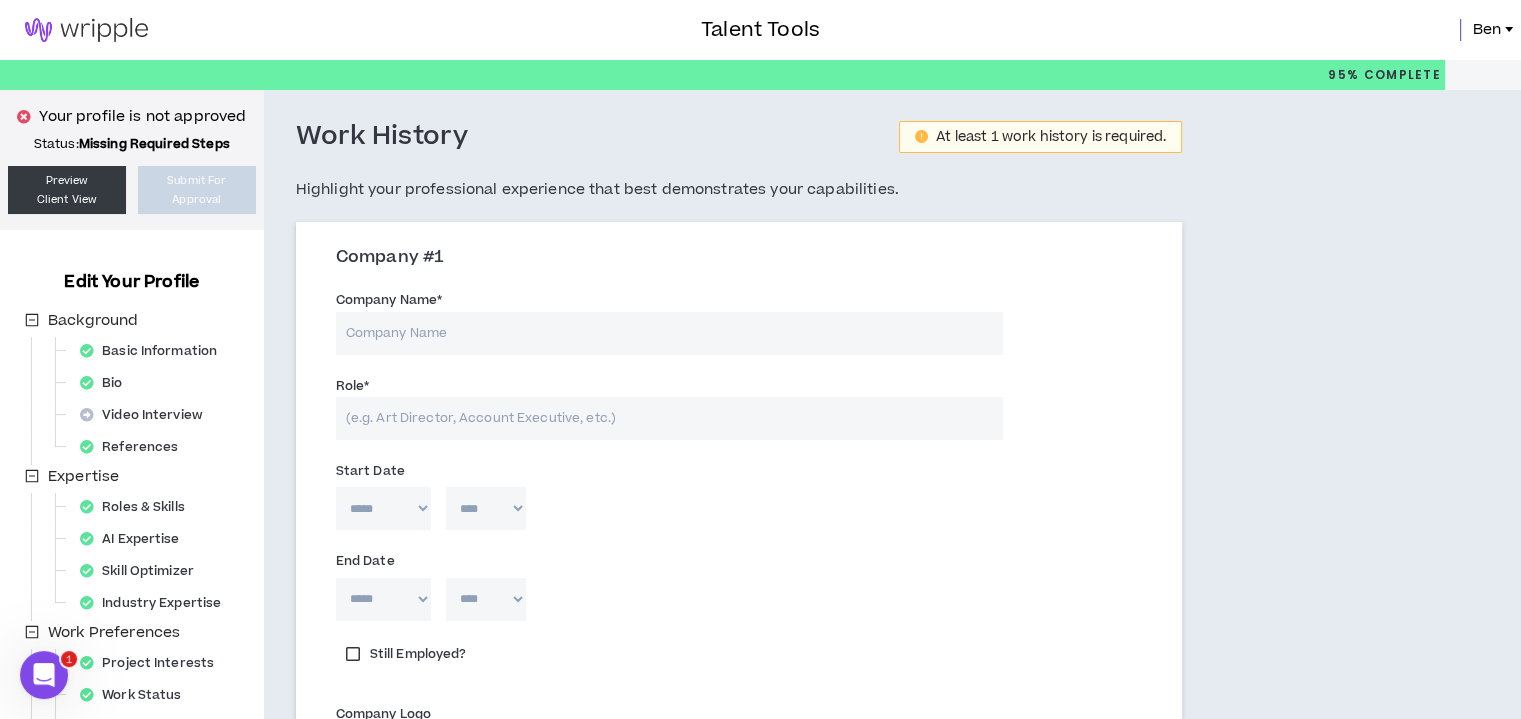 click on "Company Name  *" at bounding box center (669, 333) 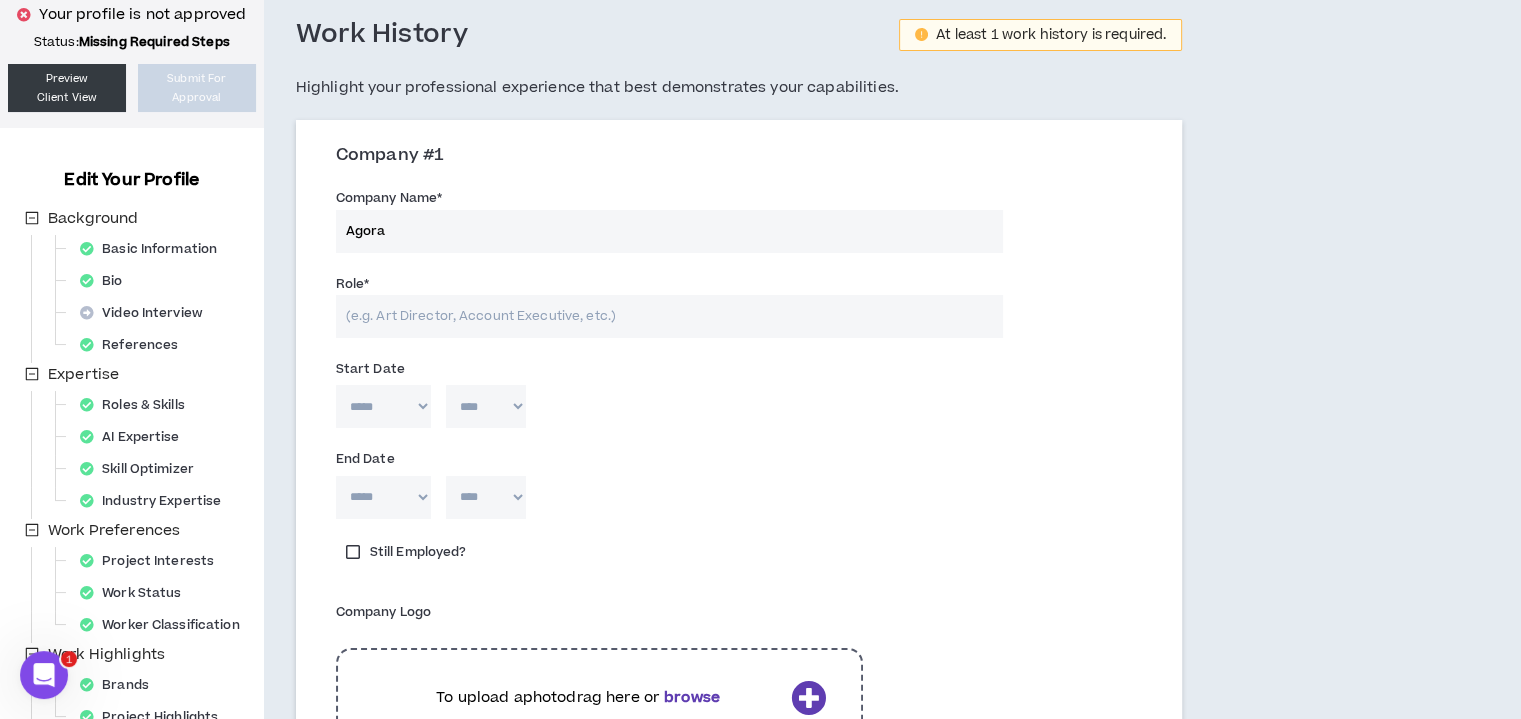 scroll, scrollTop: 0, scrollLeft: 0, axis: both 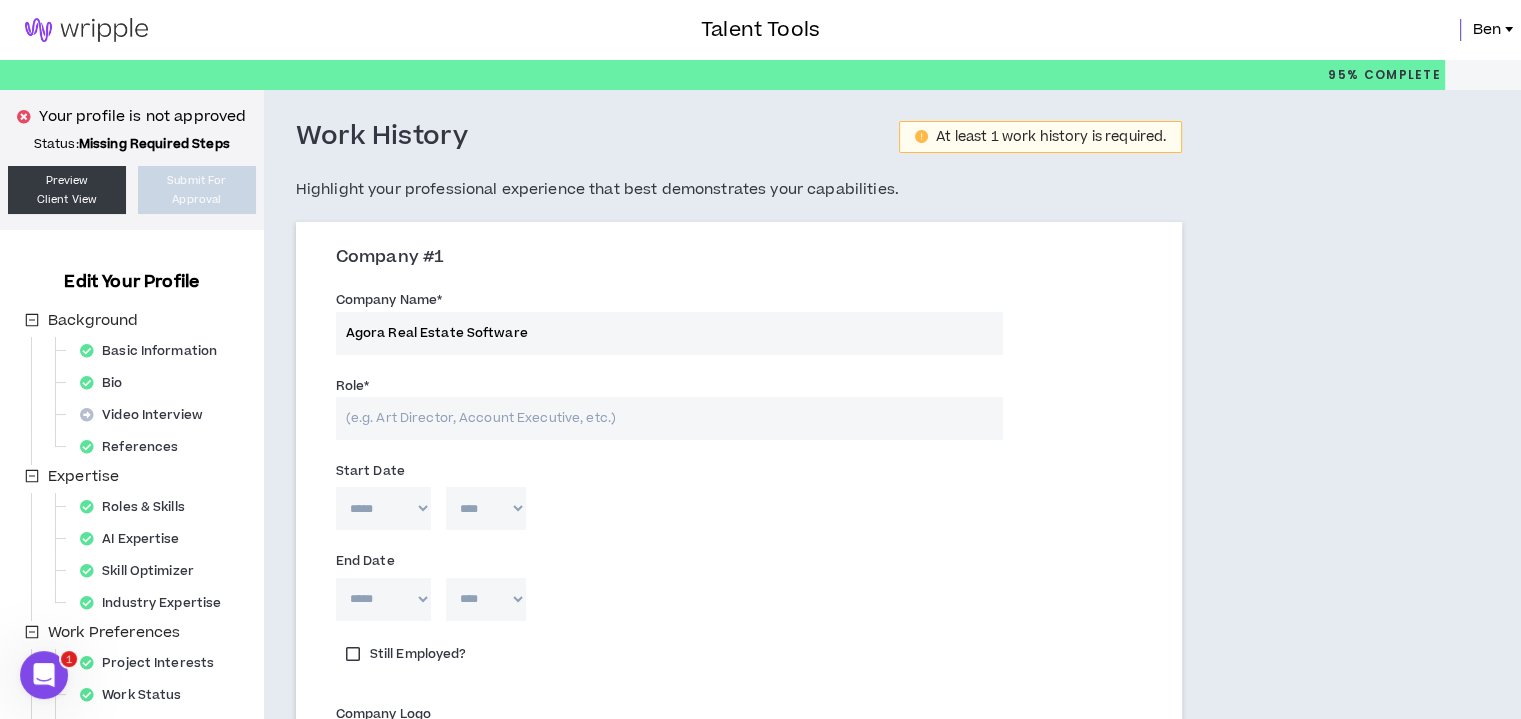 type on "Agora Real Estate Software" 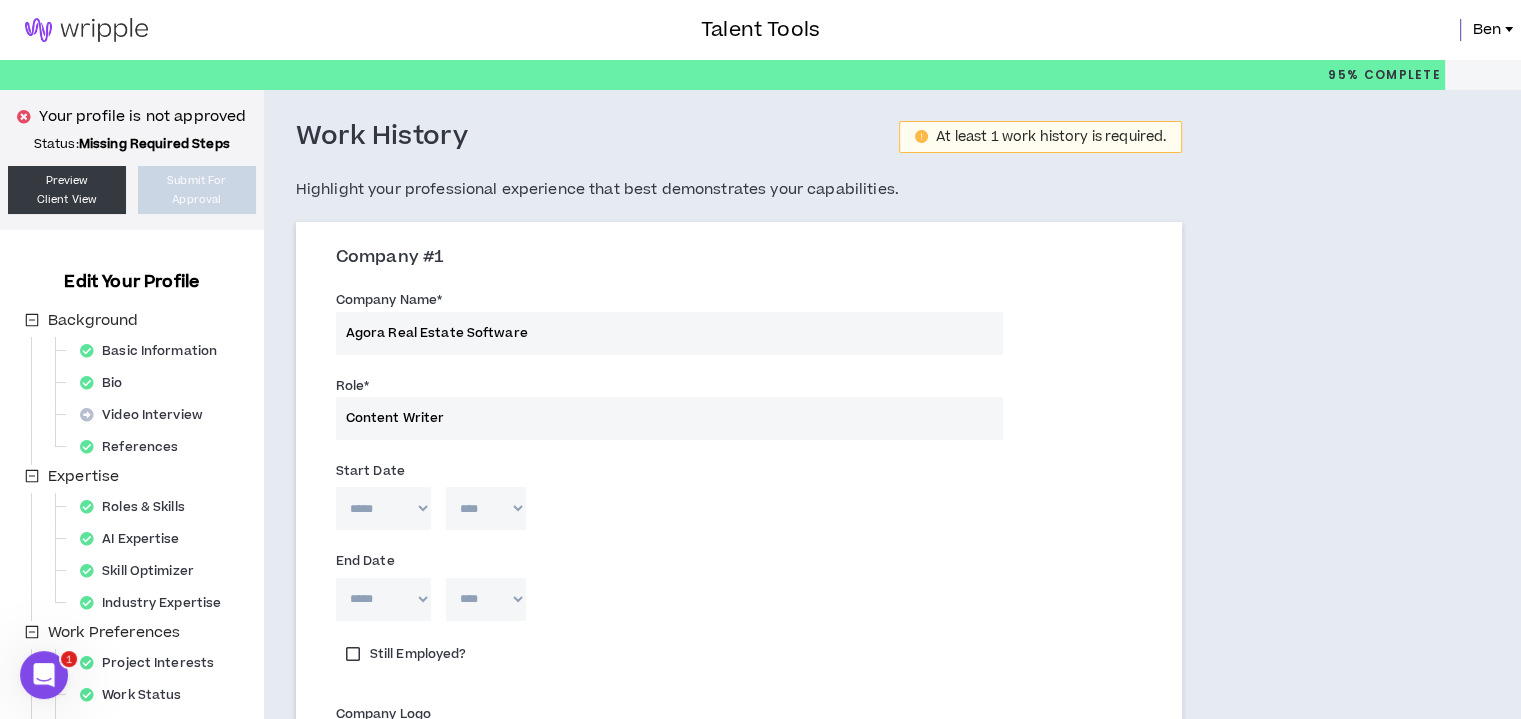 click on "Content Writer" at bounding box center [669, 418] 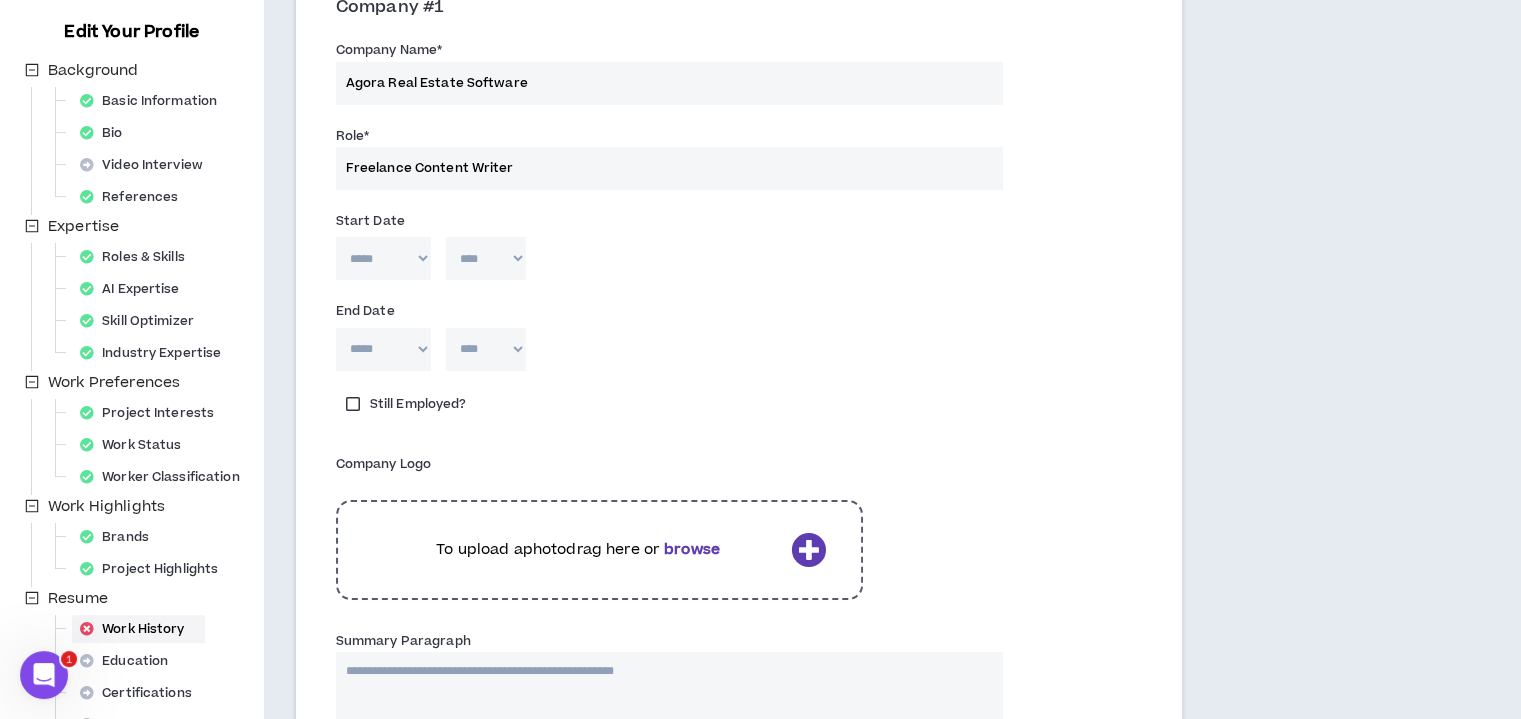 scroll, scrollTop: 300, scrollLeft: 0, axis: vertical 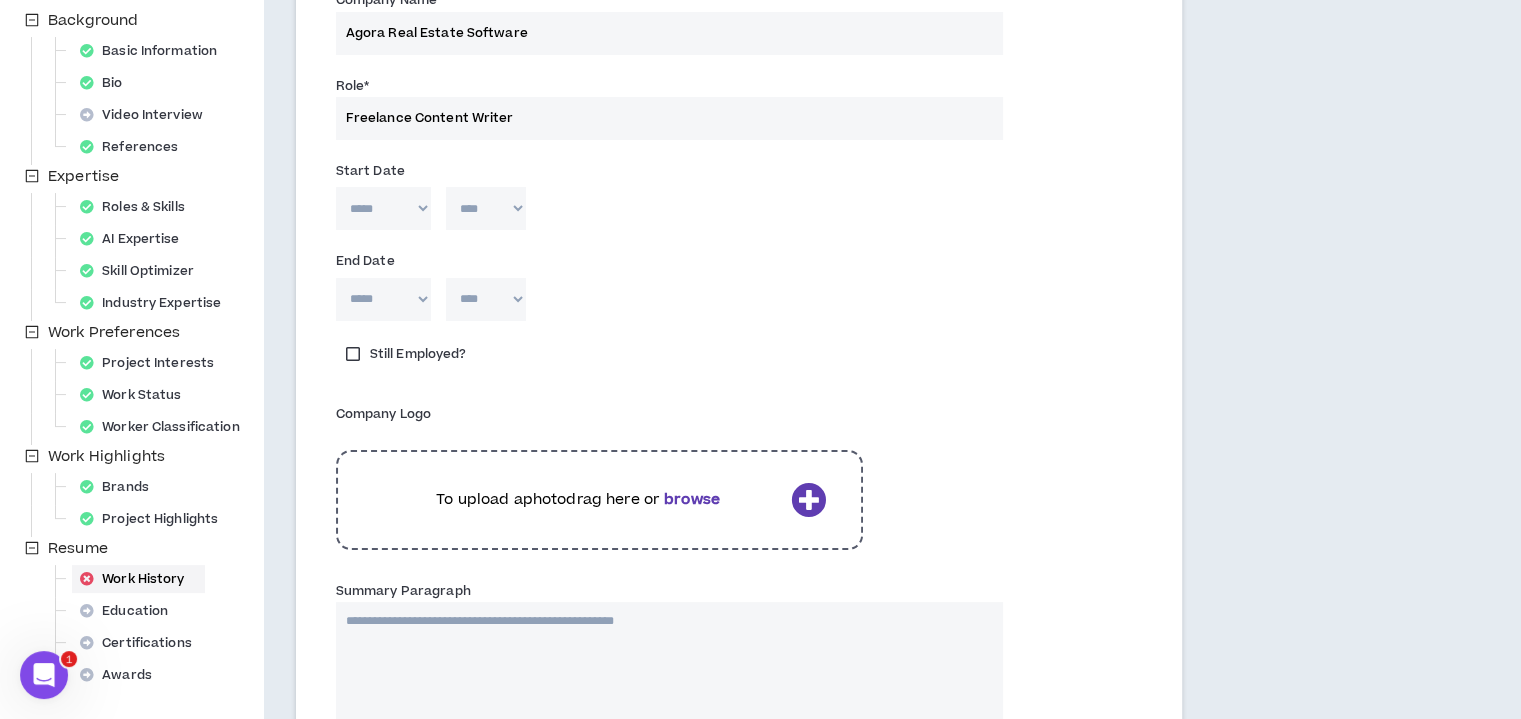 type on "Freelance Content Writer" 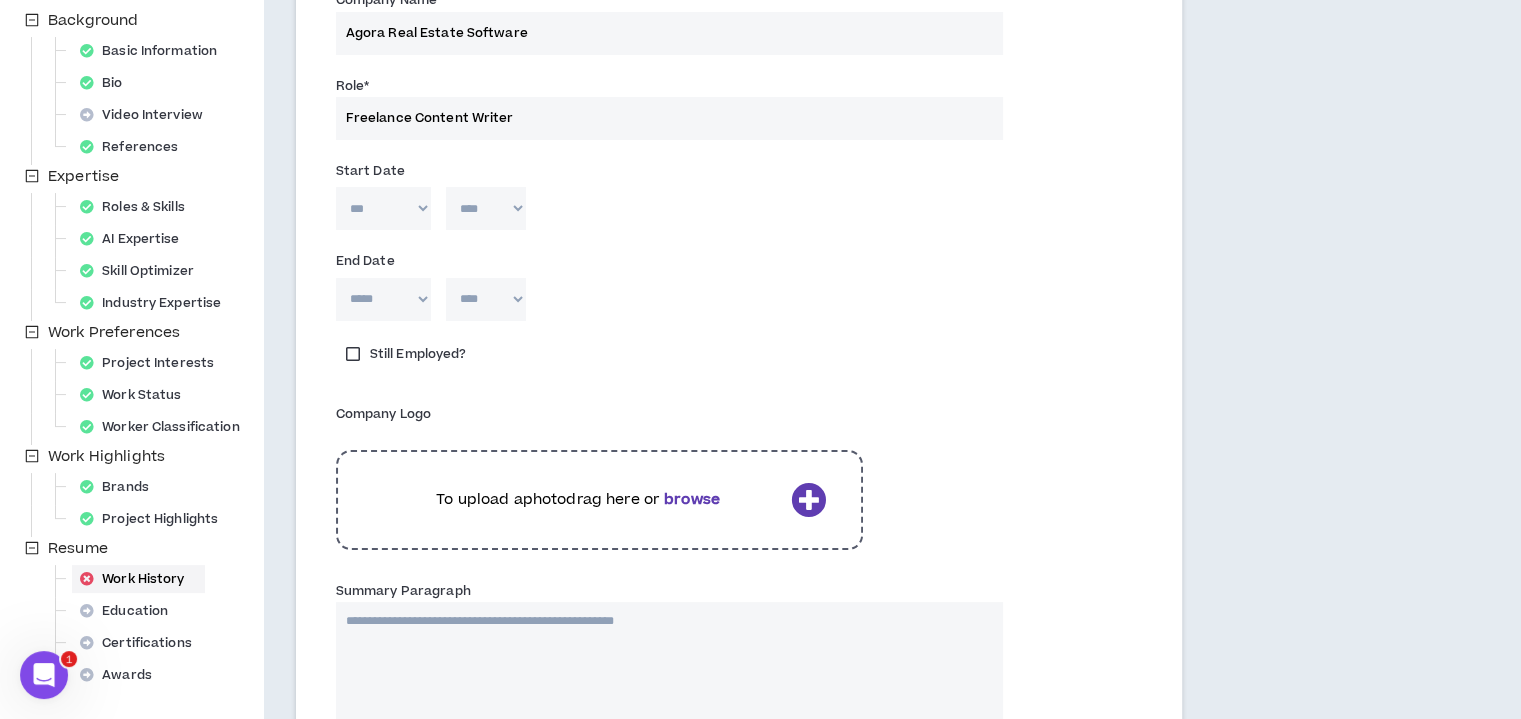 click on "***** *** *** *** *** *** **** *** *** **** *** *** ***" at bounding box center [383, 208] 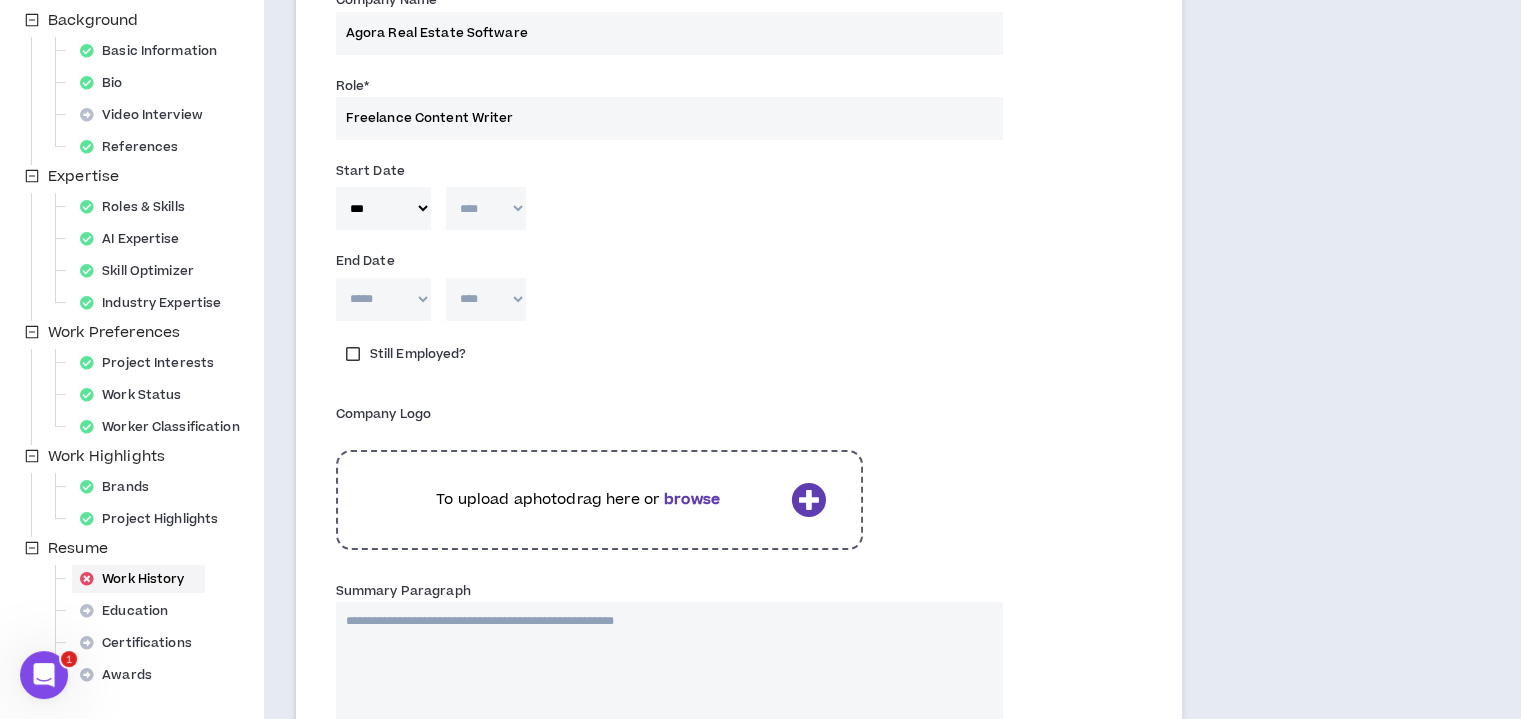 click on "**** **** **** **** **** **** **** **** **** **** **** **** **** **** **** **** **** **** **** **** **** **** **** **** **** **** **** **** **** **** **** **** **** **** **** **** **** **** **** **** **** **** **** **** **** **** **** **** **** **** **** **** **** **** **** **** **** **** **** **** **** **** **** **** **** **** **** **** **** **** **** **** **** **** **** **** **** **** **** **** **** **** **** **** **** **** **** **** **** **** **** **** **** **** **** **** **** **** **** **** **** **** **** **** **** **** **** **** **** **** **** **** **** **** **** **** **** **** **** **** **** **** **** **** **** **** ****" at bounding box center (486, 208) 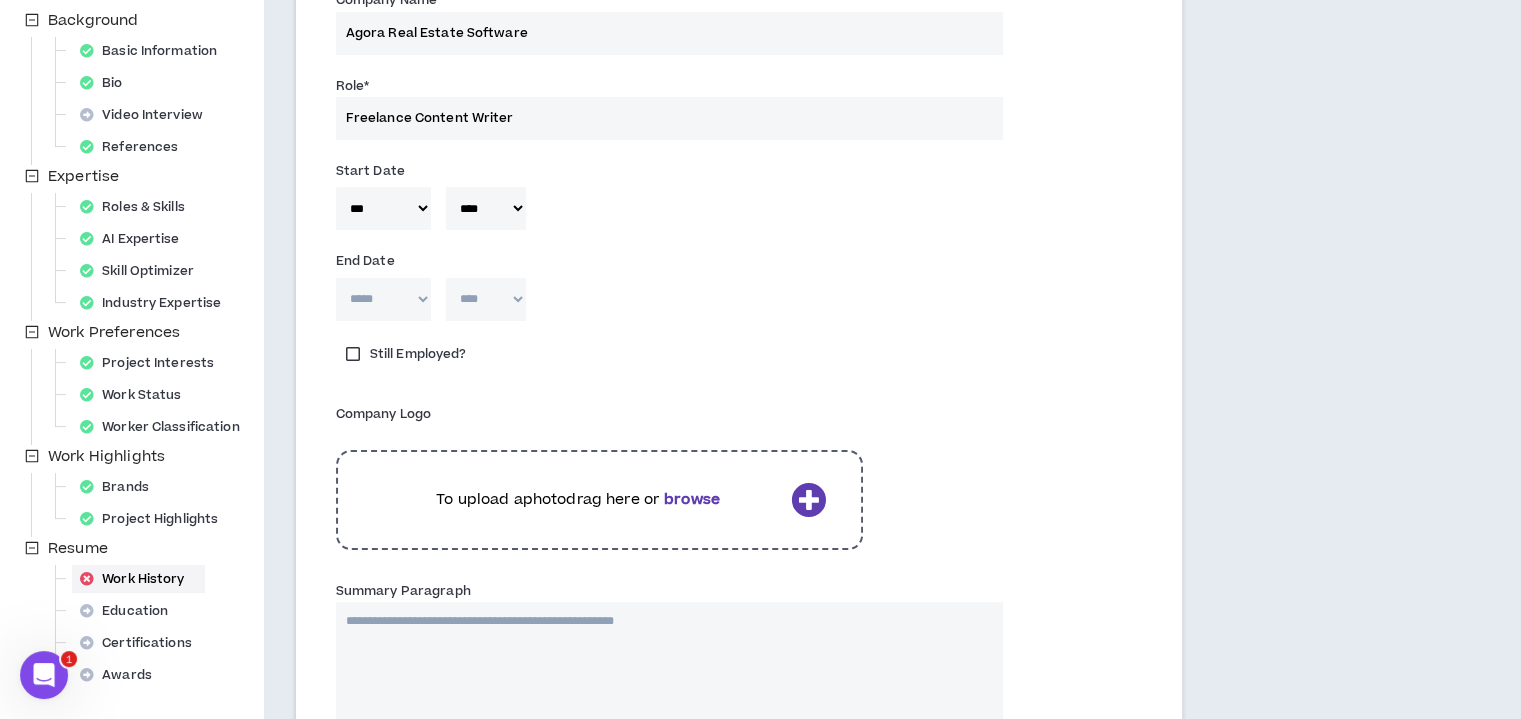 click on "***** *** *** *** *** *** **** *** *** **** *** *** ***" at bounding box center [383, 299] 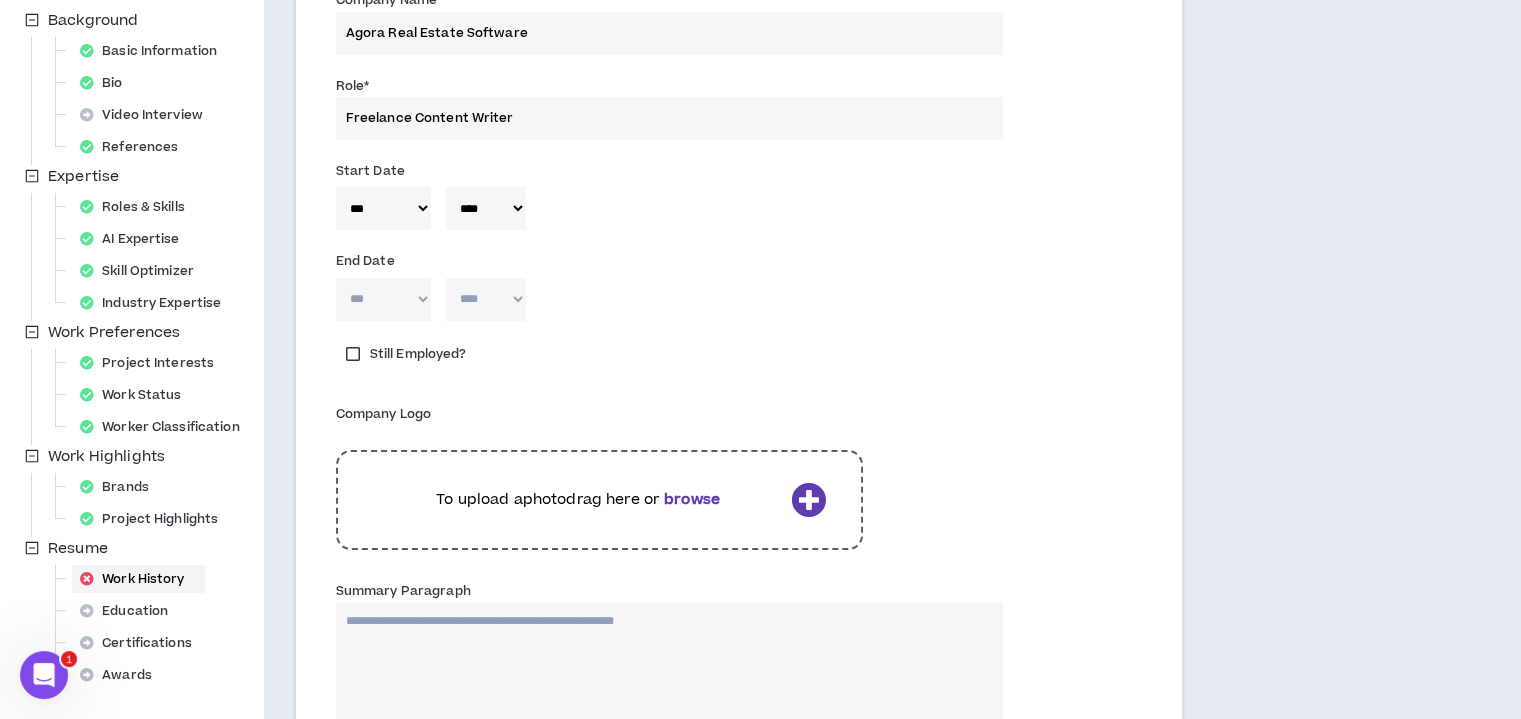 click on "***** *** *** *** *** *** **** *** *** **** *** *** ***" at bounding box center [383, 299] 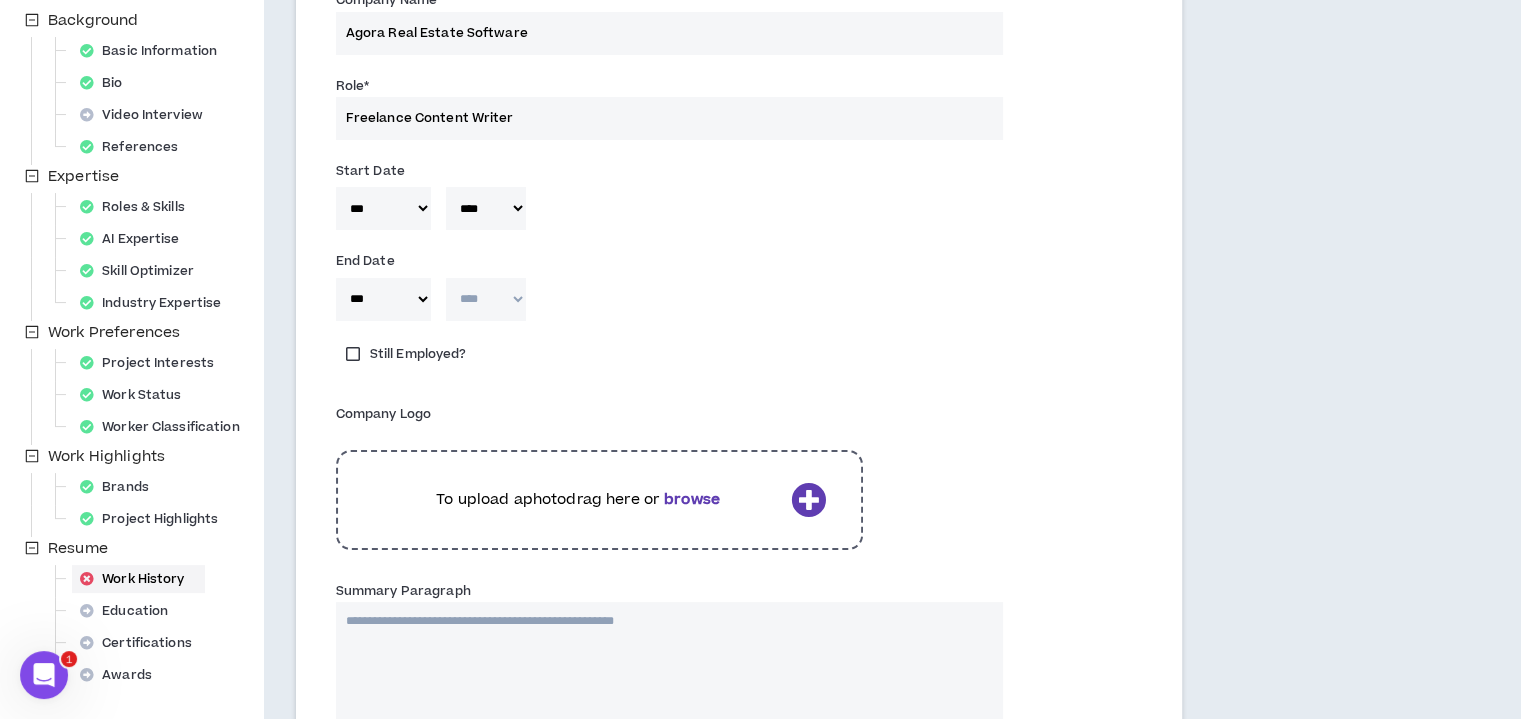 click on "**** **** **** **** **** **** **** **** **** **** **** **** **** **** **** **** **** **** **** **** **** **** **** **** **** **** **** **** **** **** **** **** **** **** **** **** **** **** **** **** **** **** **** **** **** **** **** **** **** **** **** **** **** **** **** **** **** **** **** **** **** **** **** **** **** **** **** **** **** **** **** **** **** **** **** **** **** **** **** **** **** **** **** **** **** **** **** **** **** **** **** **** **** **** **** **** **** **** **** **** **** **** **** **** **** **** **** **** **** **** **** **** **** **** **** **** **** **** **** **** **** **** **** **** **** **** ****" at bounding box center (486, 299) 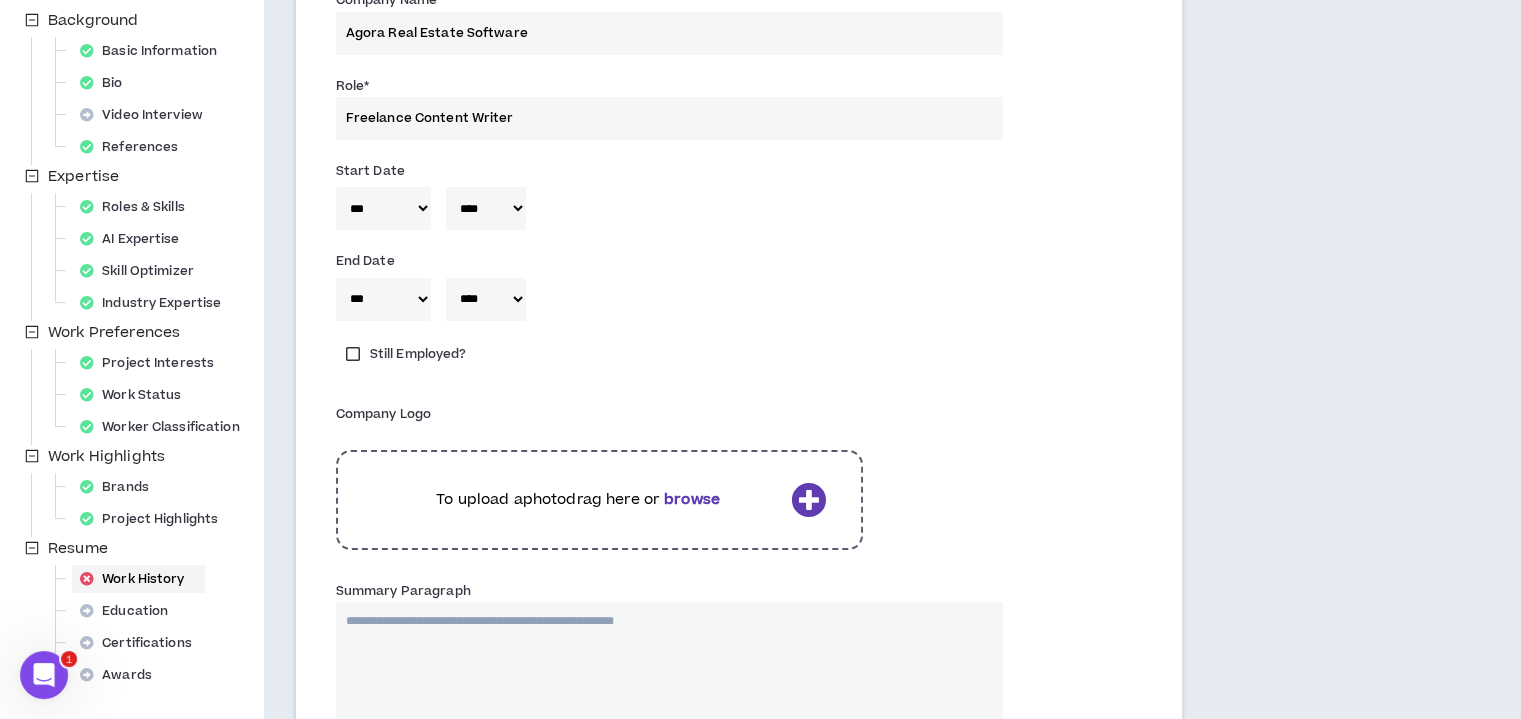 click on "Still Employed?" at bounding box center (460, 359) 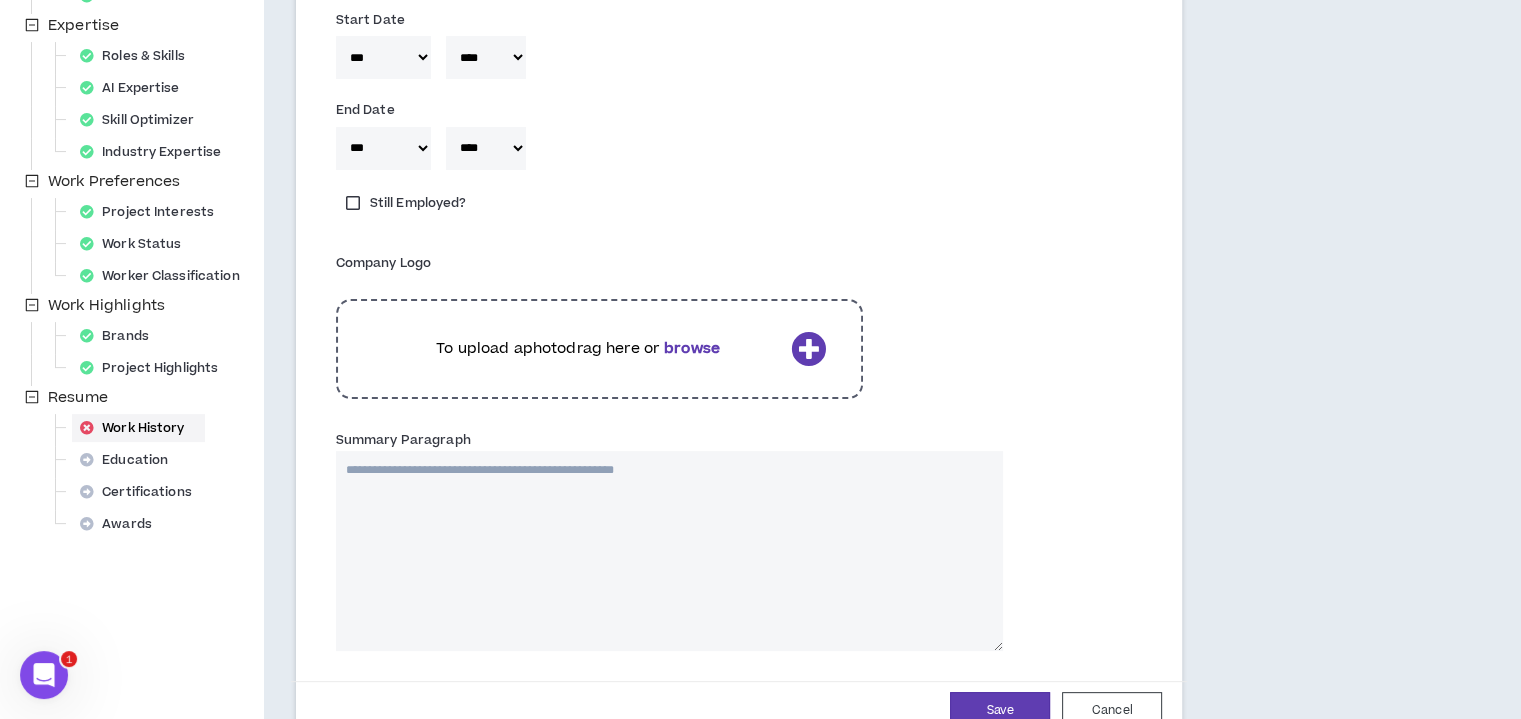 scroll, scrollTop: 500, scrollLeft: 0, axis: vertical 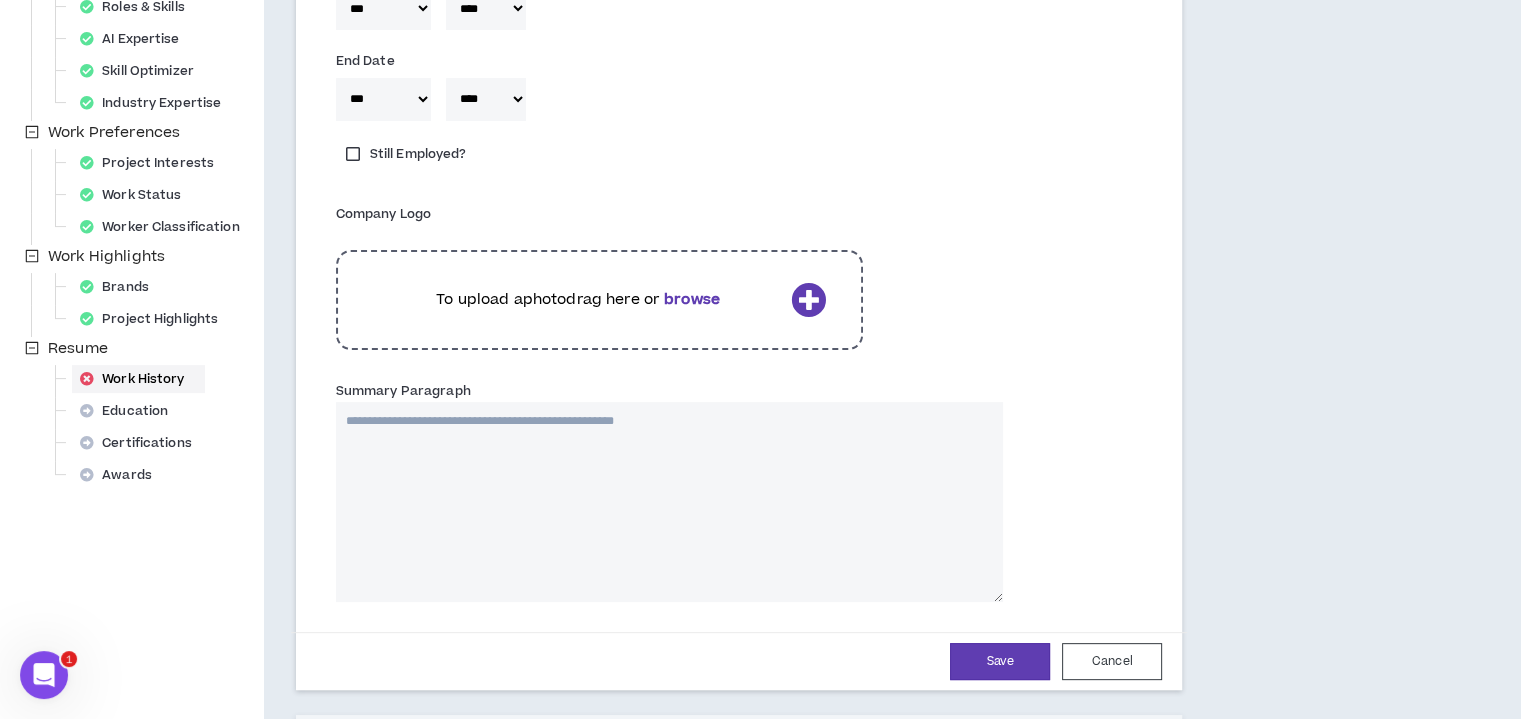 click on "browse" at bounding box center [692, 299] 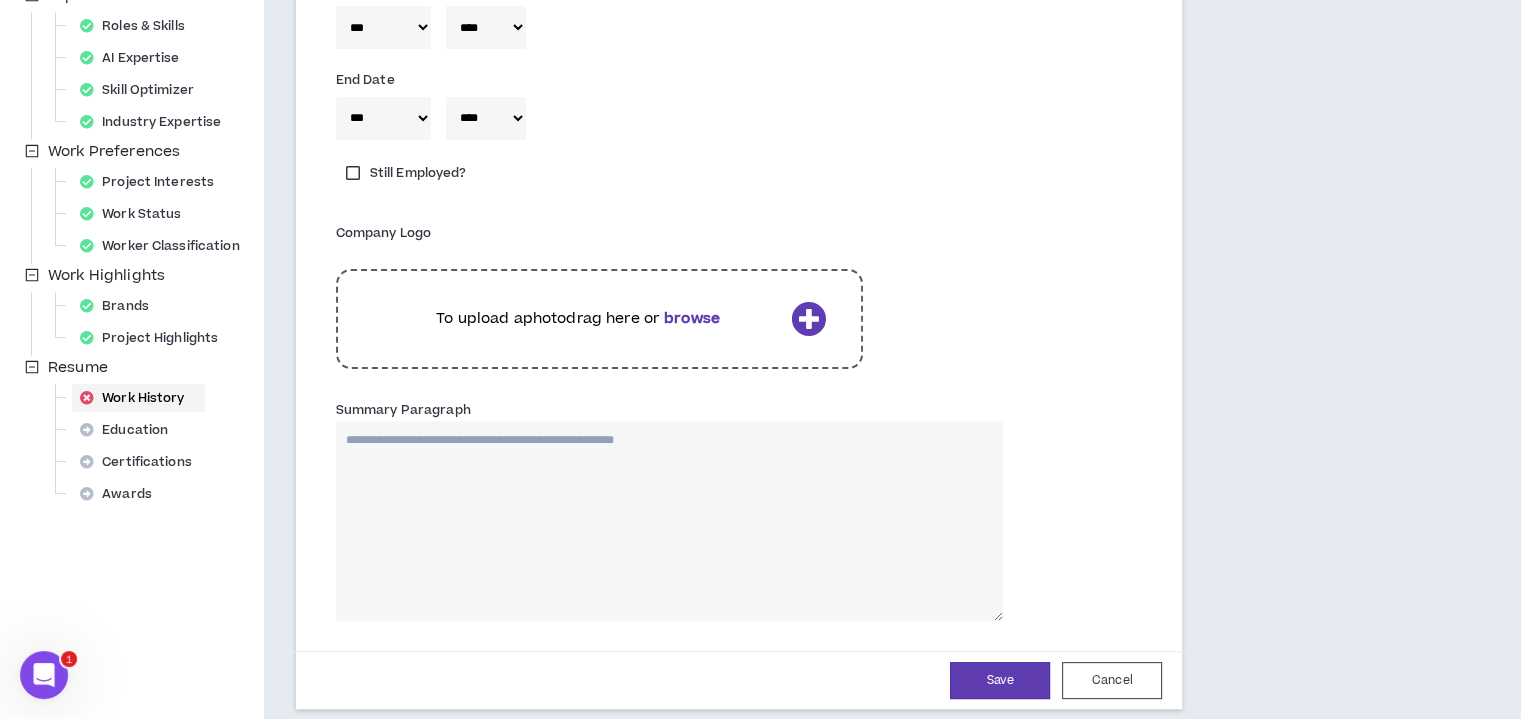 scroll, scrollTop: 500, scrollLeft: 0, axis: vertical 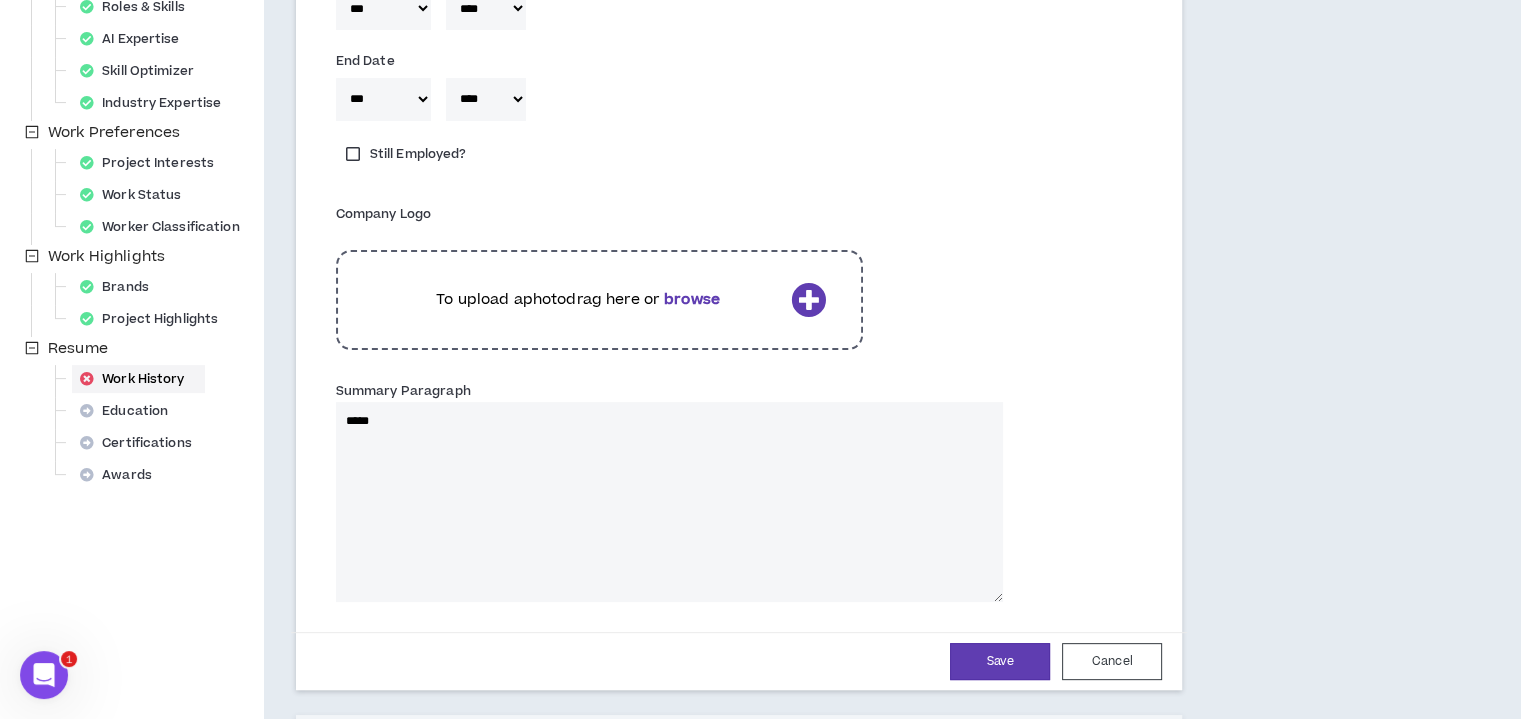 type on "*****" 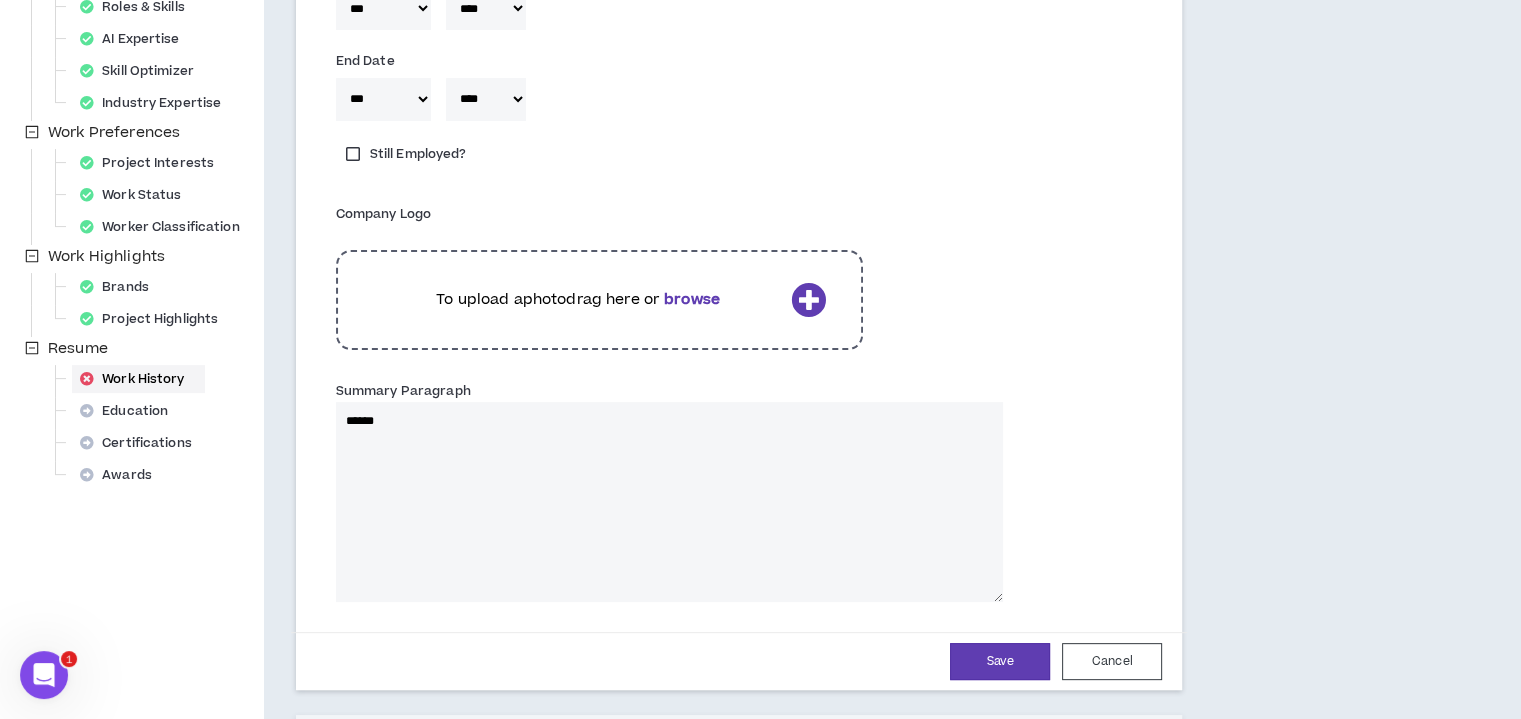 type 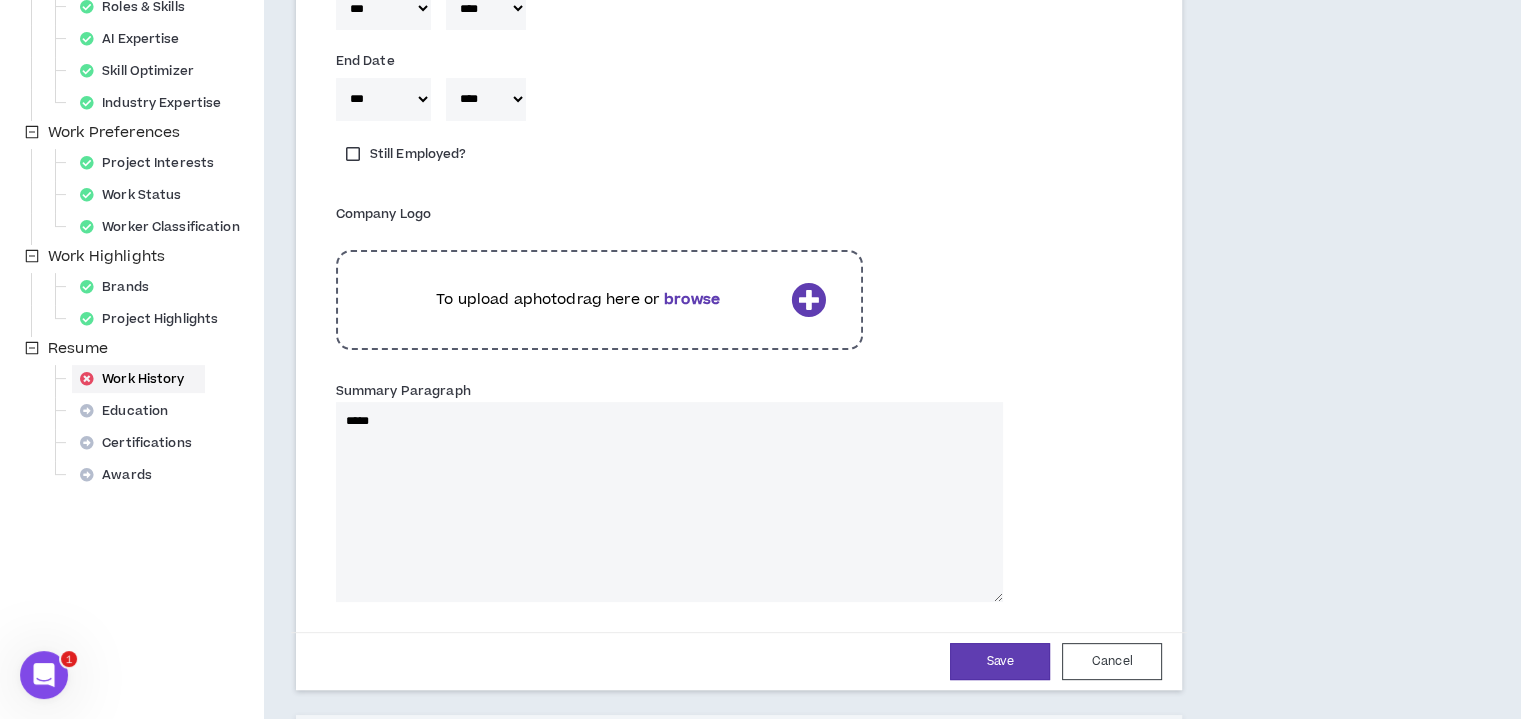 type on "*****" 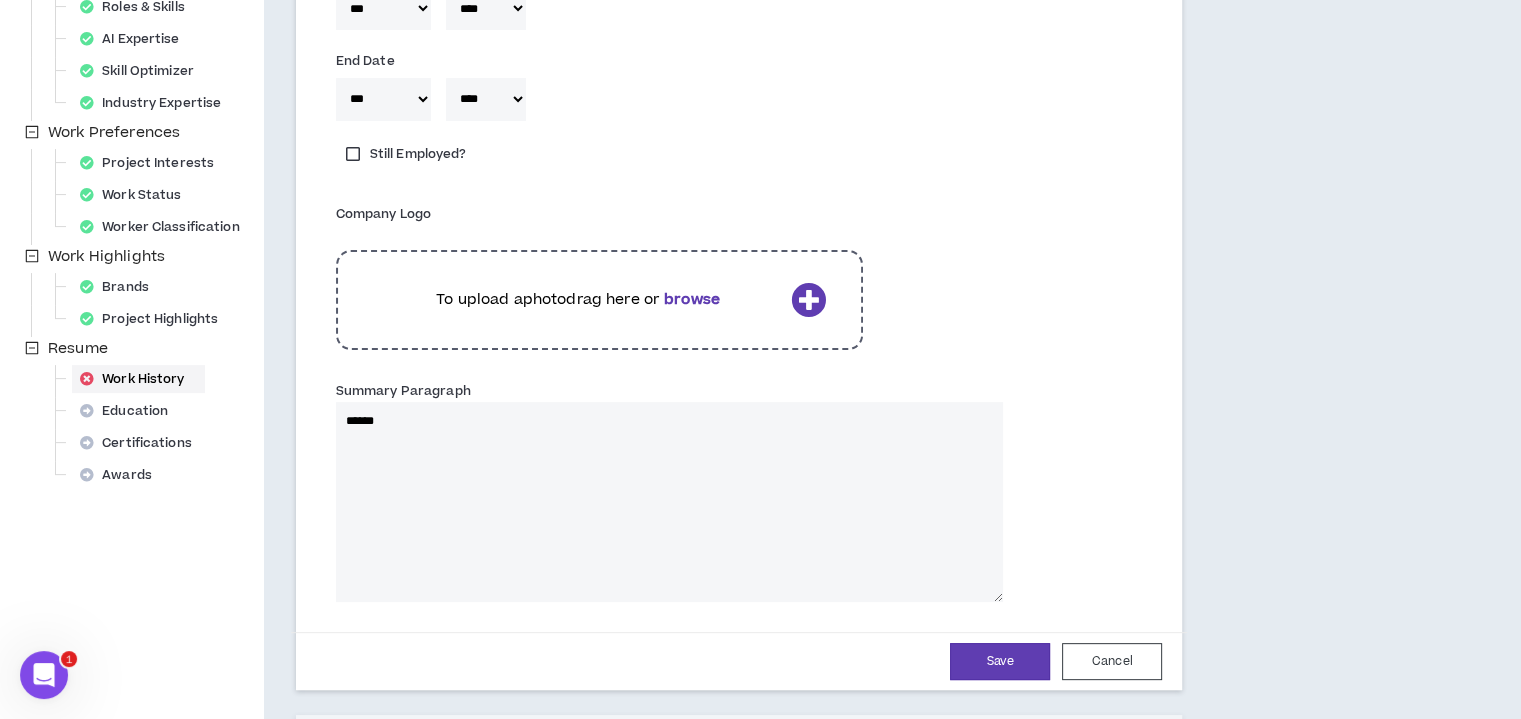 type 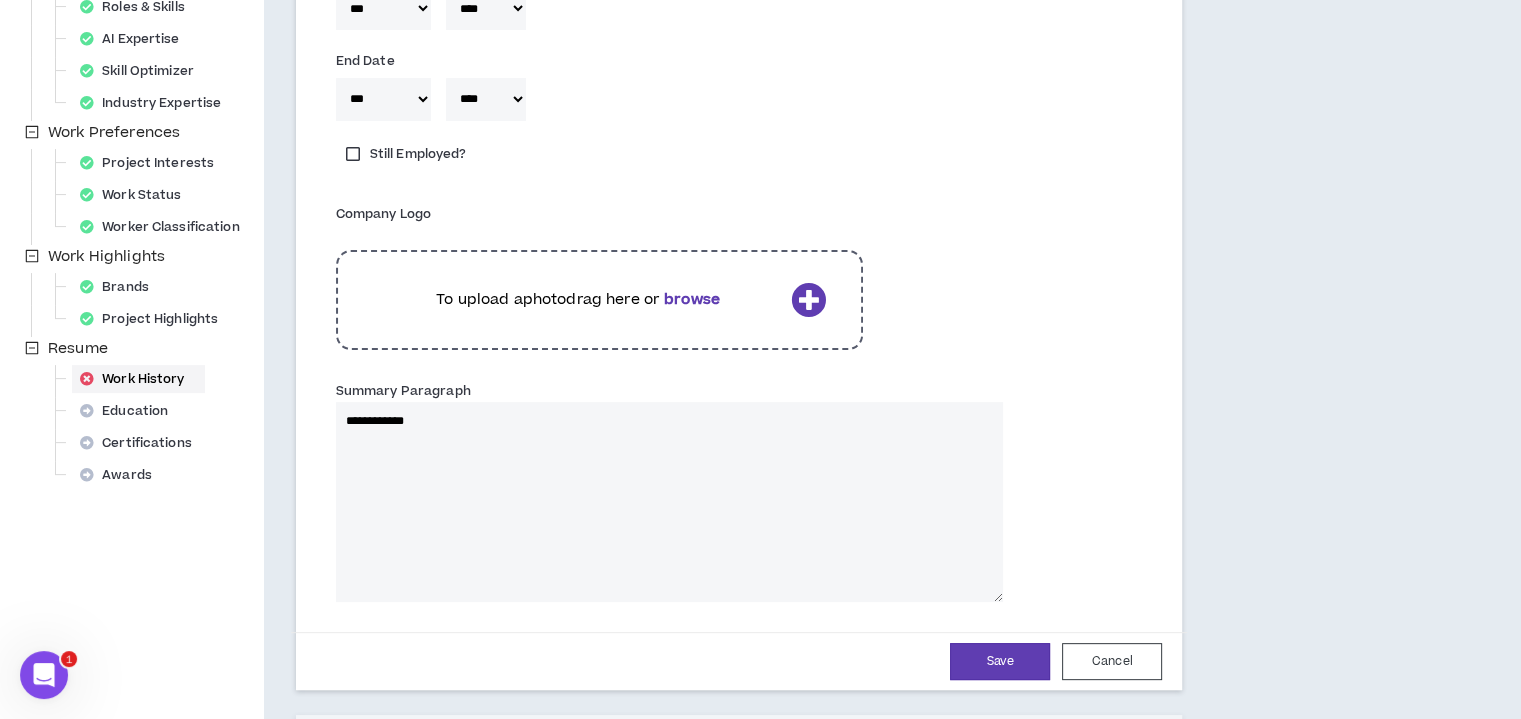 type on "**********" 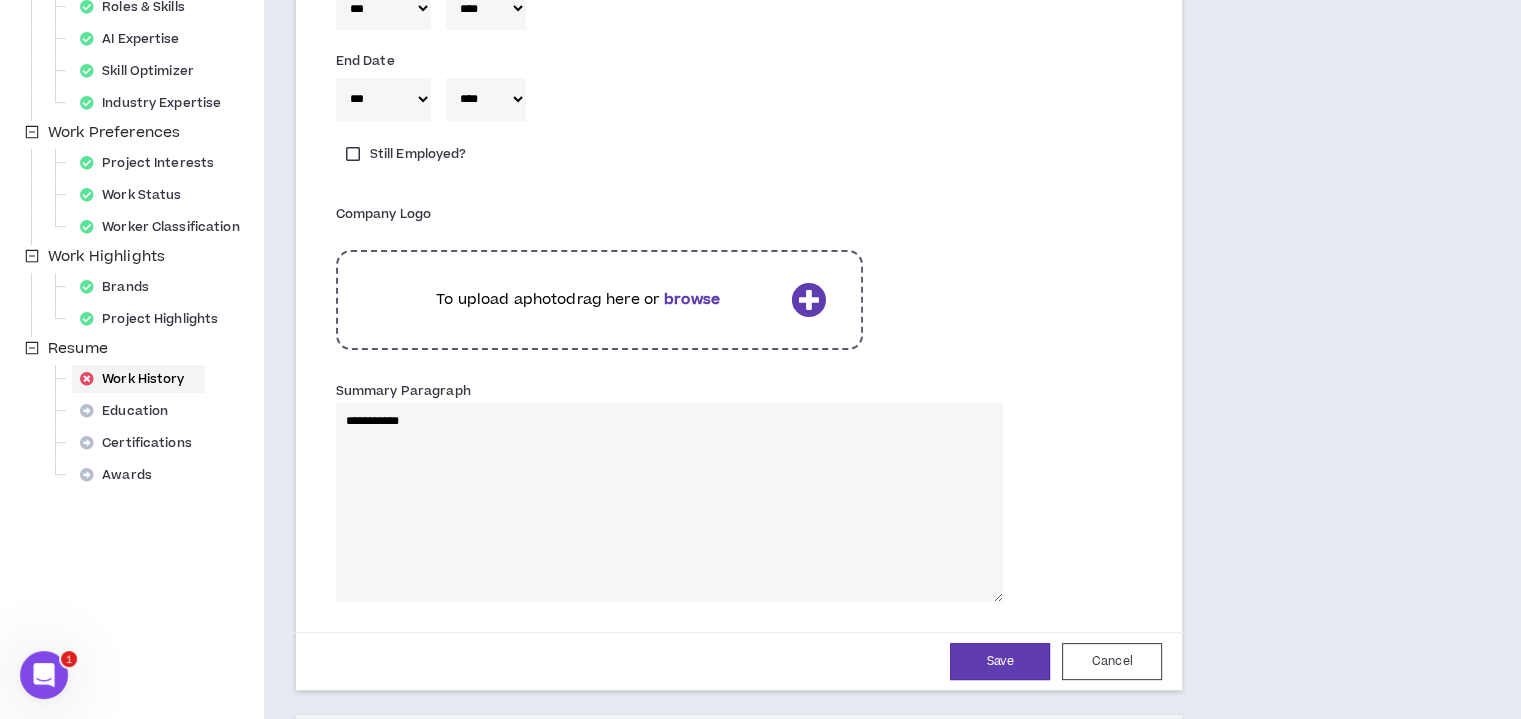 type 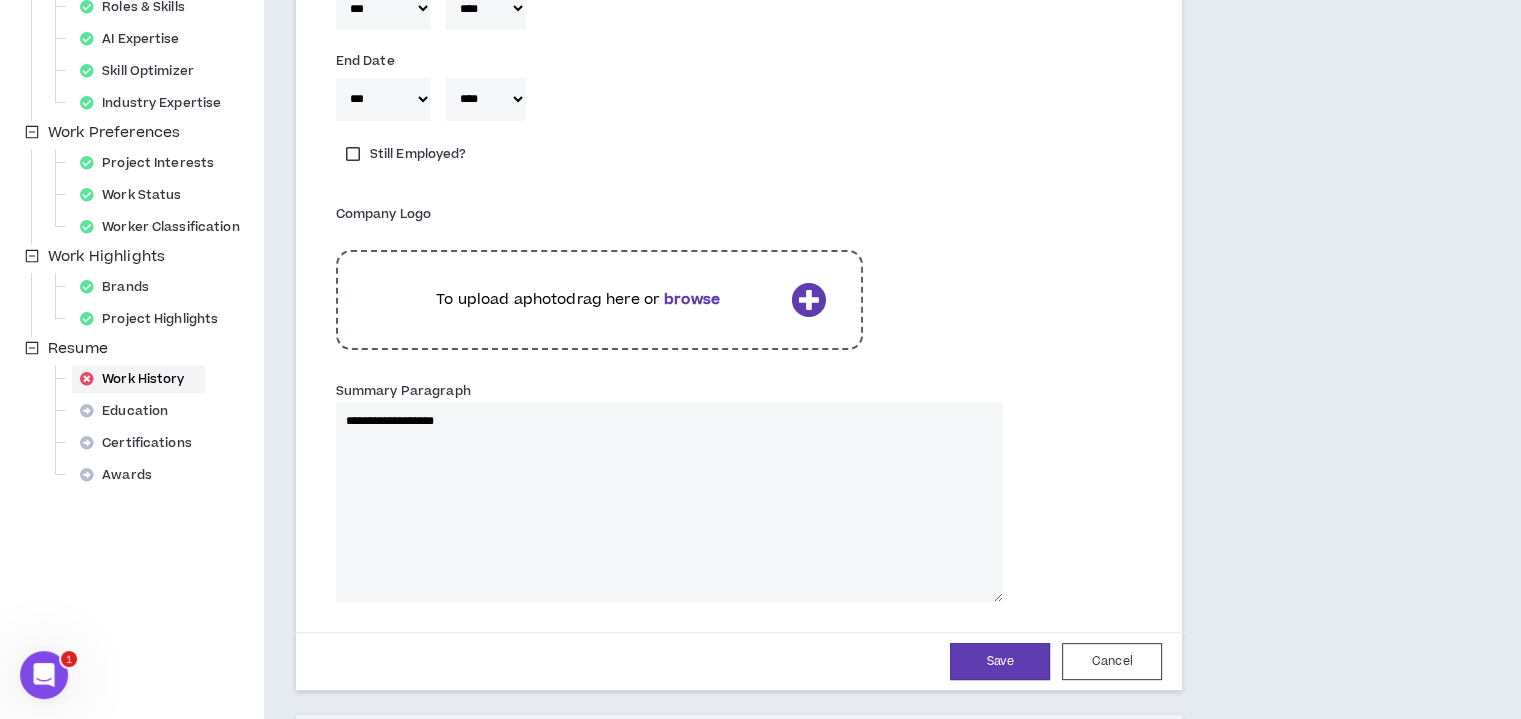 type on "**********" 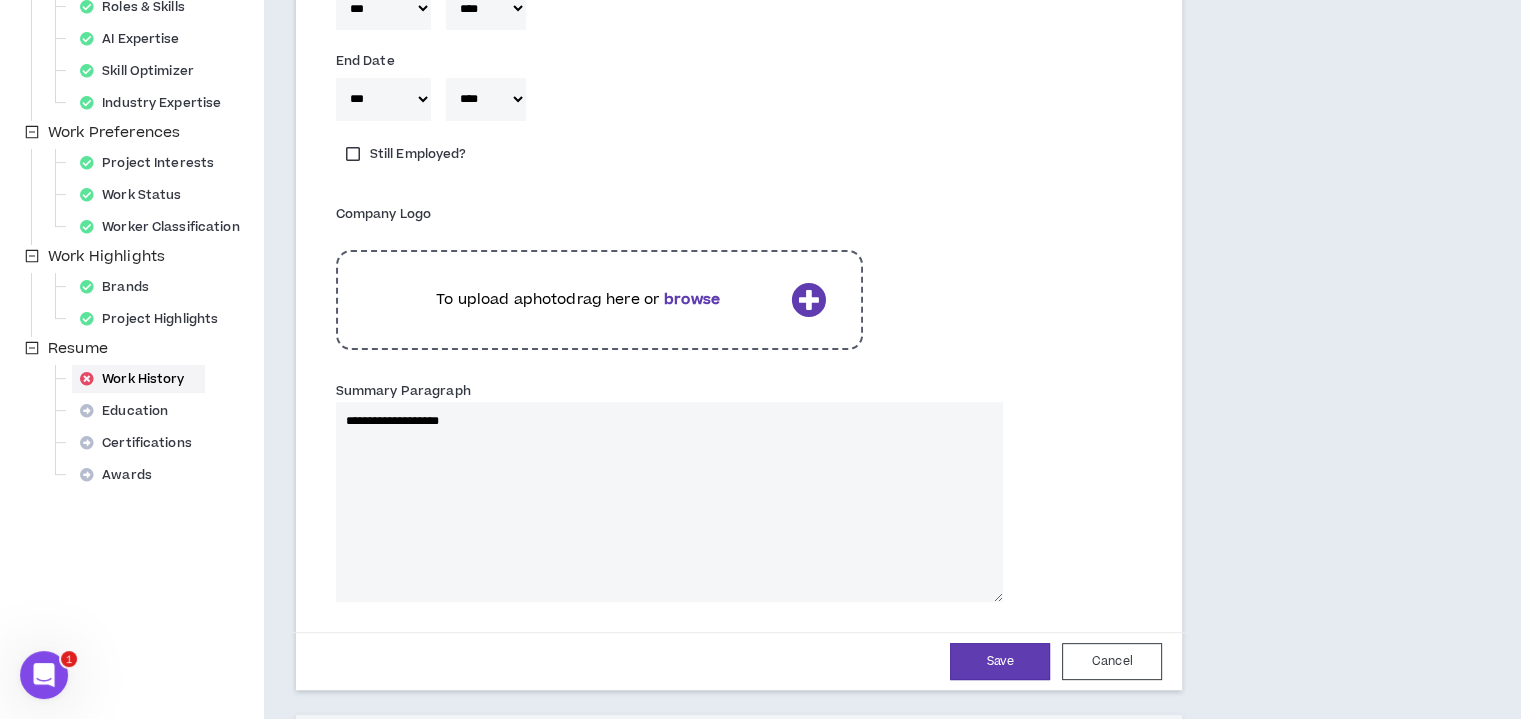 type 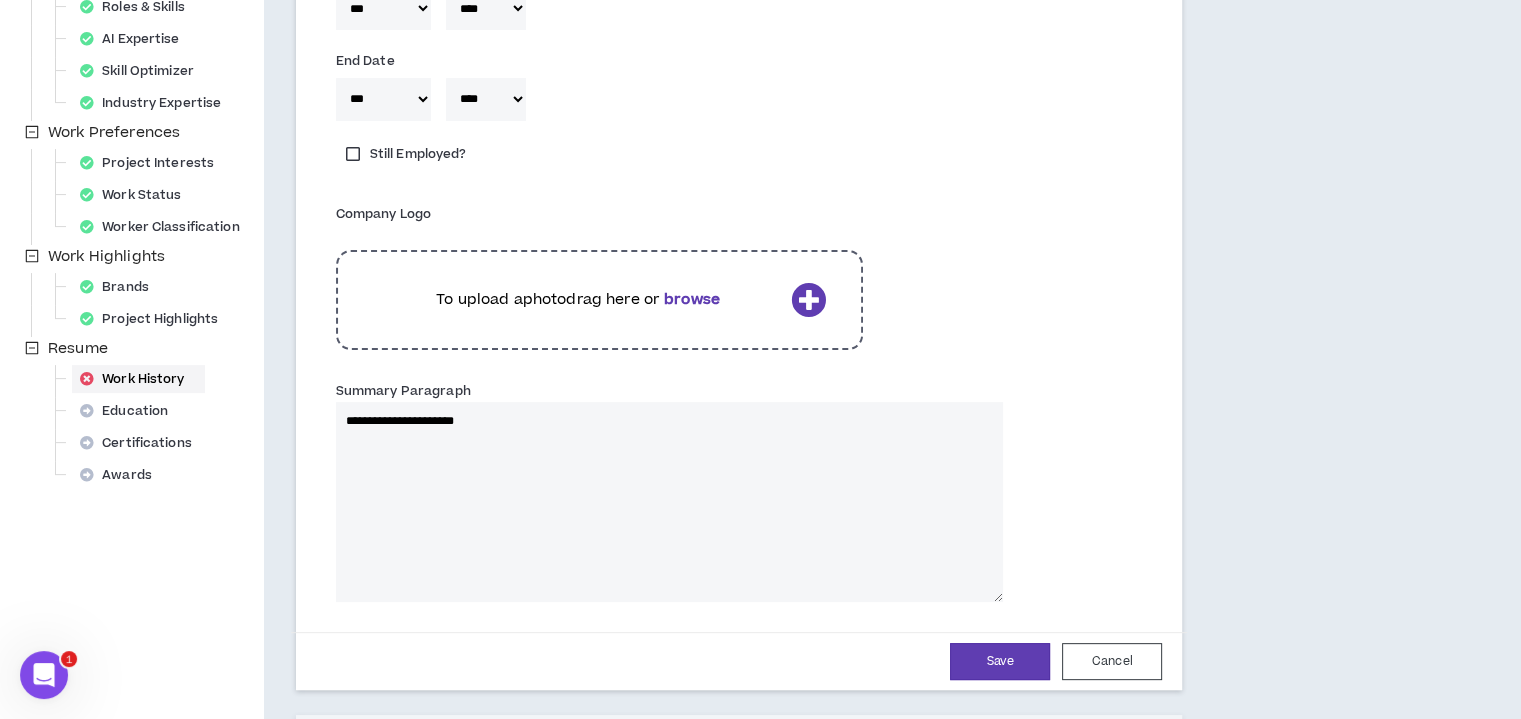 type on "**********" 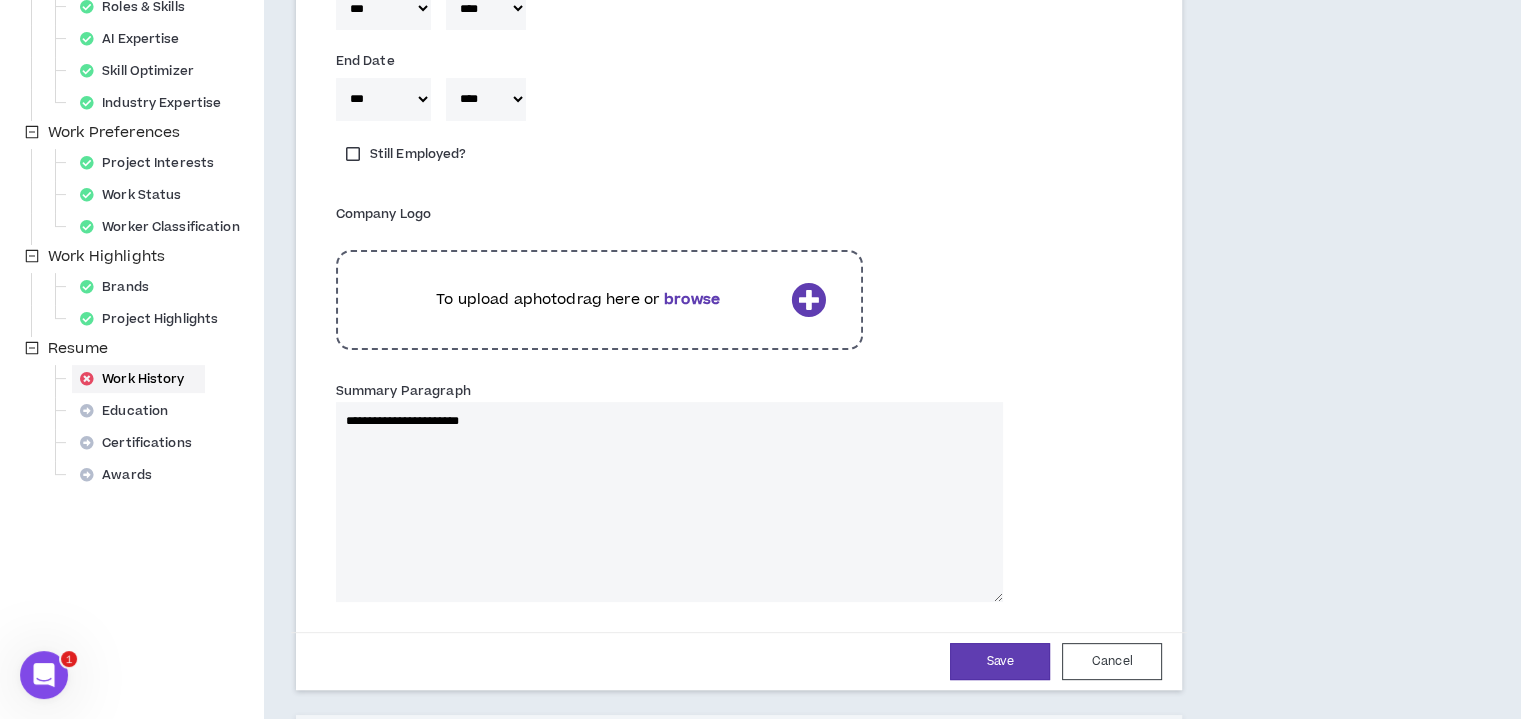 type 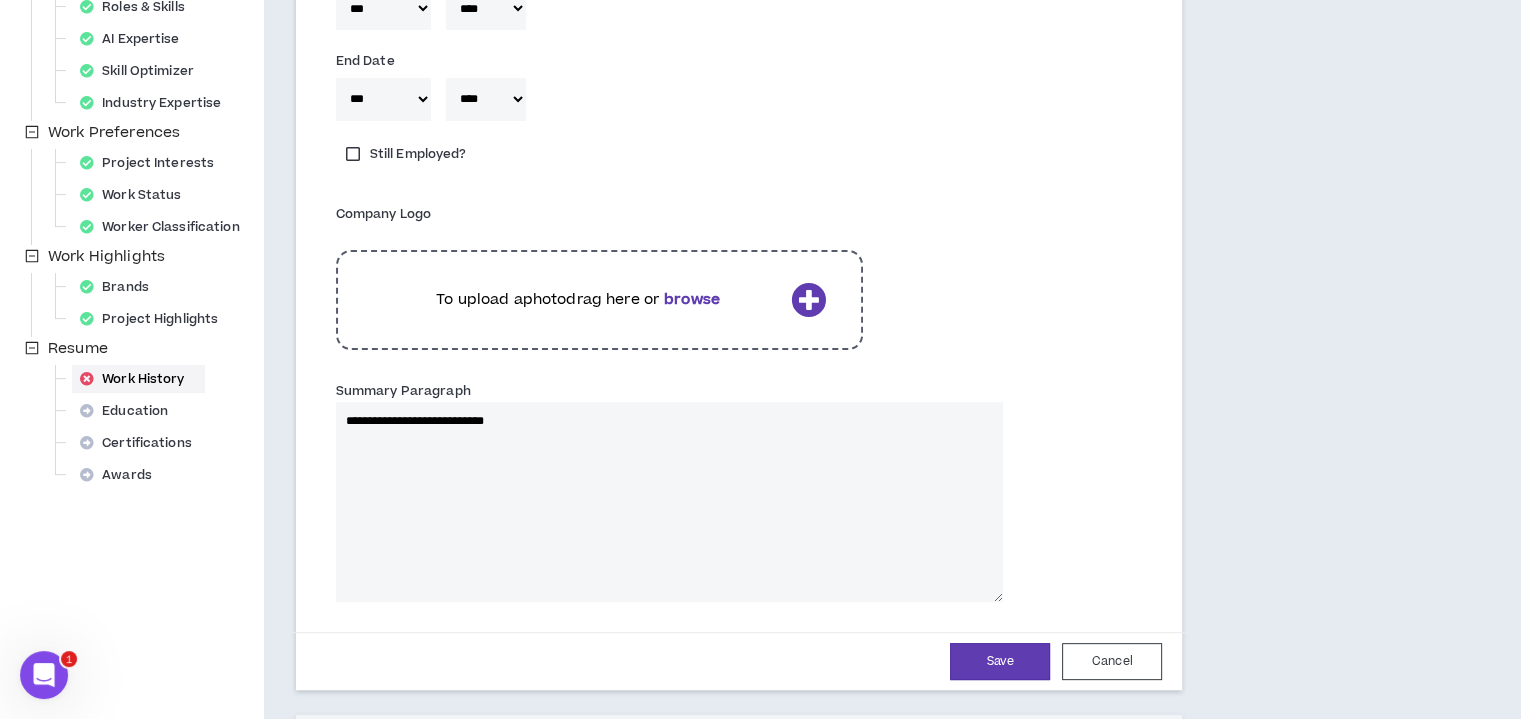 type on "**********" 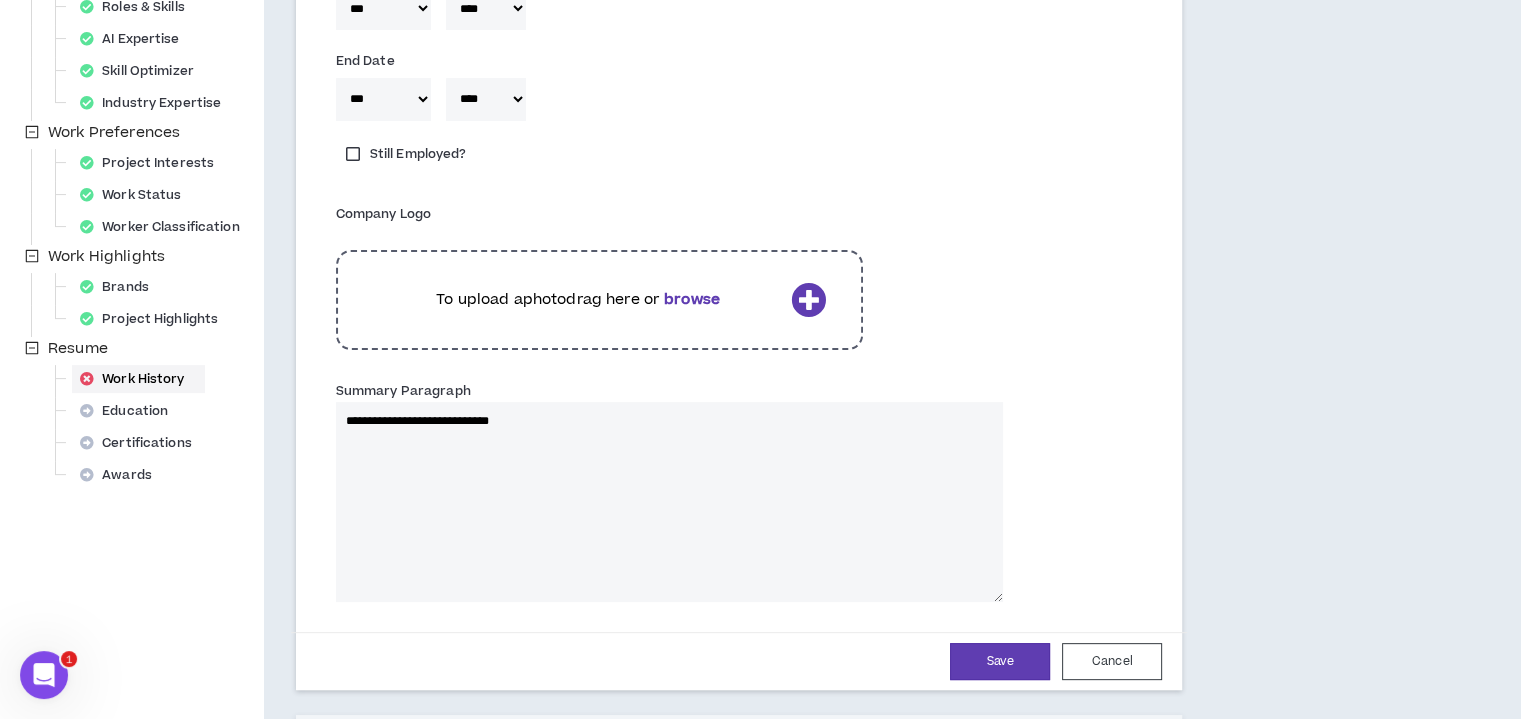 type 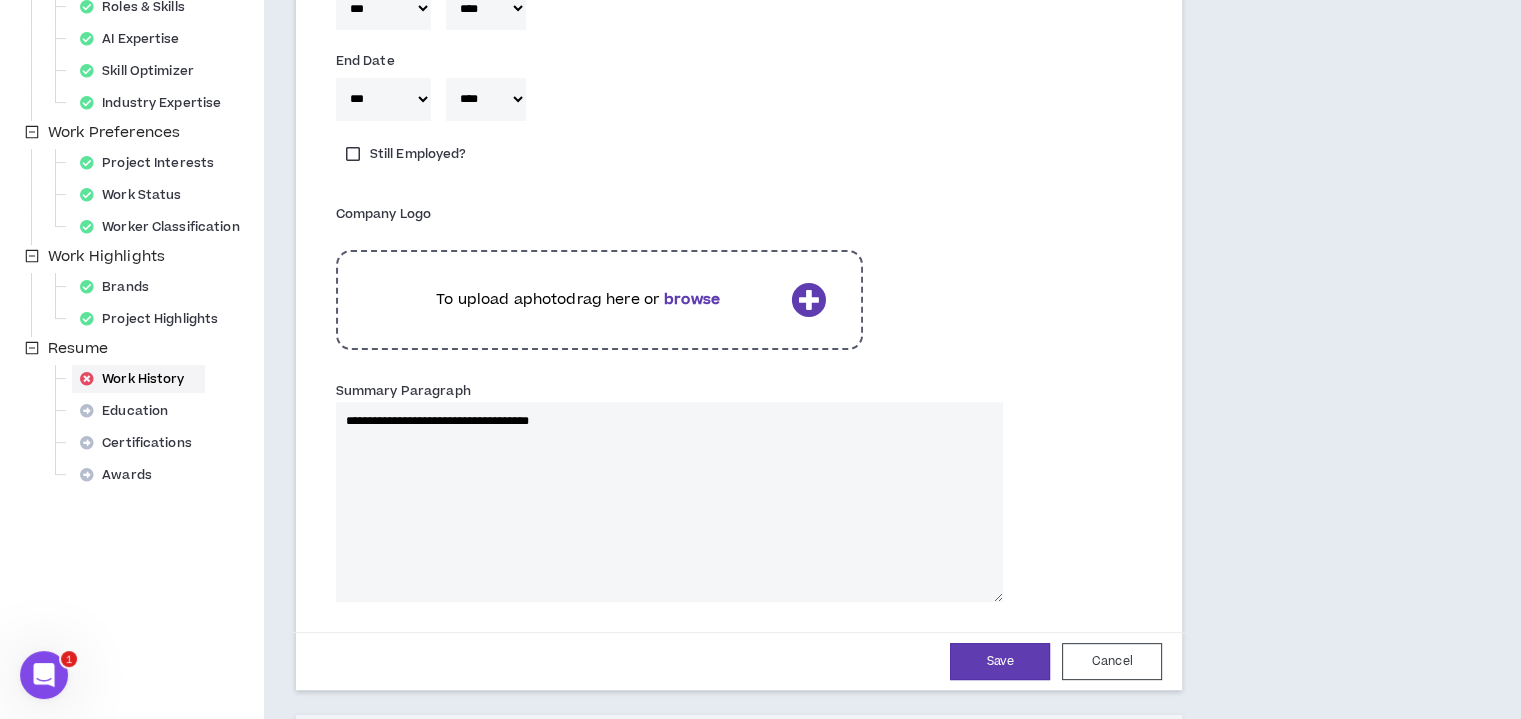 type on "**********" 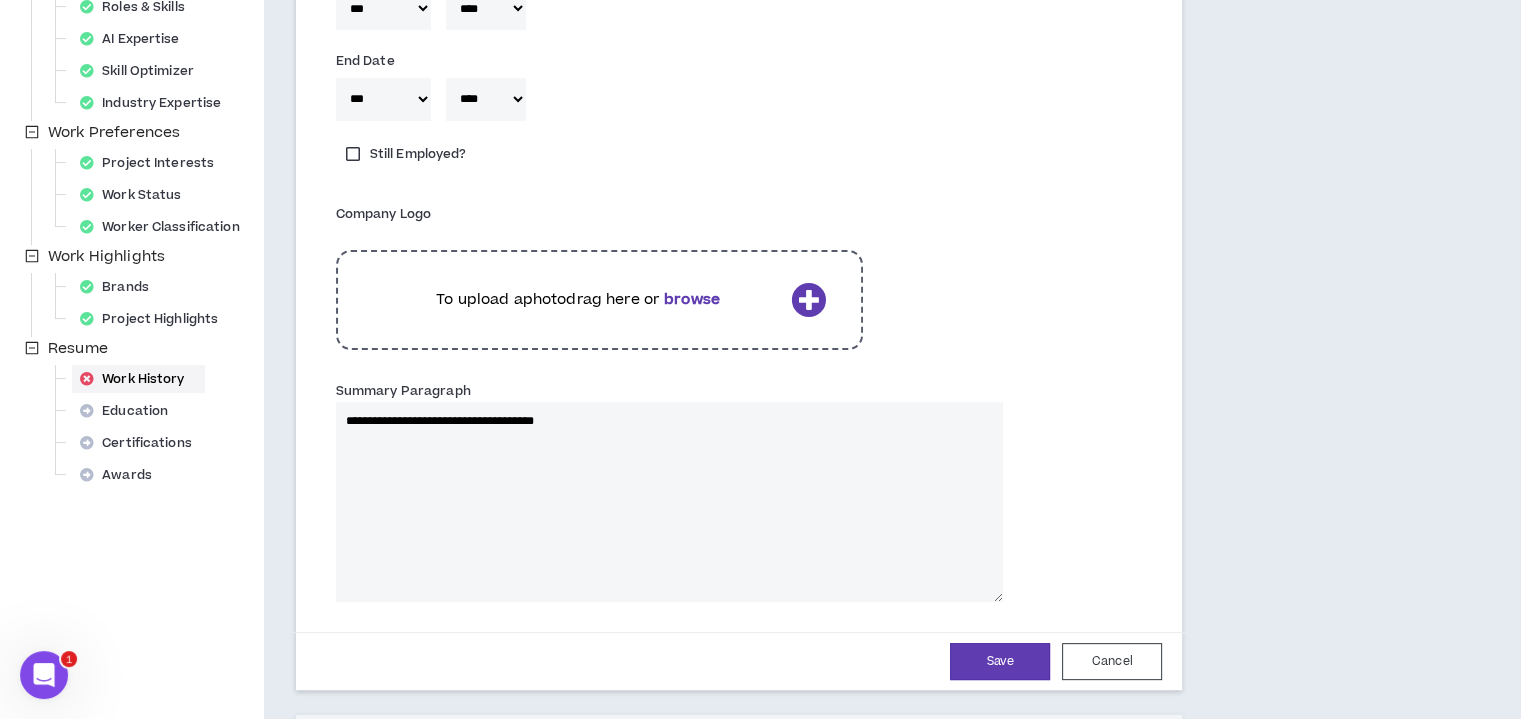 type 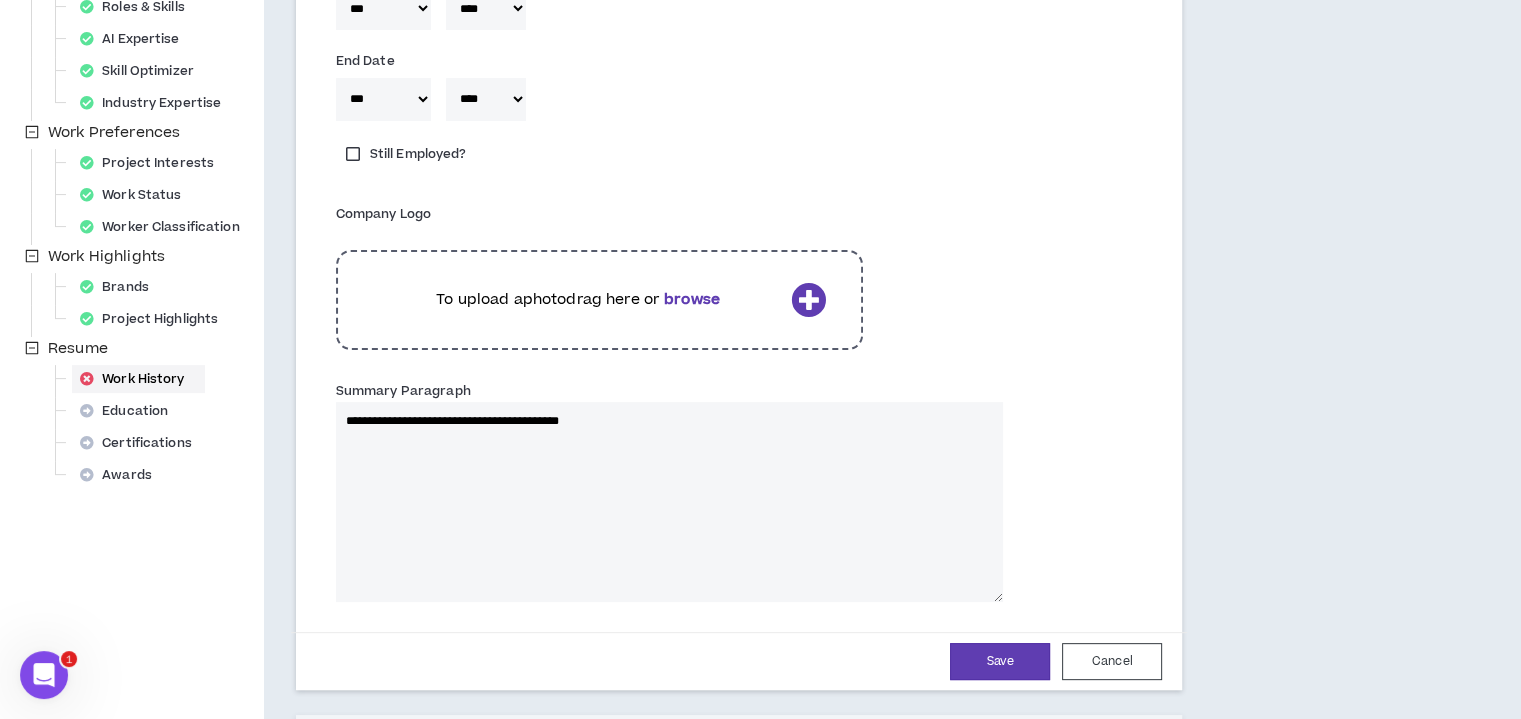 type on "**********" 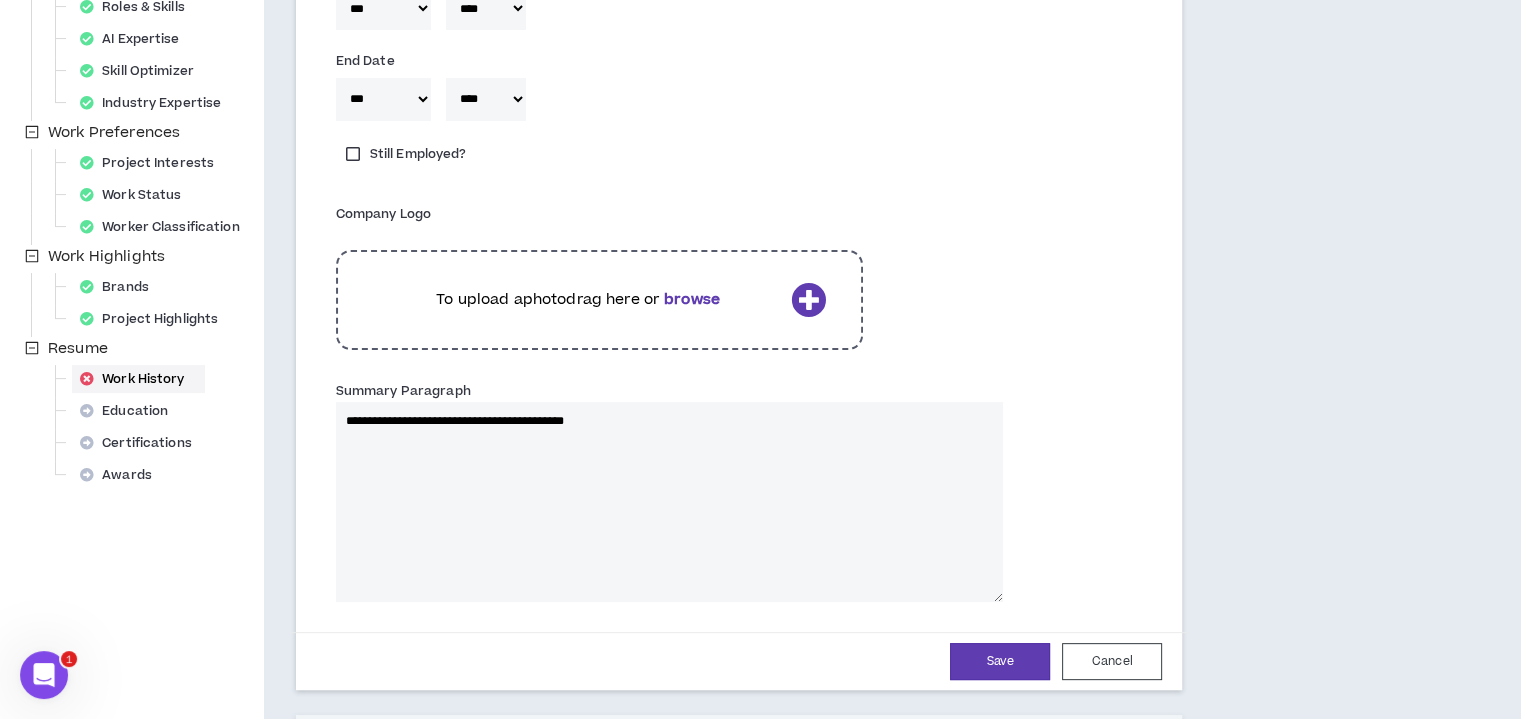 type 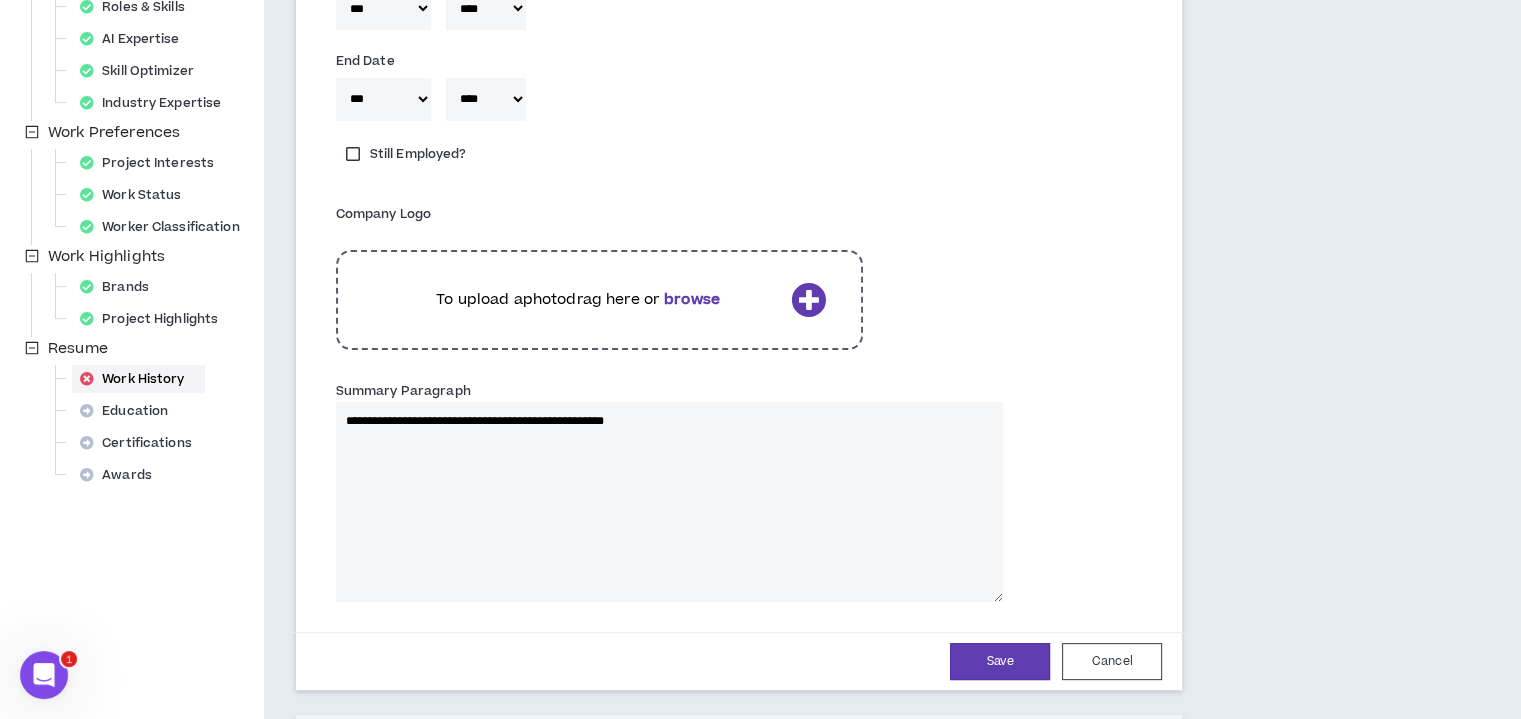 type on "**********" 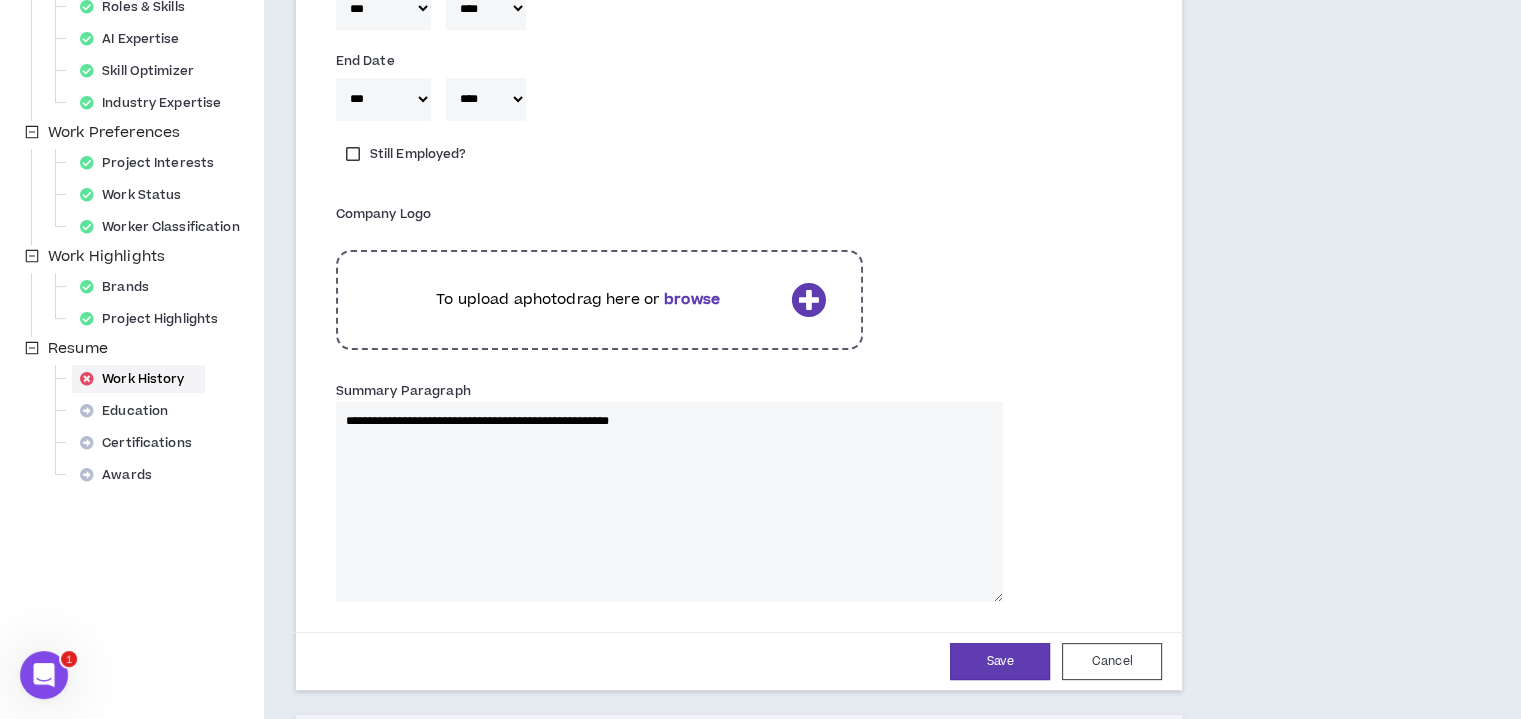 type 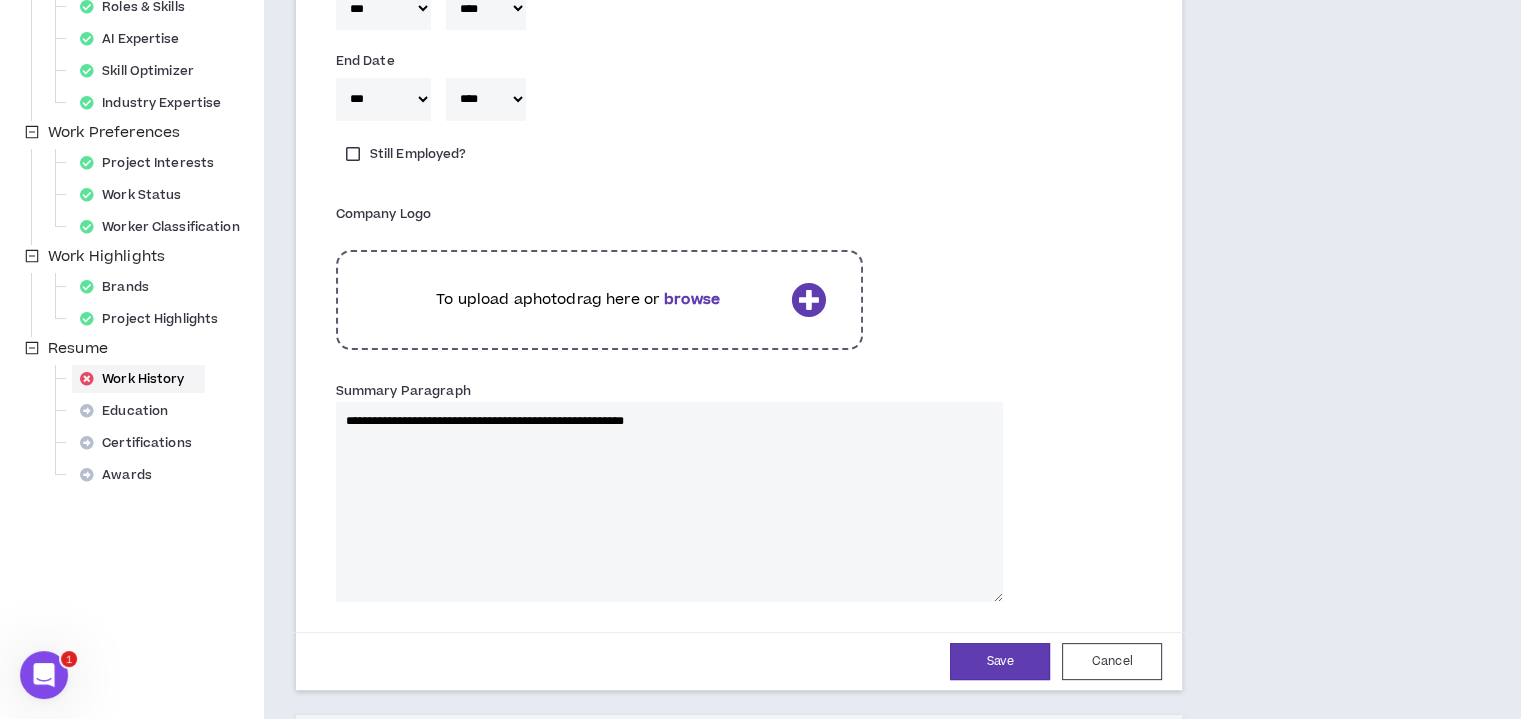type on "**********" 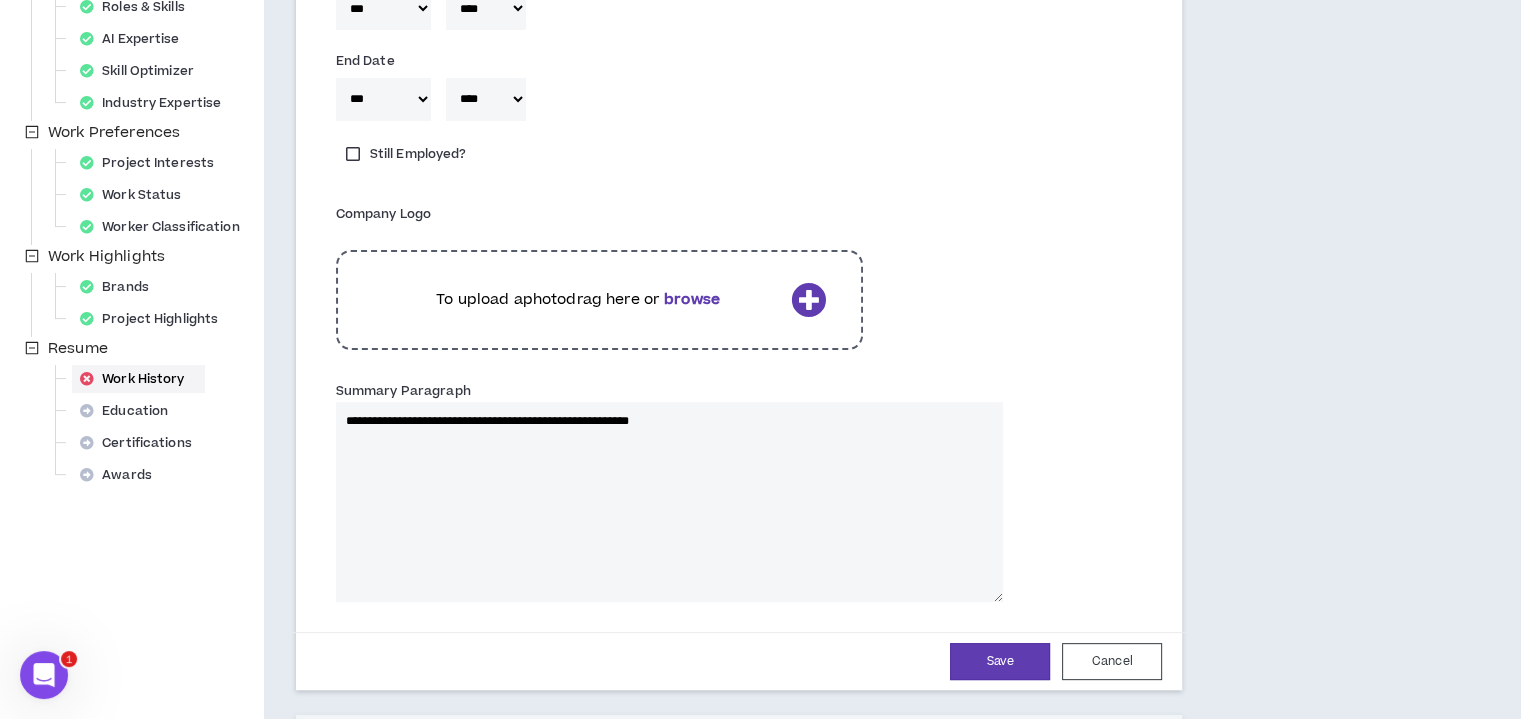 type 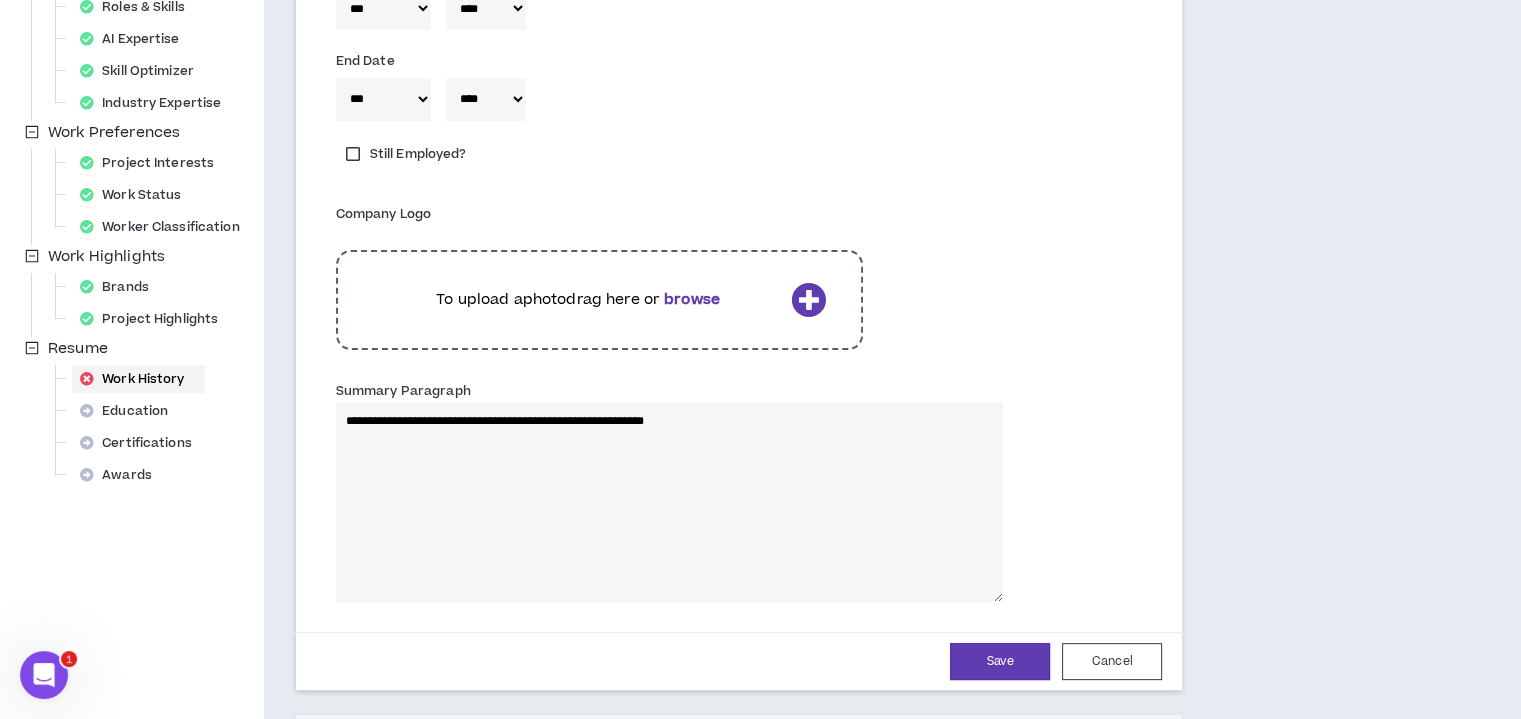 type on "**********" 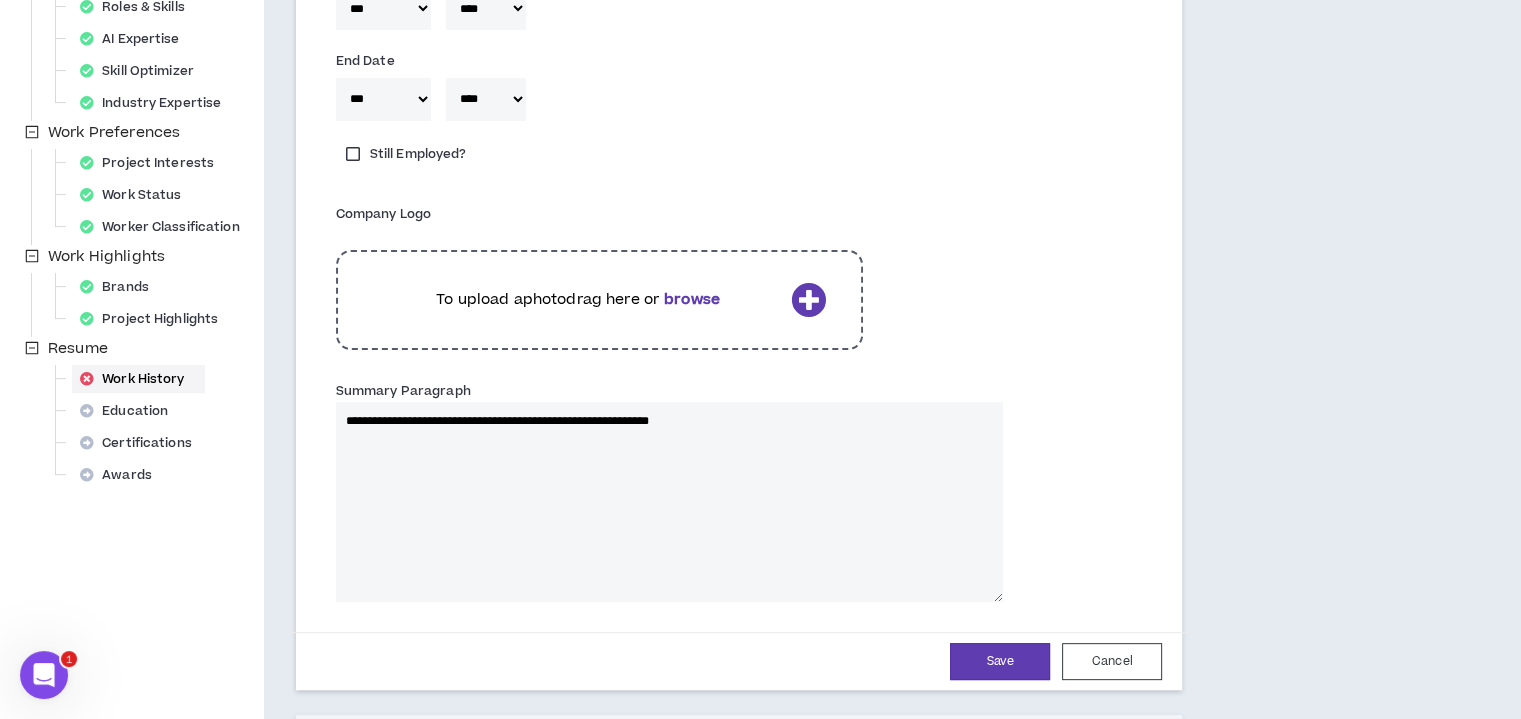 type 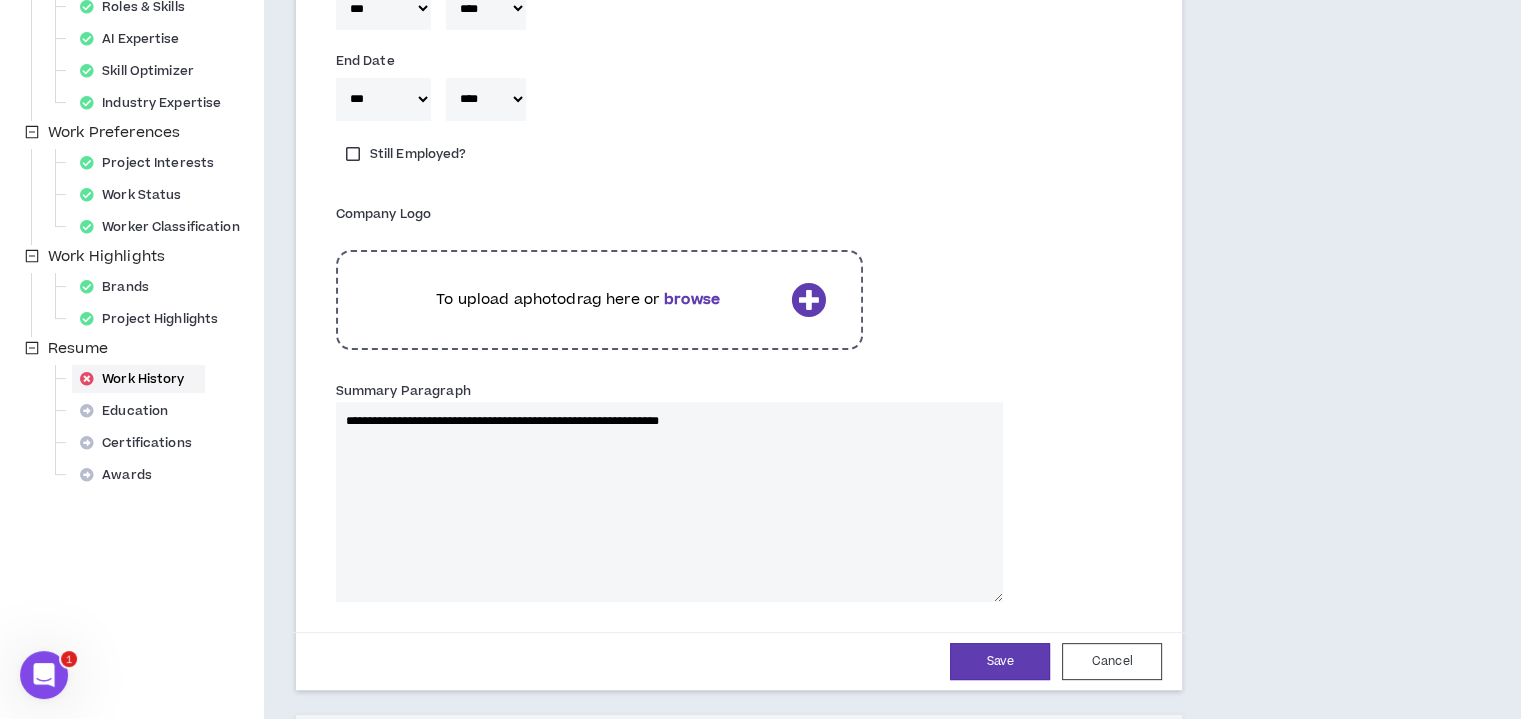 type on "**********" 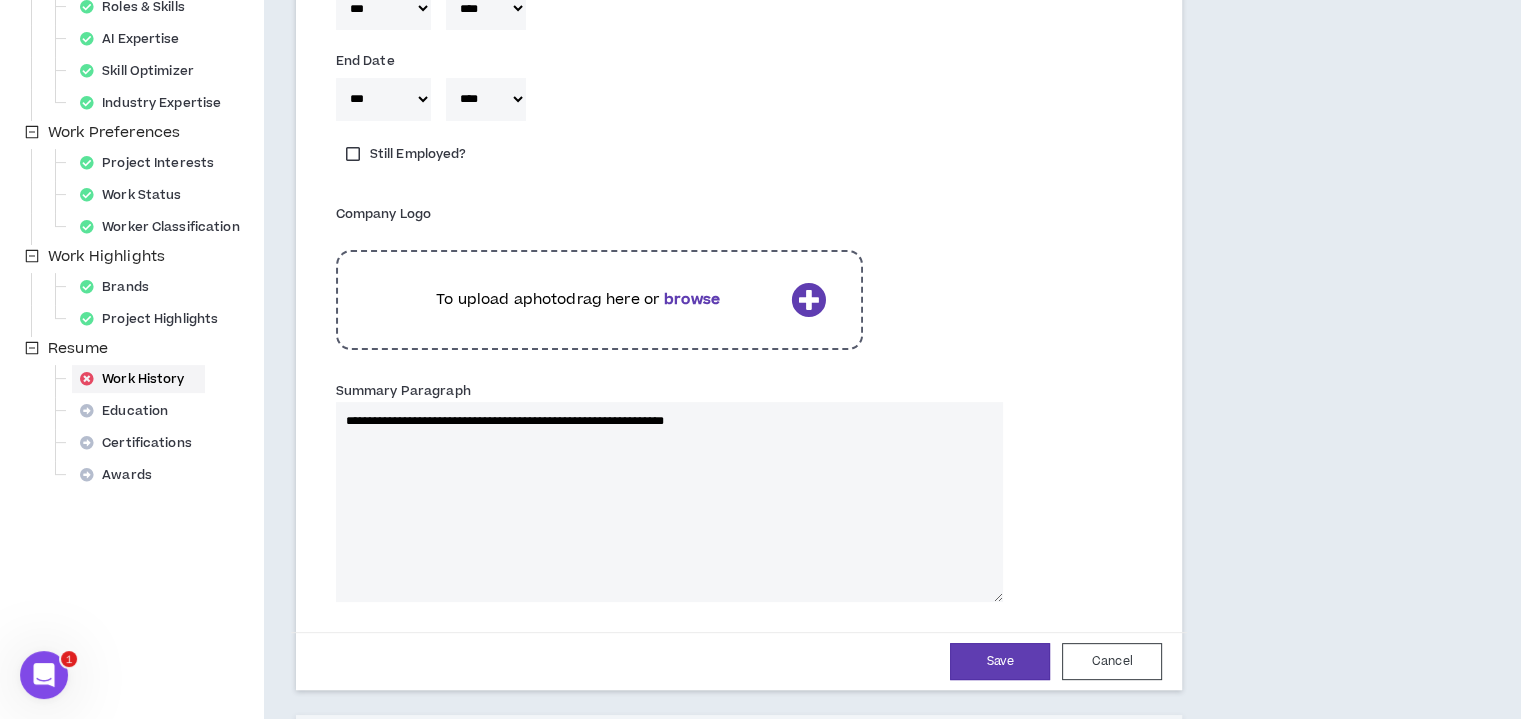 type 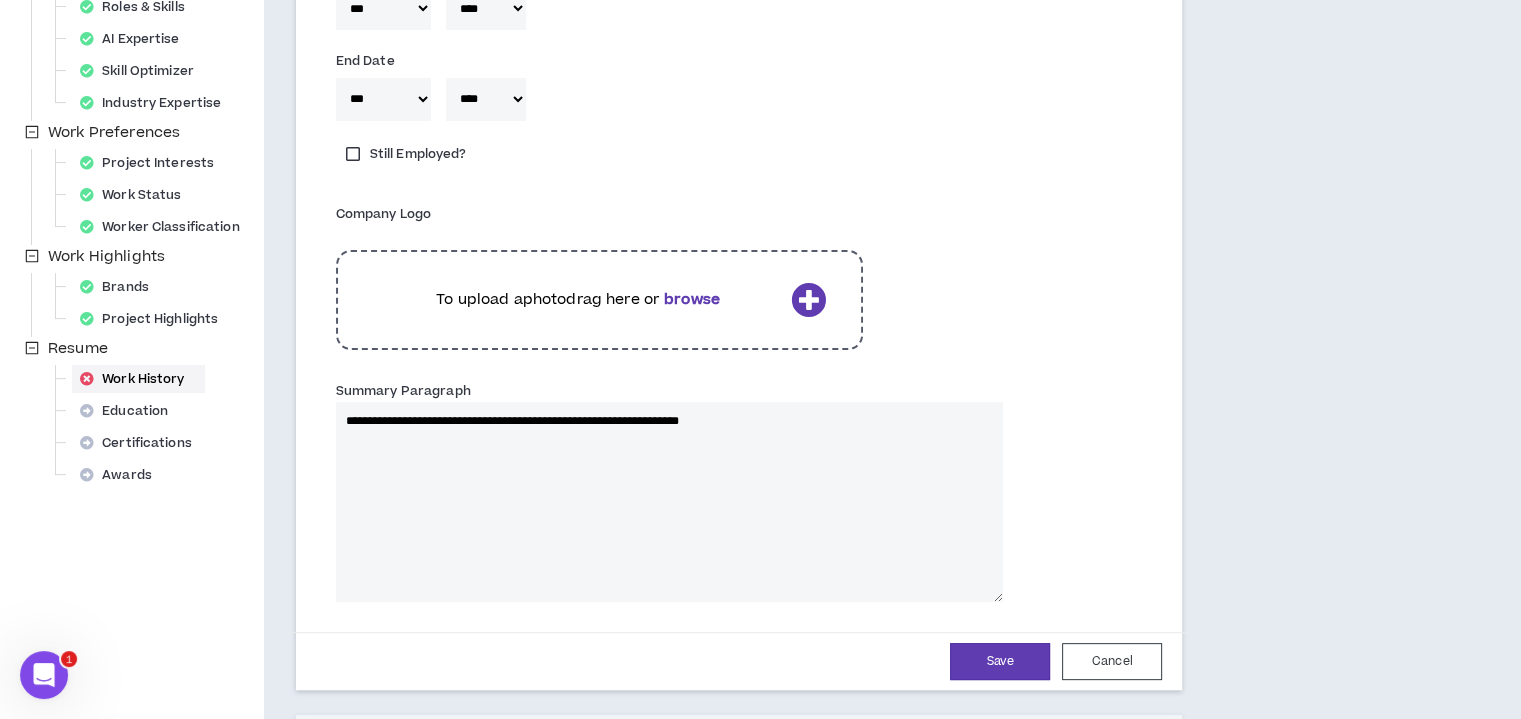type on "**********" 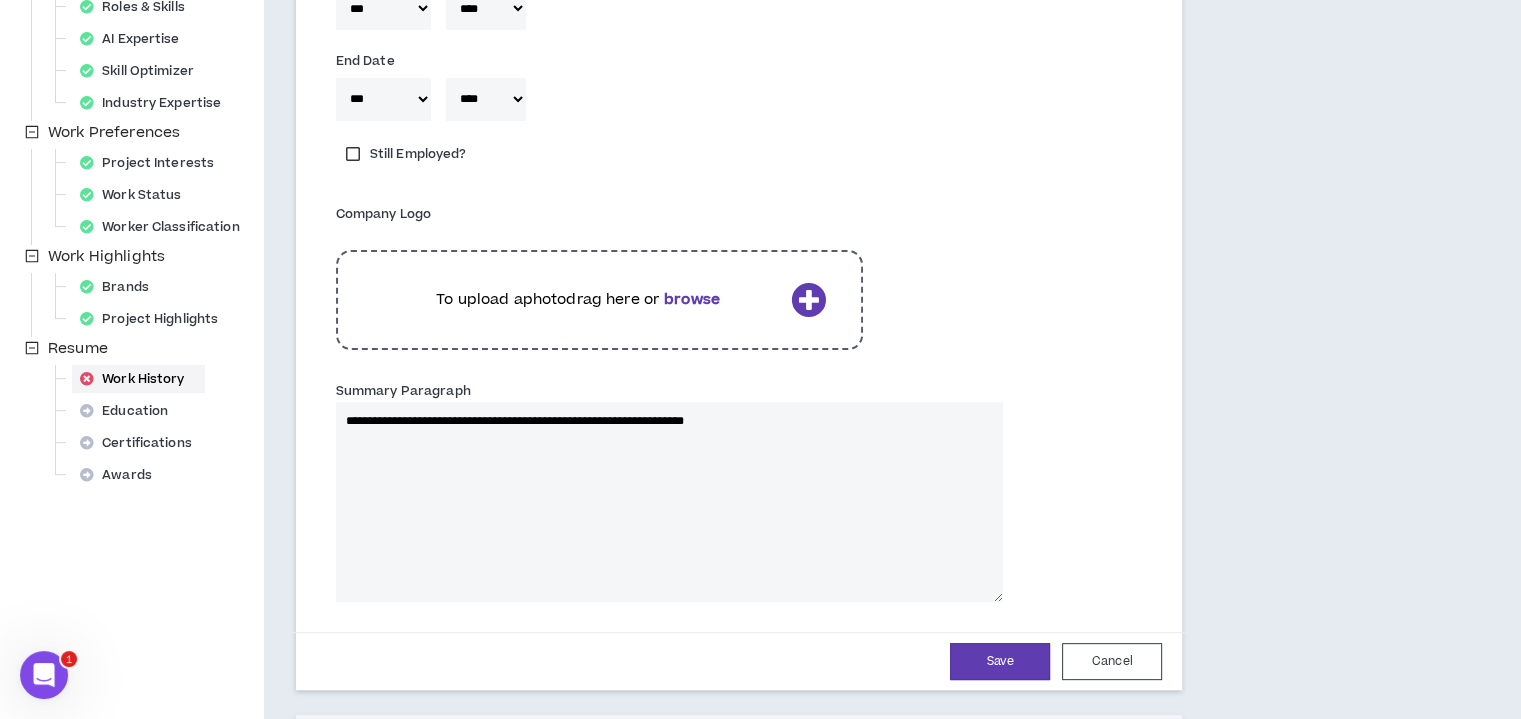 type 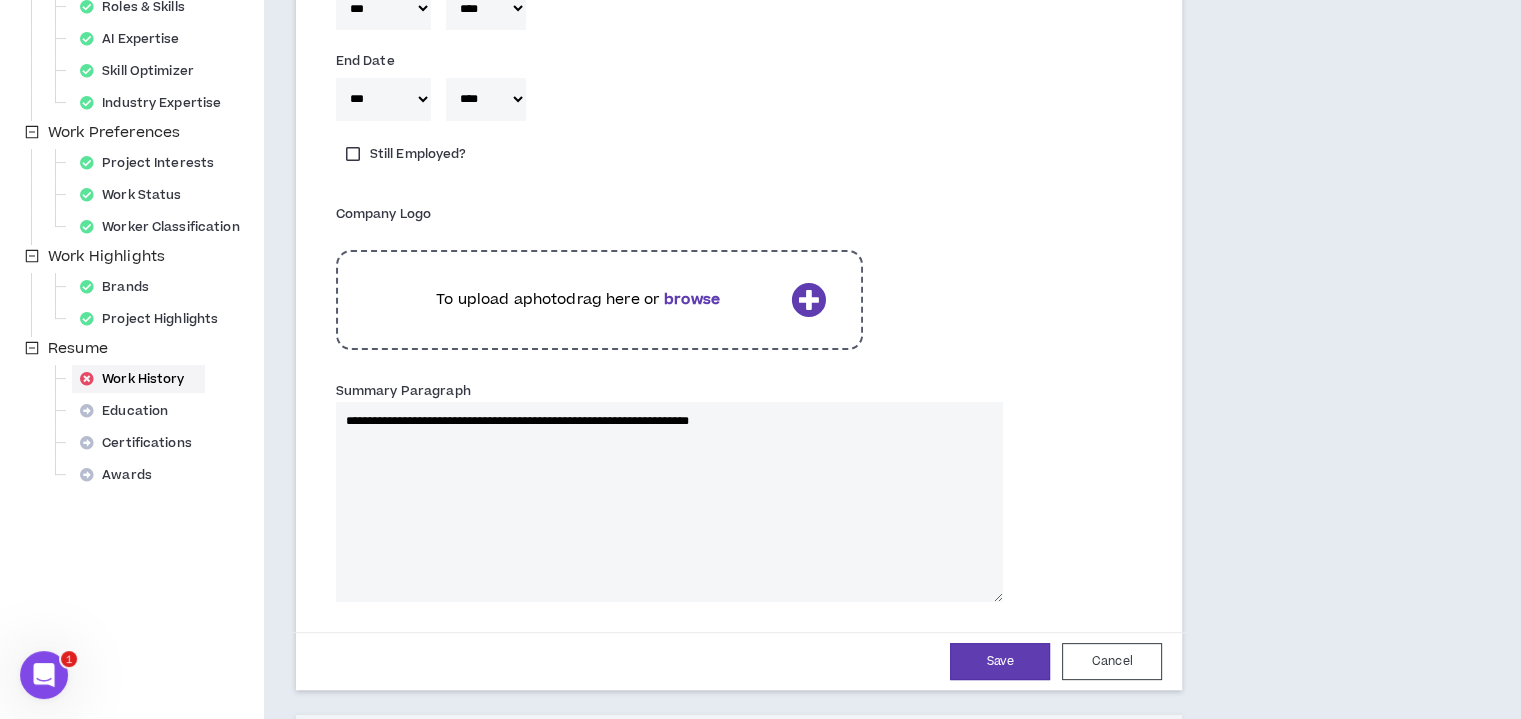 type on "**********" 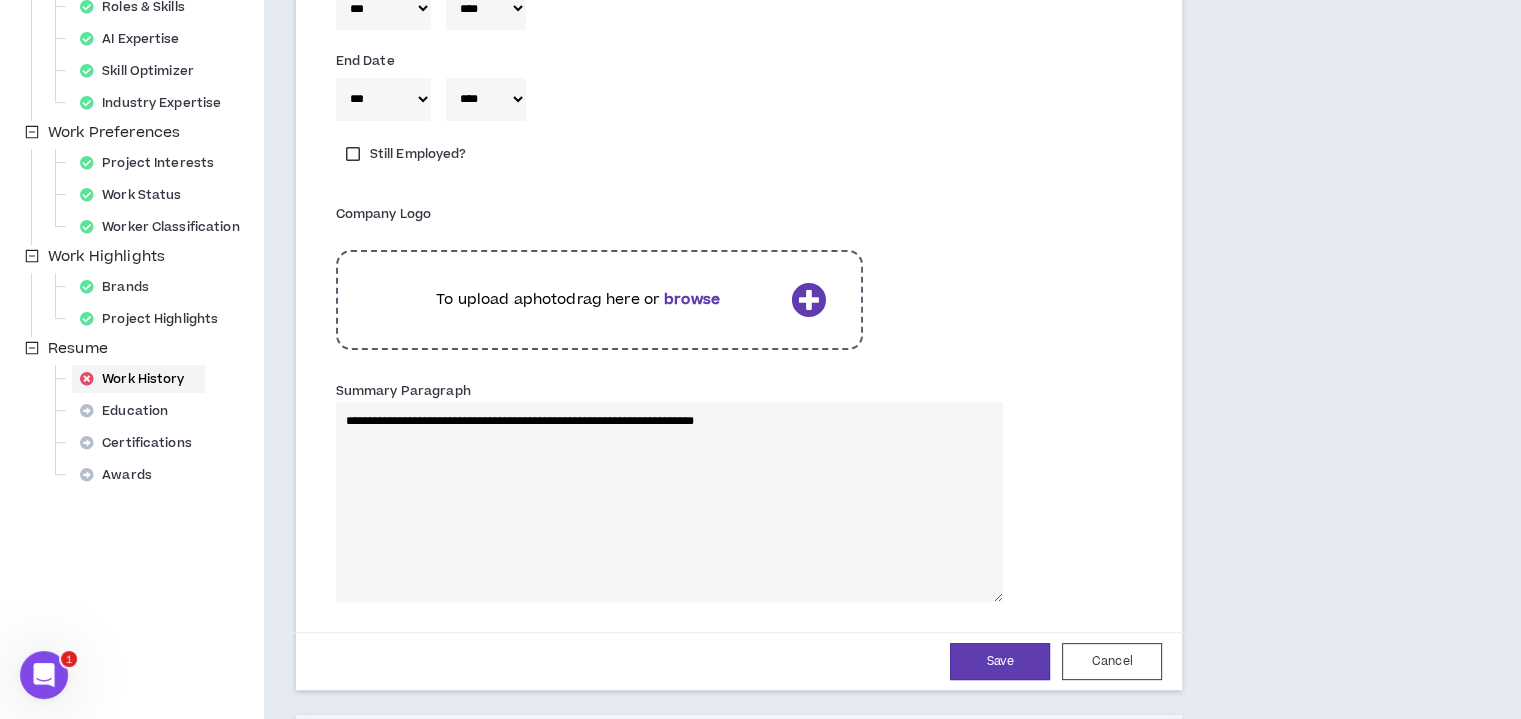 type 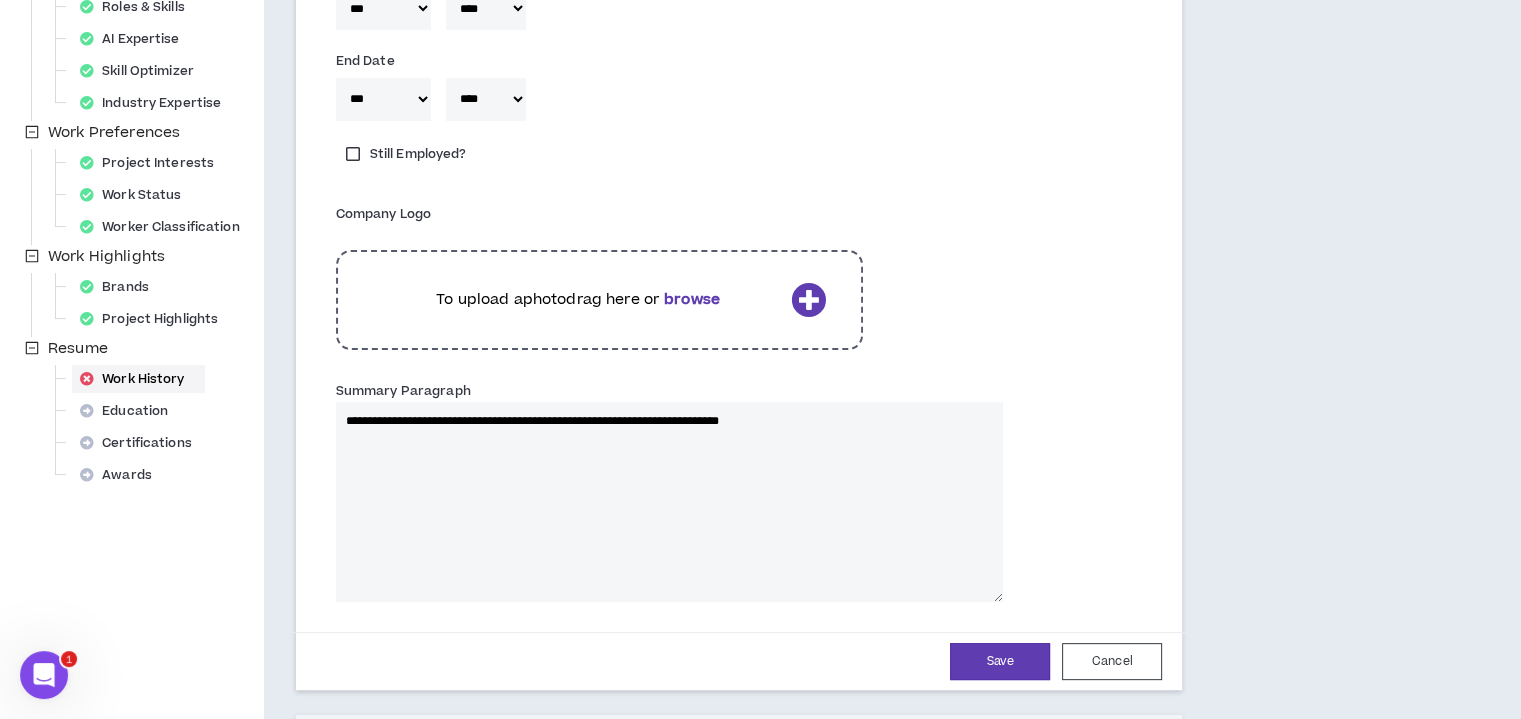 type on "**********" 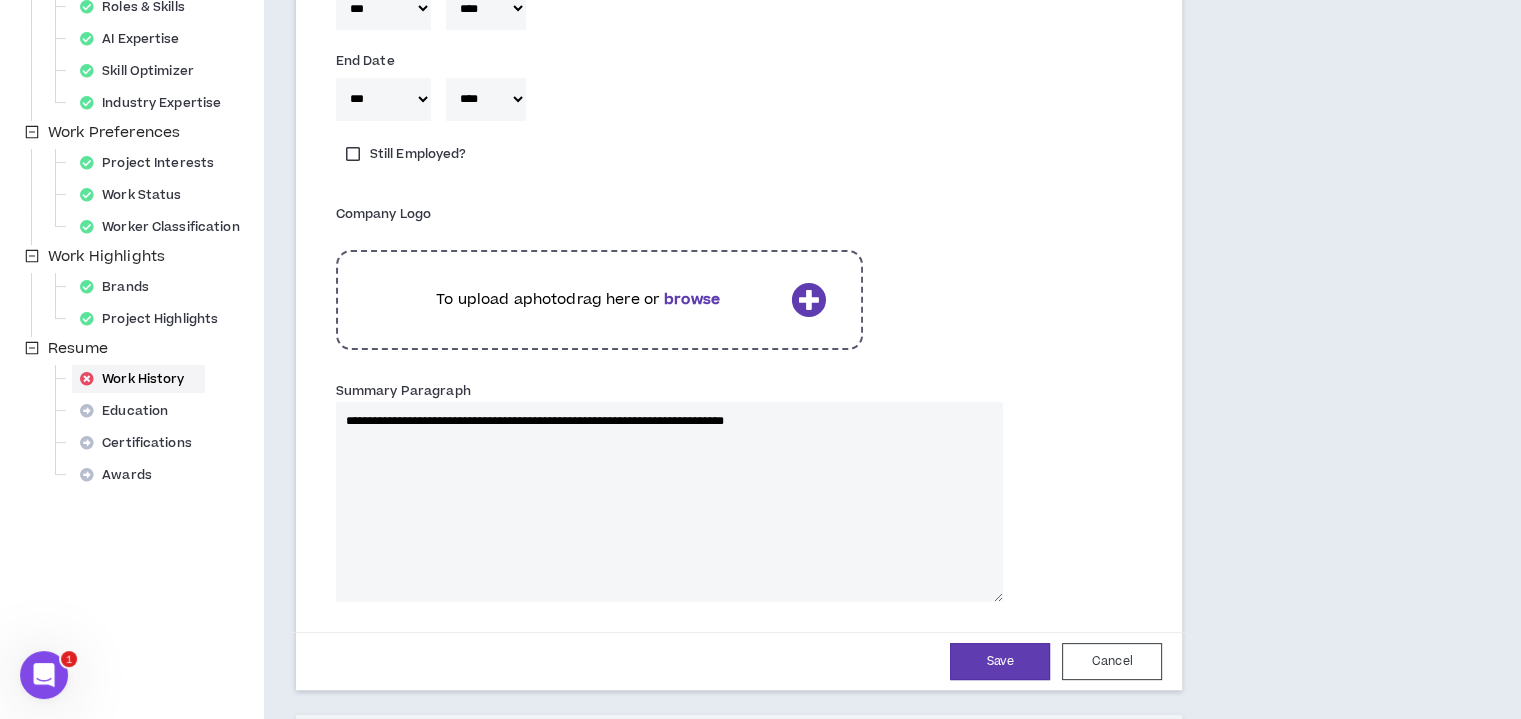 type 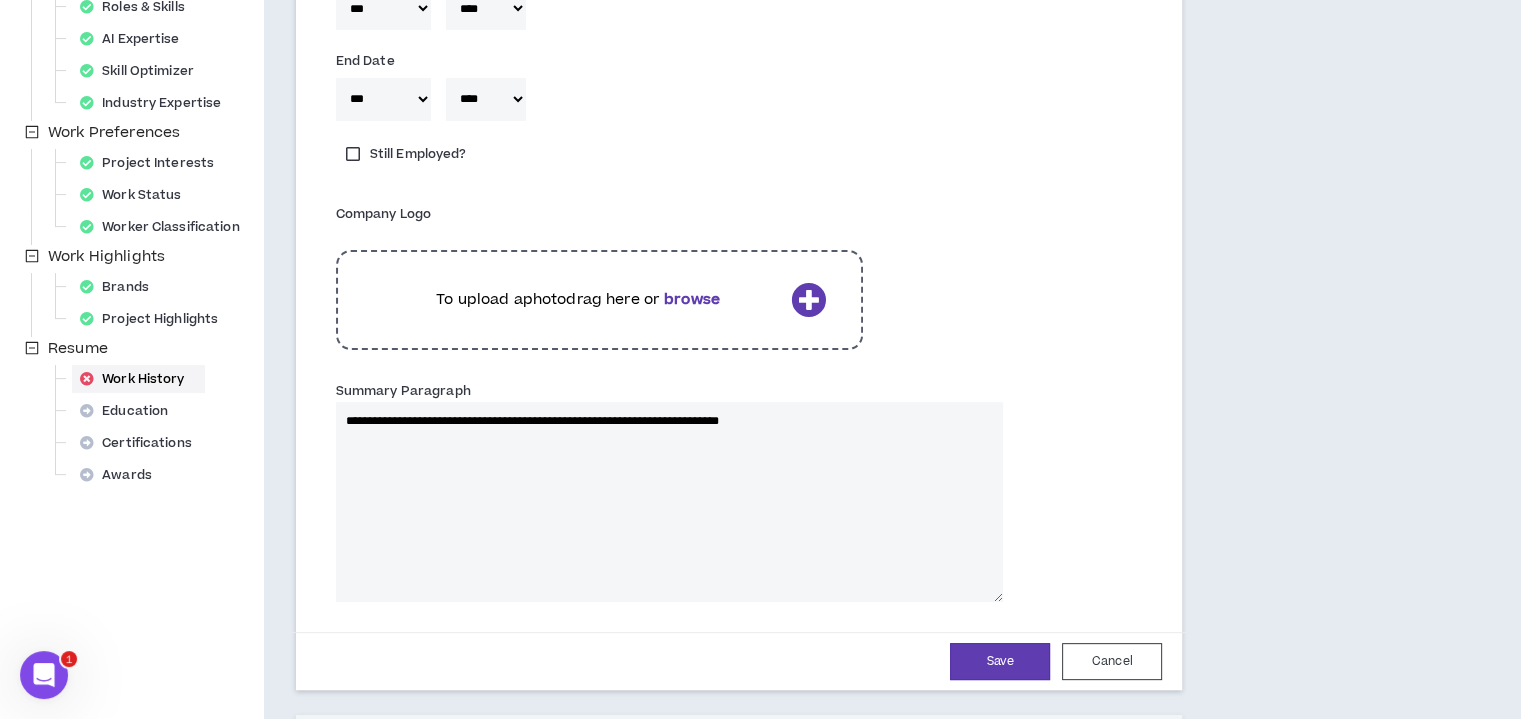 type on "**********" 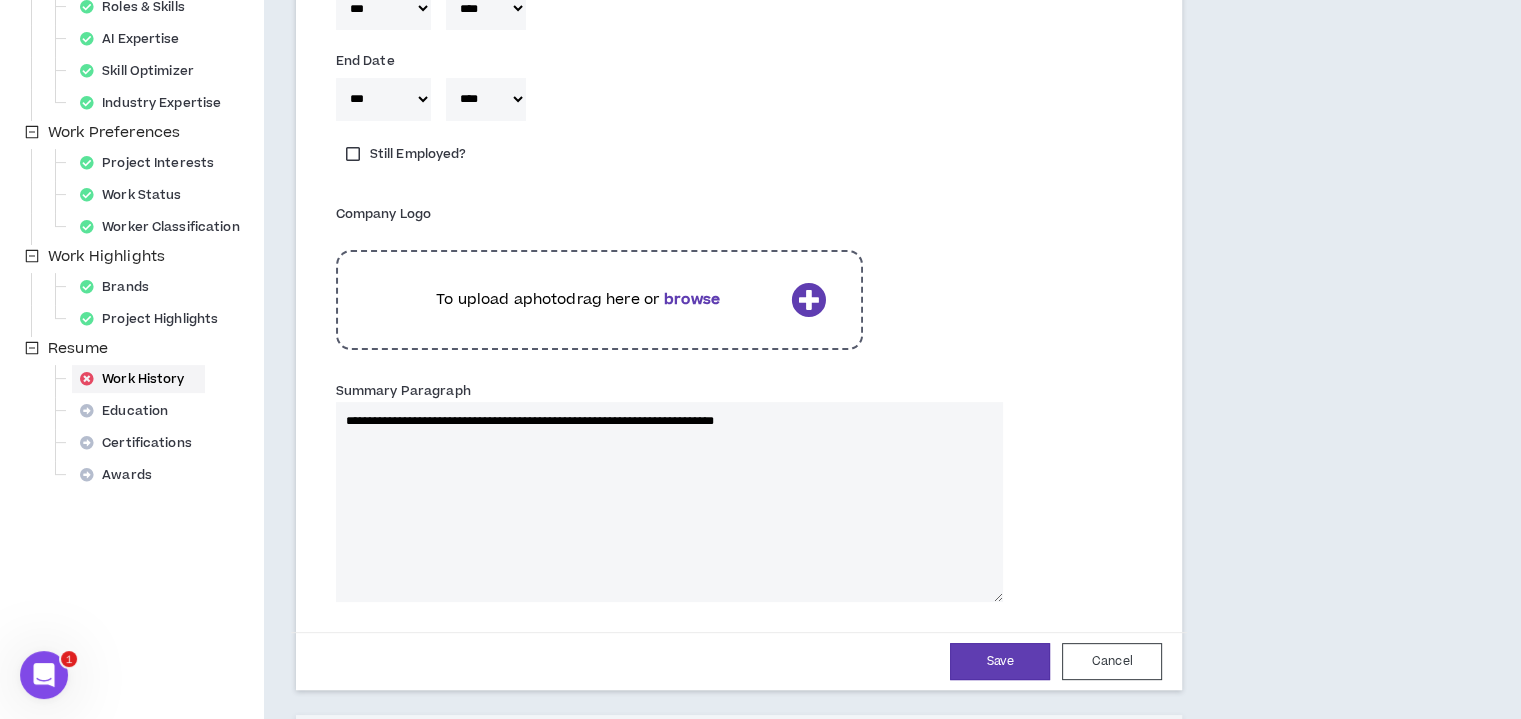type 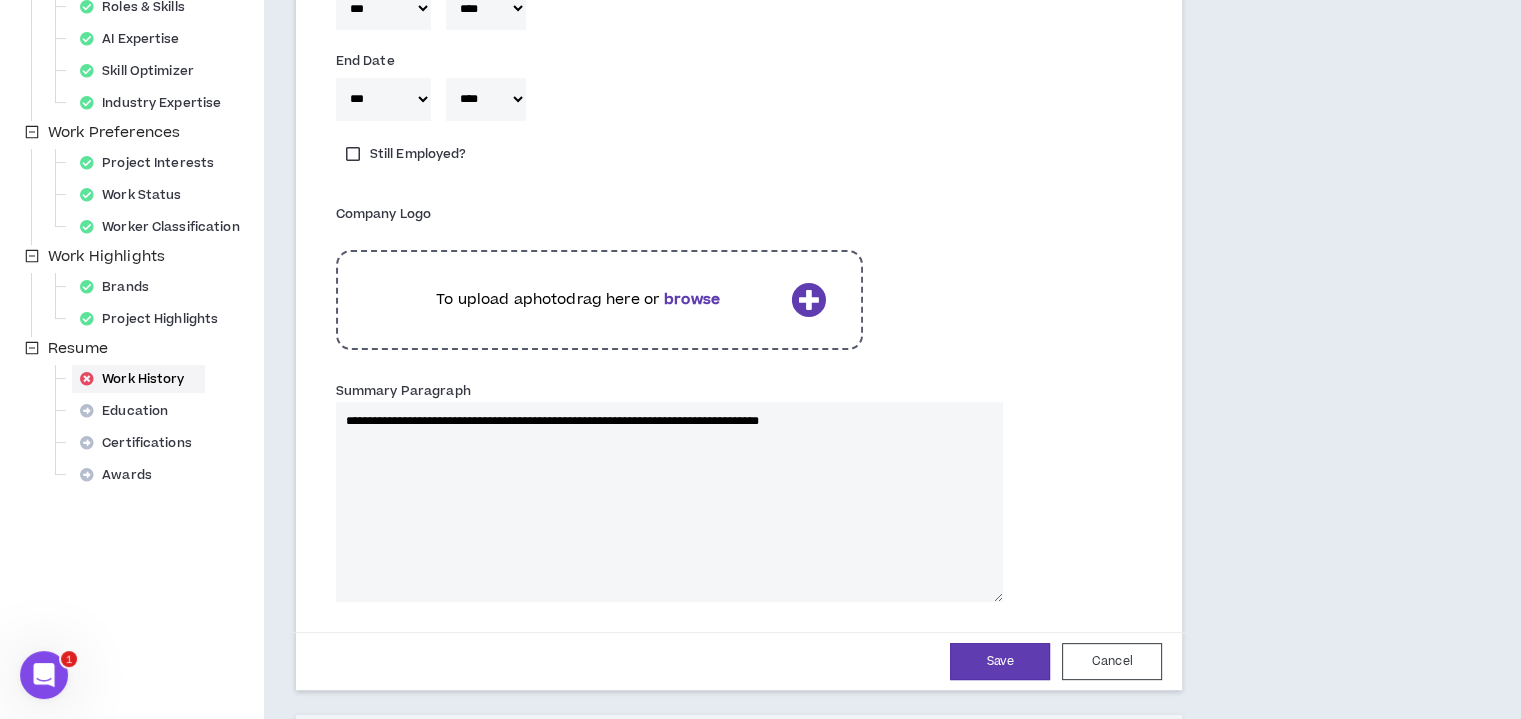 type on "**********" 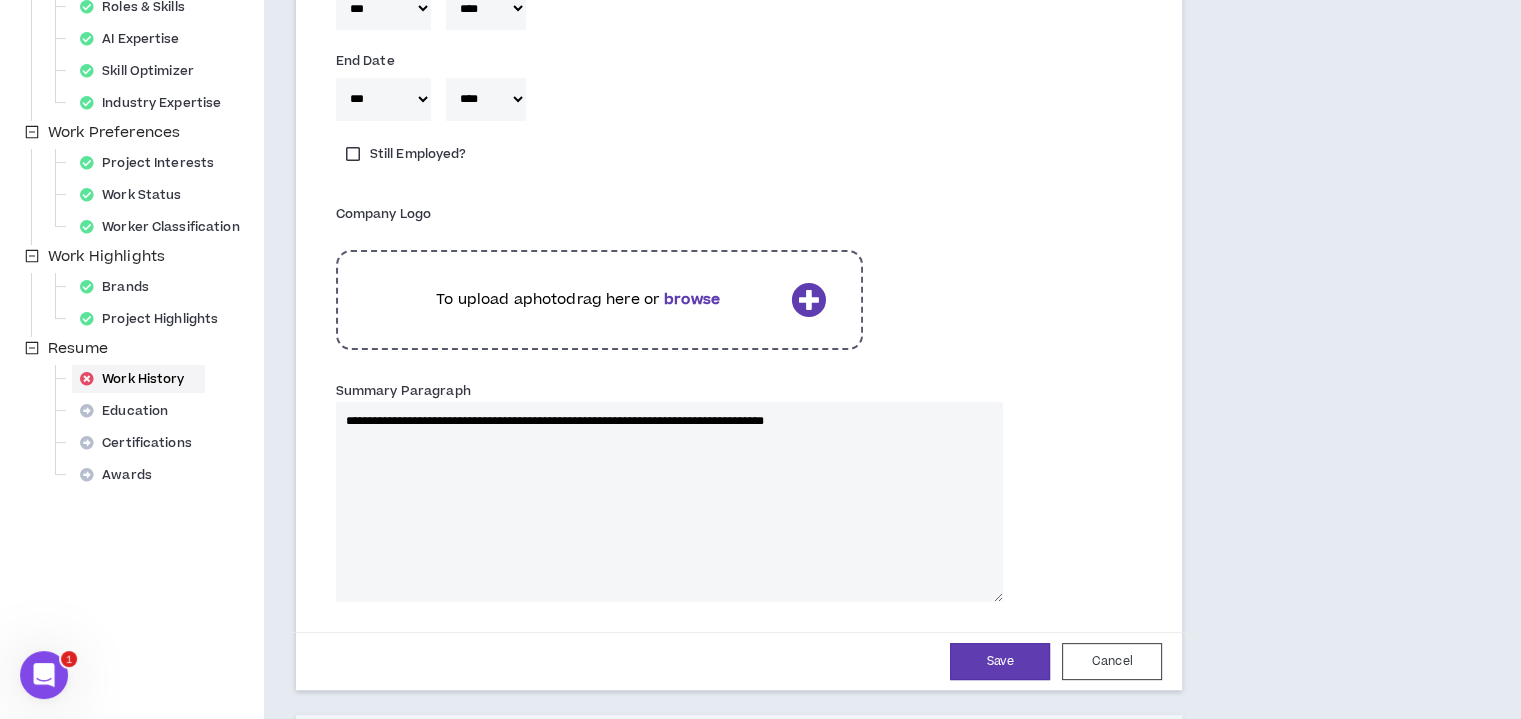 type 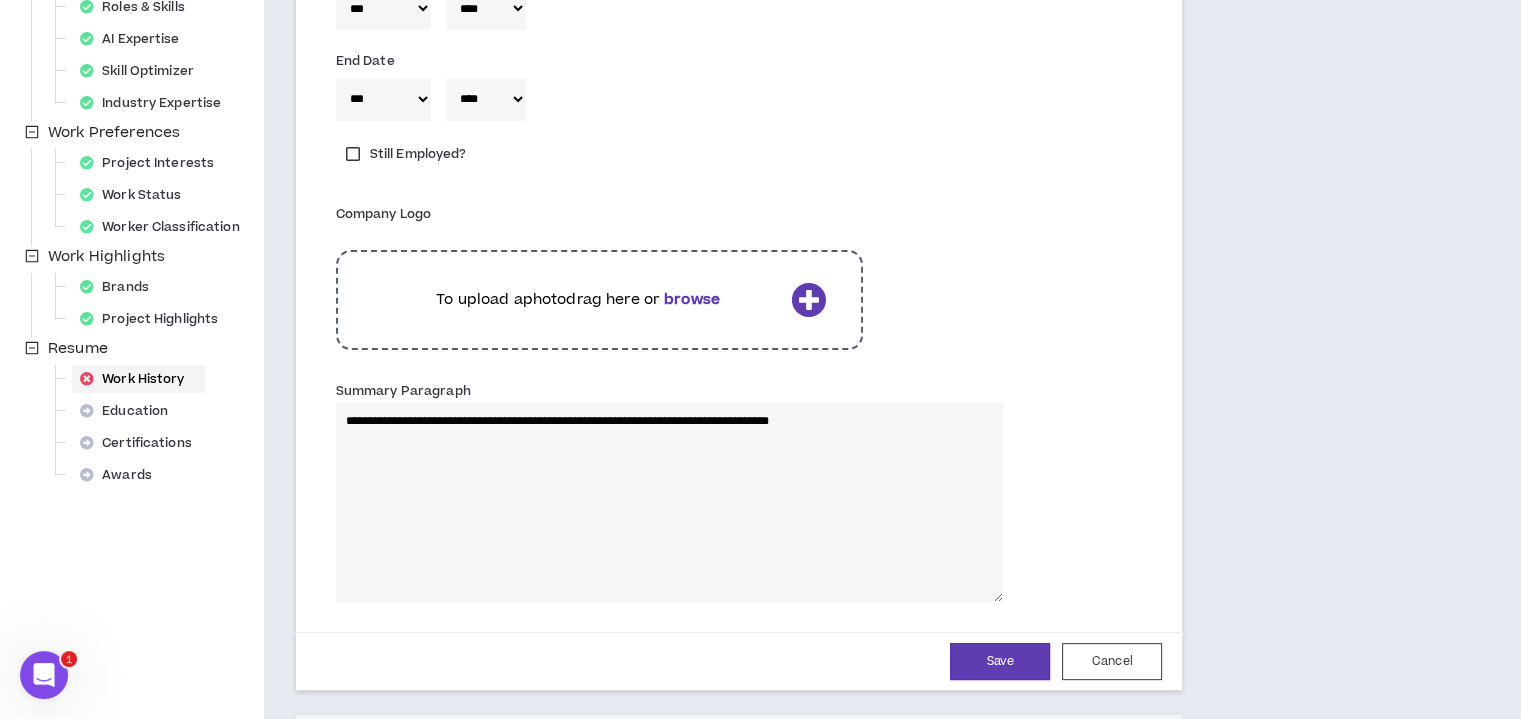 type on "**********" 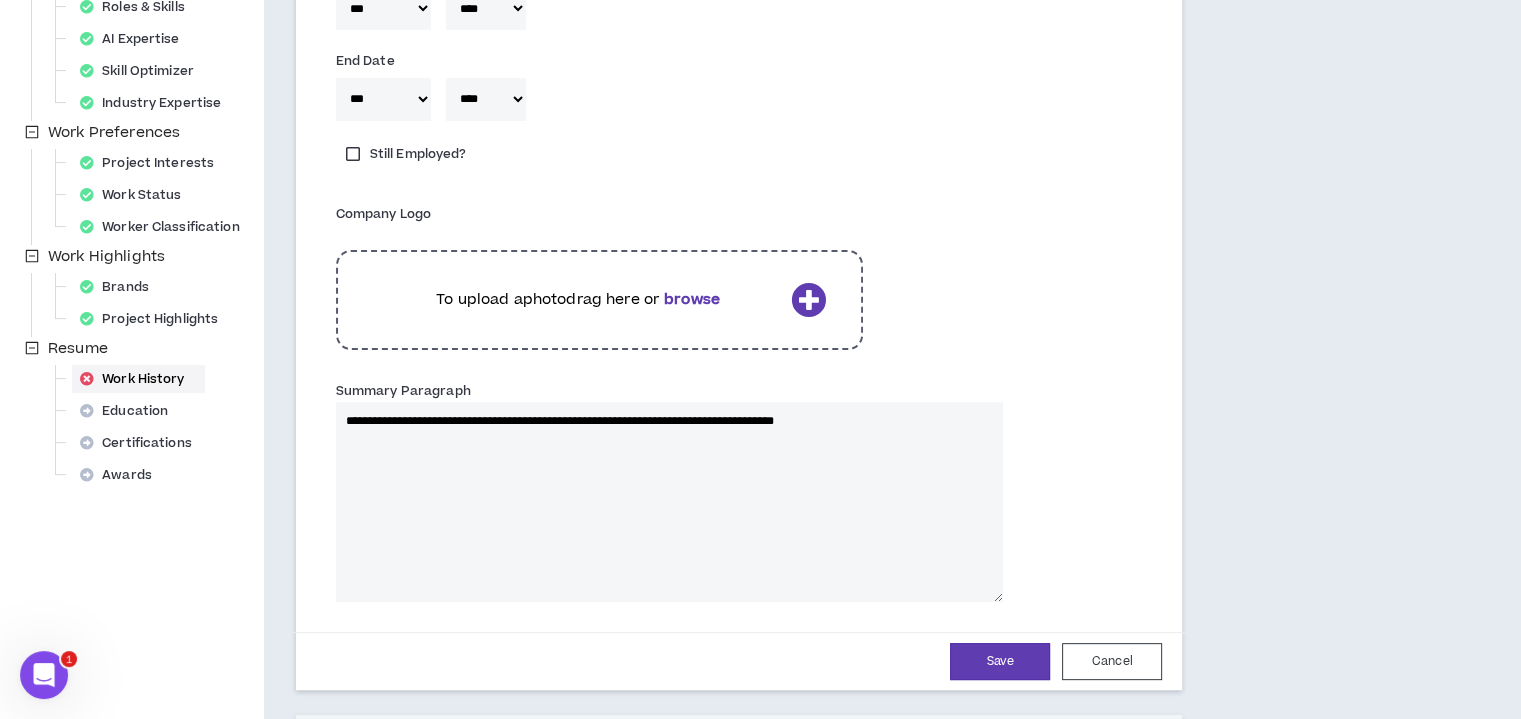 type 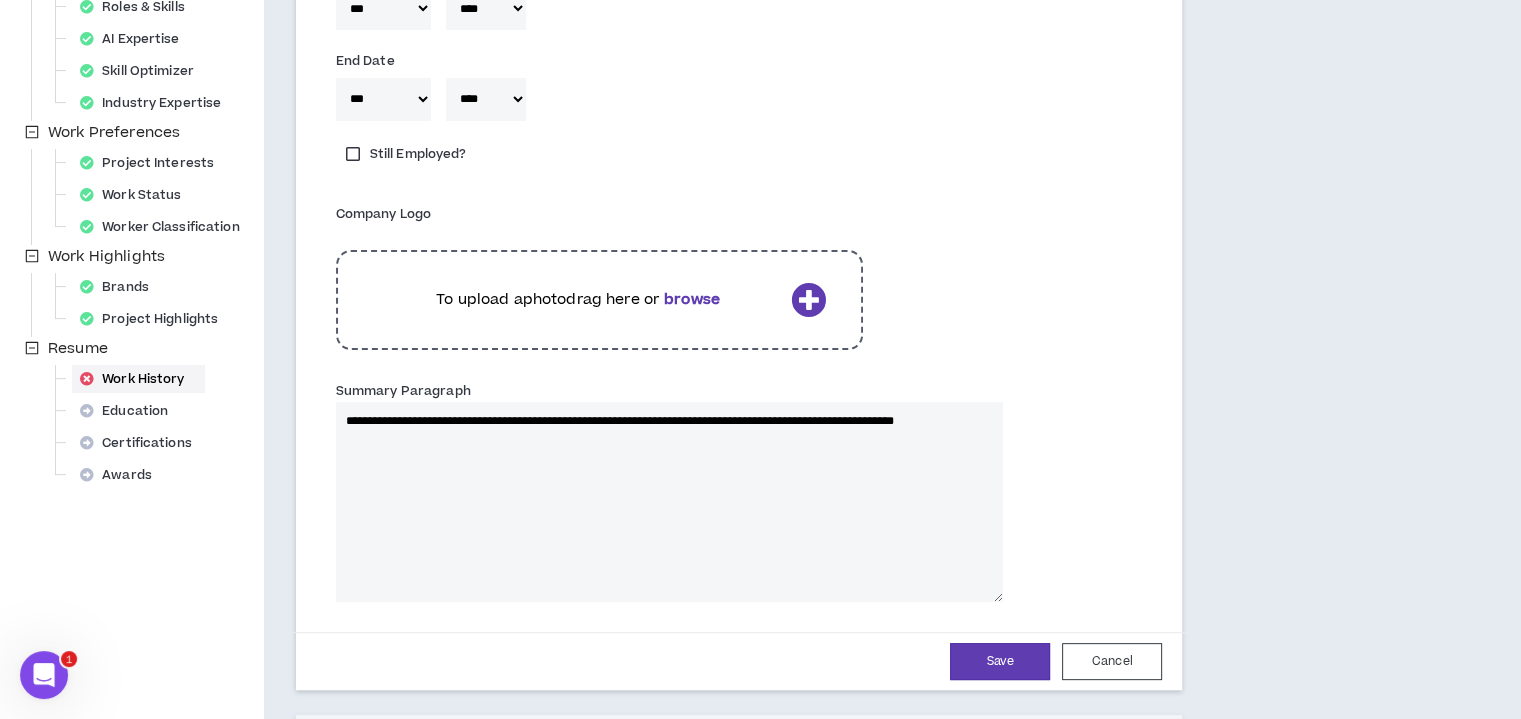 type on "**********" 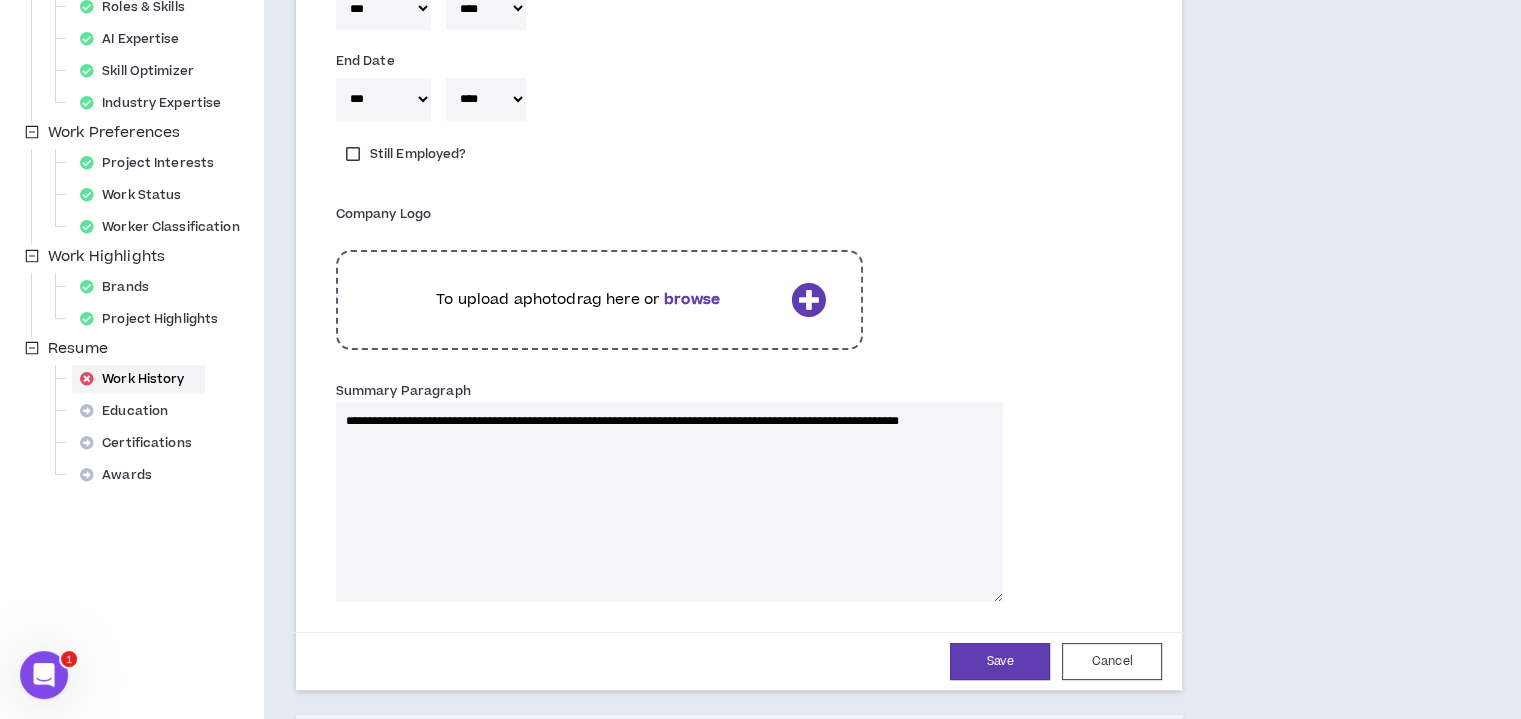 type 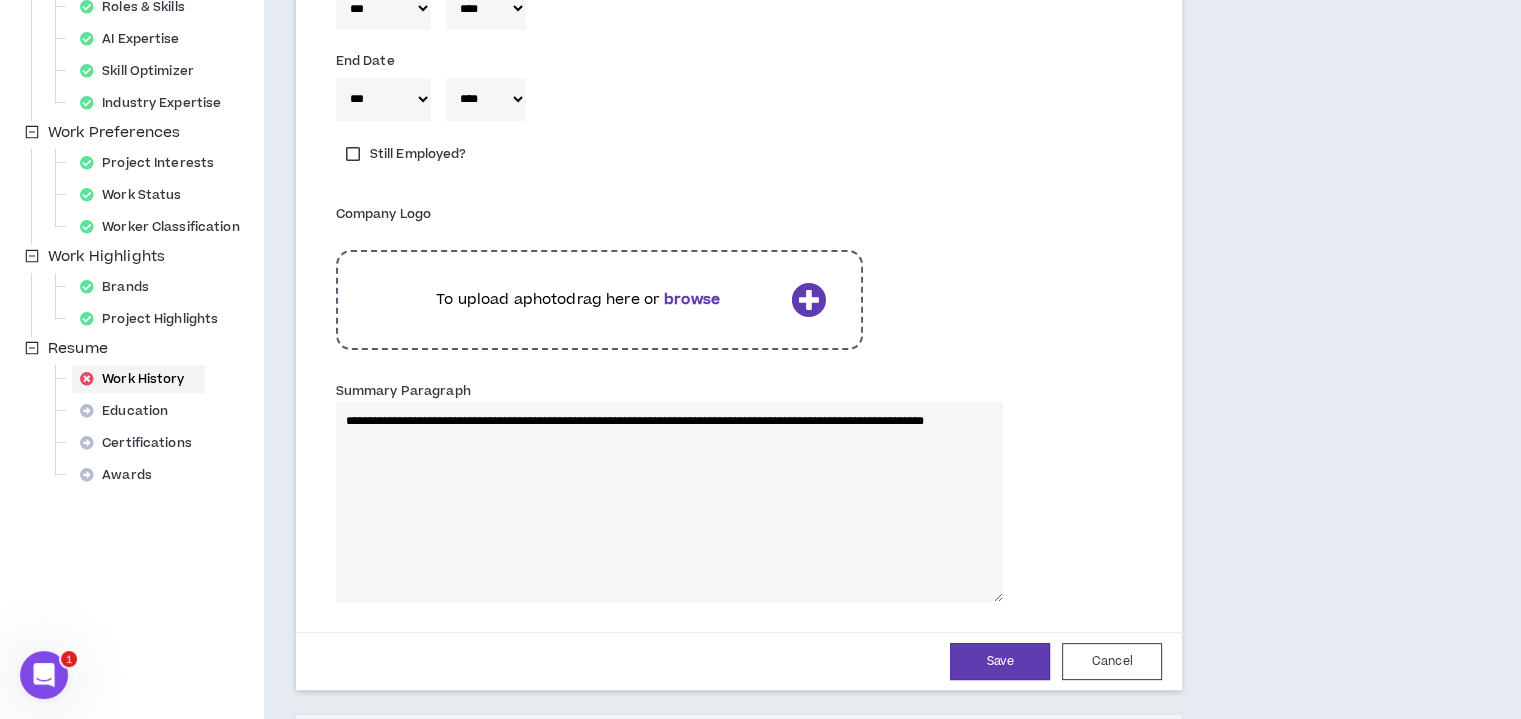 type on "**********" 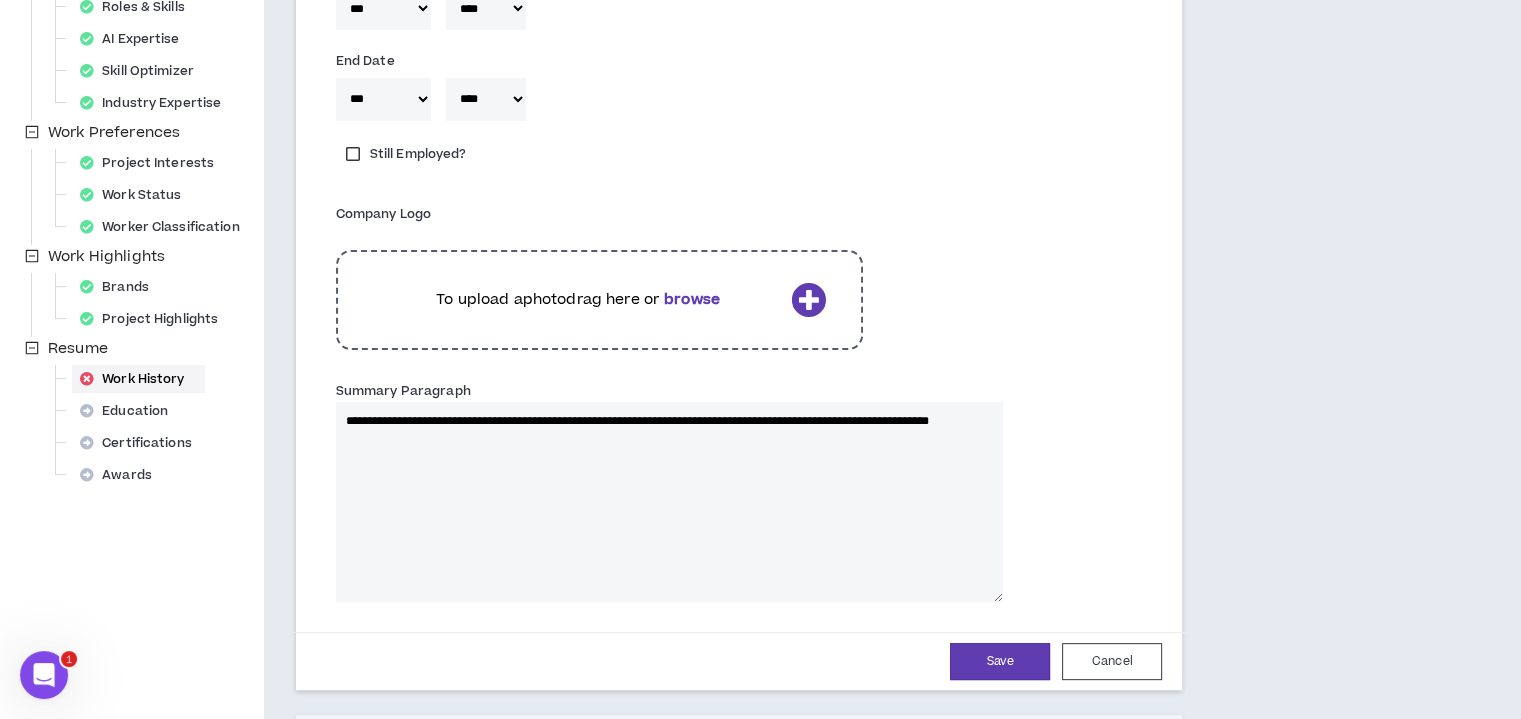 type 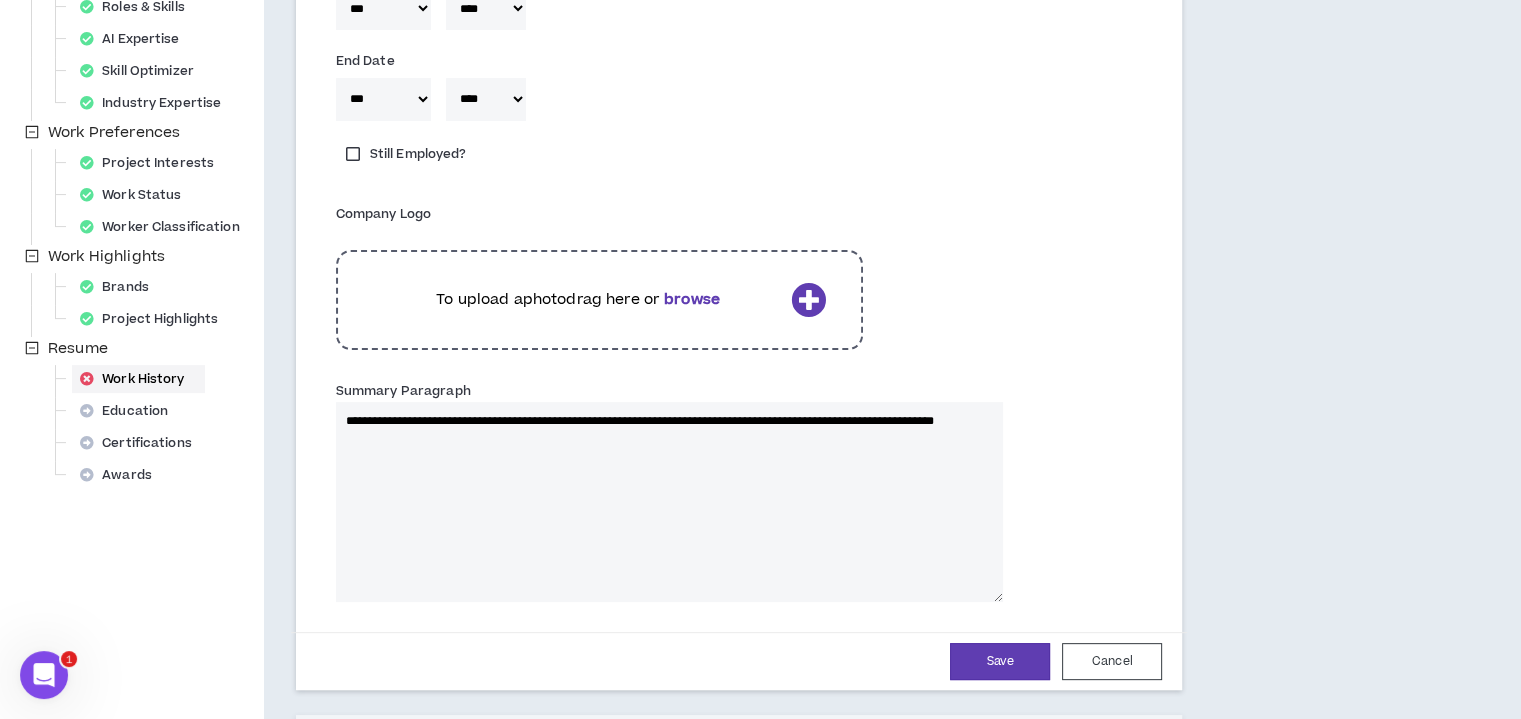 type on "**********" 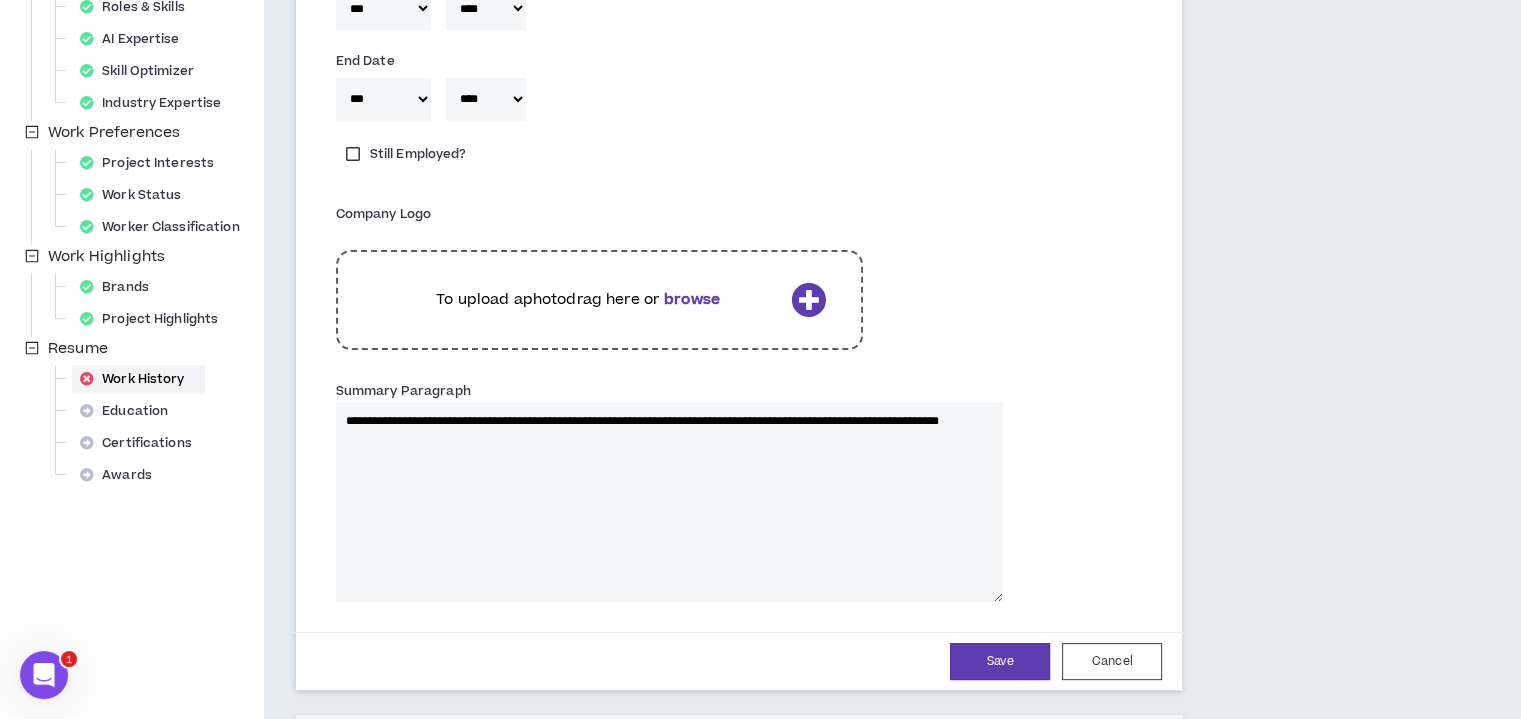 type 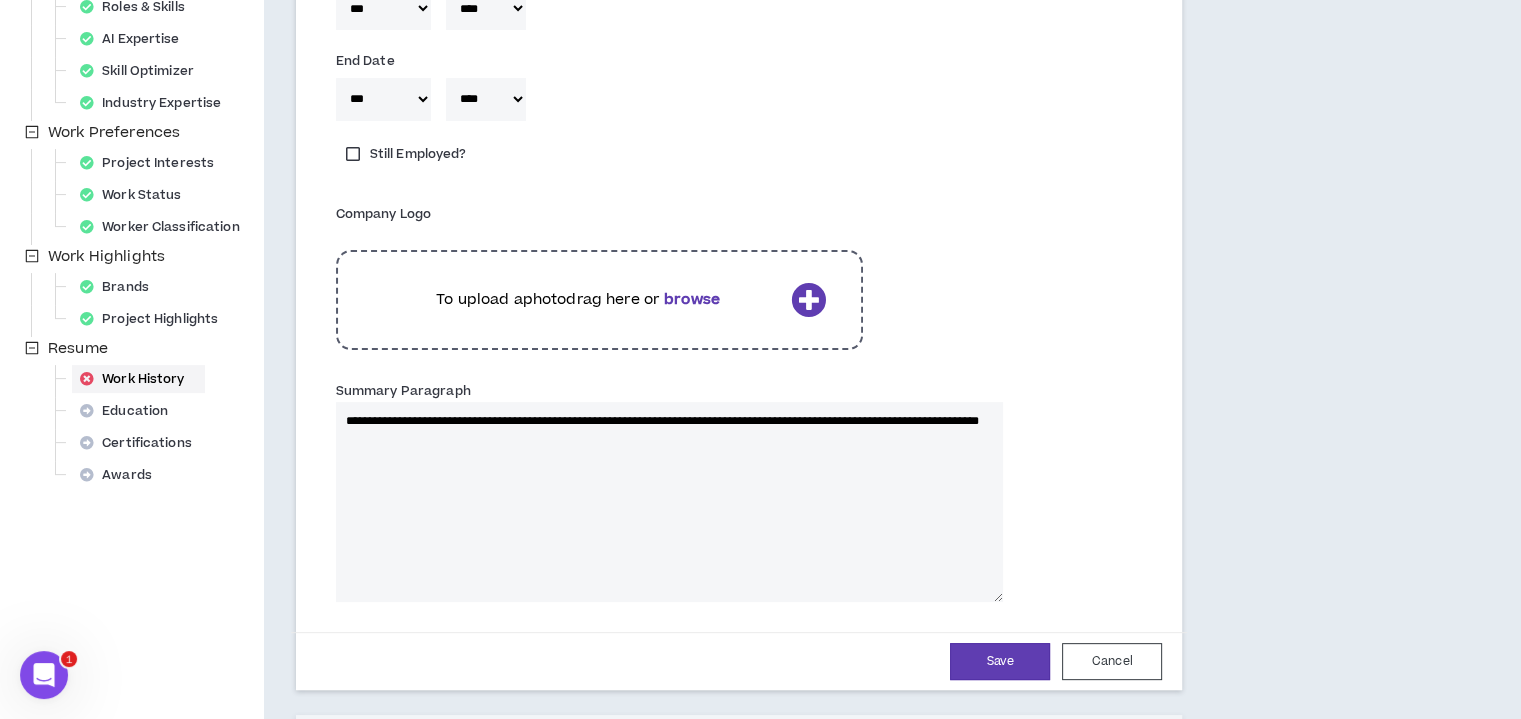 type on "**********" 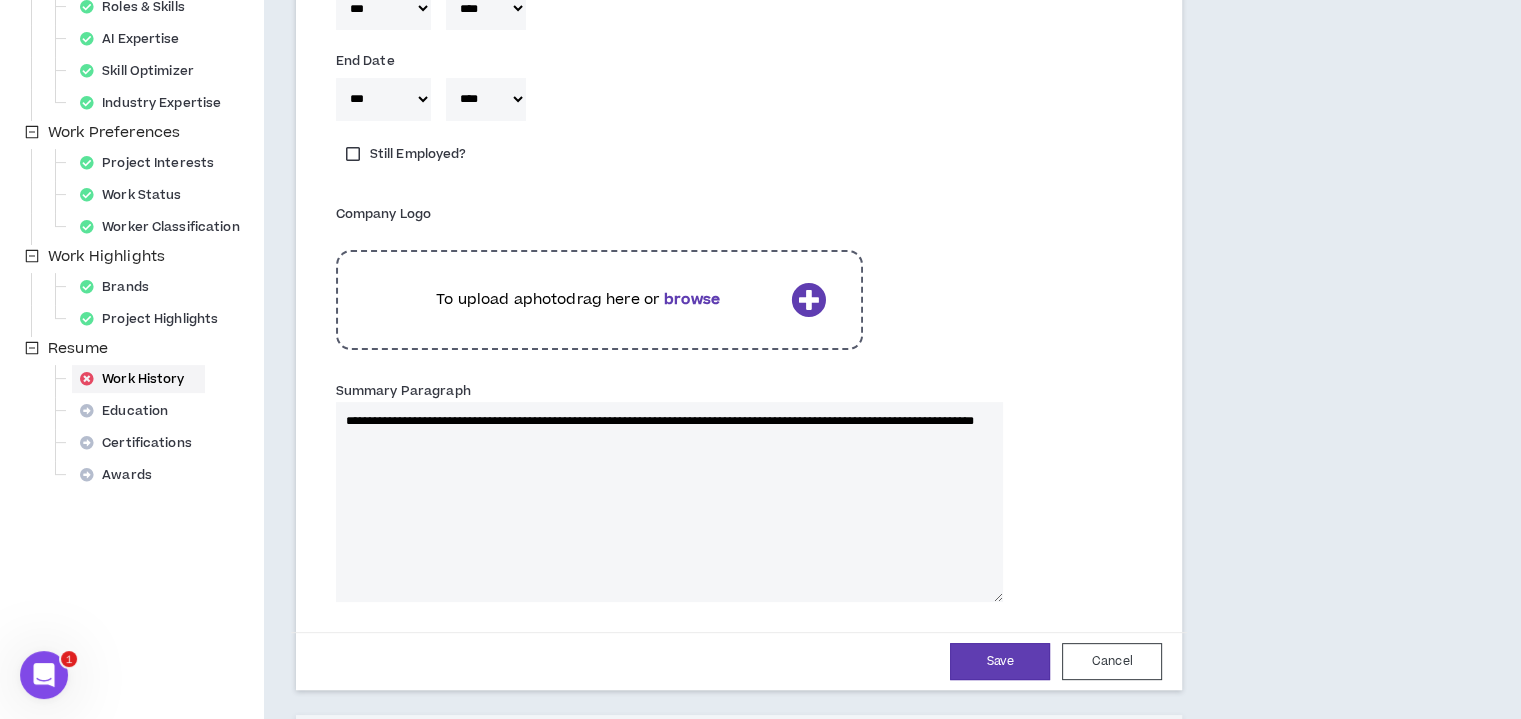 type 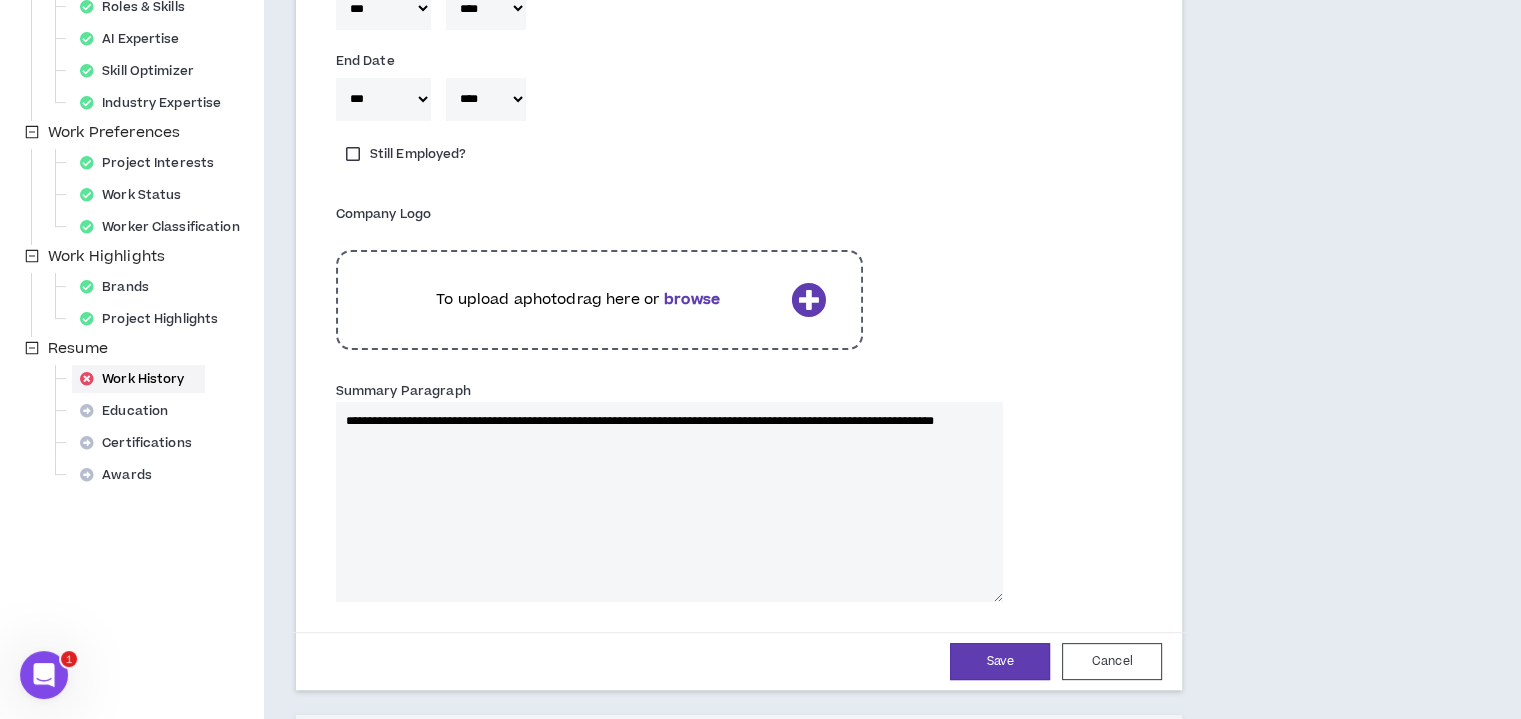 type on "**********" 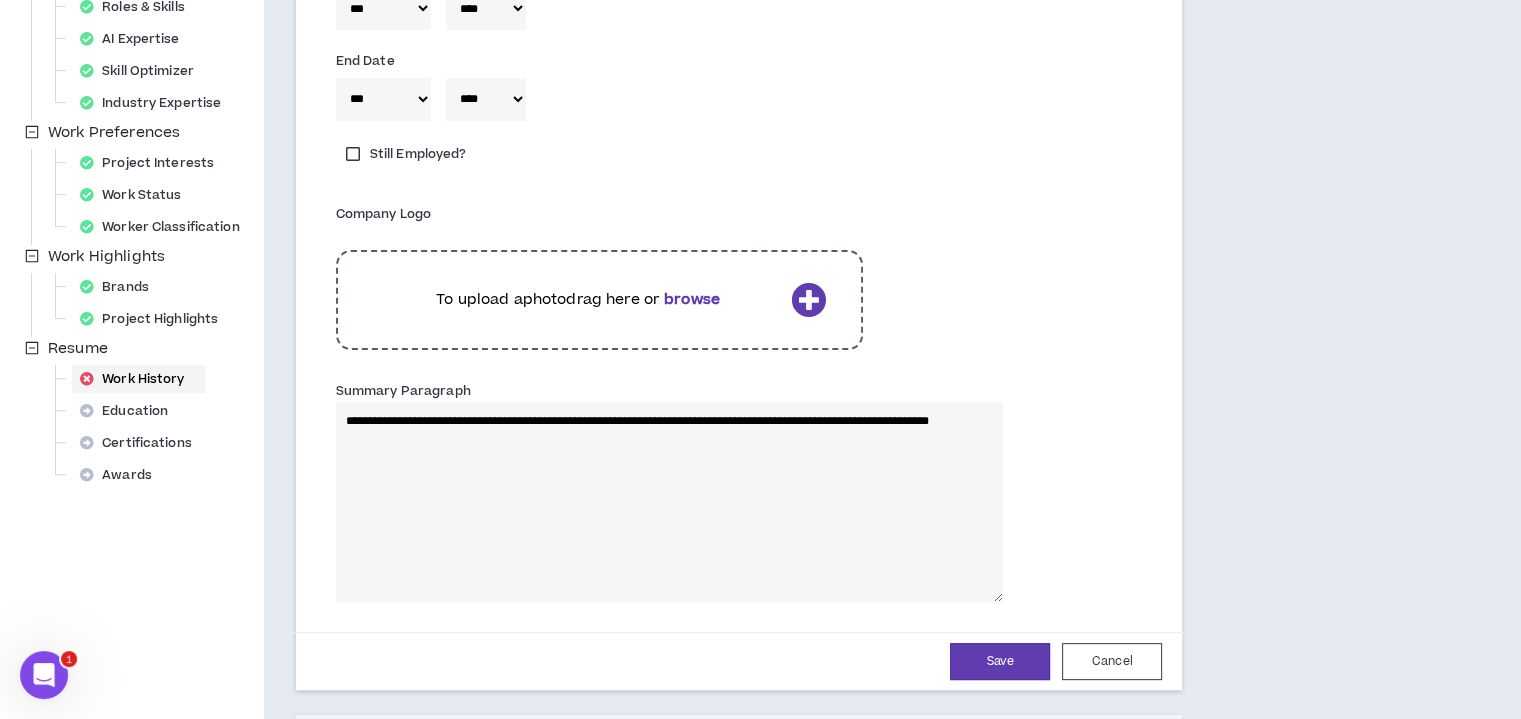 type 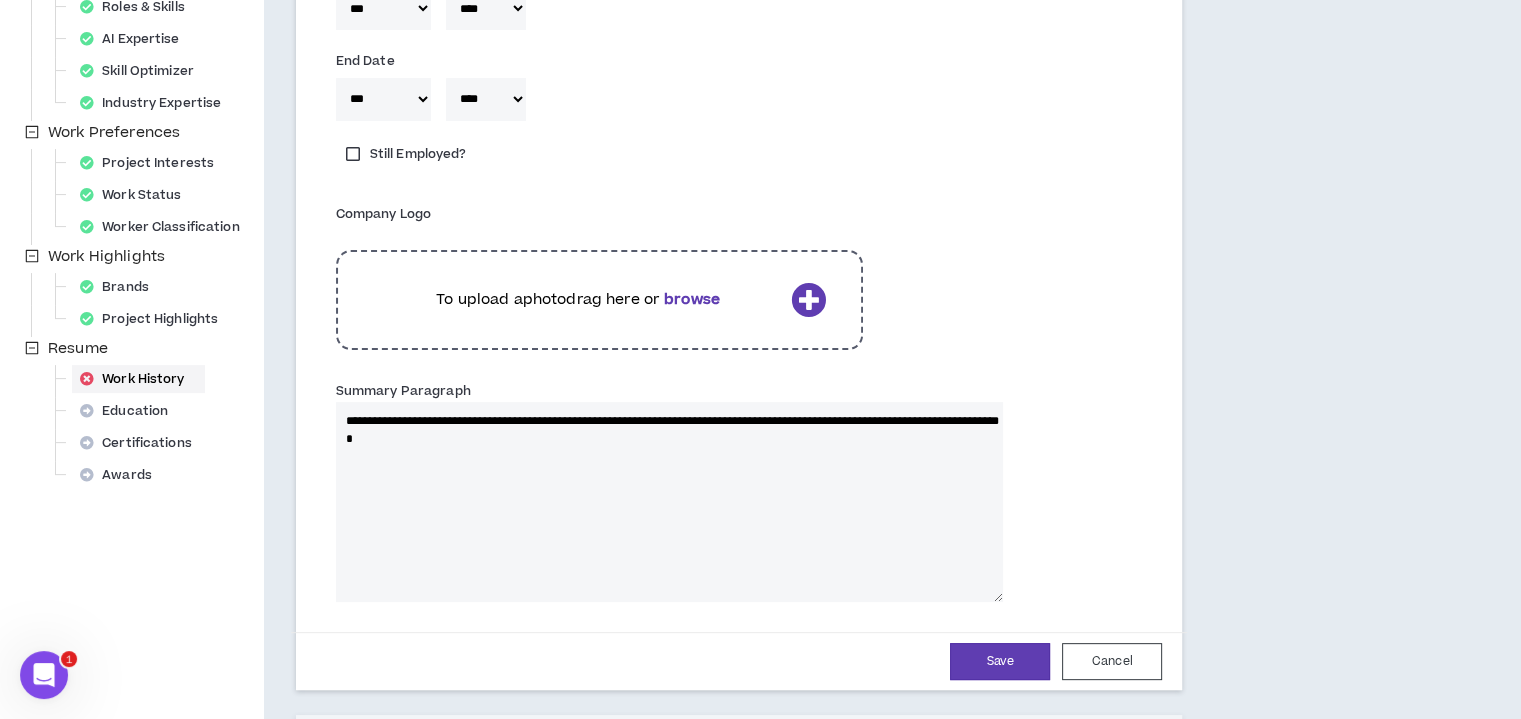 type on "**********" 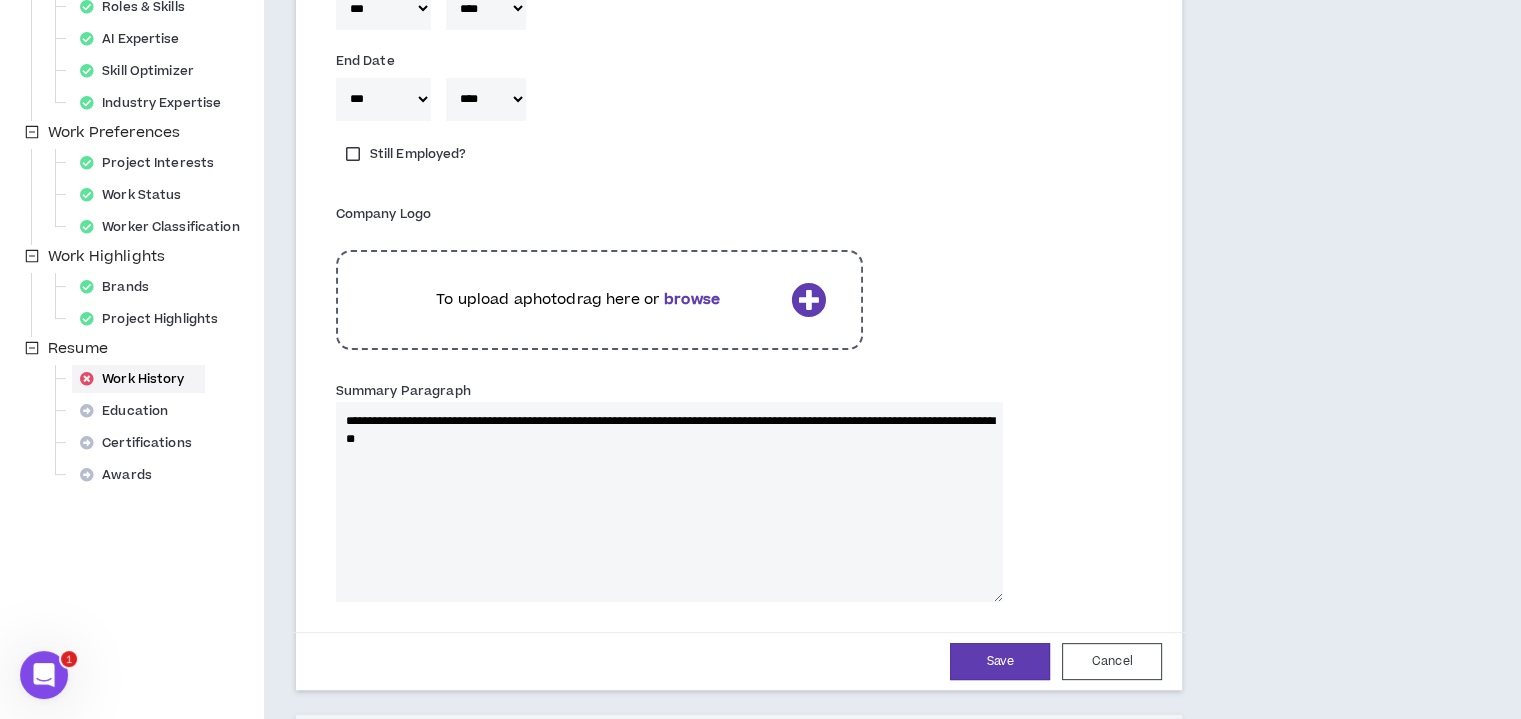 type 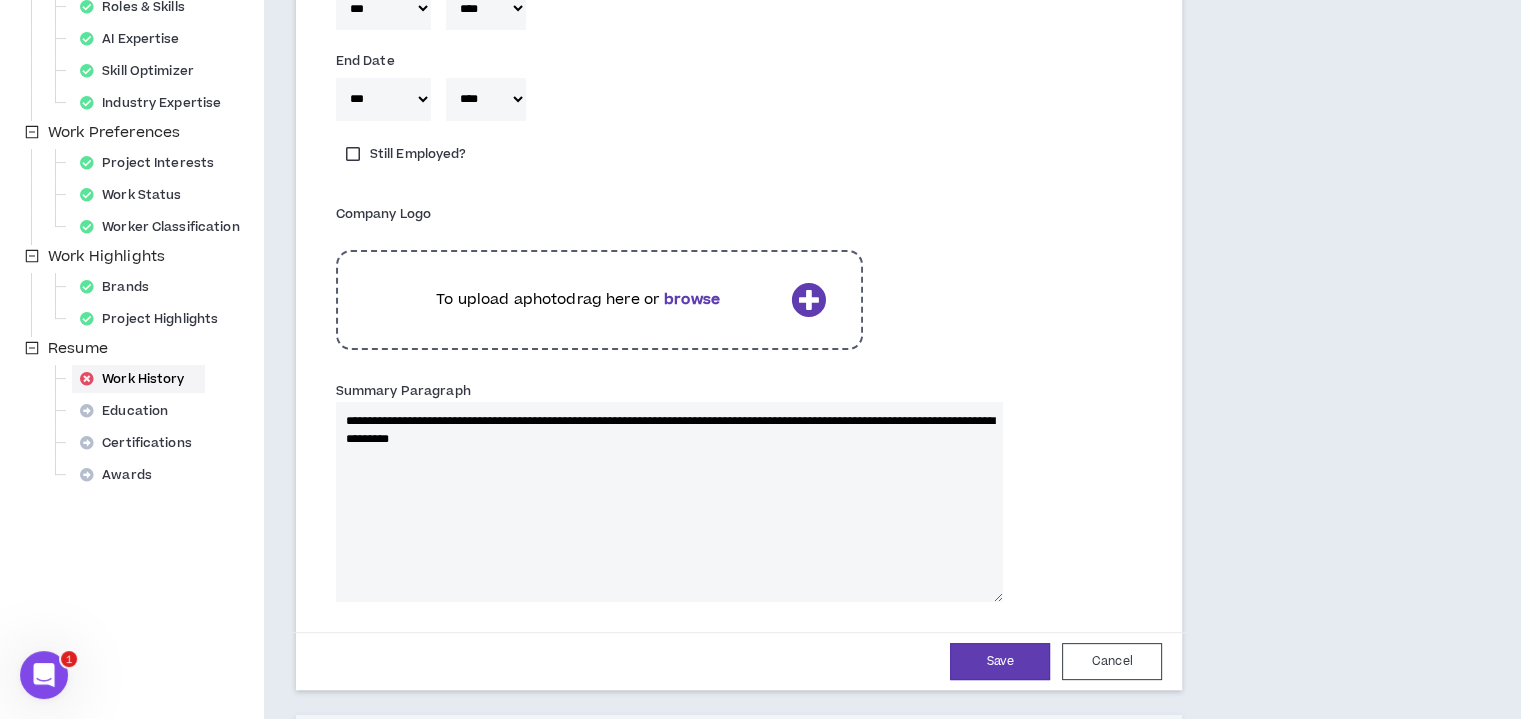 type on "**********" 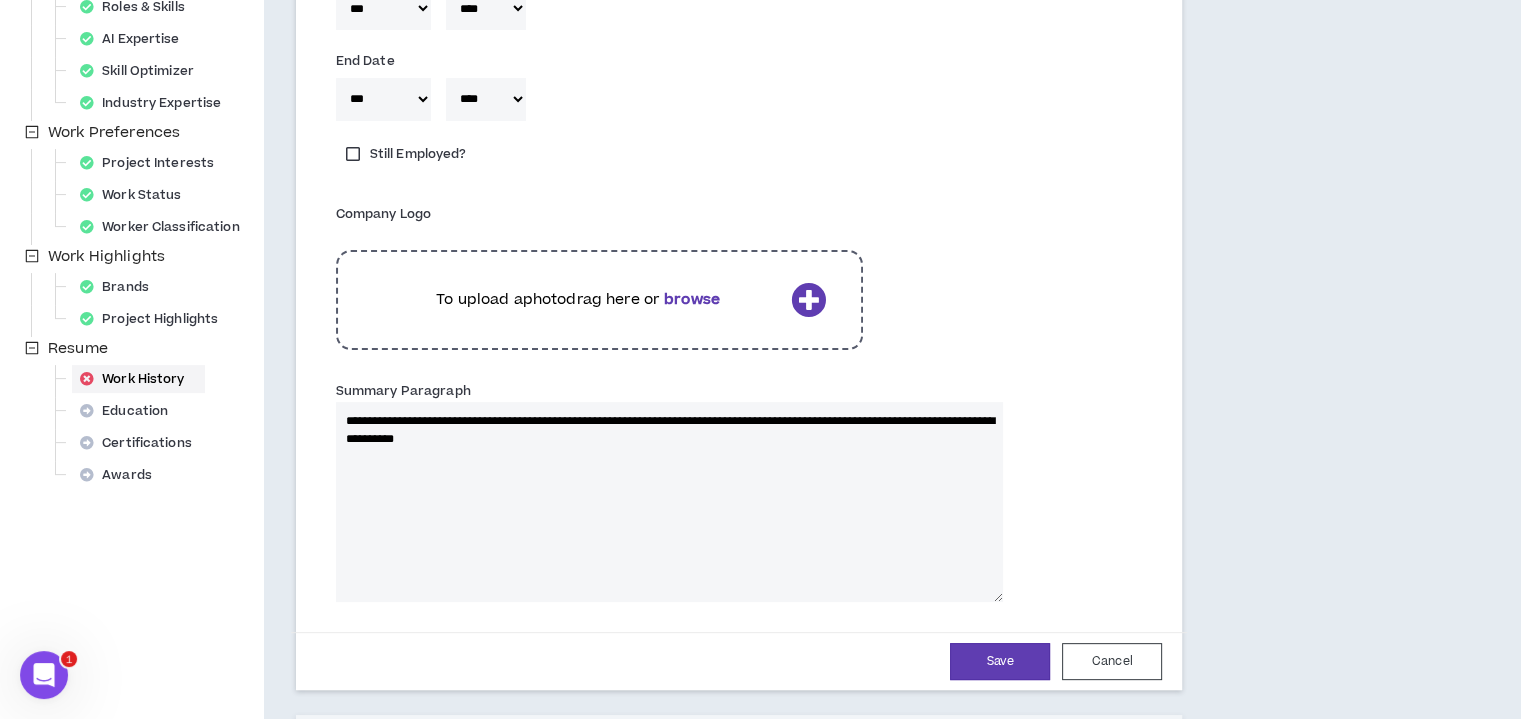 type 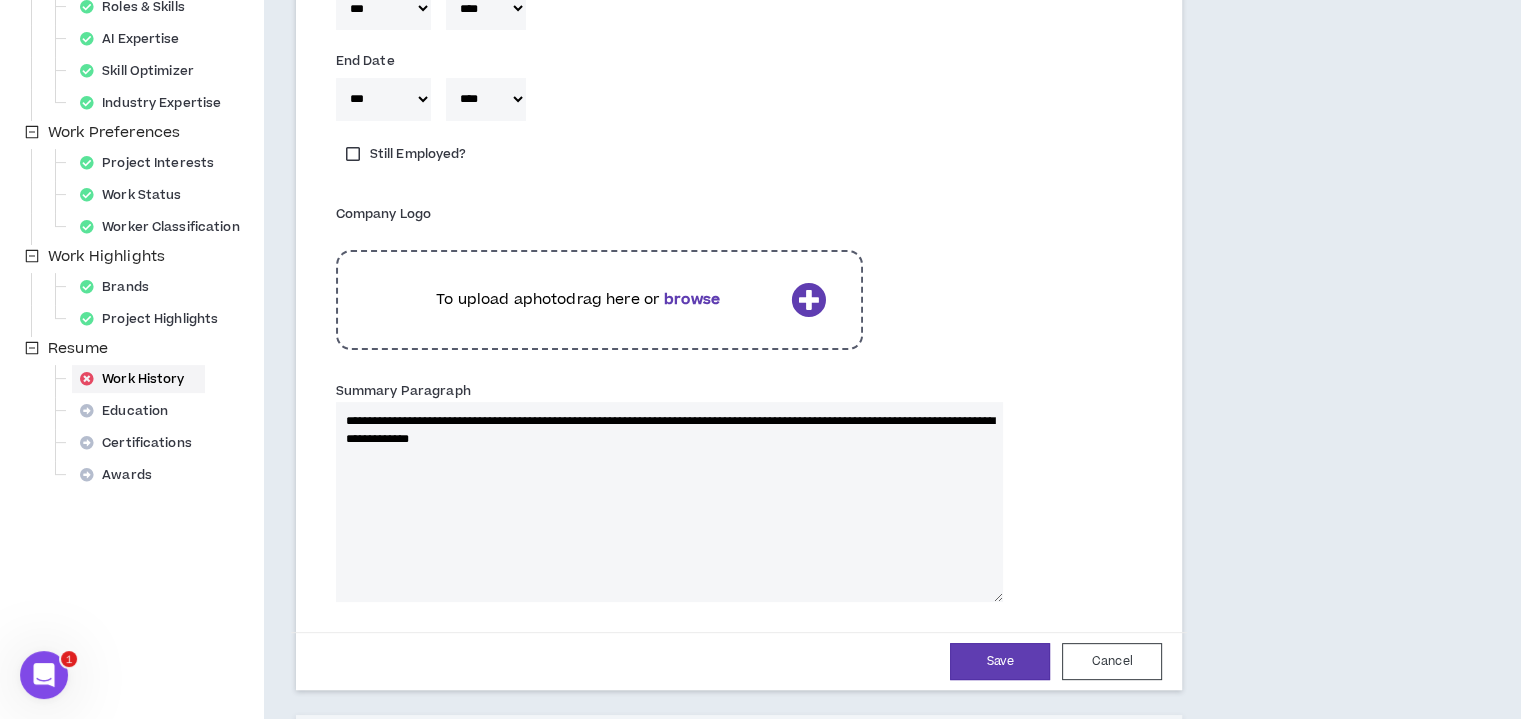 type on "**********" 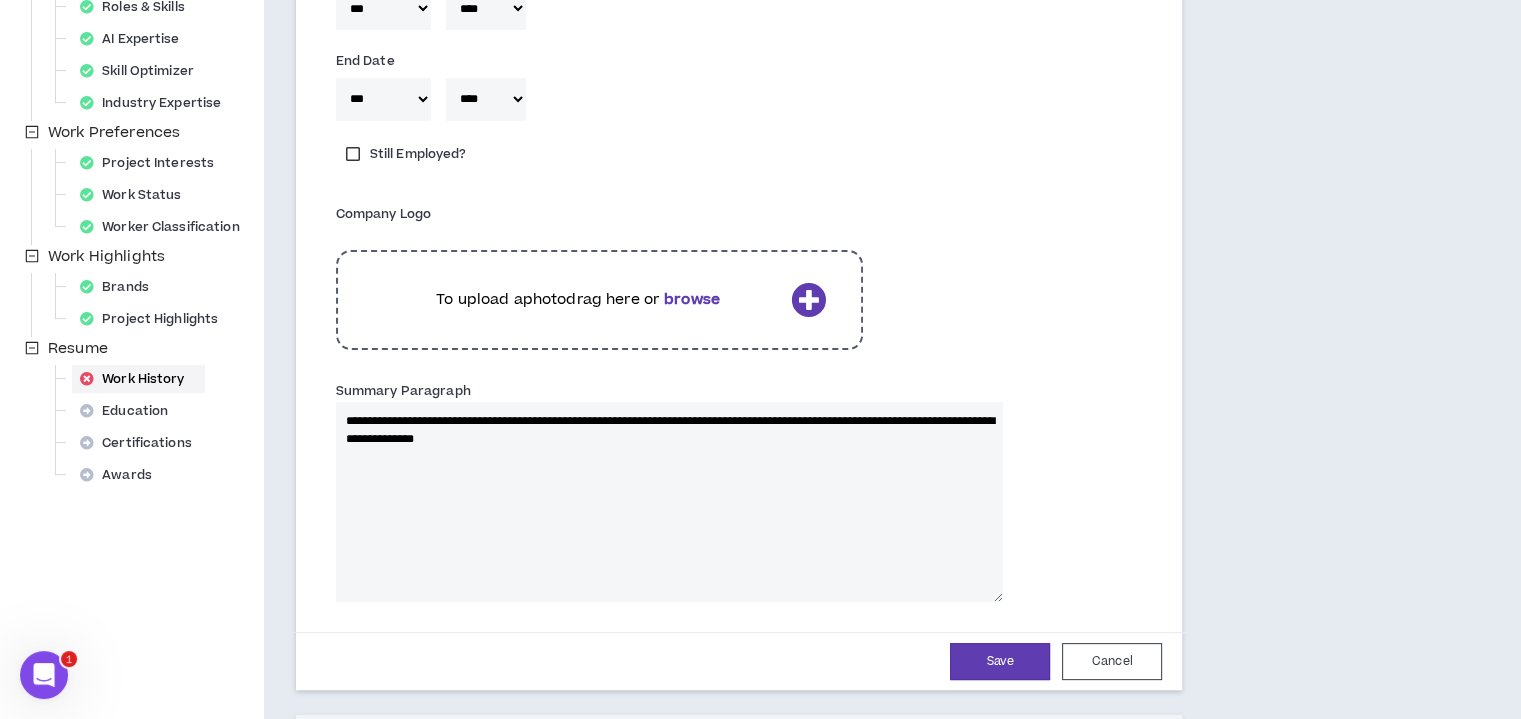 type 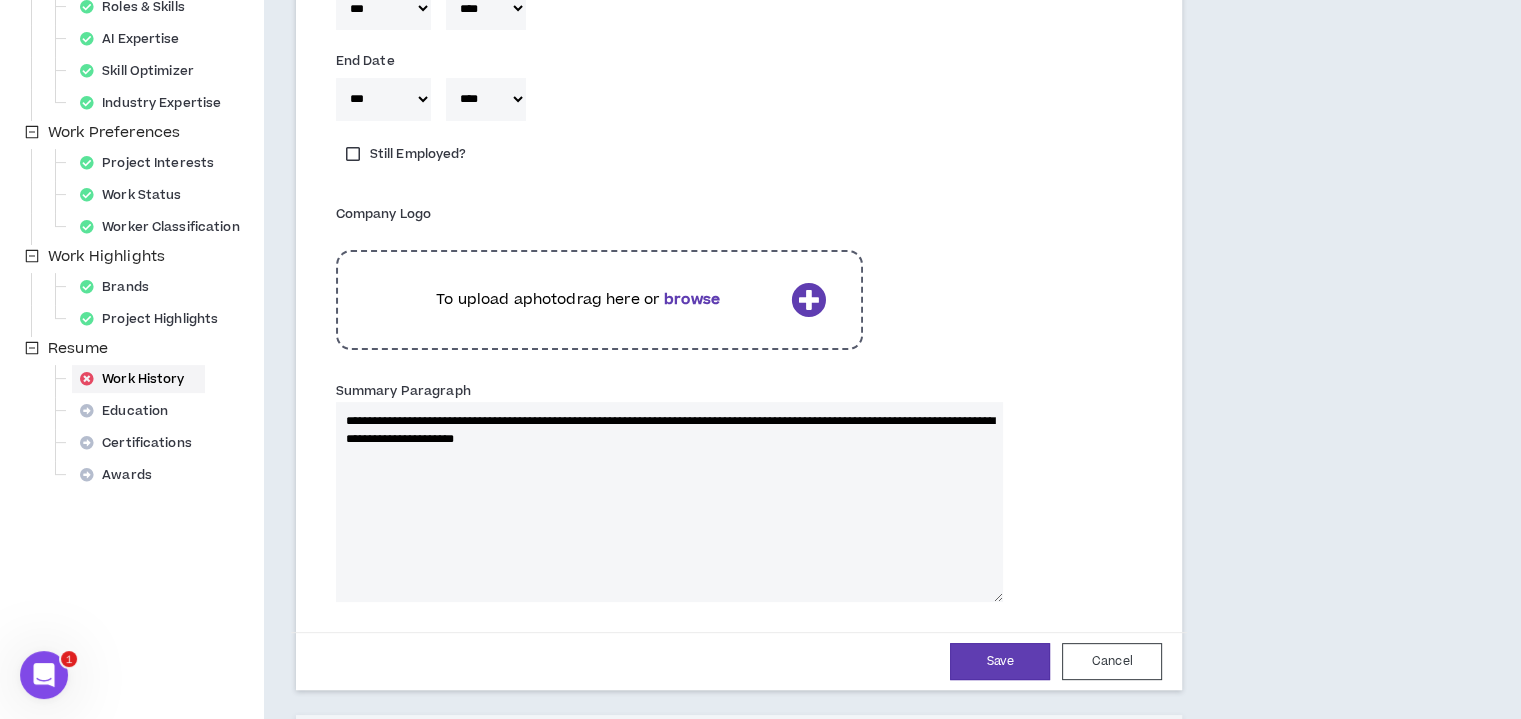 type on "**********" 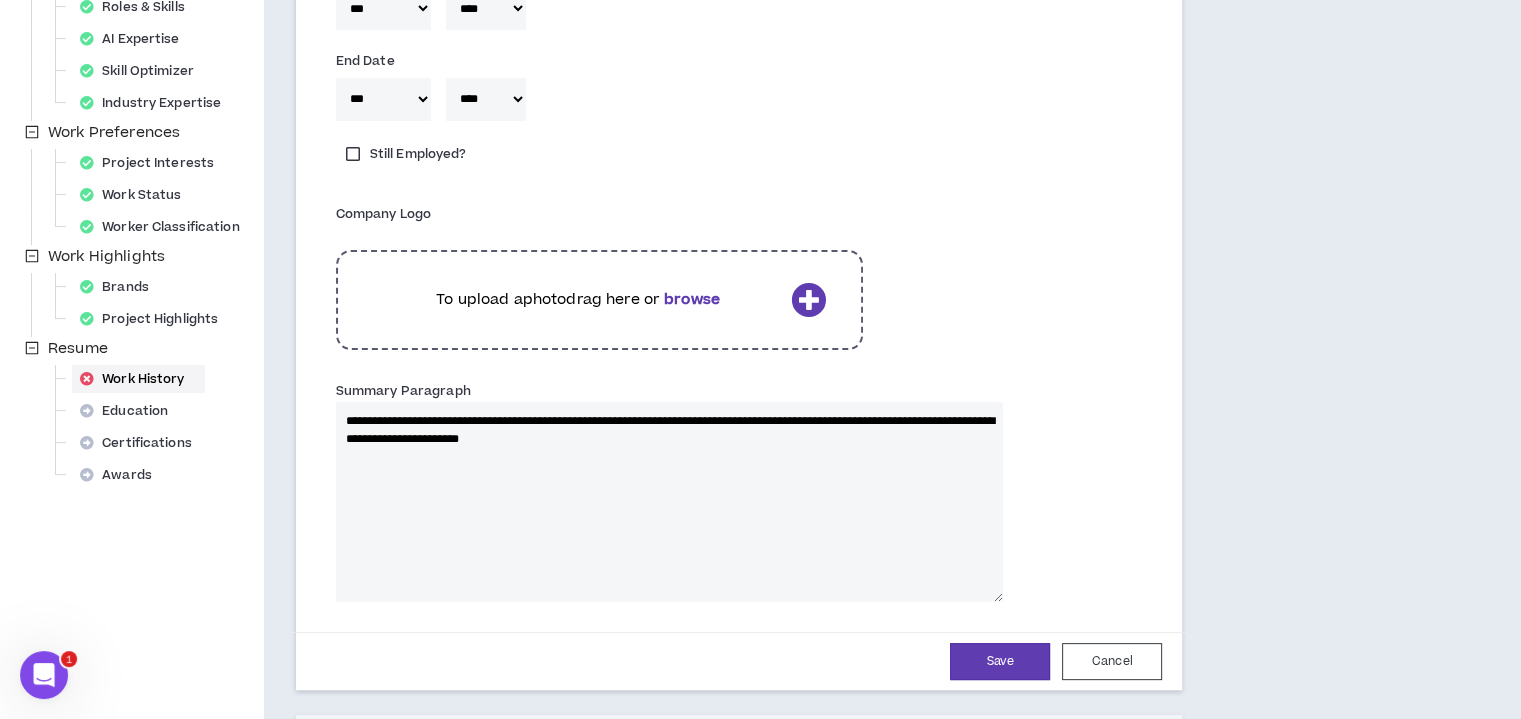 type 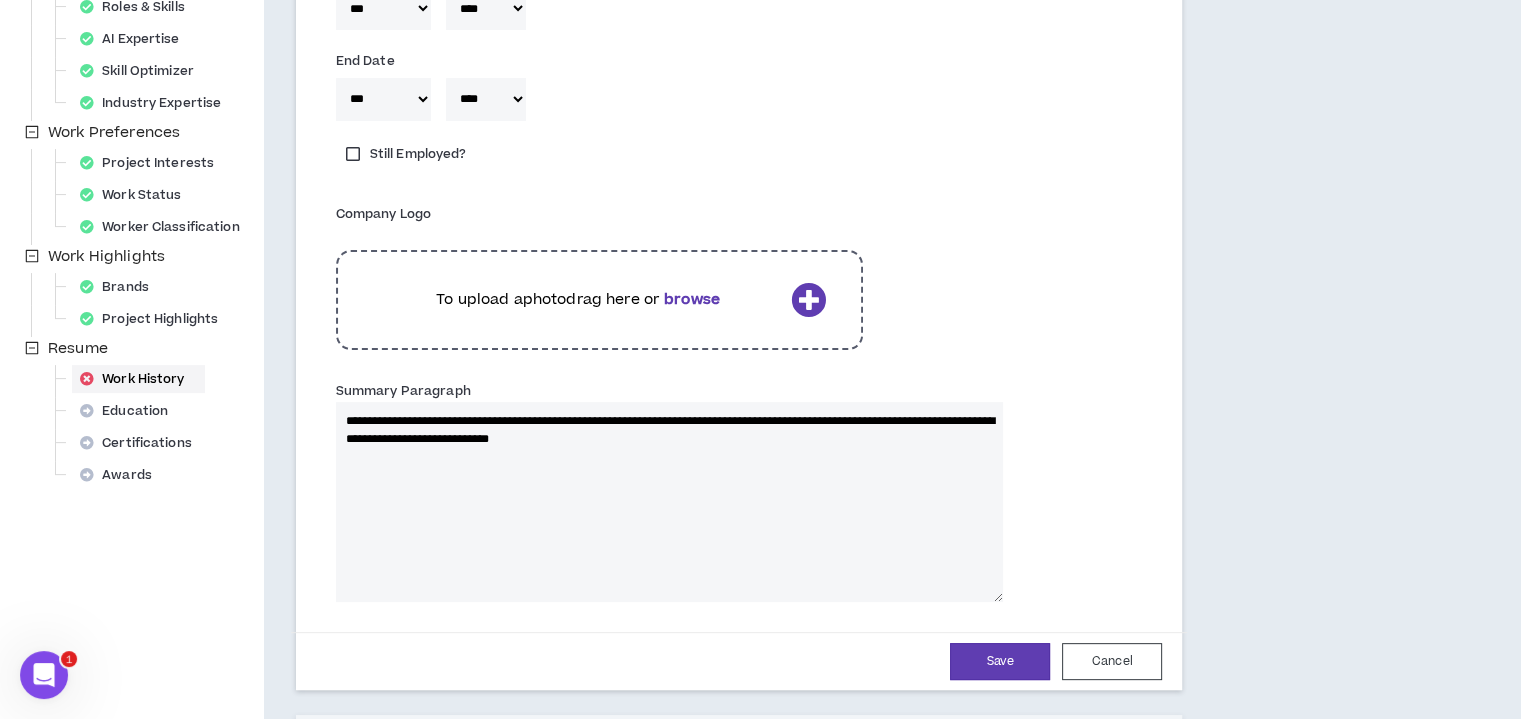 type on "**********" 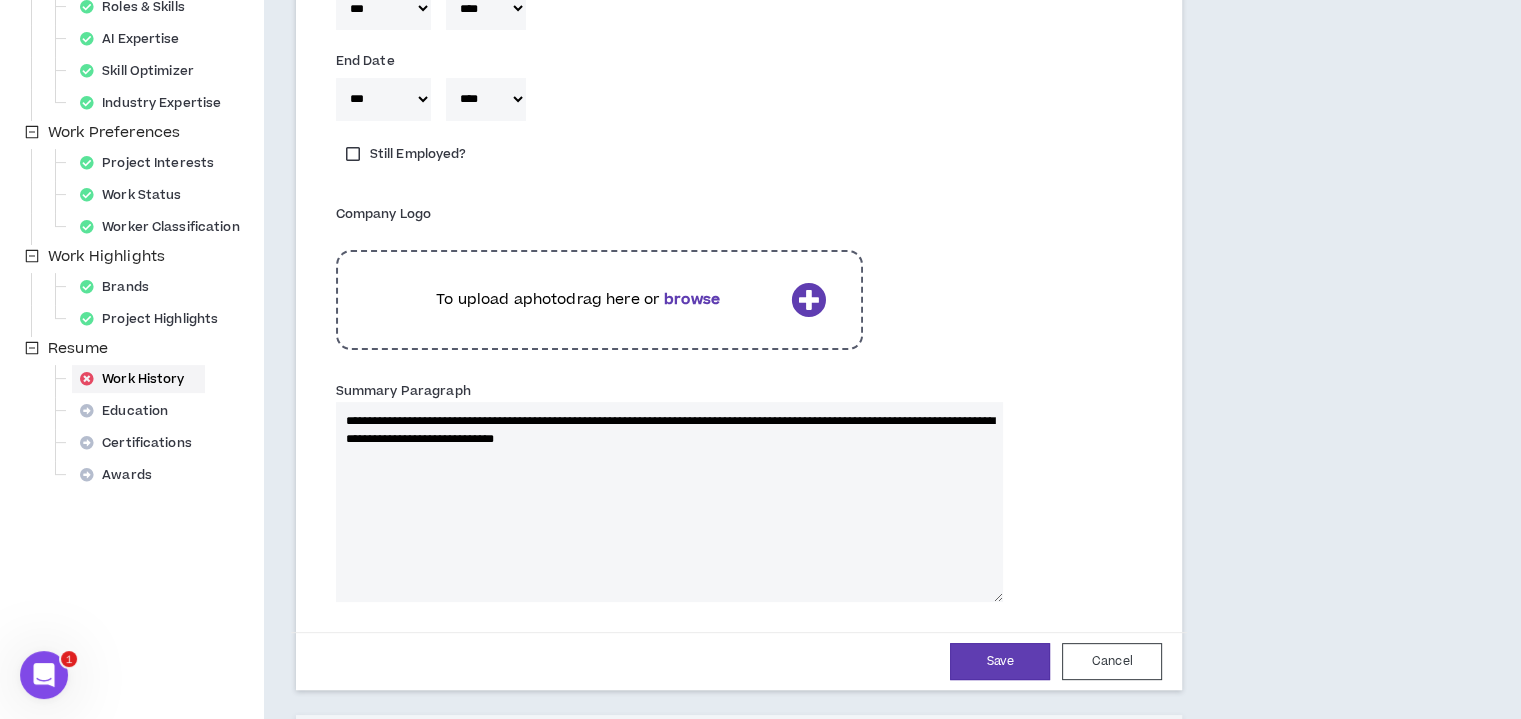 type 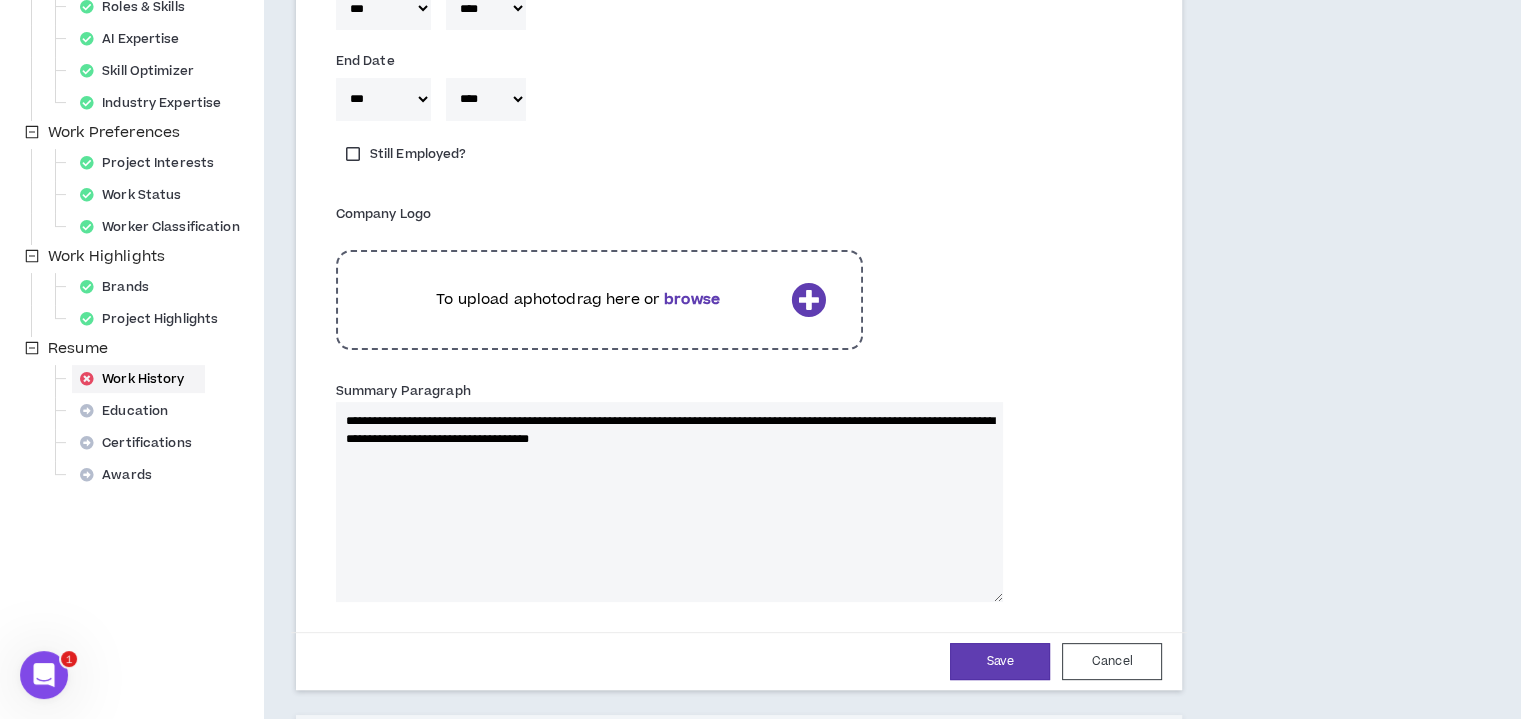 type on "**********" 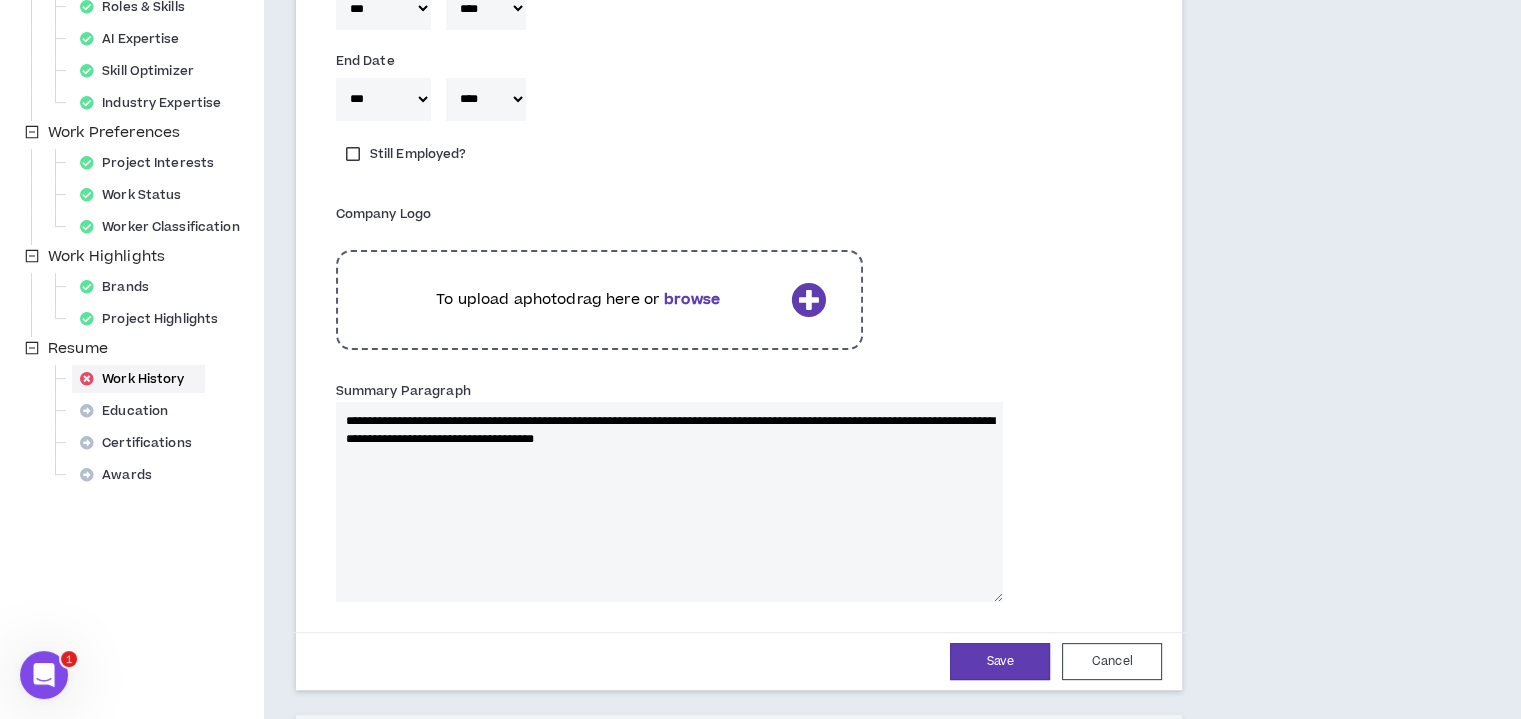 type 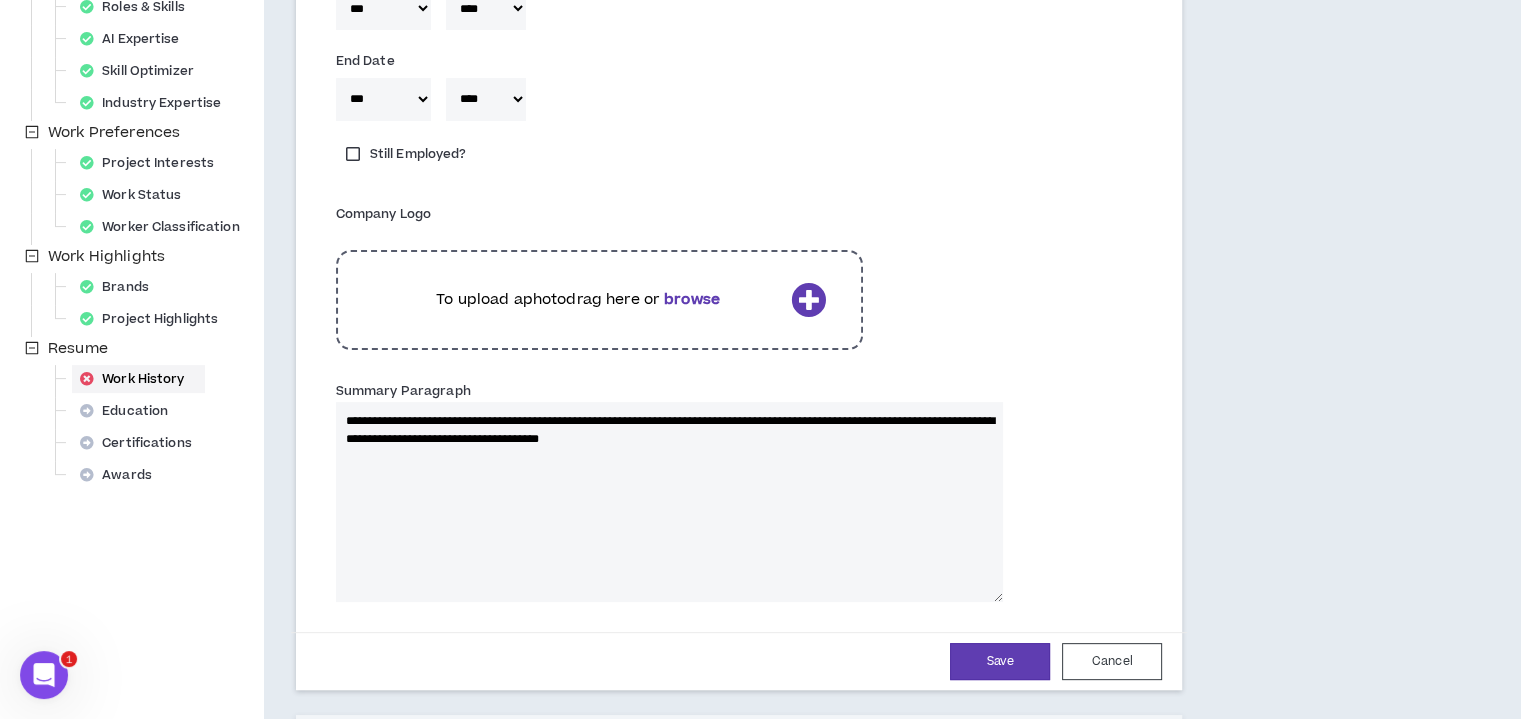 type 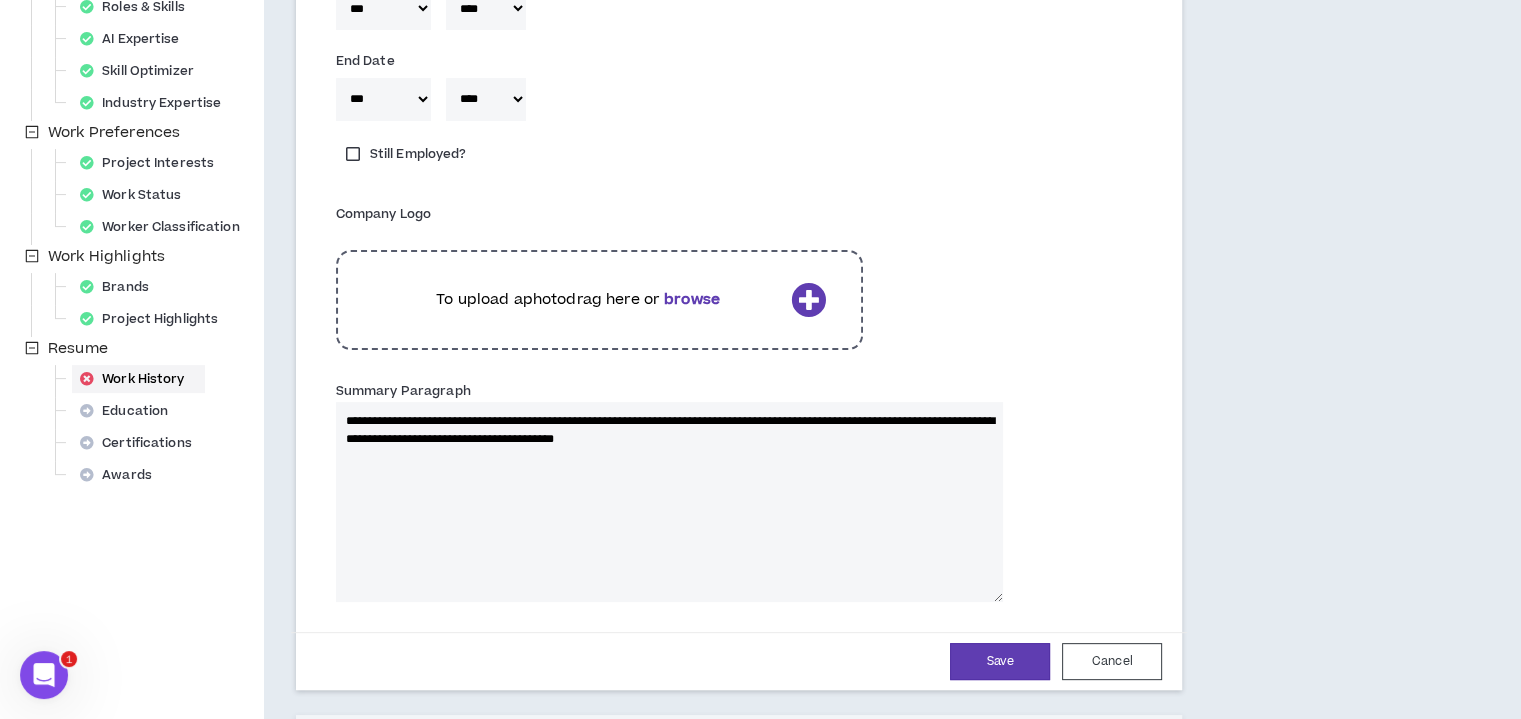 type on "**********" 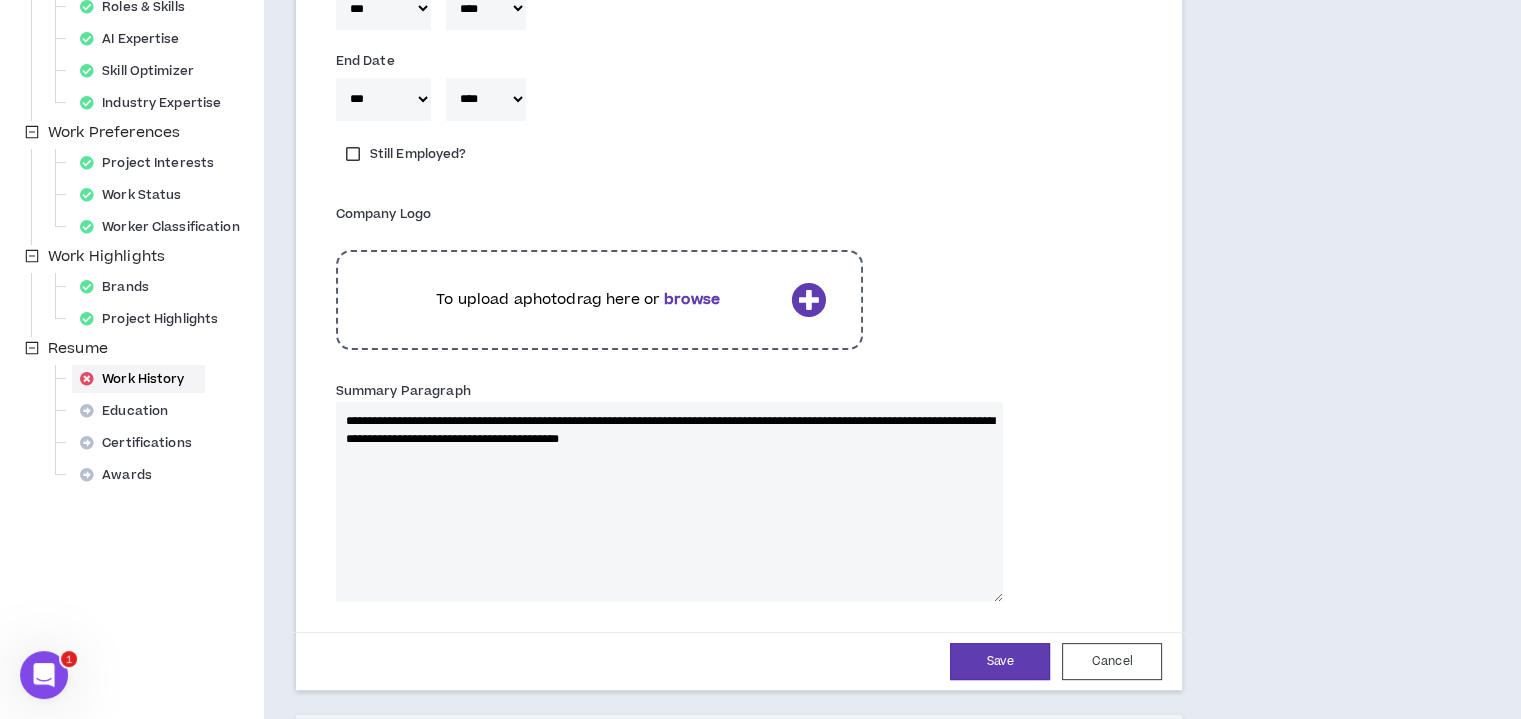 type 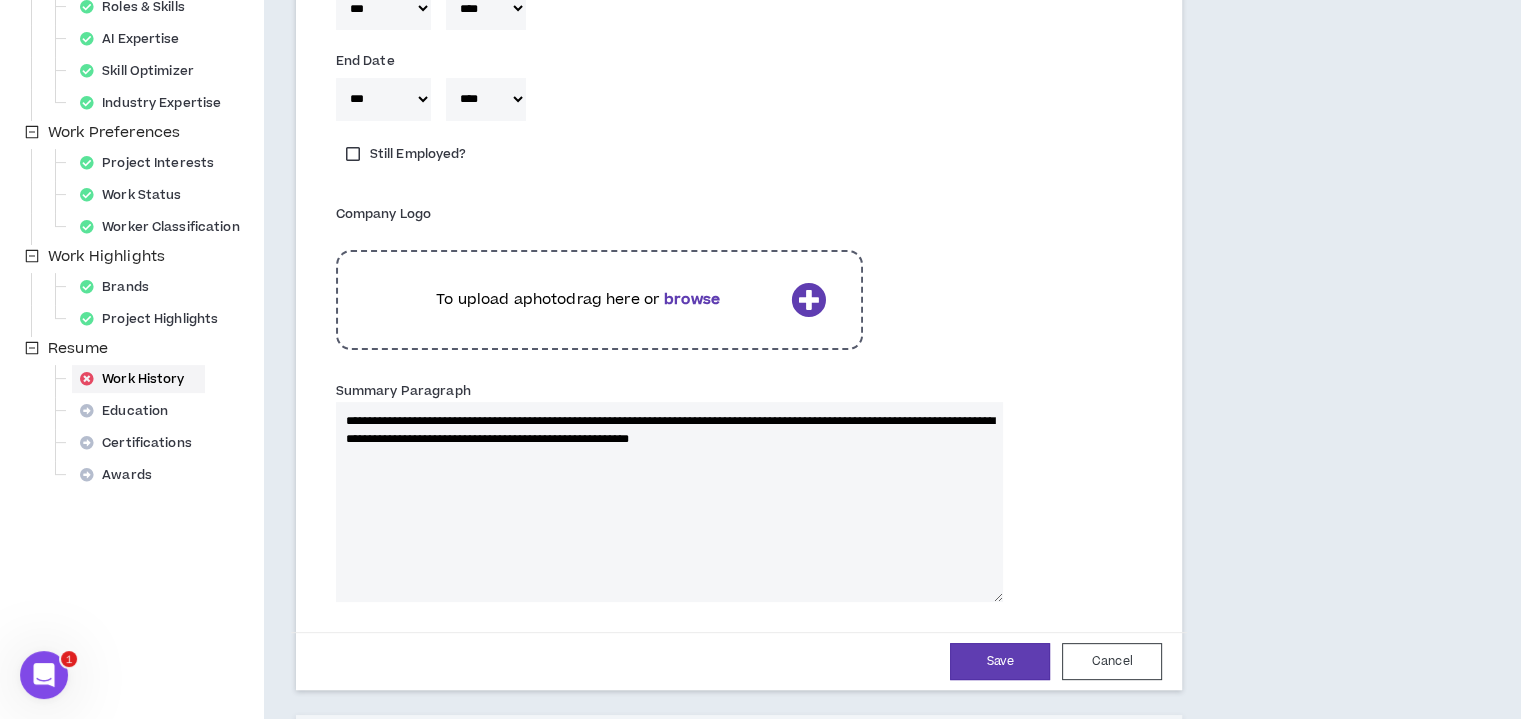 type on "**********" 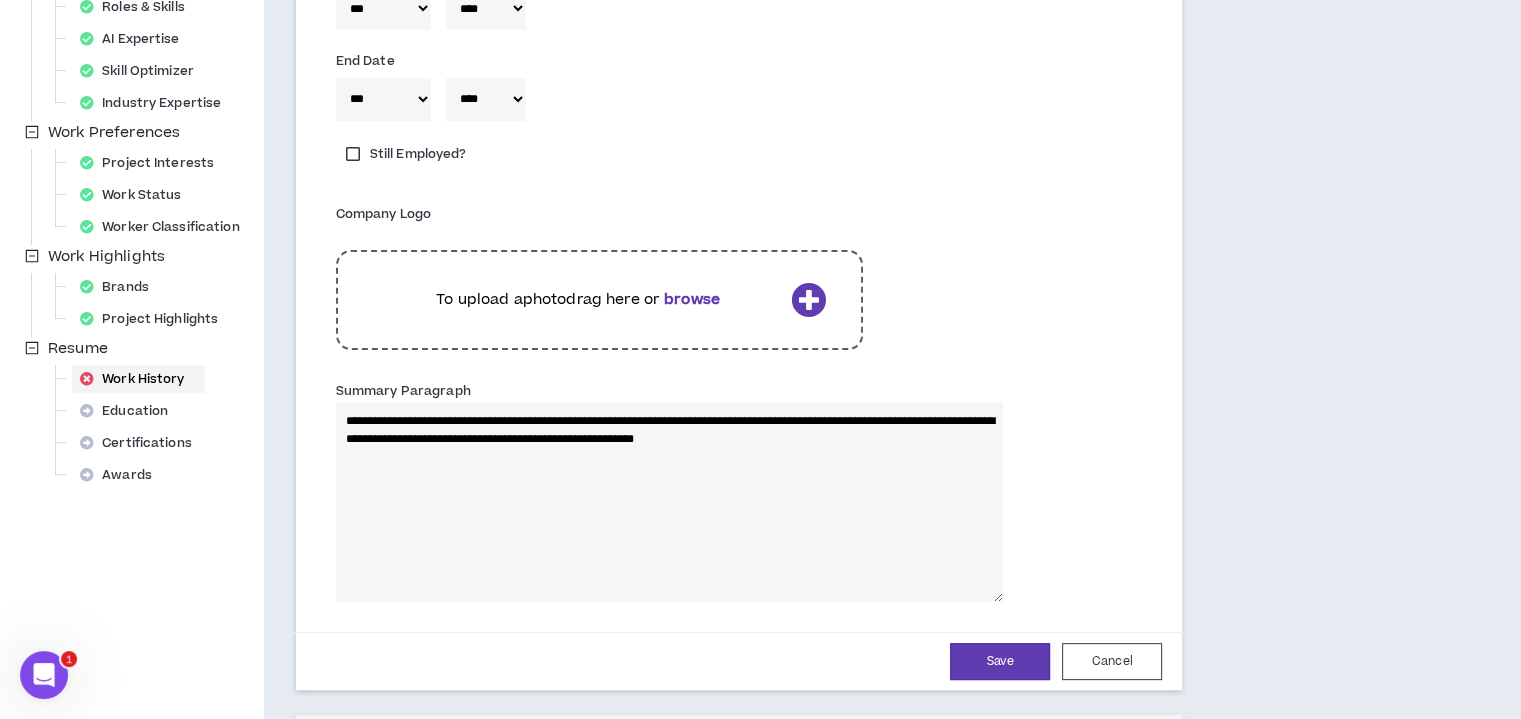 type 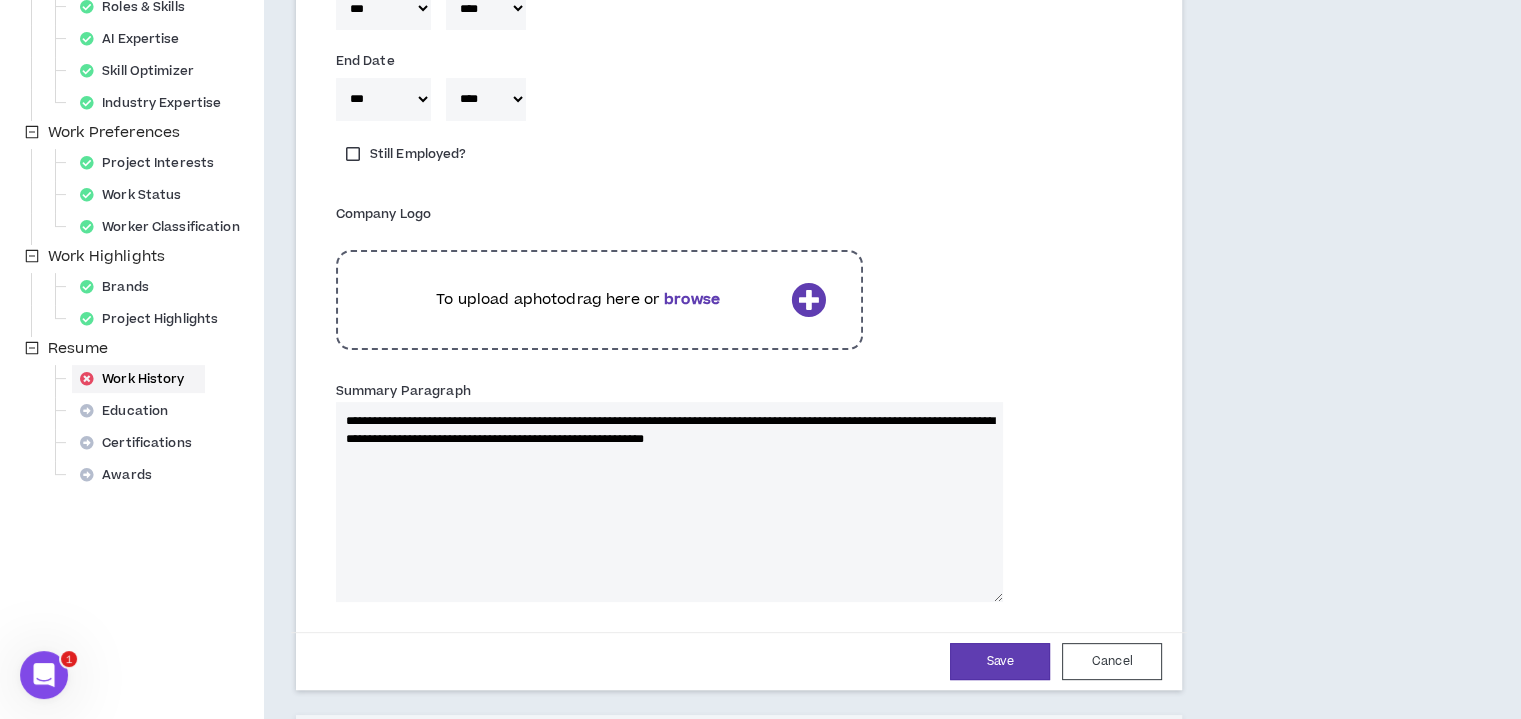 type on "**********" 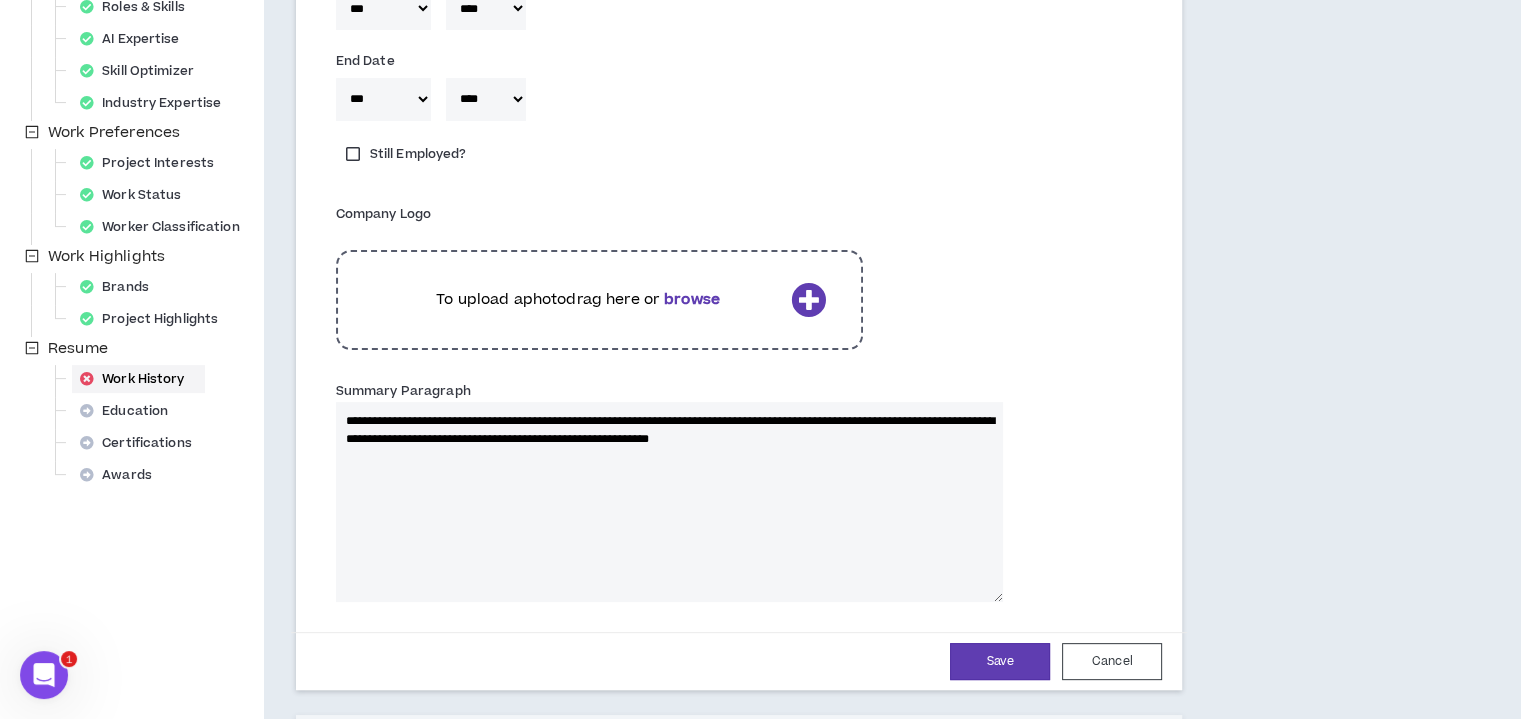 type 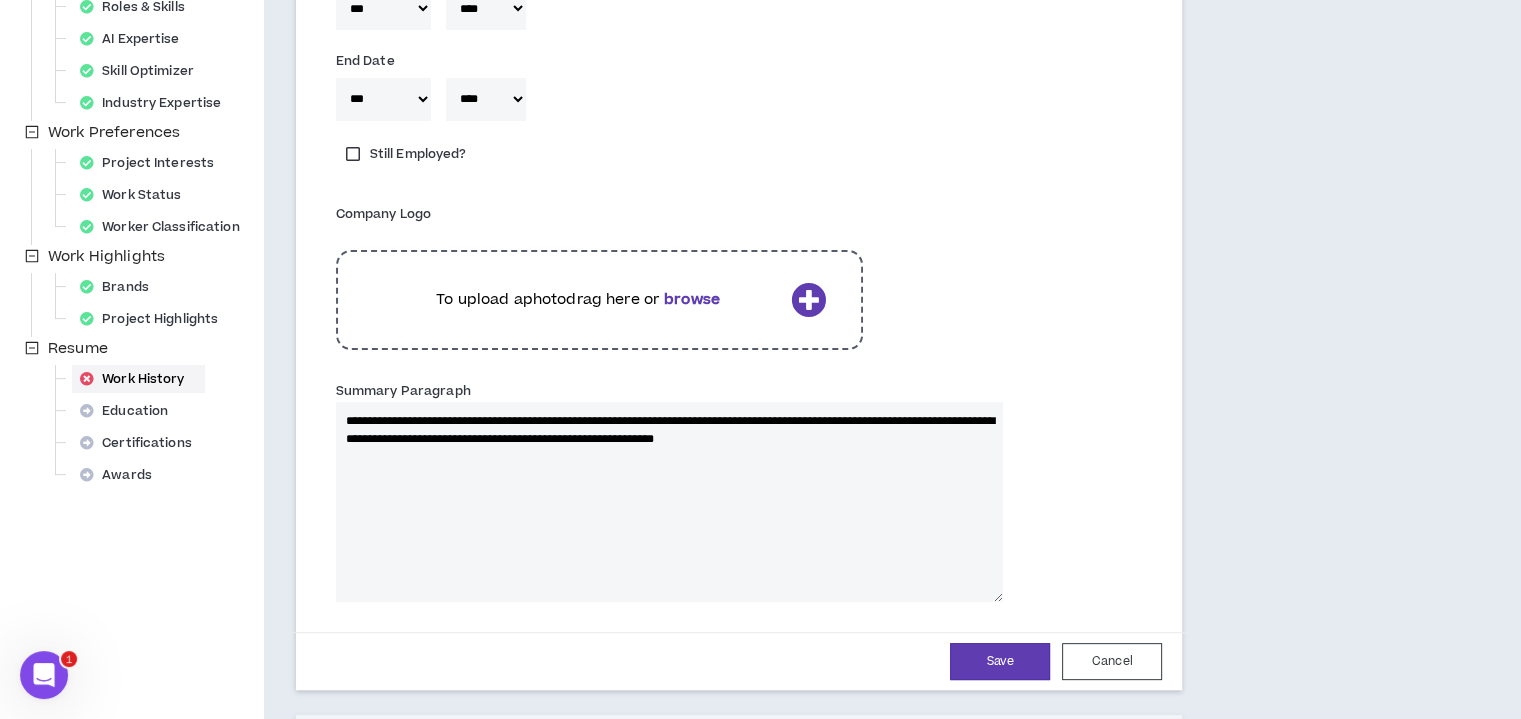 type 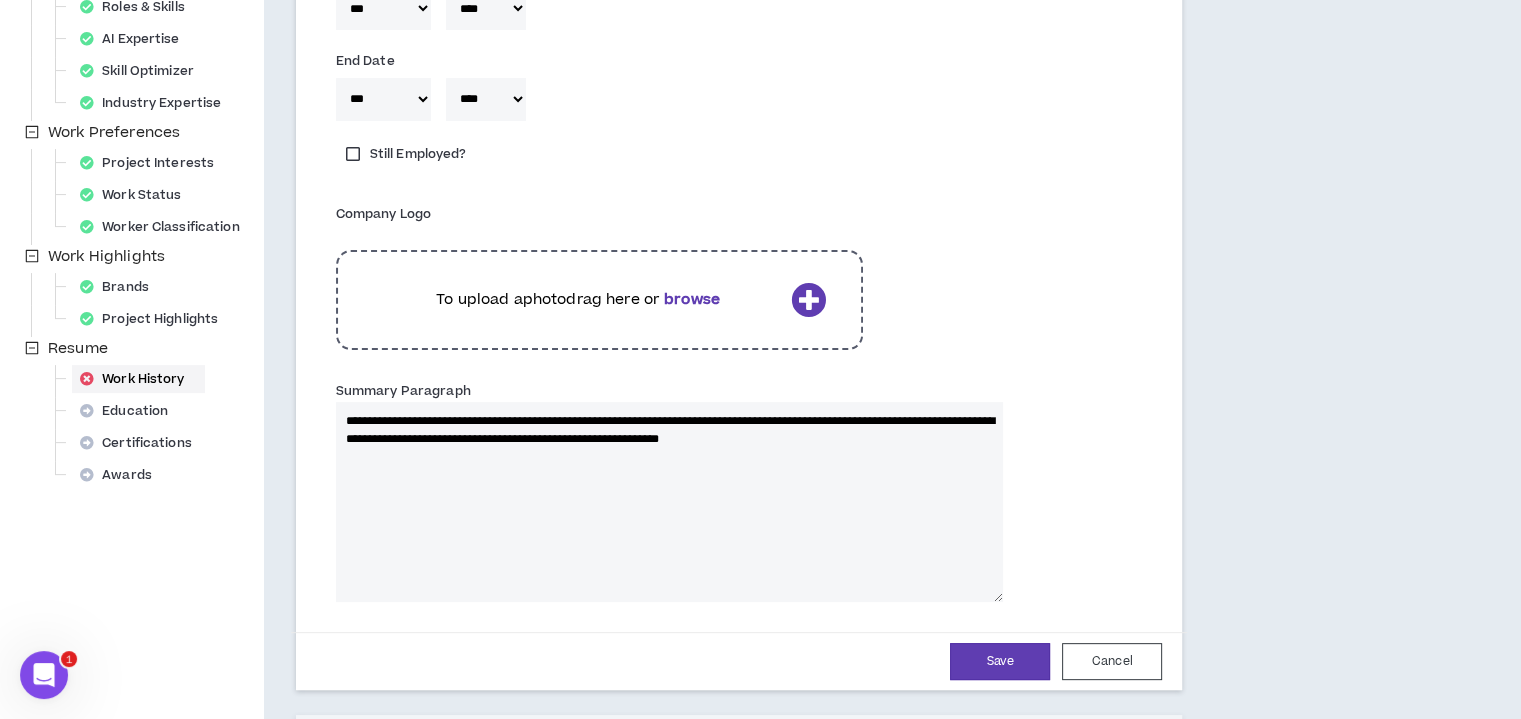 type on "**********" 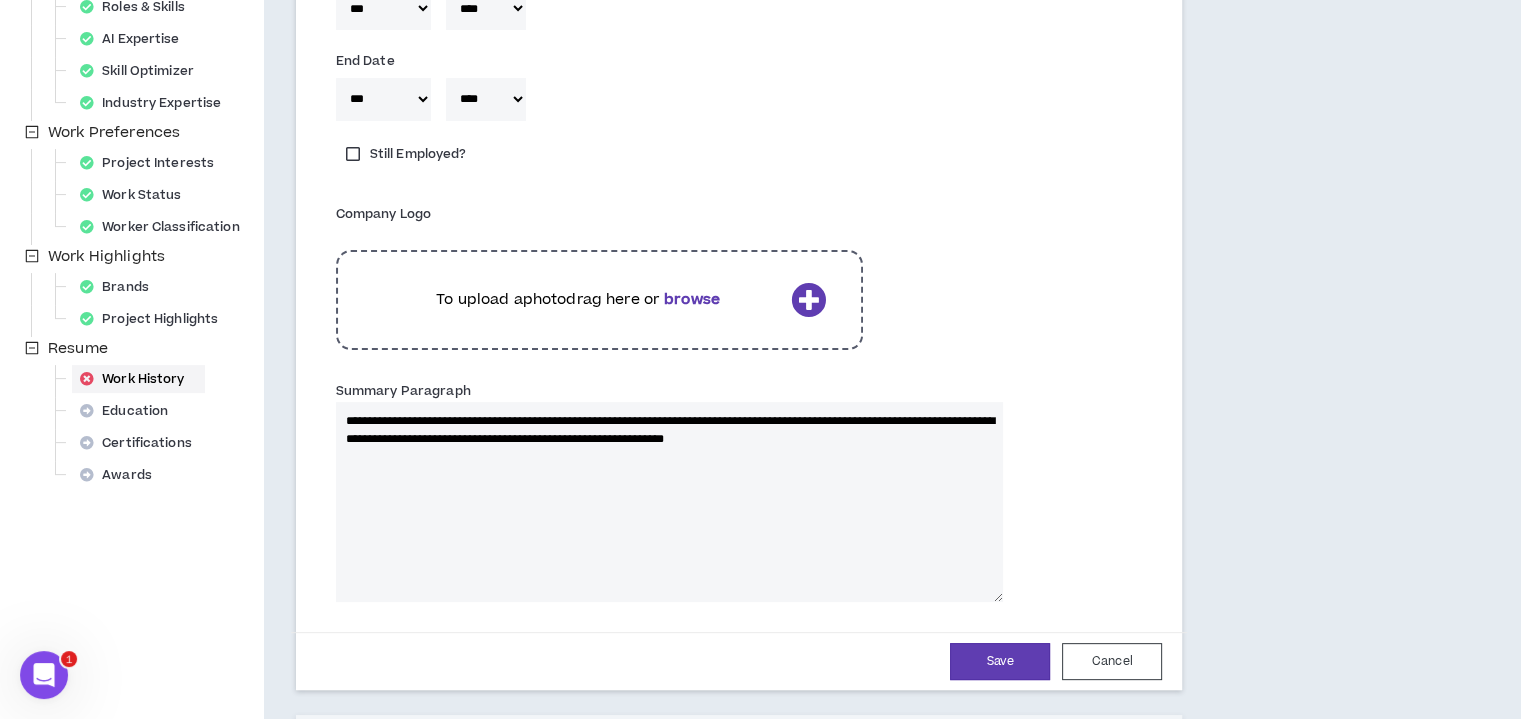 type 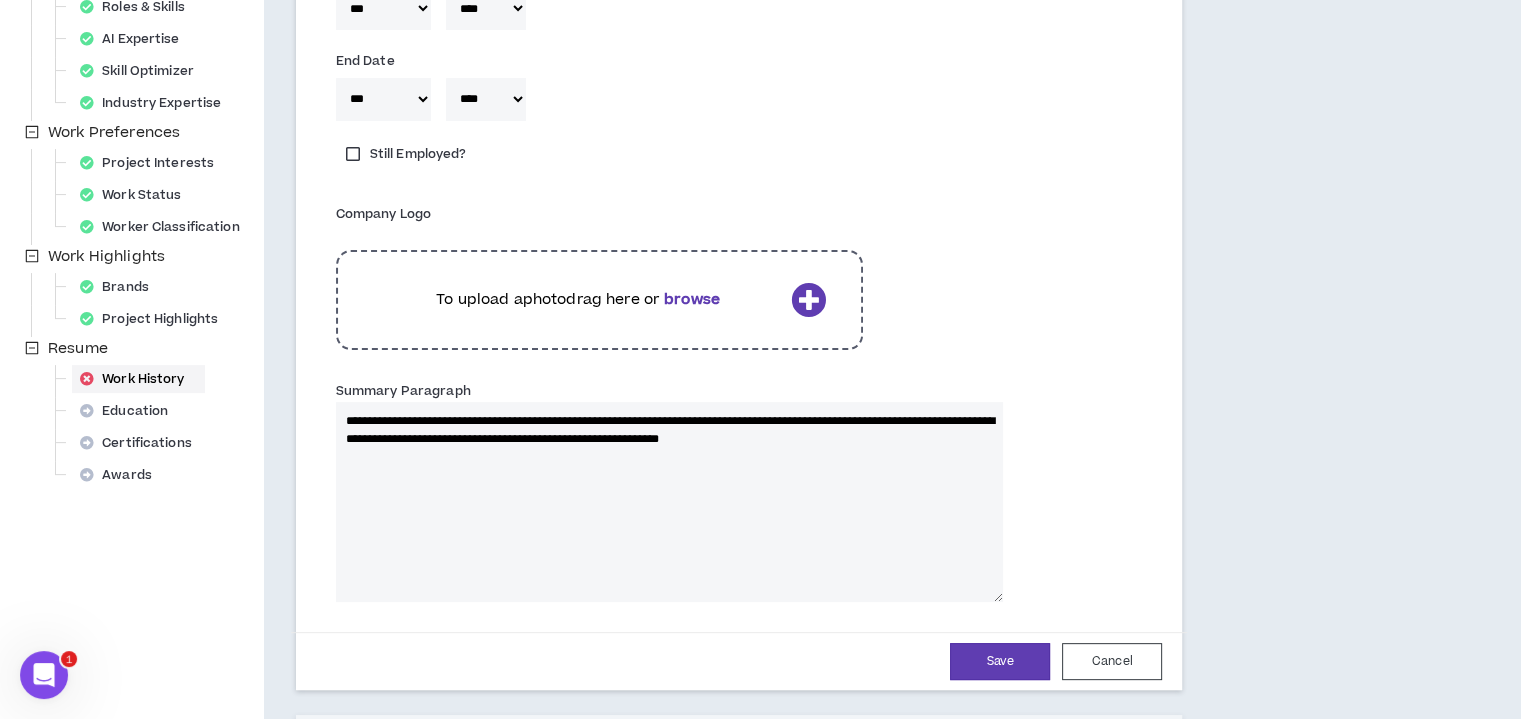 type on "**********" 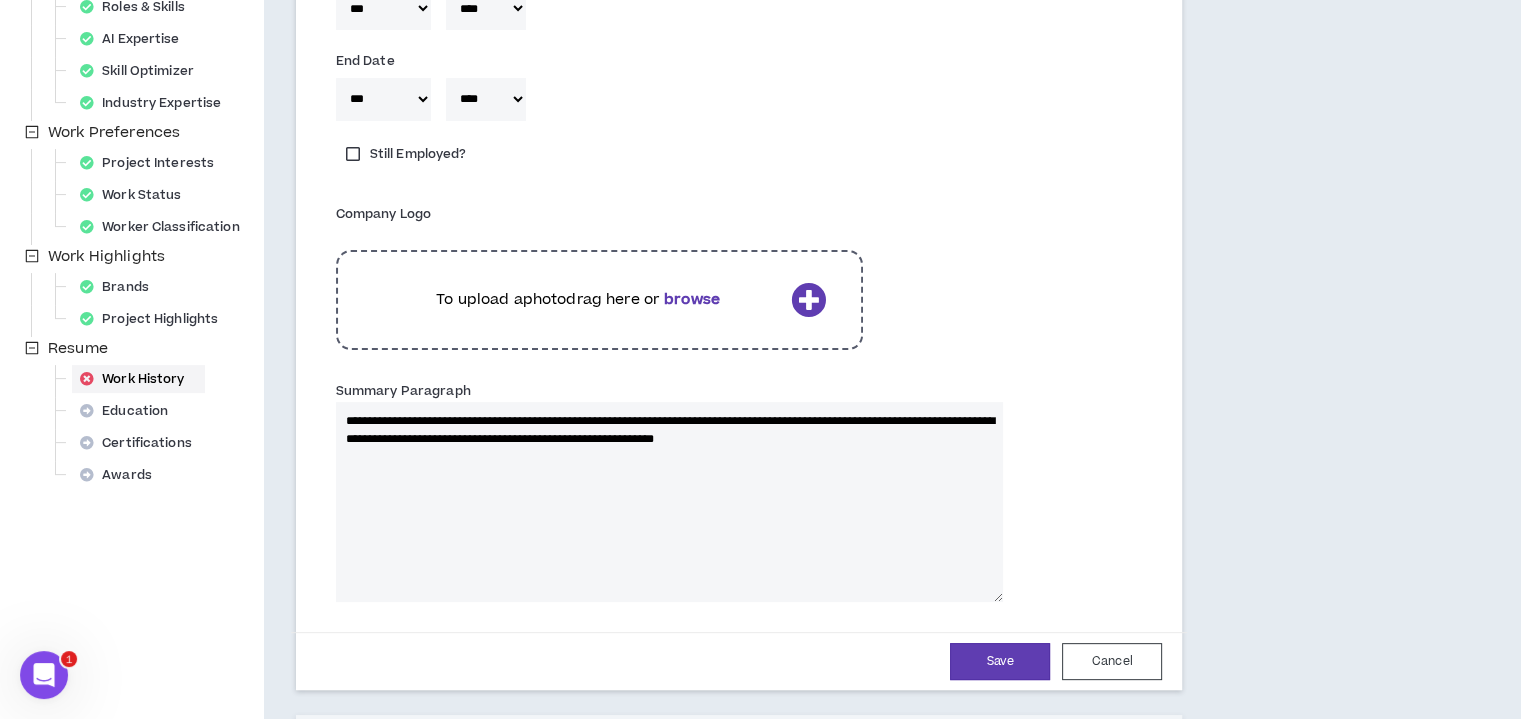 type 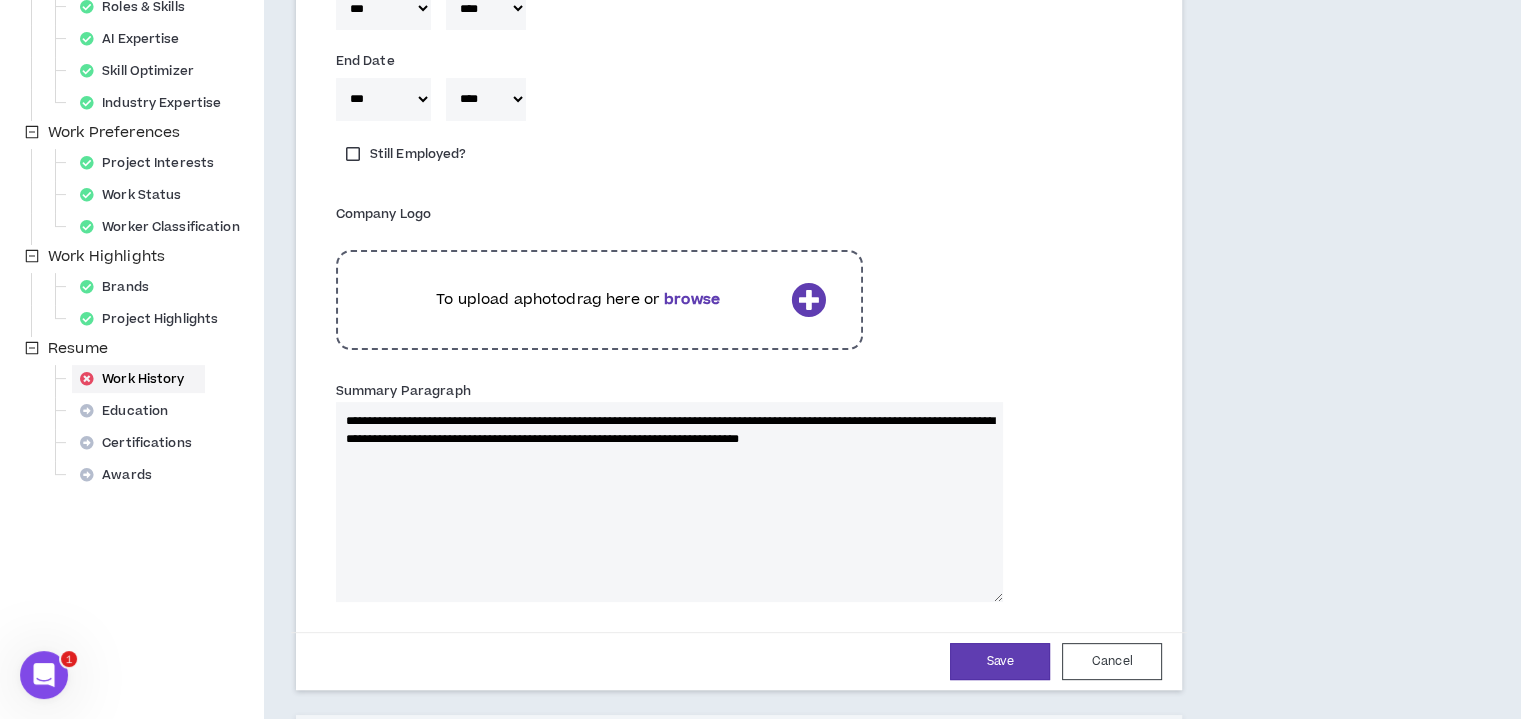 type on "**********" 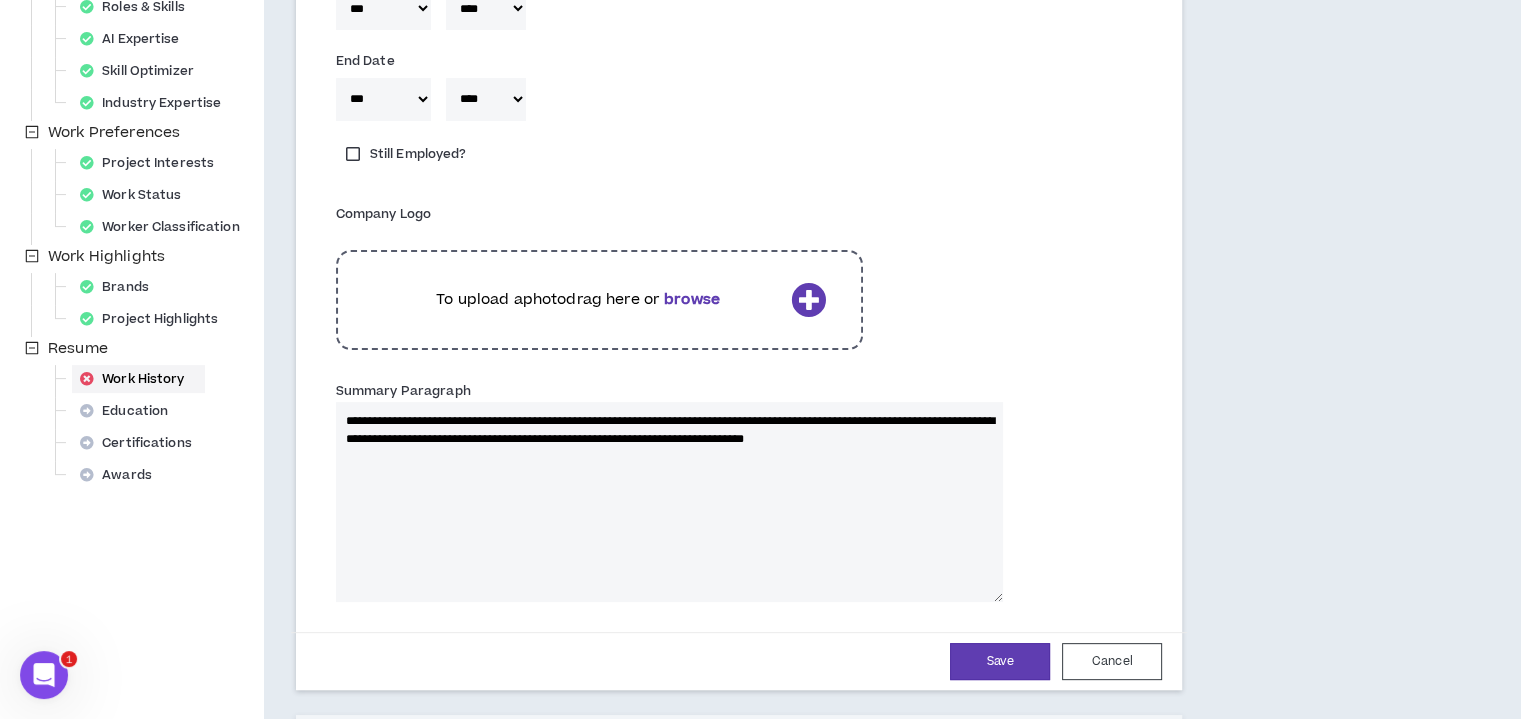 type 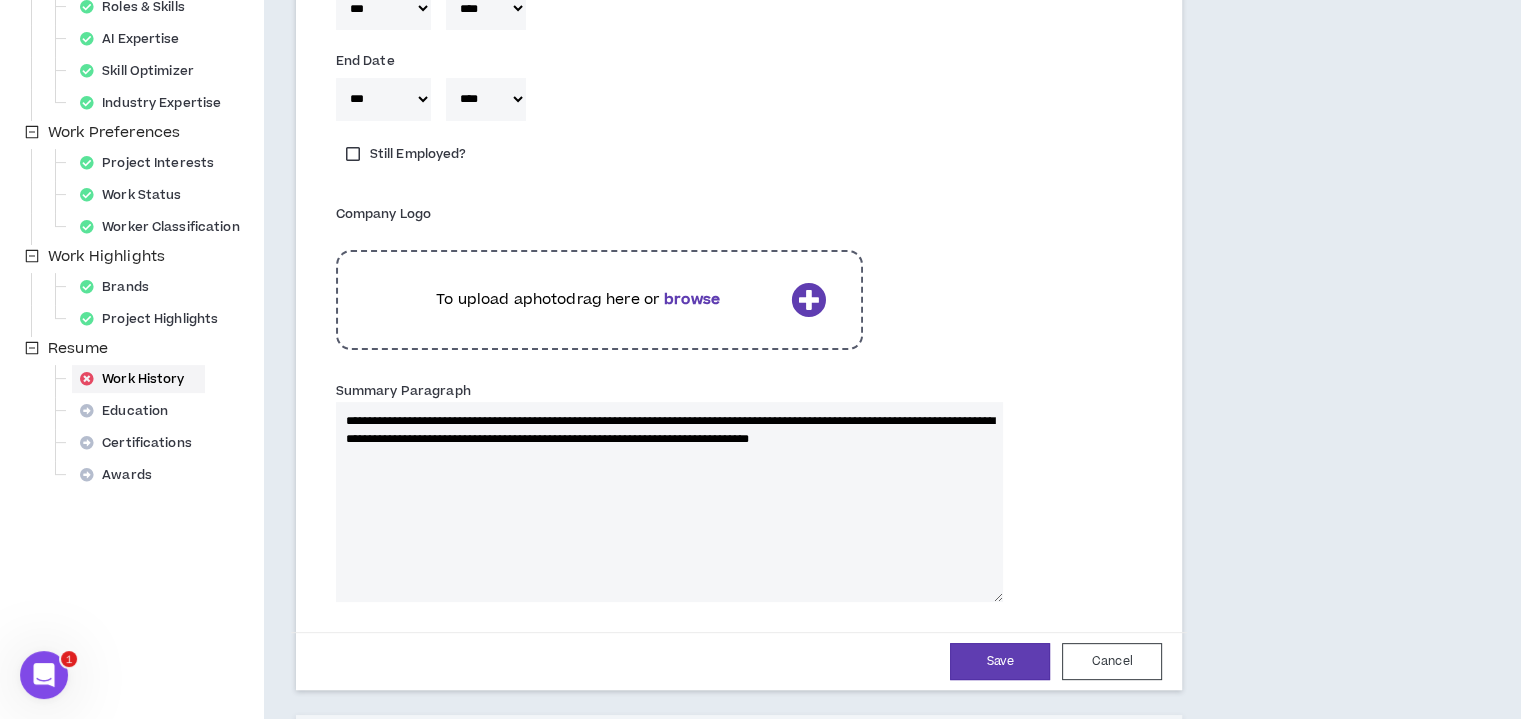 type 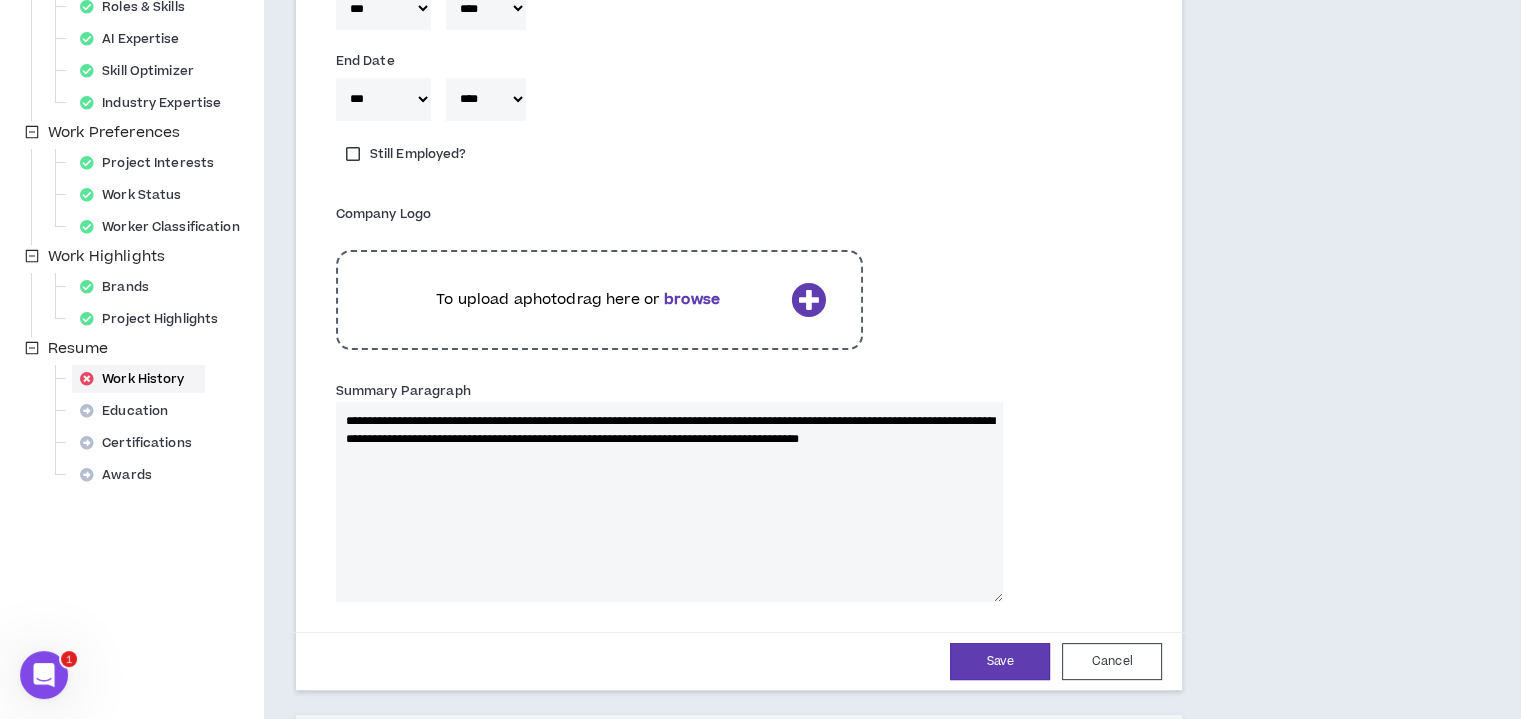 type on "**********" 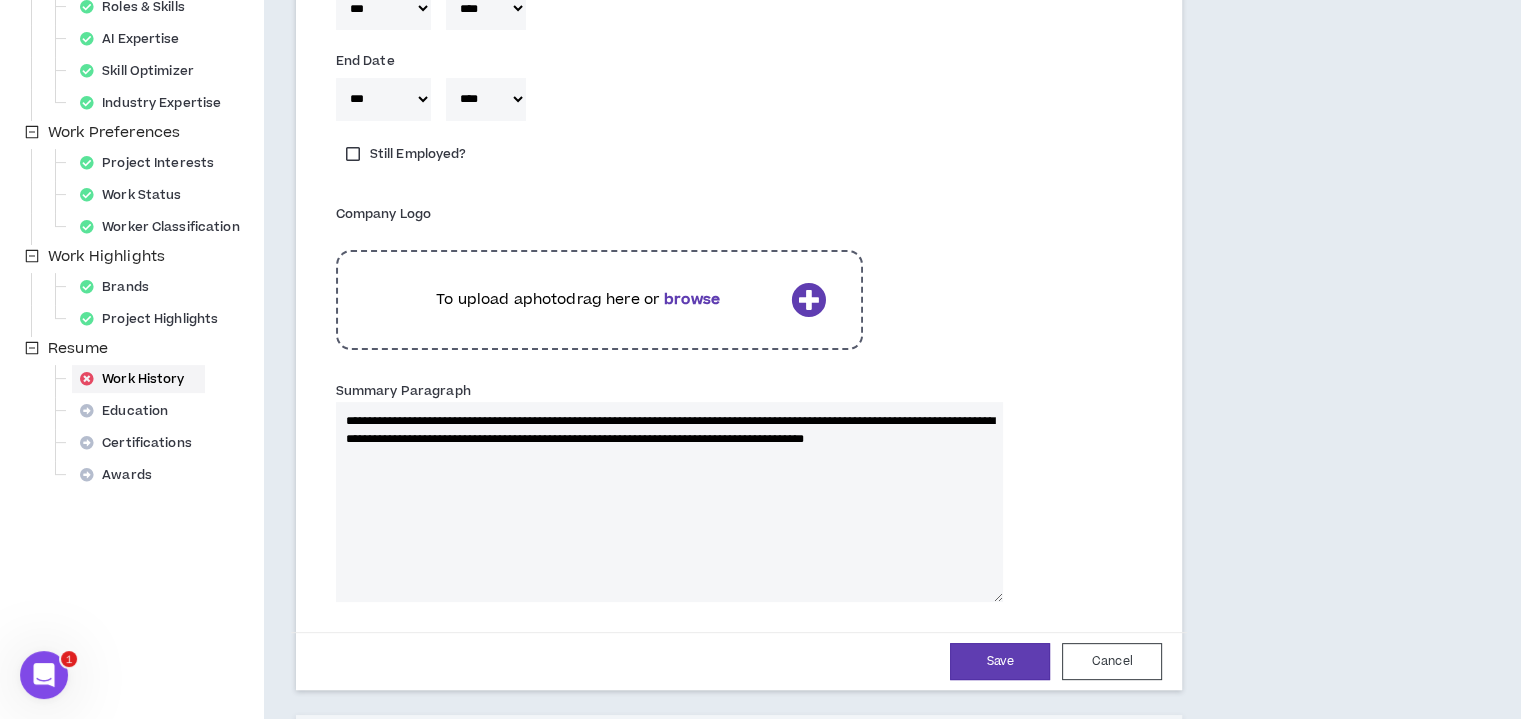type 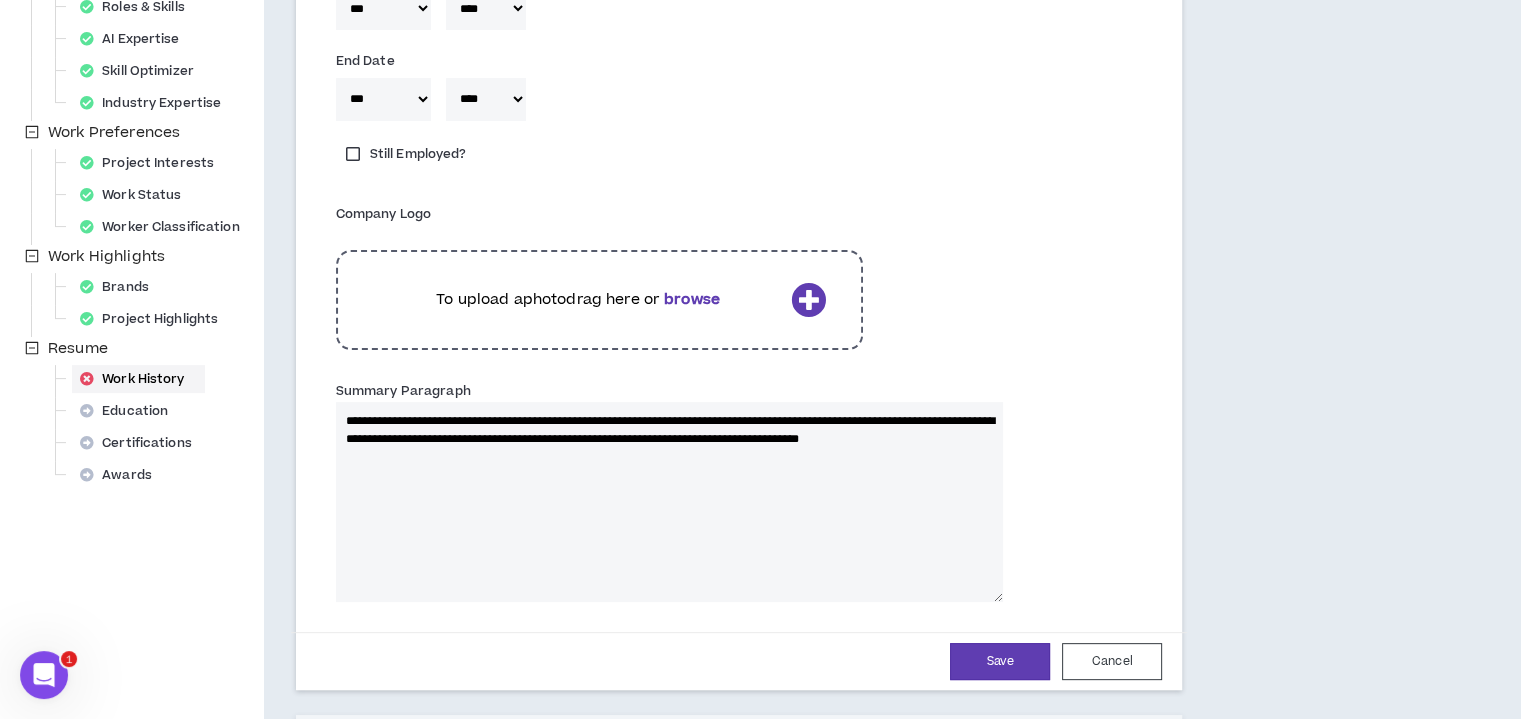 type 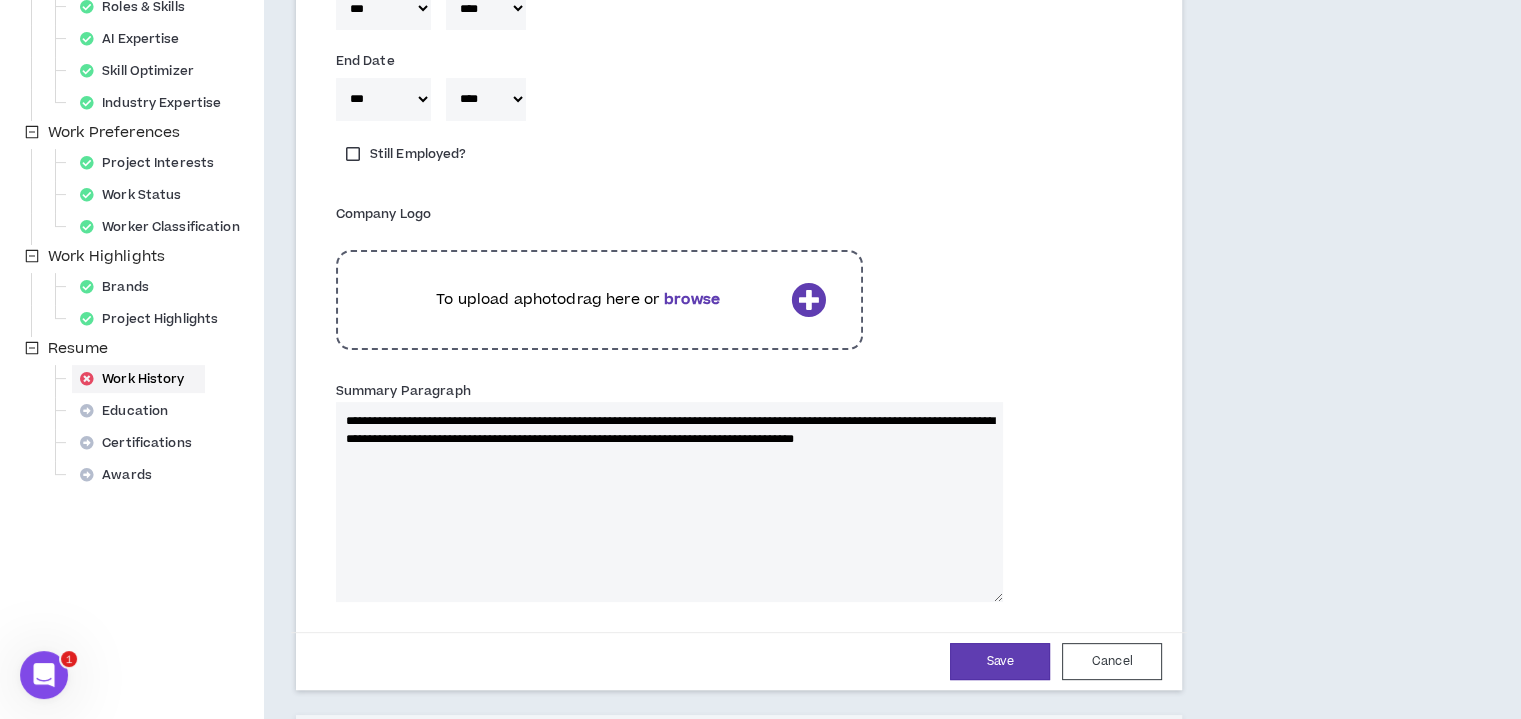 type 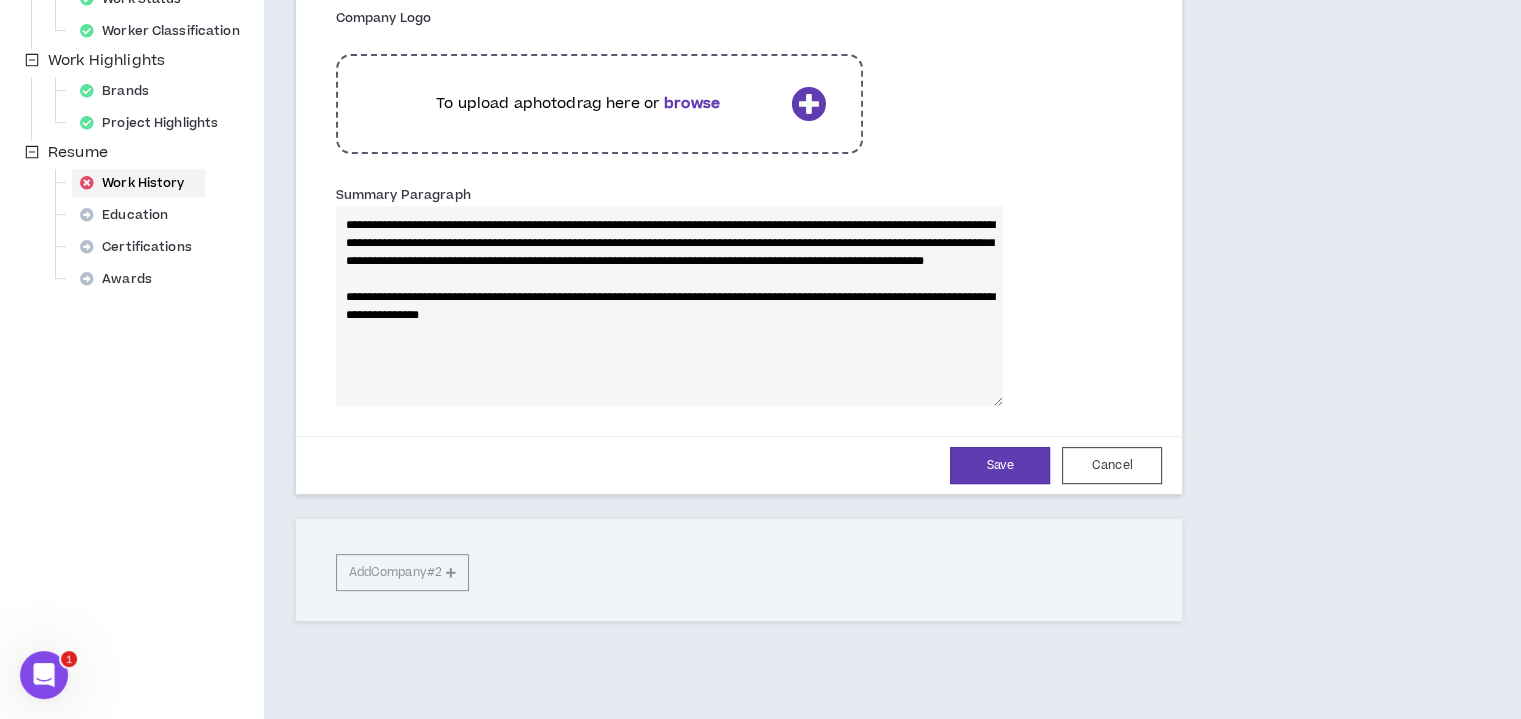 scroll, scrollTop: 700, scrollLeft: 0, axis: vertical 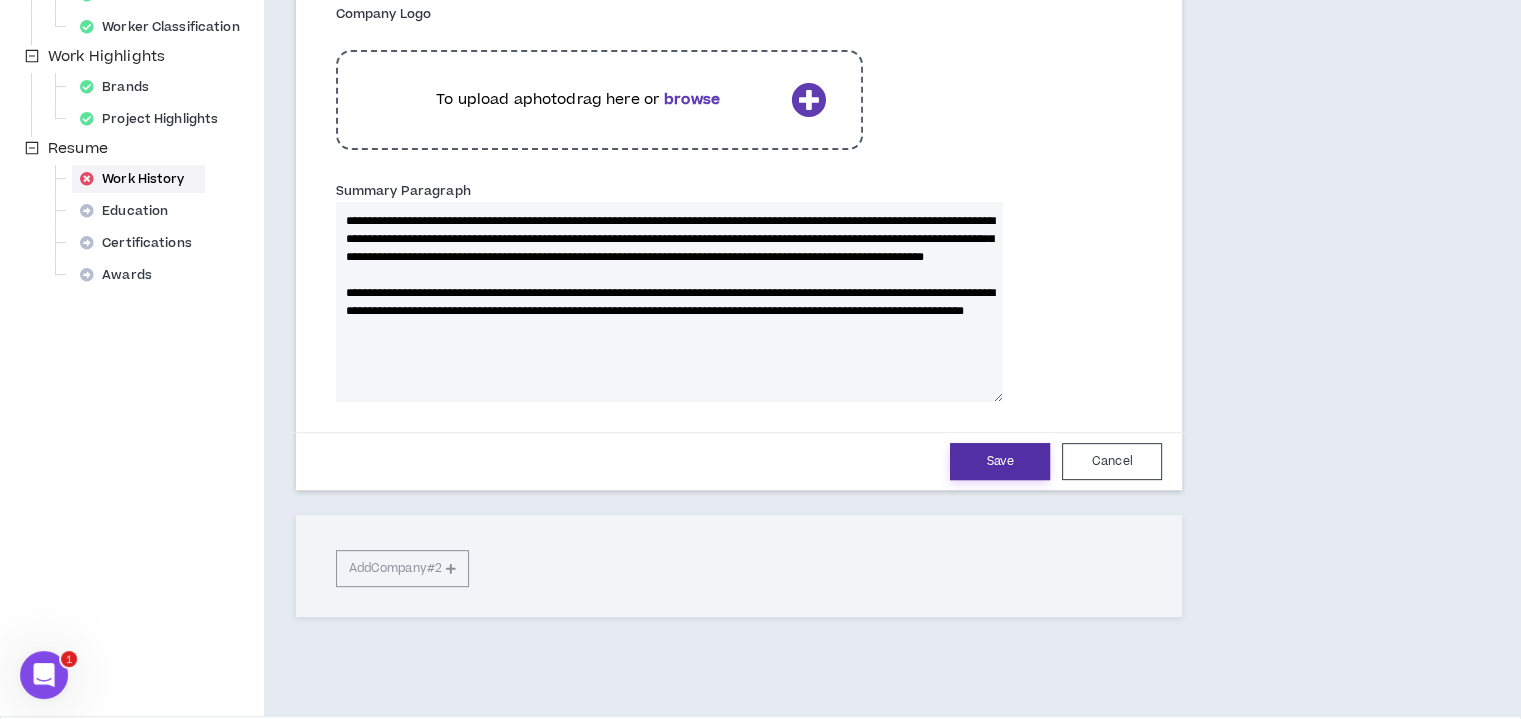 click on "Save" at bounding box center [1000, 461] 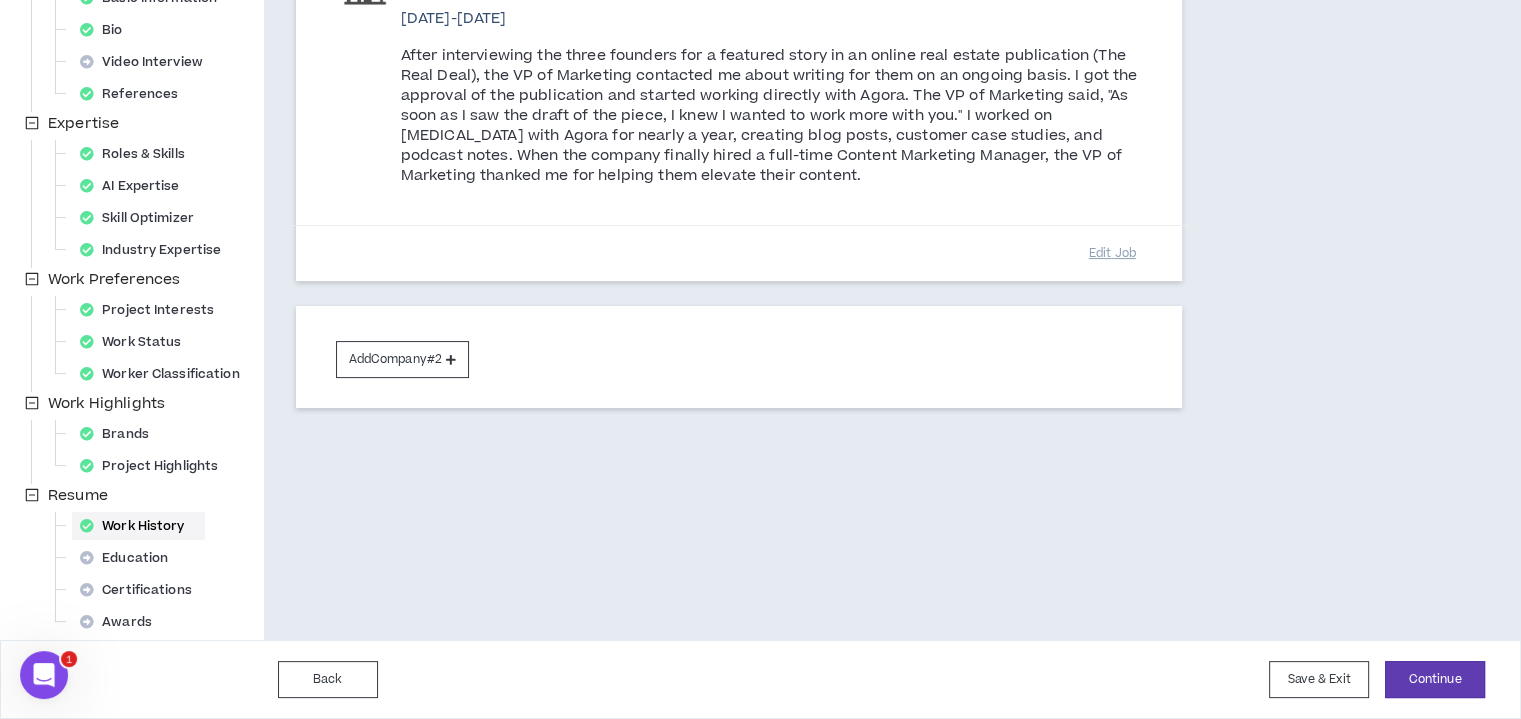 scroll, scrollTop: 352, scrollLeft: 0, axis: vertical 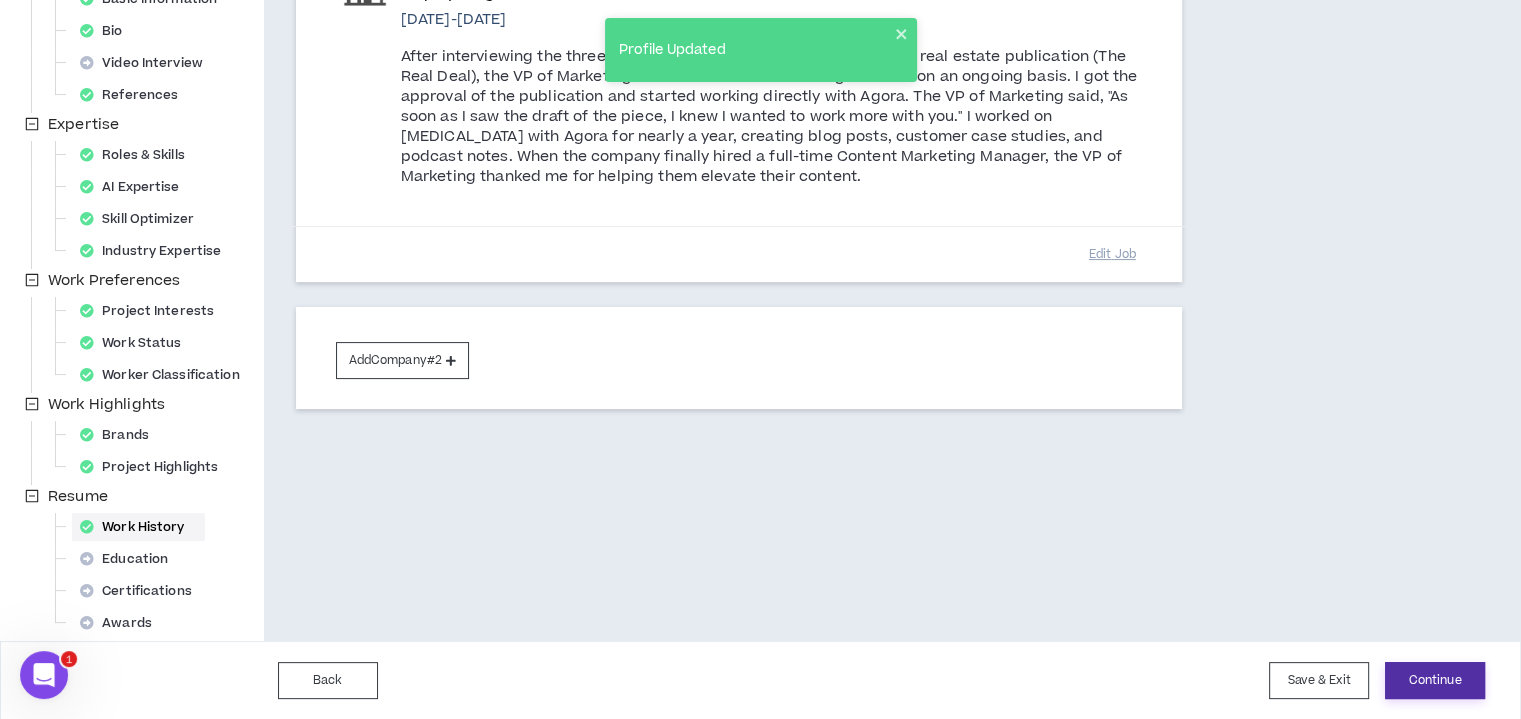click on "Continue" at bounding box center [1435, 680] 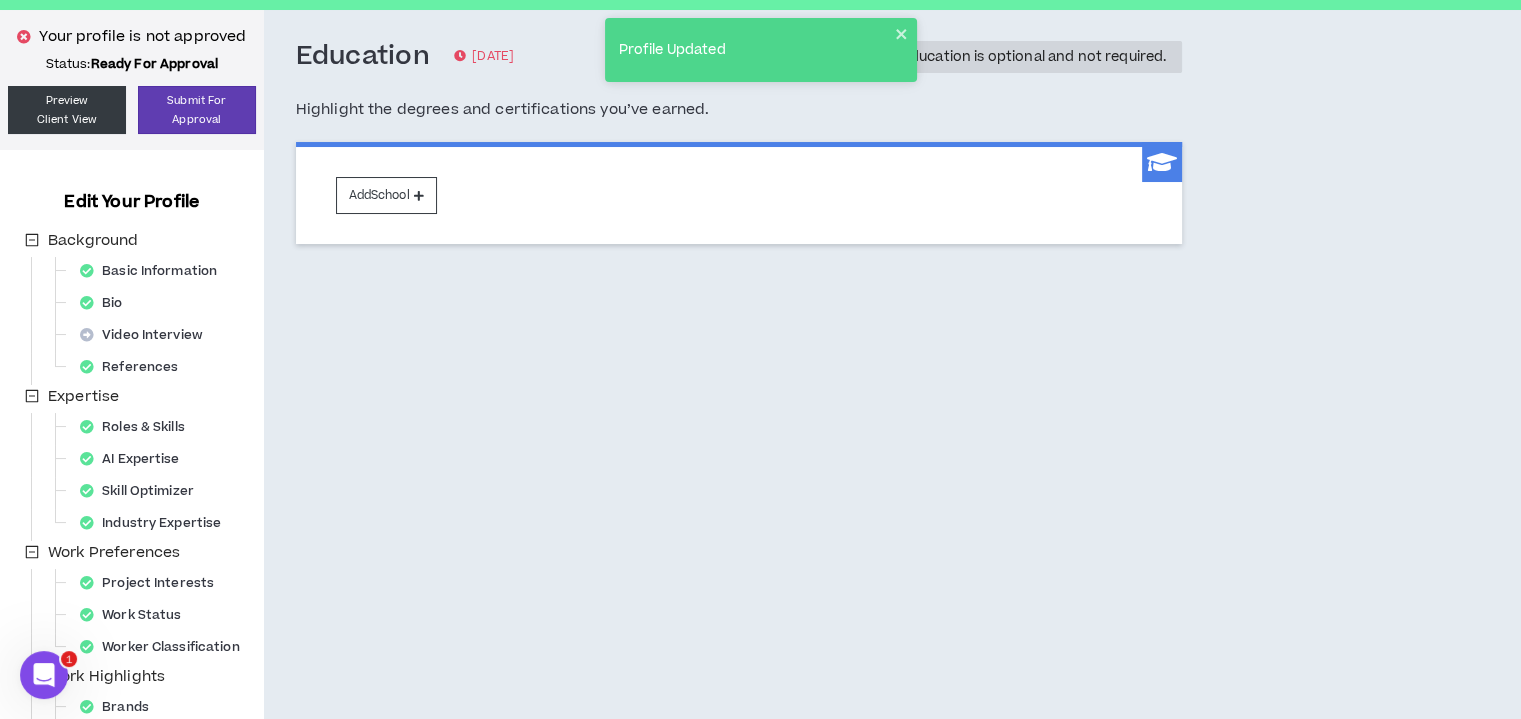 scroll, scrollTop: 0, scrollLeft: 0, axis: both 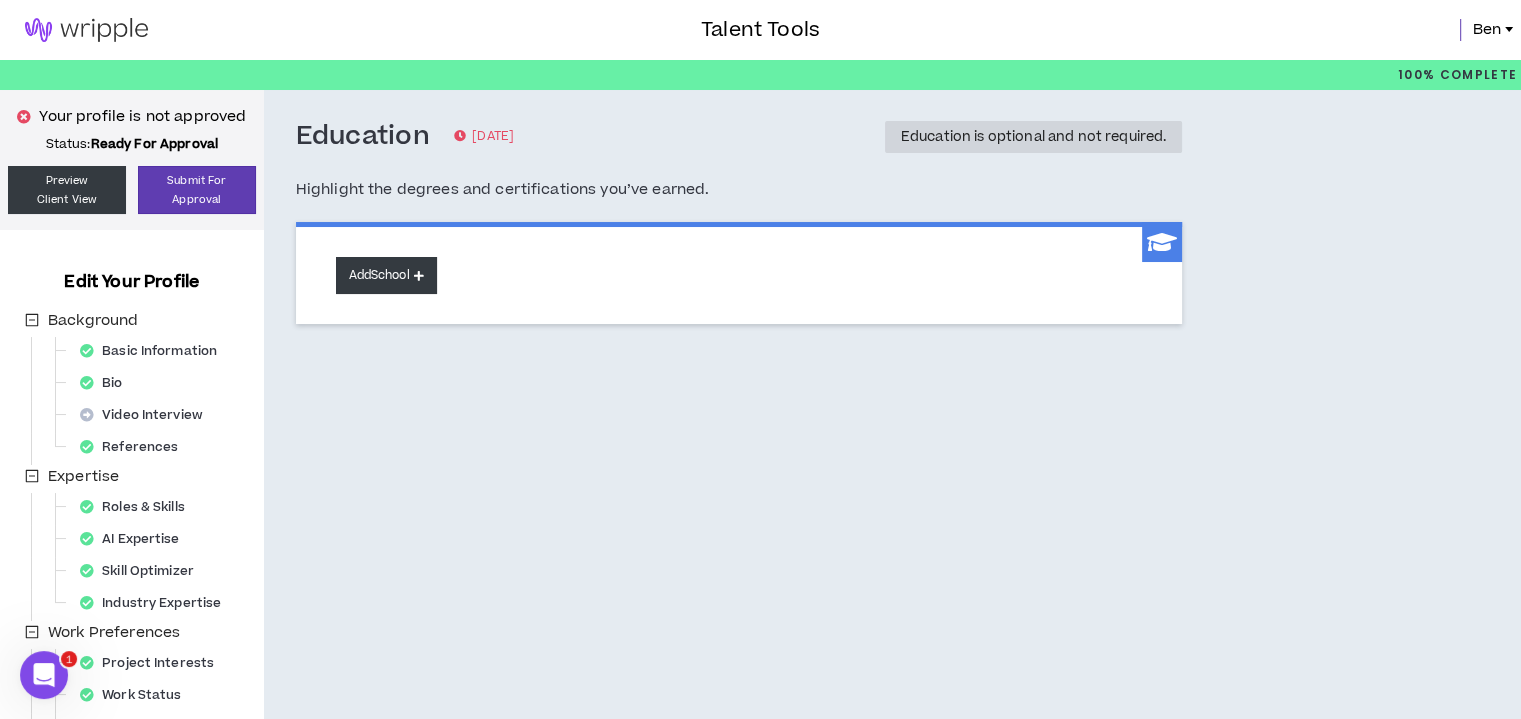 click on "Add  School" at bounding box center [386, 275] 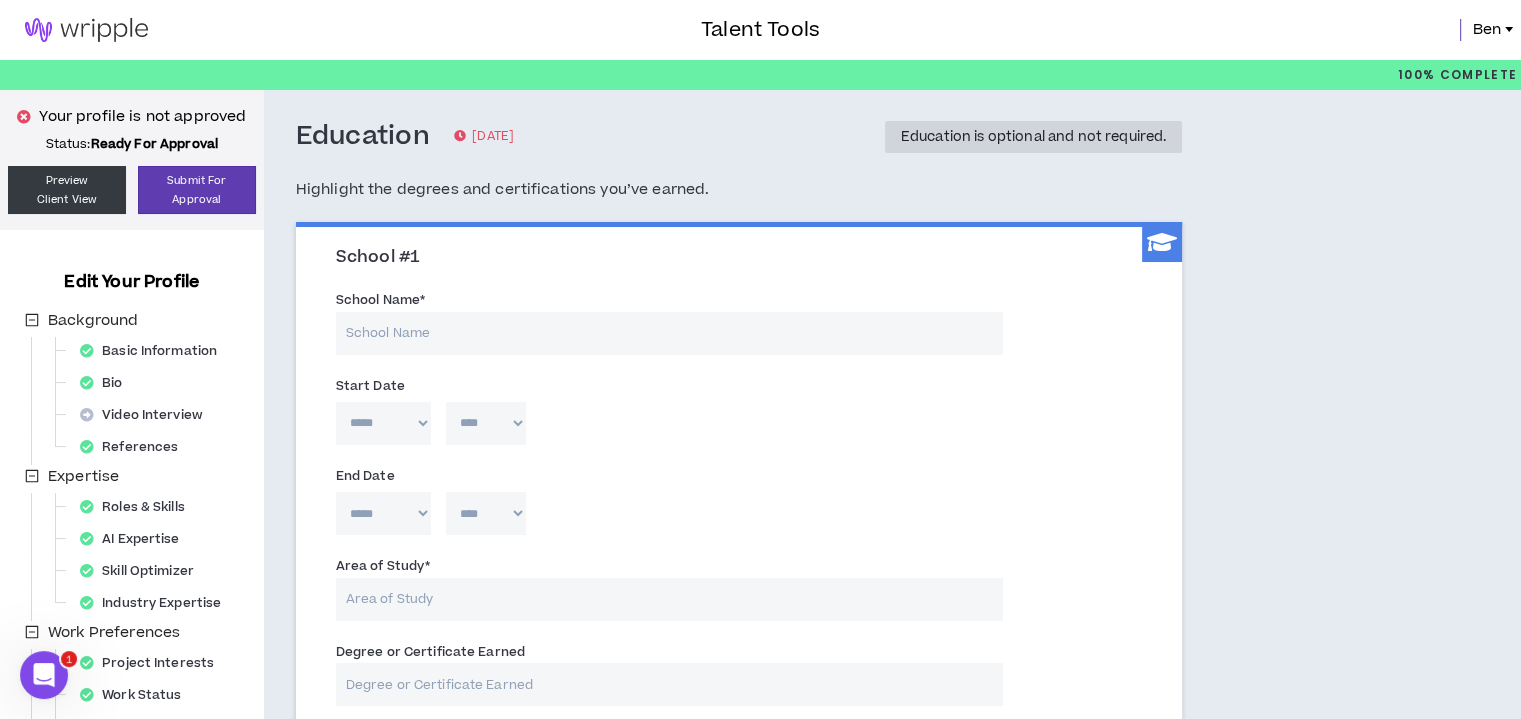 click on "School Name  *" at bounding box center (669, 333) 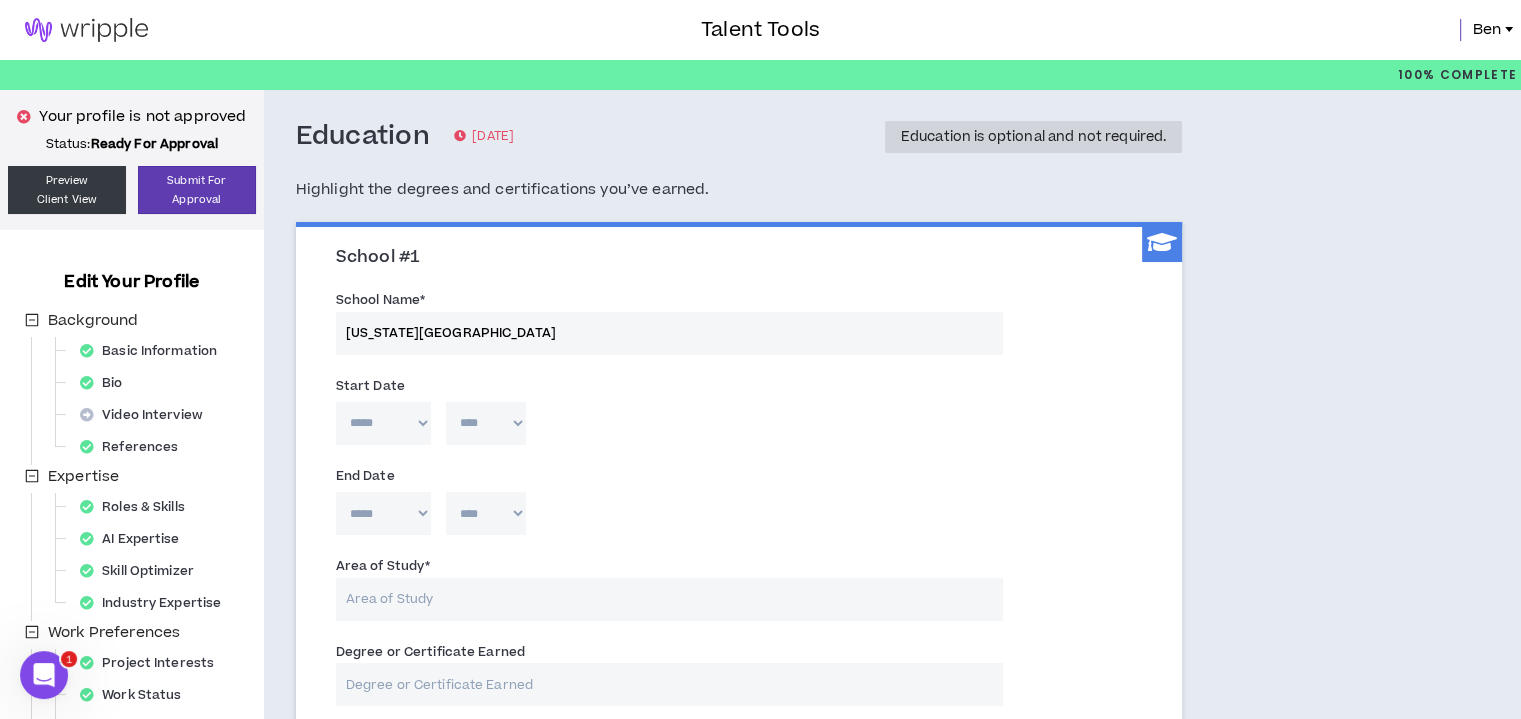 click on "***** *** *** *** *** *** **** *** *** **** *** *** ***" at bounding box center [383, 423] 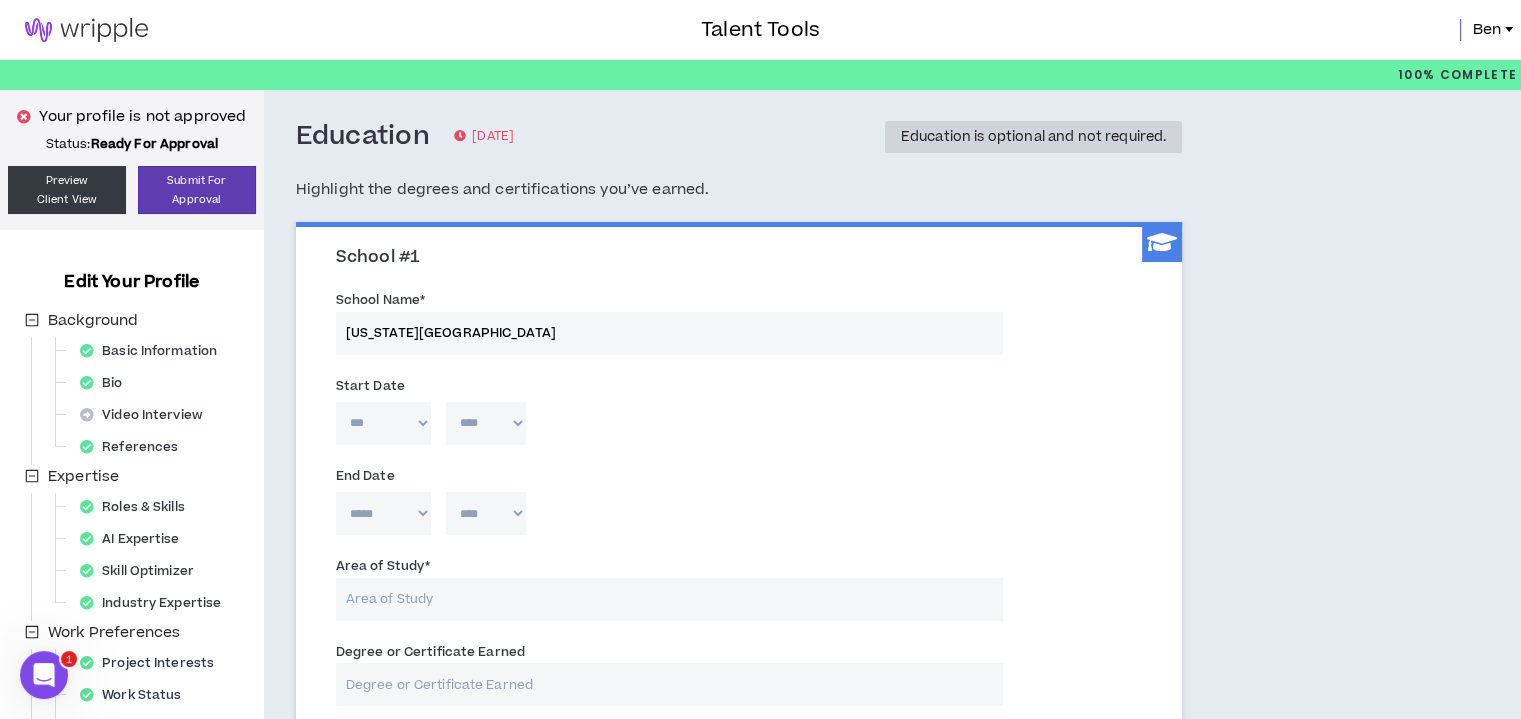 click on "***** *** *** *** *** *** **** *** *** **** *** *** ***" at bounding box center (383, 423) 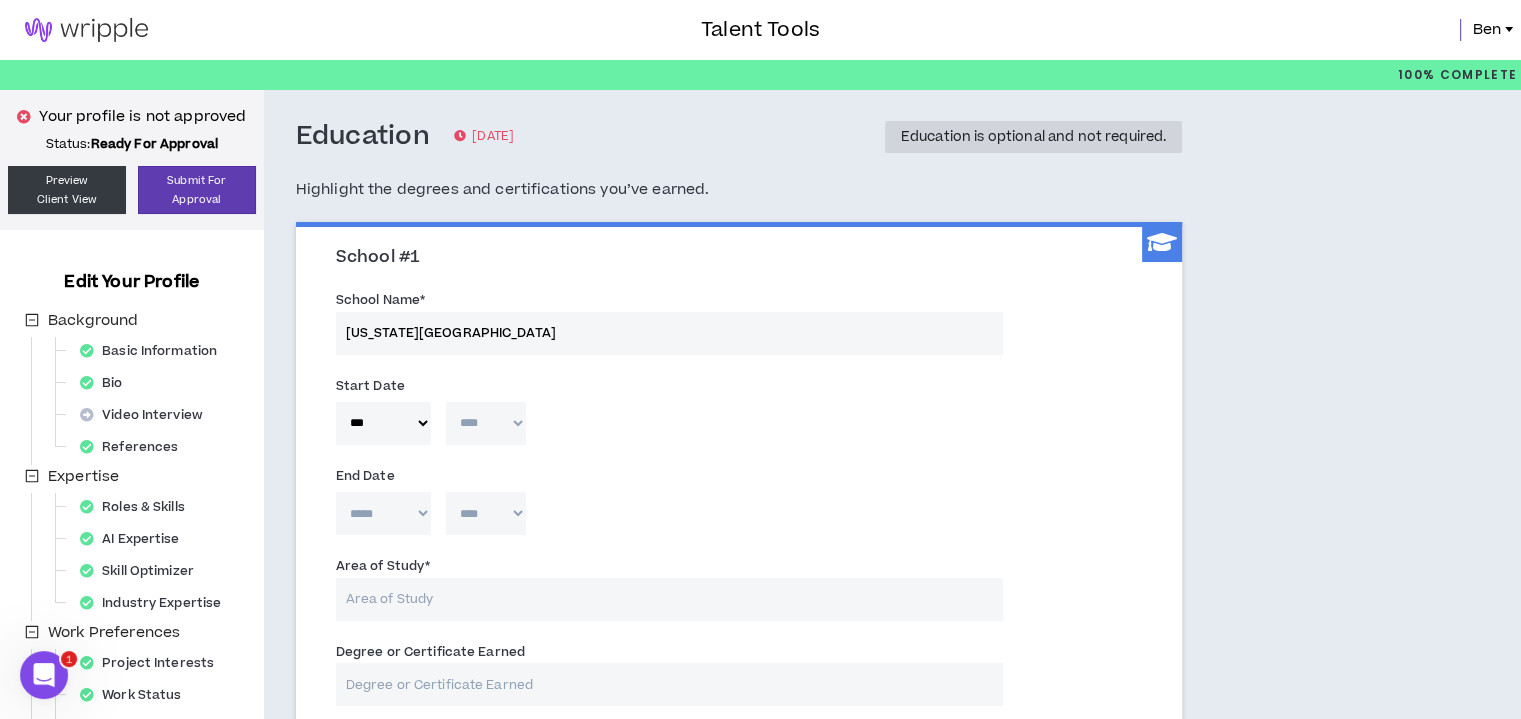 click on "**** **** **** **** **** **** **** **** **** **** **** **** **** **** **** **** **** **** **** **** **** **** **** **** **** **** **** **** **** **** **** **** **** **** **** **** **** **** **** **** **** **** **** **** **** **** **** **** **** **** **** **** **** **** **** **** **** **** **** **** **** **** **** **** **** **** **** **** **** **** **** **** **** **** **** **** **** **** **** **** **** **** **** **** **** **** **** **** **** **** **** **** **** **** **** **** **** **** **** **** **** **** **** **** **** **** **** **** **** **** **** **** **** **** **** **** **** **** **** **** **** **** **** **** **** **** ****" at bounding box center [486, 423] 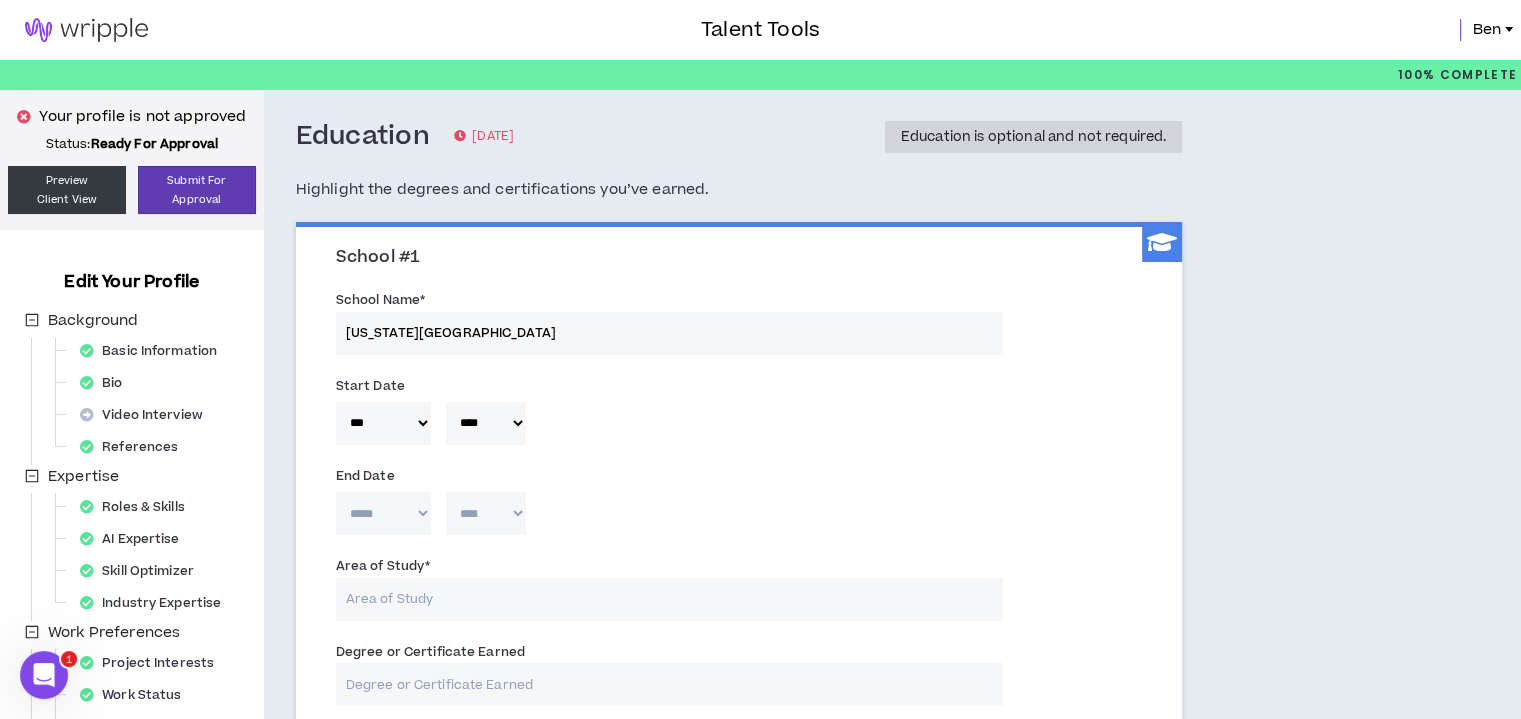 click on "School Name  * [US_STATE][GEOGRAPHIC_DATA]" at bounding box center [669, 321] 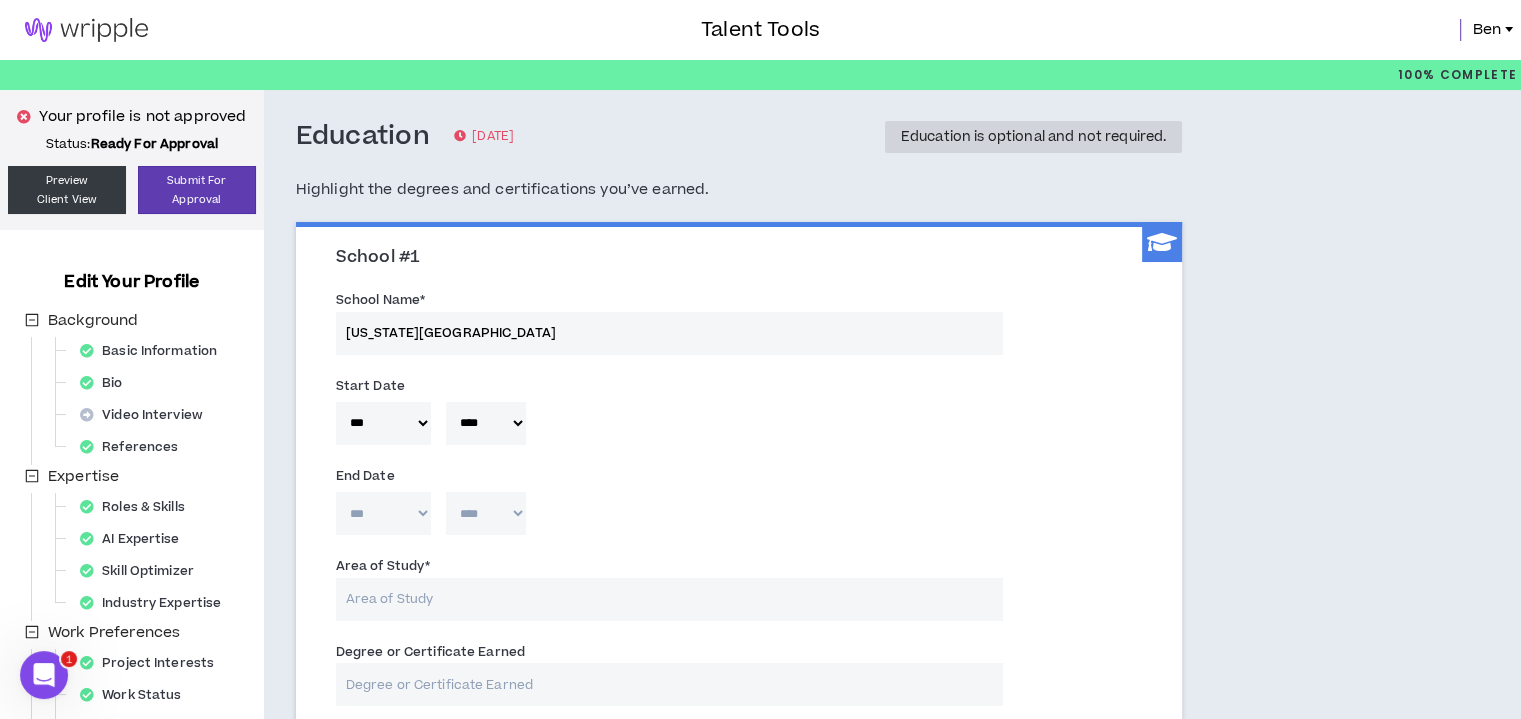 click on "***** *** *** *** *** *** **** *** *** **** *** *** ***" at bounding box center (383, 513) 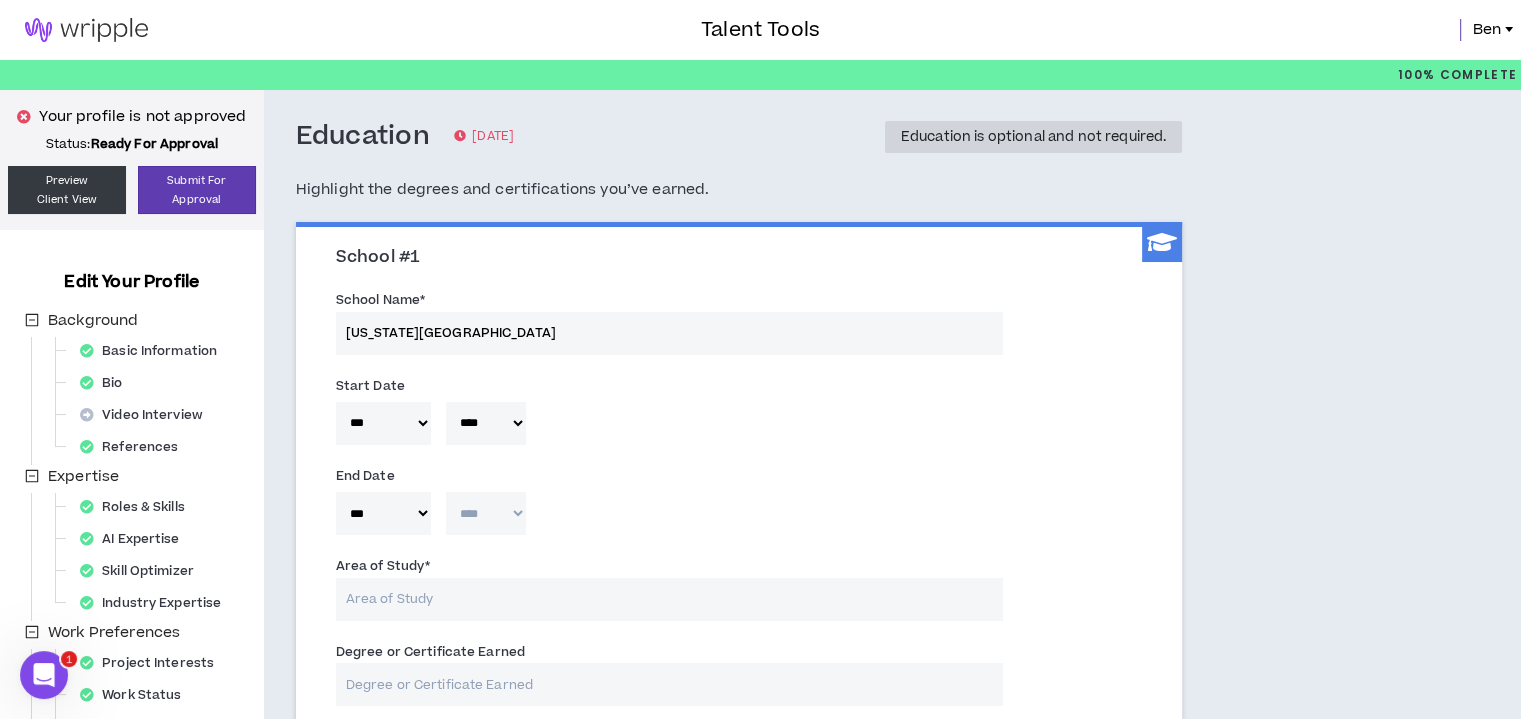 click on "**** **** **** **** **** **** **** **** **** **** **** **** **** **** **** **** **** **** **** **** **** **** **** **** **** **** **** **** **** **** **** **** **** **** **** **** **** **** **** **** **** **** **** **** **** **** **** **** **** **** **** **** **** **** **** **** **** **** **** **** **** **** **** **** **** **** **** **** **** **** **** **** **** **** **** **** **** **** **** **** **** **** **** **** **** **** **** **** **** **** **** **** **** **** **** **** **** **** **** **** **** **** **** **** **** **** **** **** **** **** **** **** **** **** **** **** **** **** **** **** **** **** **** **** **** **** ****" at bounding box center [486, 513] 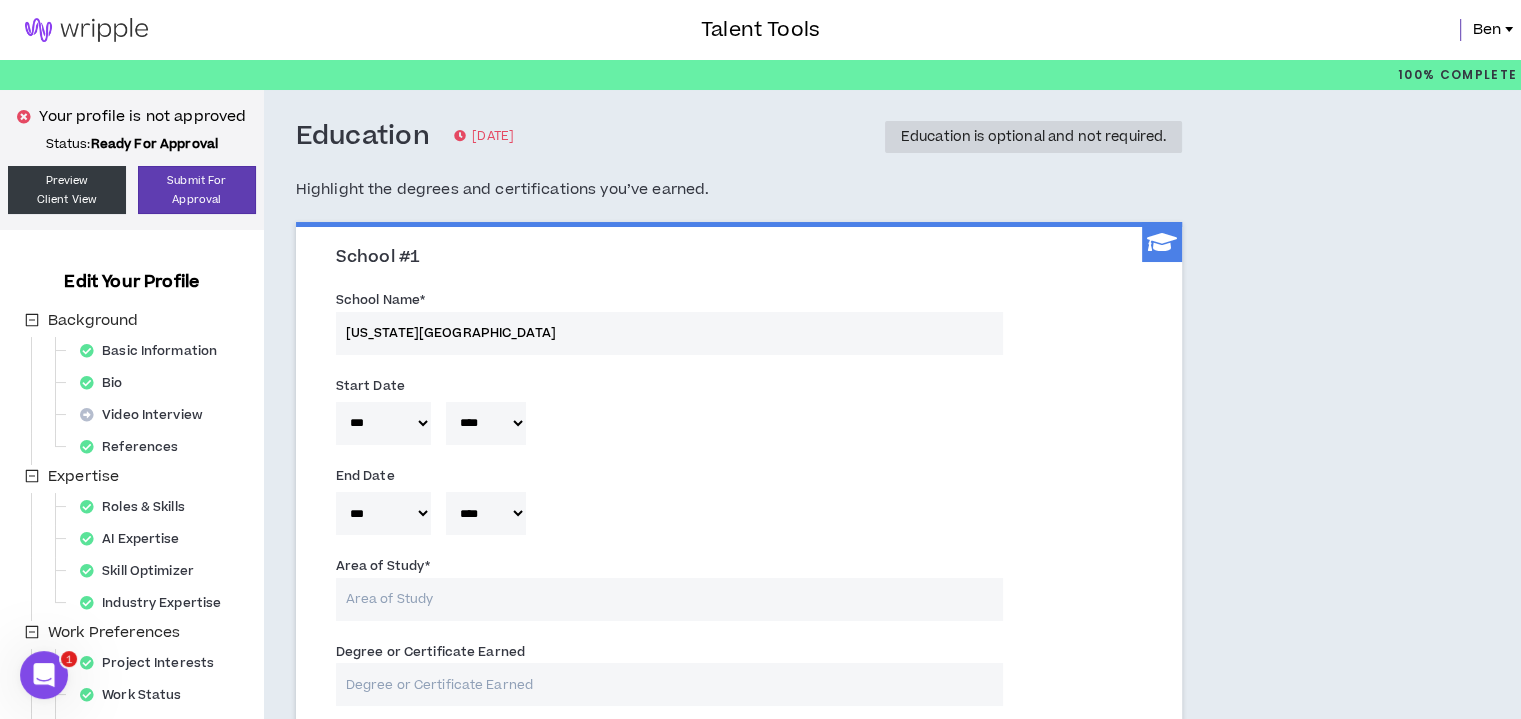 click on "***** *** *** *** *** *** **** *** *** **** *** *** ***  * **** **** **** **** **** **** **** **** **** **** **** **** **** **** **** **** **** **** **** **** **** **** **** **** **** **** **** **** **** **** **** **** **** **** **** **** **** **** **** **** **** **** **** **** **** **** **** **** **** **** **** **** **** **** **** **** **** **** **** **** **** **** **** **** **** **** **** **** **** **** **** **** **** **** **** **** **** **** **** **** **** **** **** **** **** **** **** **** **** **** **** **** **** **** **** **** **** **** **** **** **** **** **** **** **** **** **** **** **** **** **** **** **** **** **** **** **** **** **** **** **** **** **** **** **** **** ****" at bounding box center [739, 518] 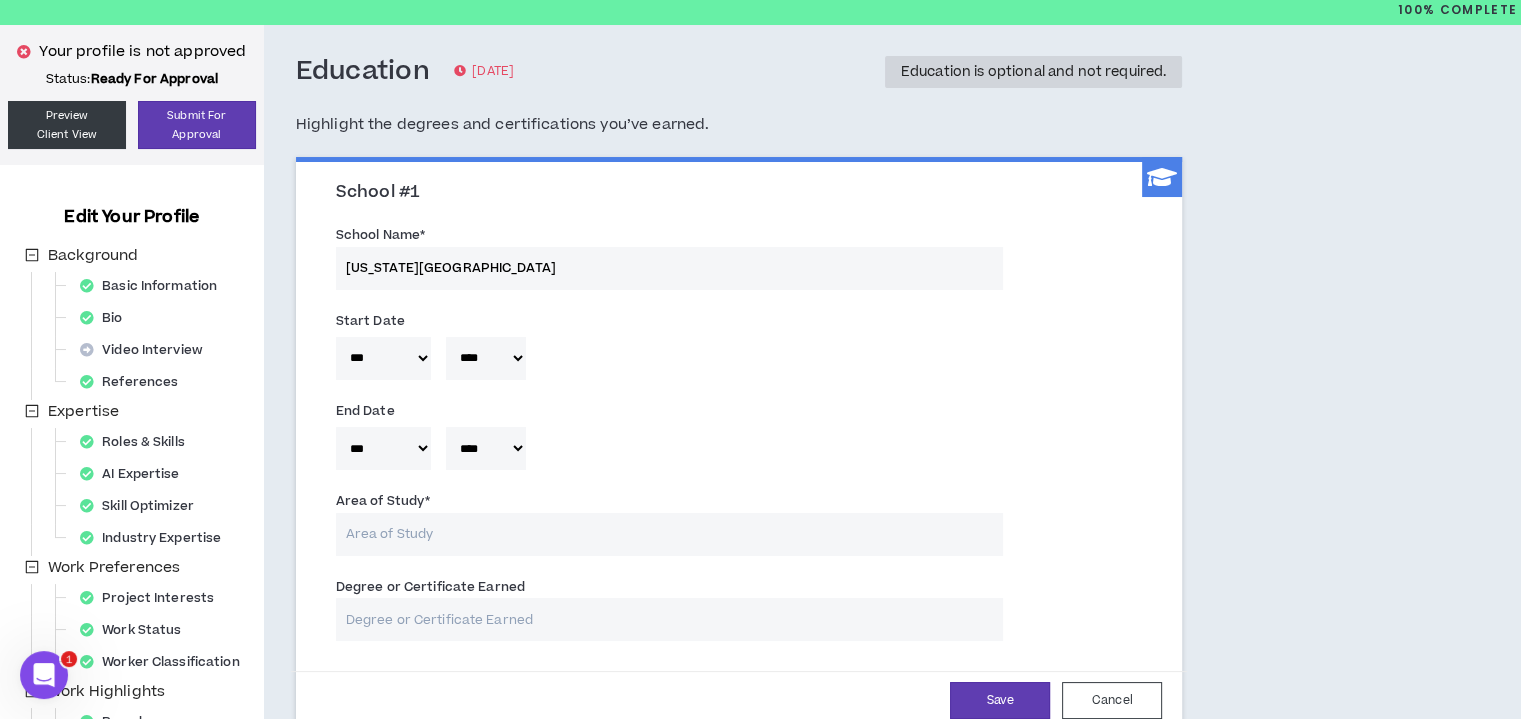 scroll, scrollTop: 100, scrollLeft: 0, axis: vertical 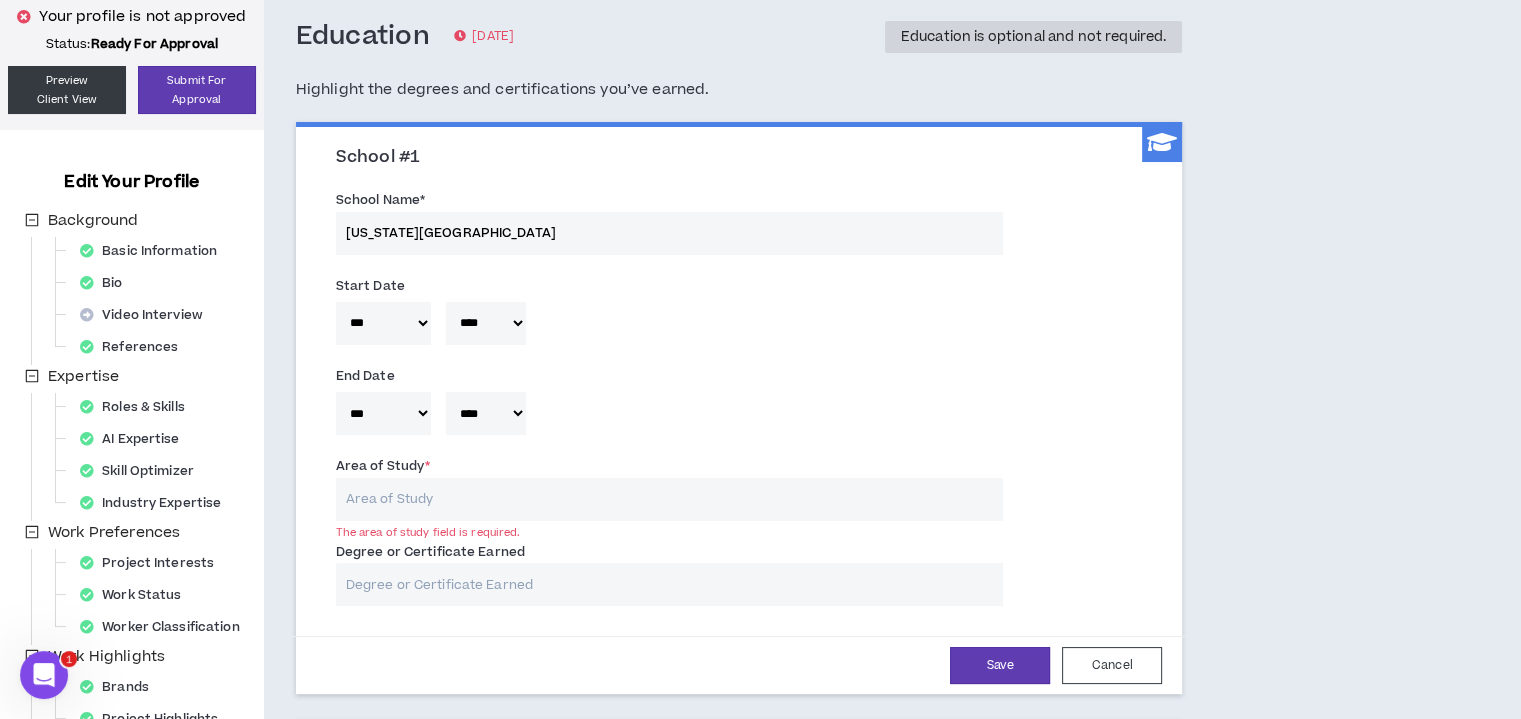 click on "Degree or Certificate Earned" at bounding box center (669, 584) 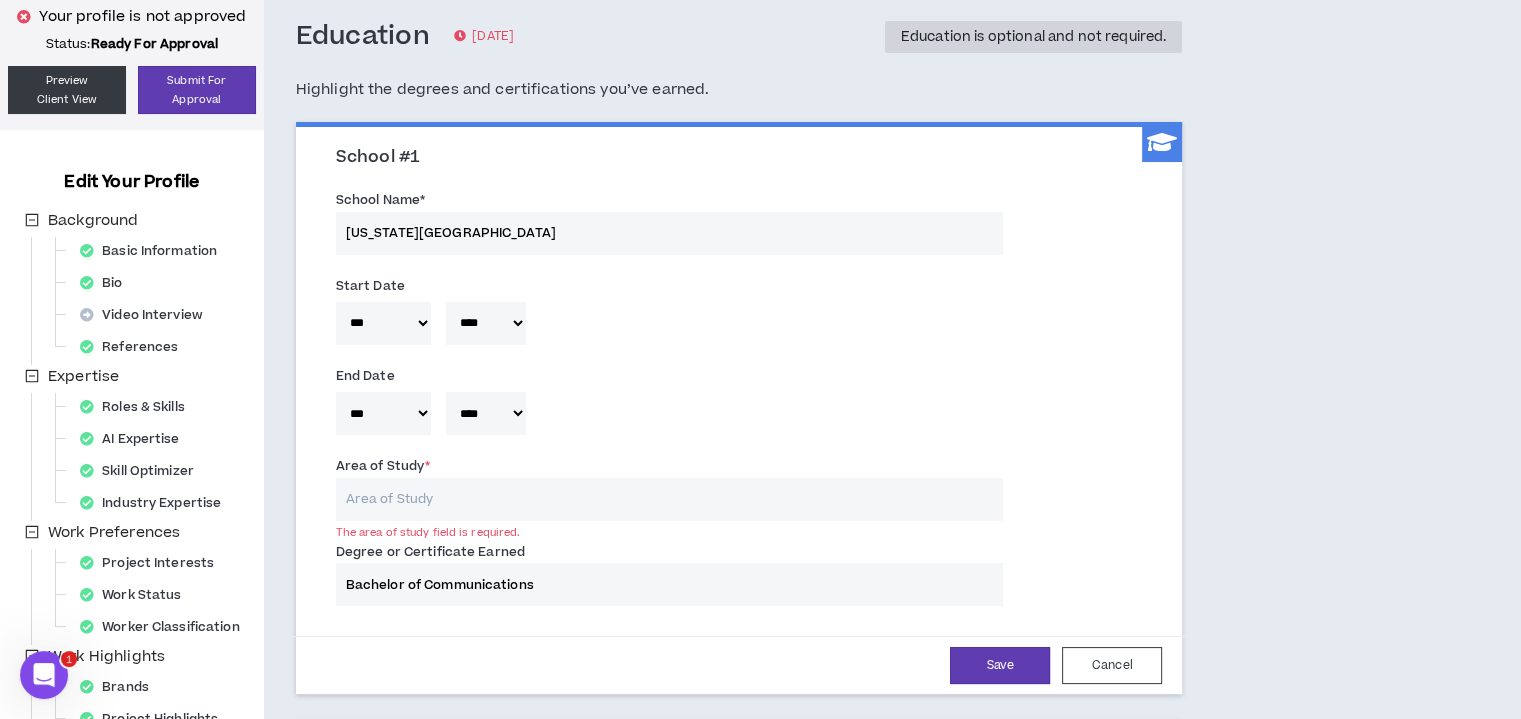click on "Area of Study  *" at bounding box center (669, 499) 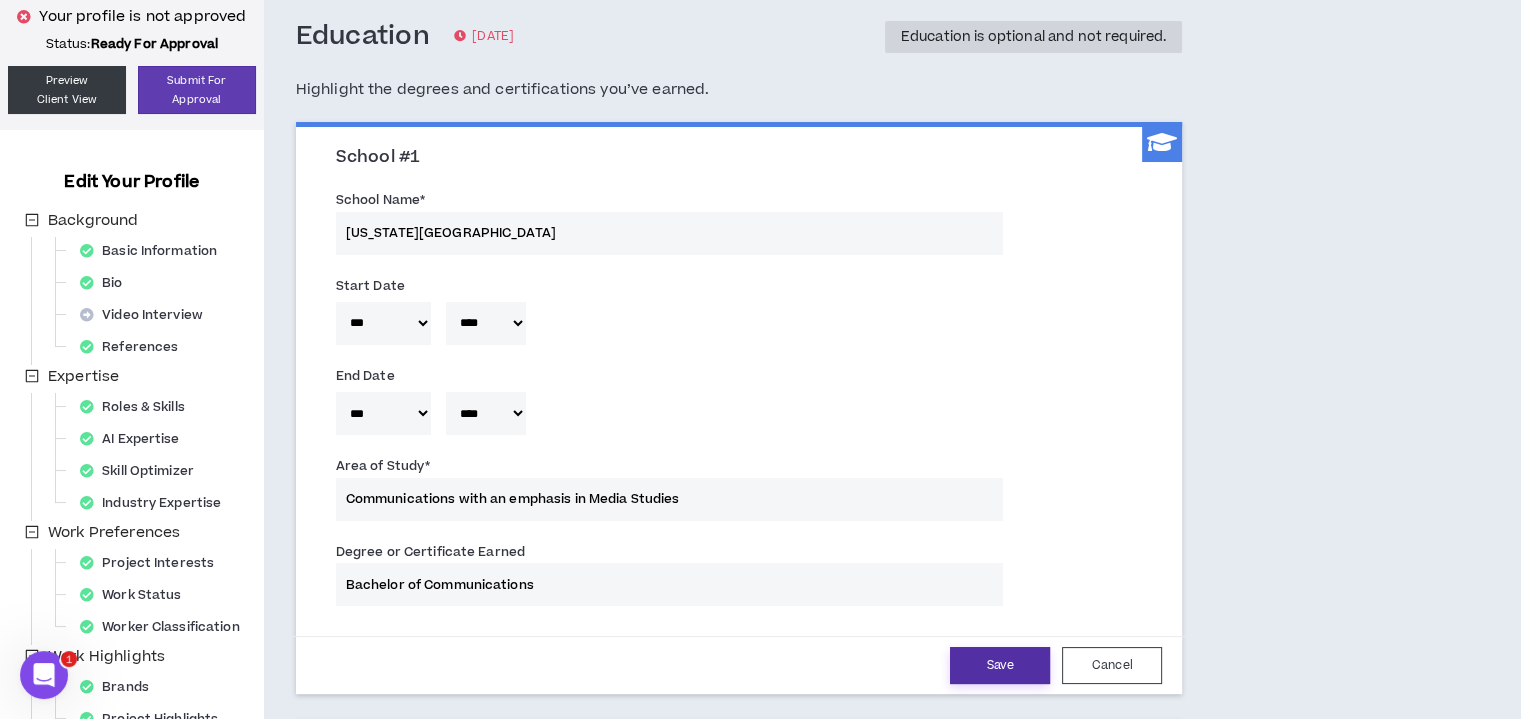 click on "Save" at bounding box center [1000, 665] 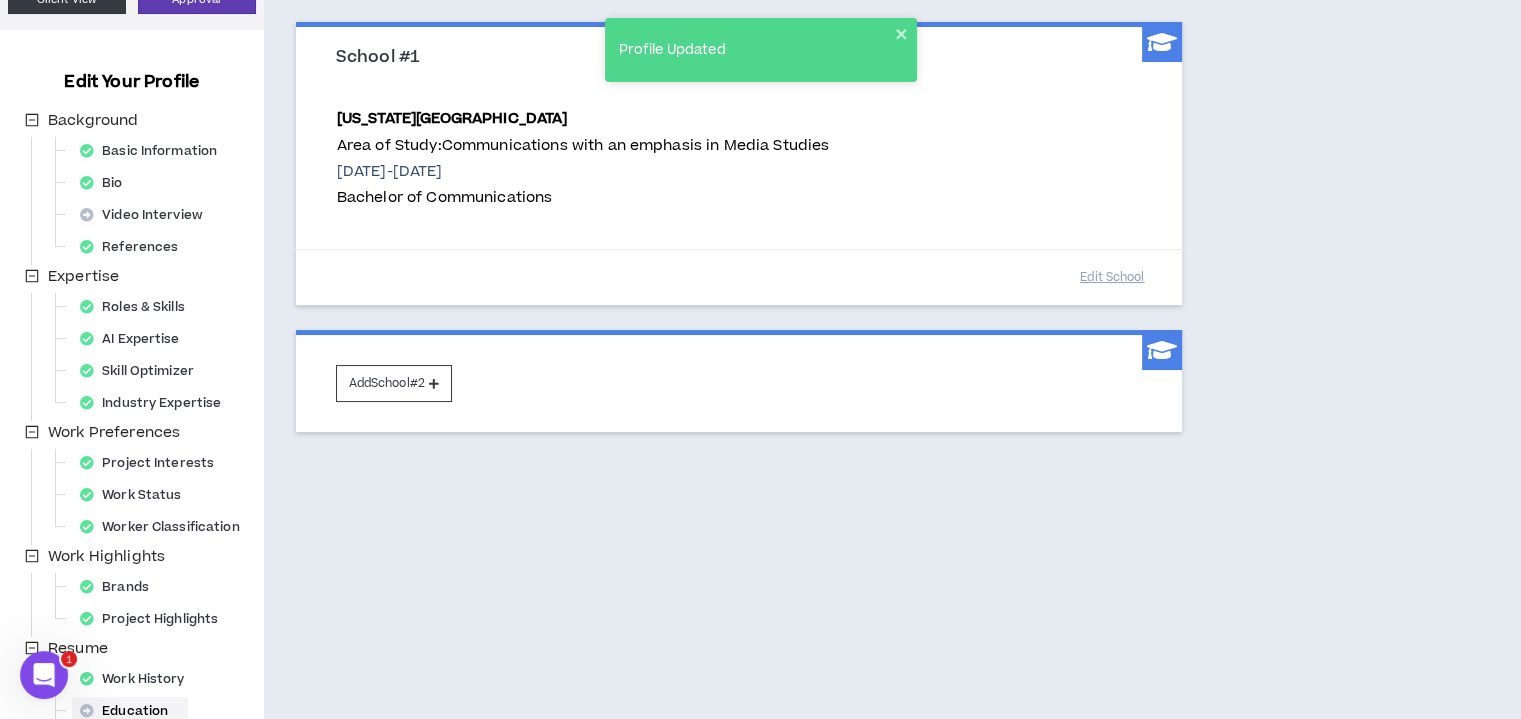 scroll, scrollTop: 352, scrollLeft: 0, axis: vertical 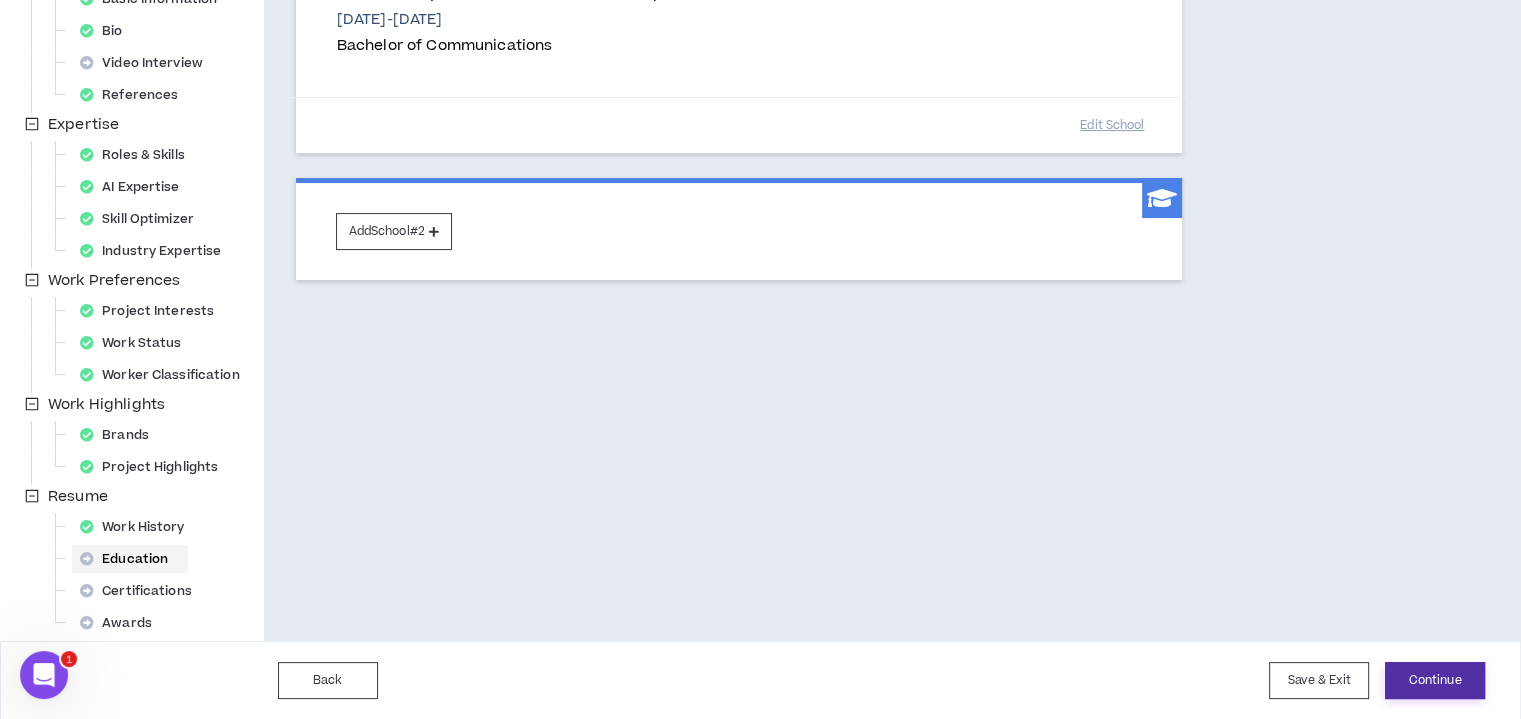 click on "Continue" at bounding box center (1435, 680) 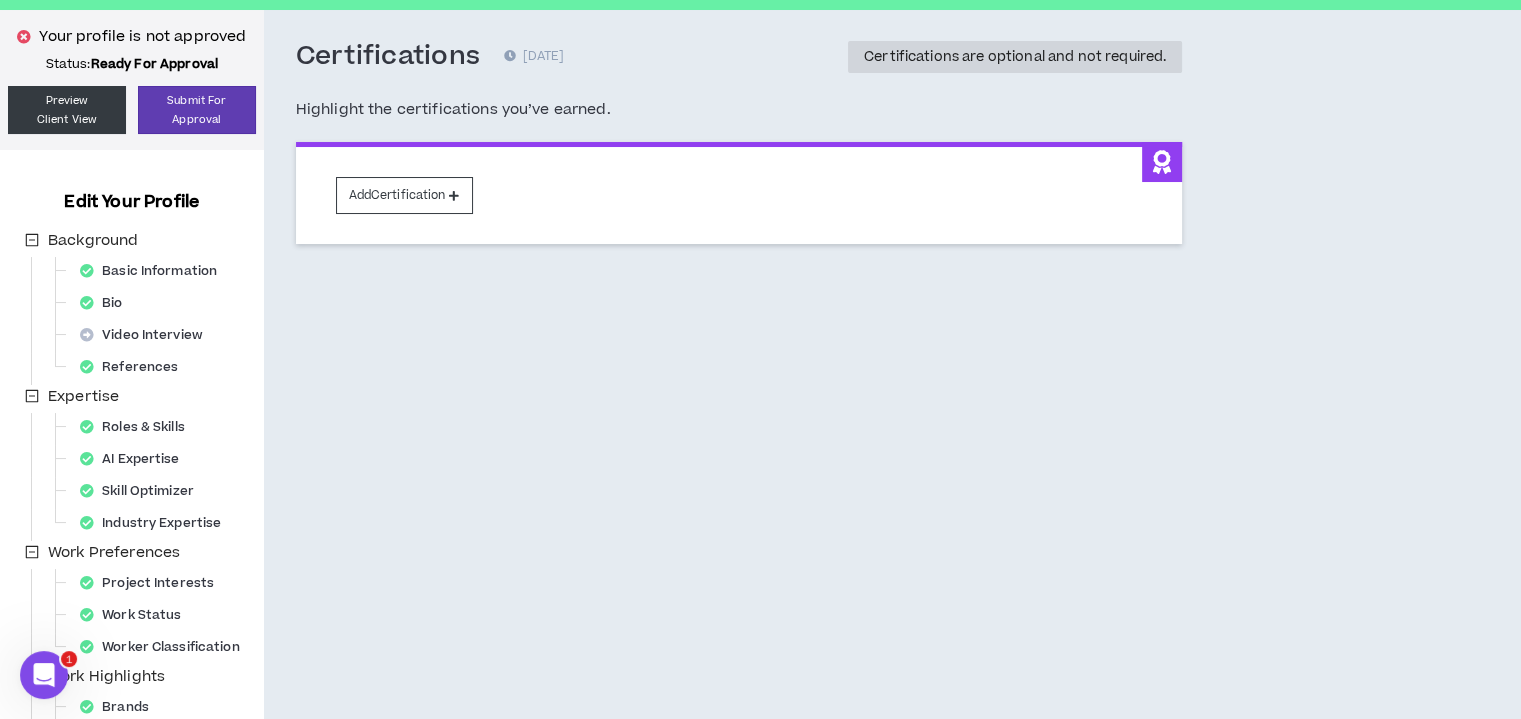 scroll, scrollTop: 0, scrollLeft: 0, axis: both 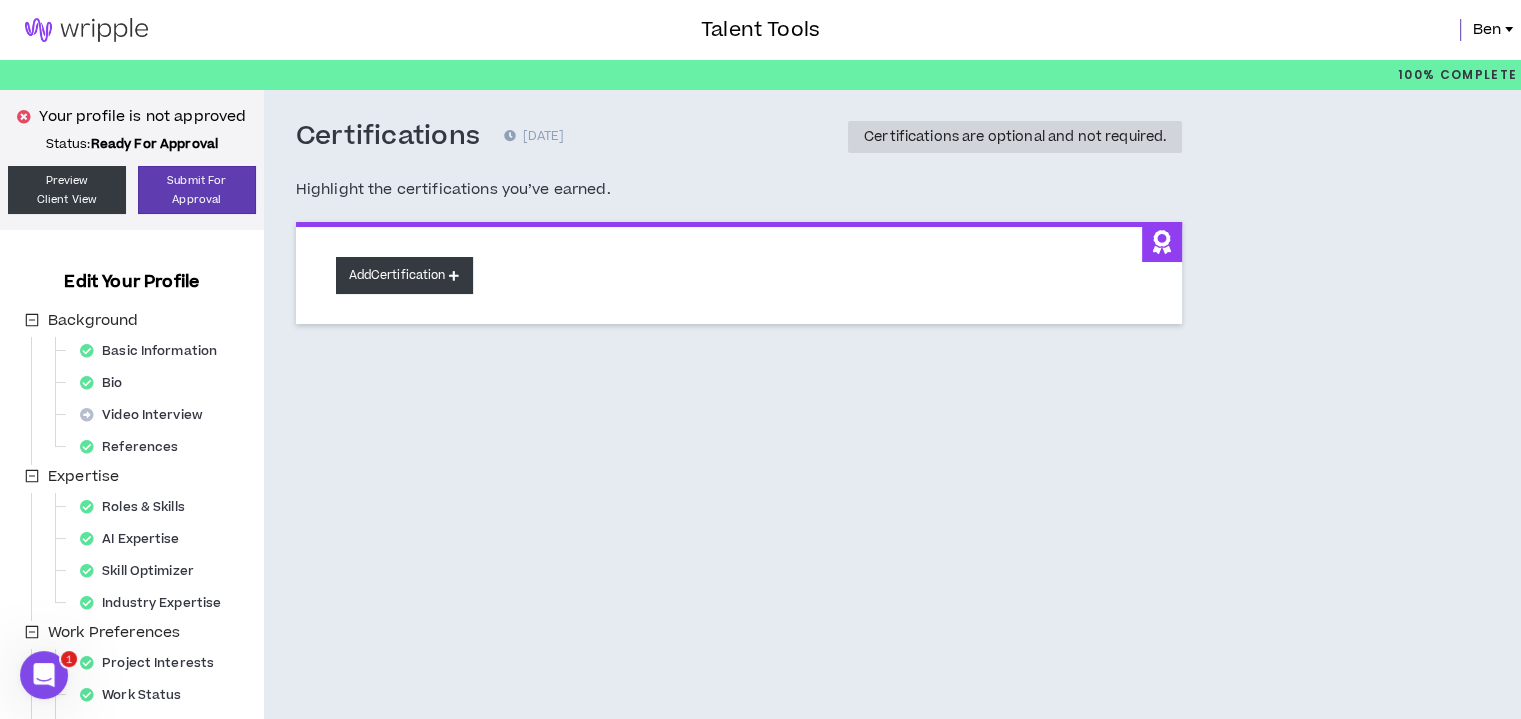click on "Add  Certification" at bounding box center [404, 275] 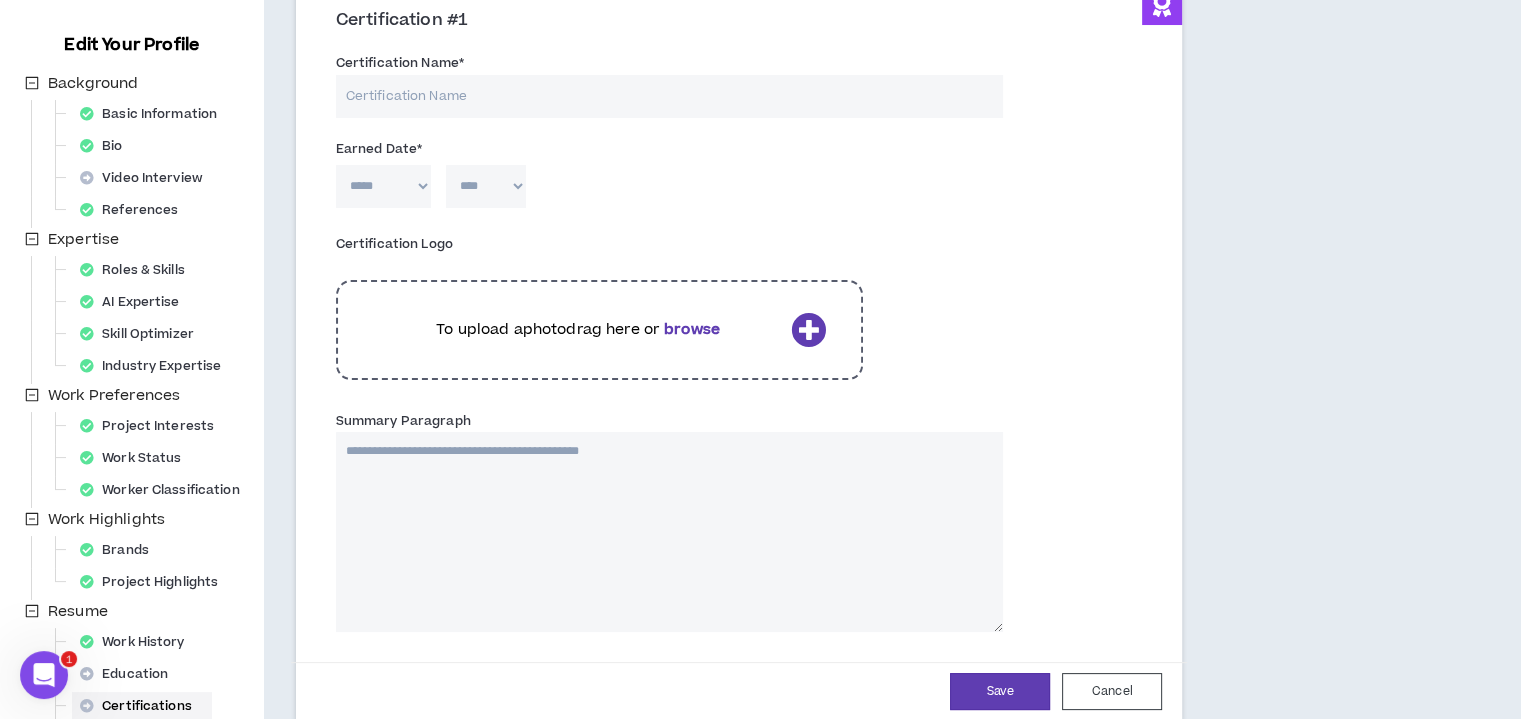scroll, scrollTop: 540, scrollLeft: 0, axis: vertical 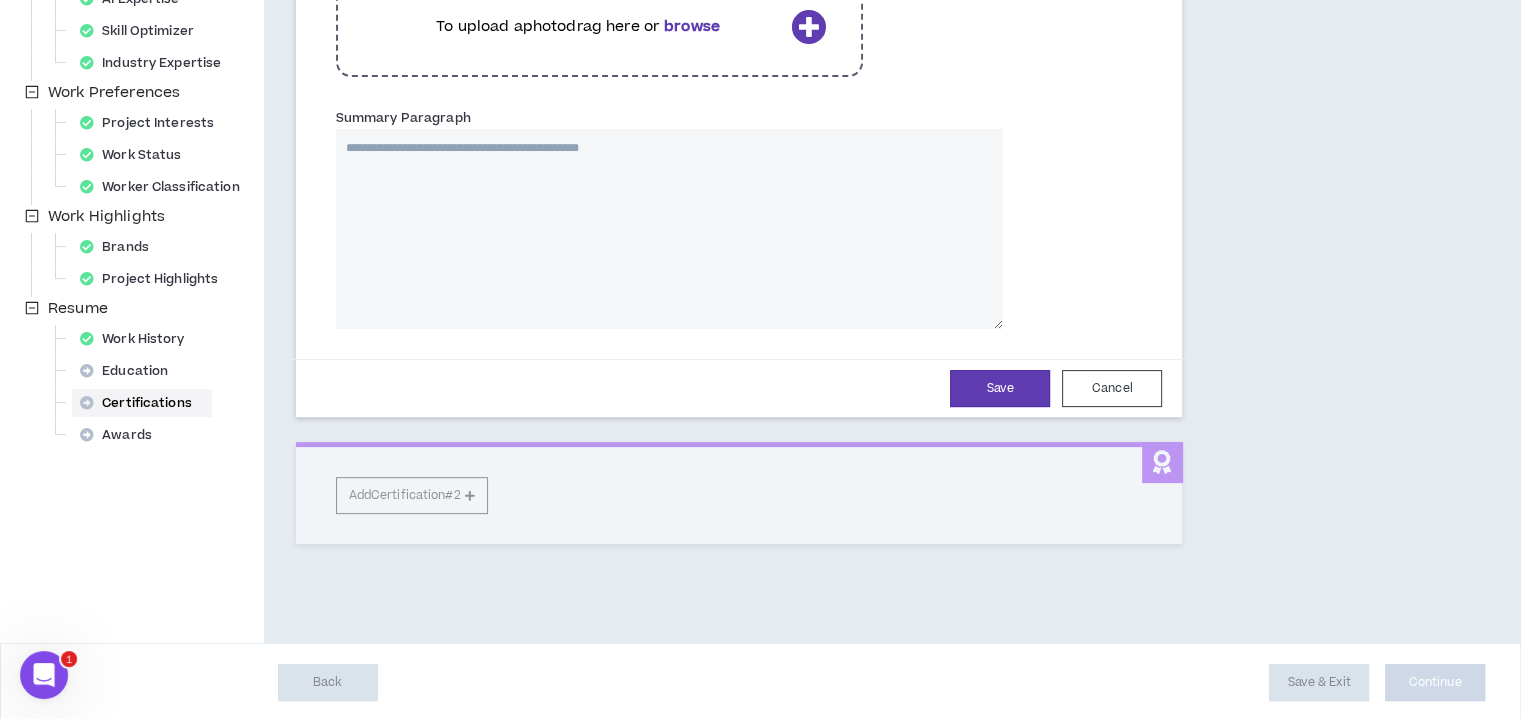 drag, startPoint x: 1135, startPoint y: 547, endPoint x: 1143, endPoint y: 539, distance: 11.313708 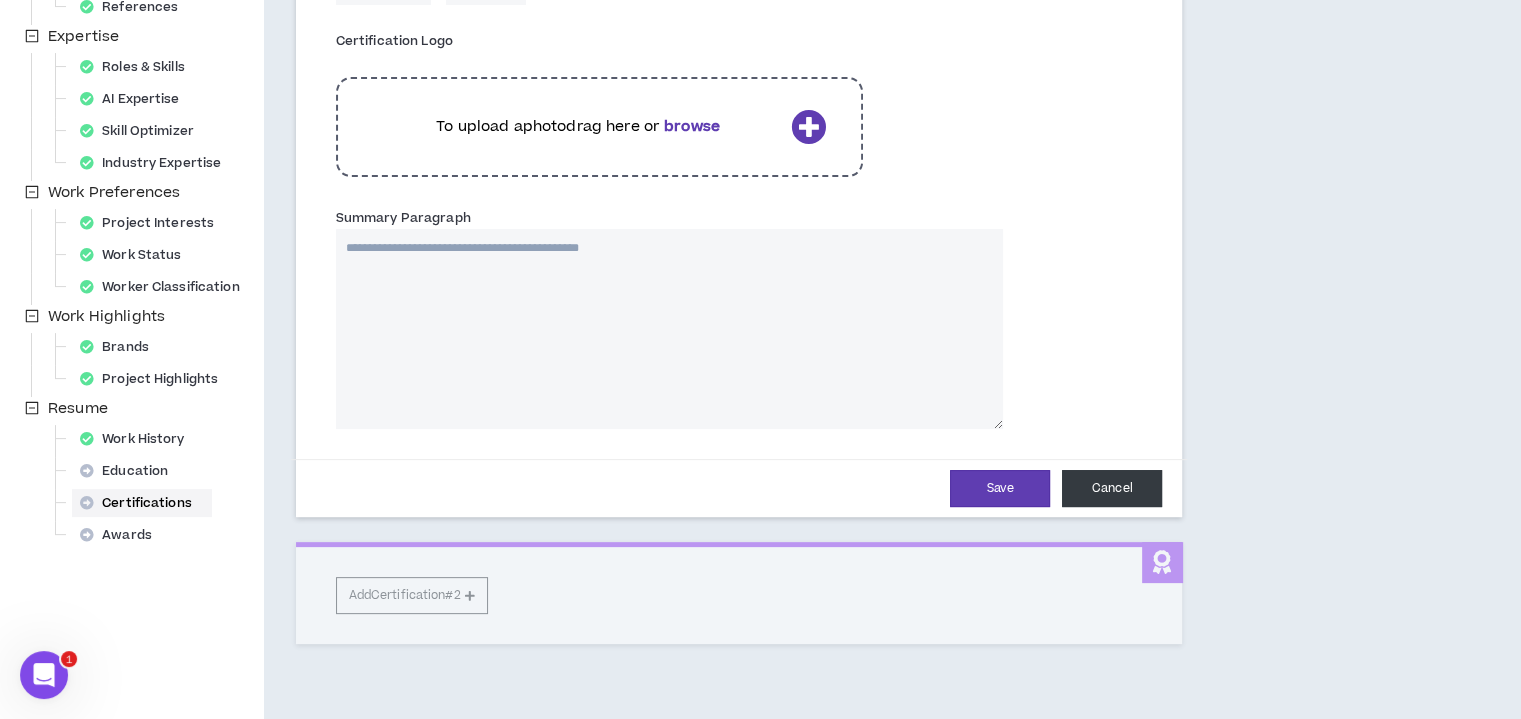click on "Cancel" at bounding box center (1112, 488) 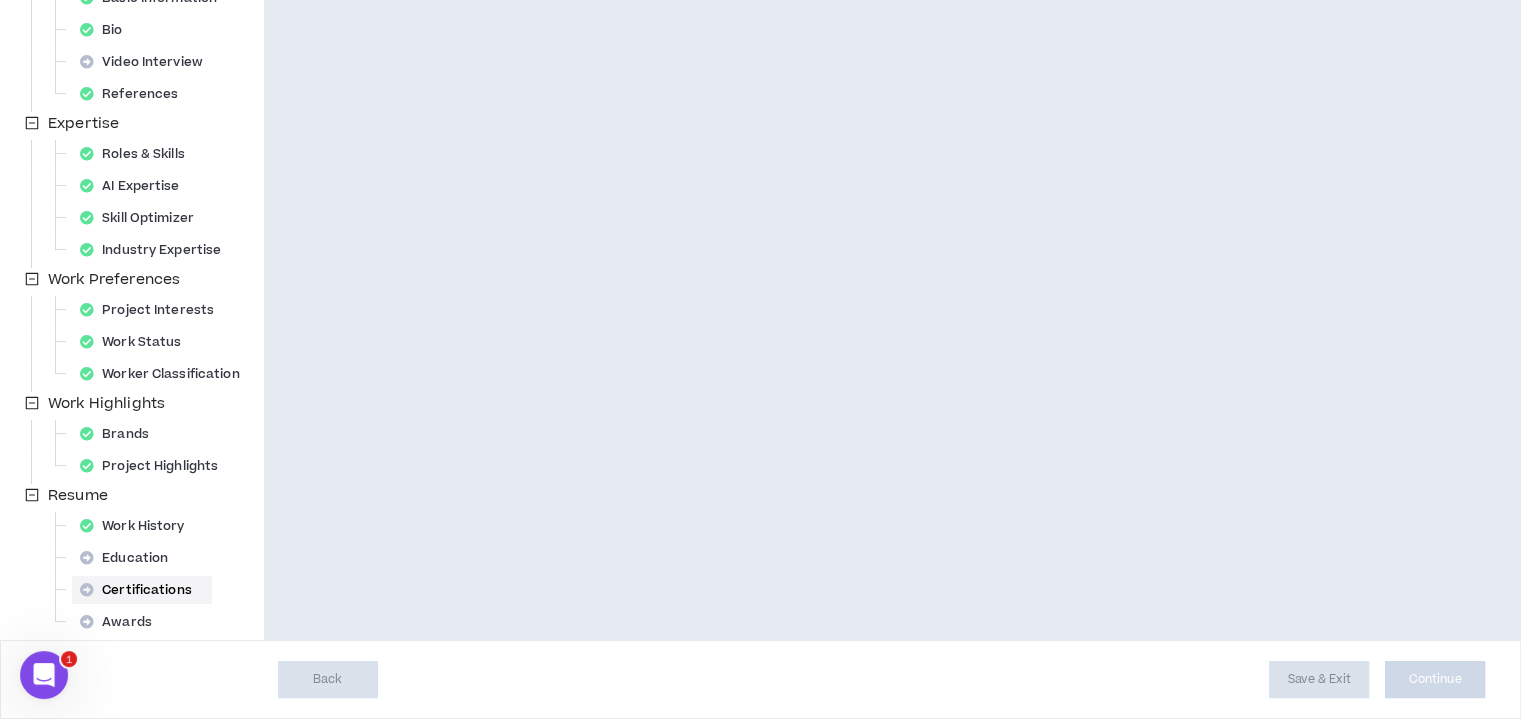 scroll, scrollTop: 352, scrollLeft: 0, axis: vertical 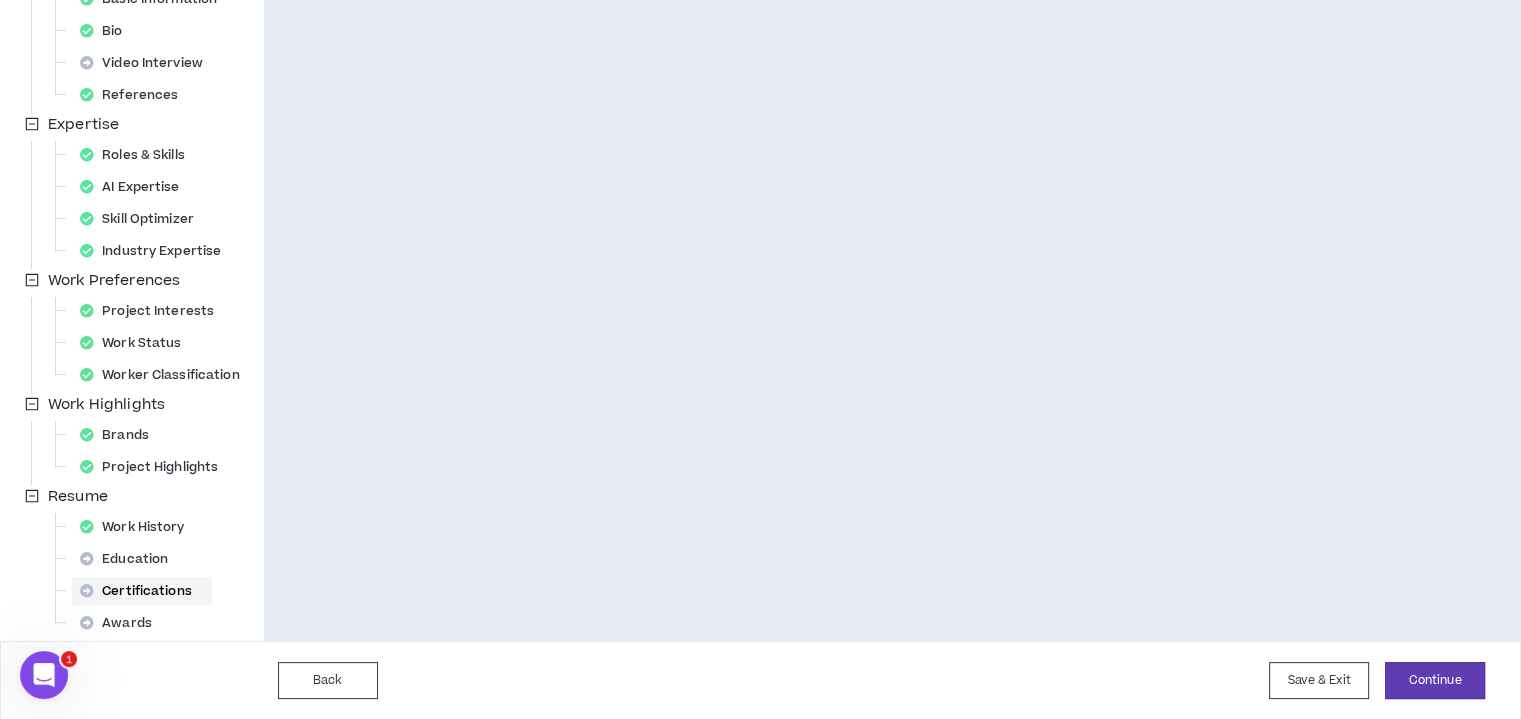 click on "Certifications    [DATE] Certifications are optional and not required. Highlight the certifications you’ve earned. Add  Certification" at bounding box center (834, 189) 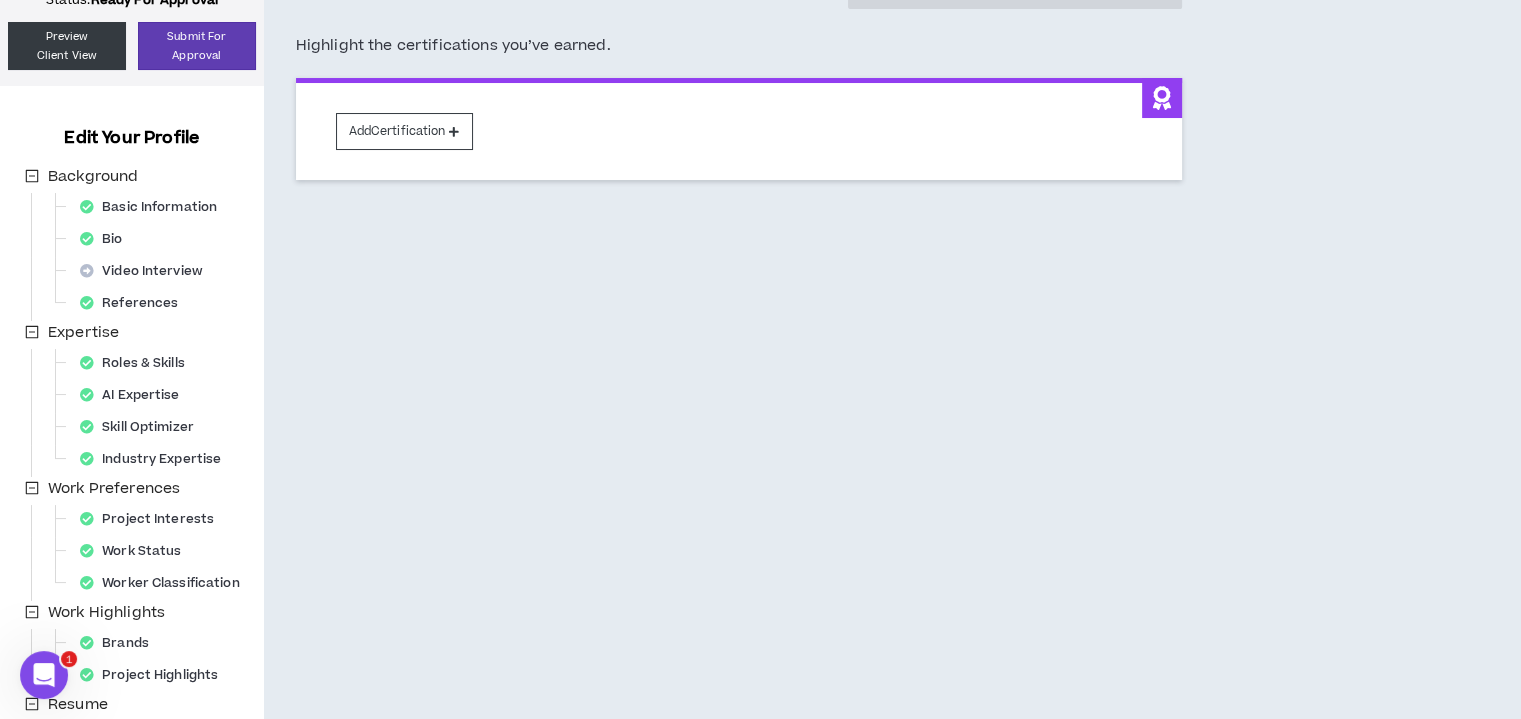 scroll, scrollTop: 0, scrollLeft: 0, axis: both 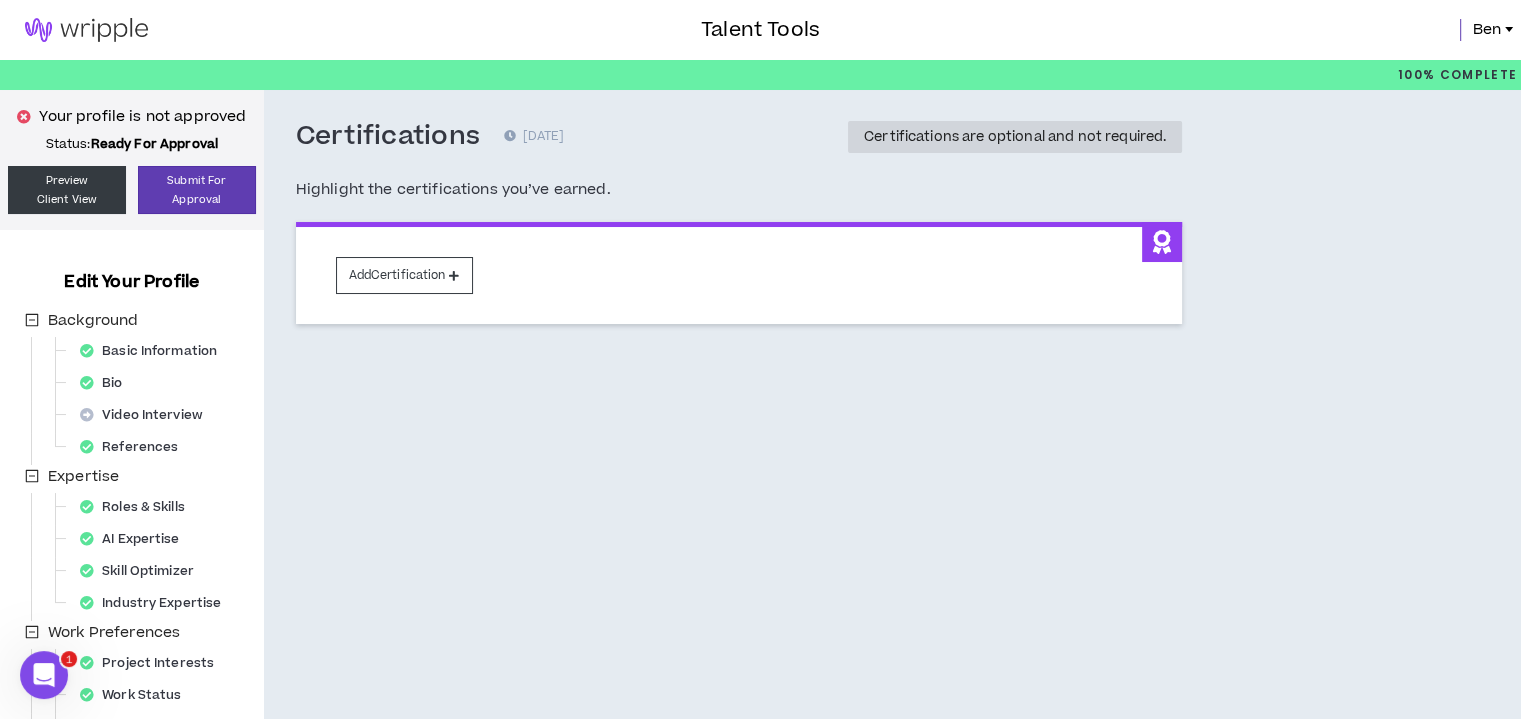 drag, startPoint x: 492, startPoint y: 331, endPoint x: 698, endPoint y: 338, distance: 206.1189 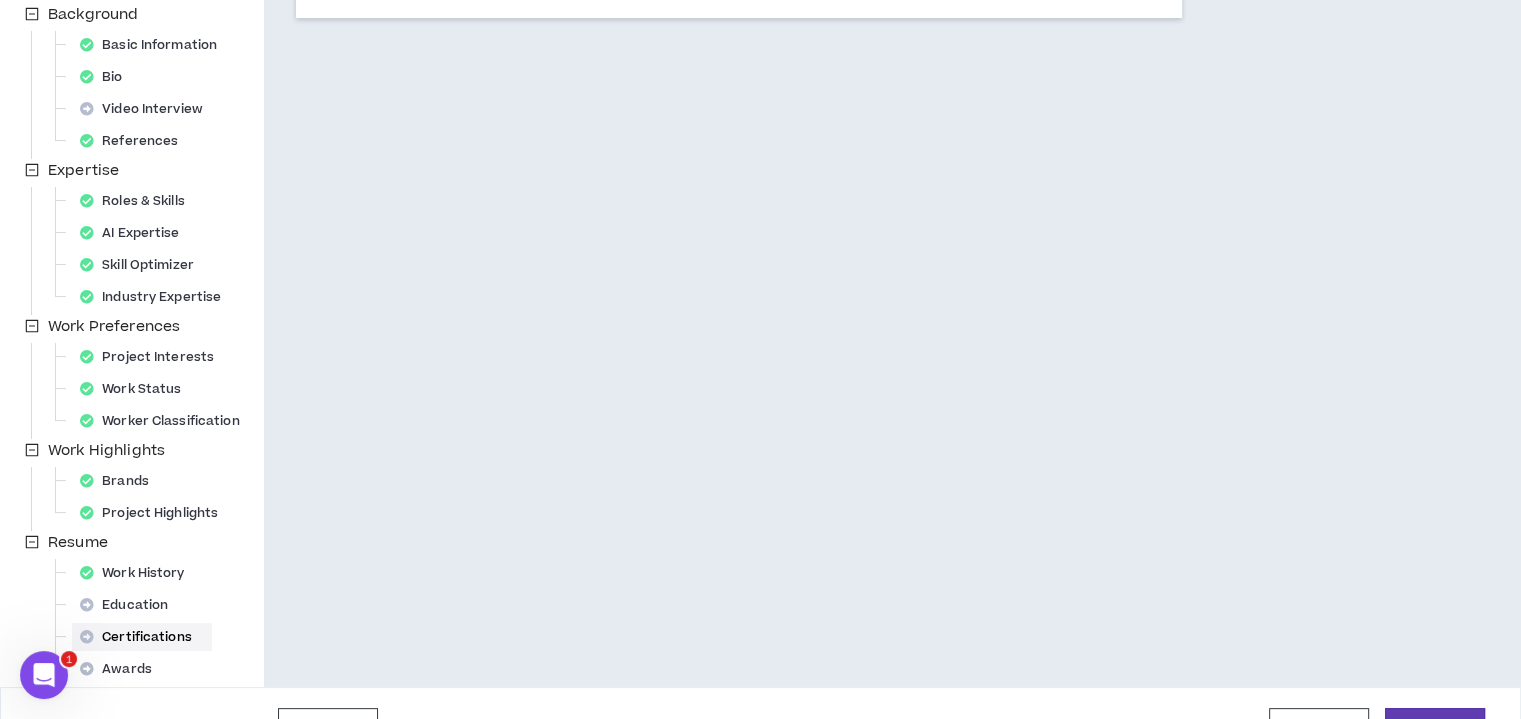 scroll, scrollTop: 352, scrollLeft: 0, axis: vertical 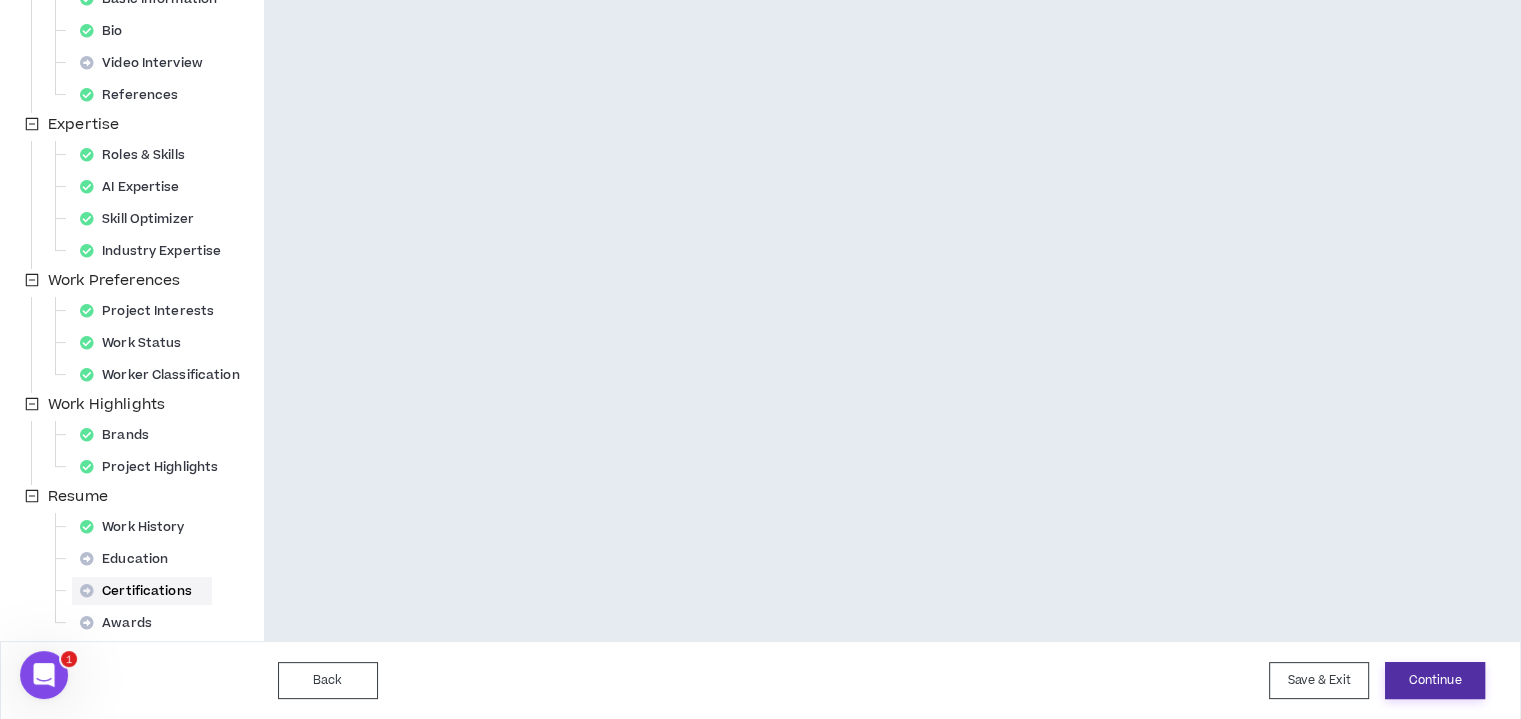click on "Continue" at bounding box center [1435, 680] 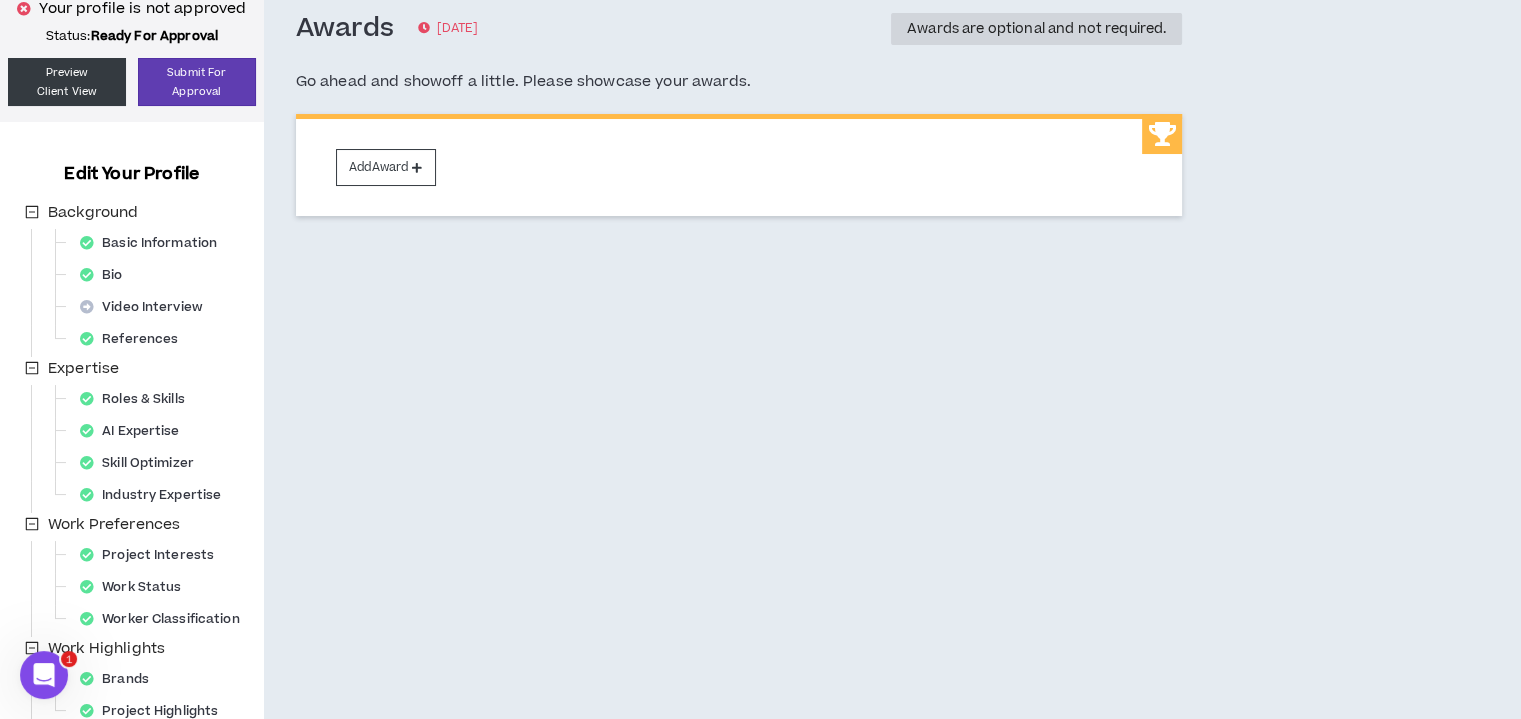 scroll, scrollTop: 352, scrollLeft: 0, axis: vertical 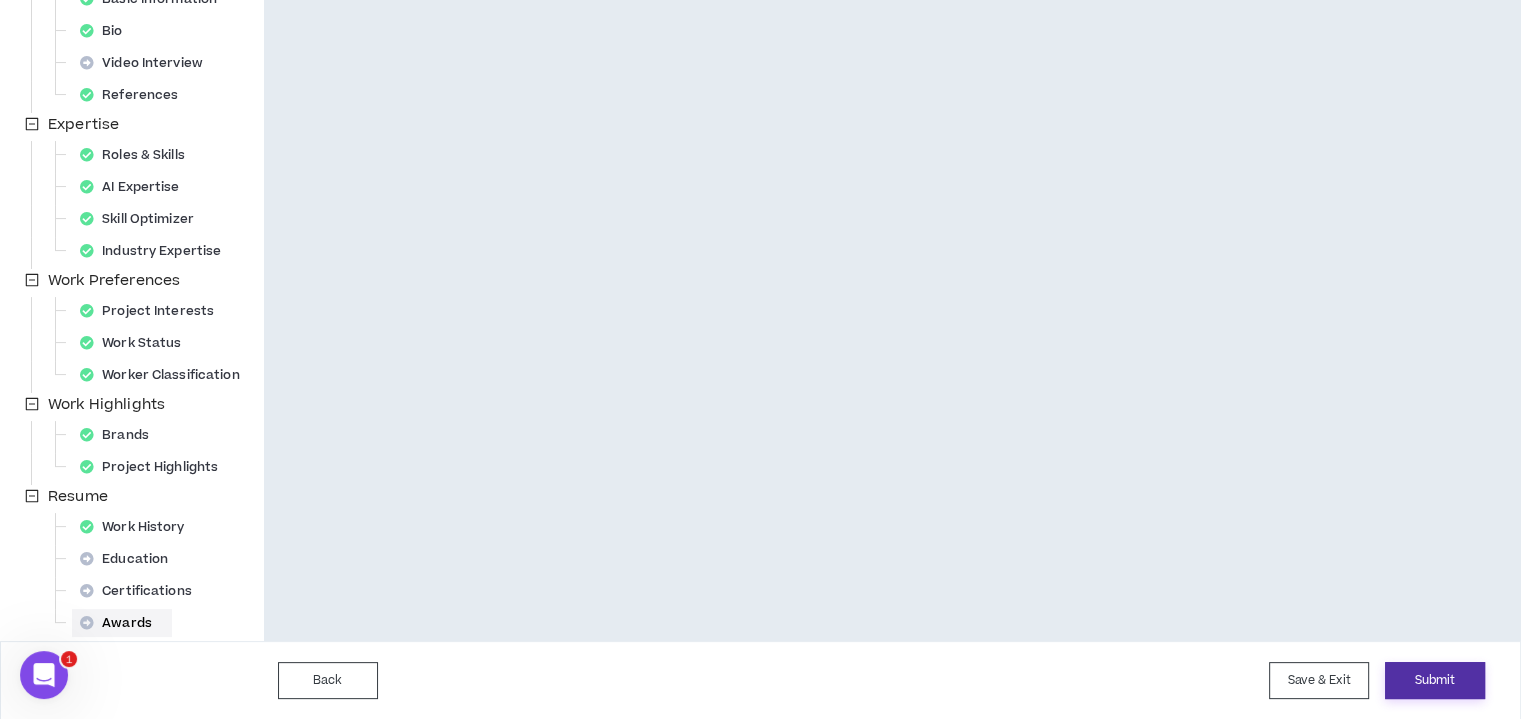 click on "Submit" at bounding box center (1435, 680) 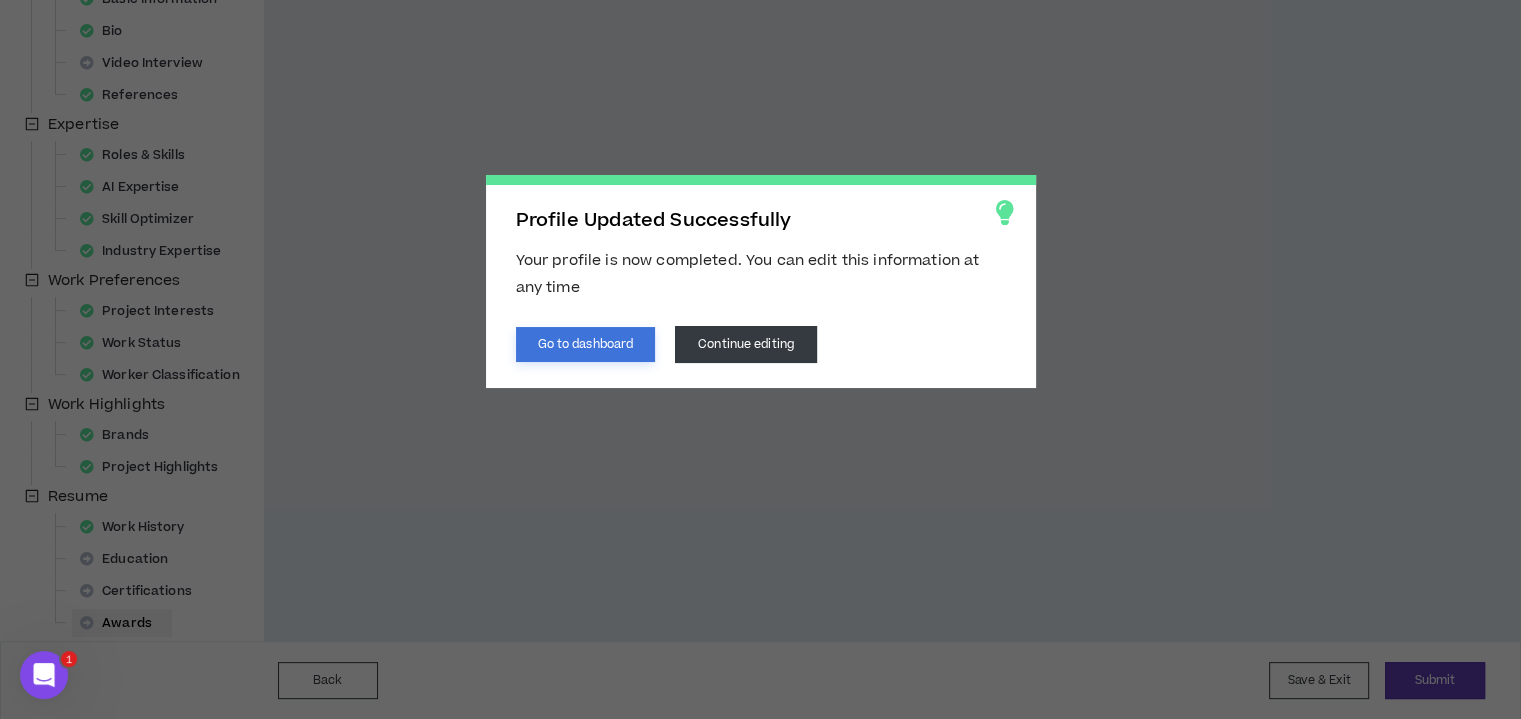 click on "Go to dashboard" at bounding box center (586, 344) 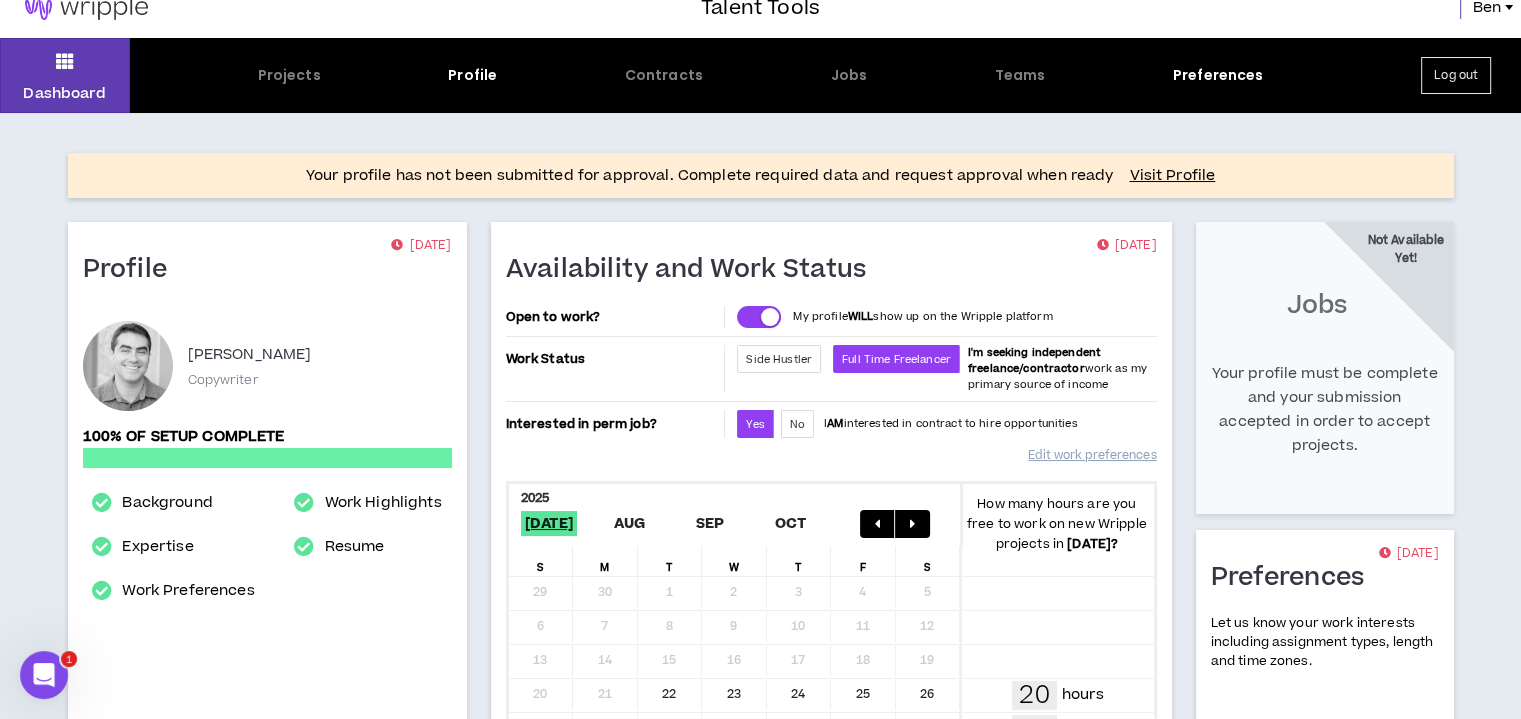 scroll, scrollTop: 0, scrollLeft: 0, axis: both 